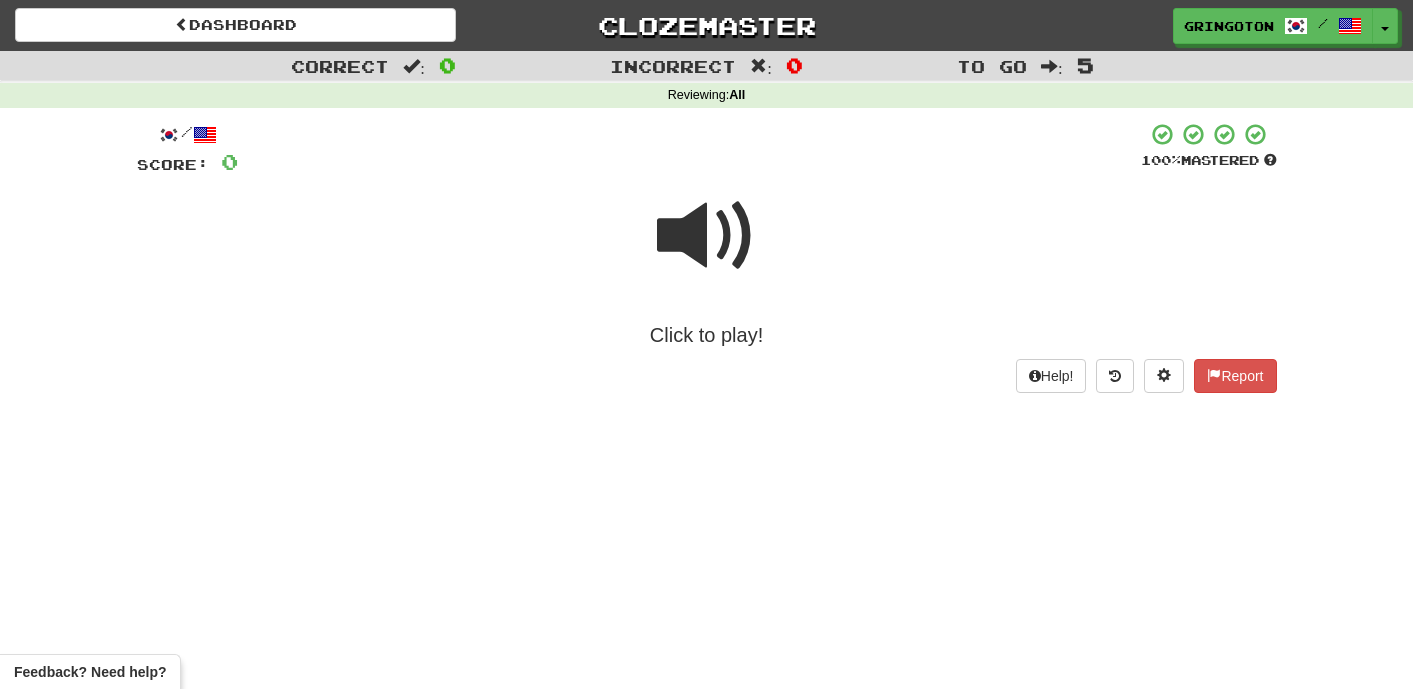 scroll, scrollTop: 0, scrollLeft: 0, axis: both 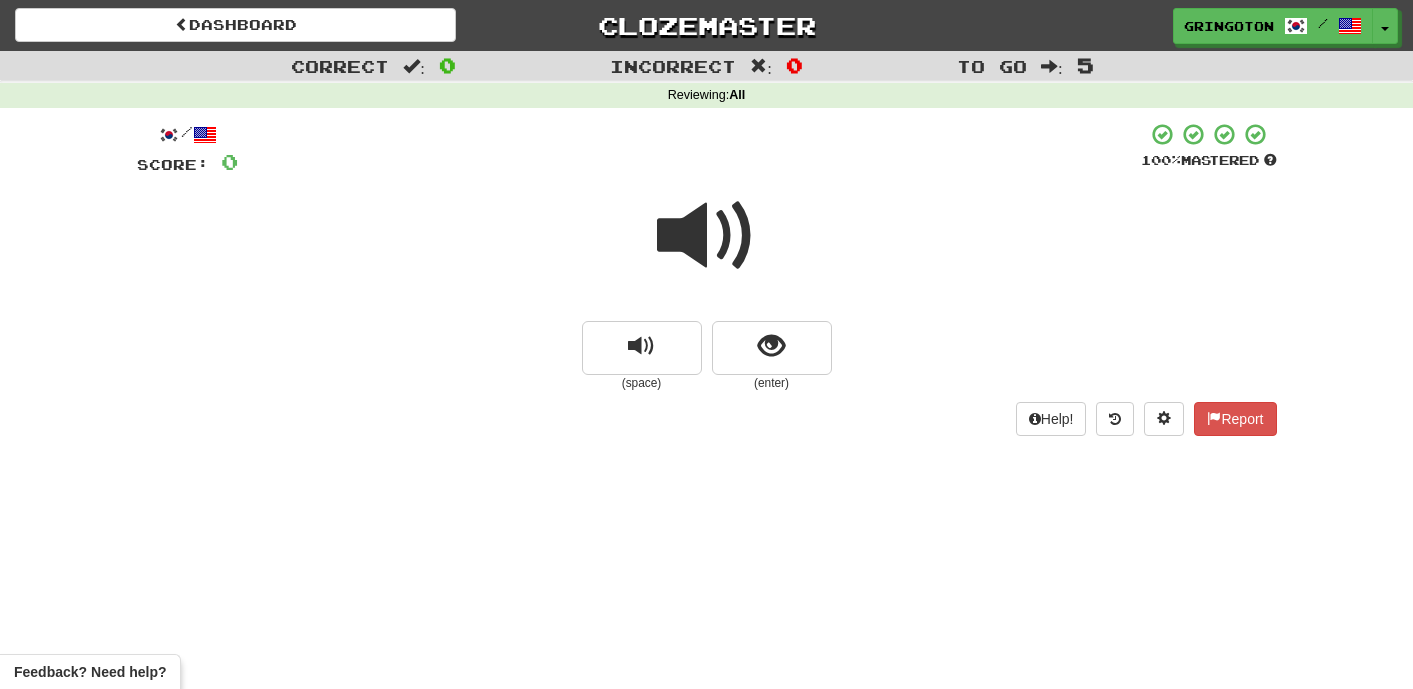 click at bounding box center (707, 236) 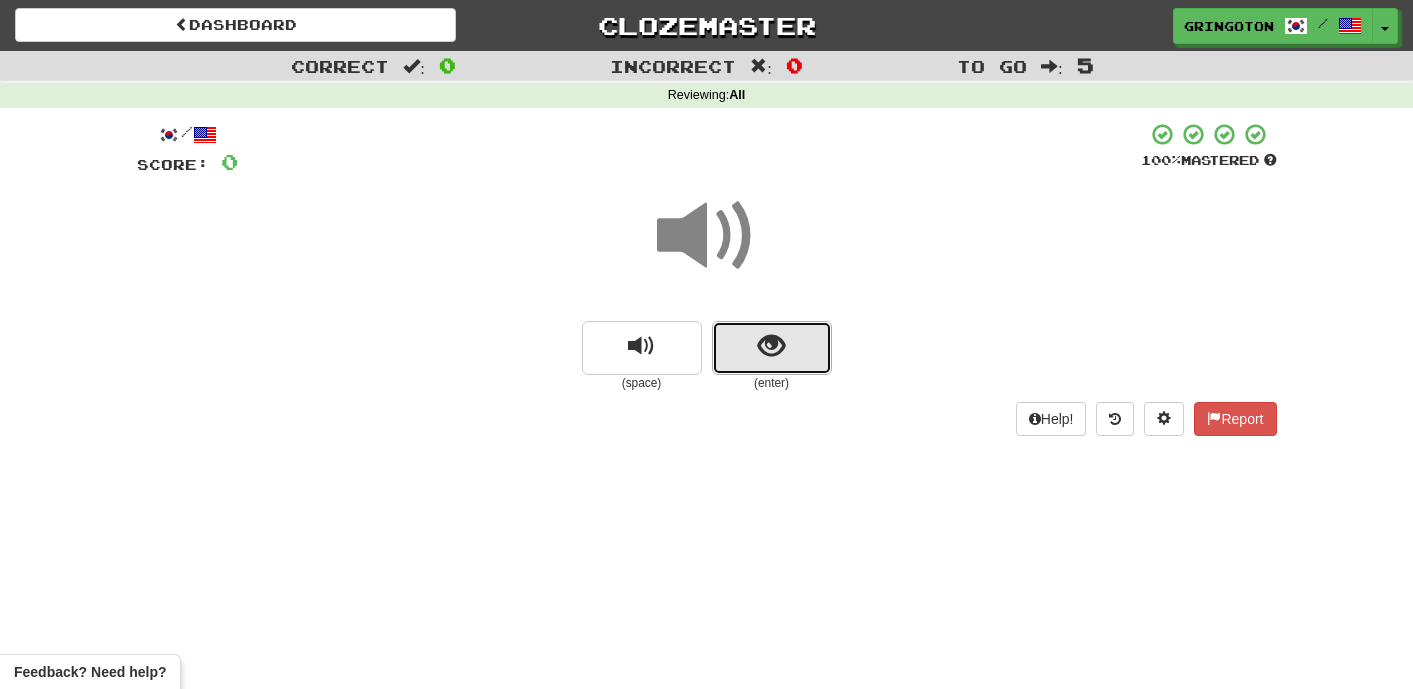 click at bounding box center (771, 346) 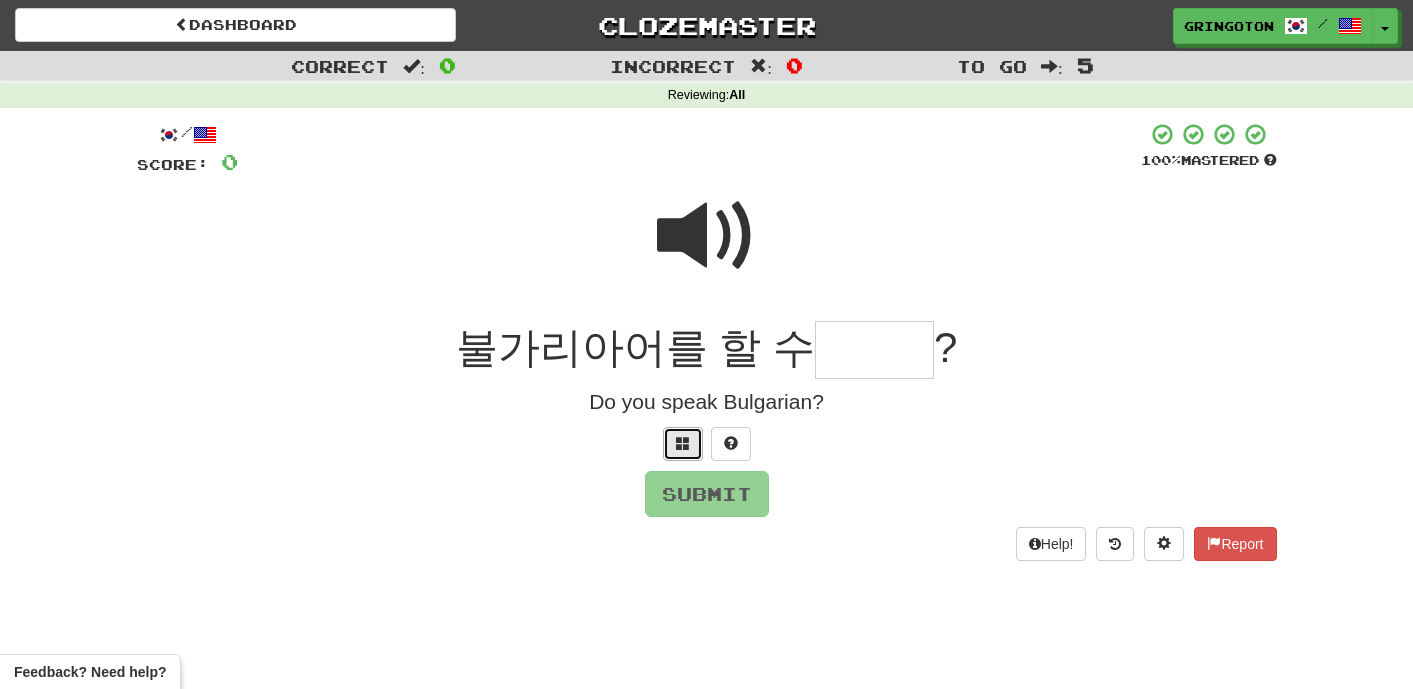 click at bounding box center (683, 443) 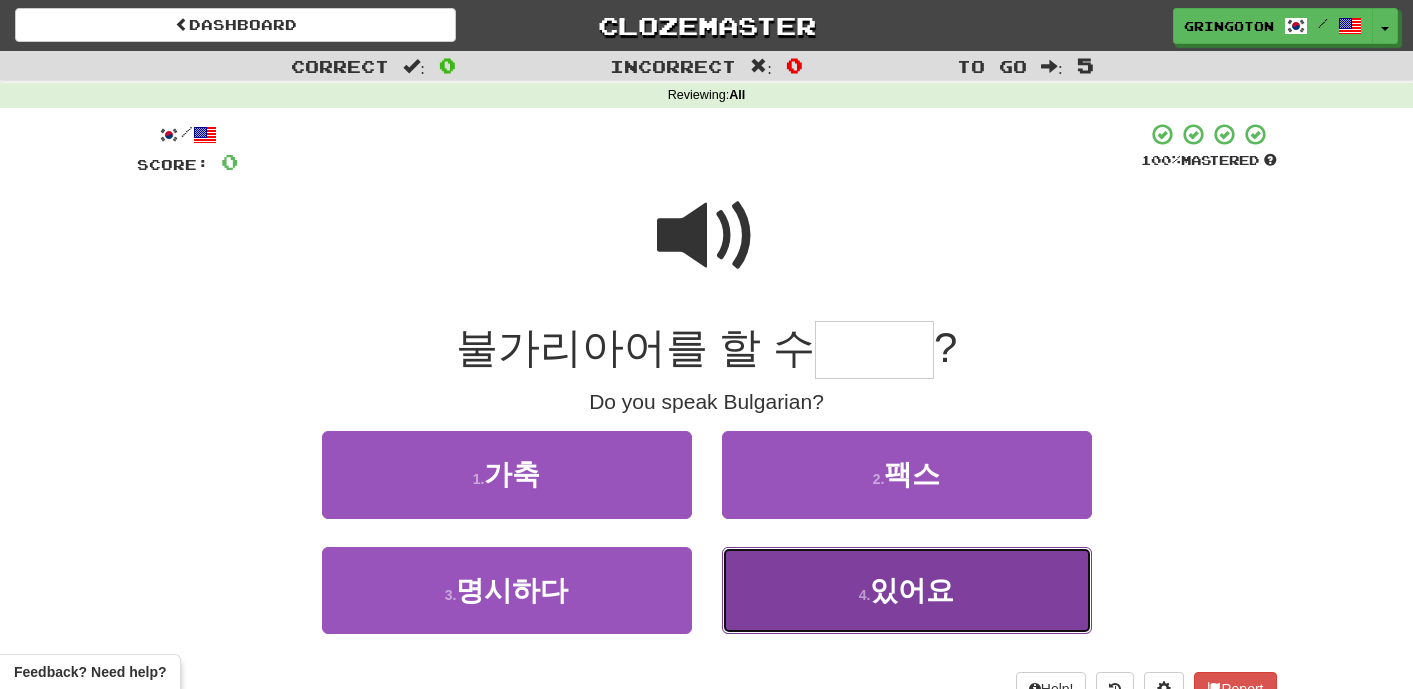 click on "4 .  있어요" at bounding box center [907, 590] 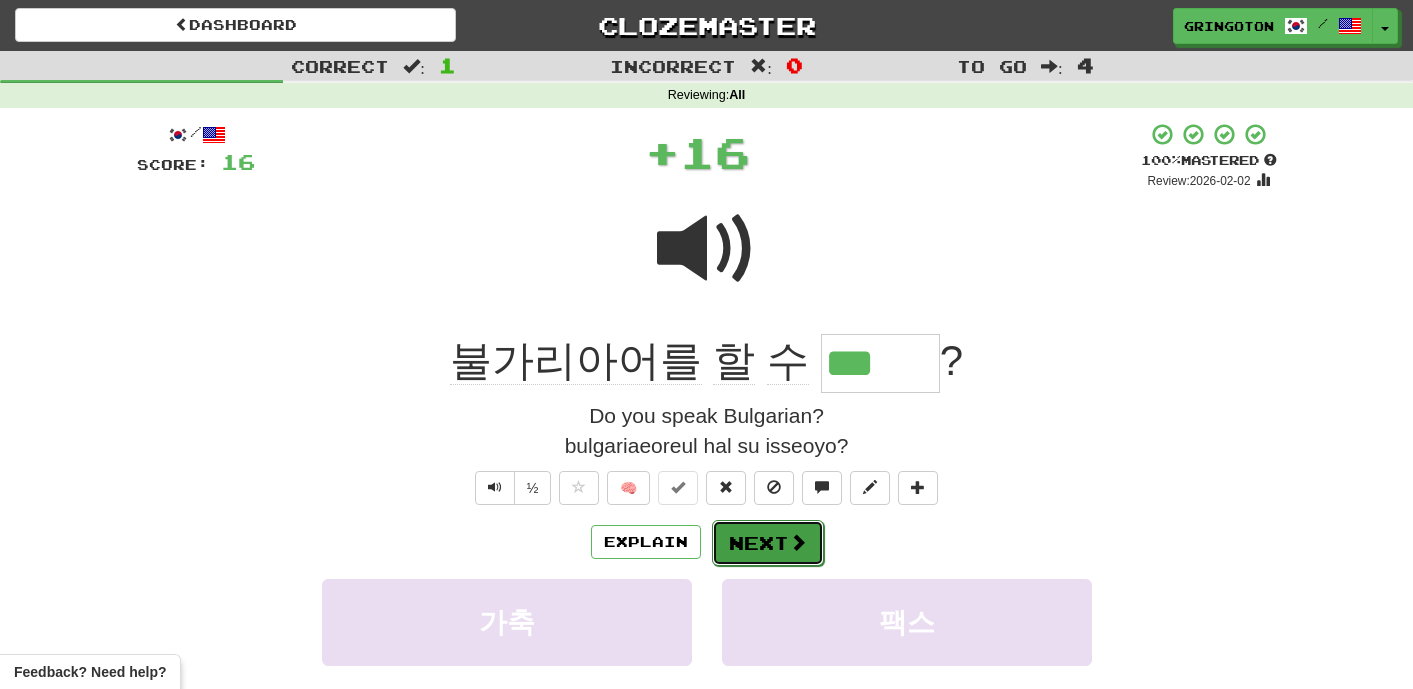 click on "Next" at bounding box center [768, 543] 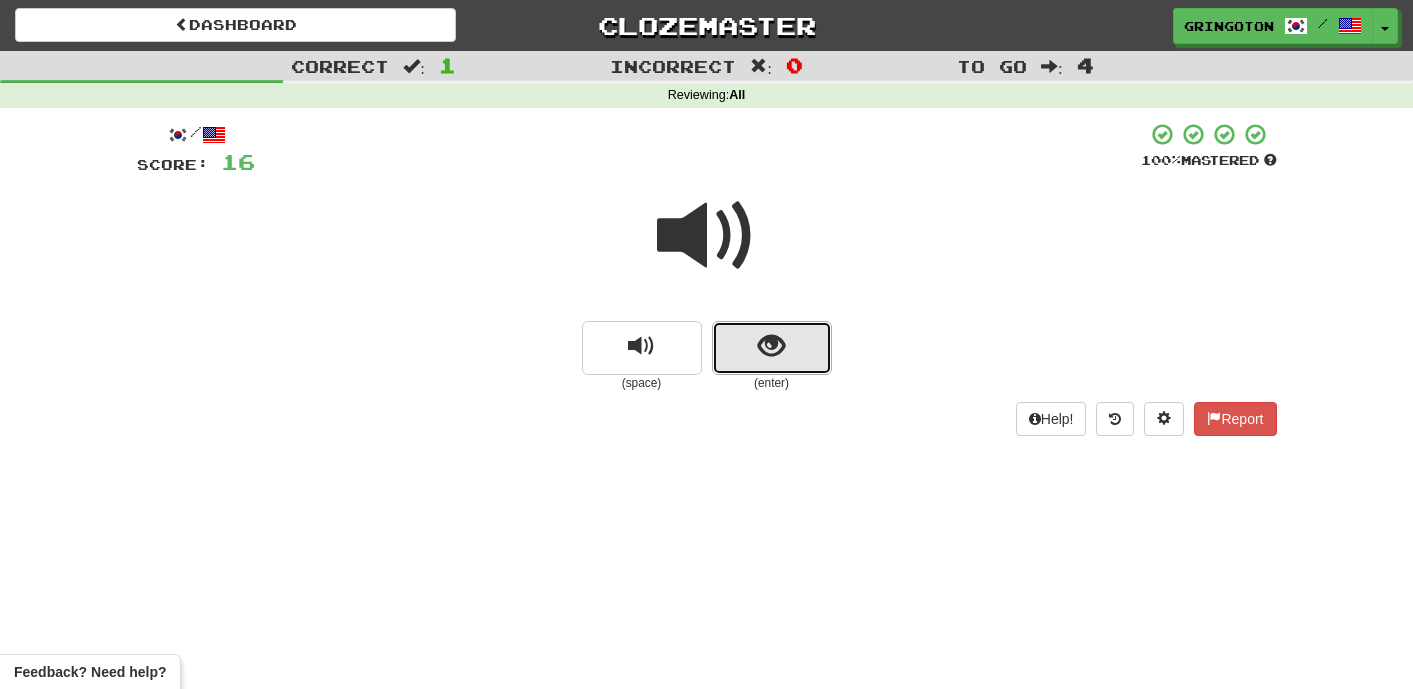 click at bounding box center (772, 348) 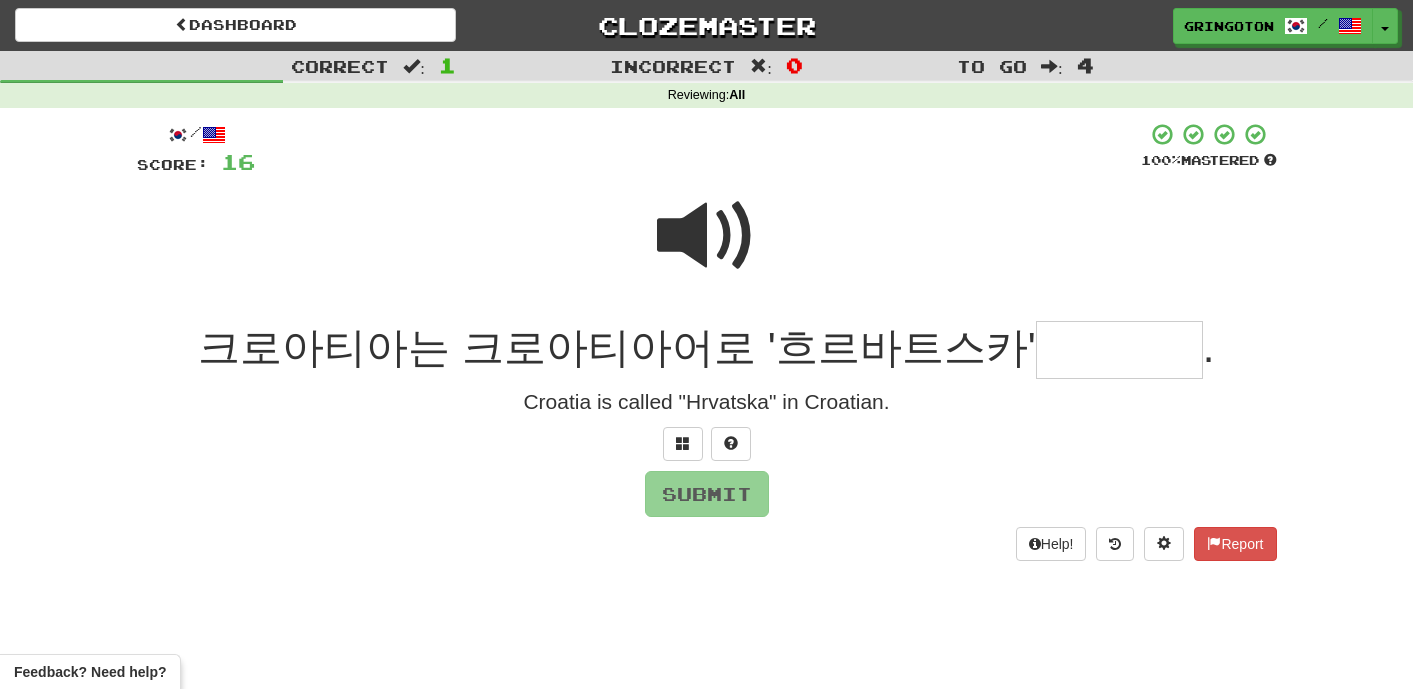 click at bounding box center [707, 236] 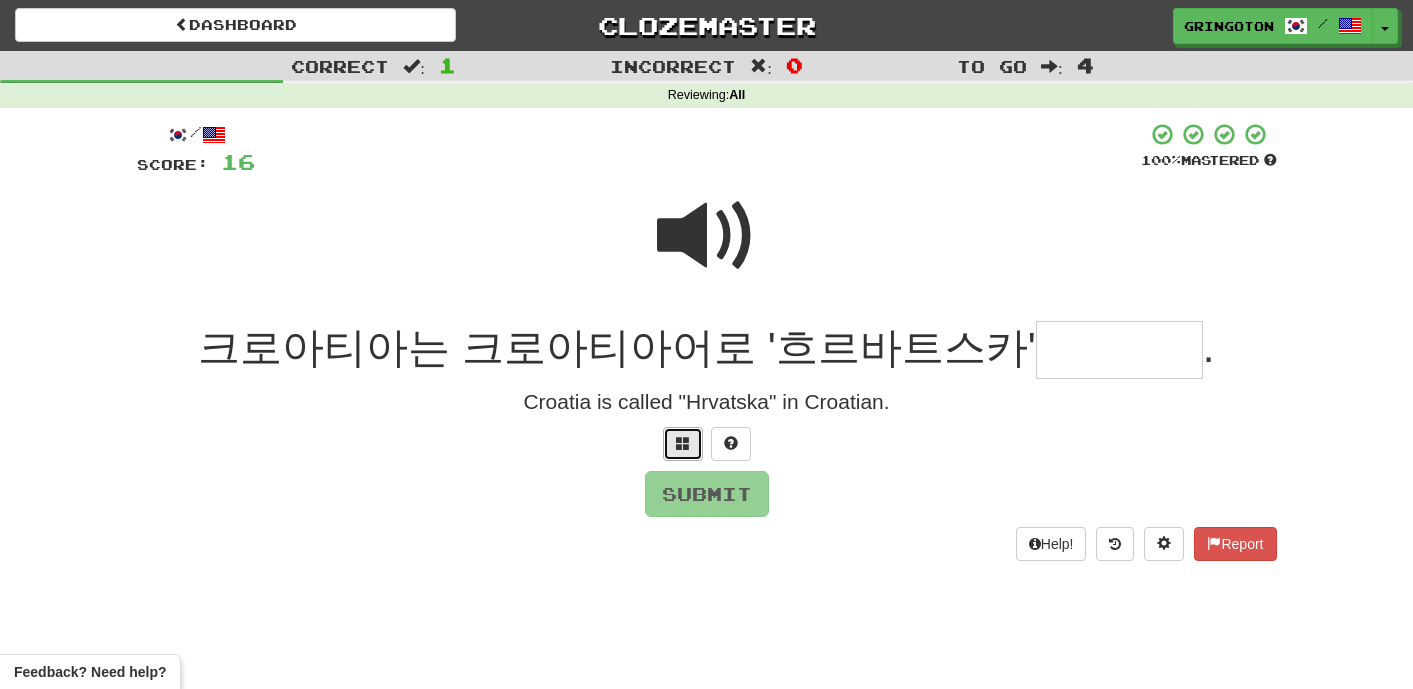 click at bounding box center (683, 443) 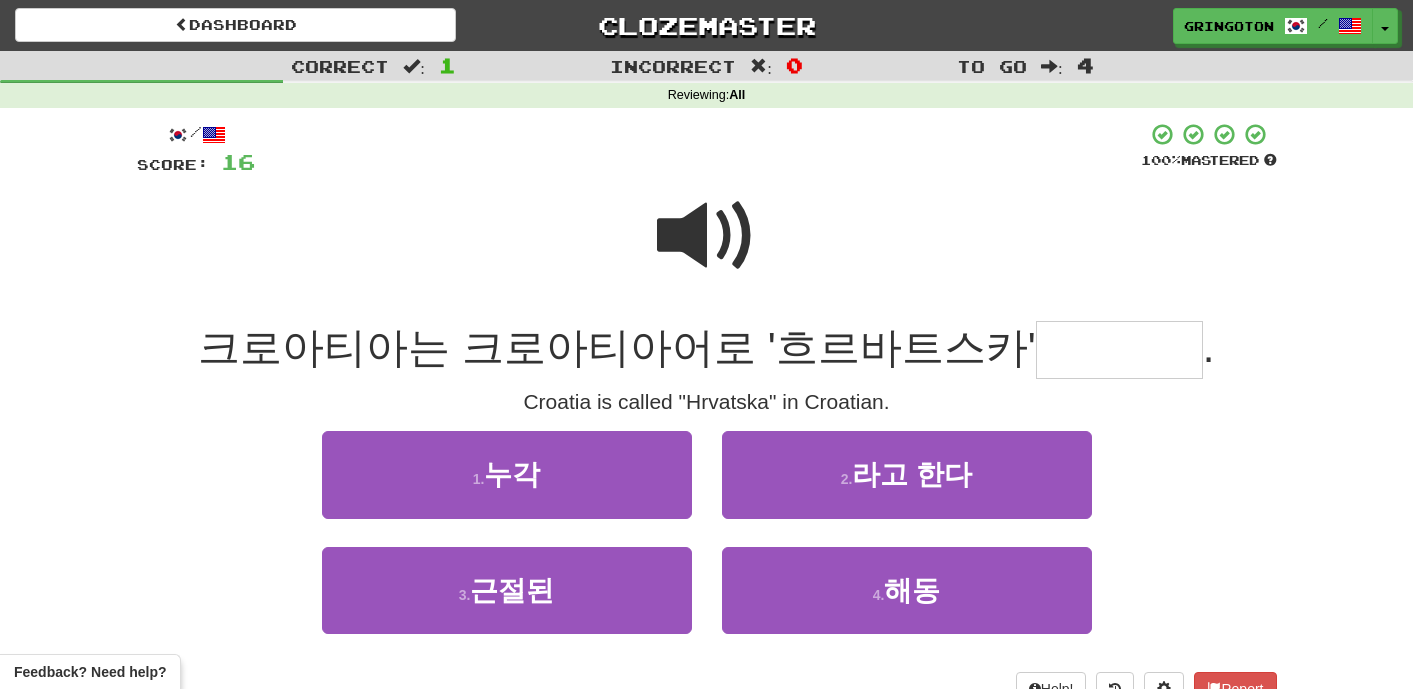 click at bounding box center (707, 236) 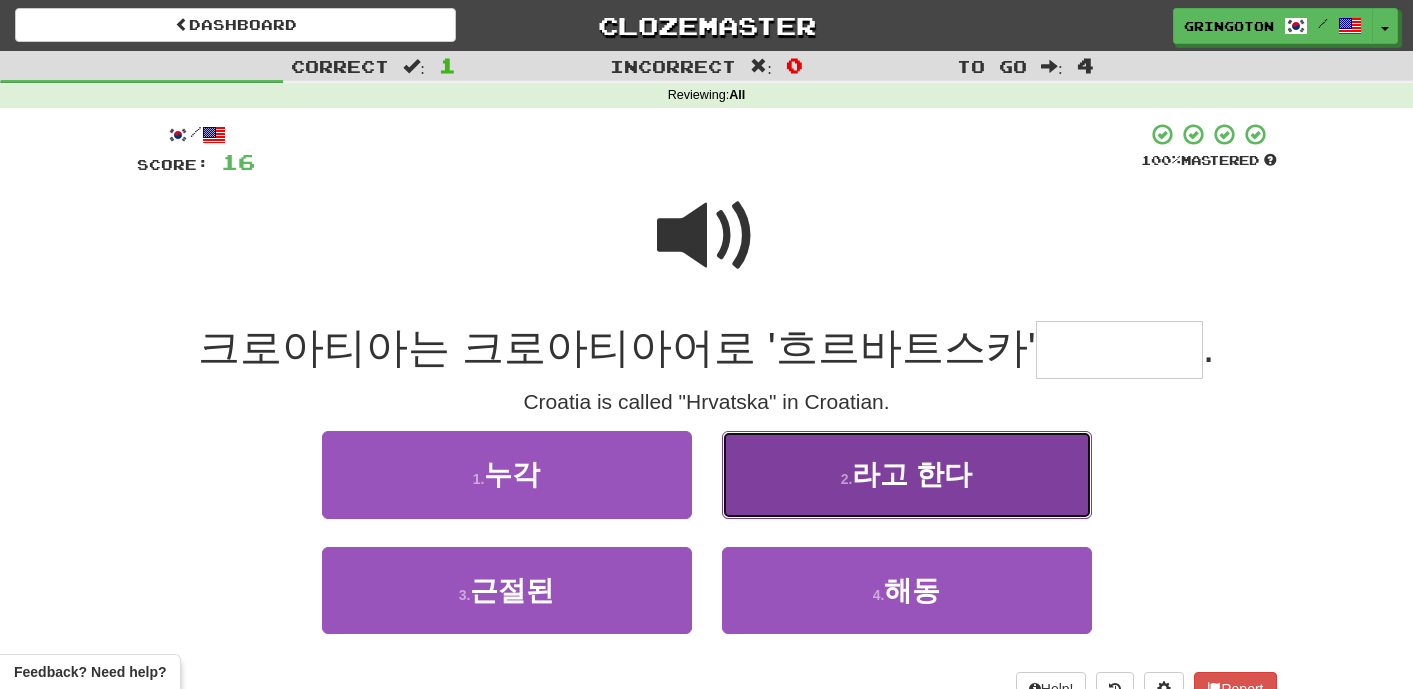 click on "2 .  라고 한다" at bounding box center (907, 474) 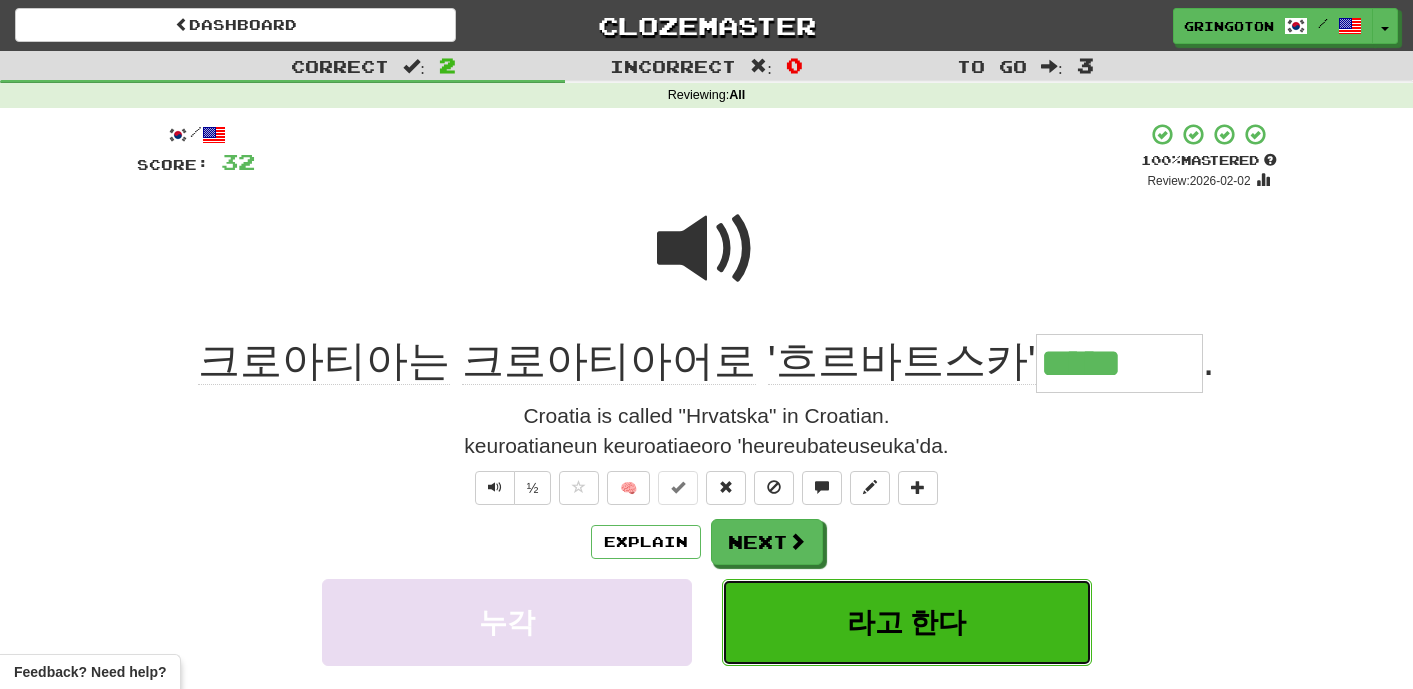 scroll, scrollTop: 33, scrollLeft: 0, axis: vertical 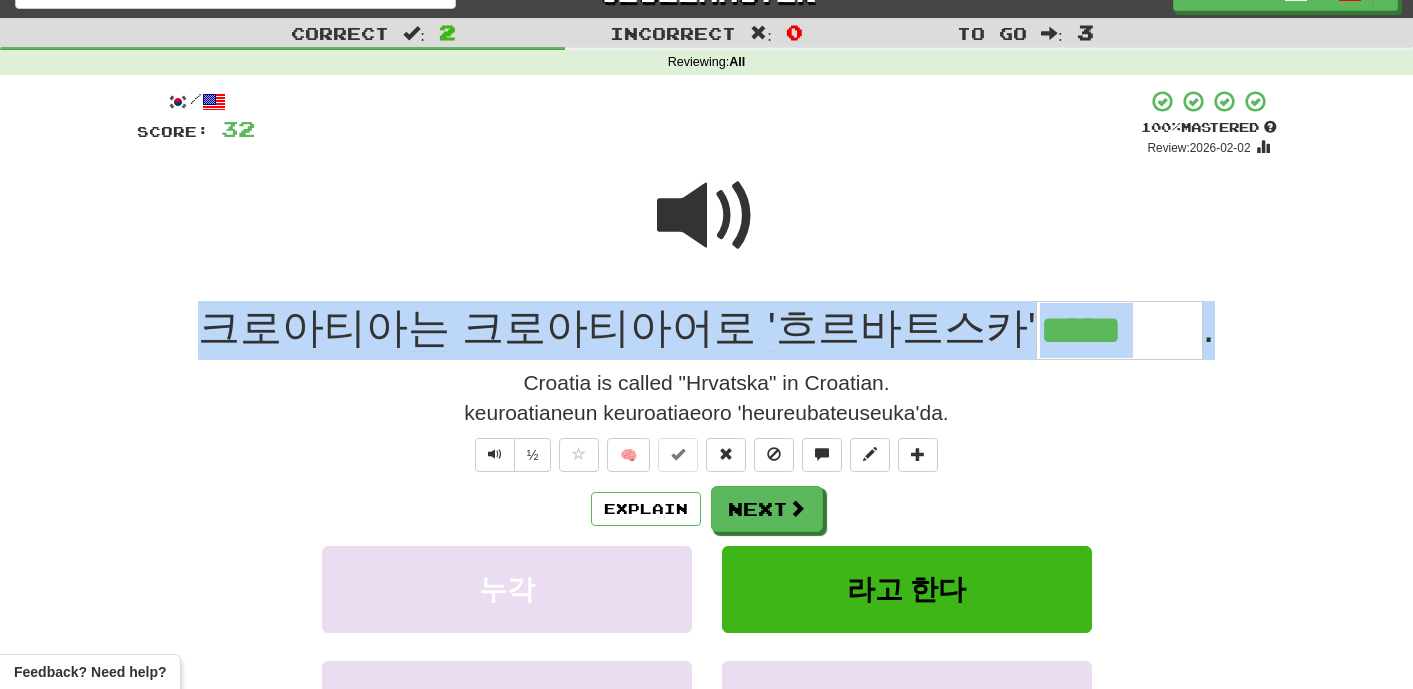 drag, startPoint x: 210, startPoint y: 318, endPoint x: 1160, endPoint y: 341, distance: 950.2784 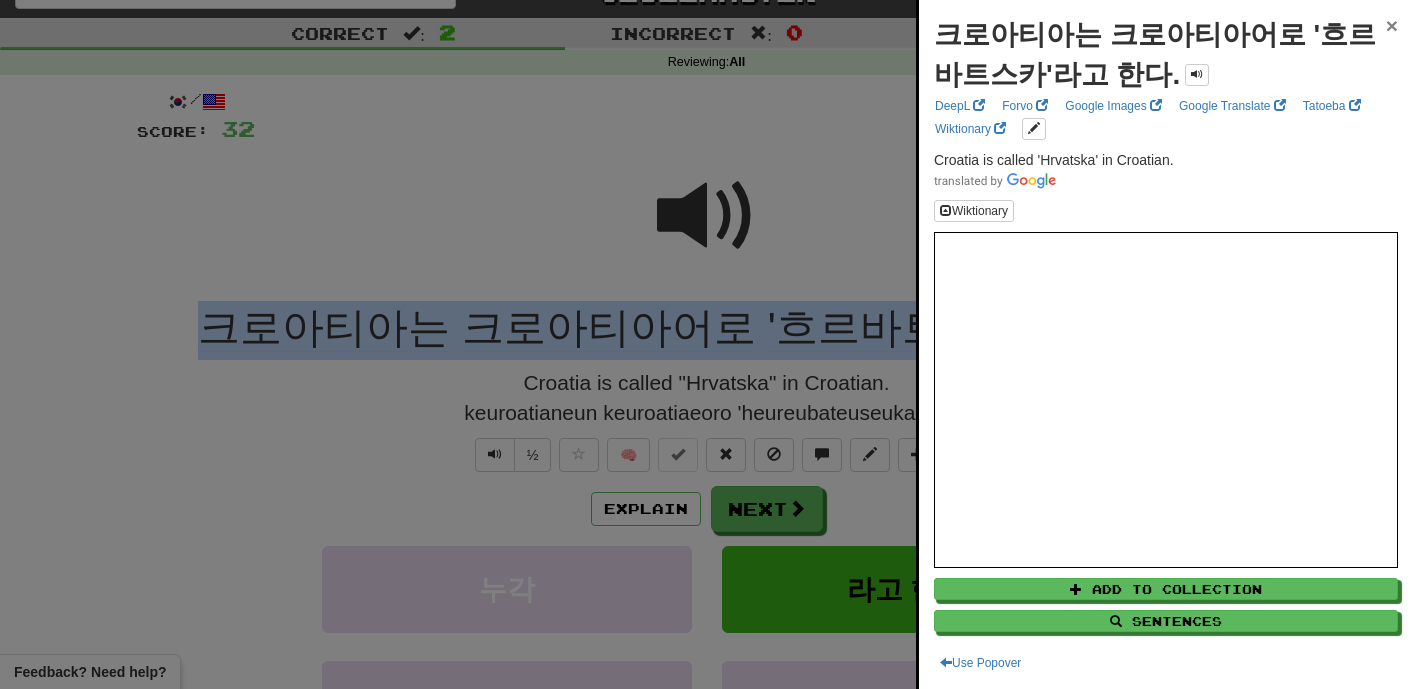 click on "×" at bounding box center (1392, 25) 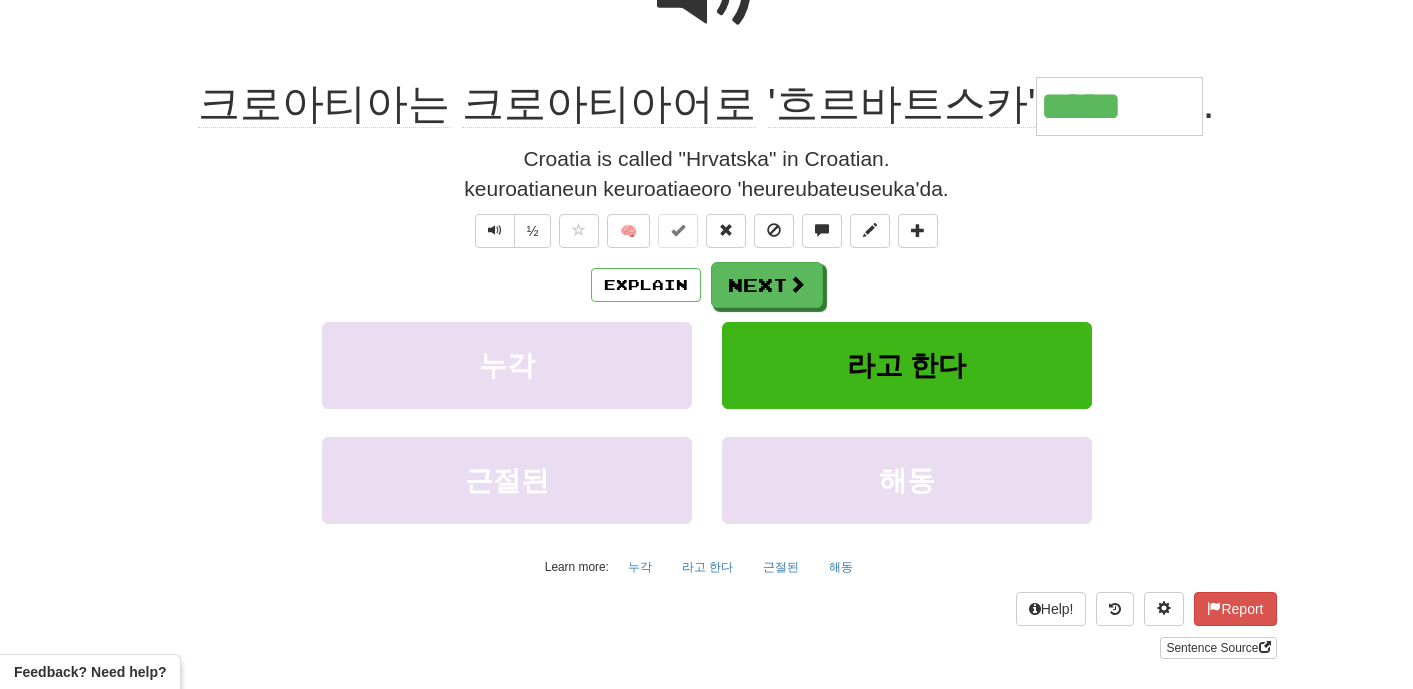 scroll, scrollTop: 264, scrollLeft: 0, axis: vertical 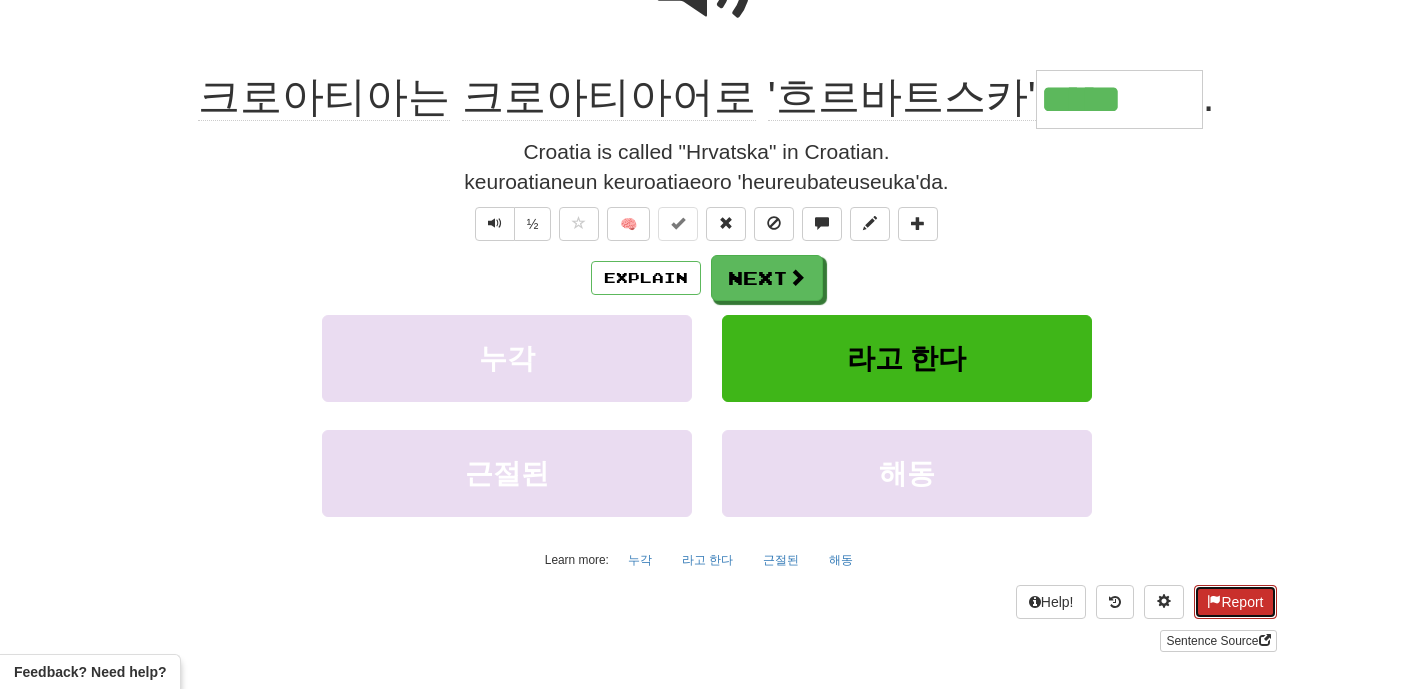 click on "Report" at bounding box center (1235, 602) 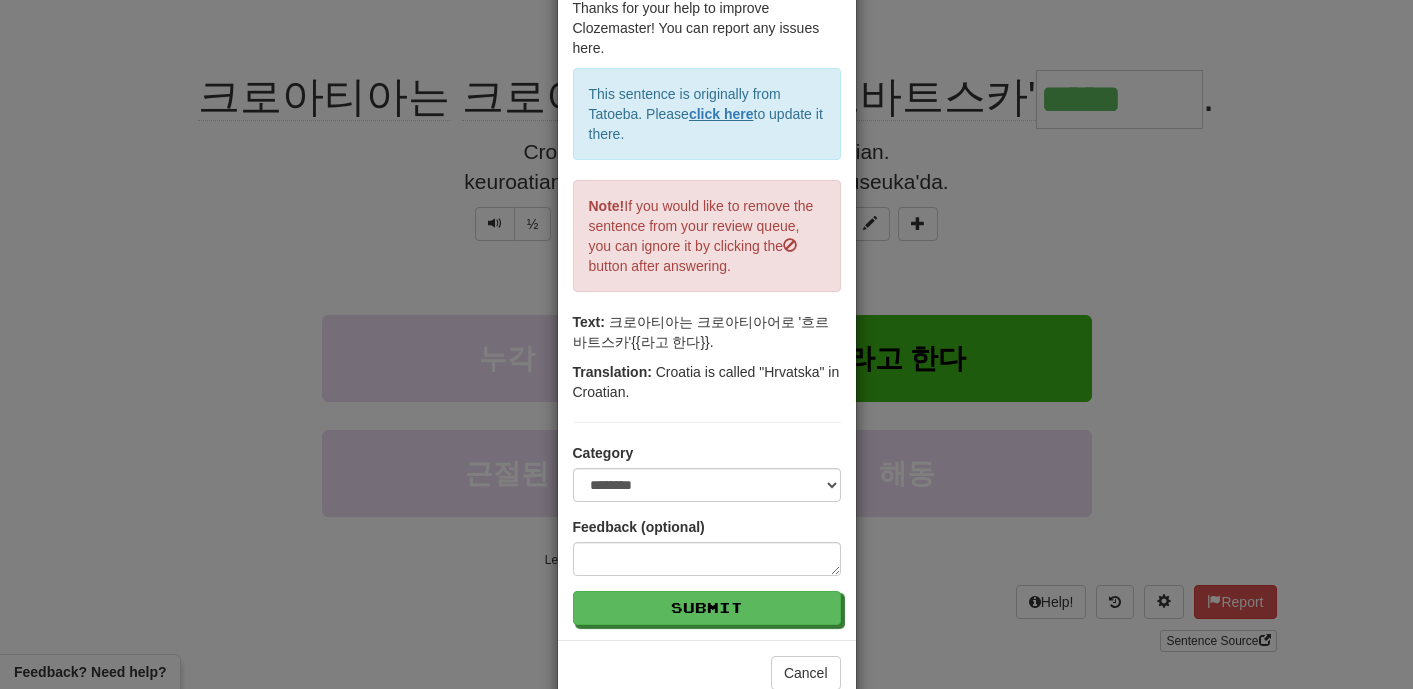 scroll, scrollTop: 146, scrollLeft: 0, axis: vertical 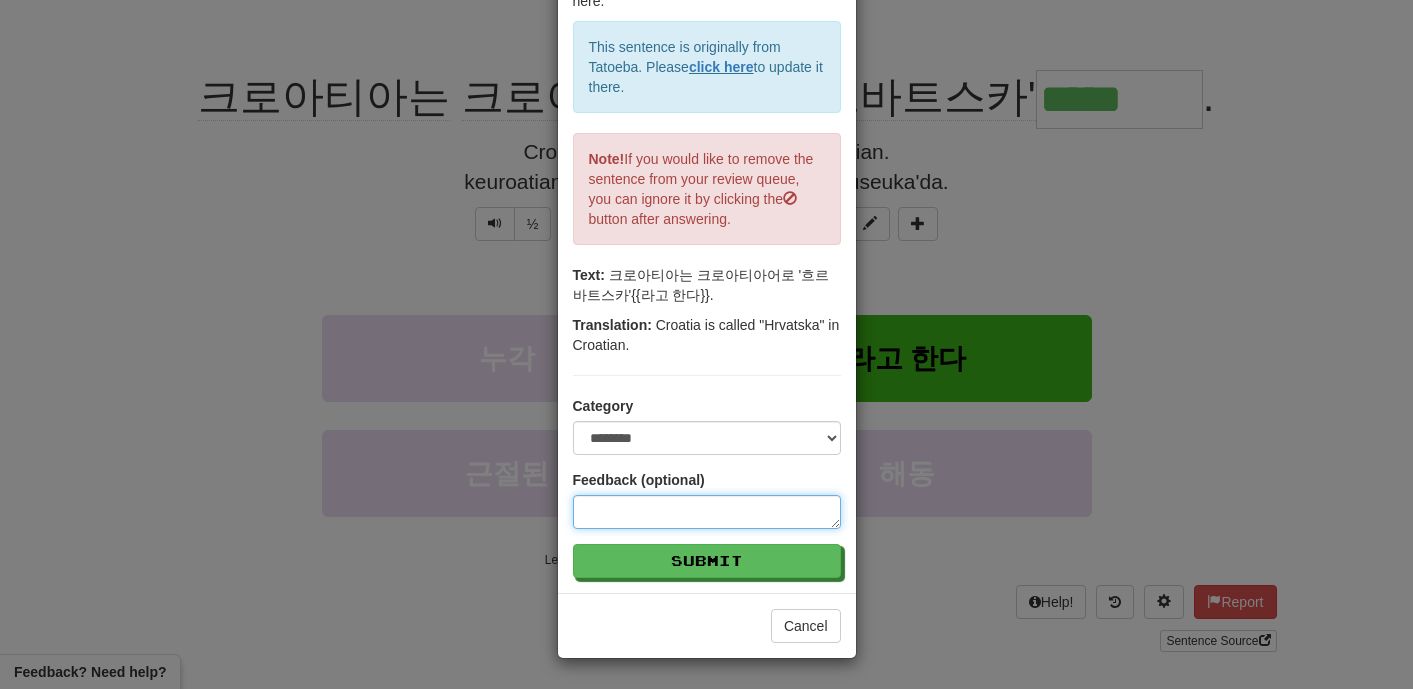 click at bounding box center [707, 512] 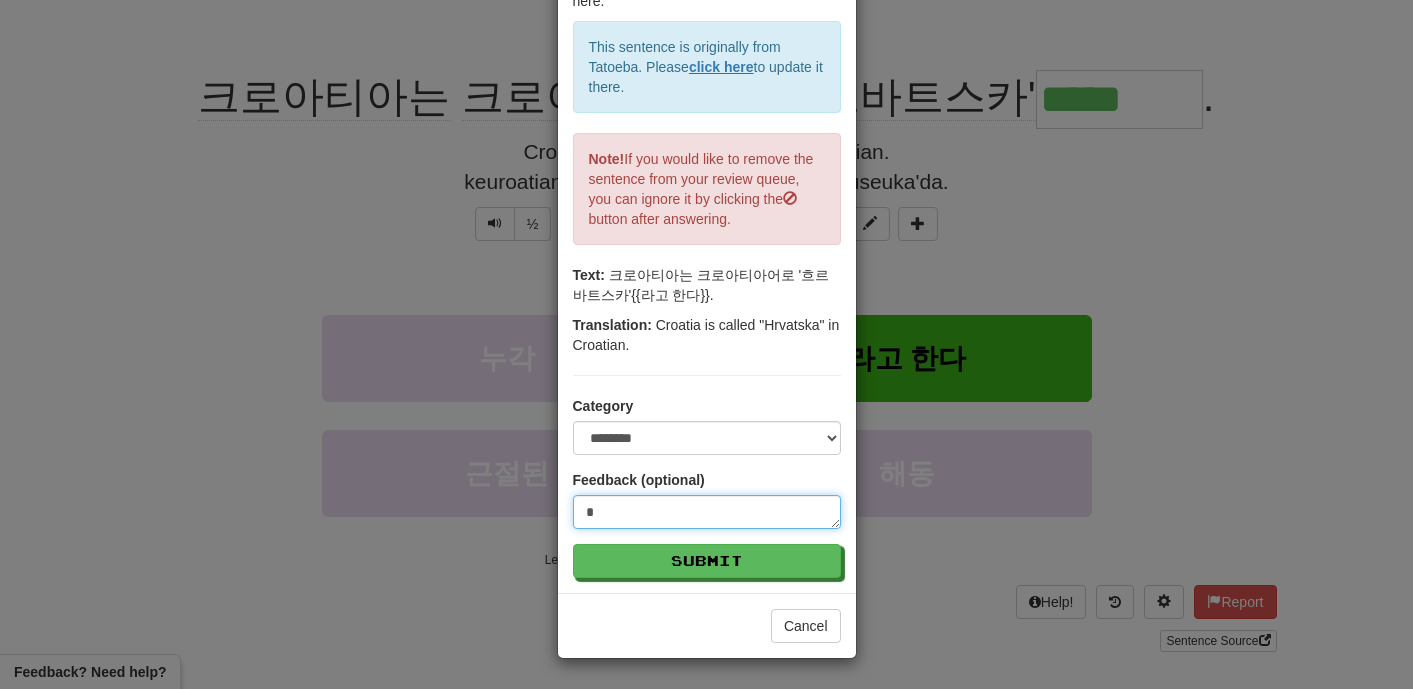 type on "**" 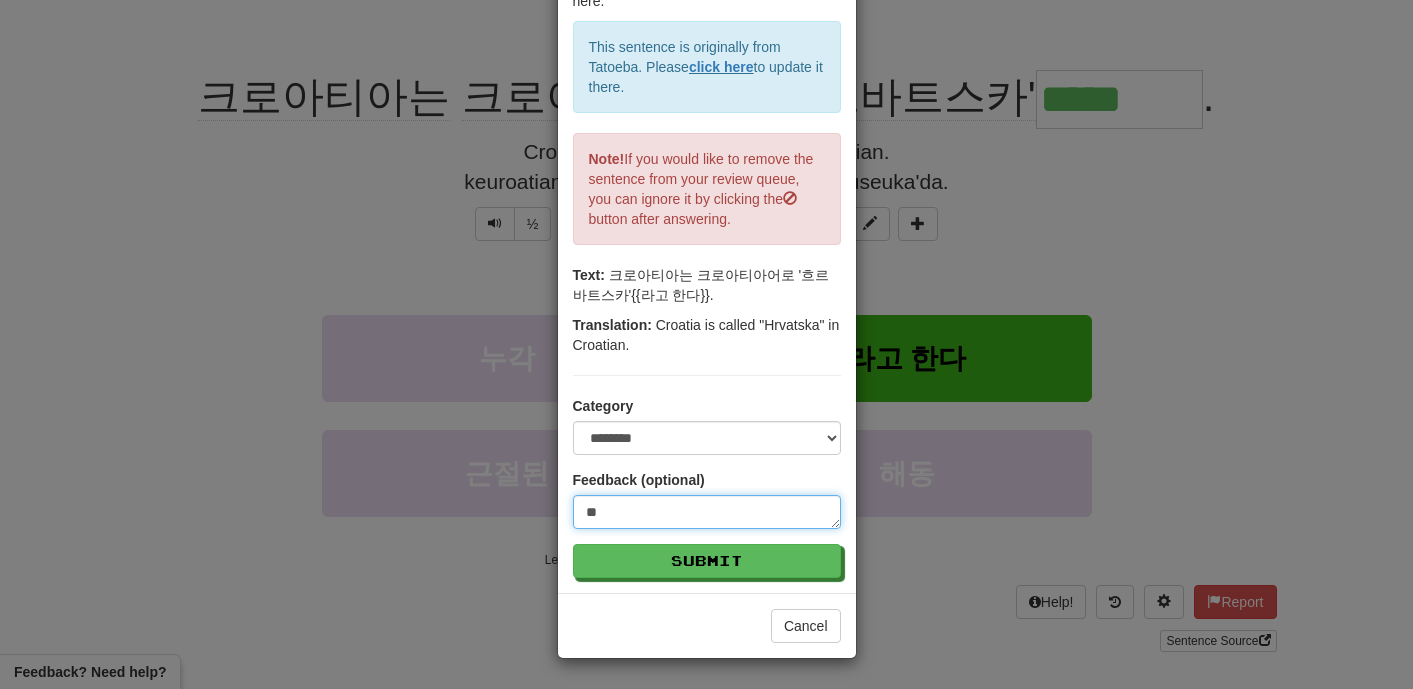 type on "***" 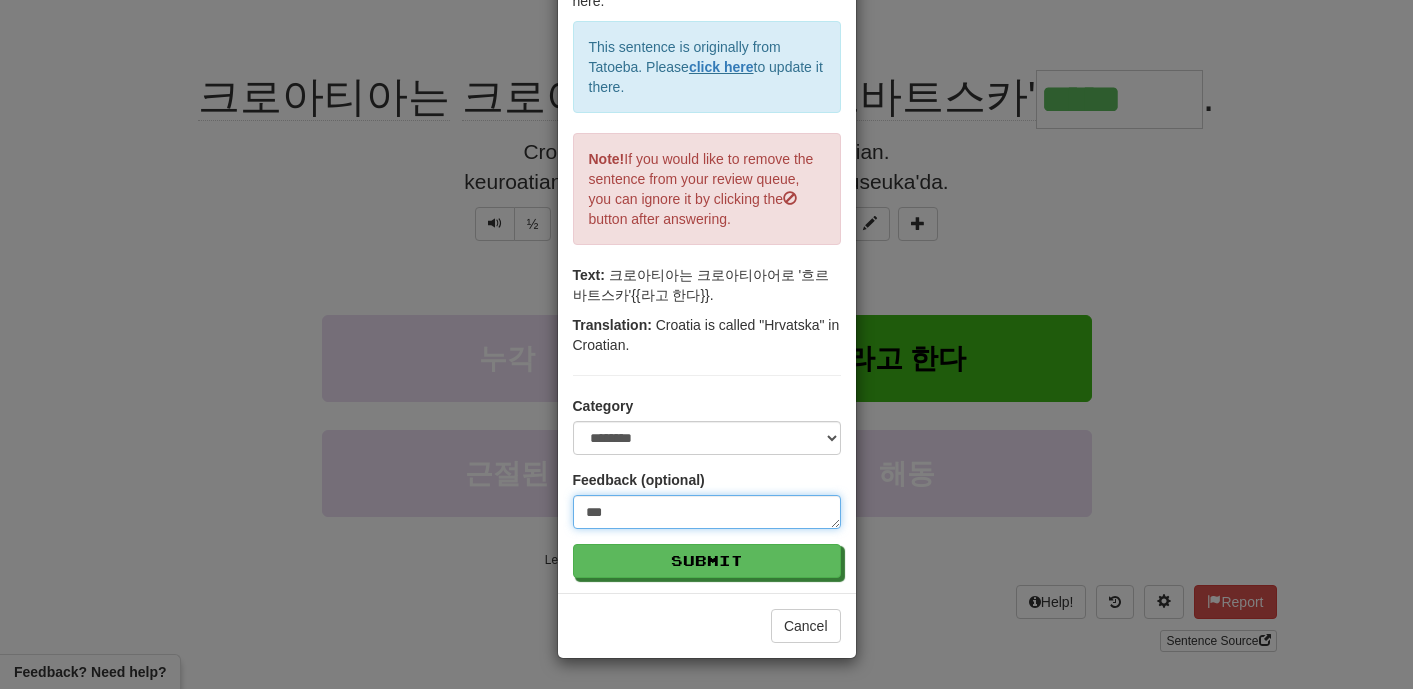type on "***" 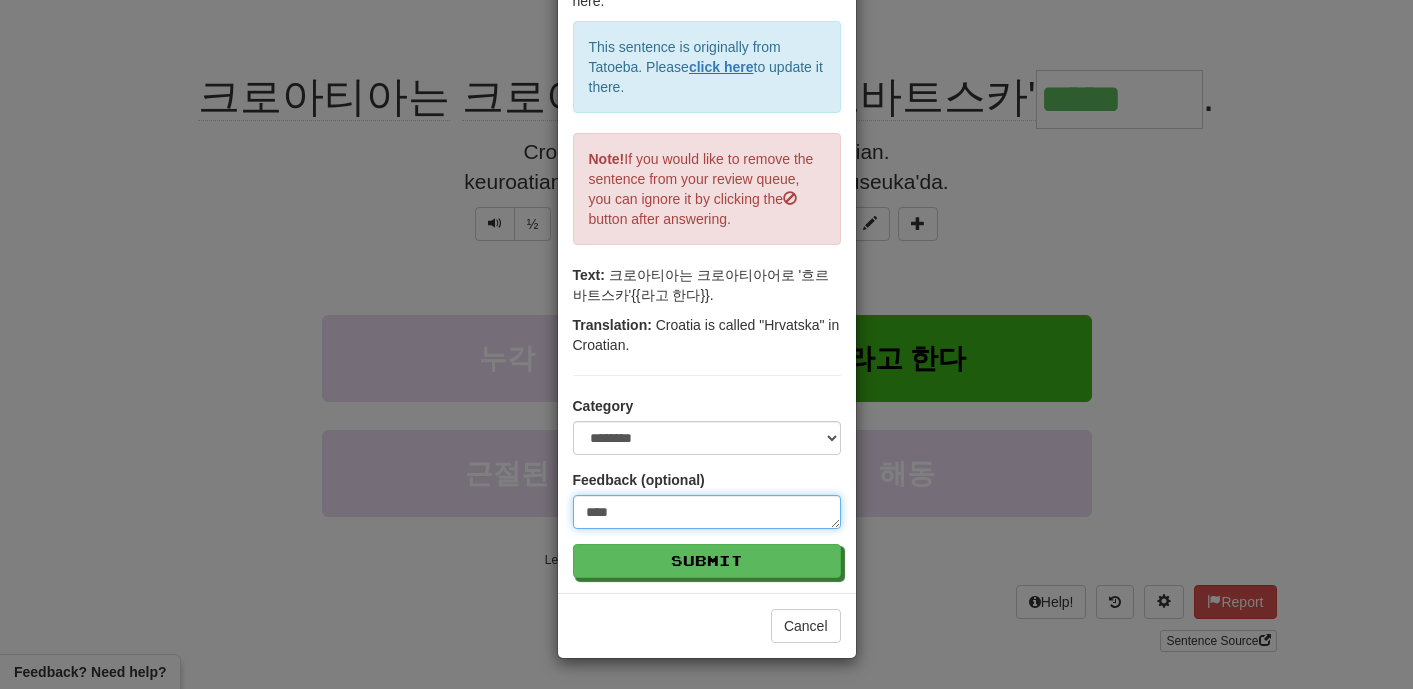 type on "*****" 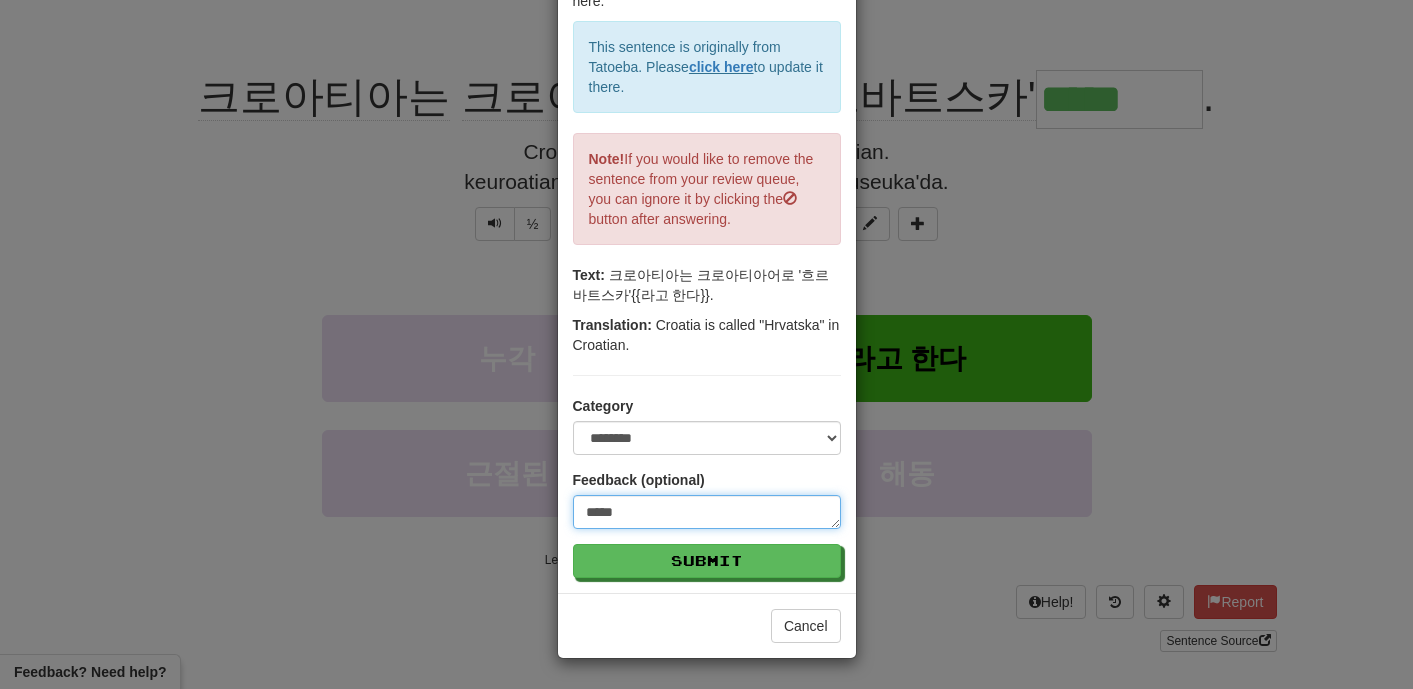 type on "******" 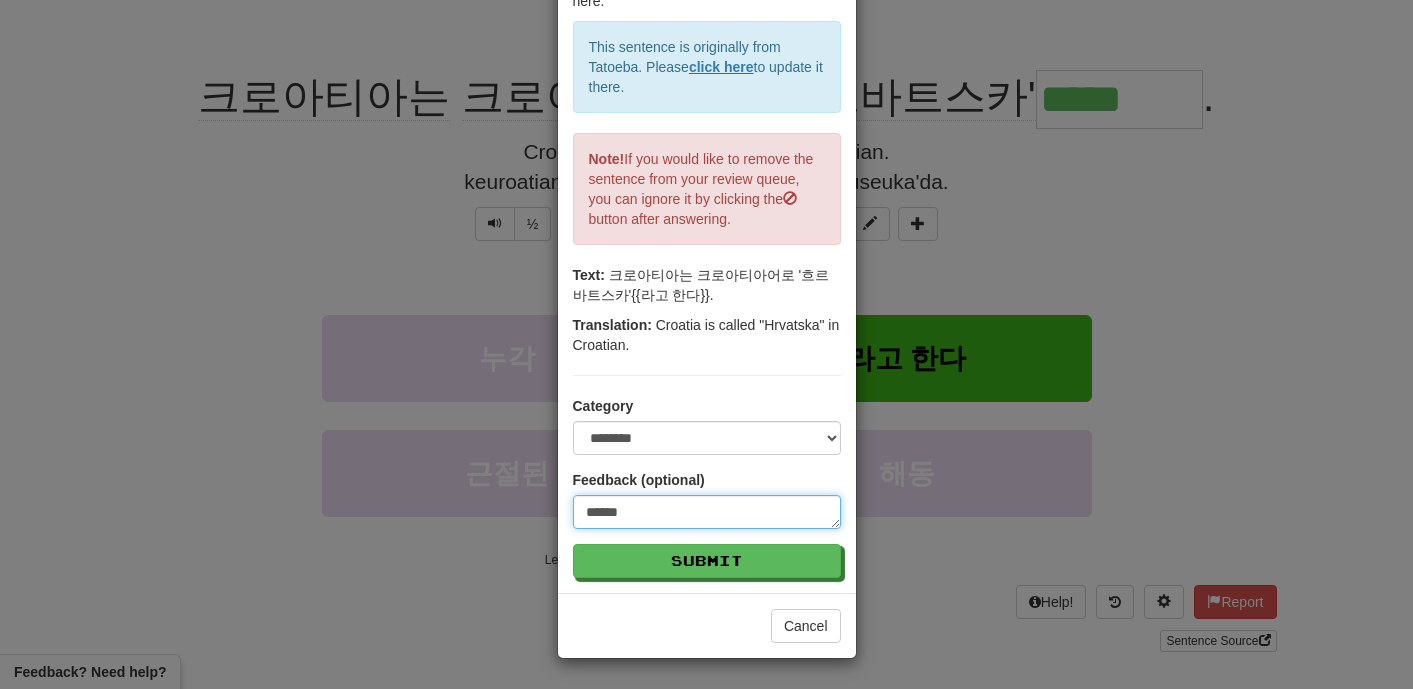 type on "*******" 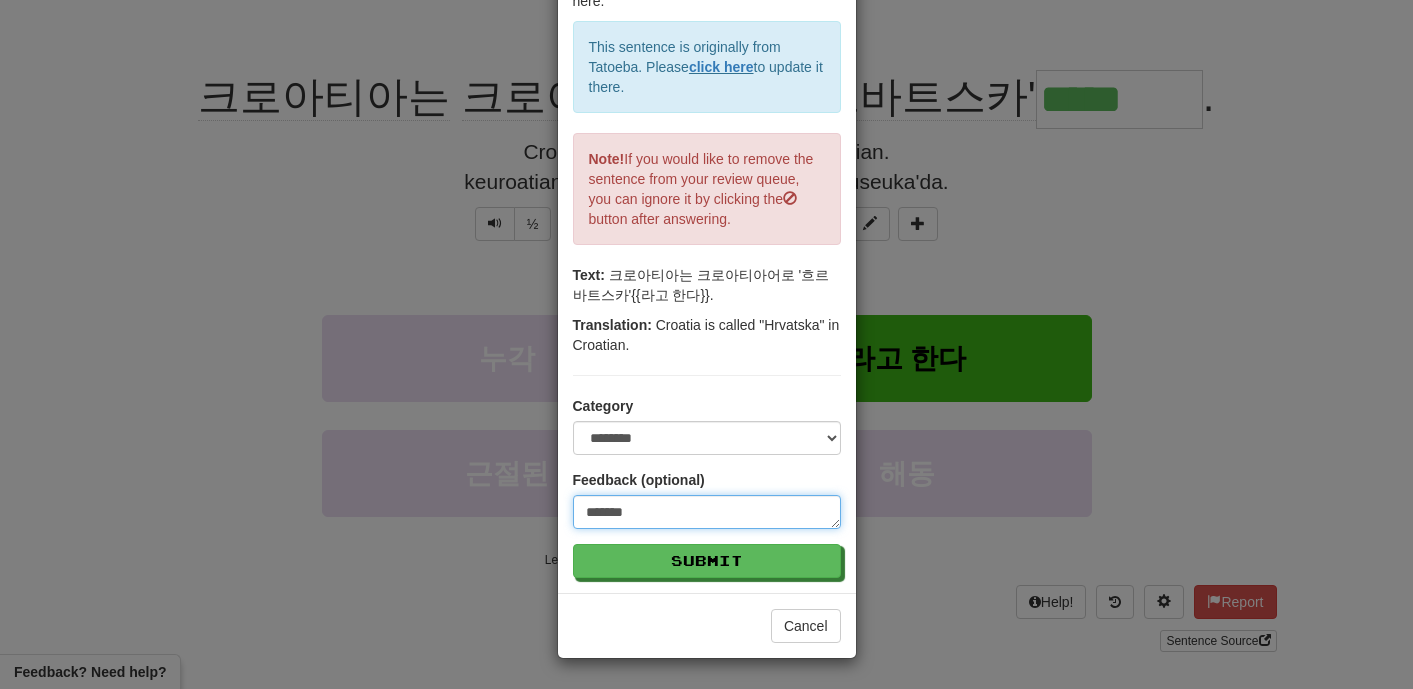 type on "*" 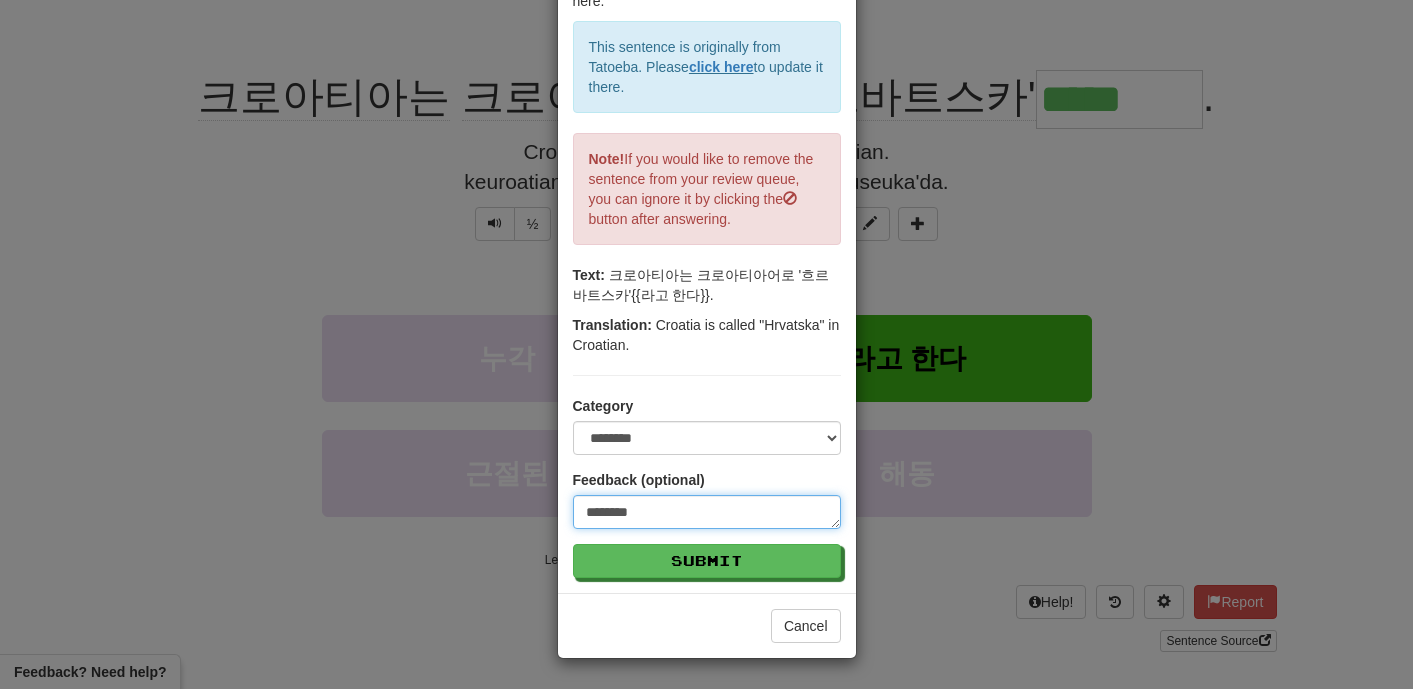 type on "*********" 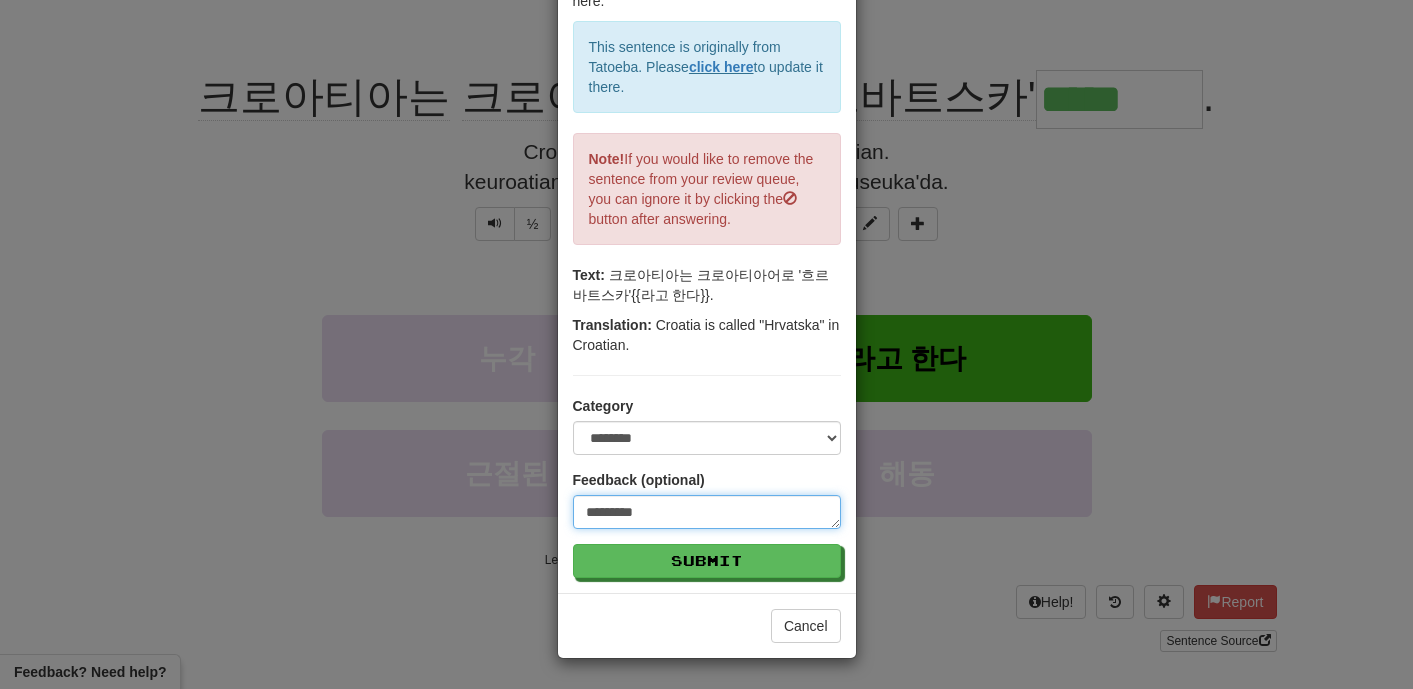 type on "**********" 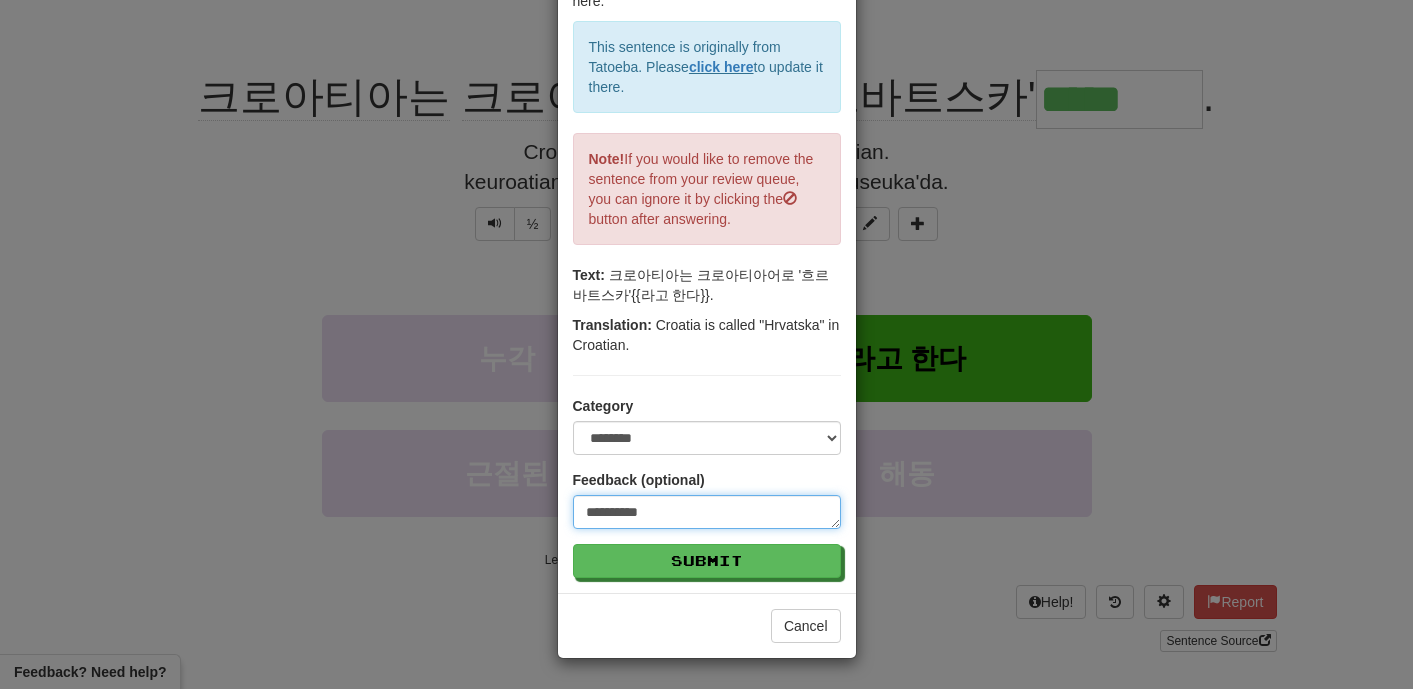 type on "**********" 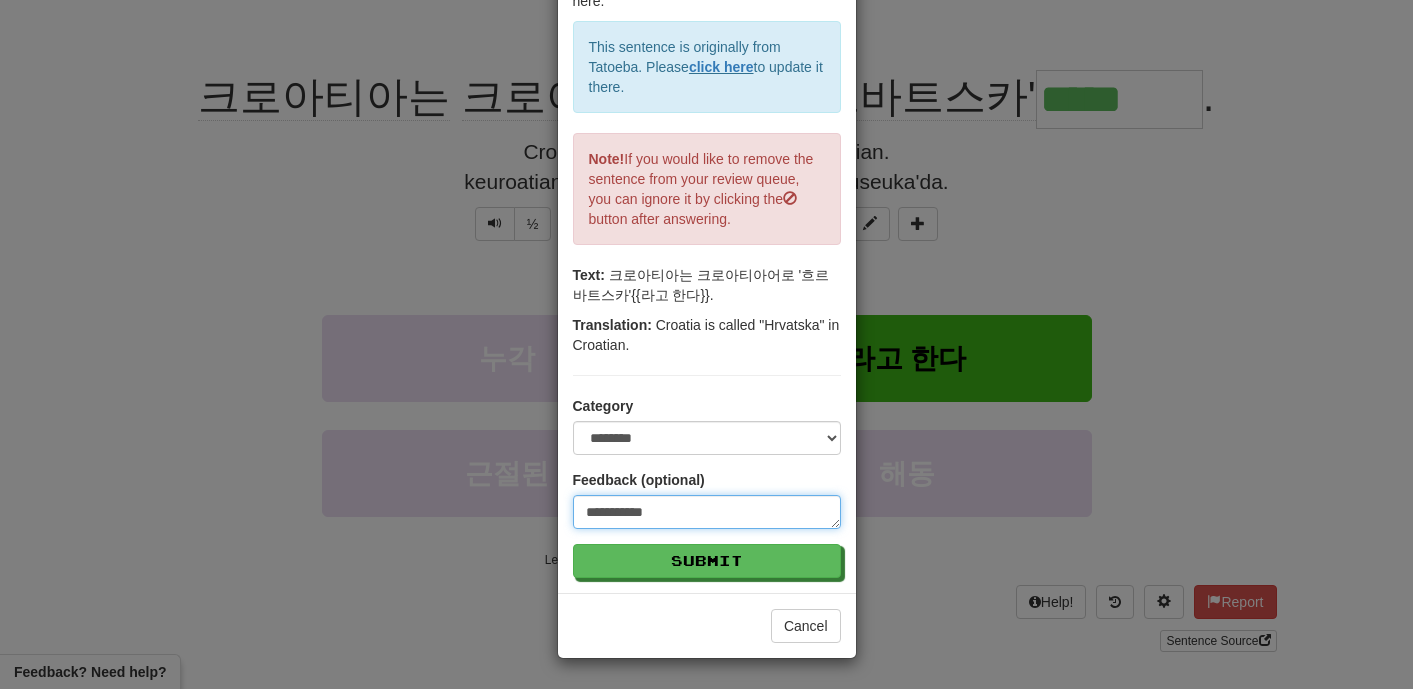 type on "**********" 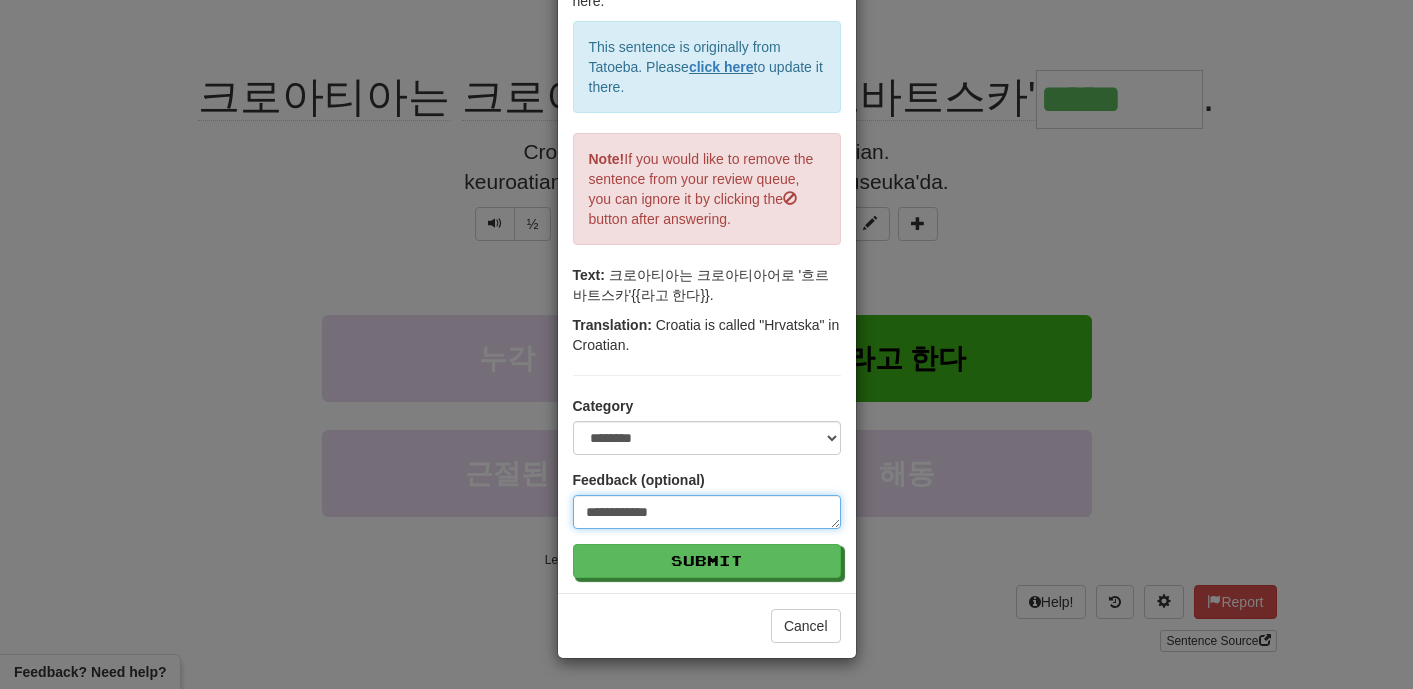 type on "**********" 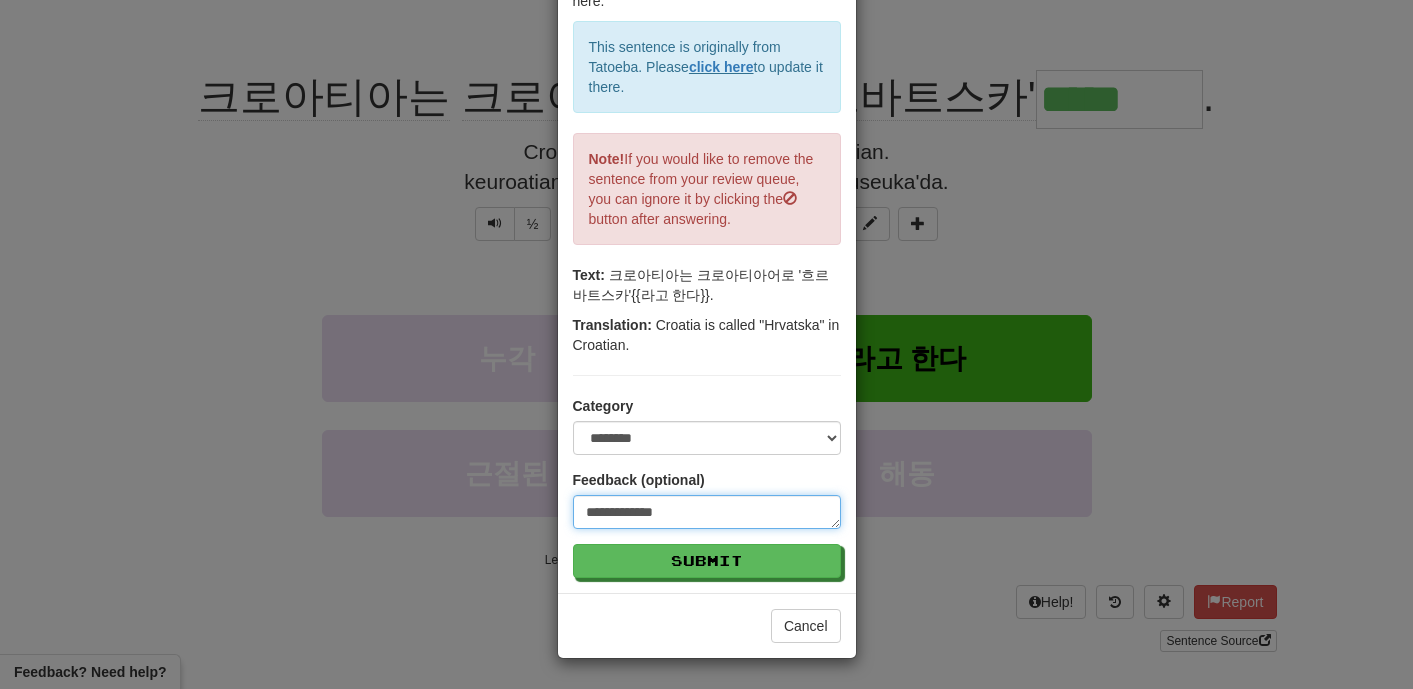 type on "**********" 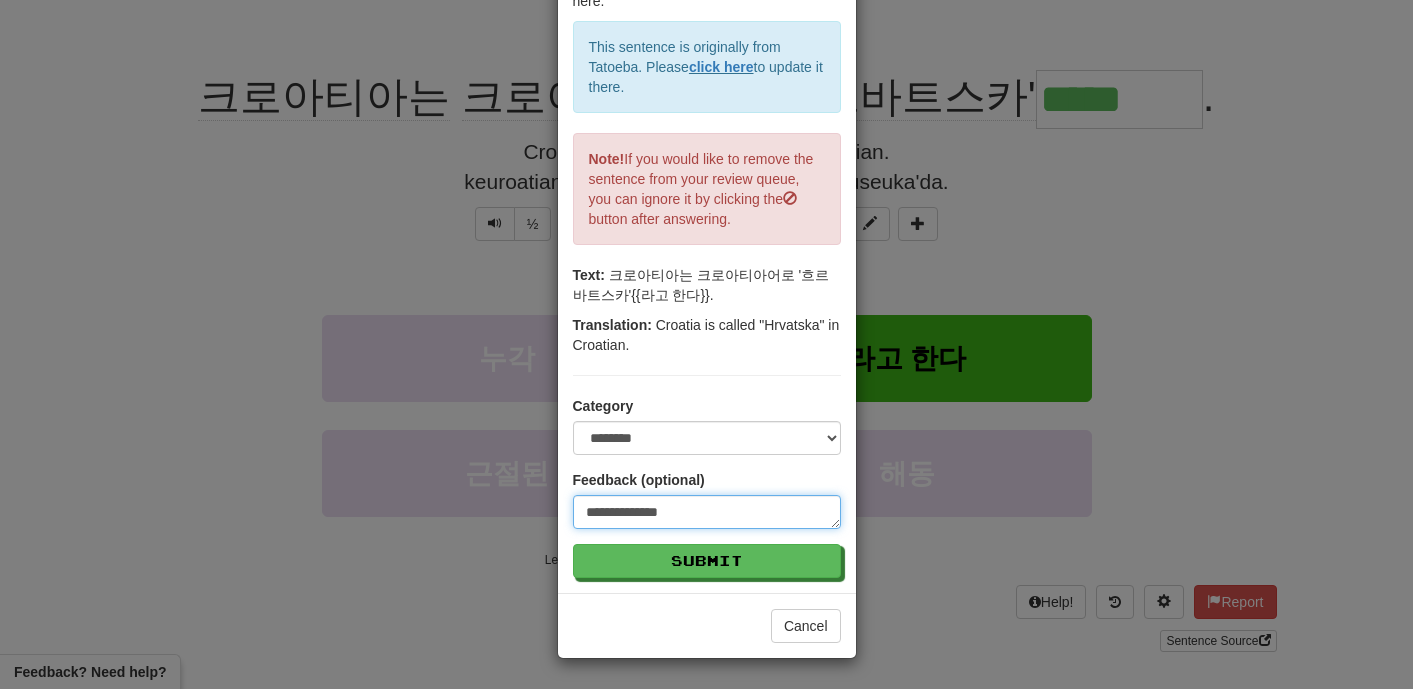 type on "**********" 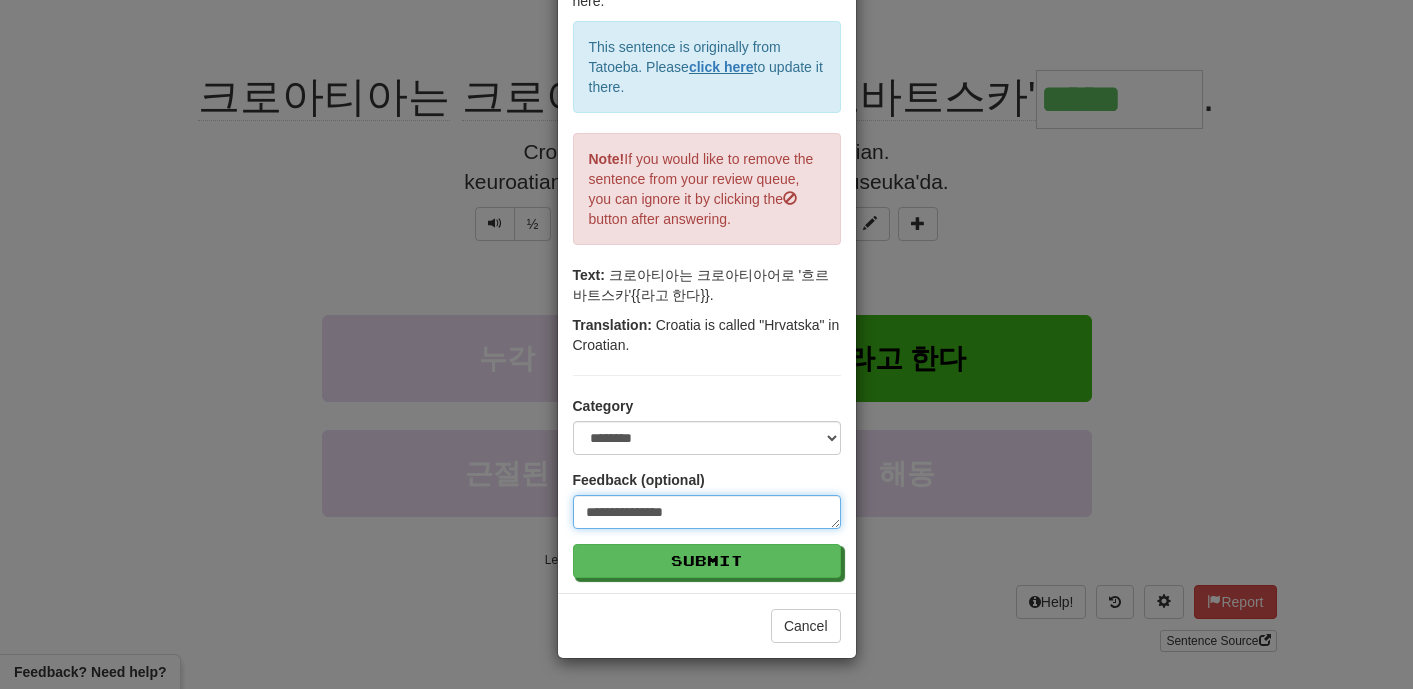 type on "**********" 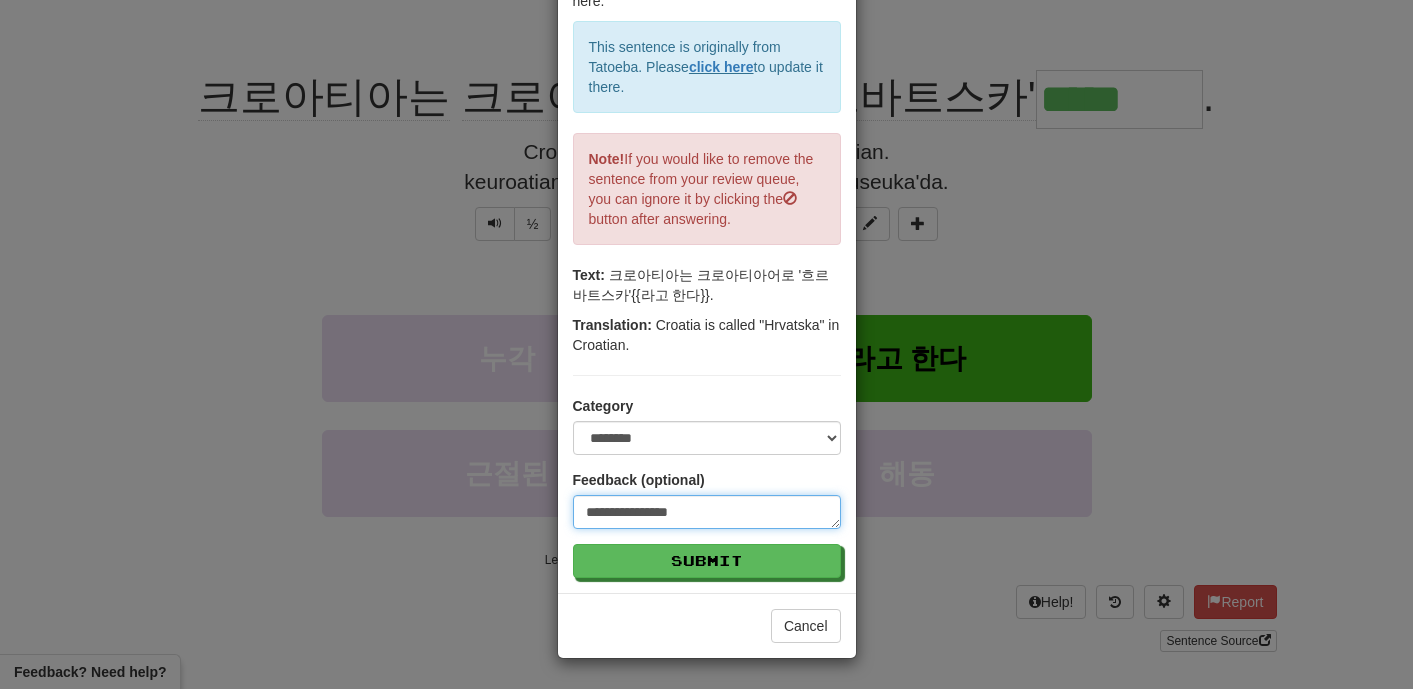 type on "*" 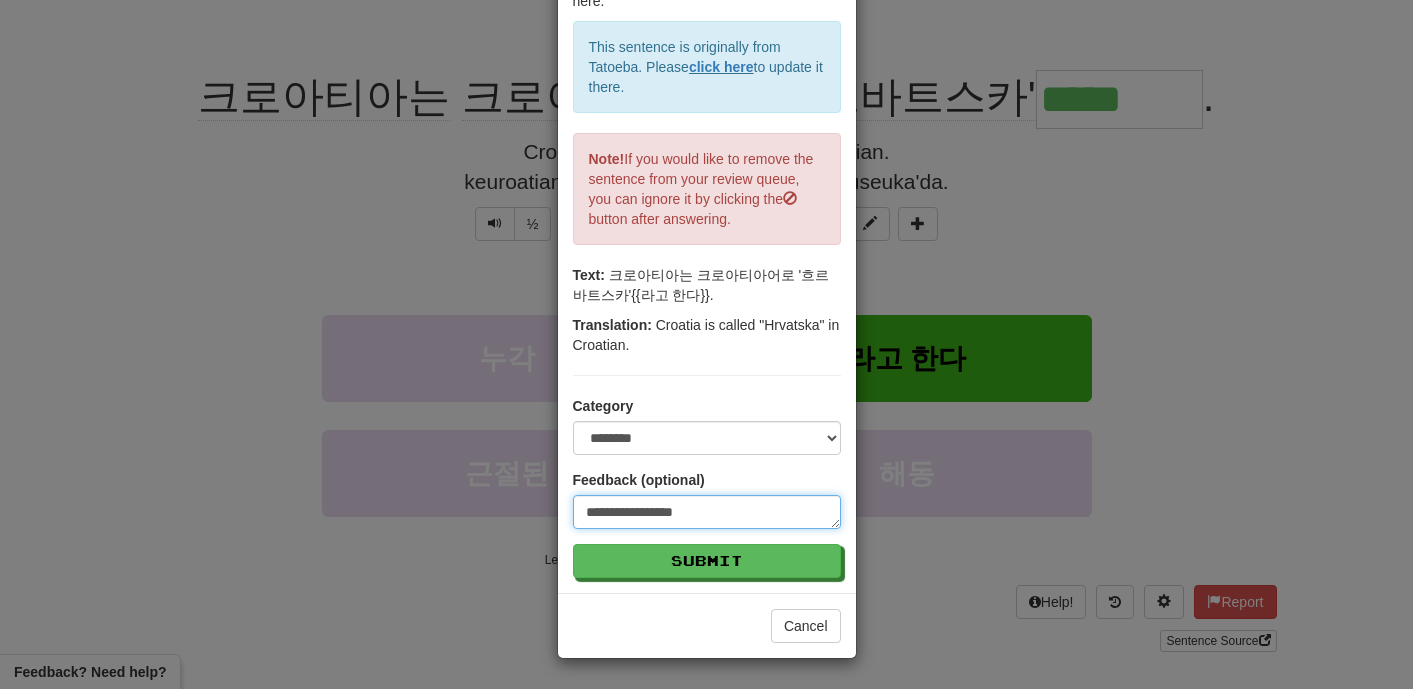 type on "**********" 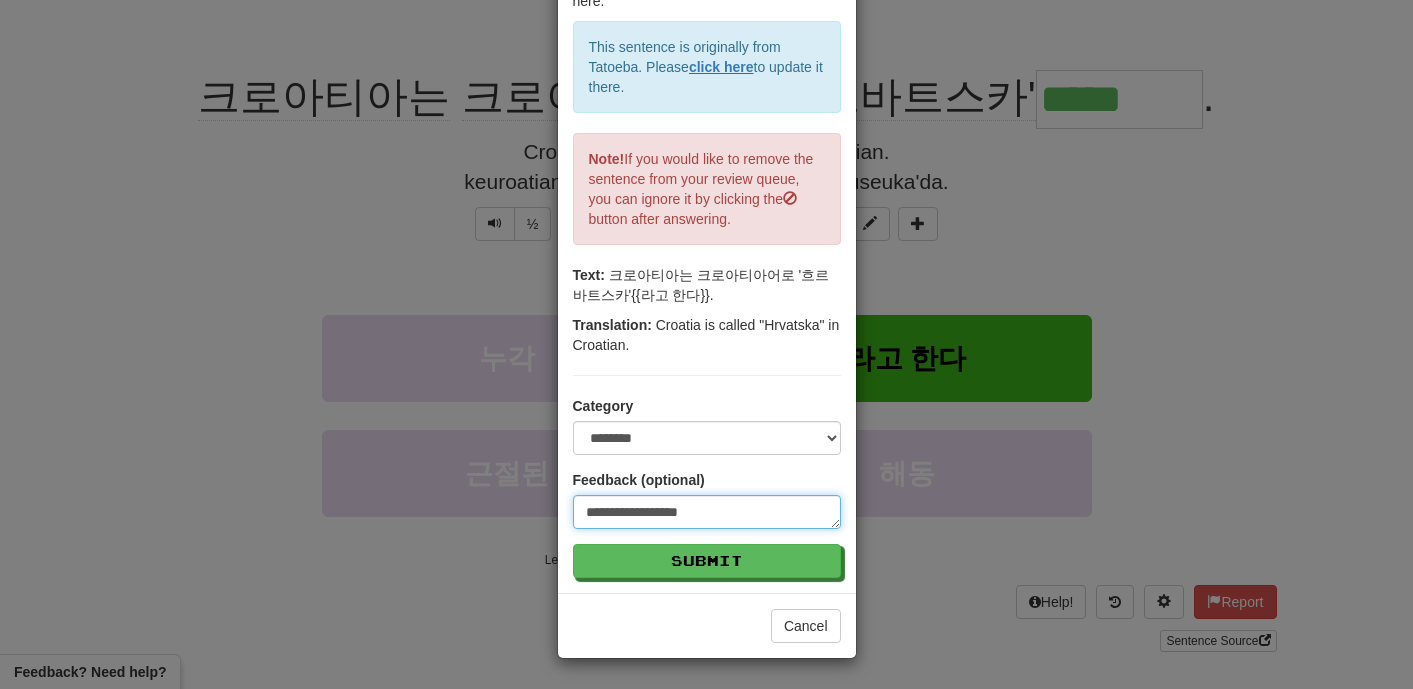 type on "**********" 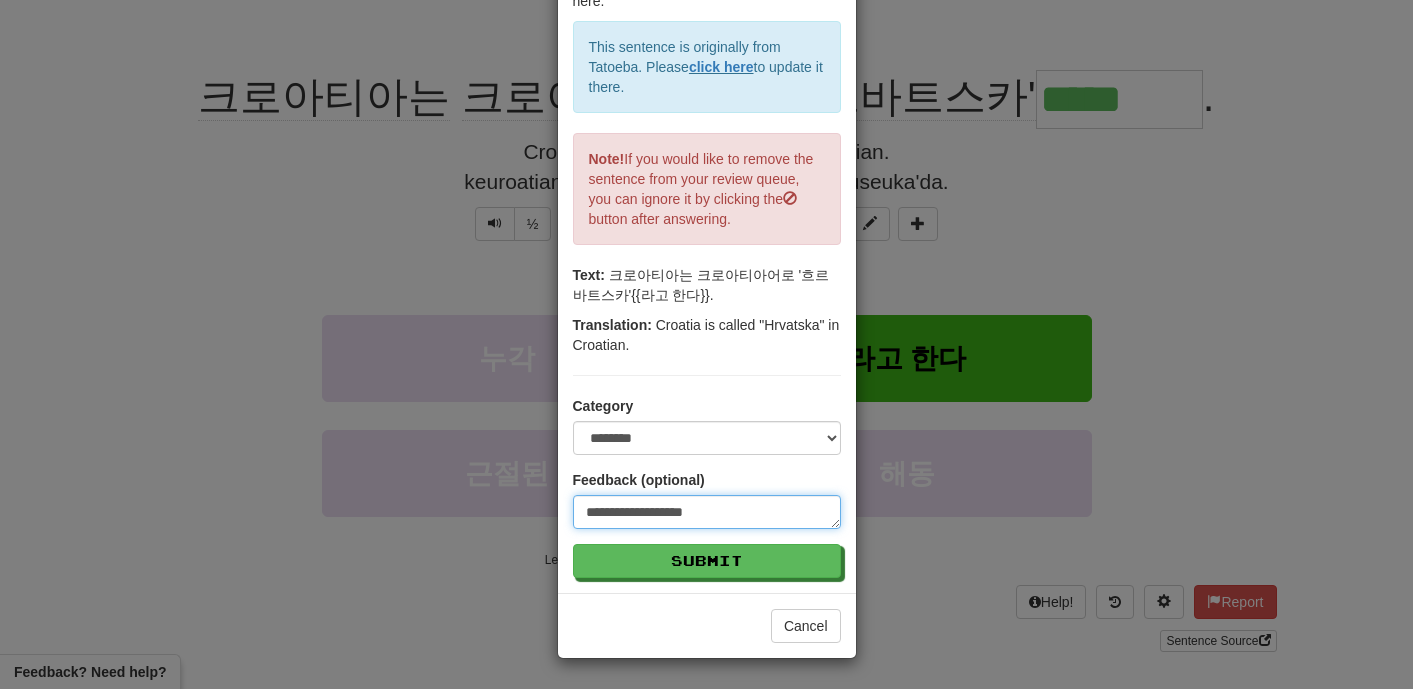 type on "**********" 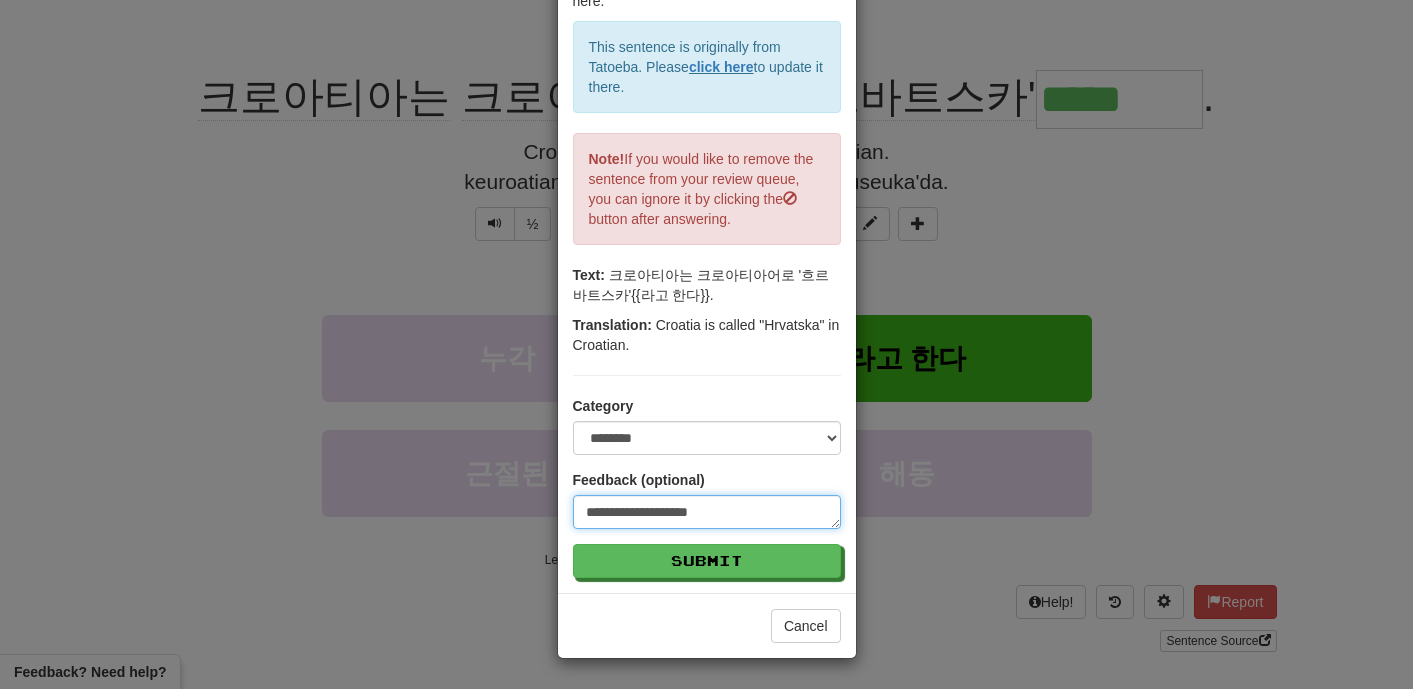 type on "**********" 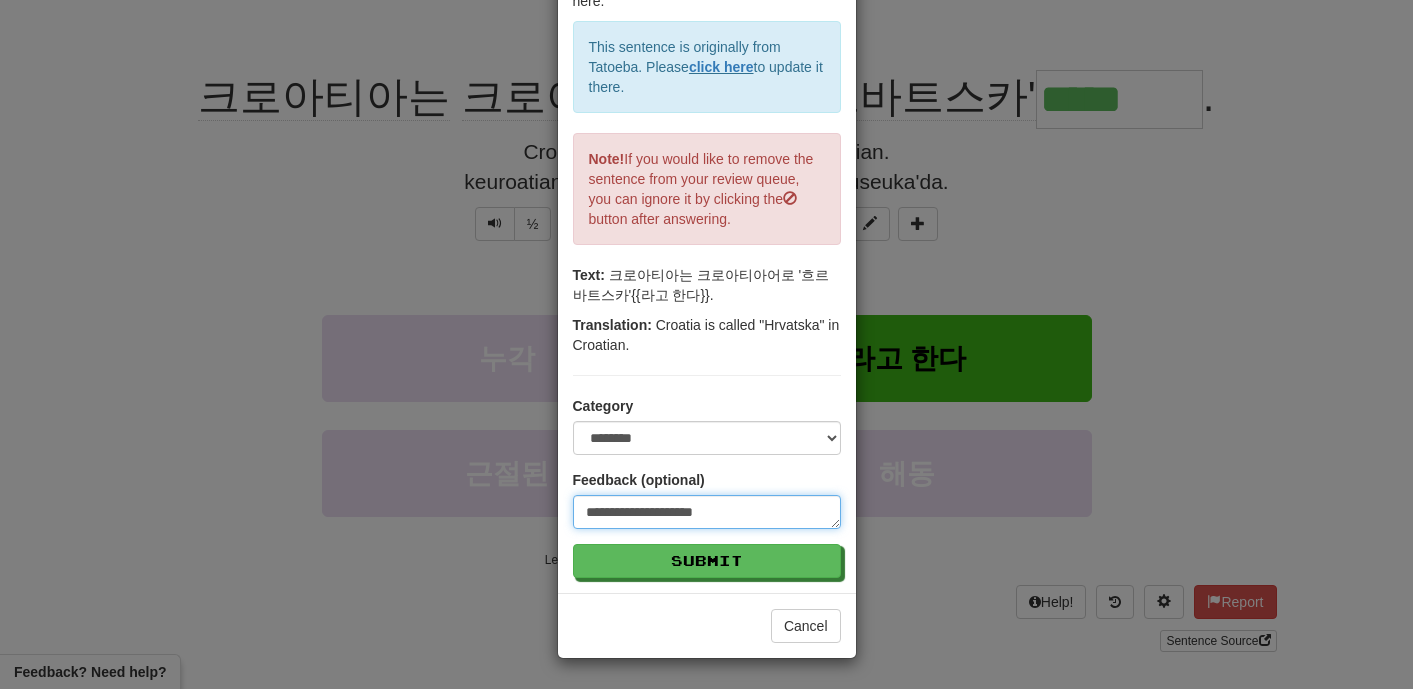 type on "*" 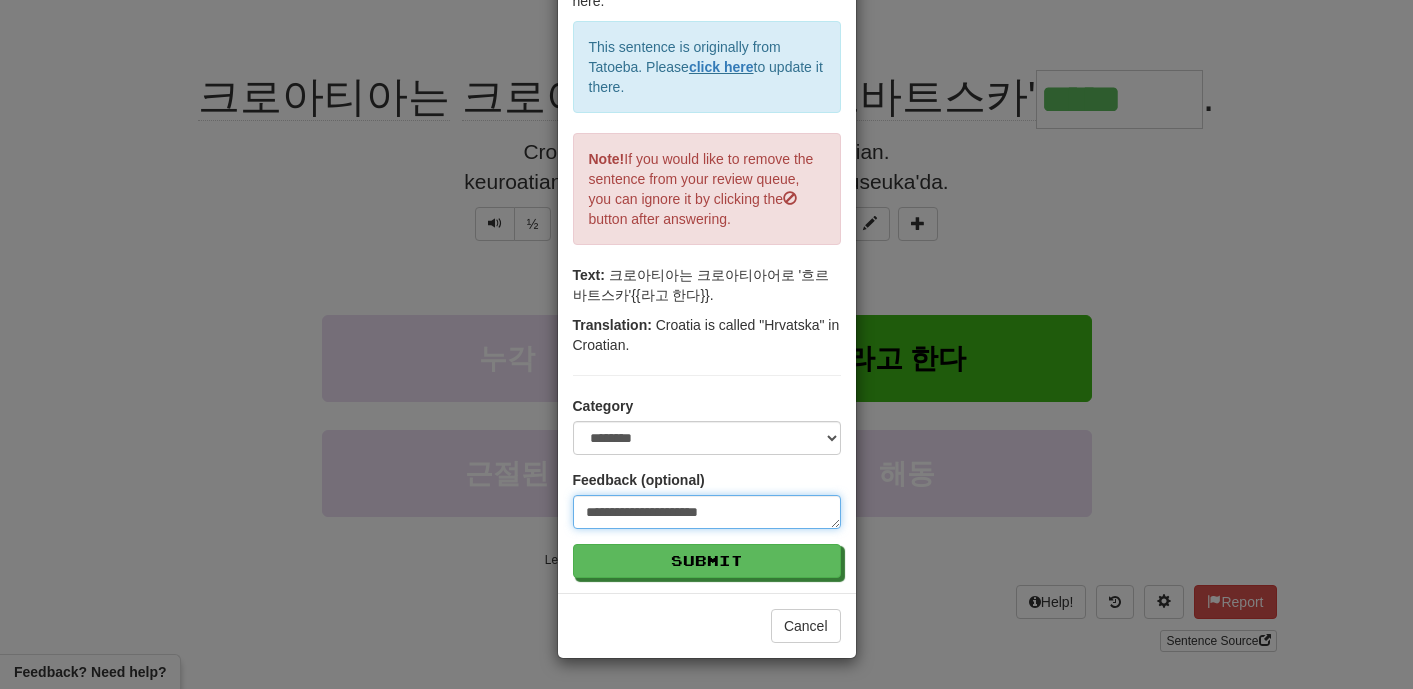 type on "**********" 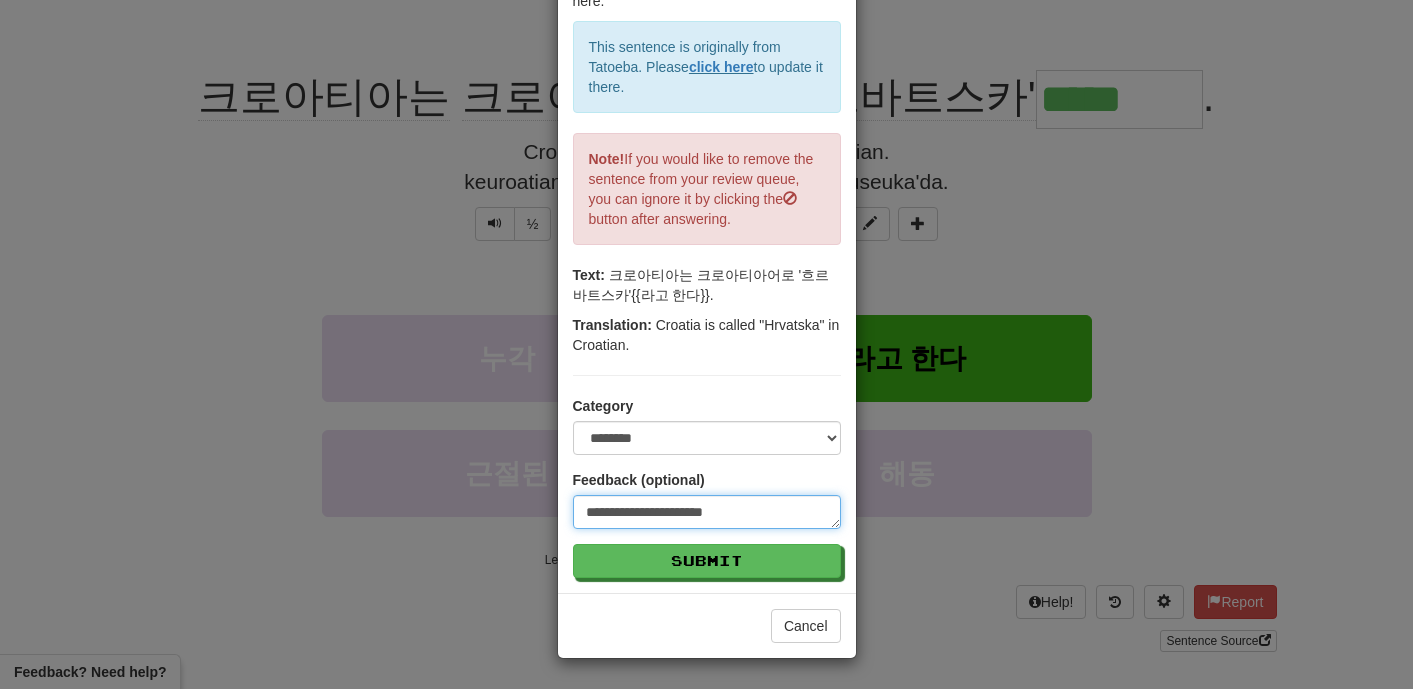type on "**********" 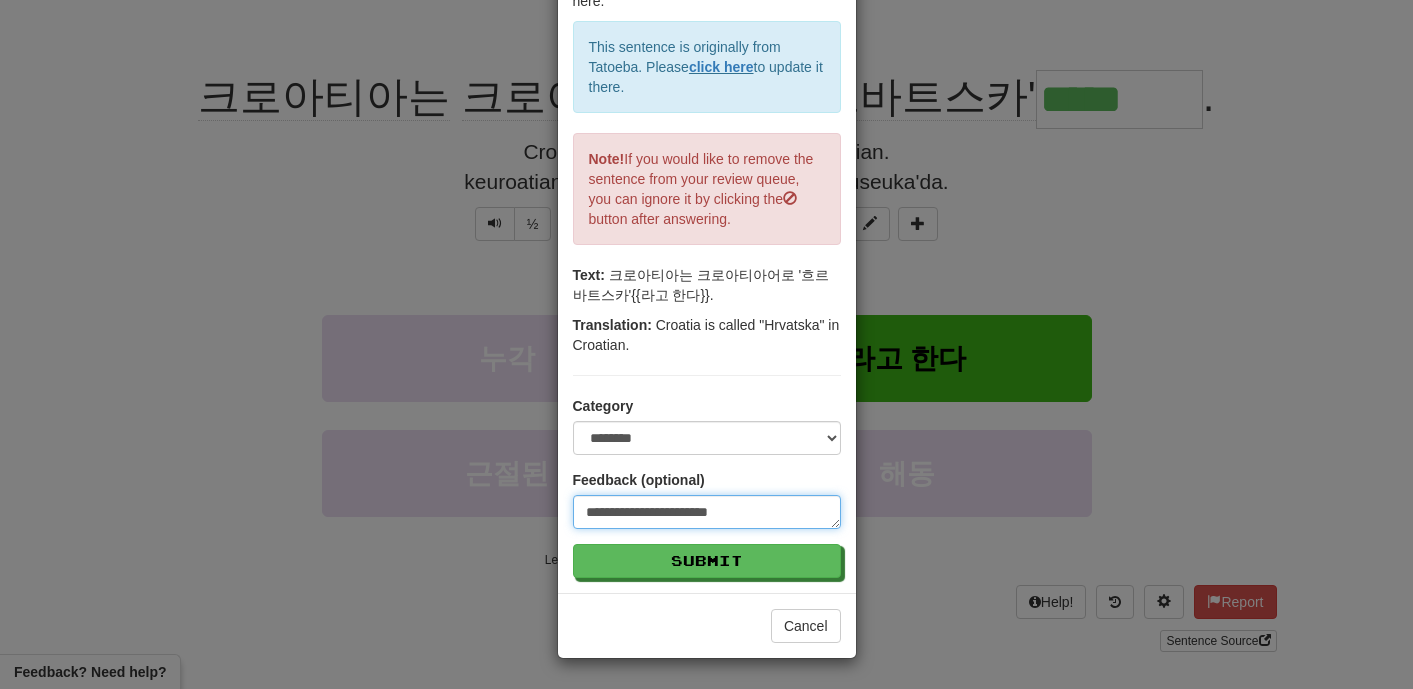 type on "*" 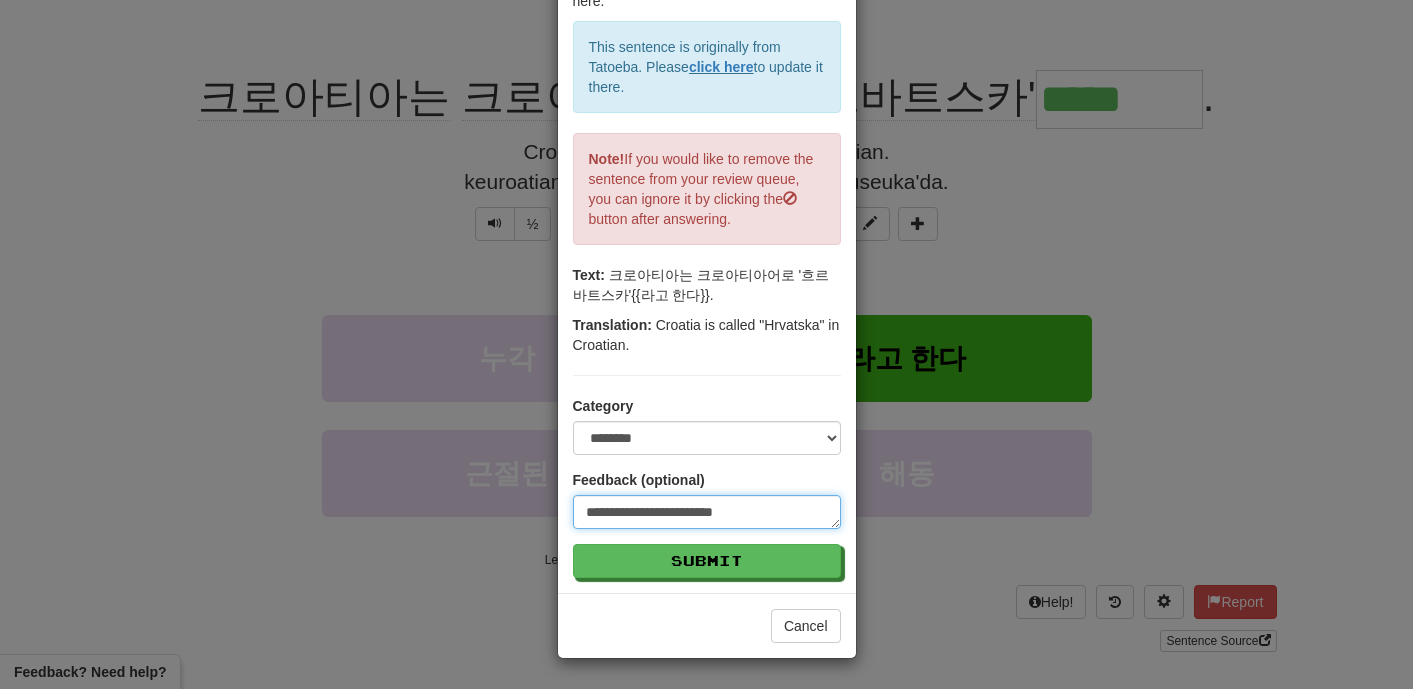 type on "**********" 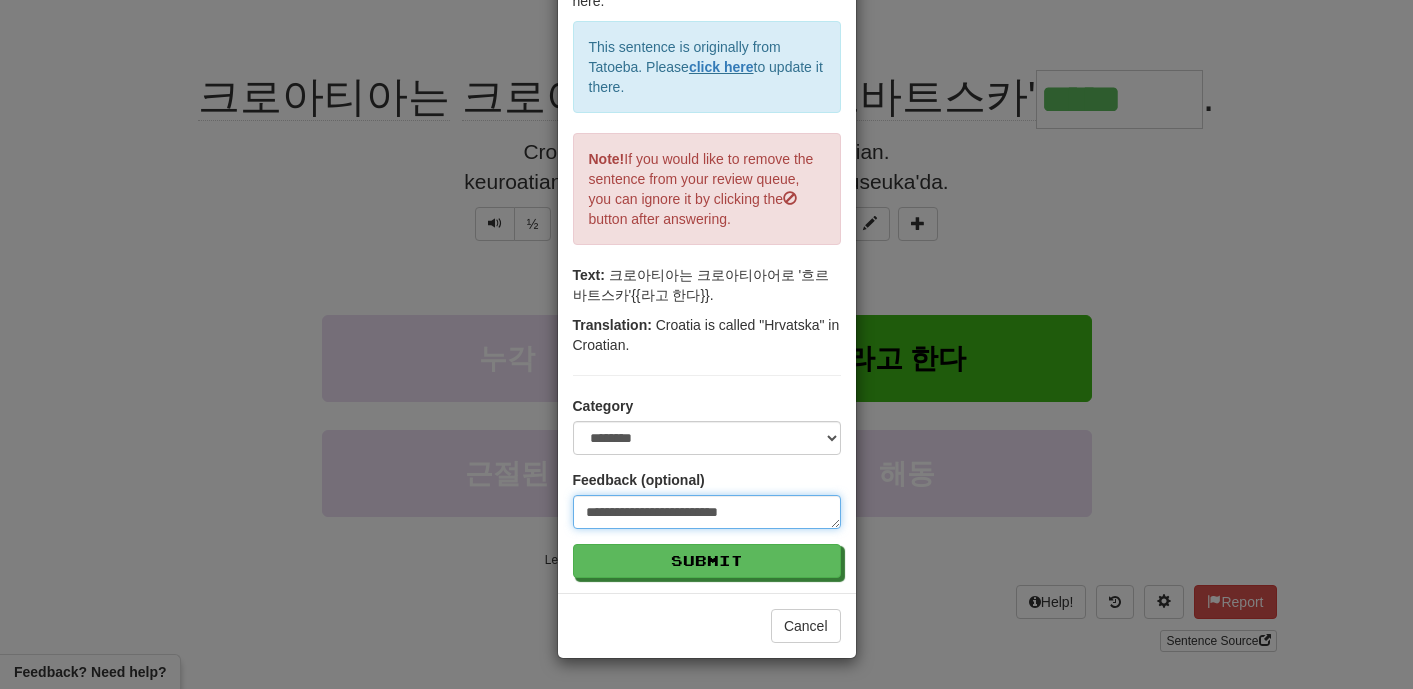 type on "**********" 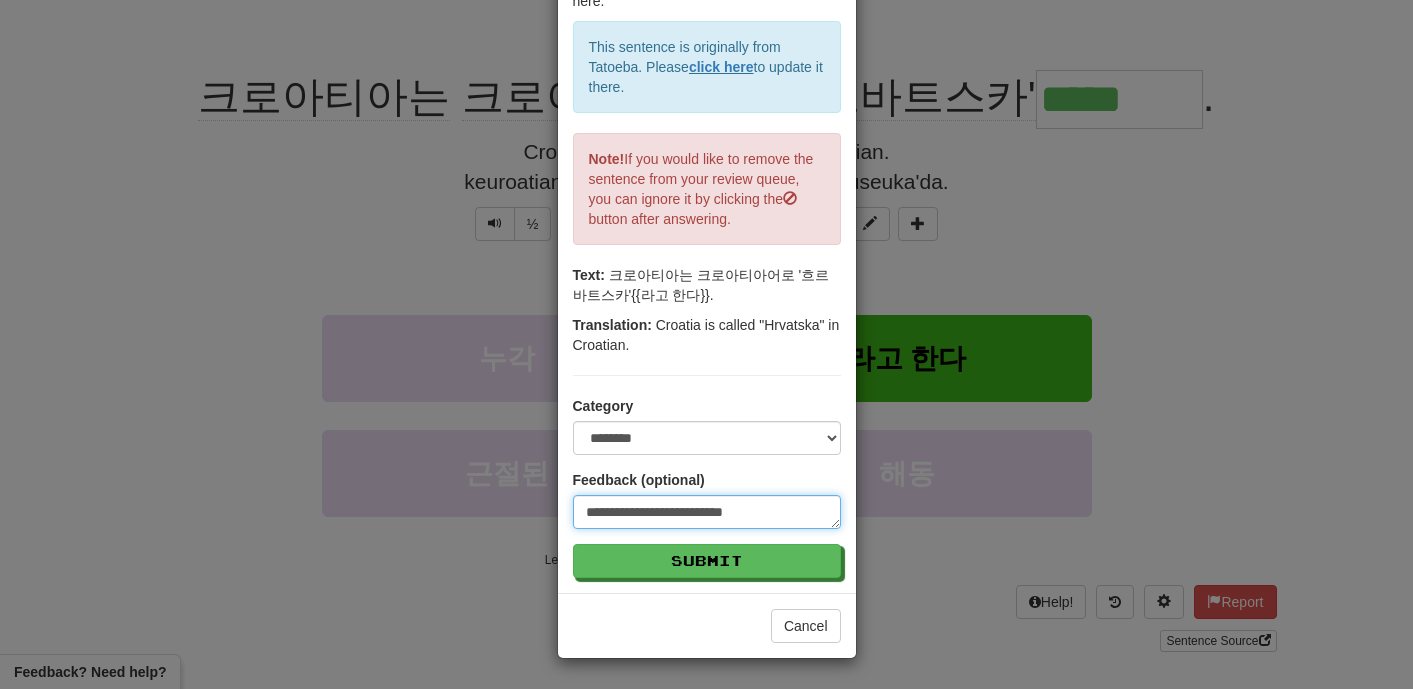 type on "**********" 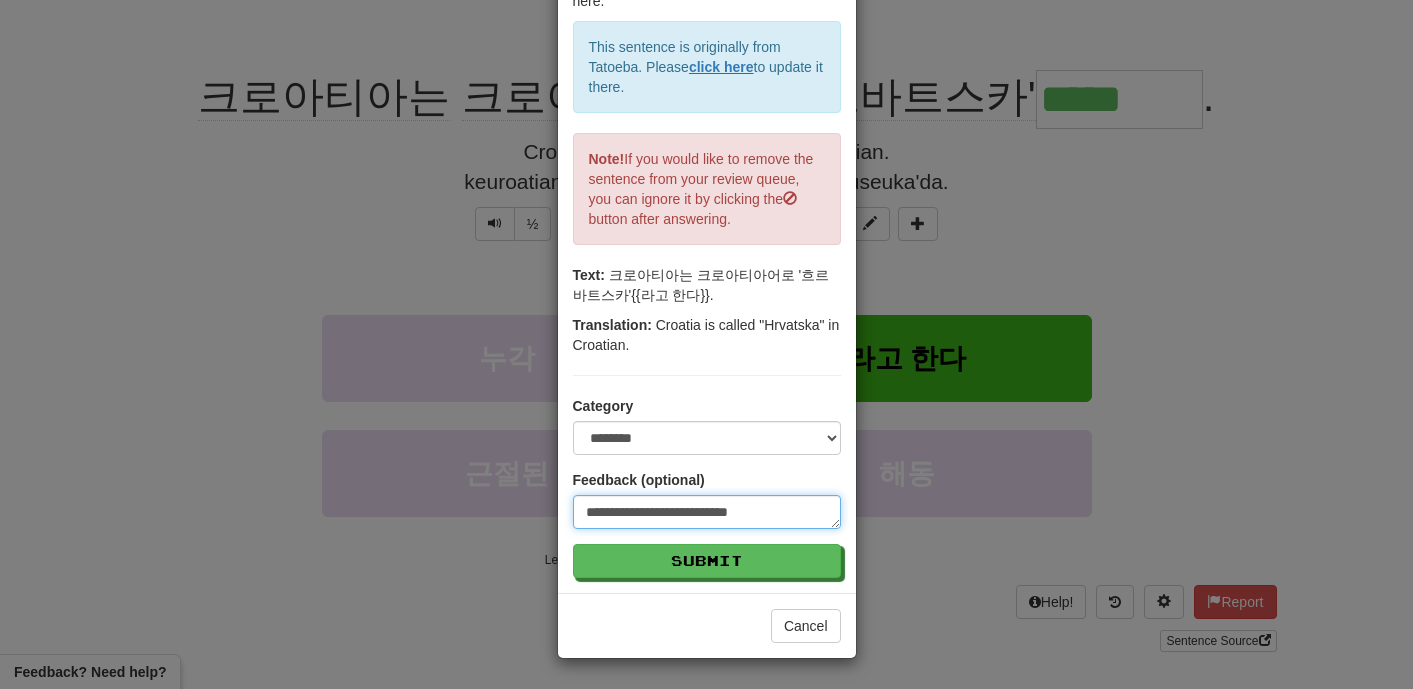 type on "*" 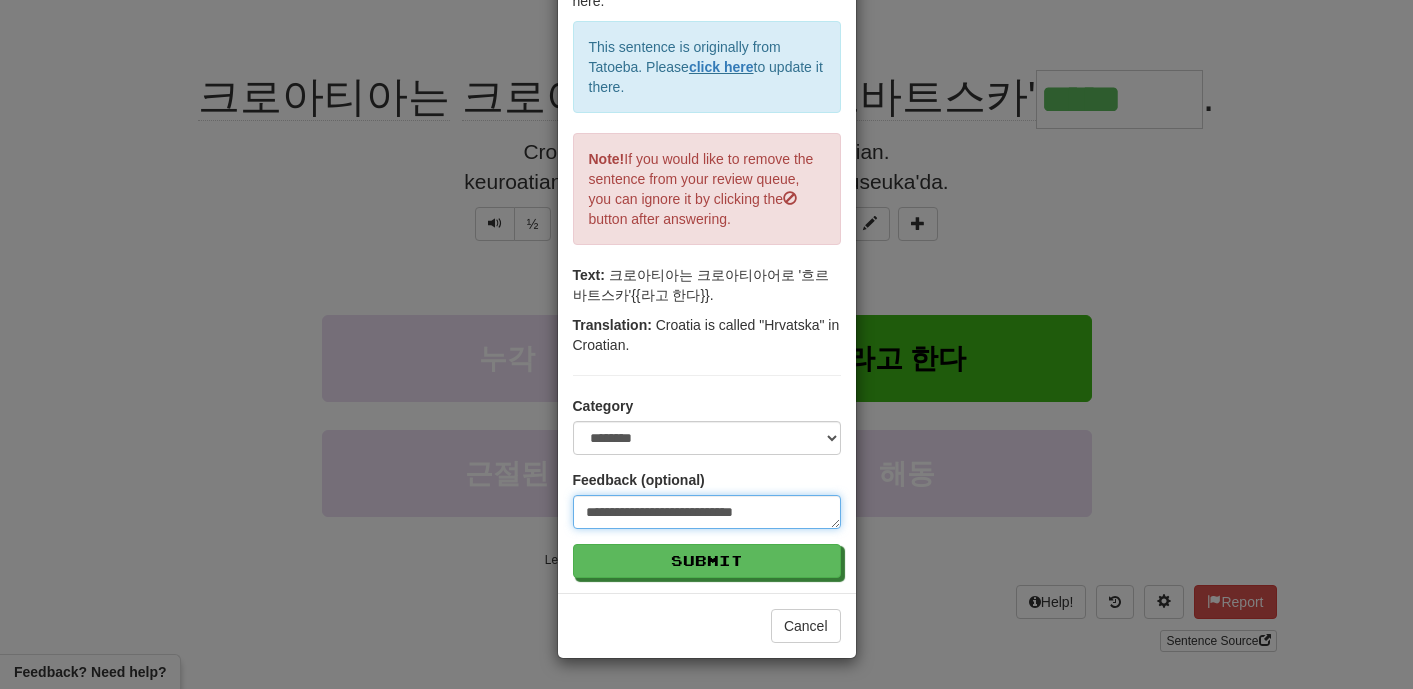 type on "**********" 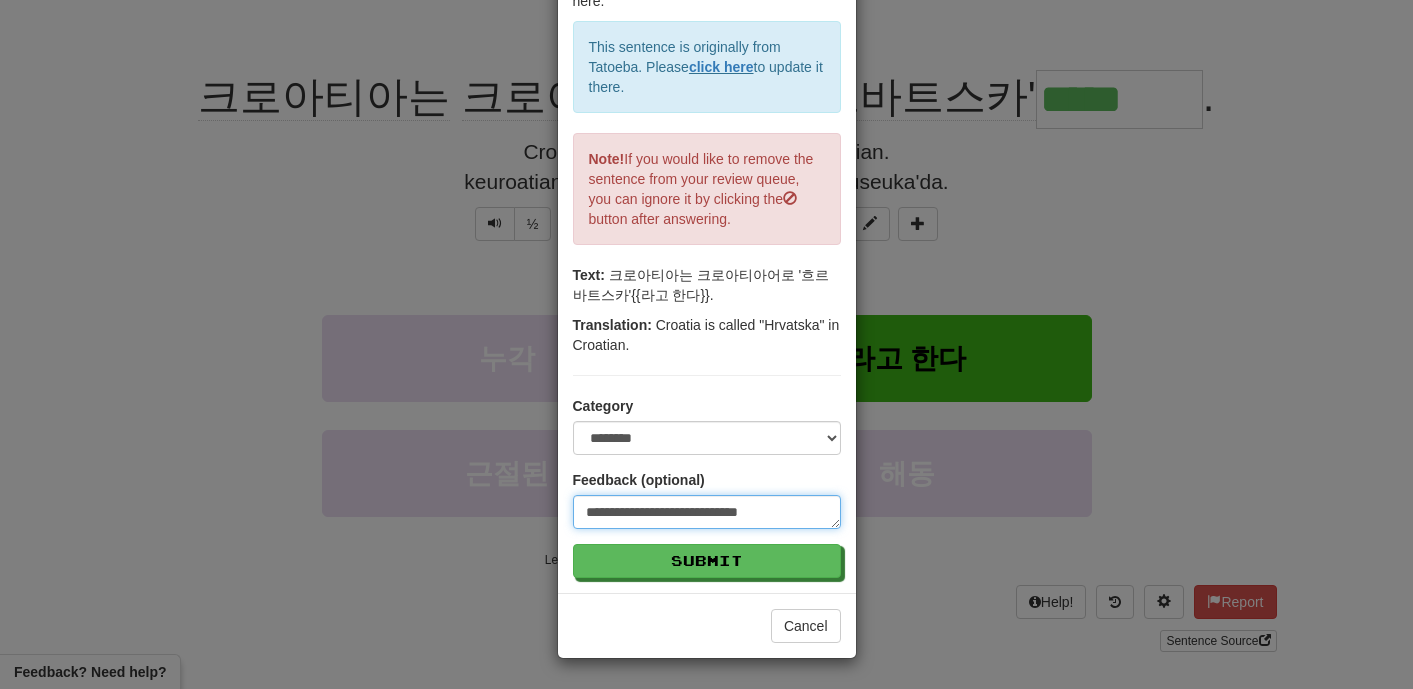 type on "**********" 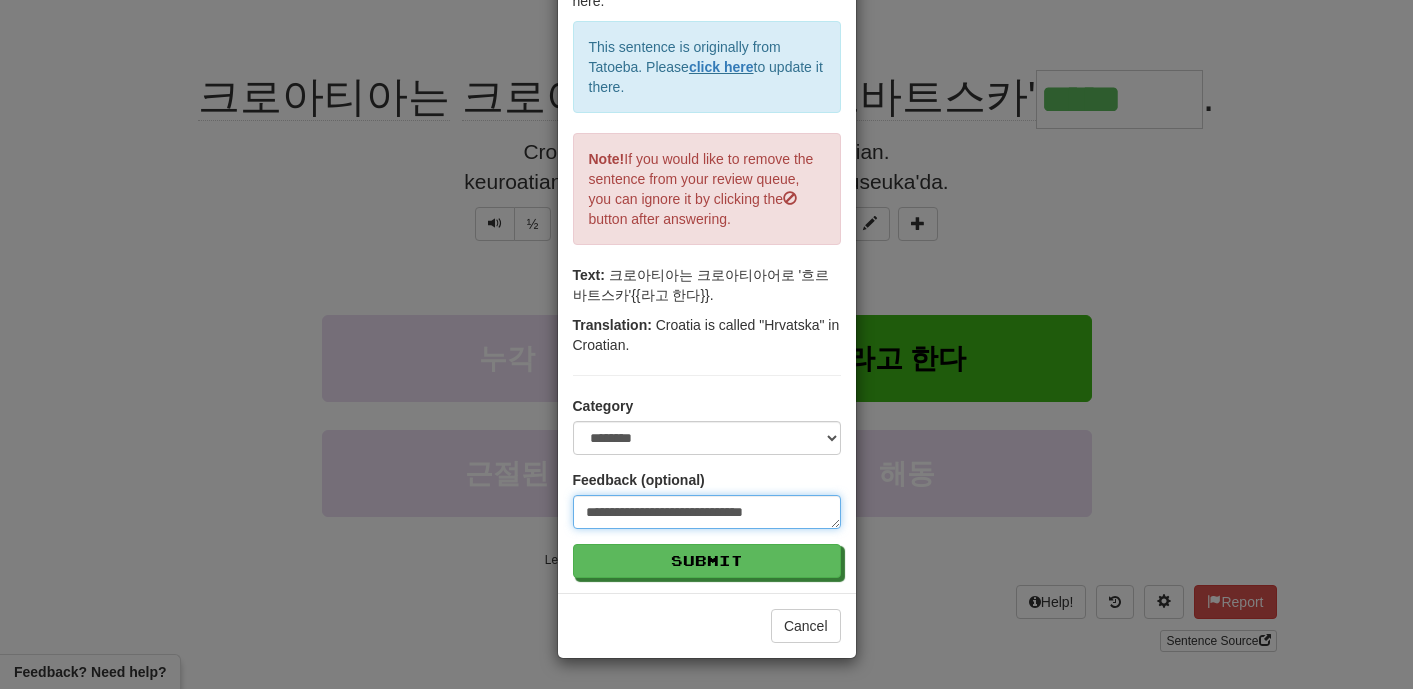 type on "**********" 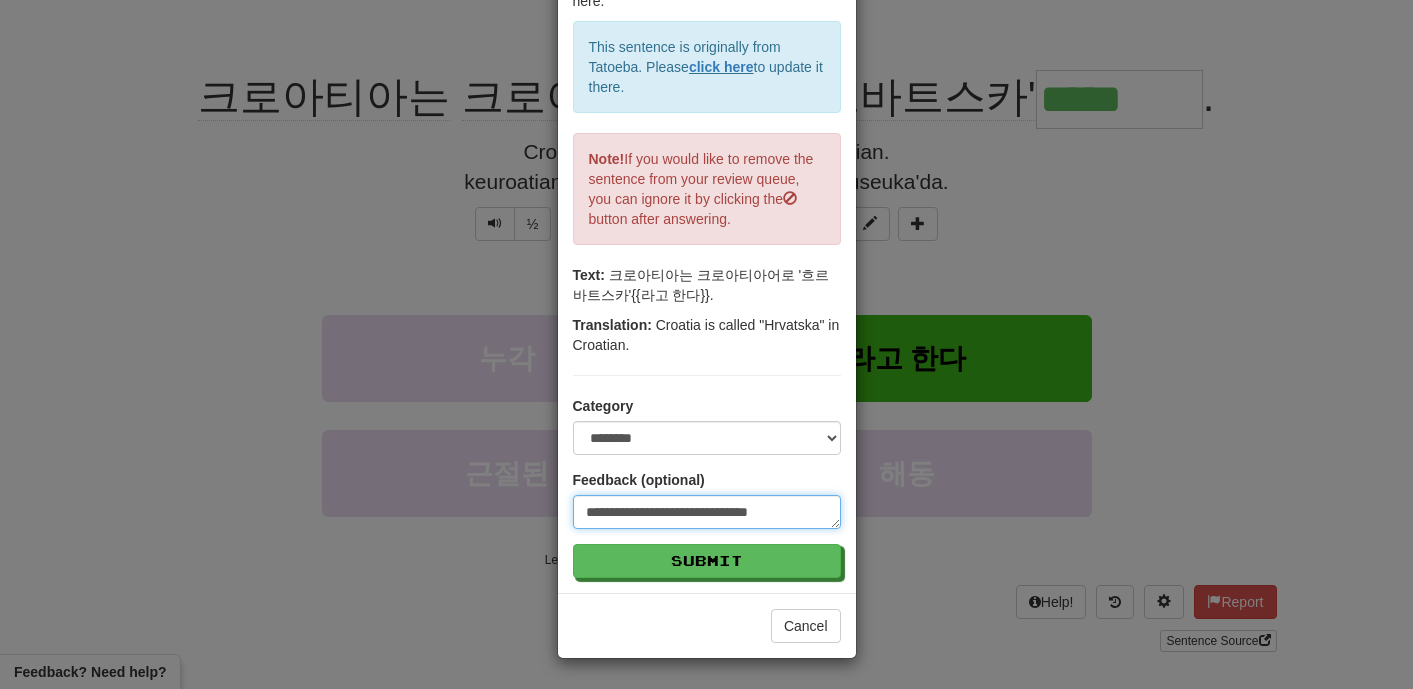 type on "*" 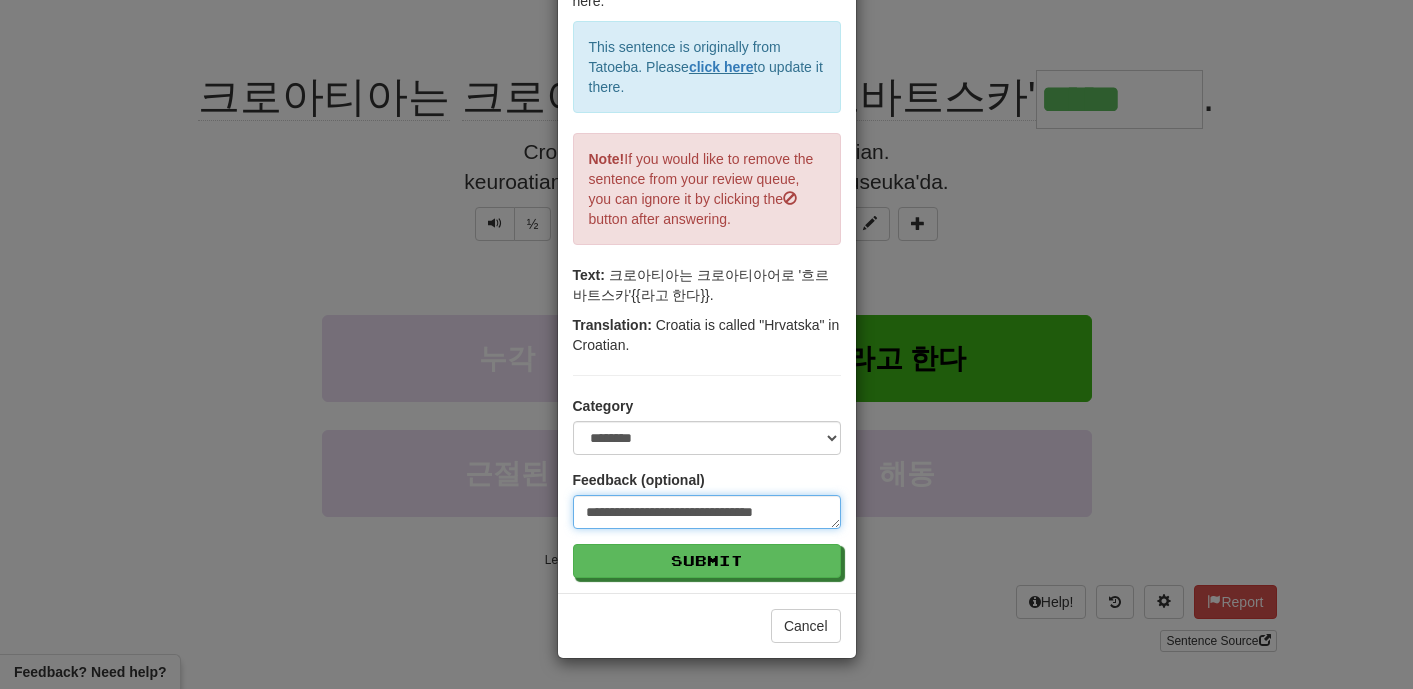 type on "**********" 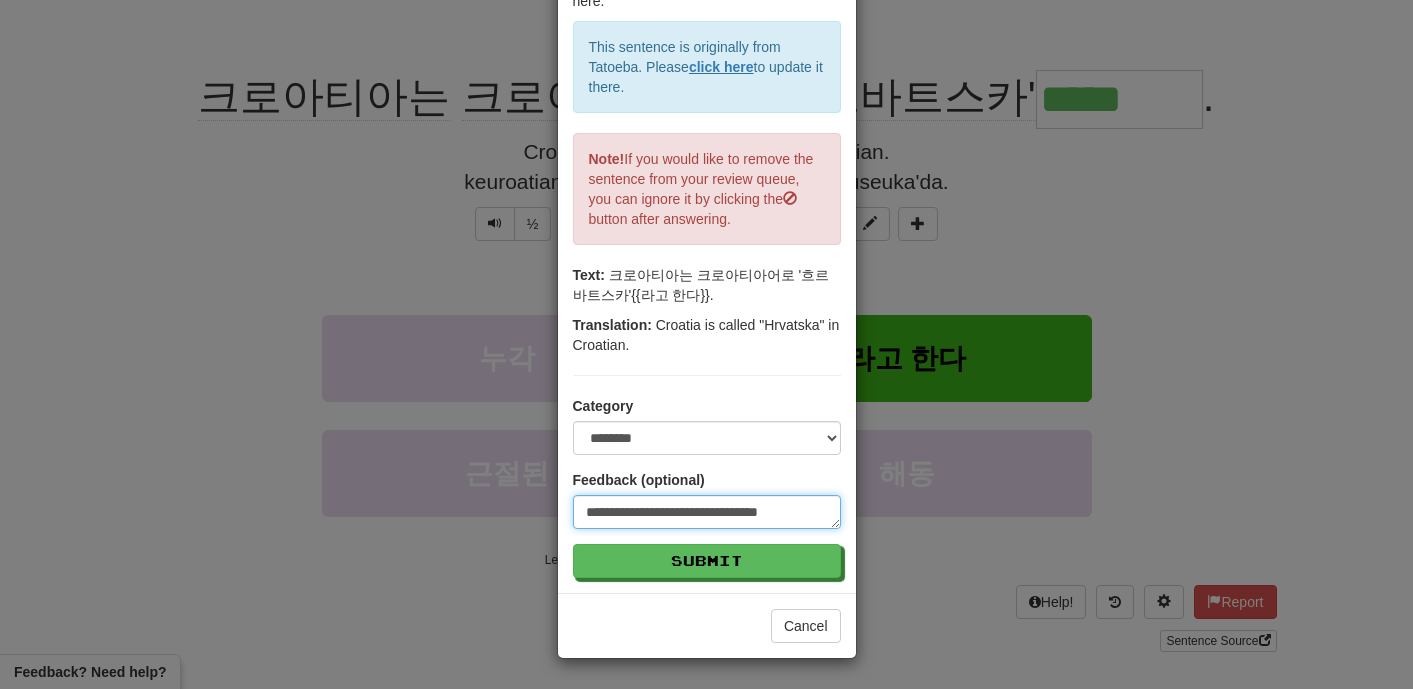 type on "*" 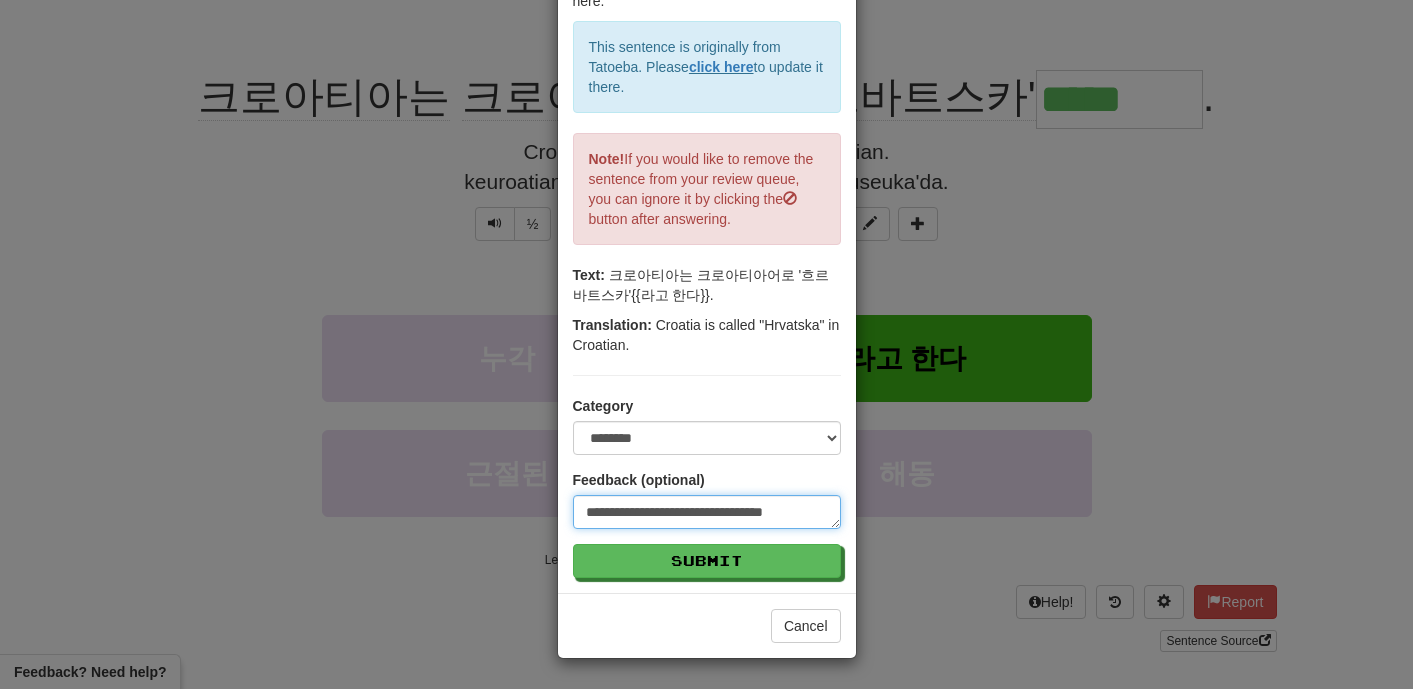 type on "**********" 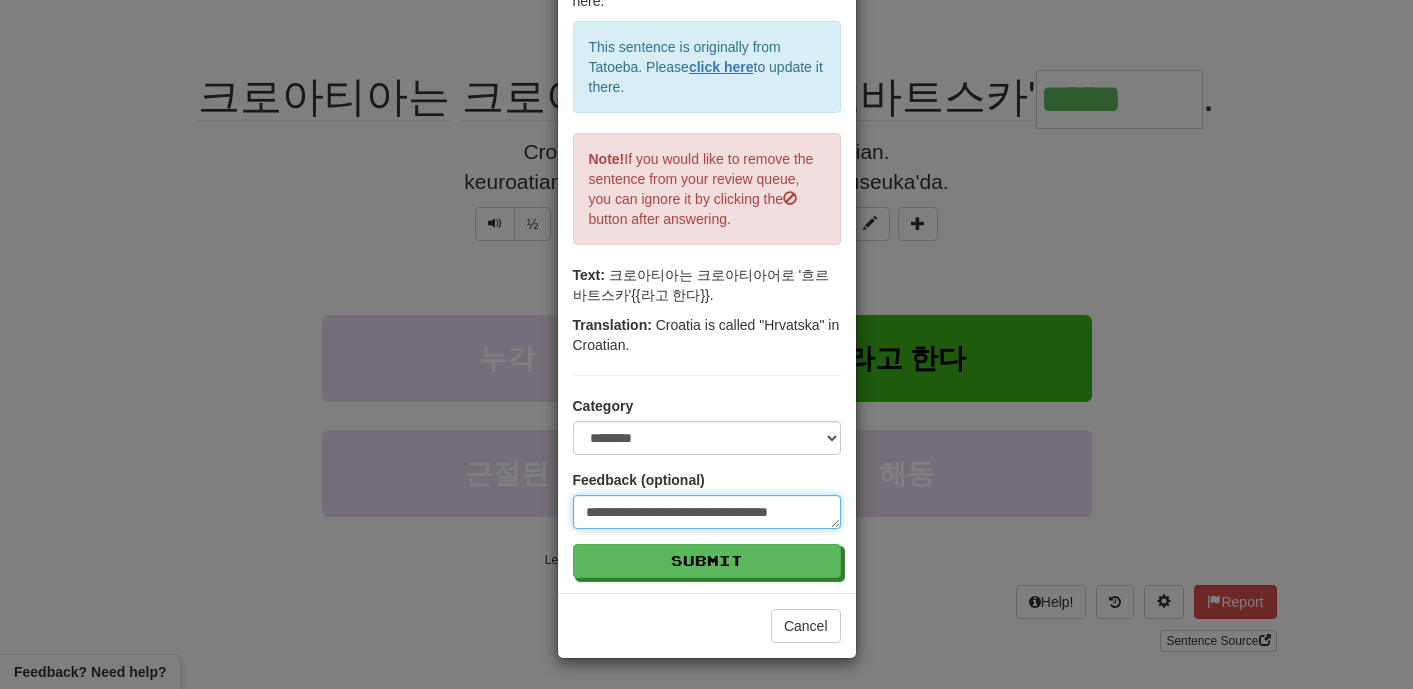 type on "**********" 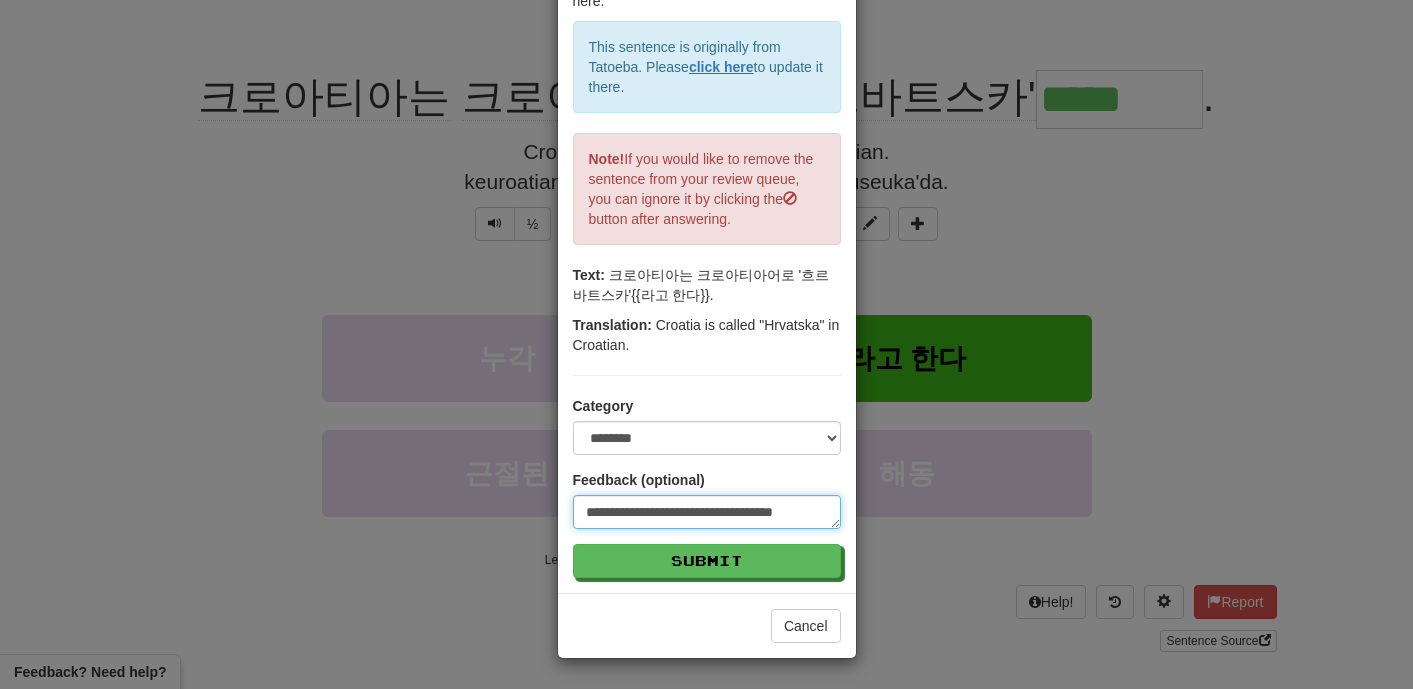 type on "**********" 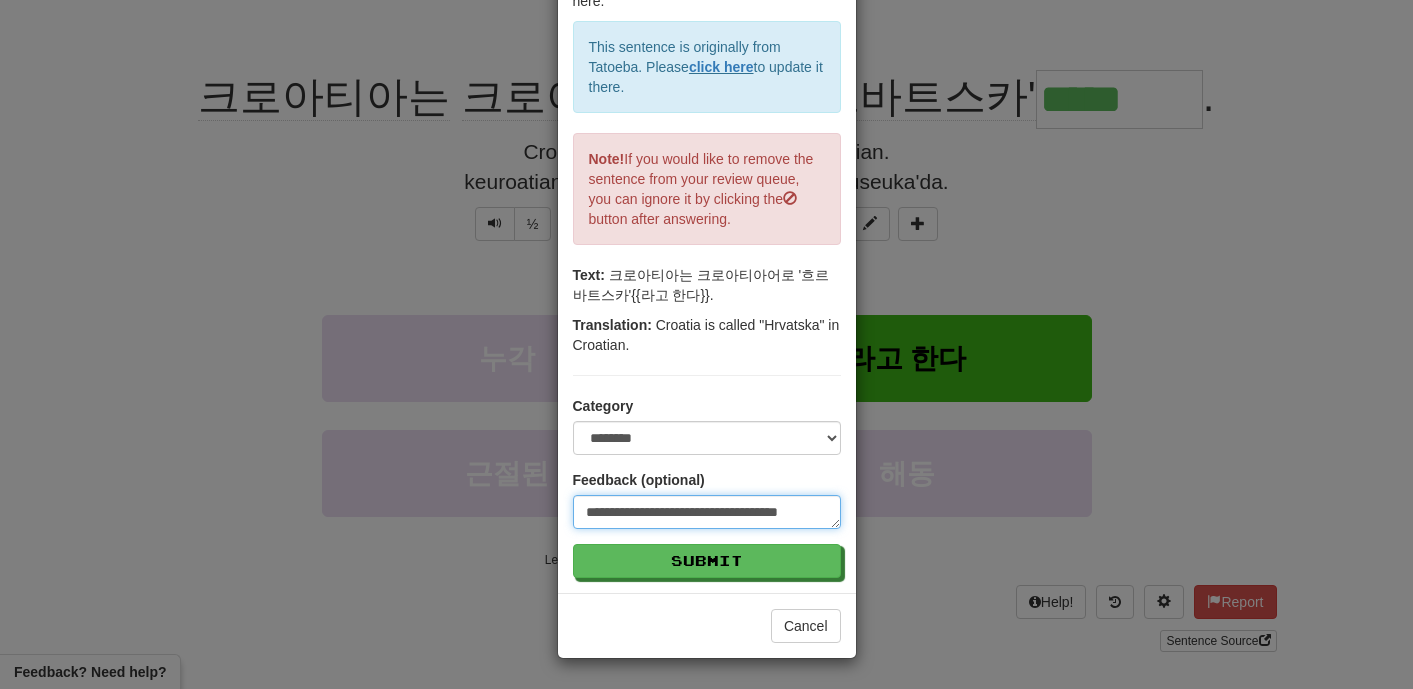 type on "**********" 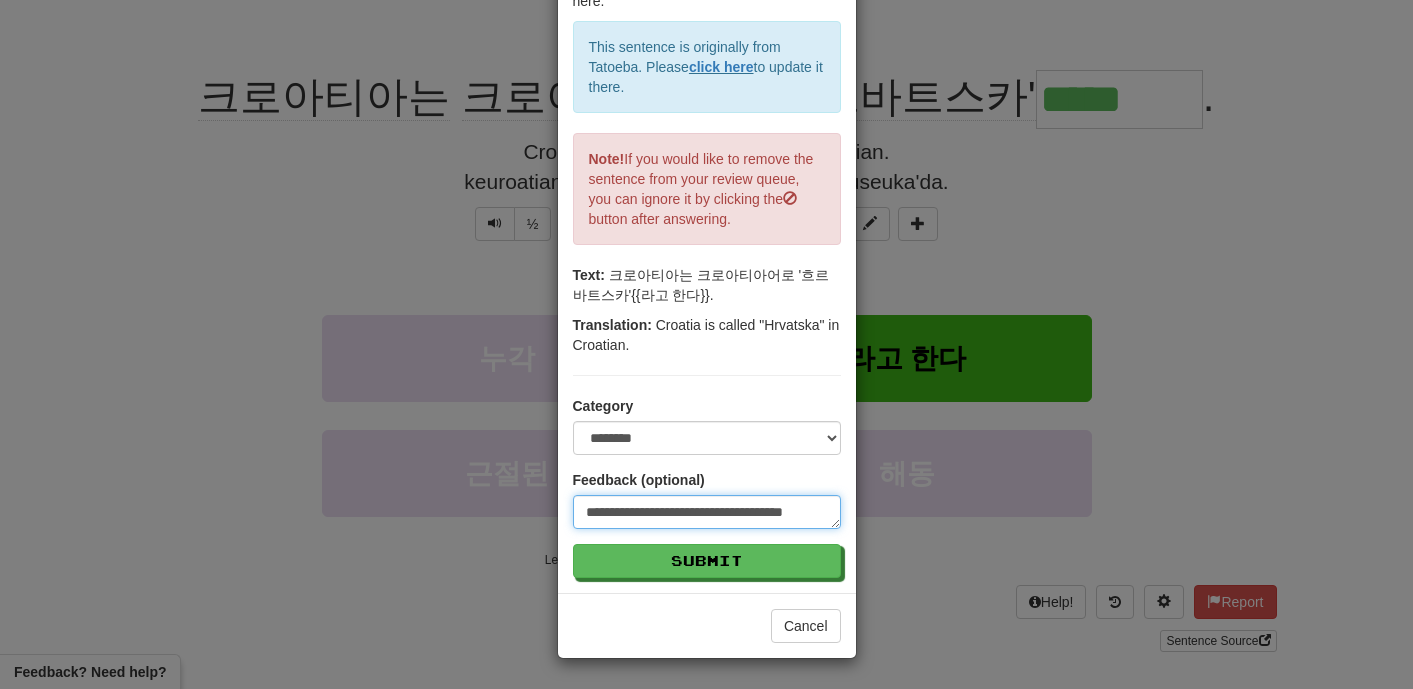 type on "**********" 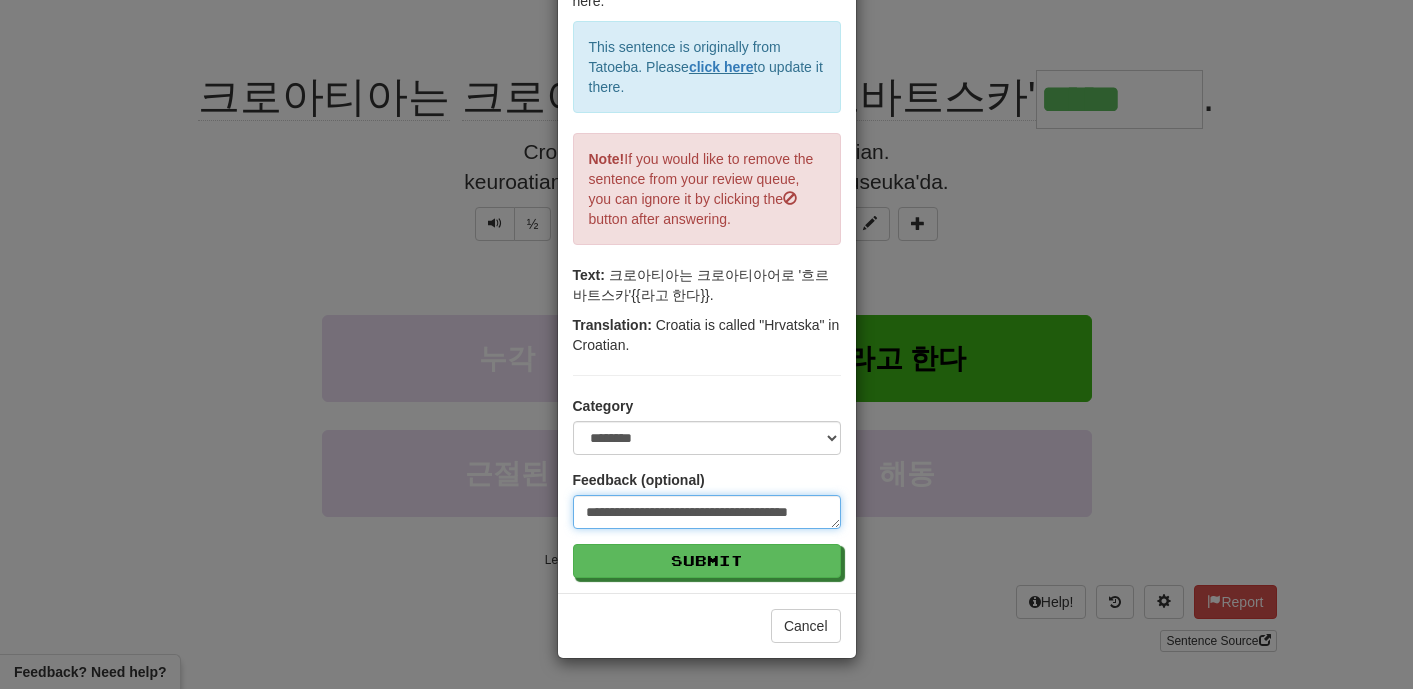 type on "**********" 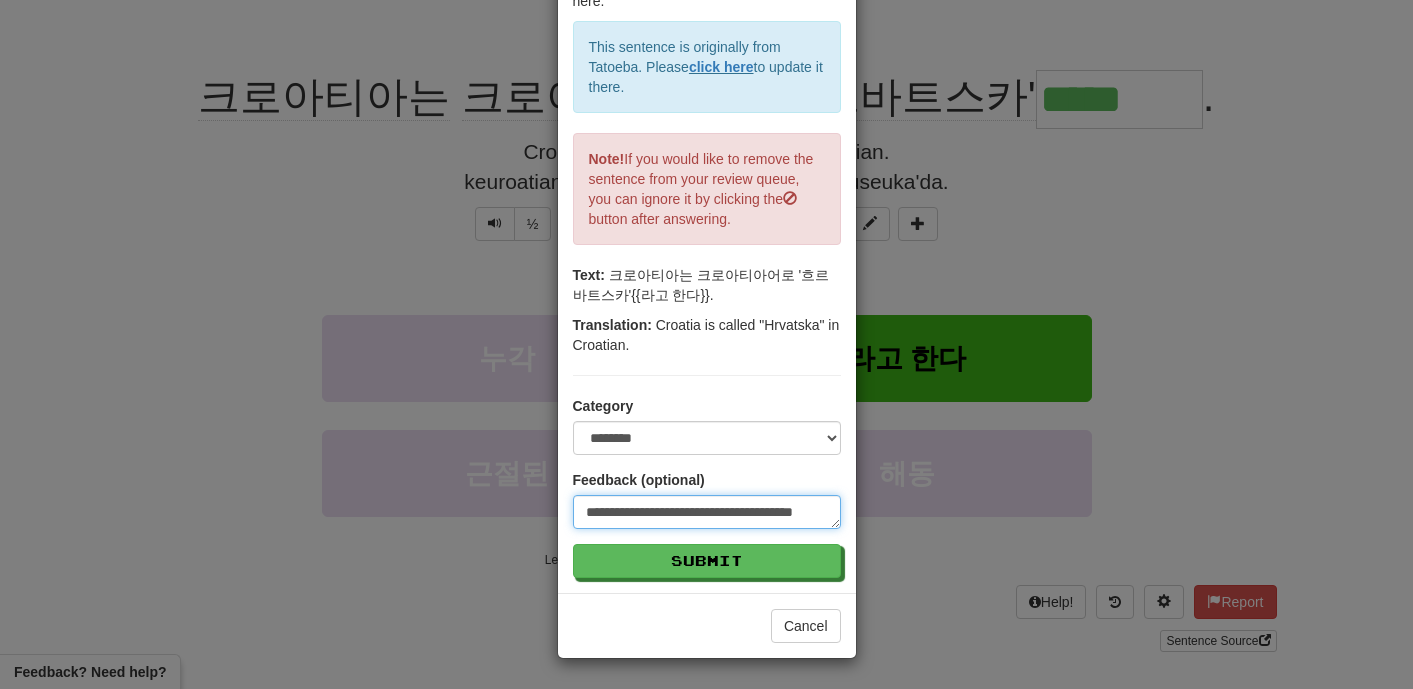 type on "**********" 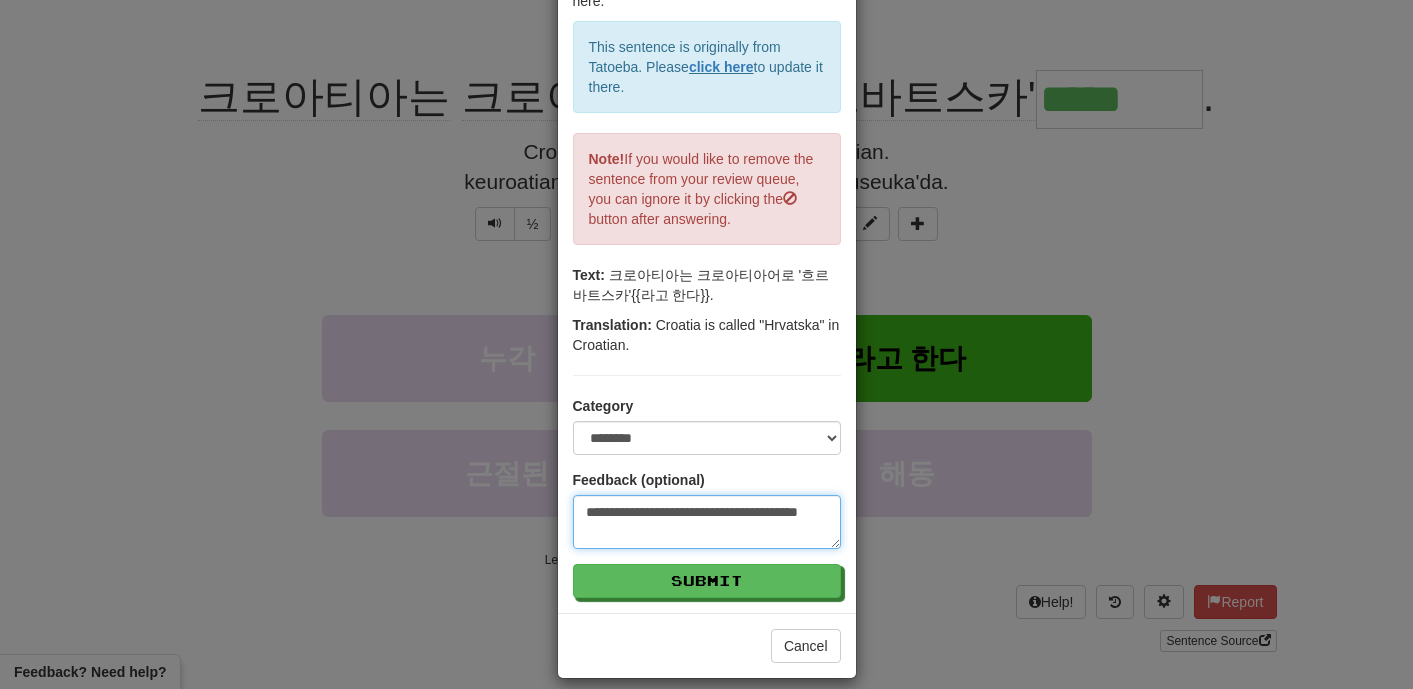 type on "**********" 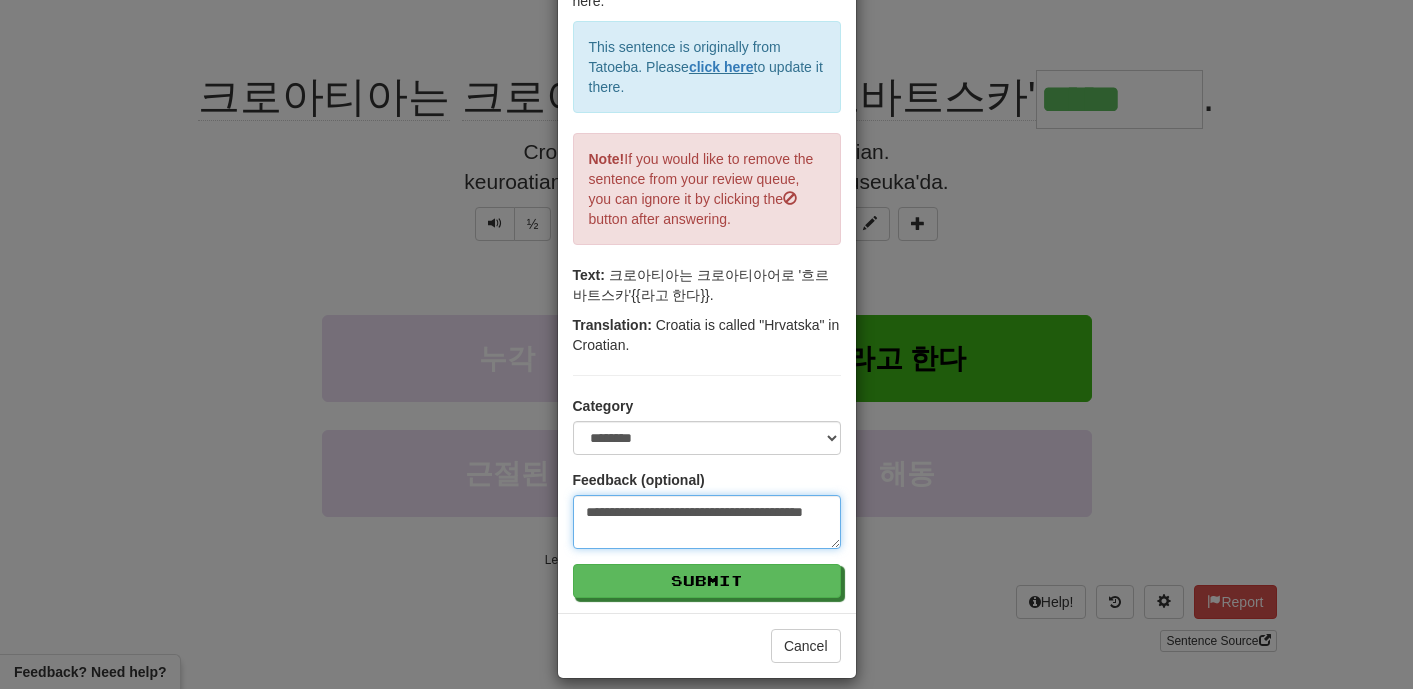 type on "**********" 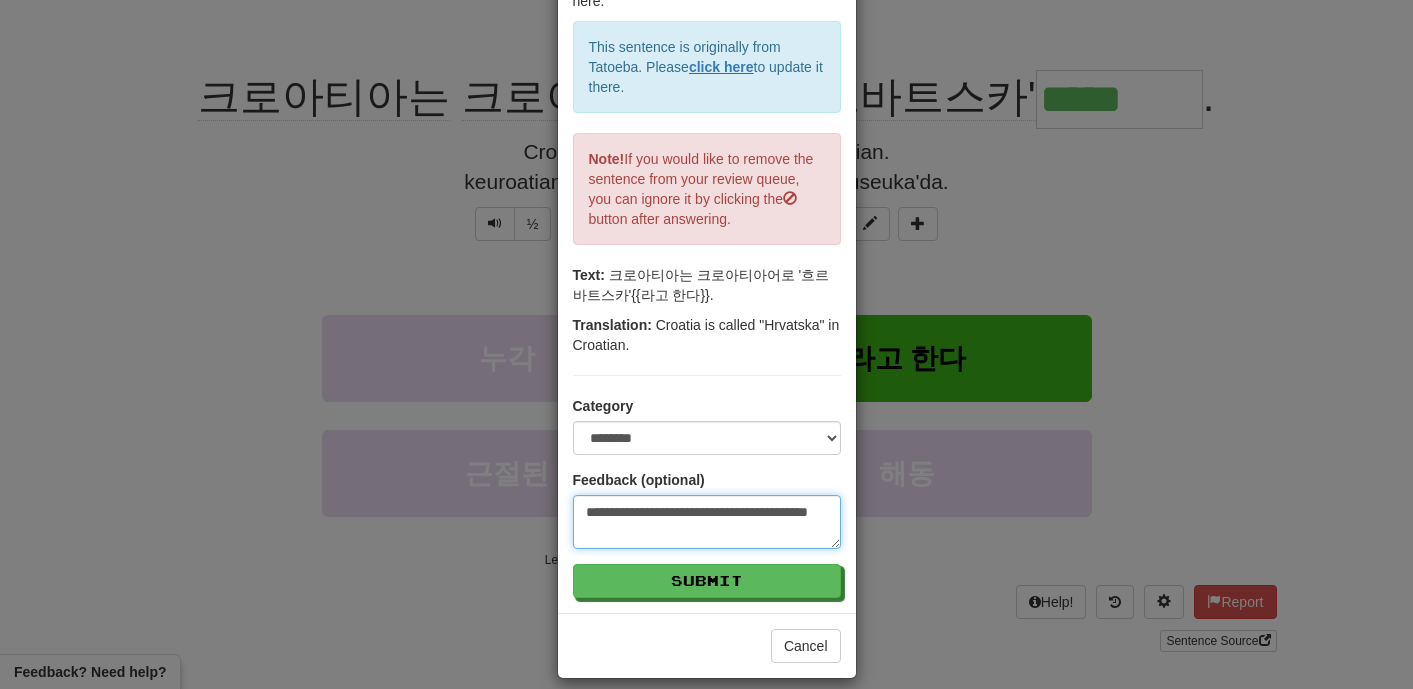 type on "**********" 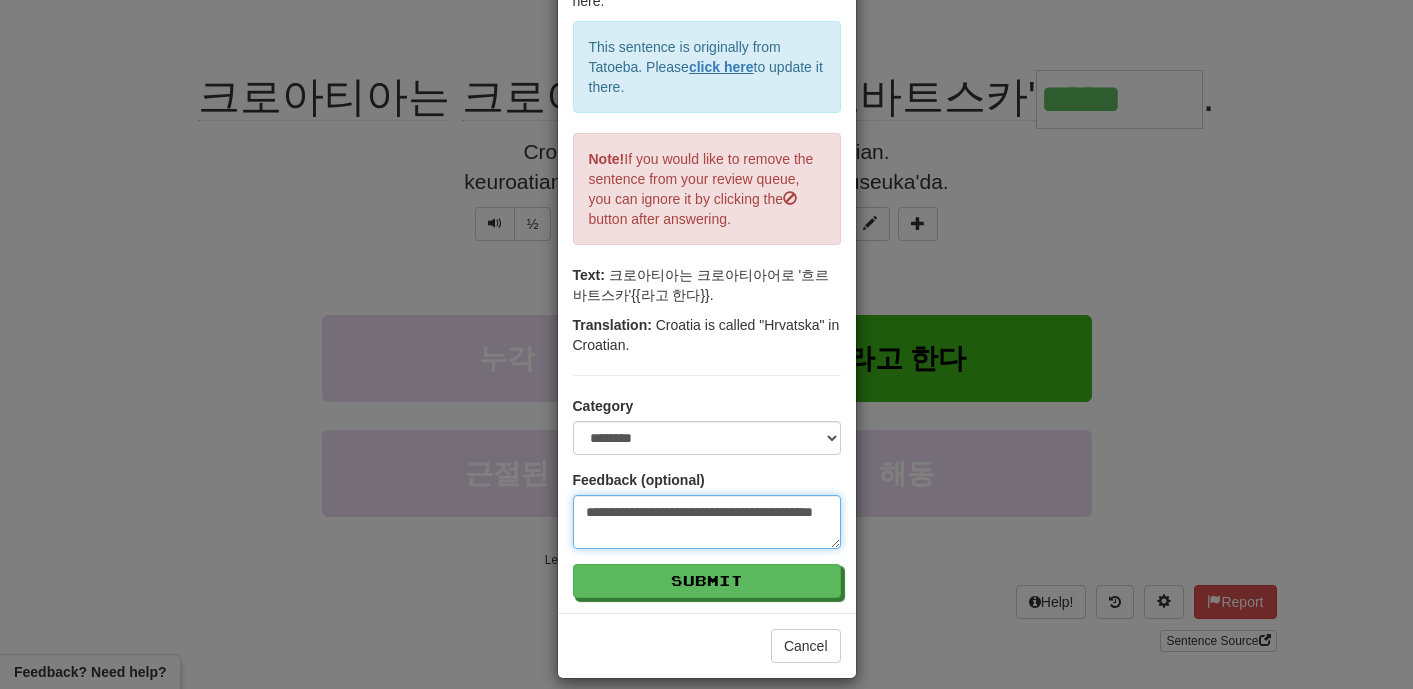 type on "**********" 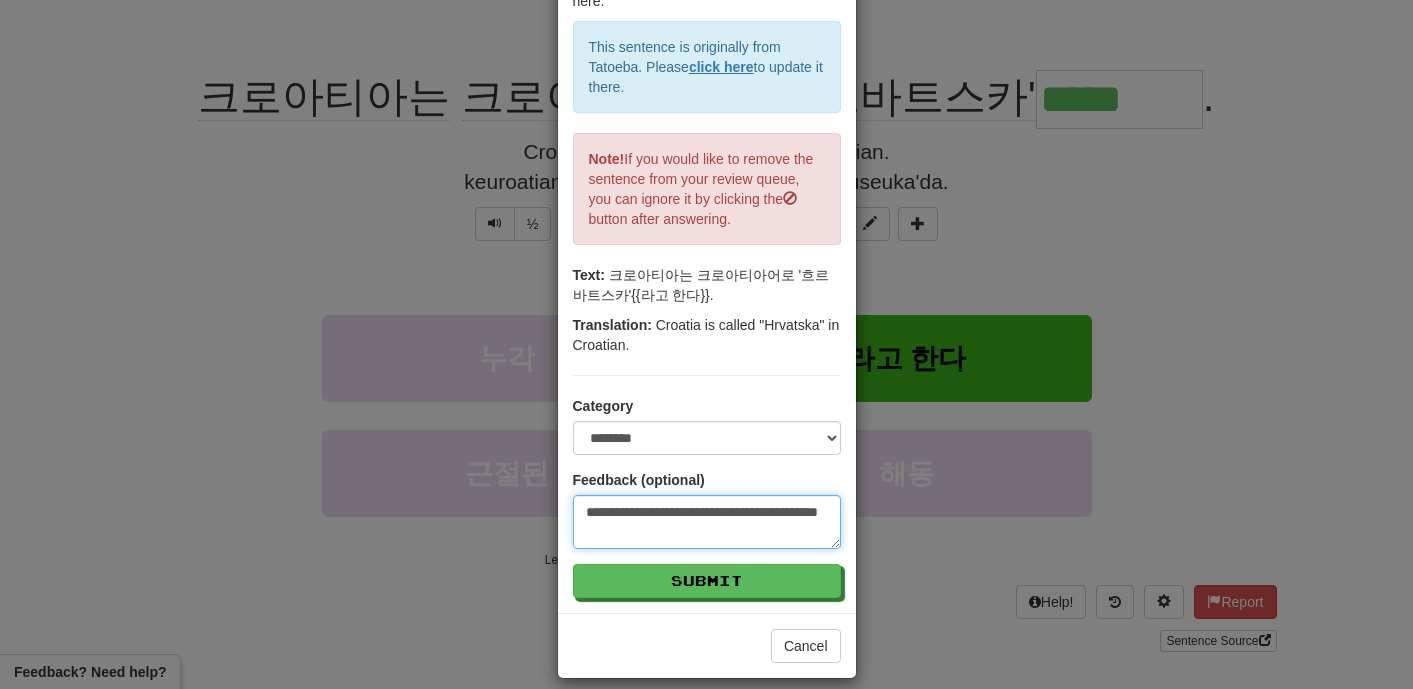type on "**********" 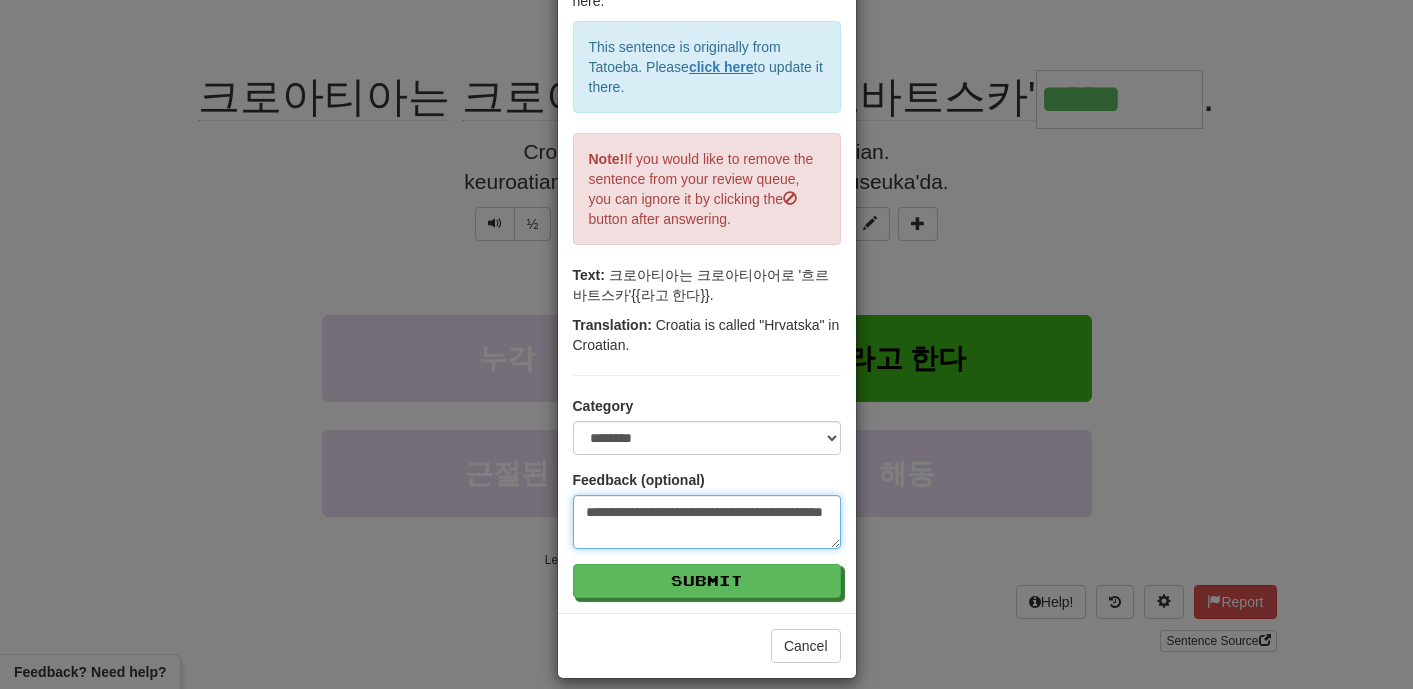 type on "**********" 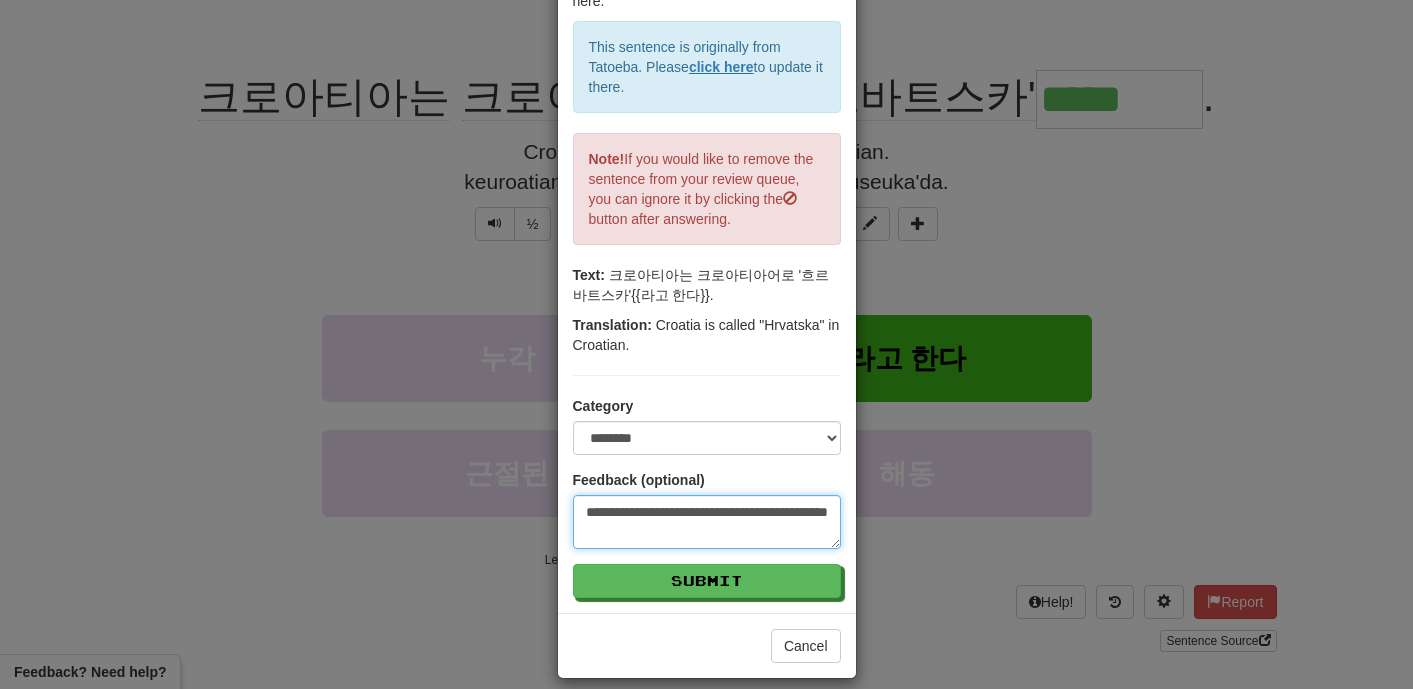 type on "**********" 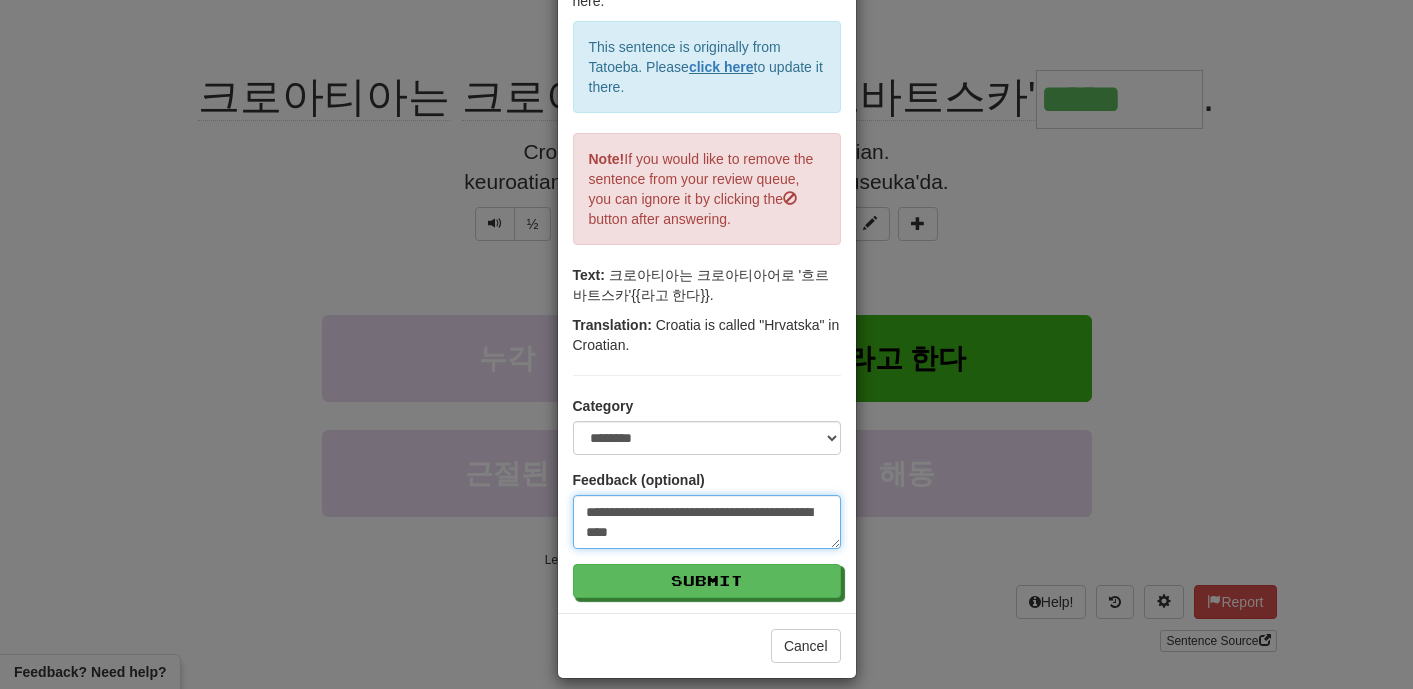 type on "**********" 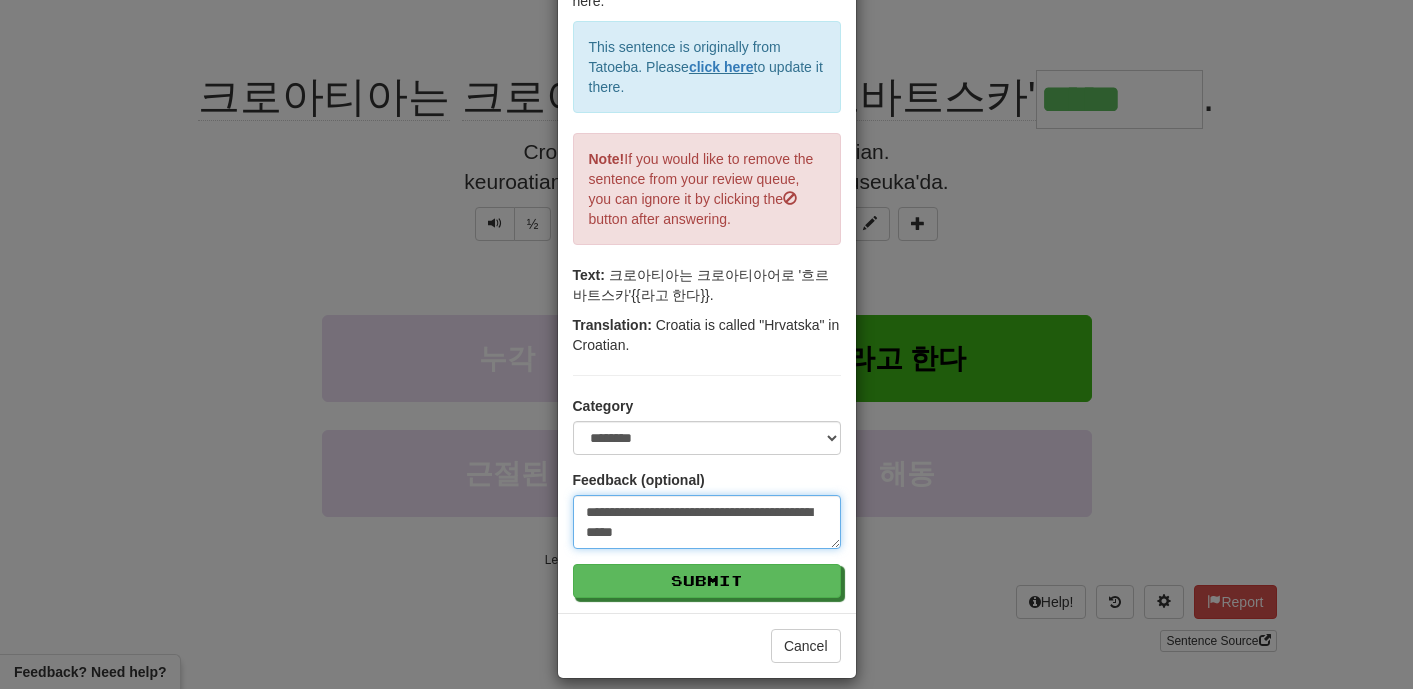 type on "**********" 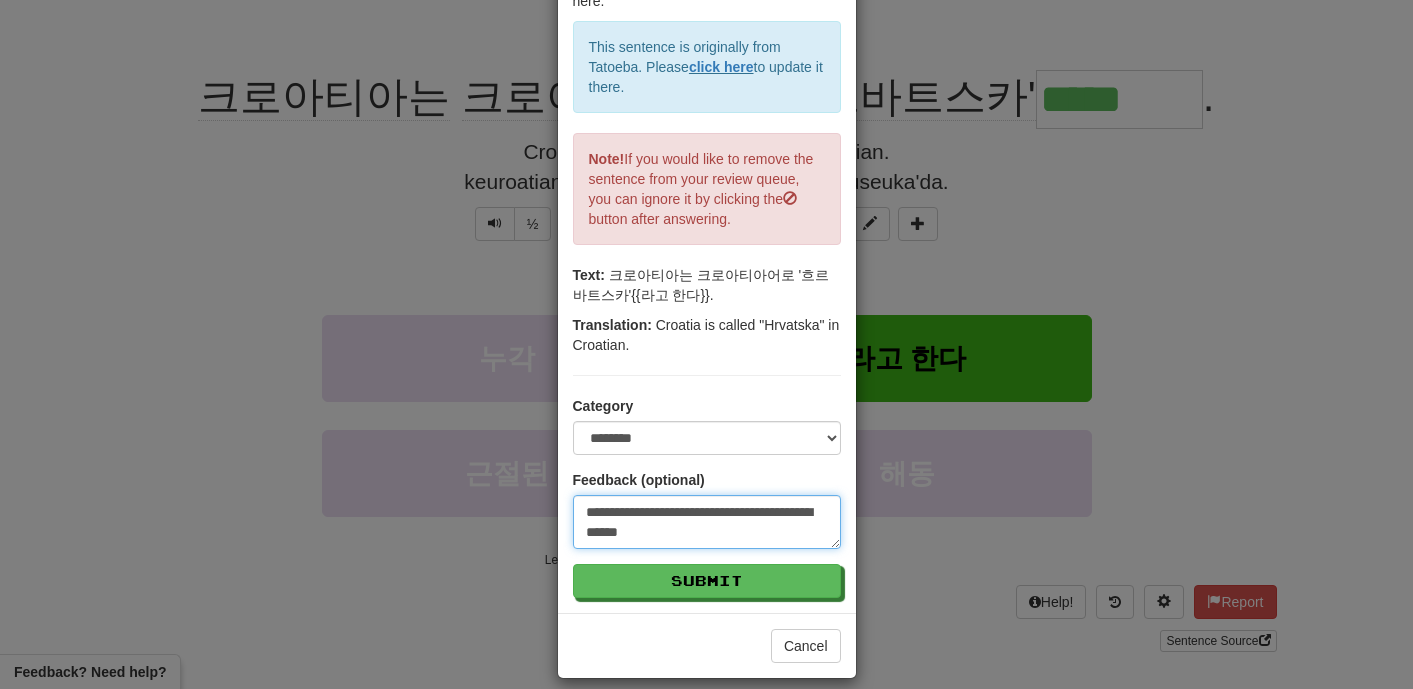 type on "**********" 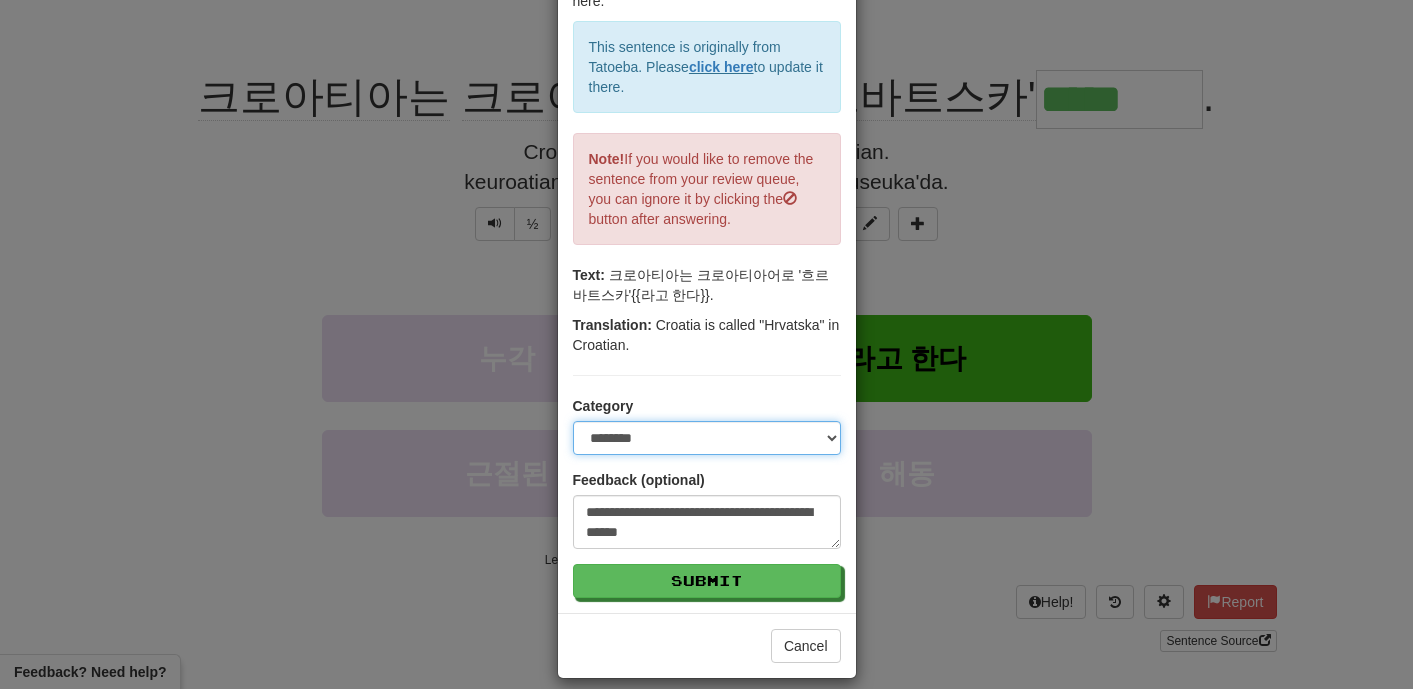 click on "**********" at bounding box center (707, 438) 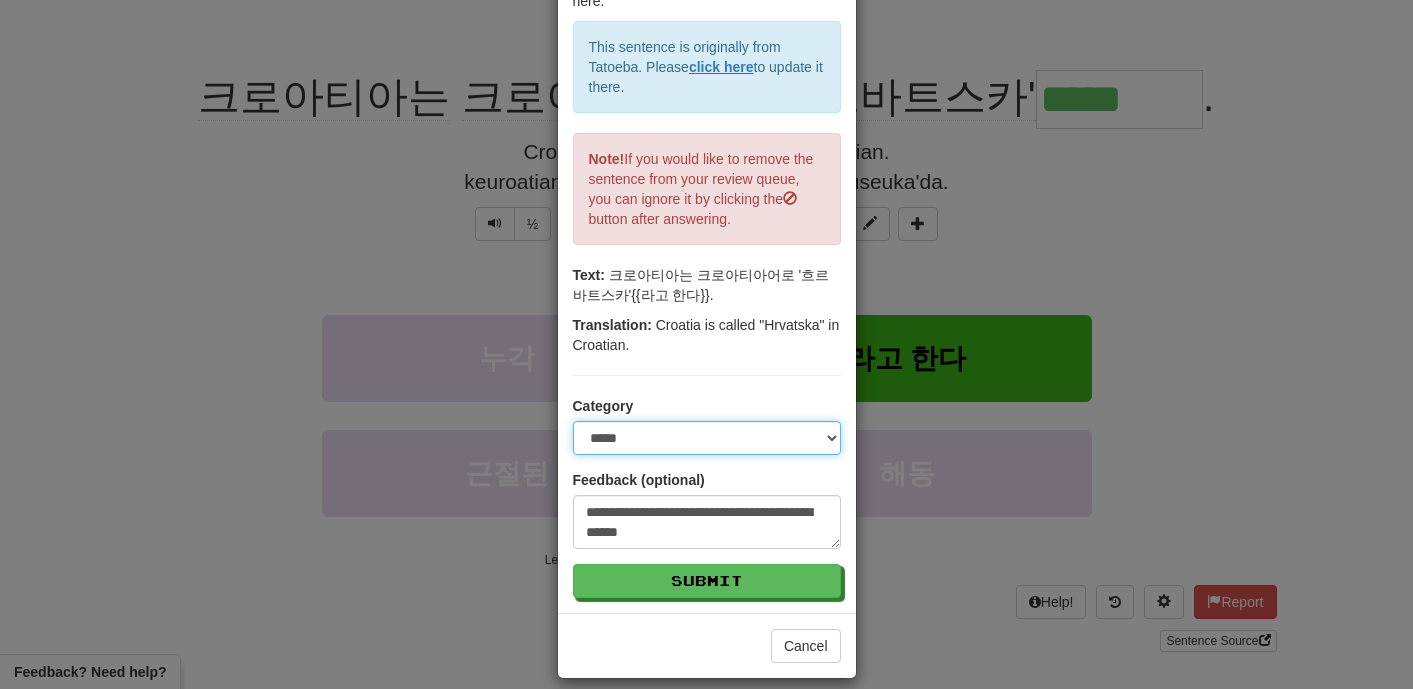 type on "*" 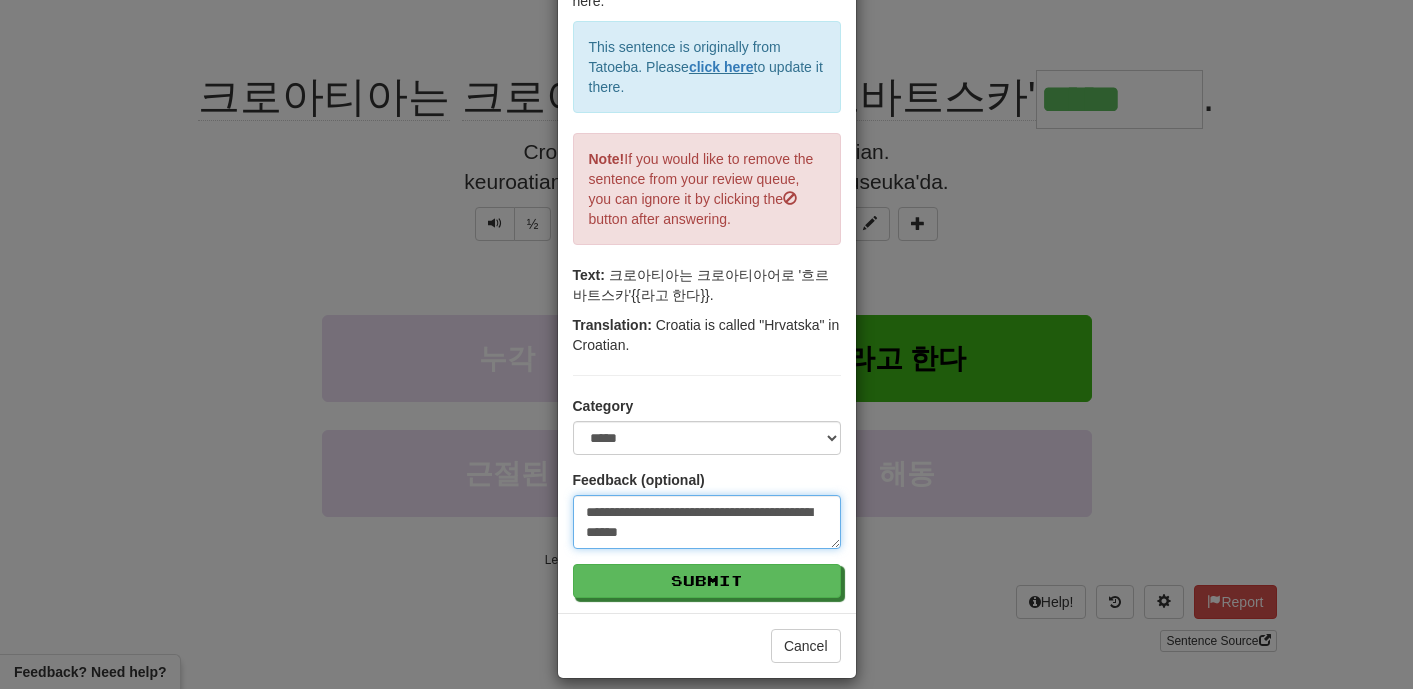 drag, startPoint x: 781, startPoint y: 515, endPoint x: 845, endPoint y: 548, distance: 72.00694 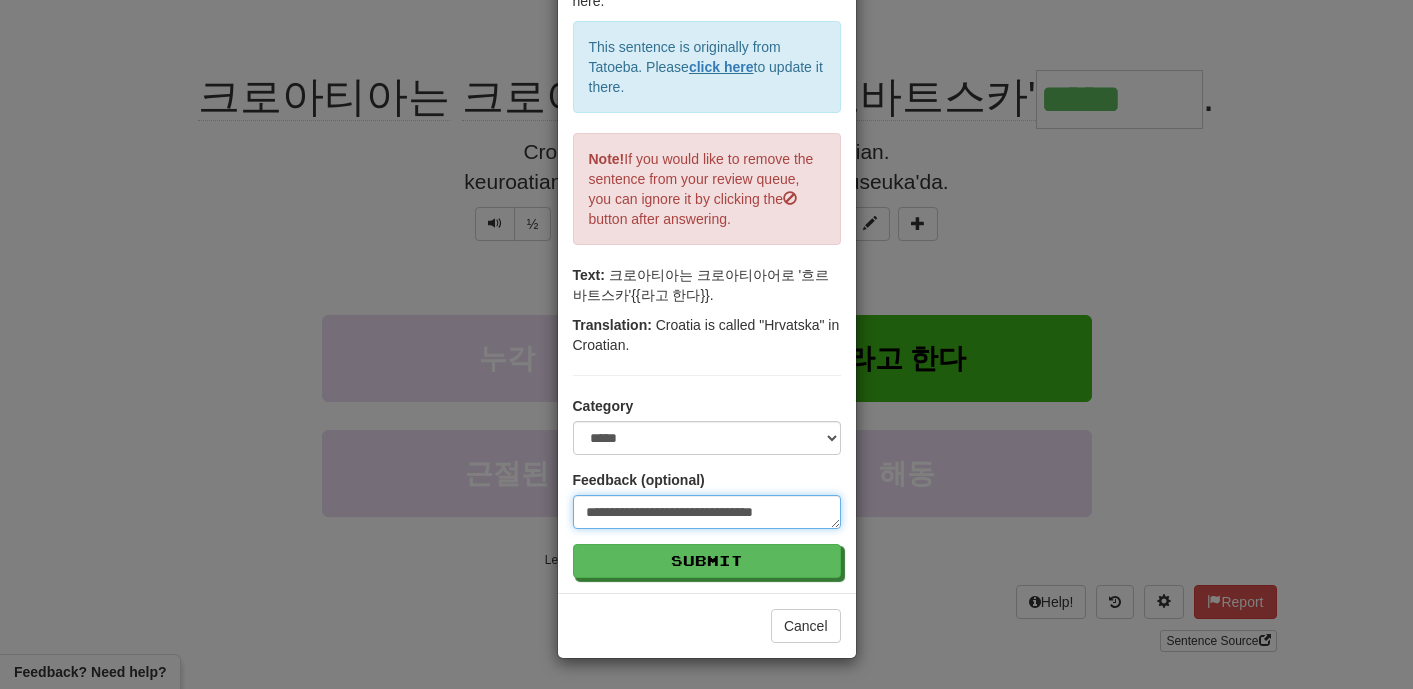 type on "**********" 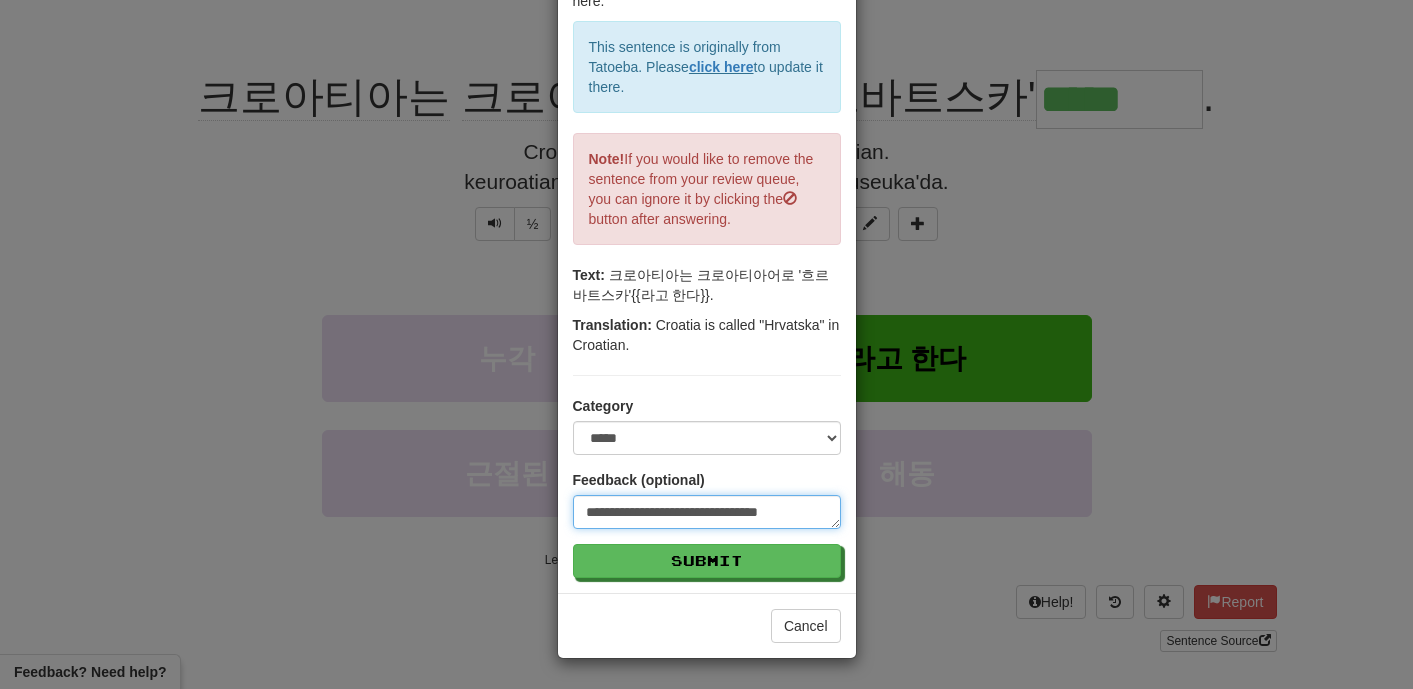 type on "**********" 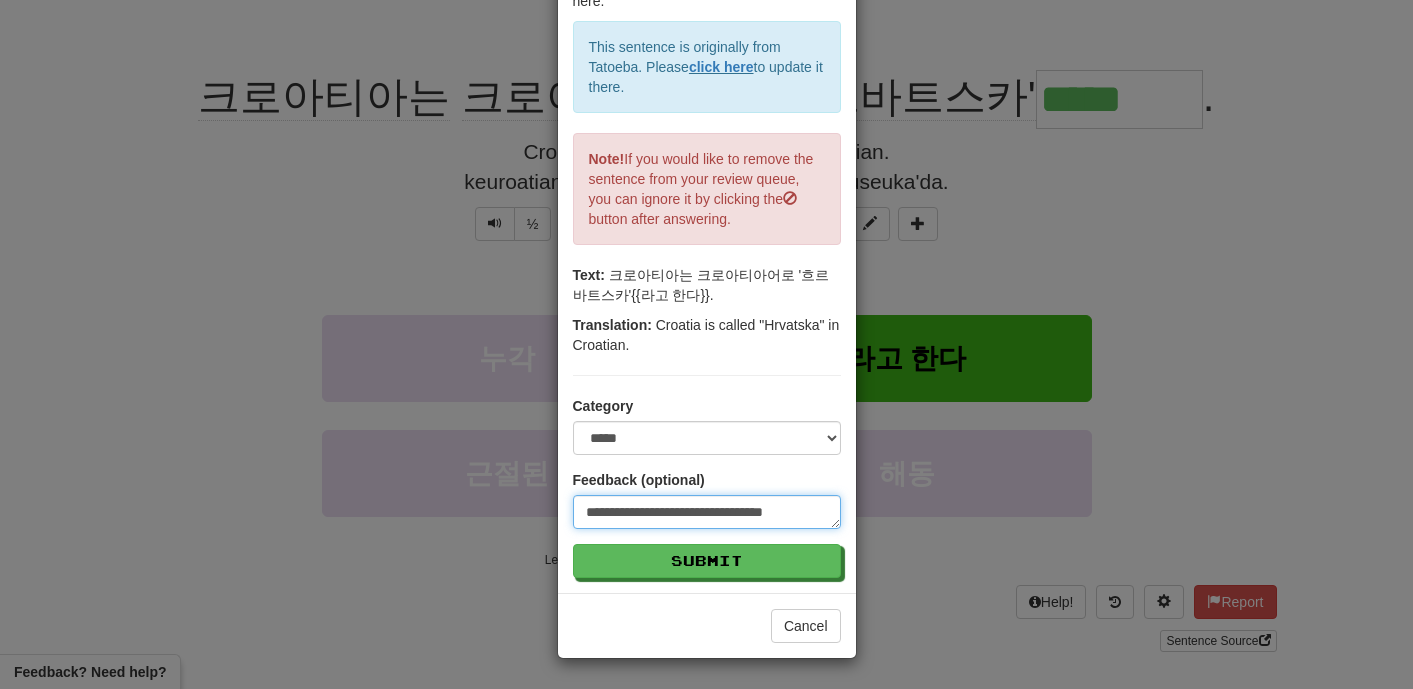 type on "**********" 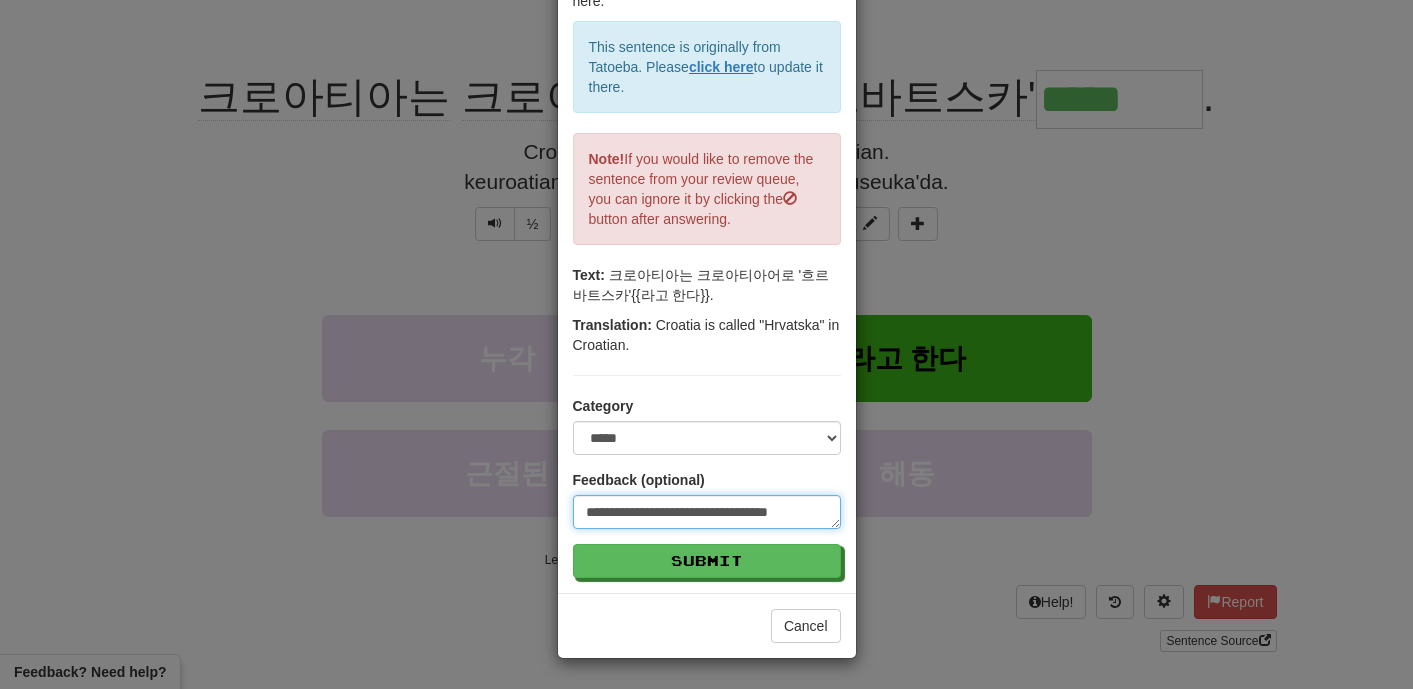 type on "**********" 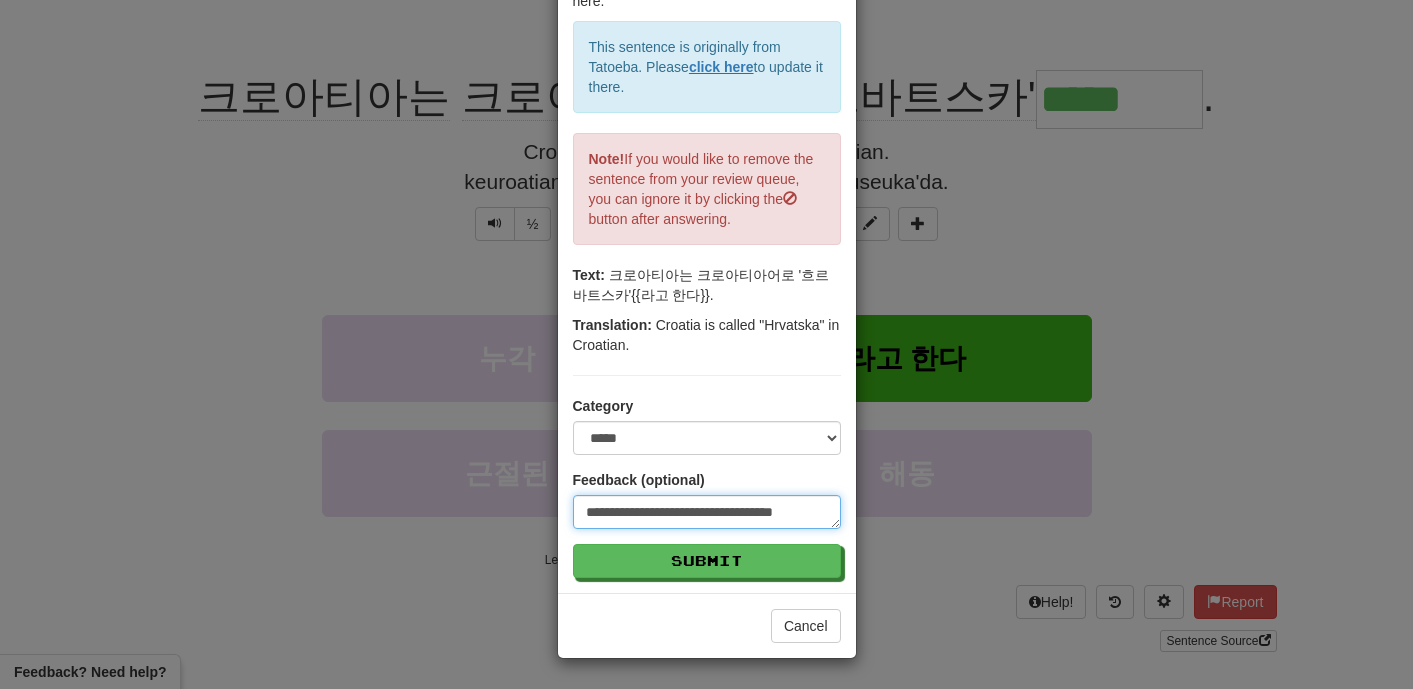 type on "**********" 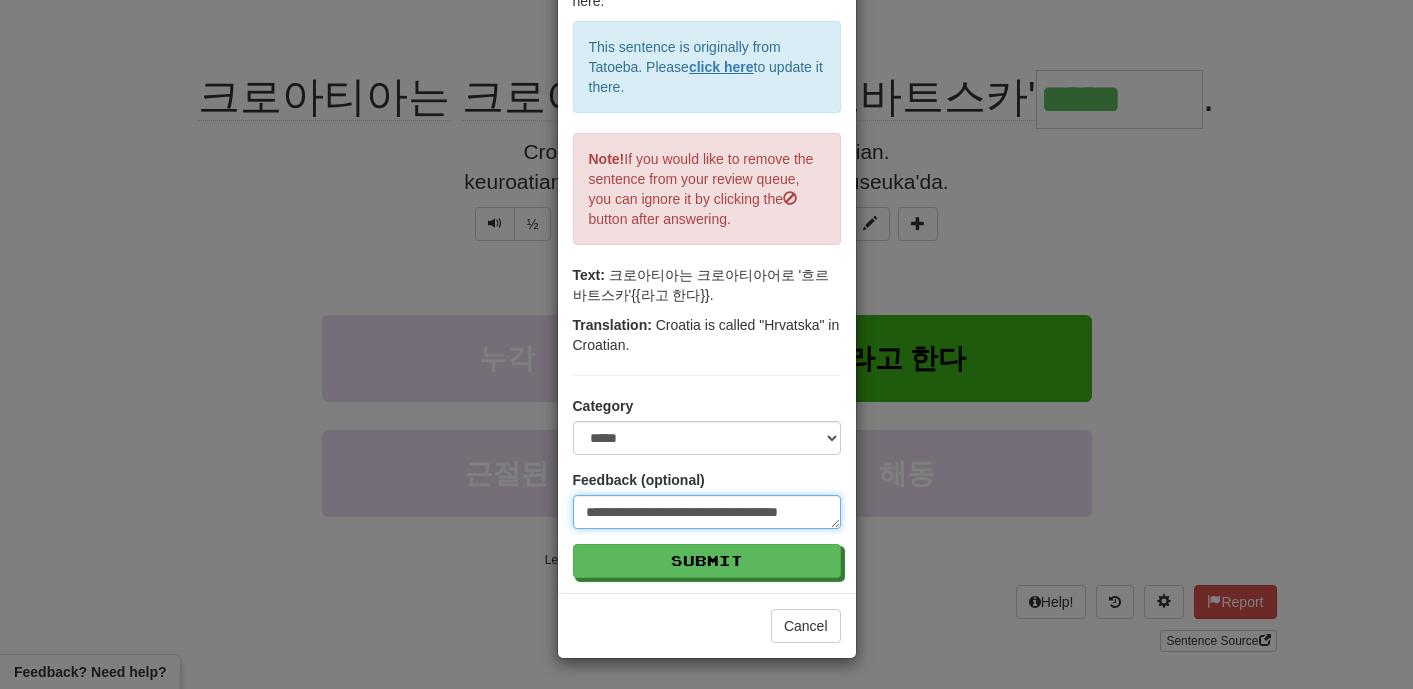 type on "**********" 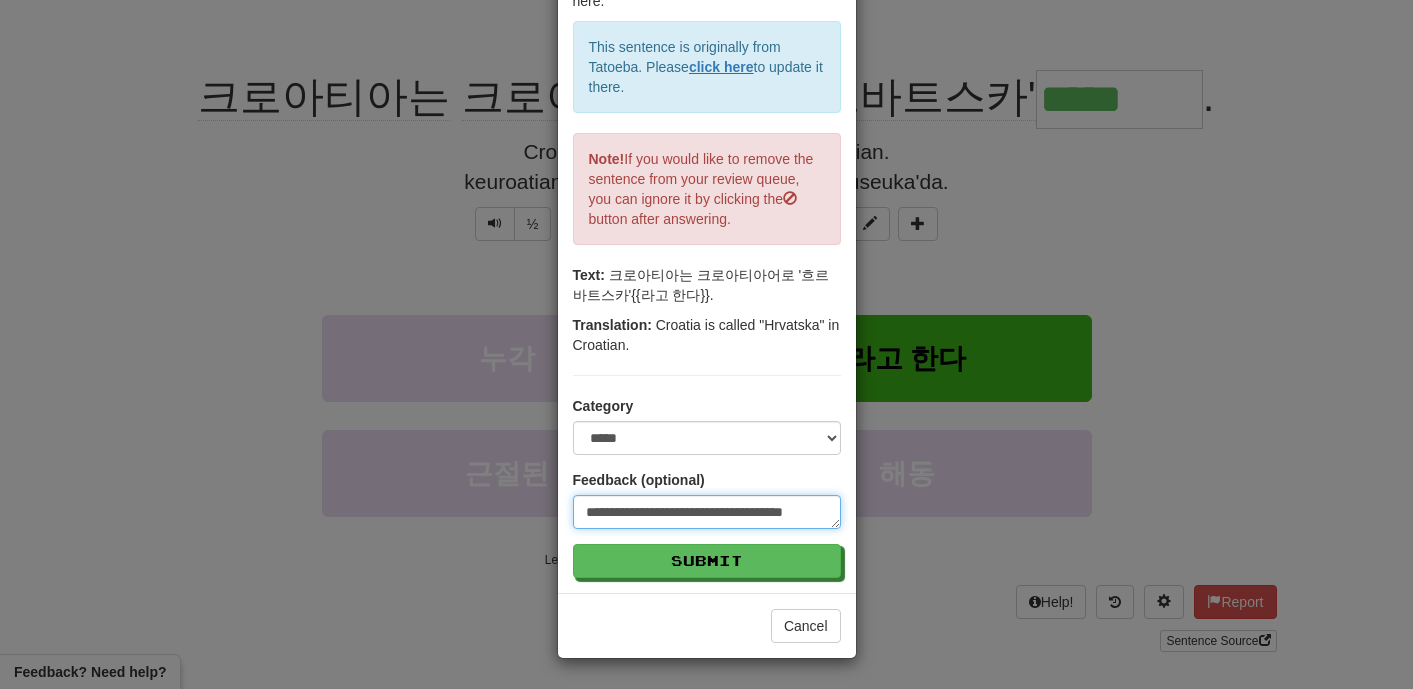 type on "**********" 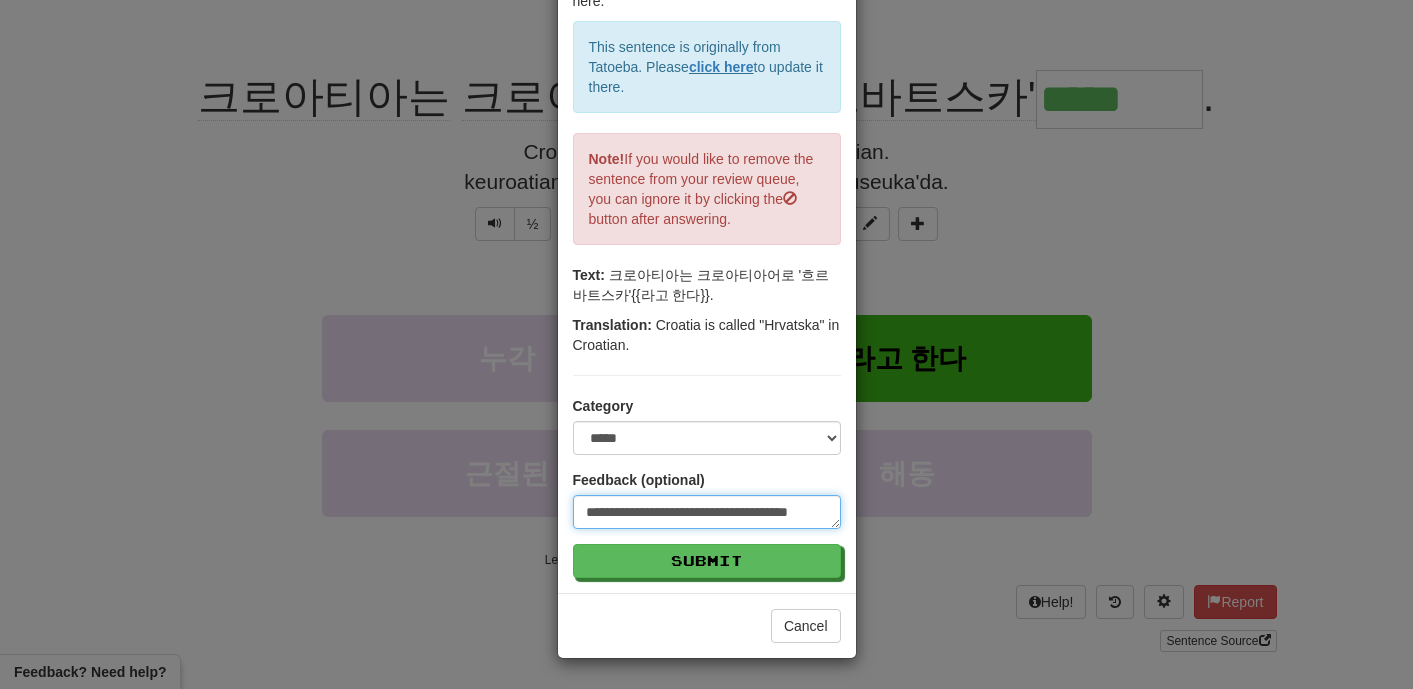 type on "*" 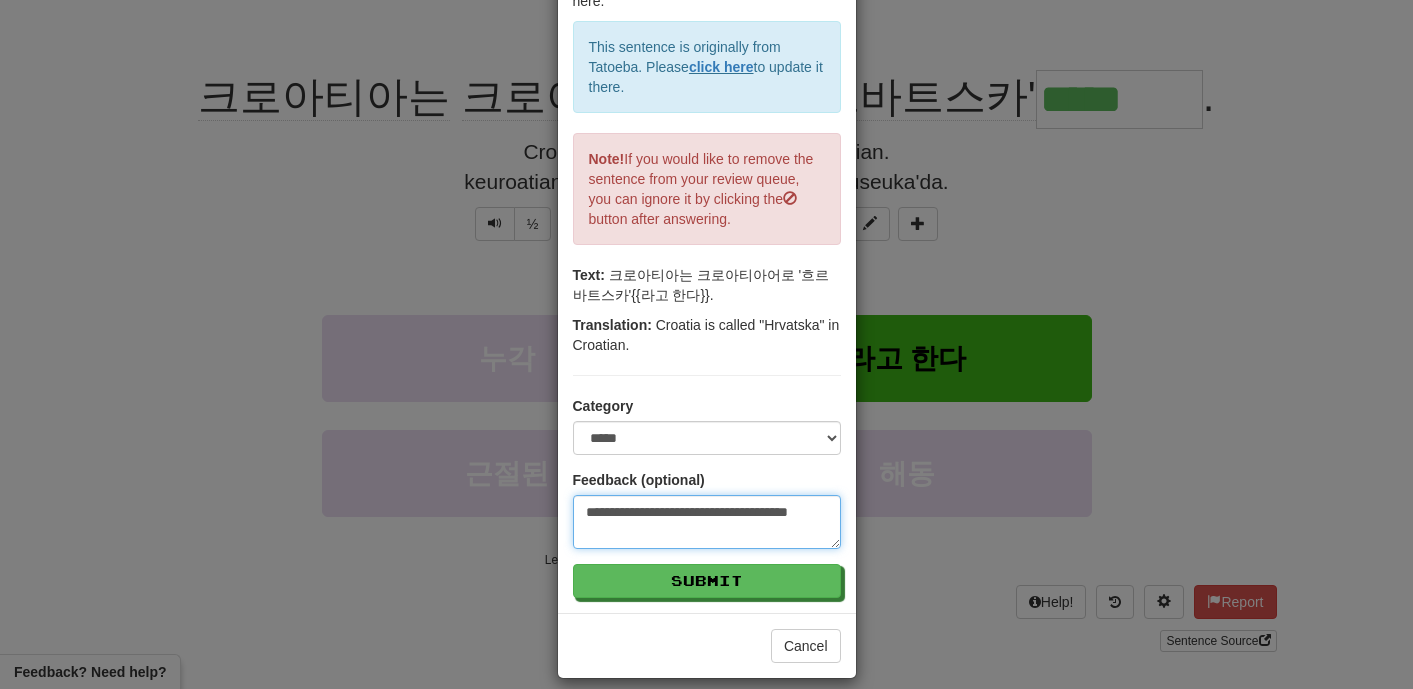 type on "**********" 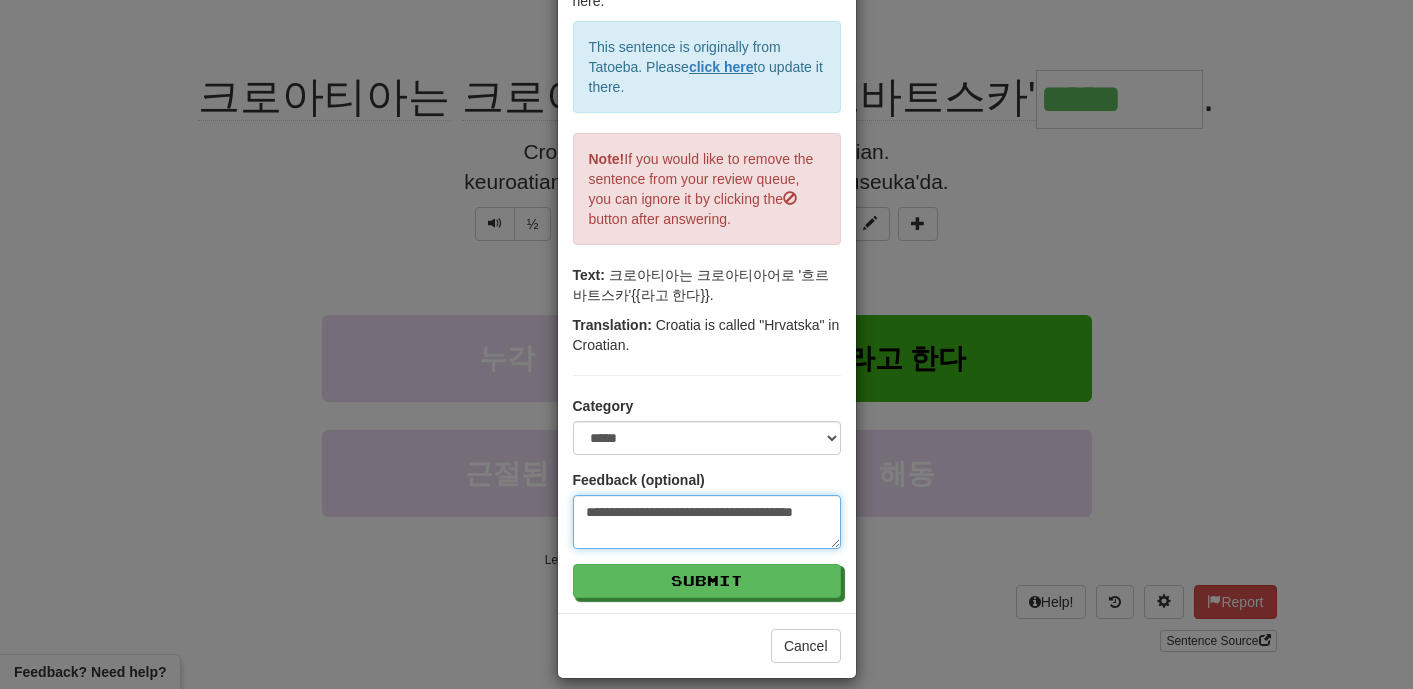 type on "**********" 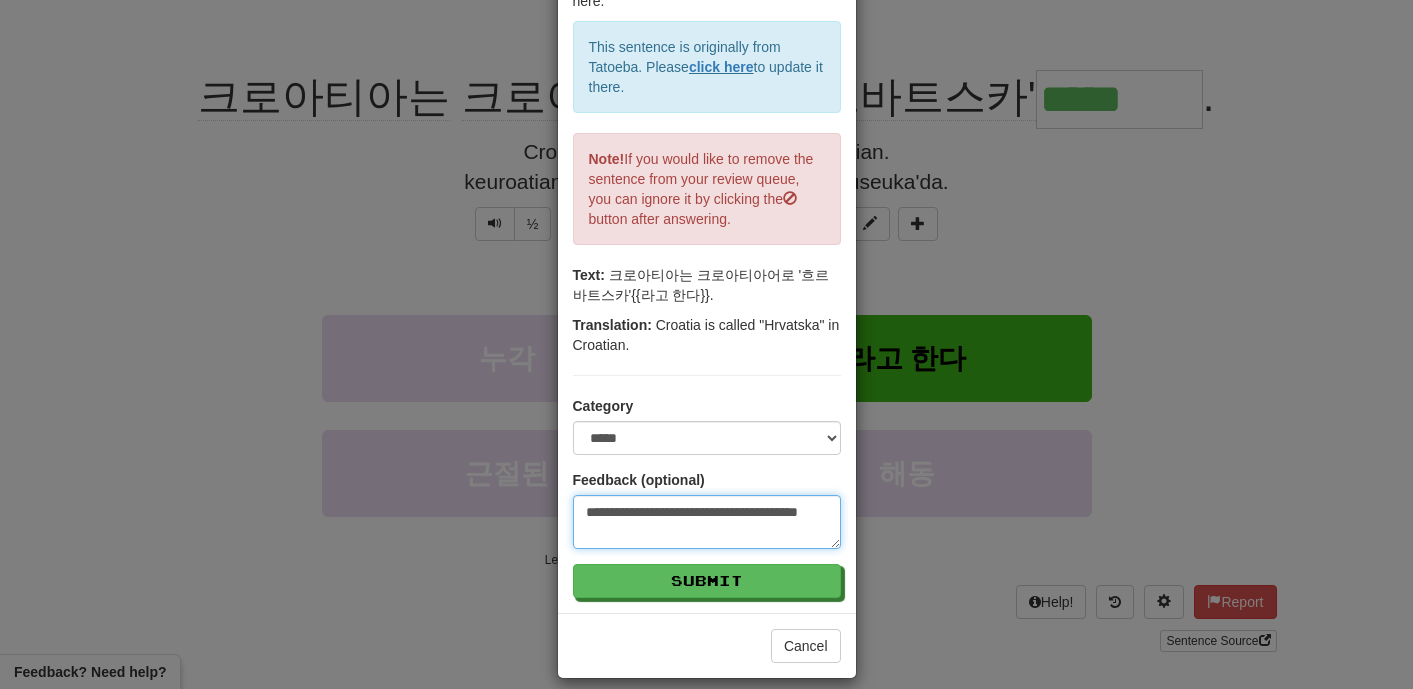 type on "**********" 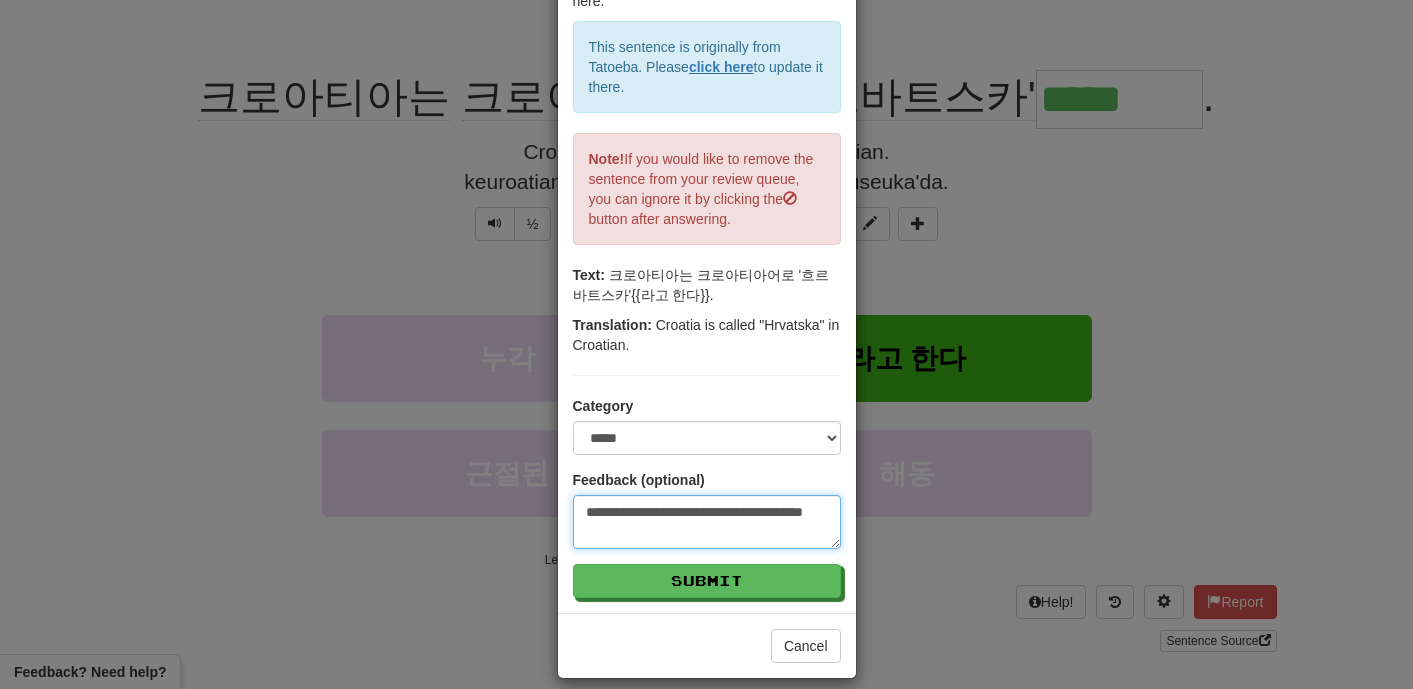type on "**********" 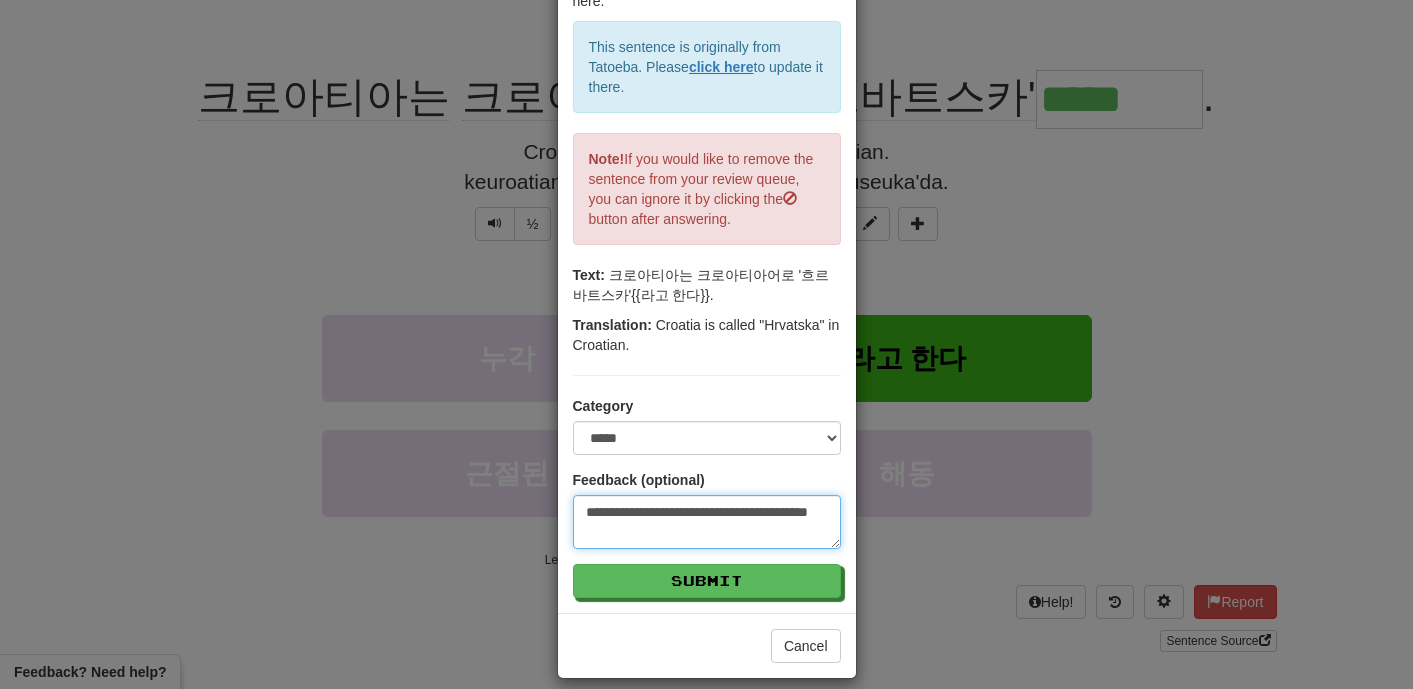 type on "**********" 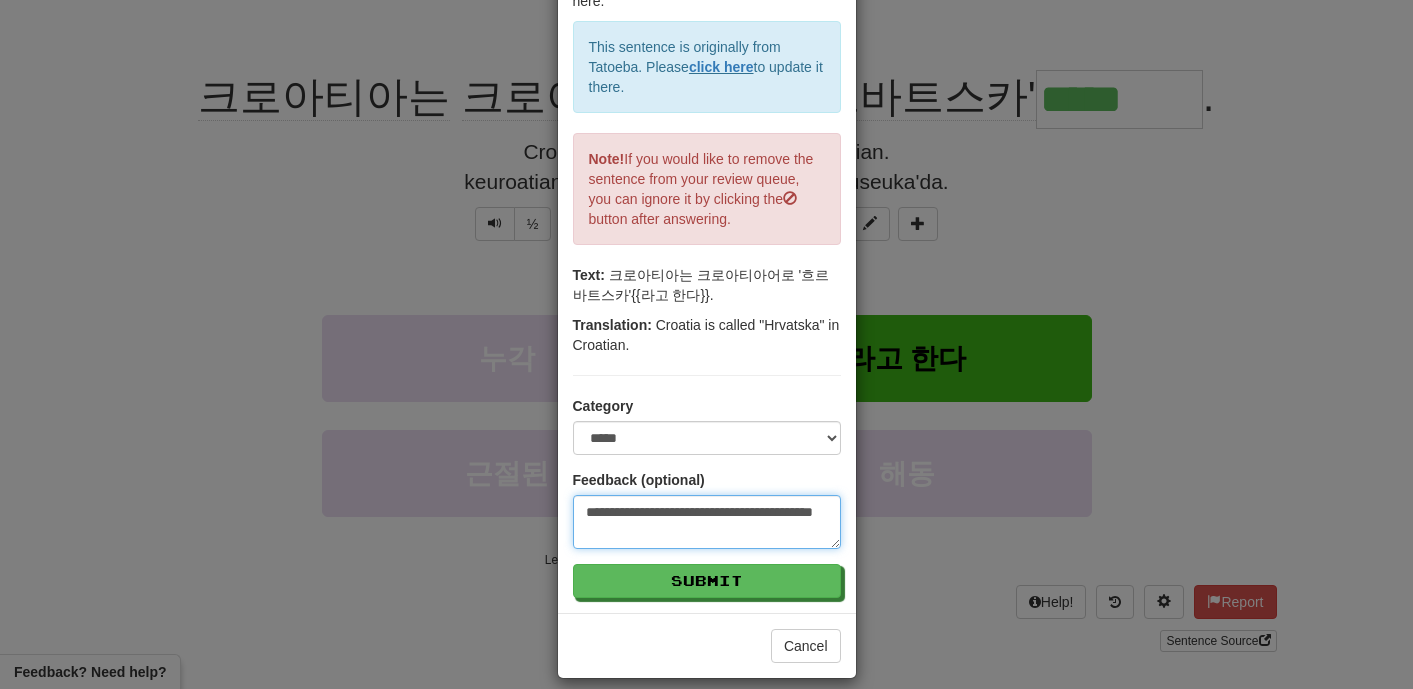 type on "**********" 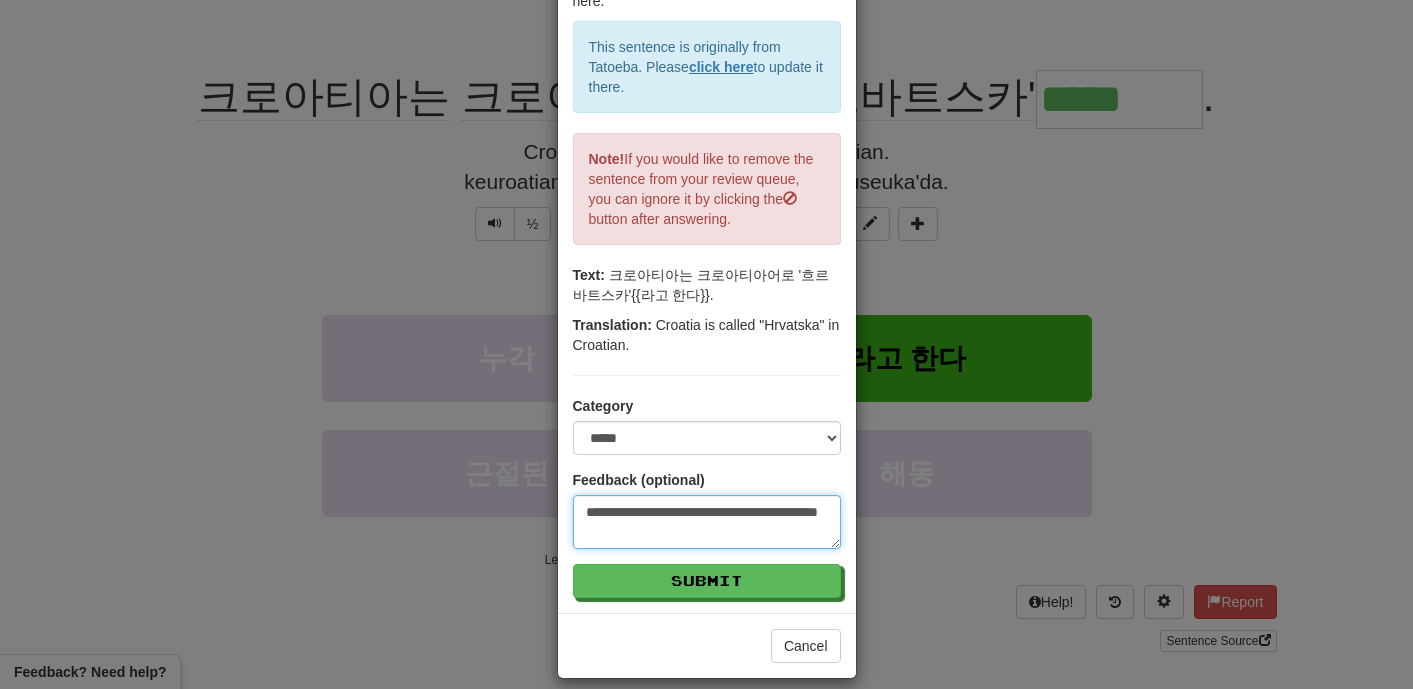type on "**********" 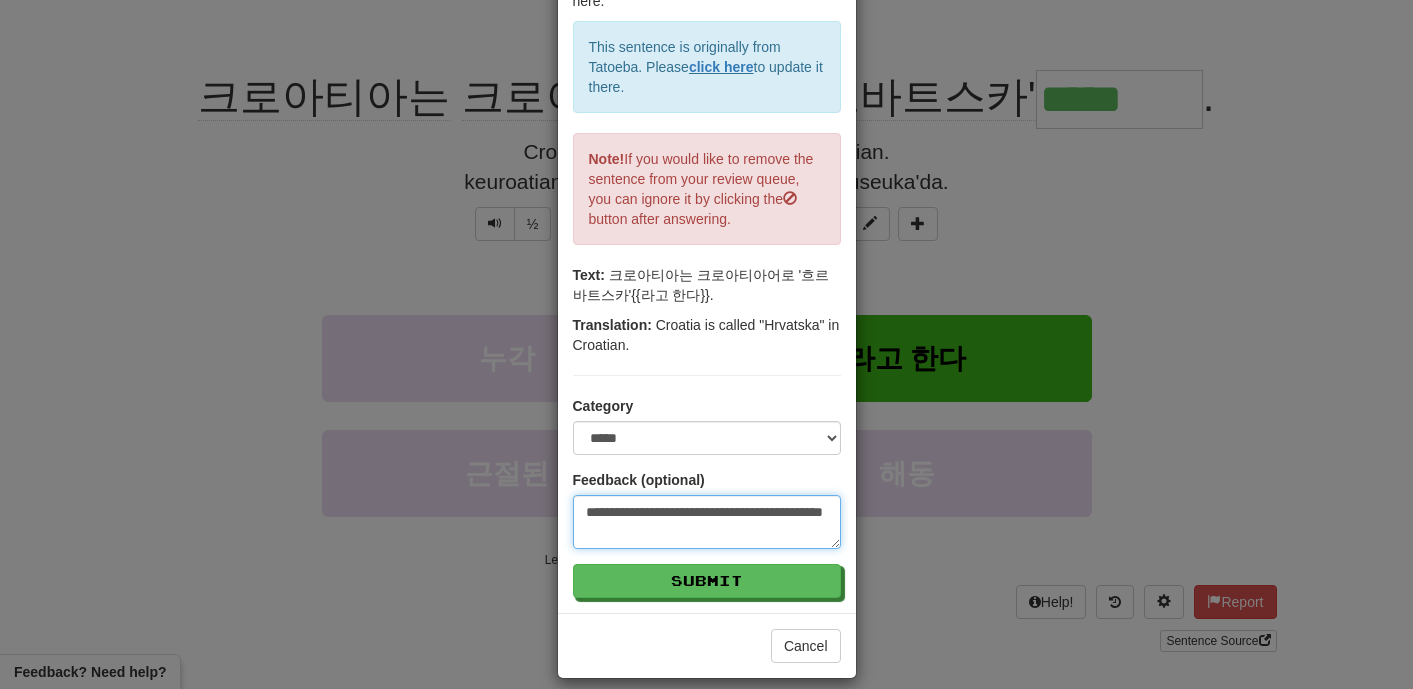 type on "*" 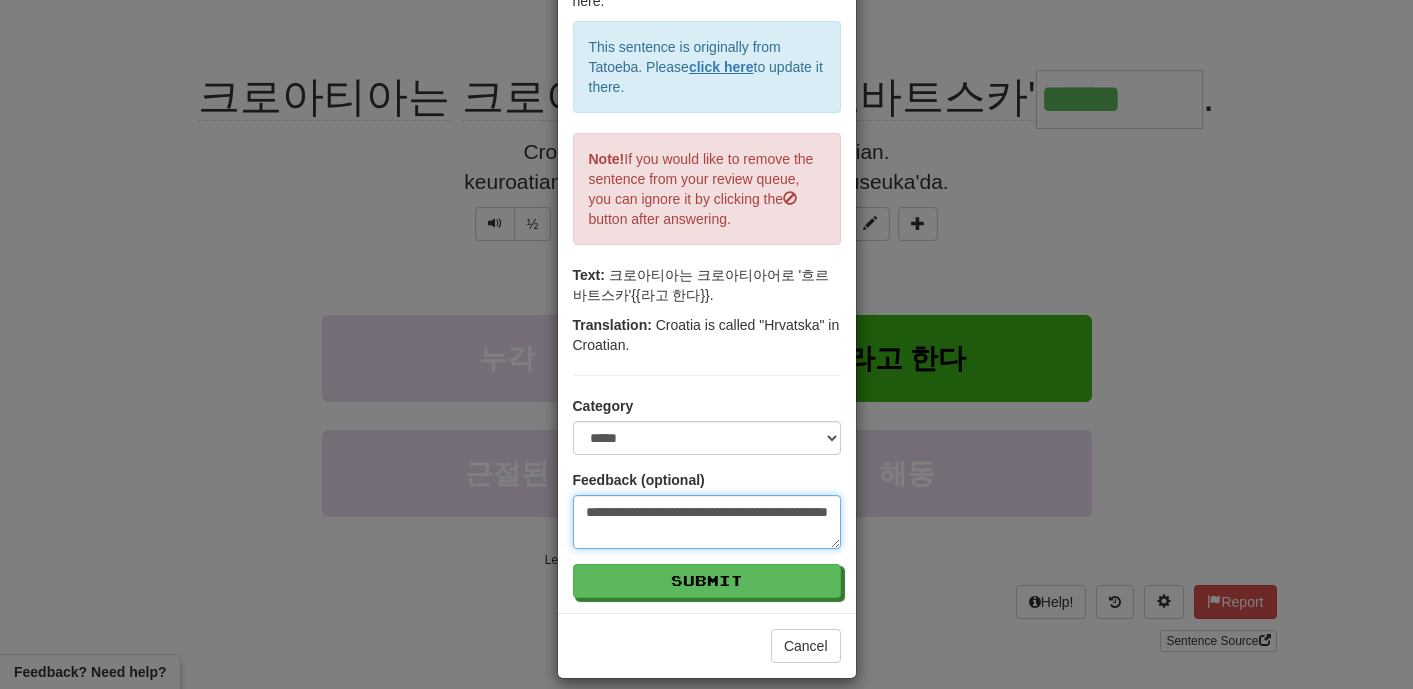 type on "**********" 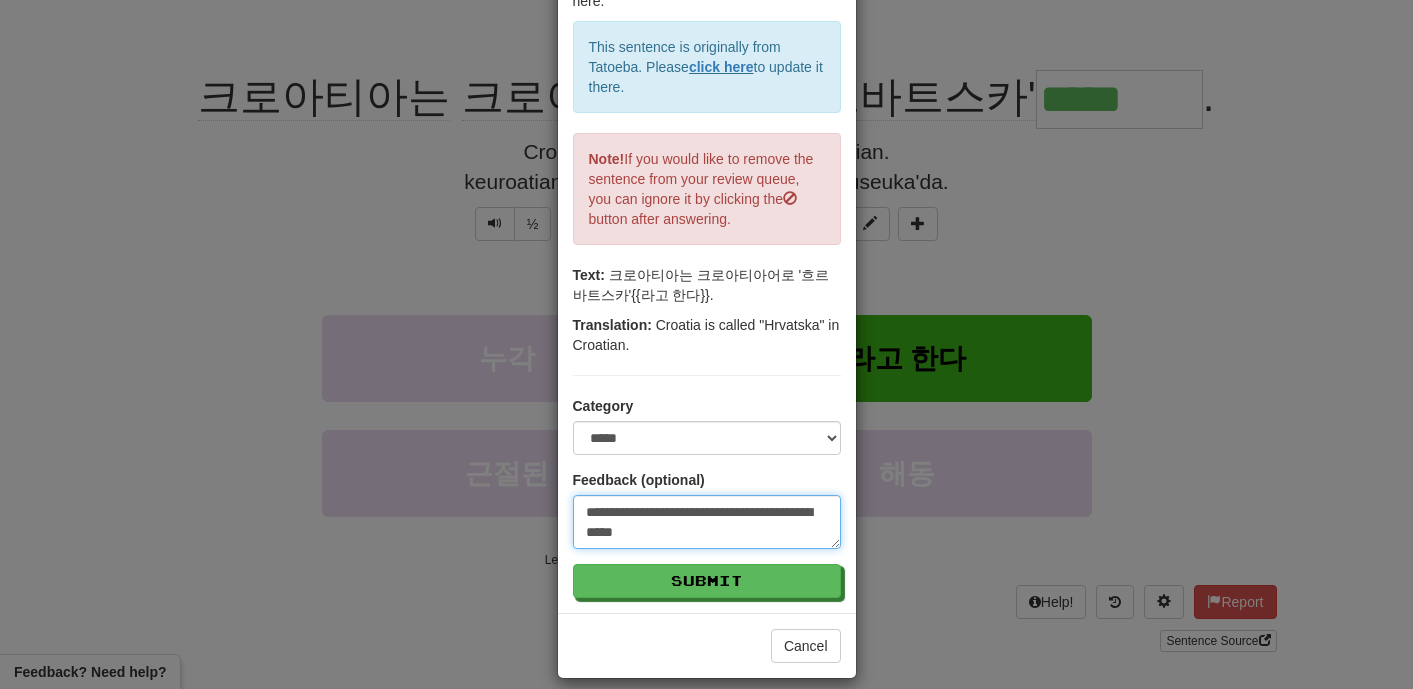 type on "*" 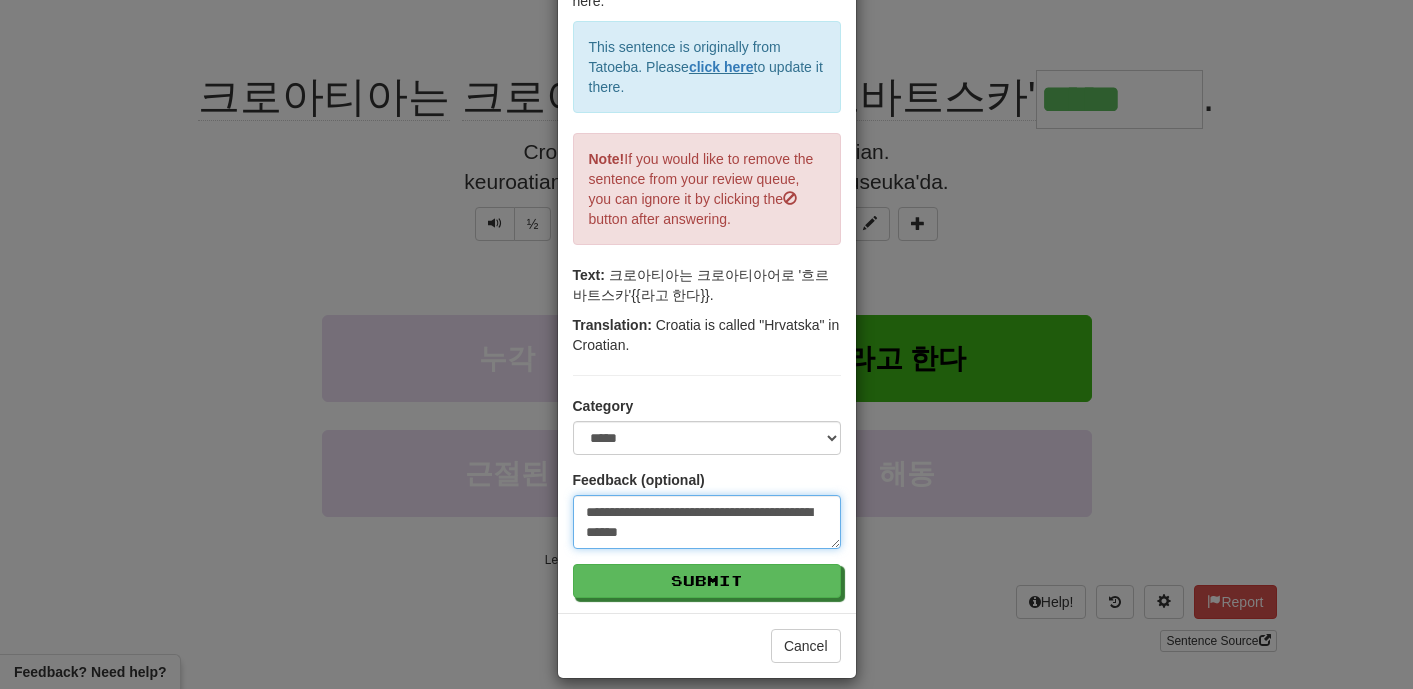 type on "**********" 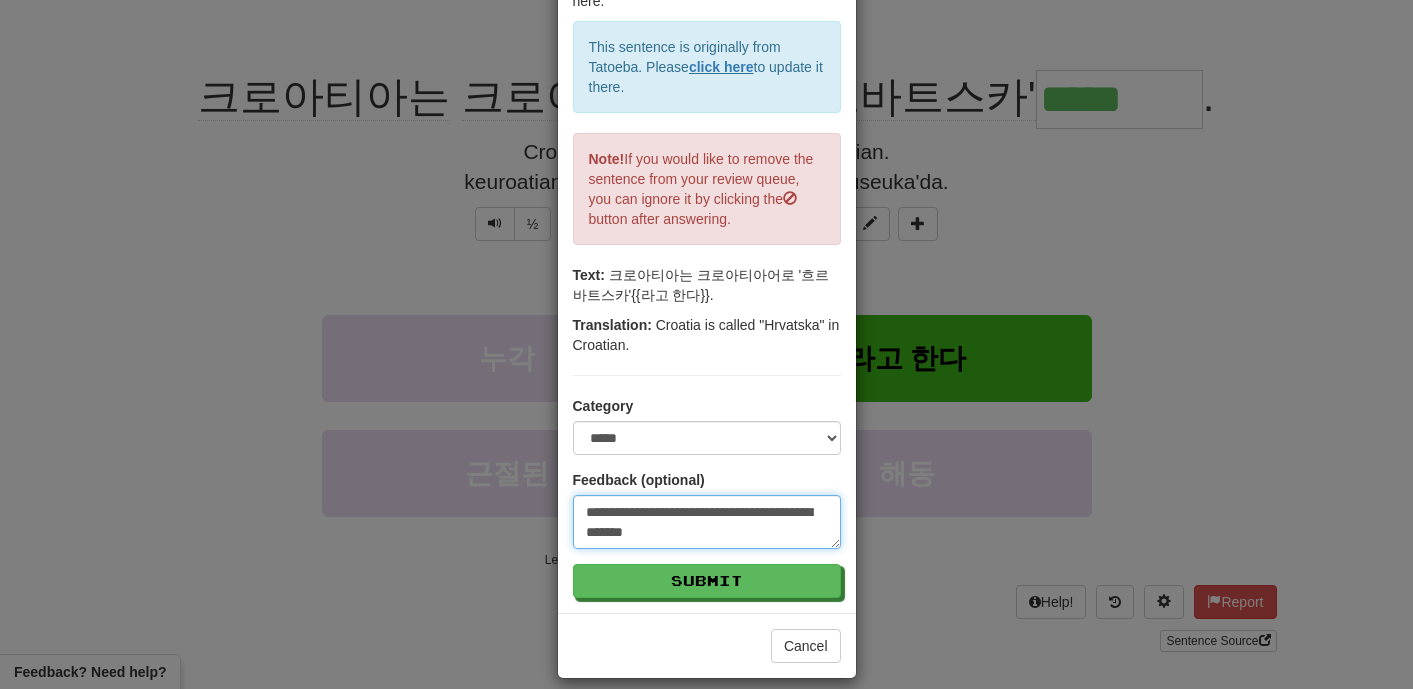 type on "*" 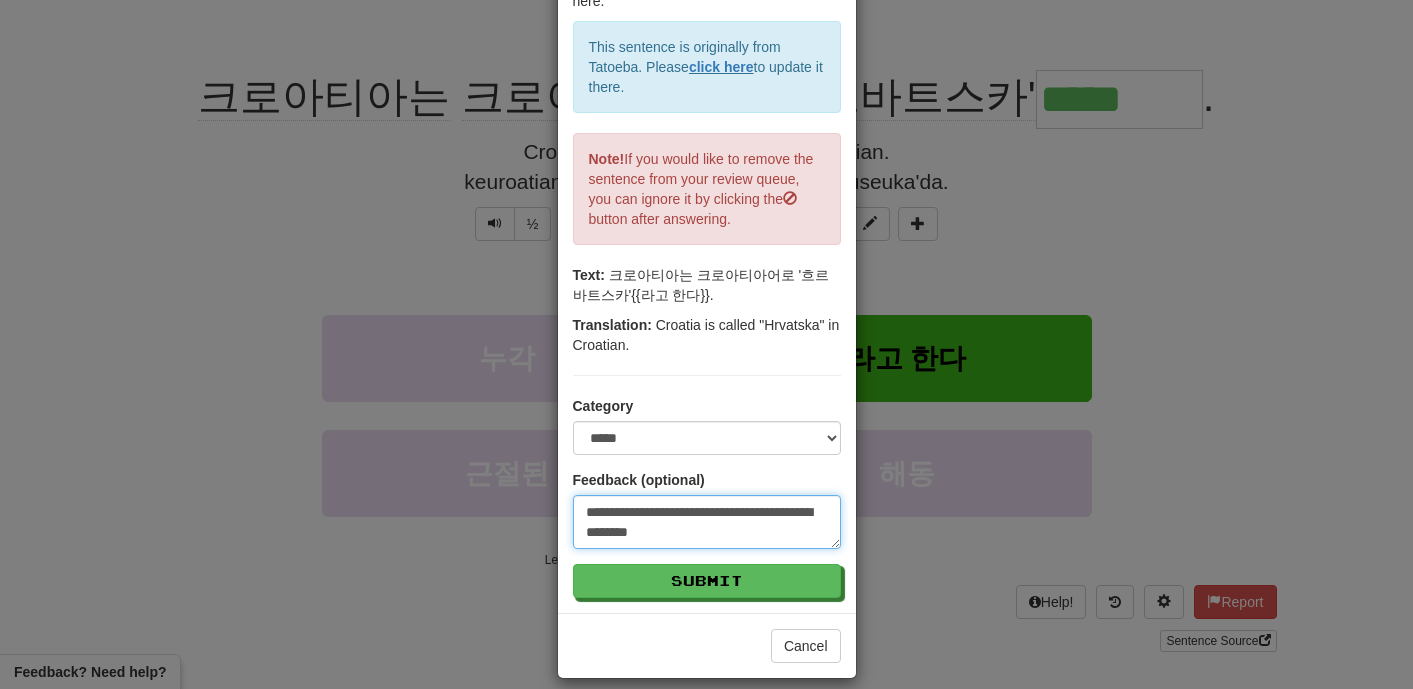 type on "**********" 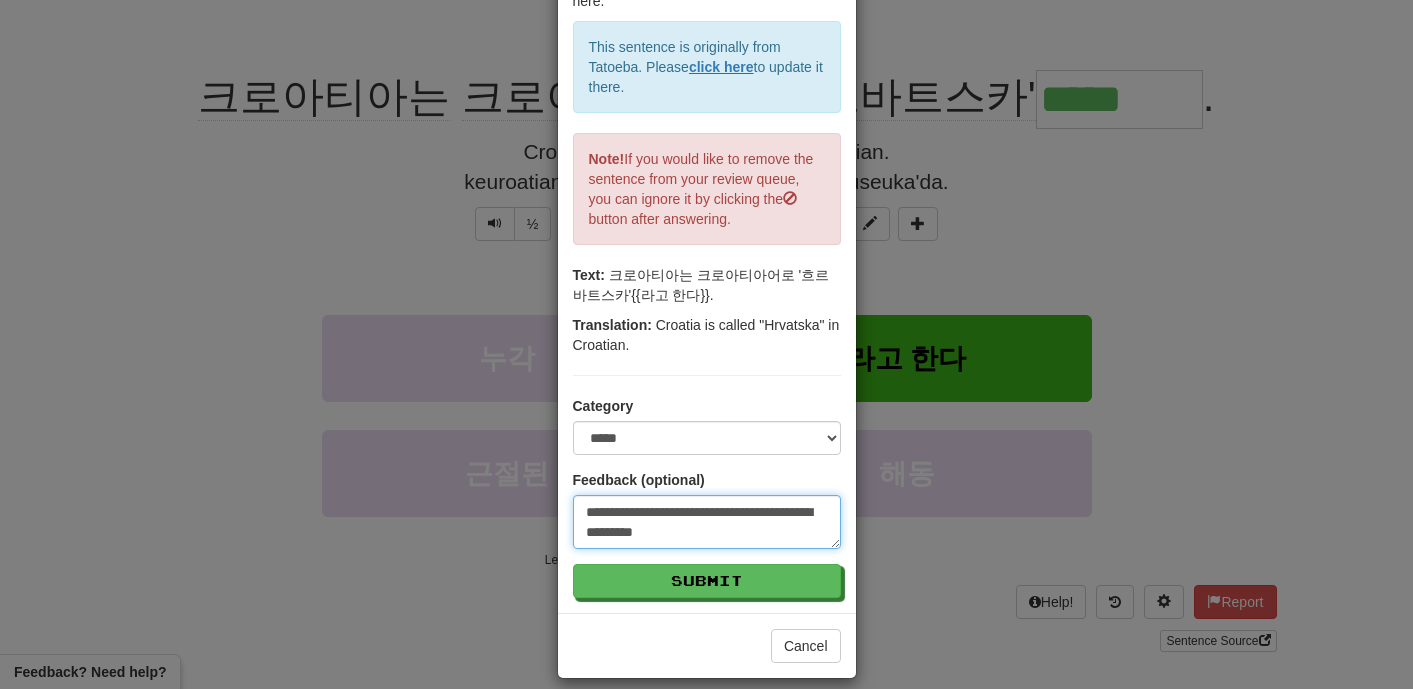 type on "**********" 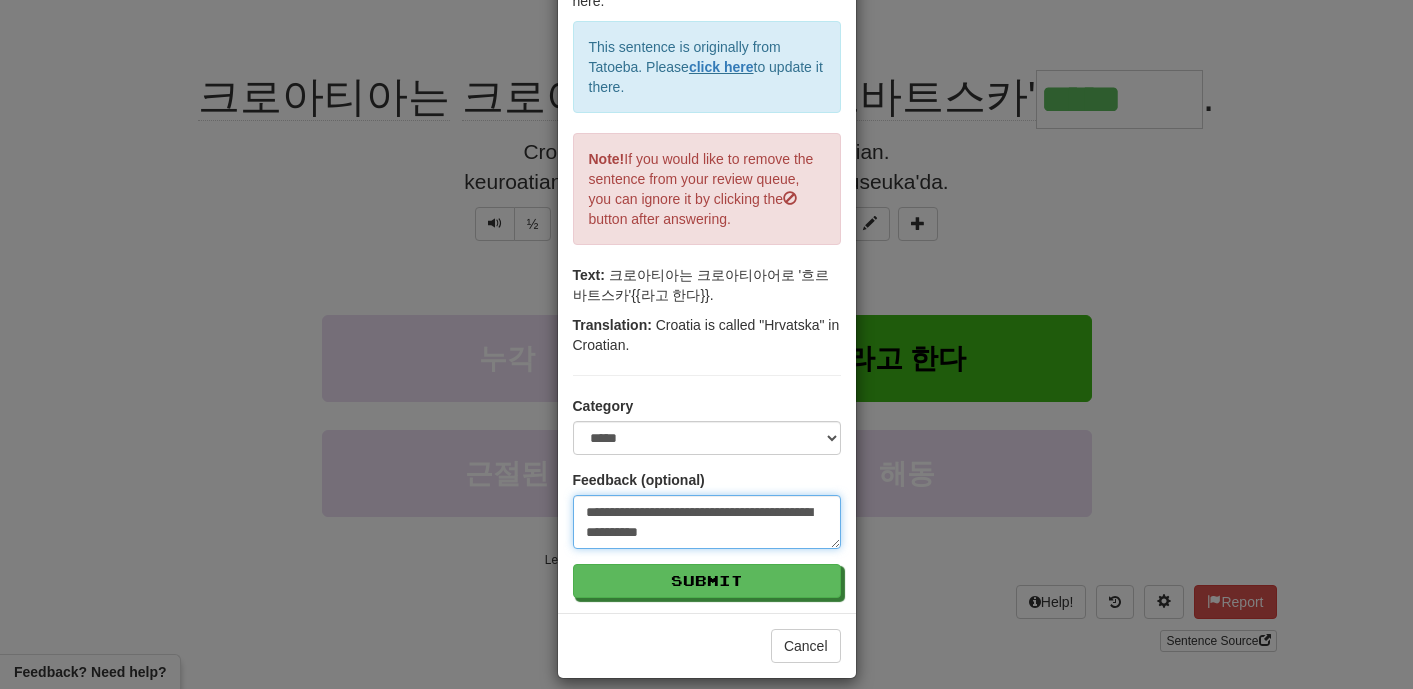type on "**********" 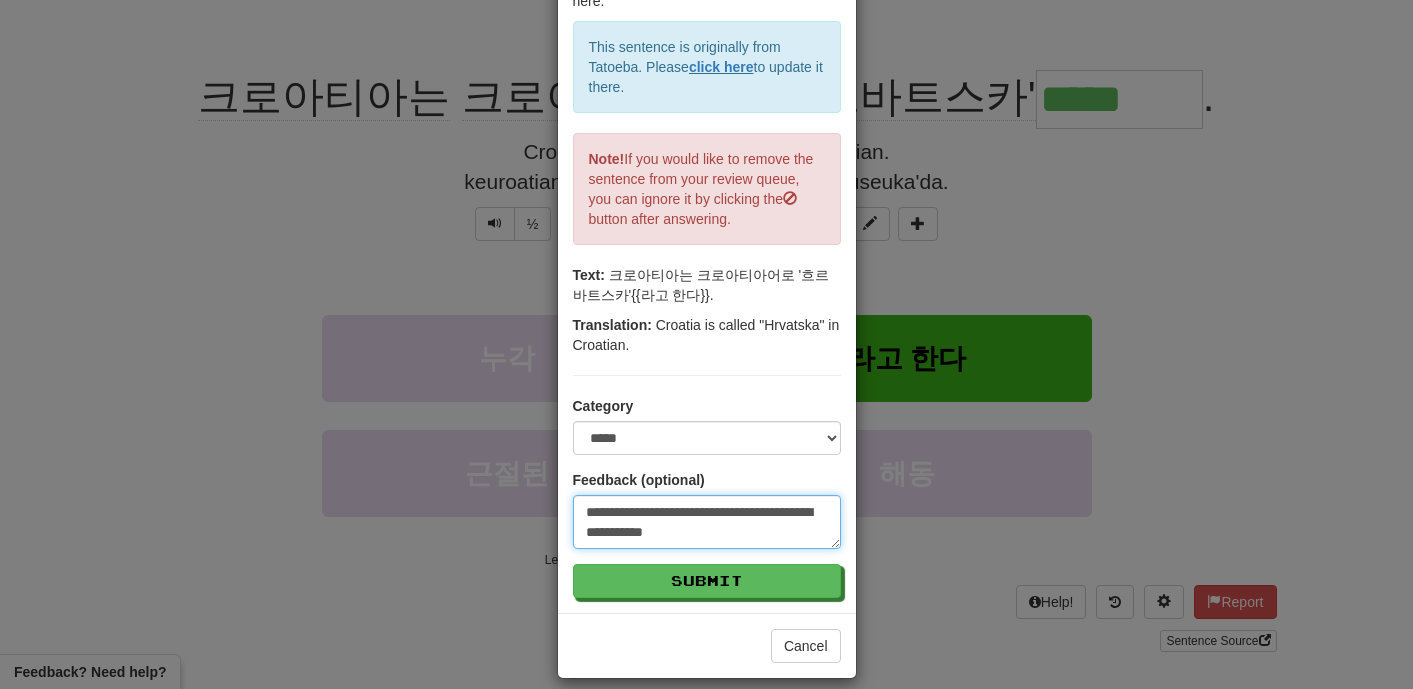 type on "**********" 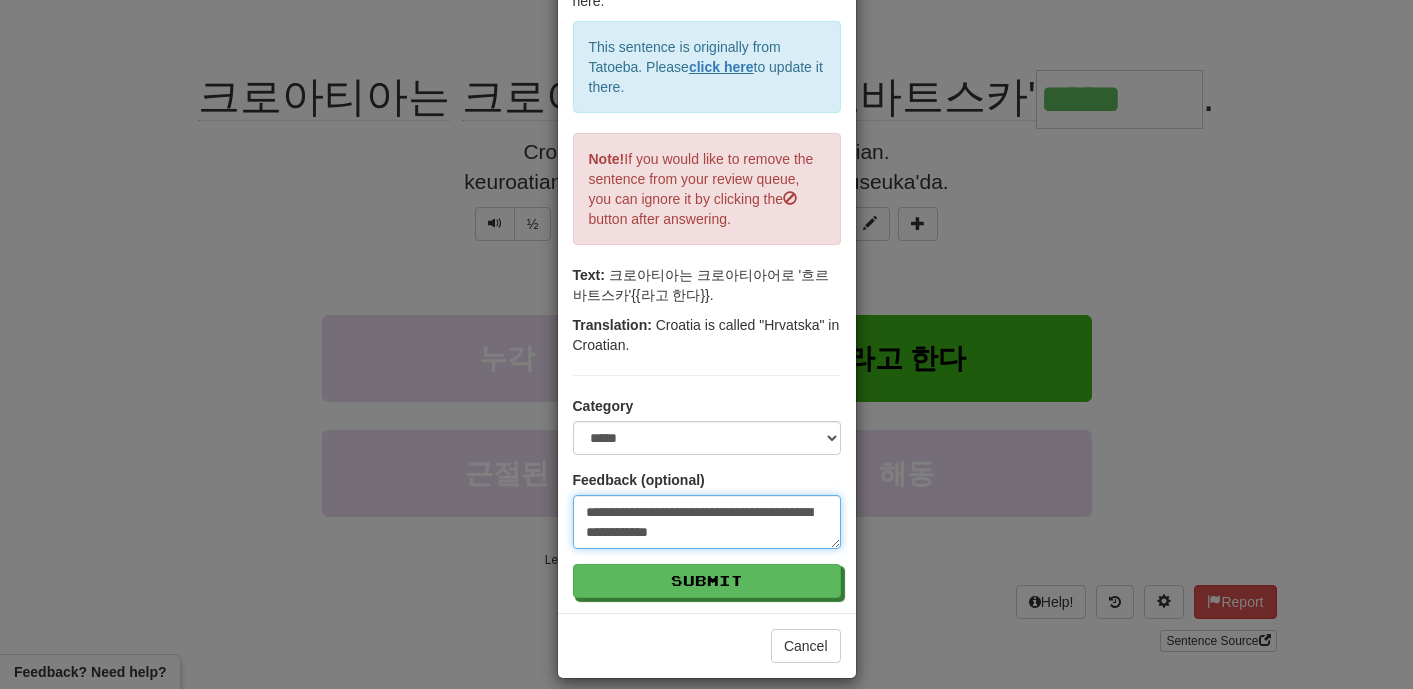 type on "**********" 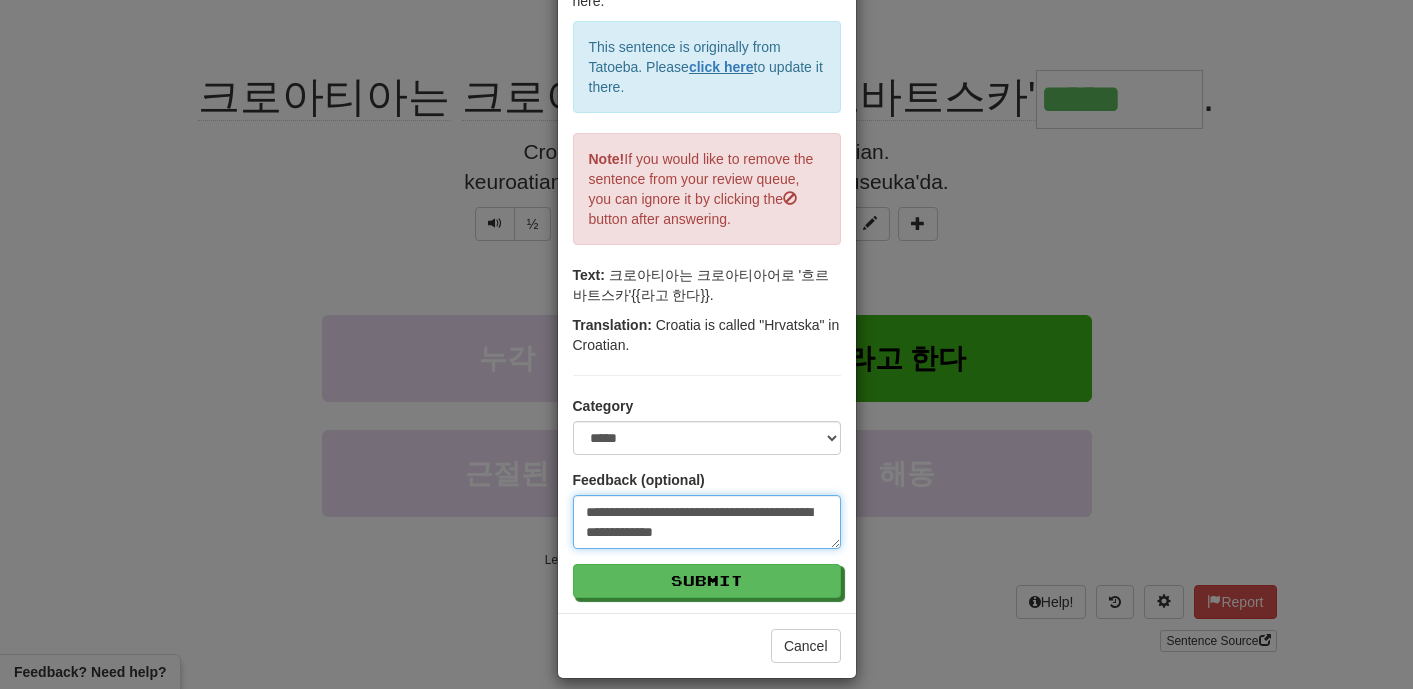 type on "**********" 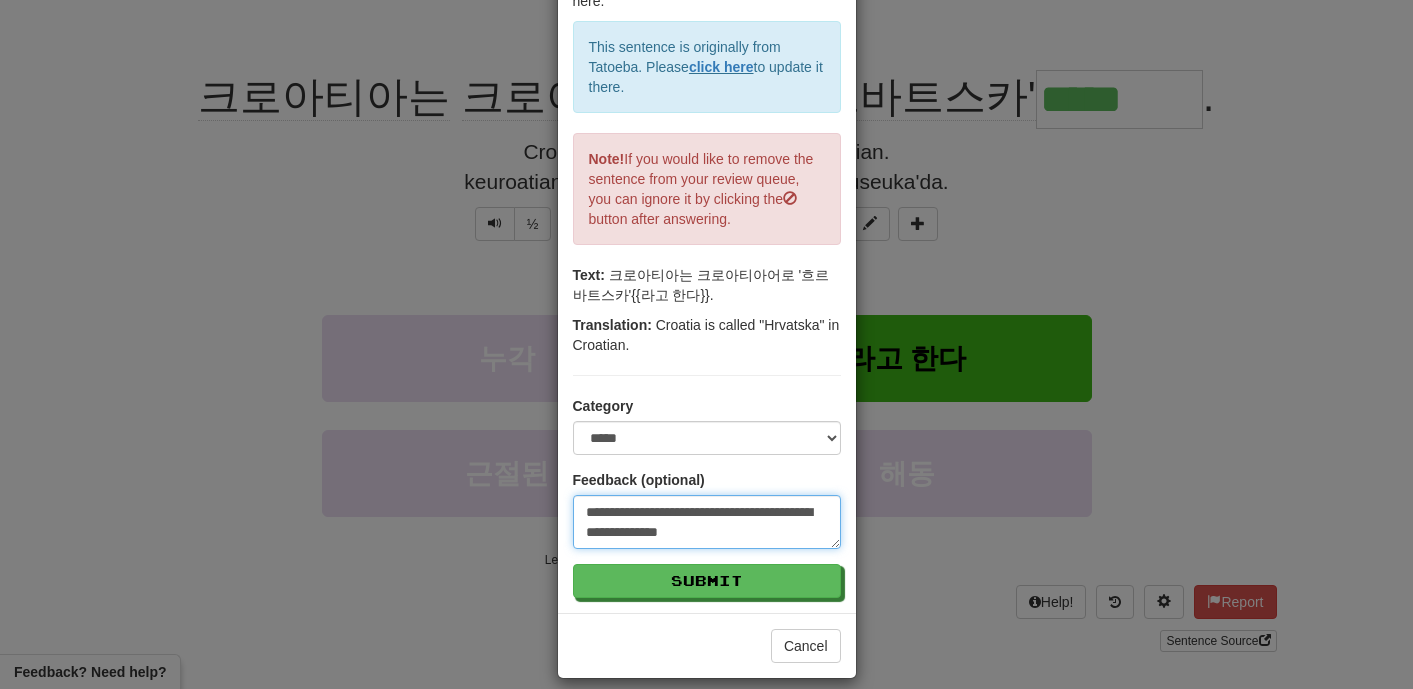 type on "**********" 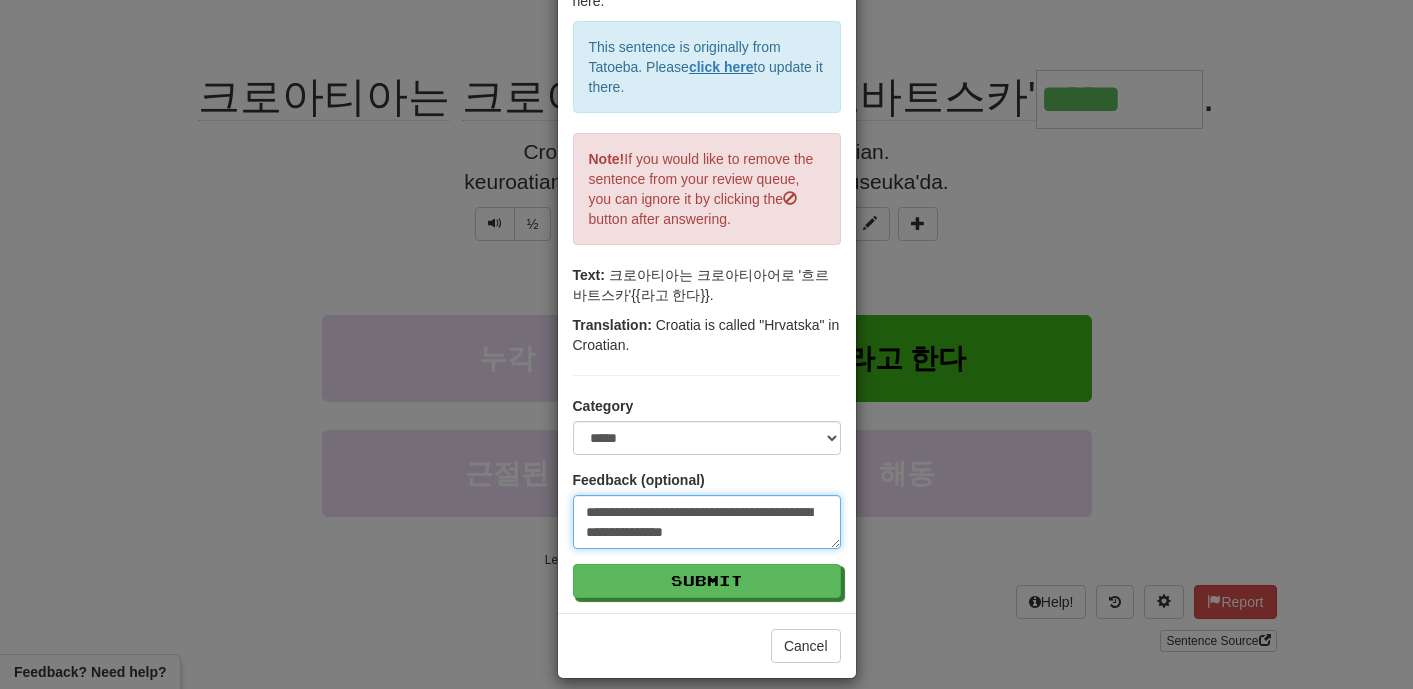 type on "**********" 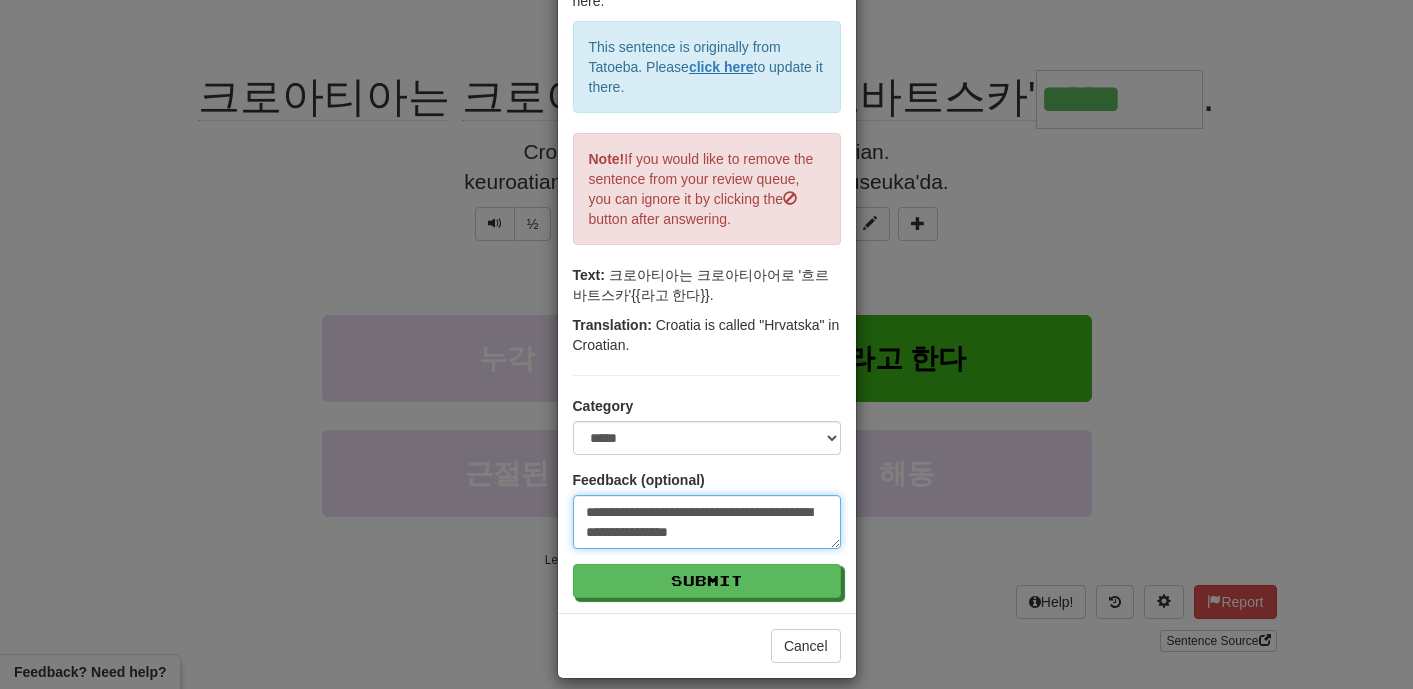 type on "**********" 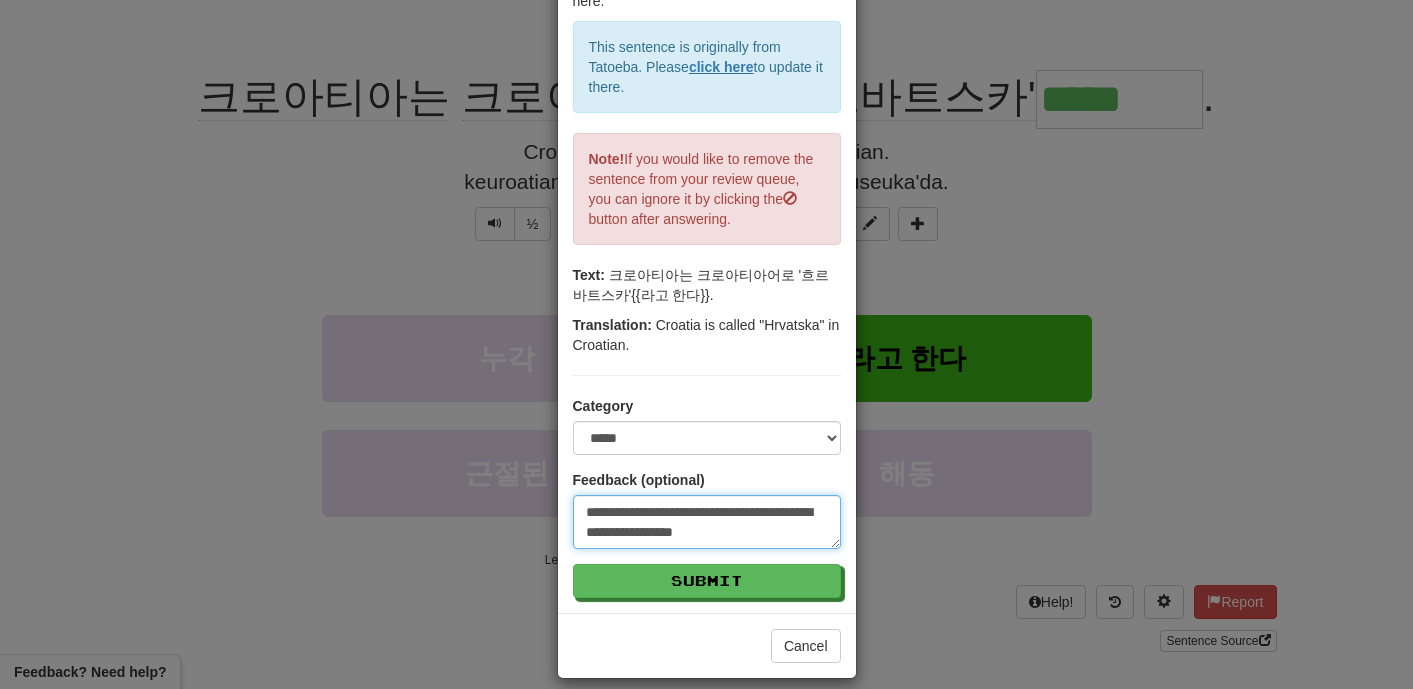 type on "*" 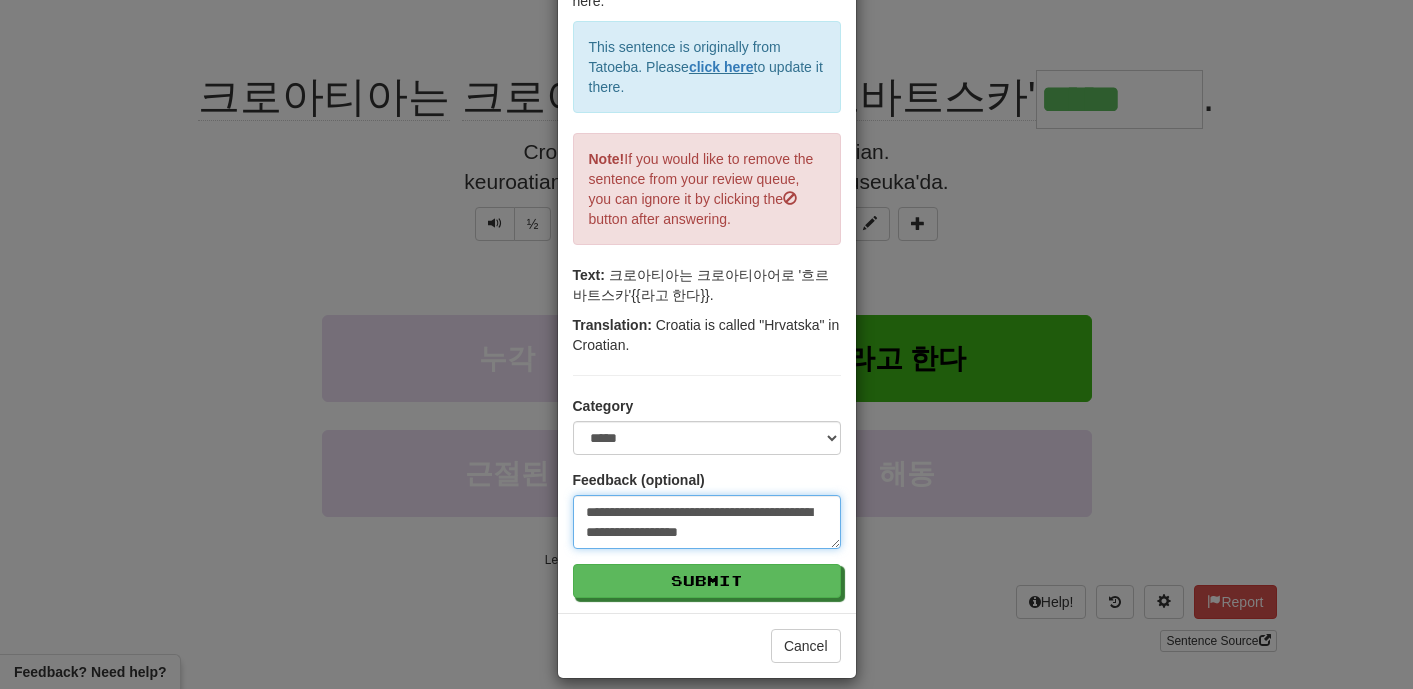 type on "**********" 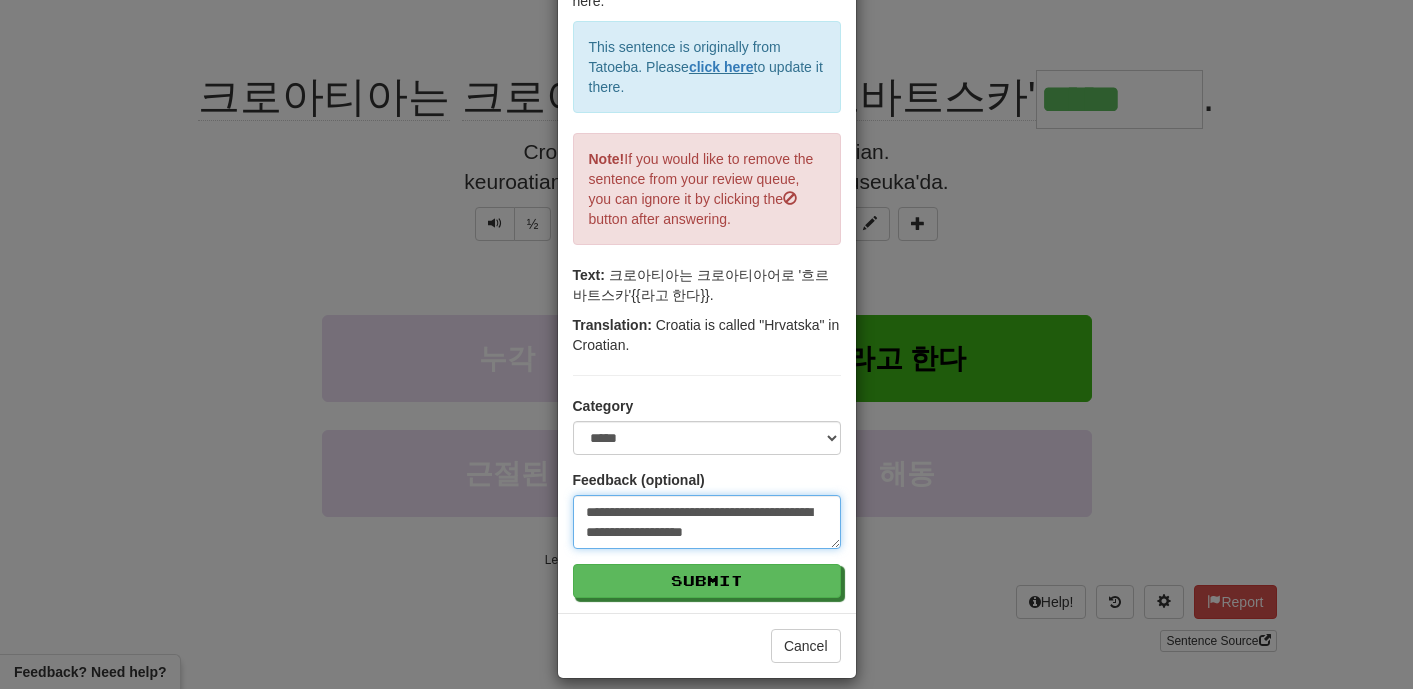 type on "*" 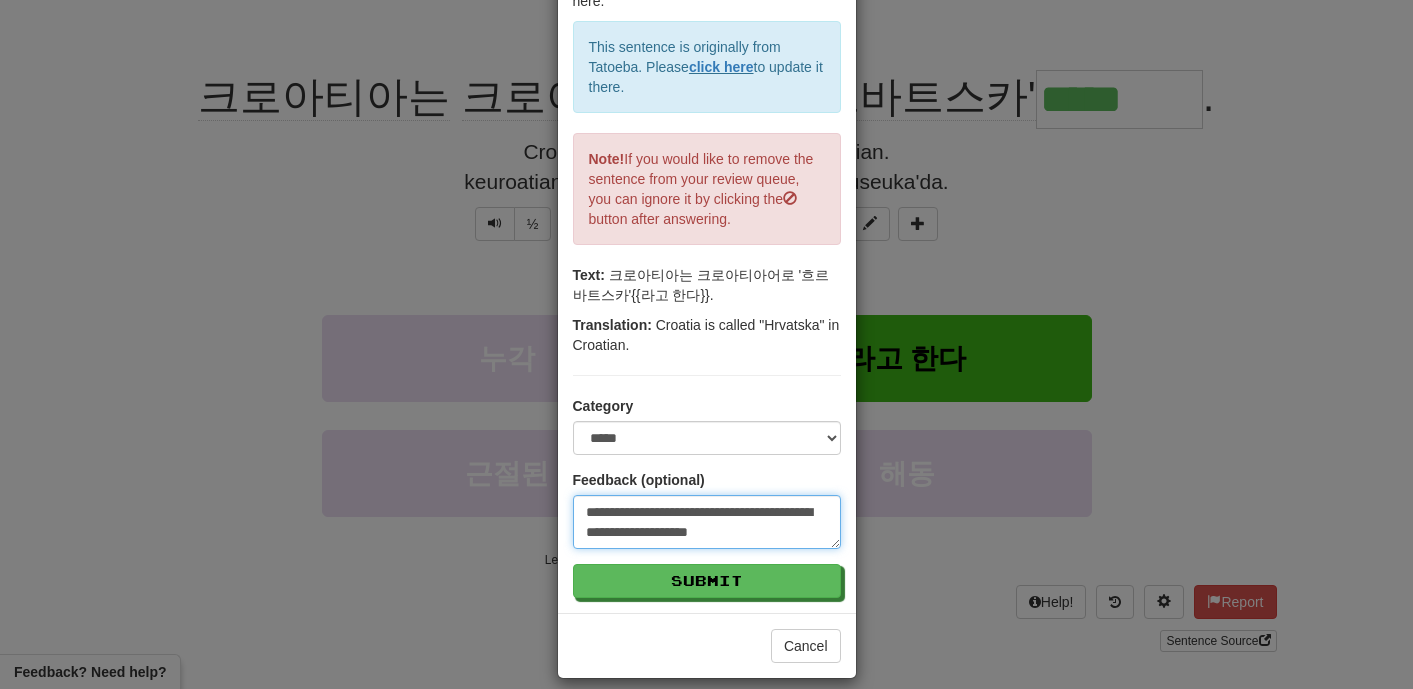 type on "**********" 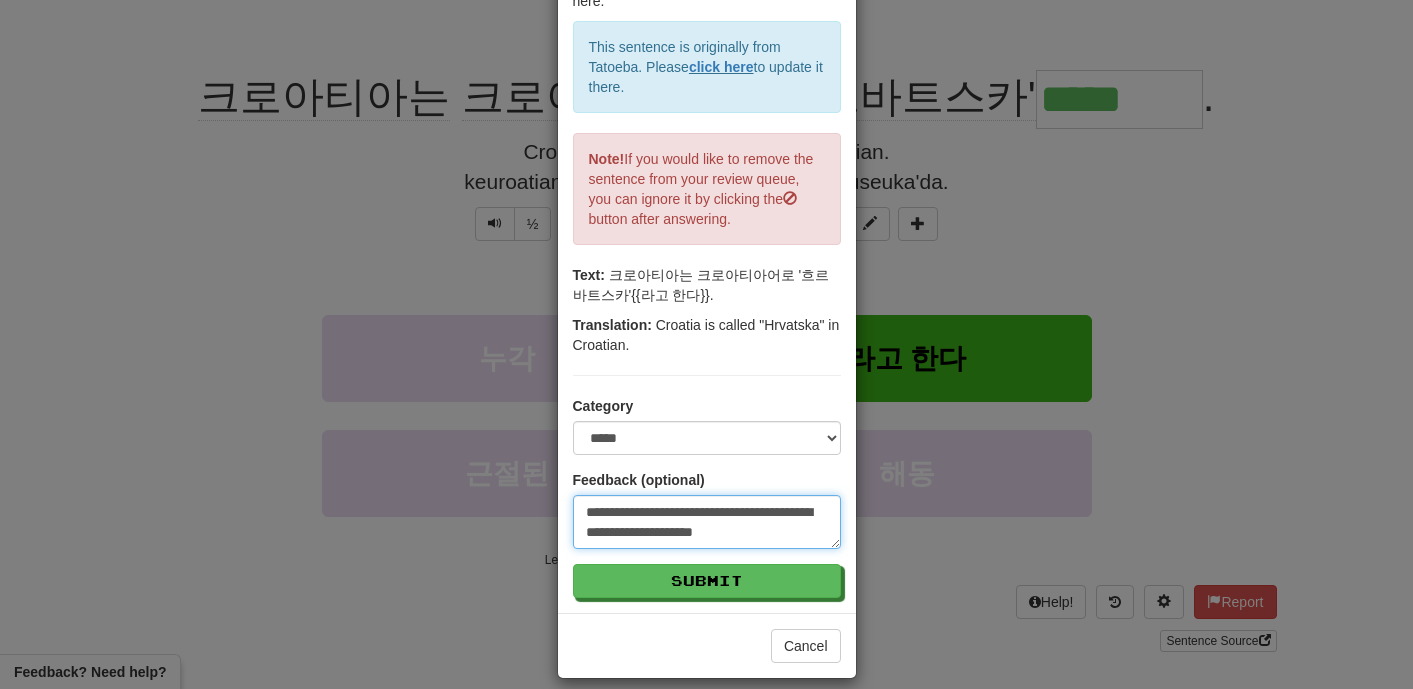 type on "**********" 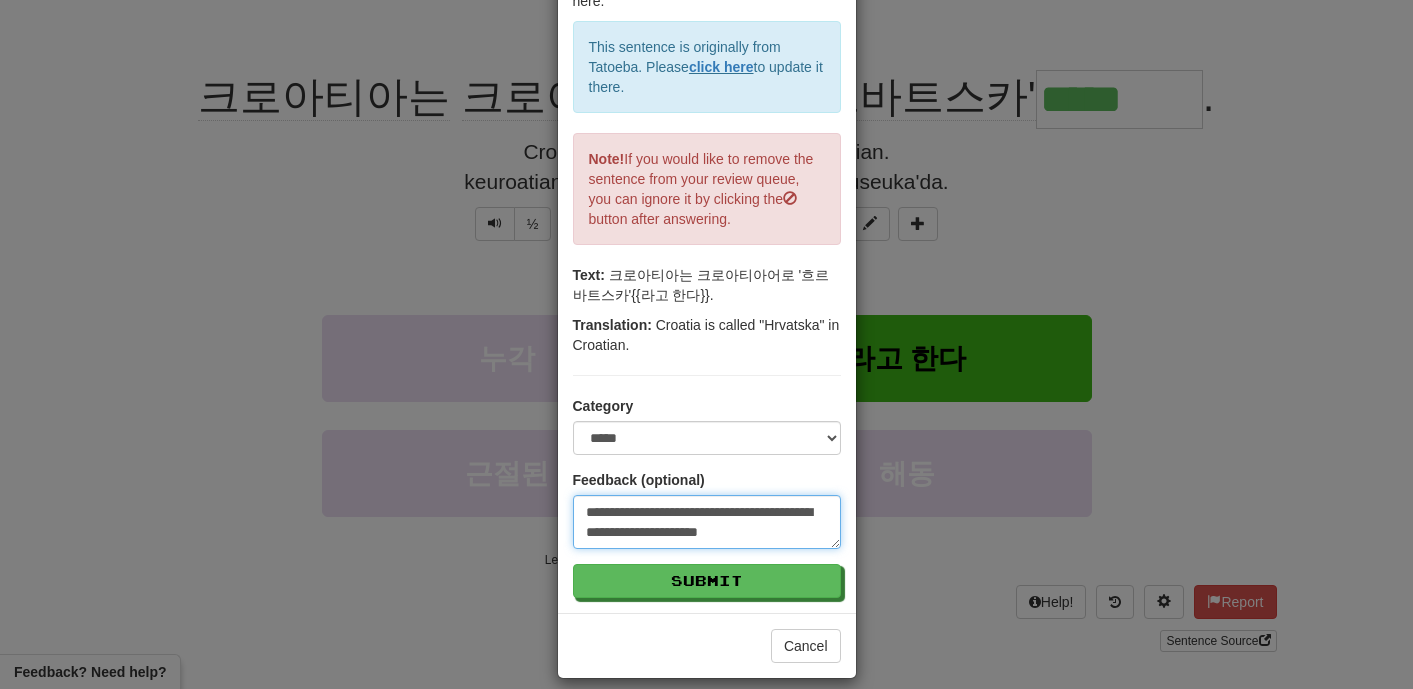 type on "**********" 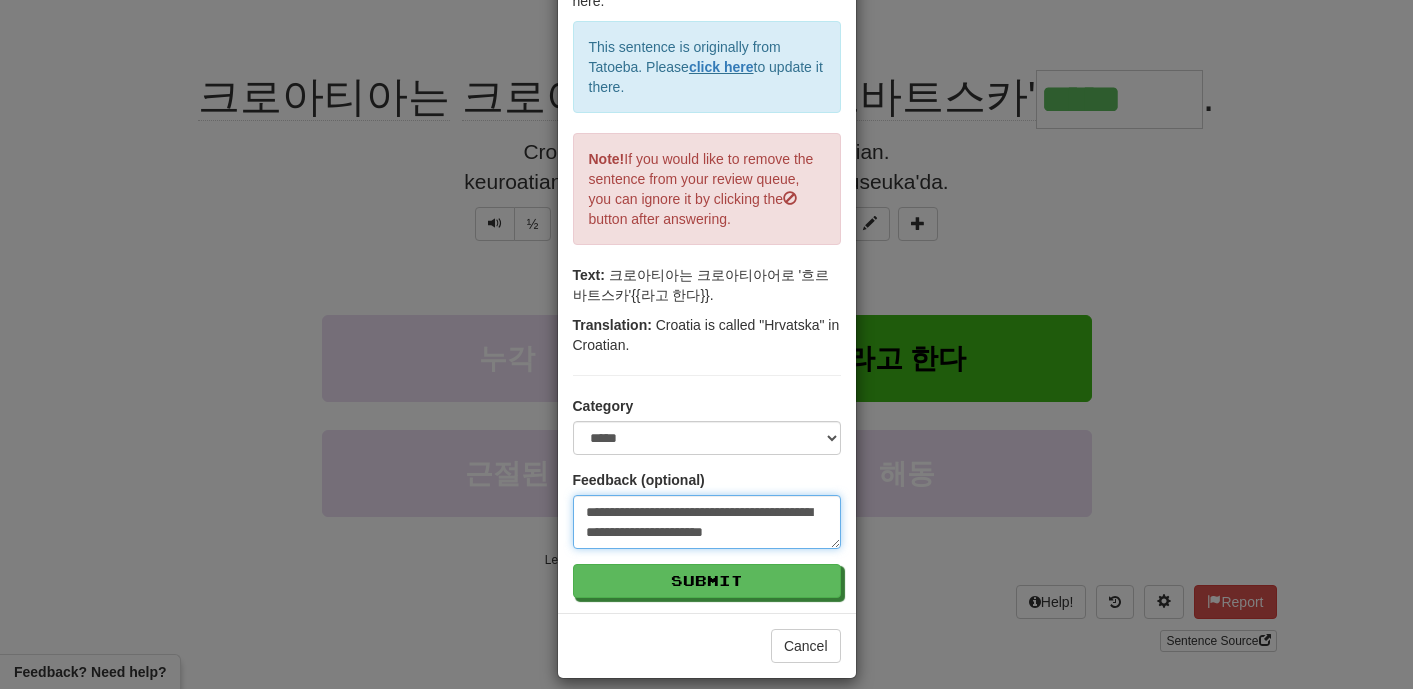 type on "**********" 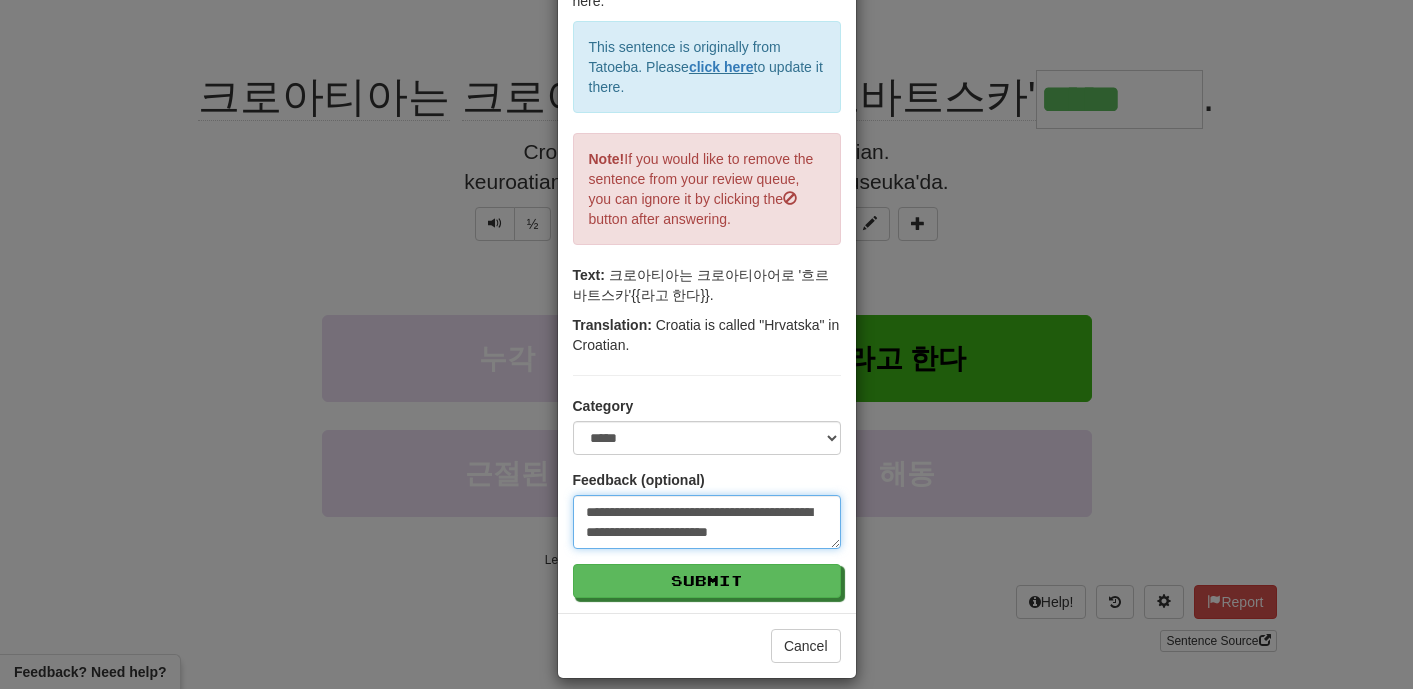 type on "**********" 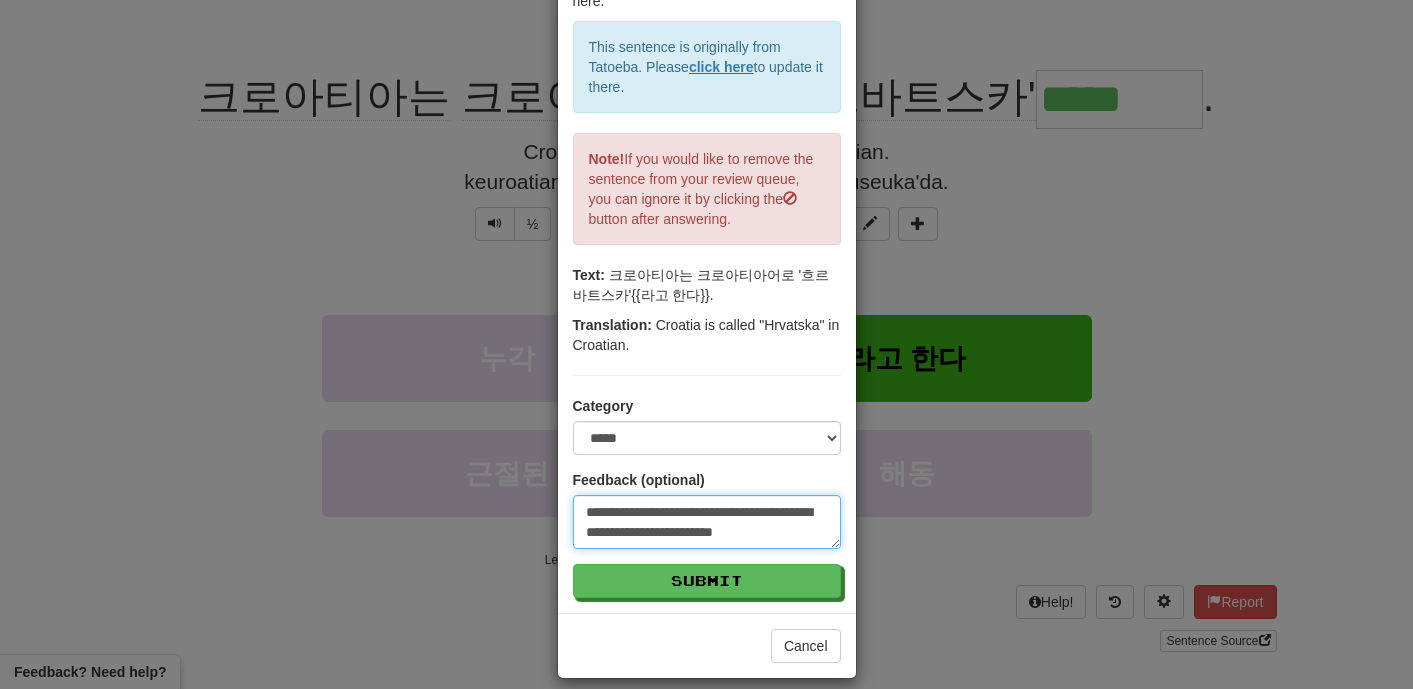 type on "**********" 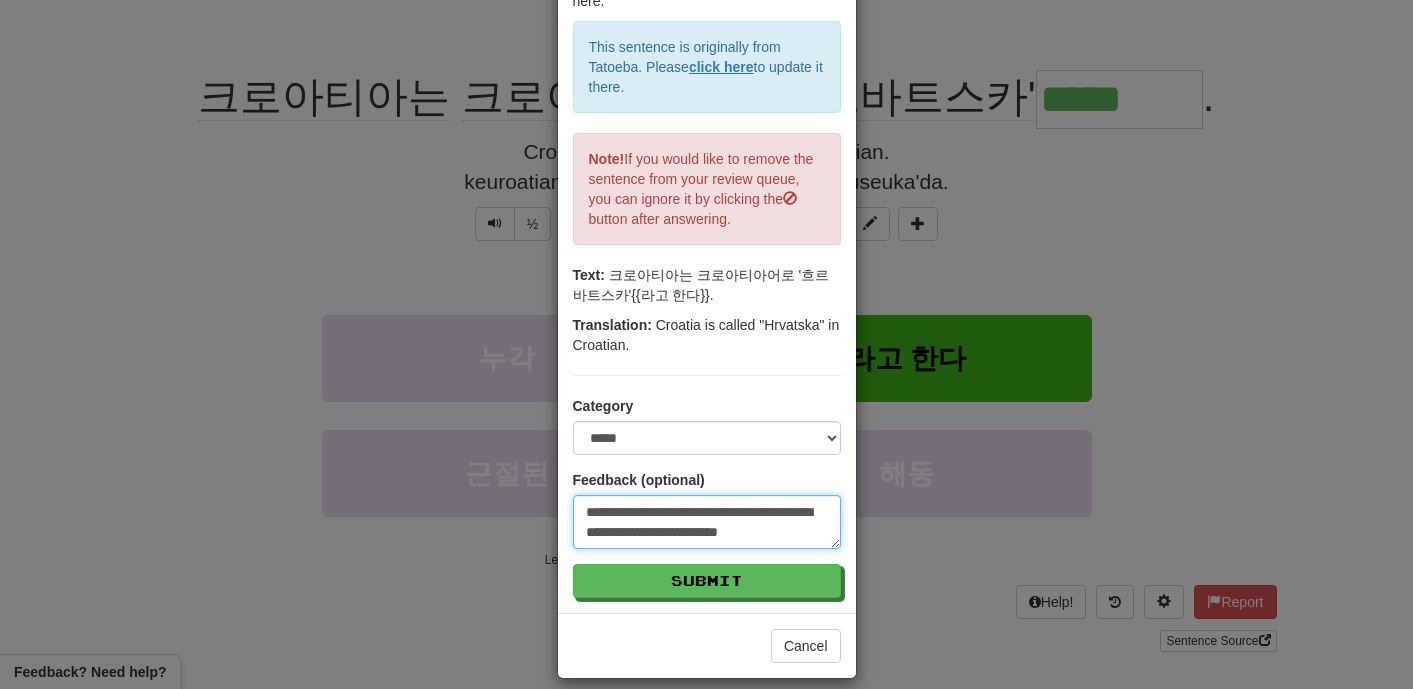 type on "**********" 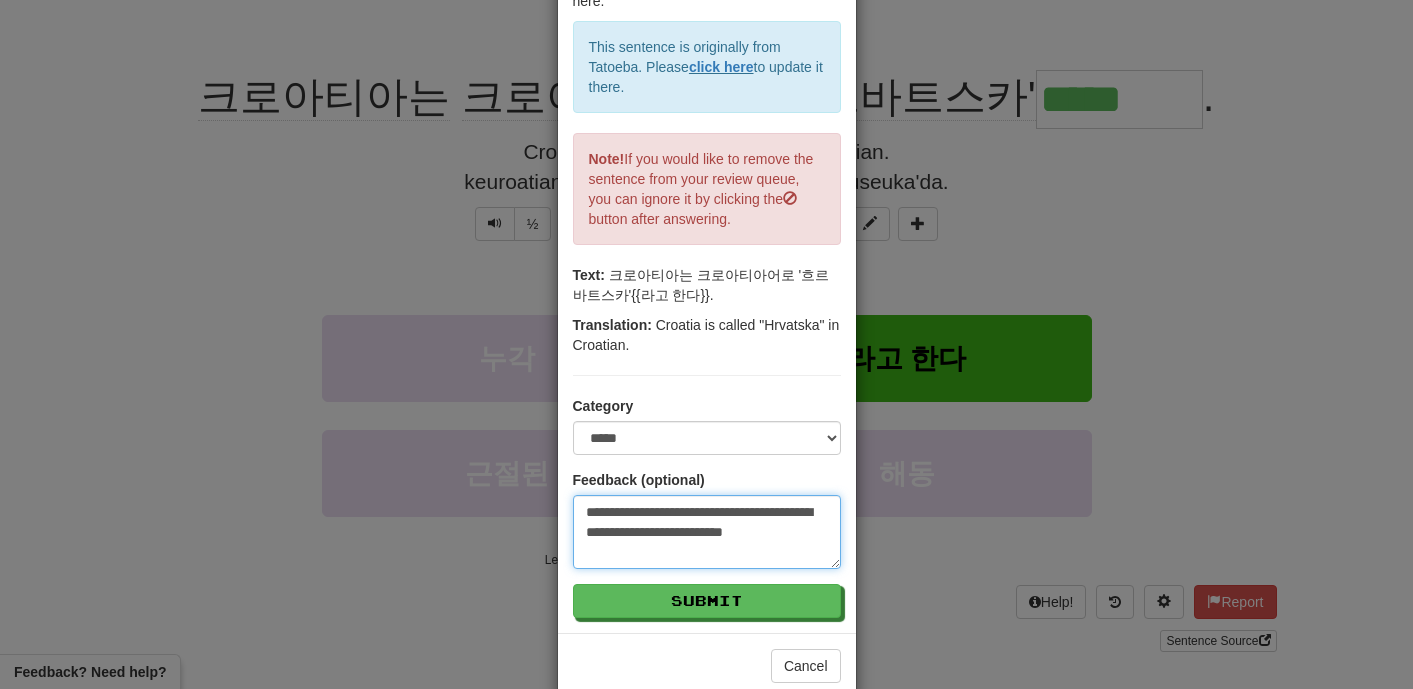 type on "**********" 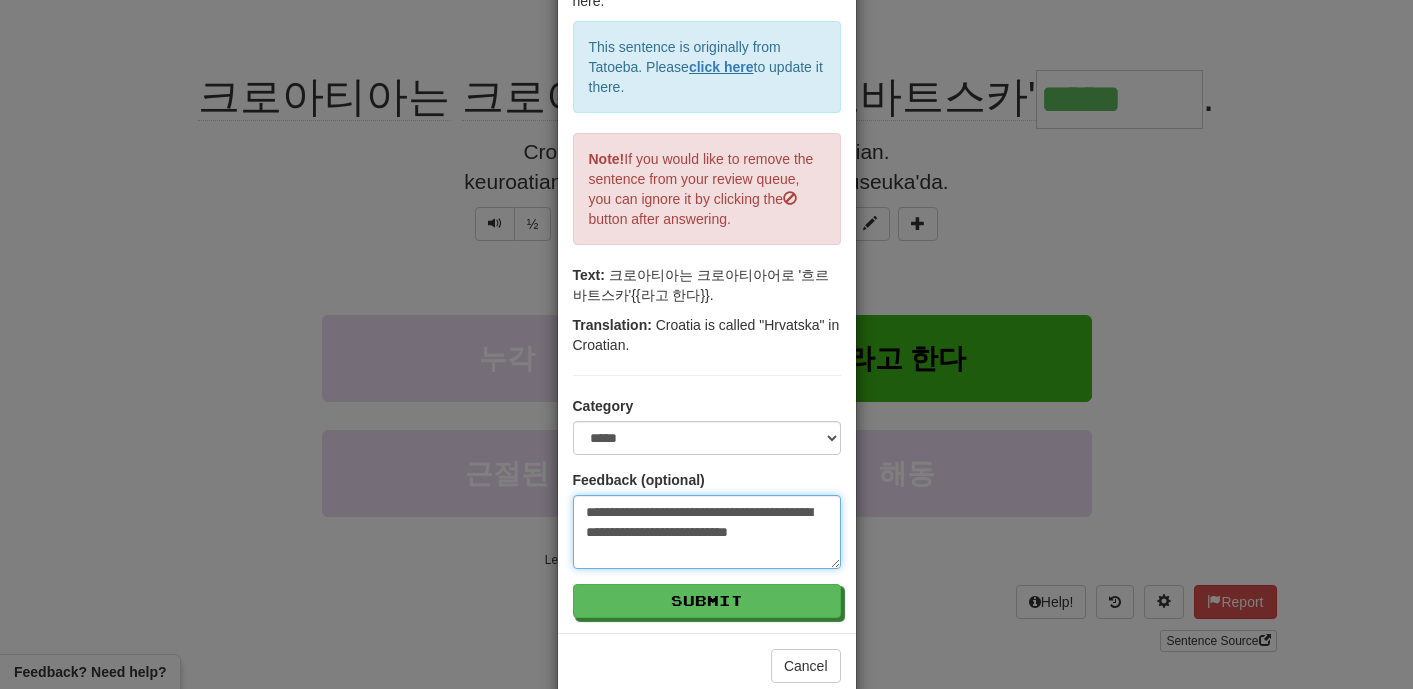 type on "**********" 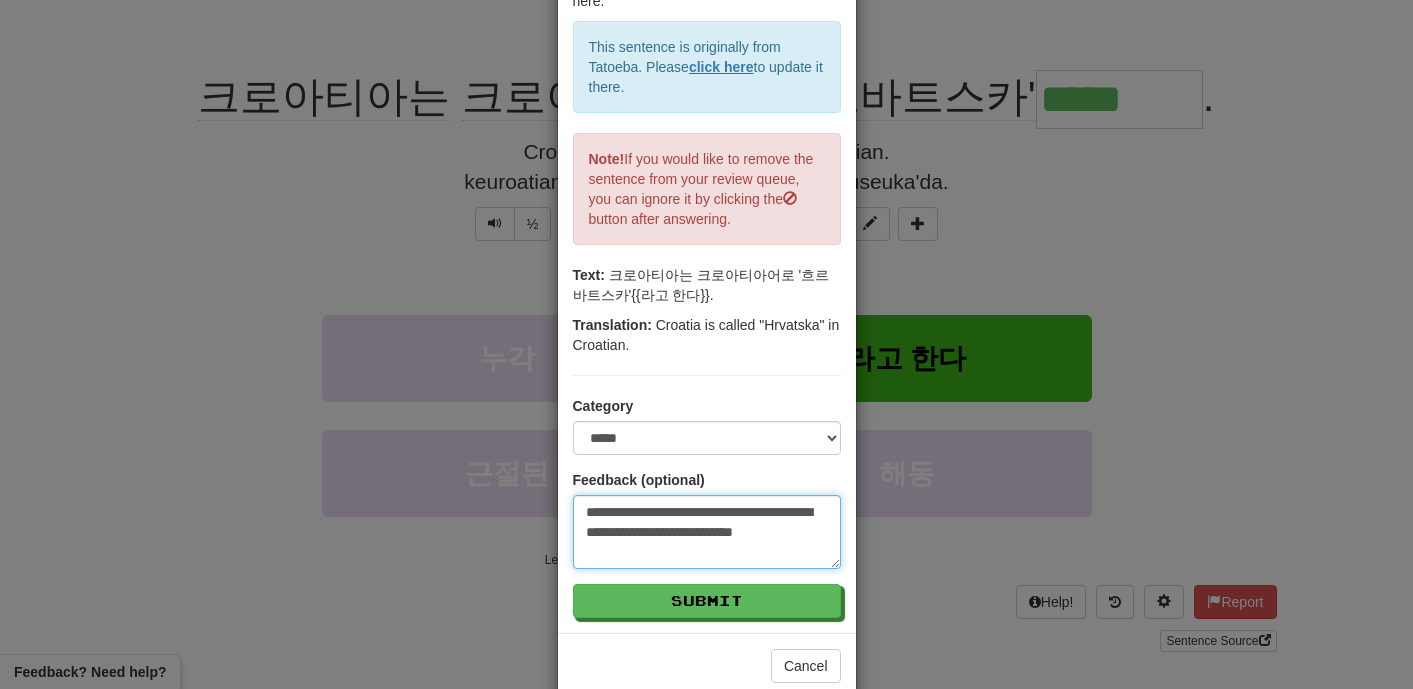 type on "**********" 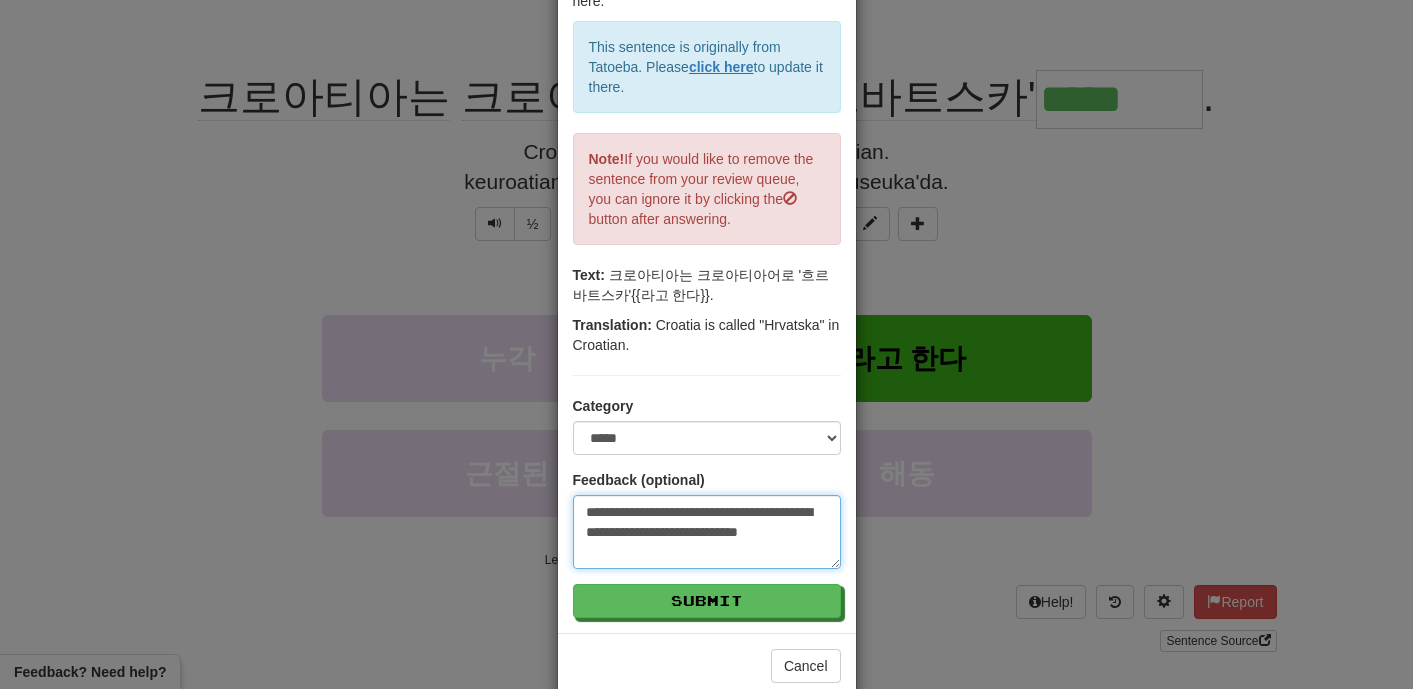 type on "**********" 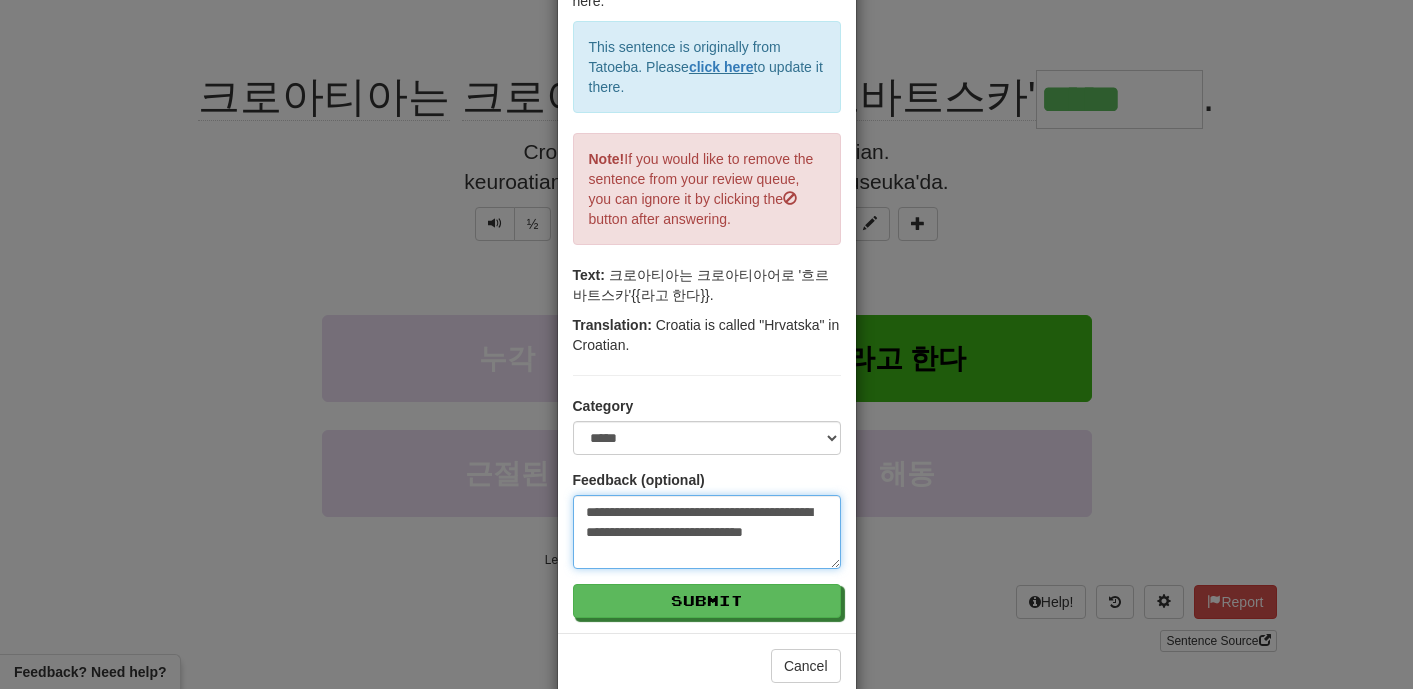 type on "**********" 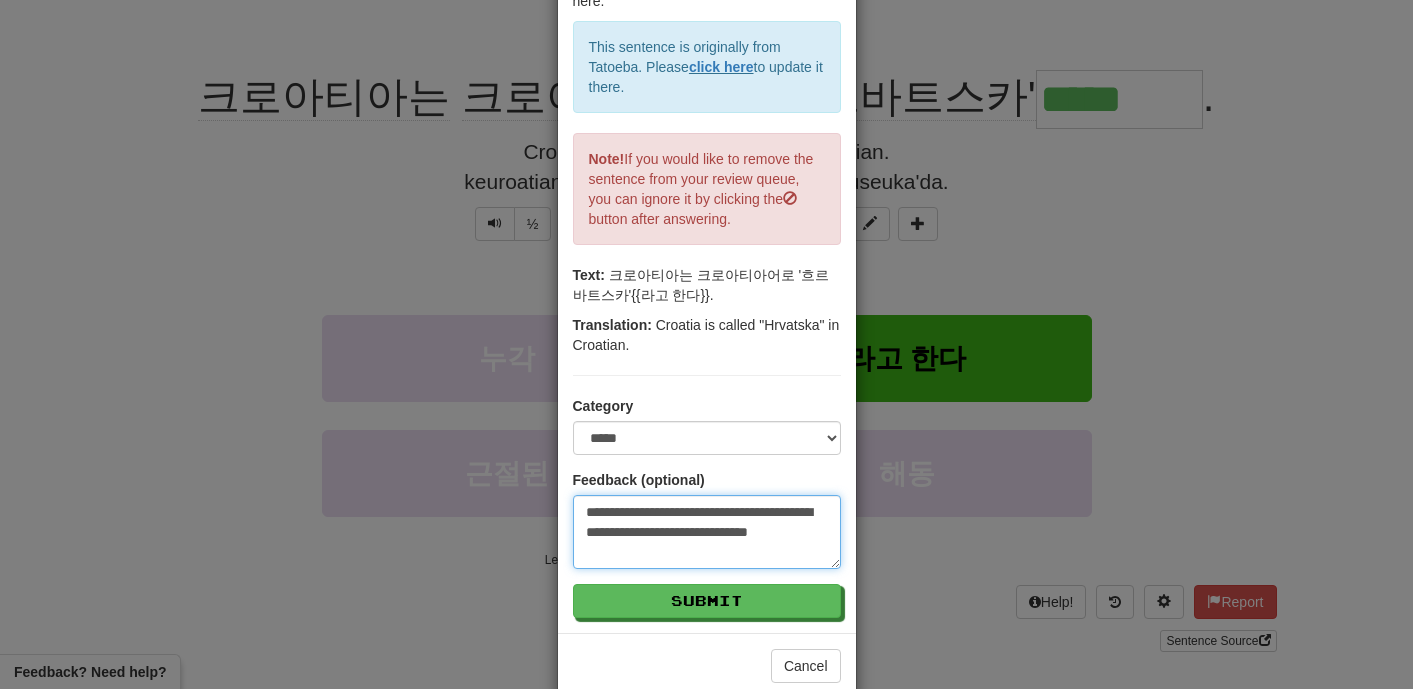 type on "*" 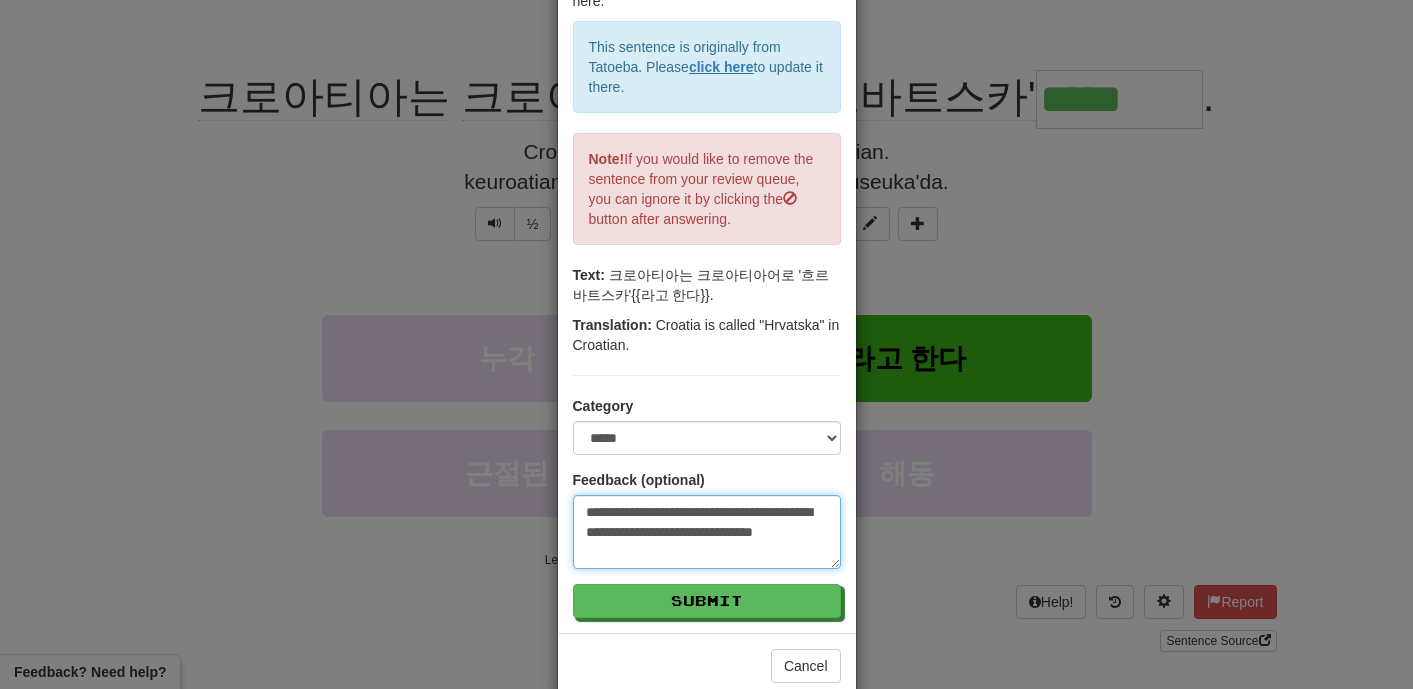 type on "**********" 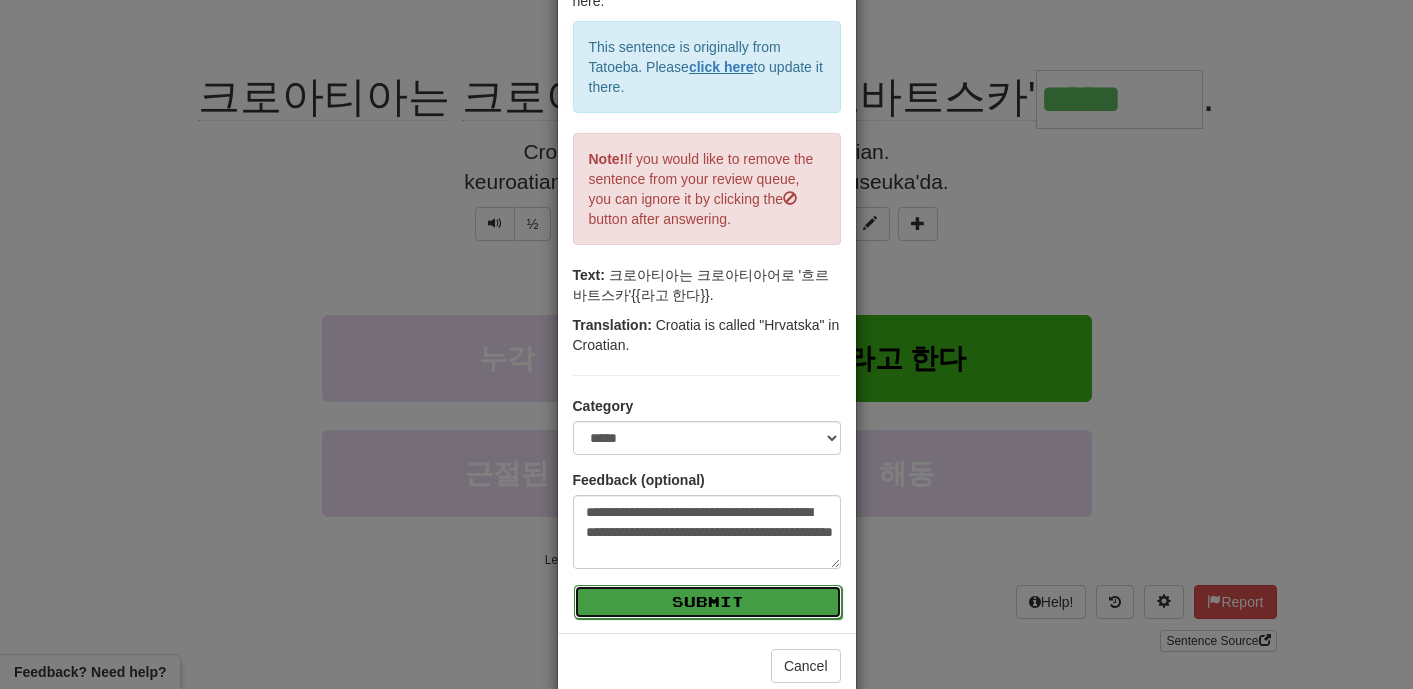 click on "Submit" at bounding box center (708, 602) 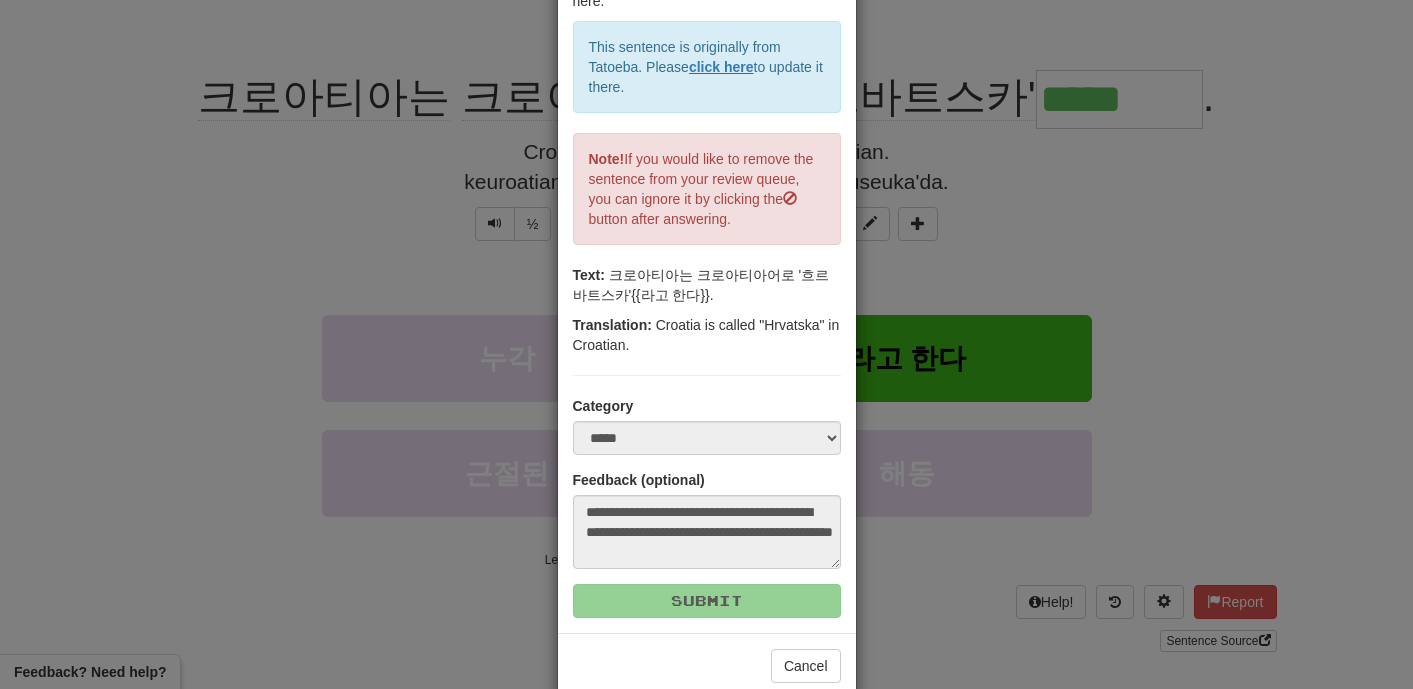 scroll, scrollTop: 0, scrollLeft: 0, axis: both 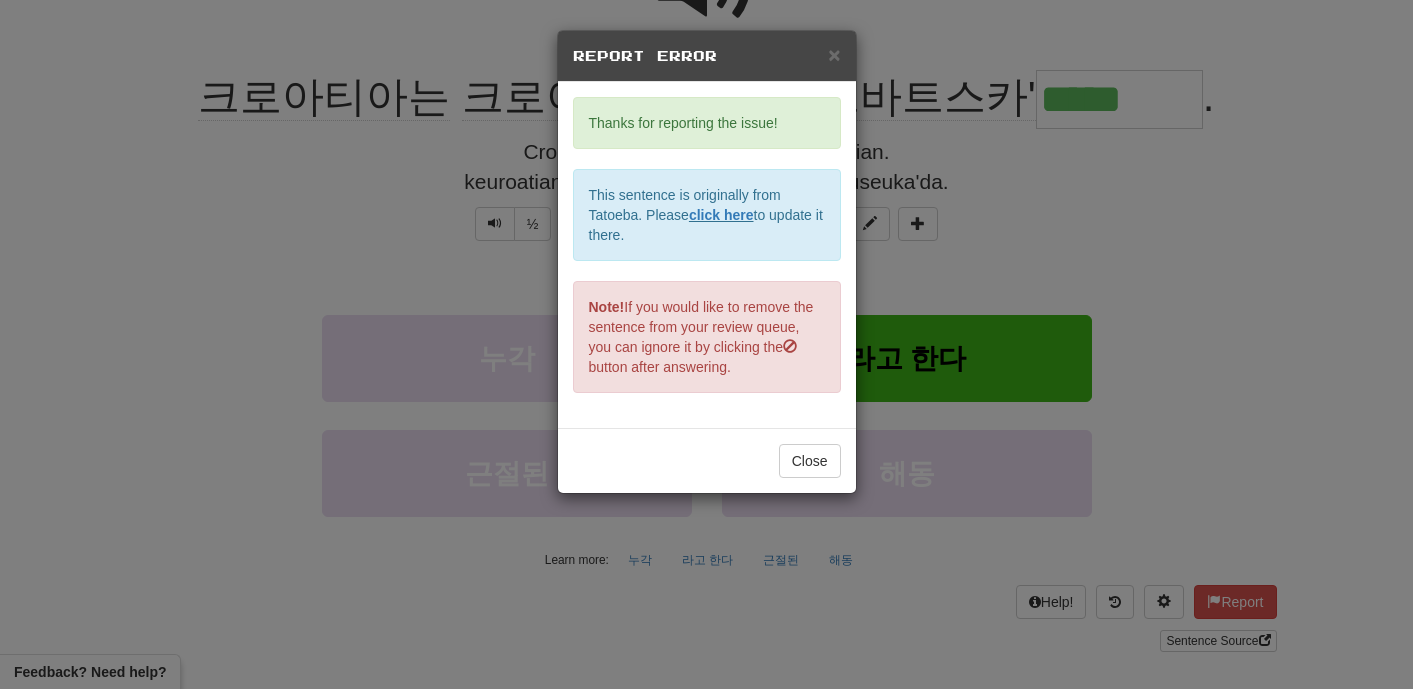 click on "Close" at bounding box center [707, 460] 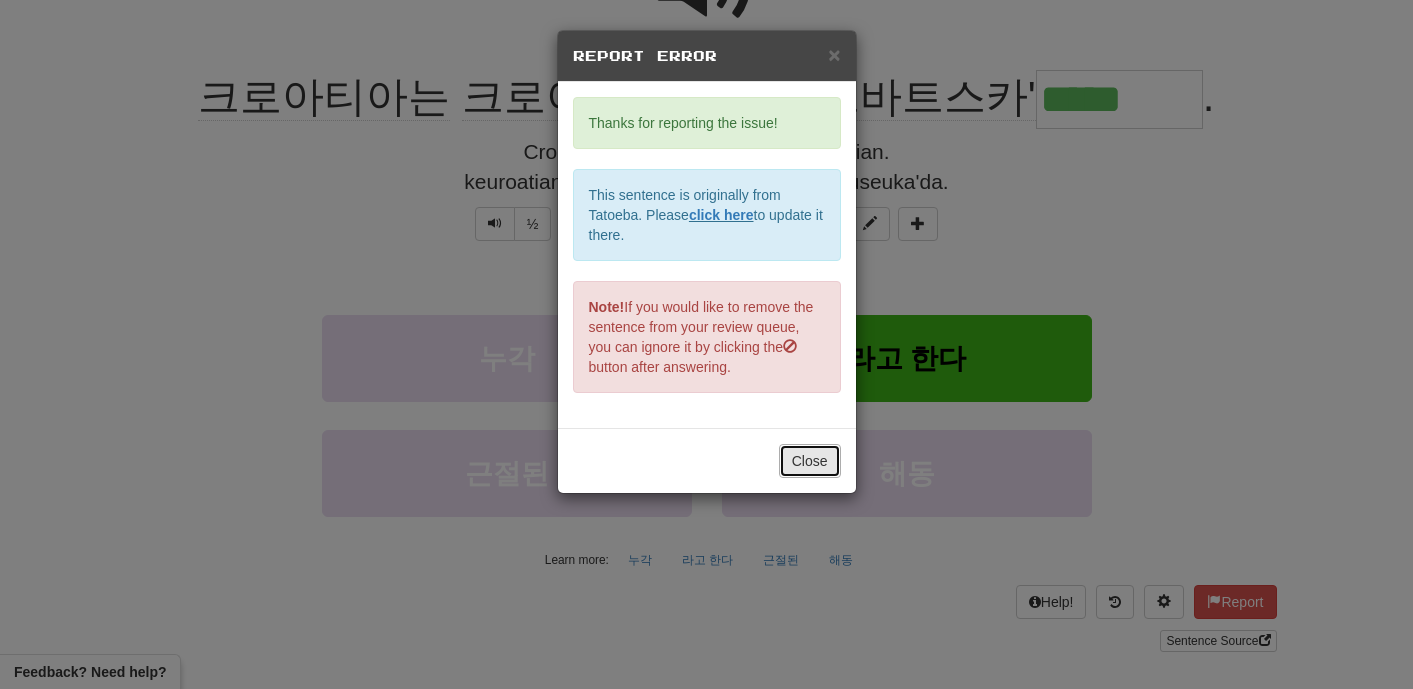 click on "Close" at bounding box center (810, 461) 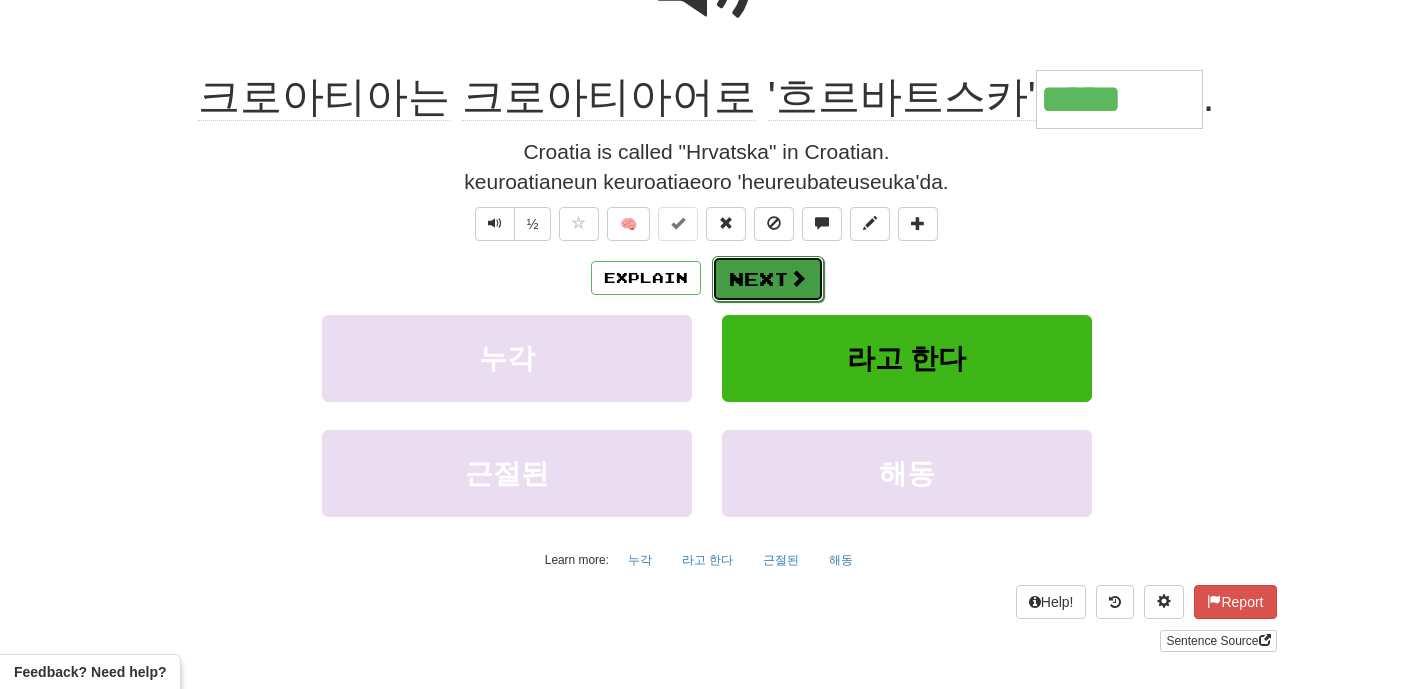 click on "Next" at bounding box center [768, 279] 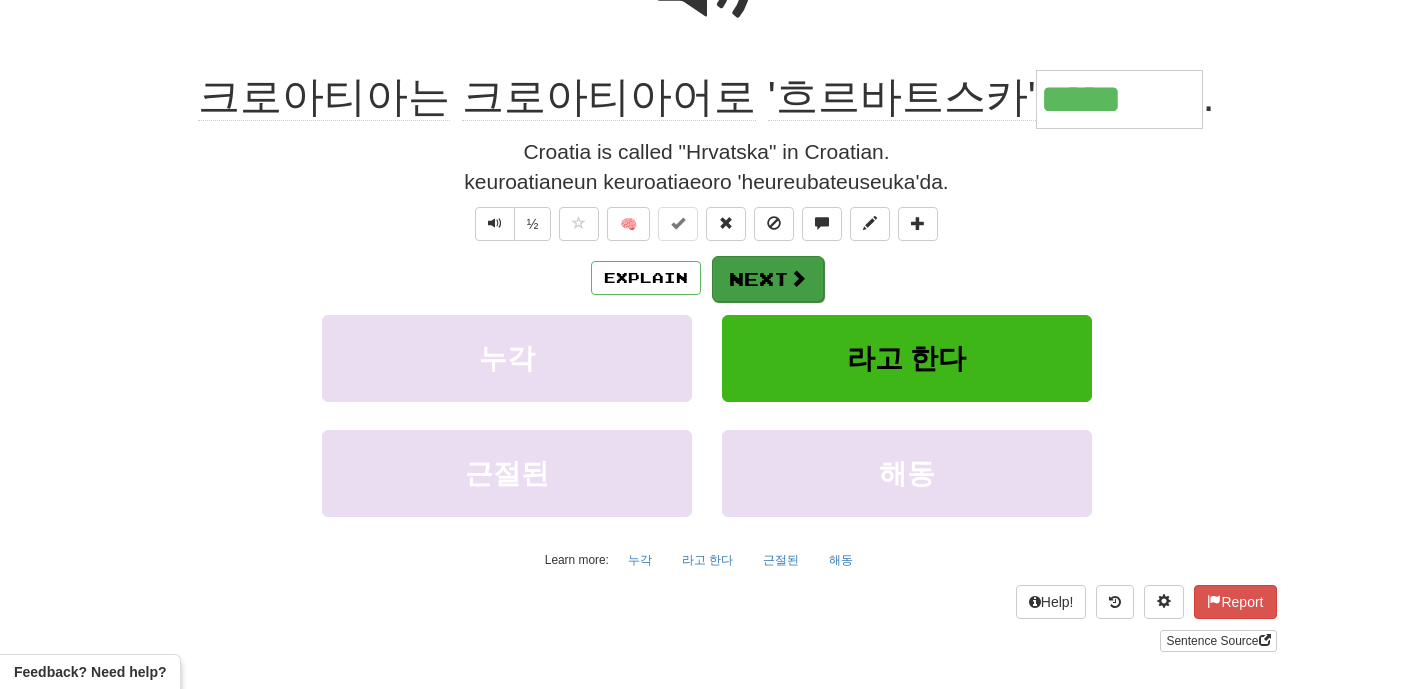 scroll, scrollTop: 0, scrollLeft: 0, axis: both 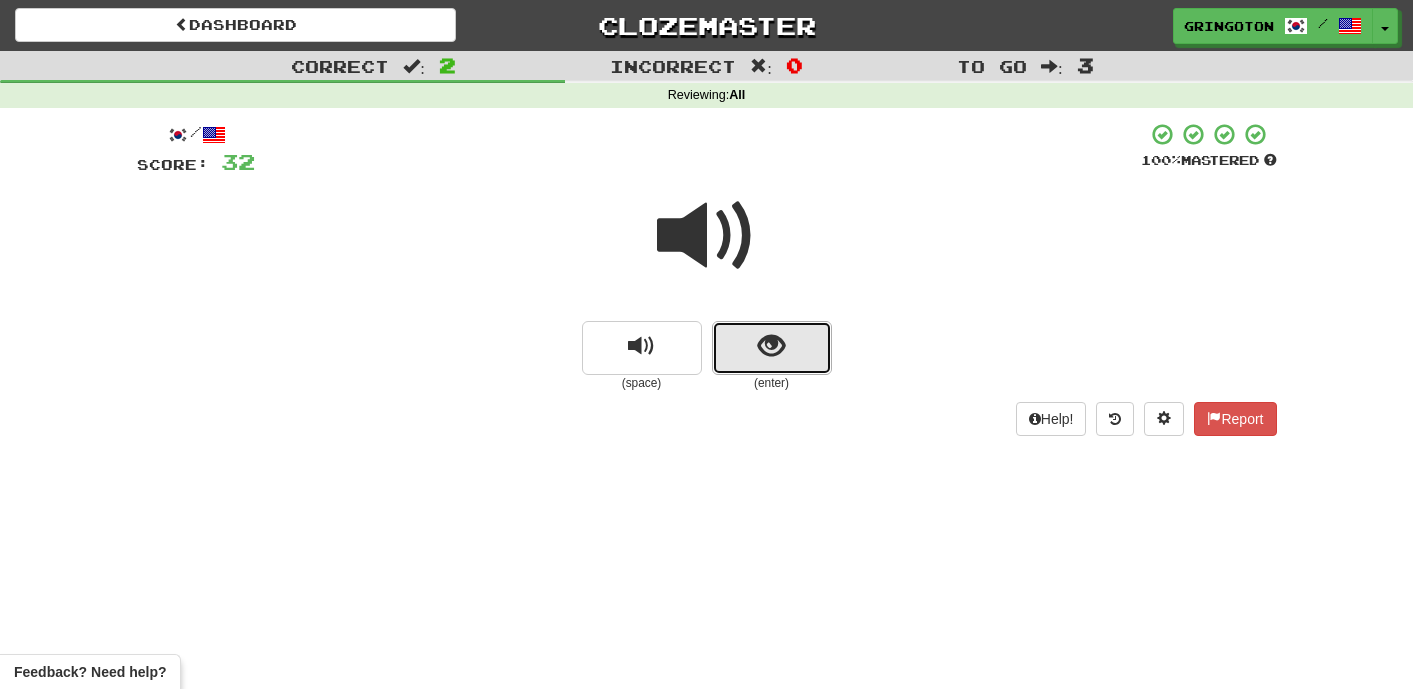 click at bounding box center [771, 346] 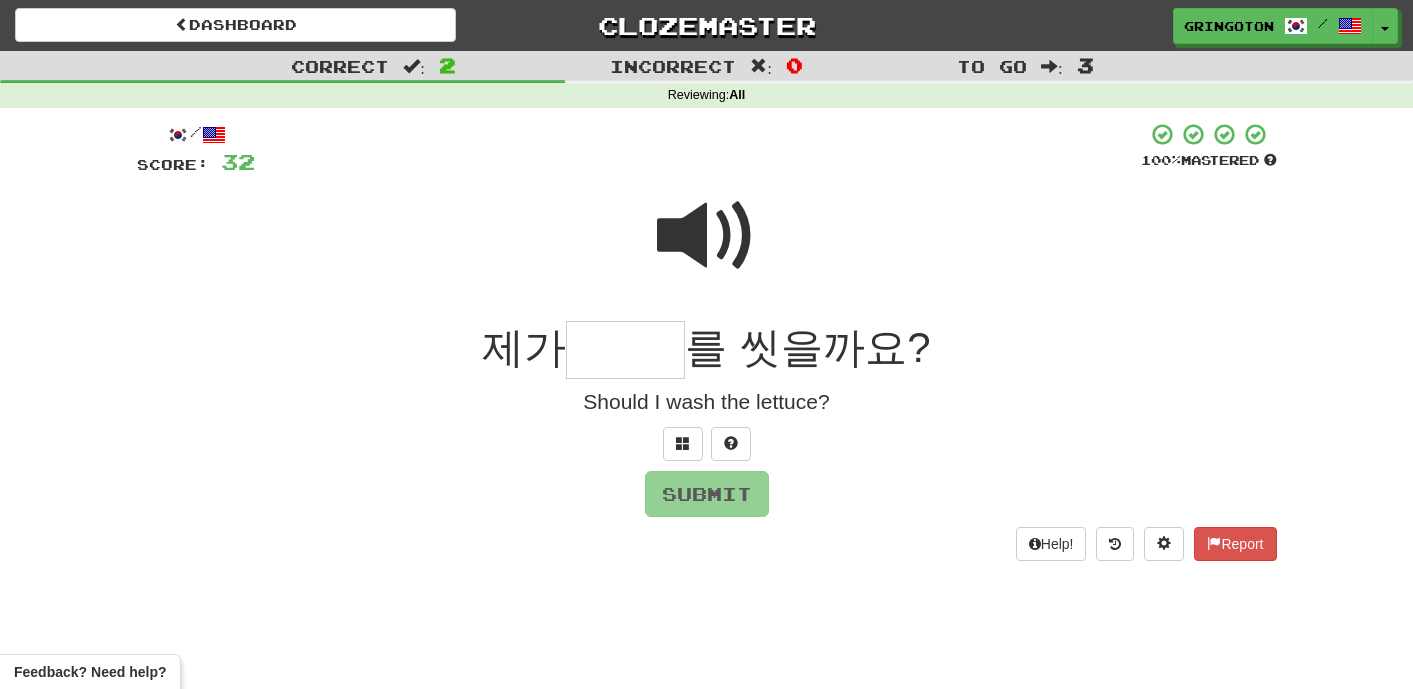 click at bounding box center (707, 236) 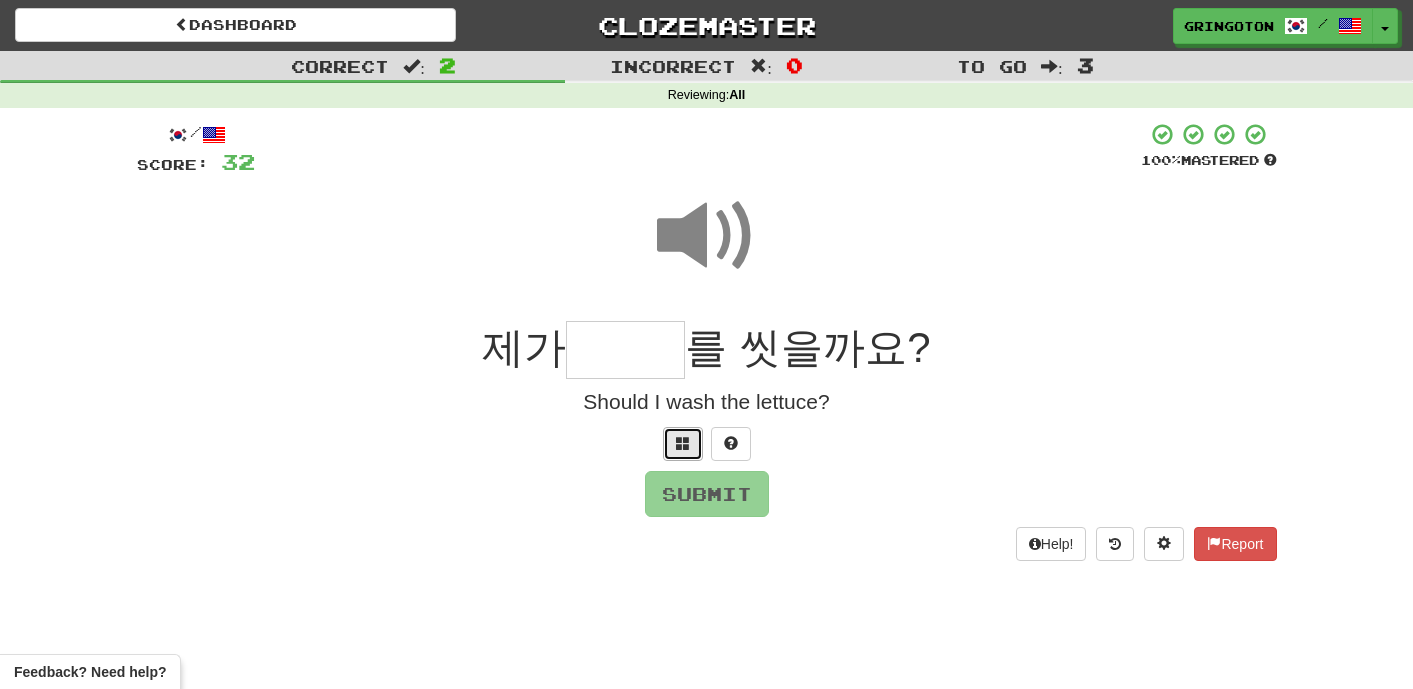 click at bounding box center (683, 444) 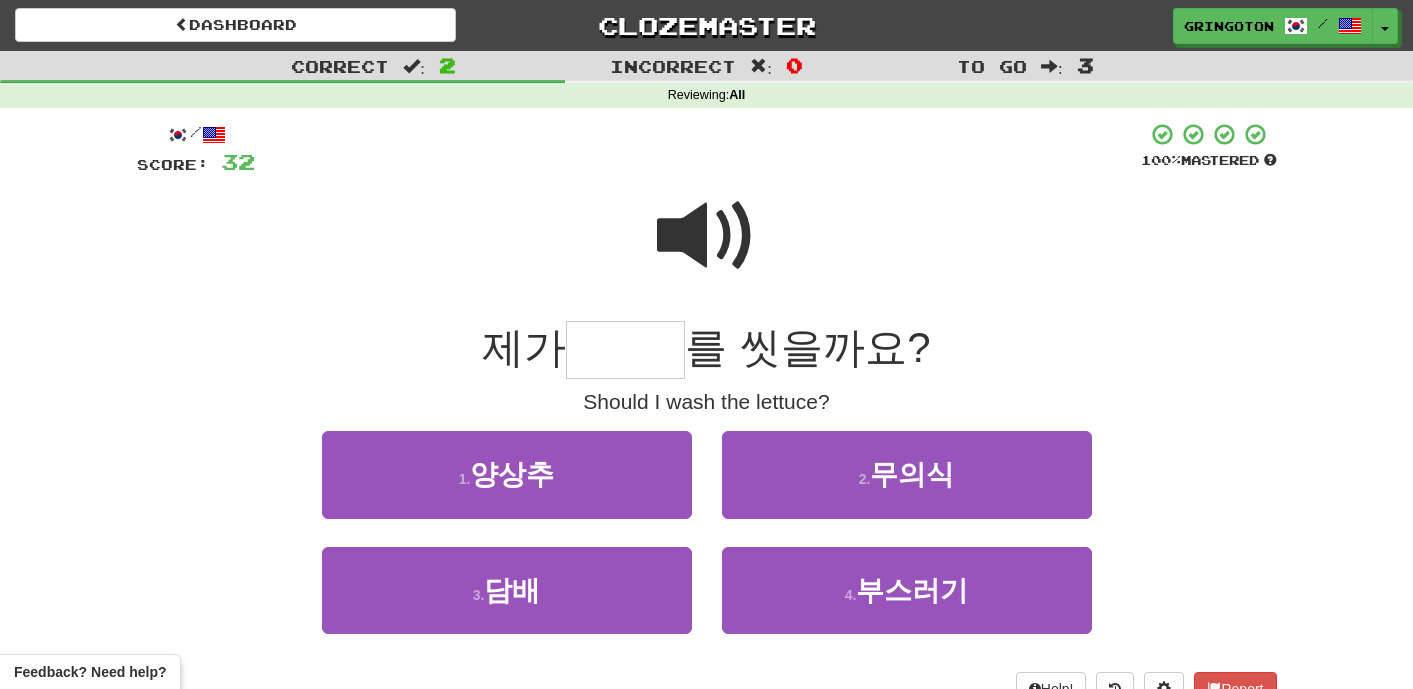 click at bounding box center (707, 236) 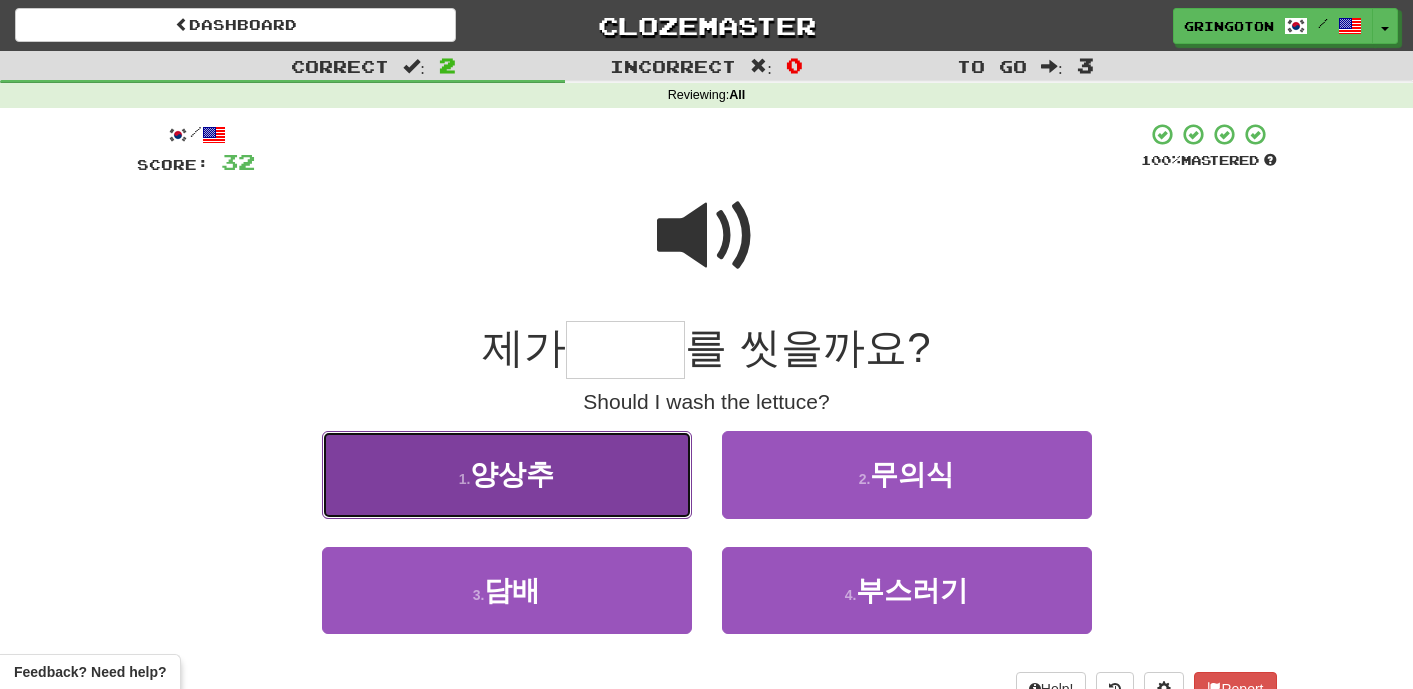 click on "1 .  양상추" at bounding box center (507, 474) 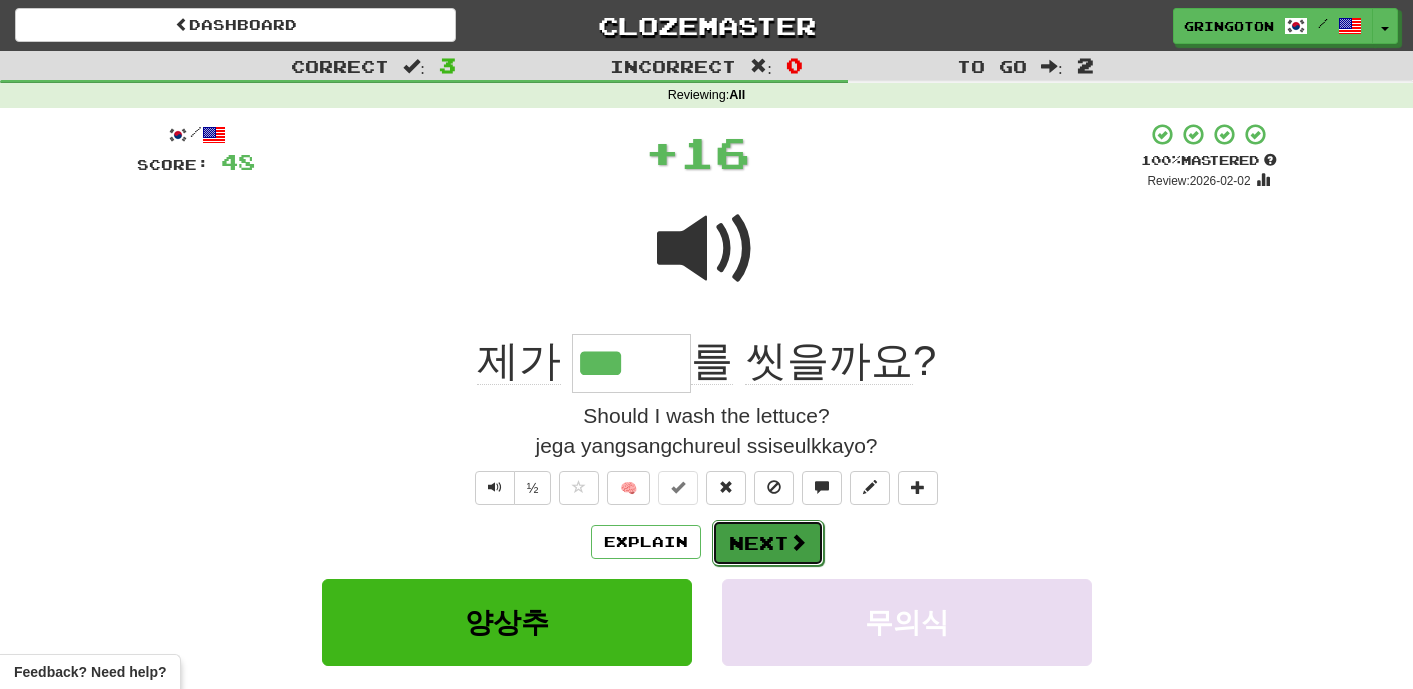 click on "Next" at bounding box center (768, 543) 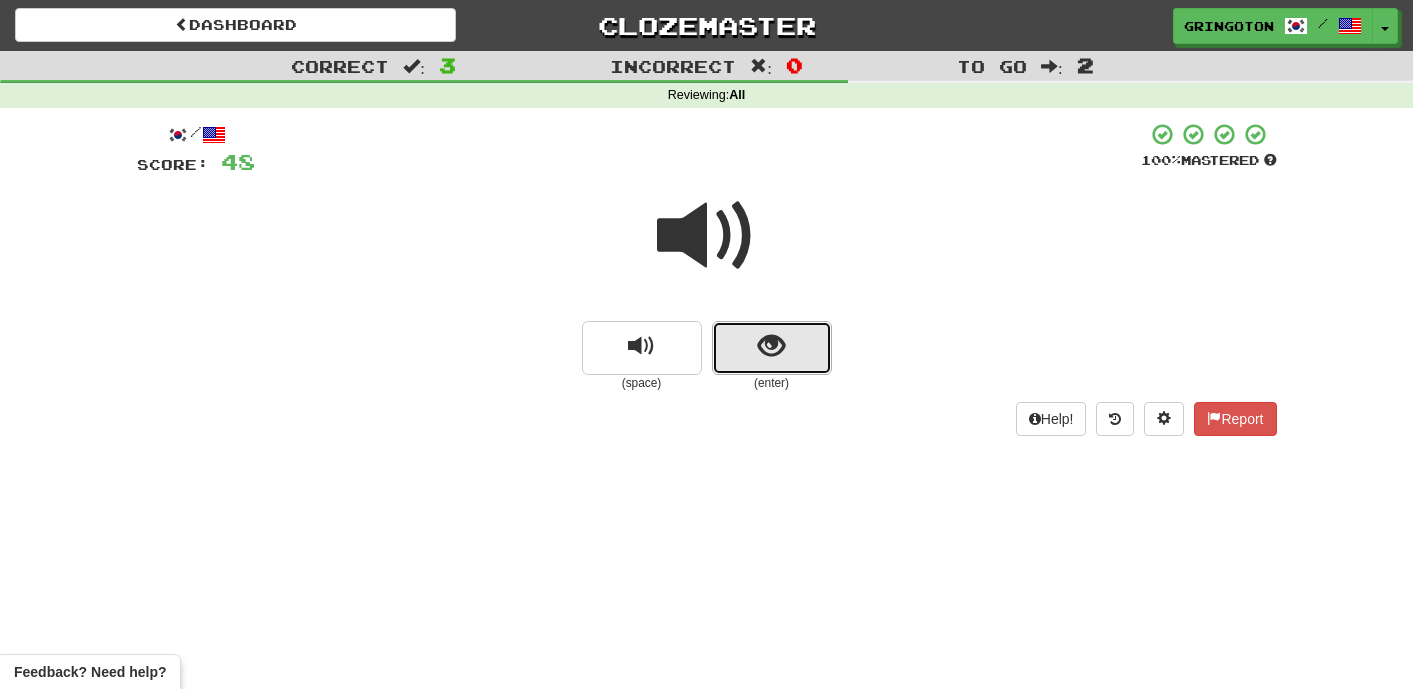 click at bounding box center (771, 346) 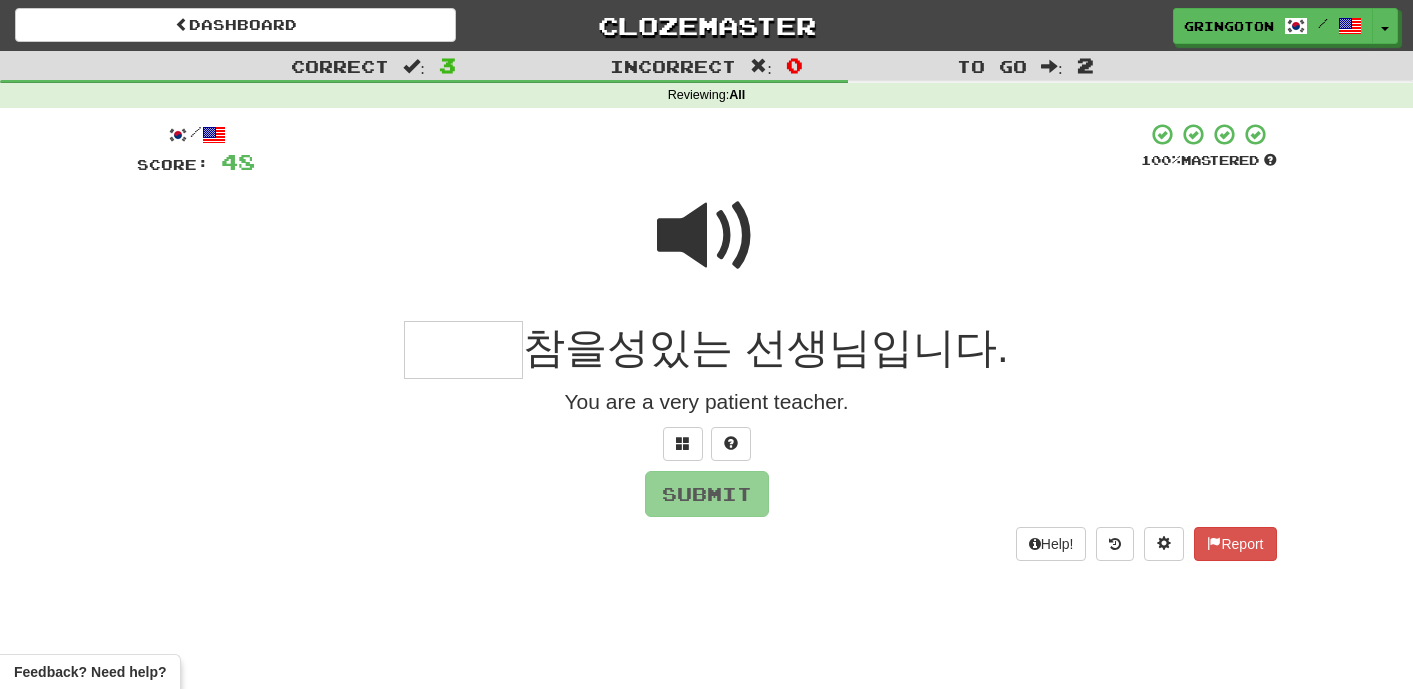 click at bounding box center (707, 236) 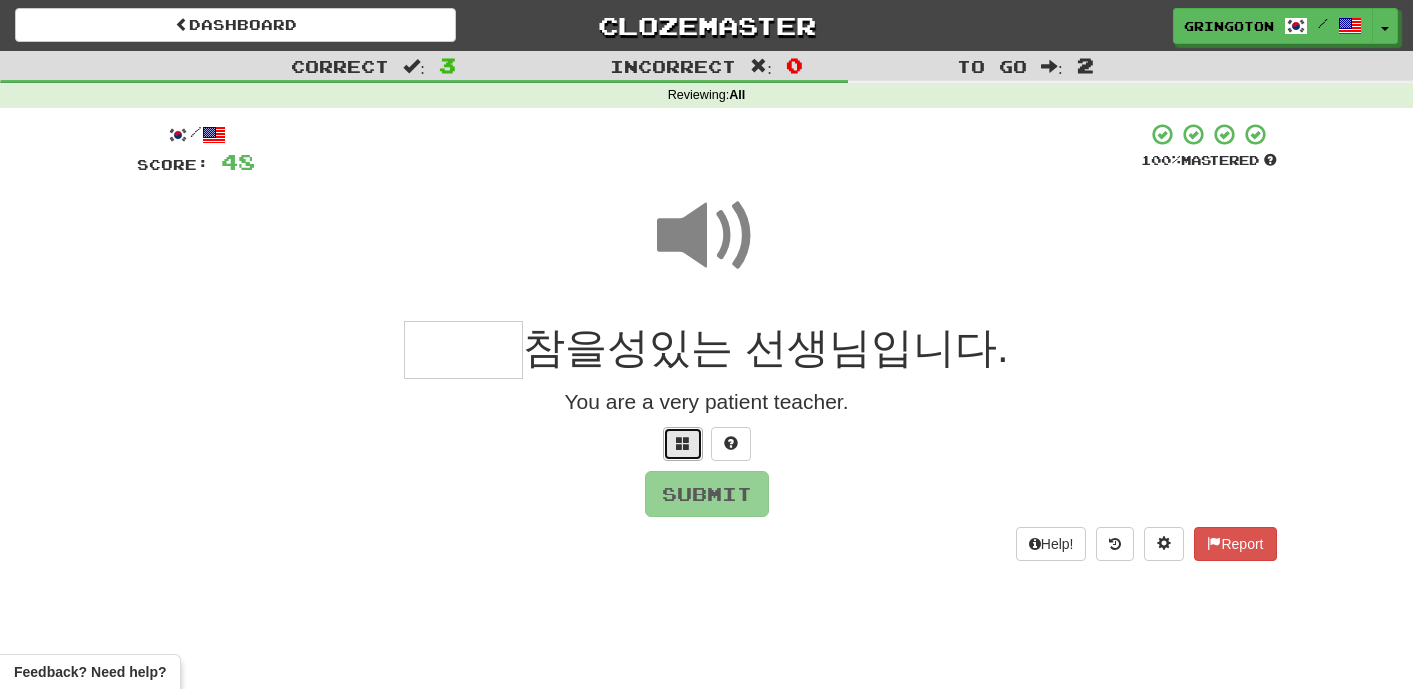 click at bounding box center (683, 444) 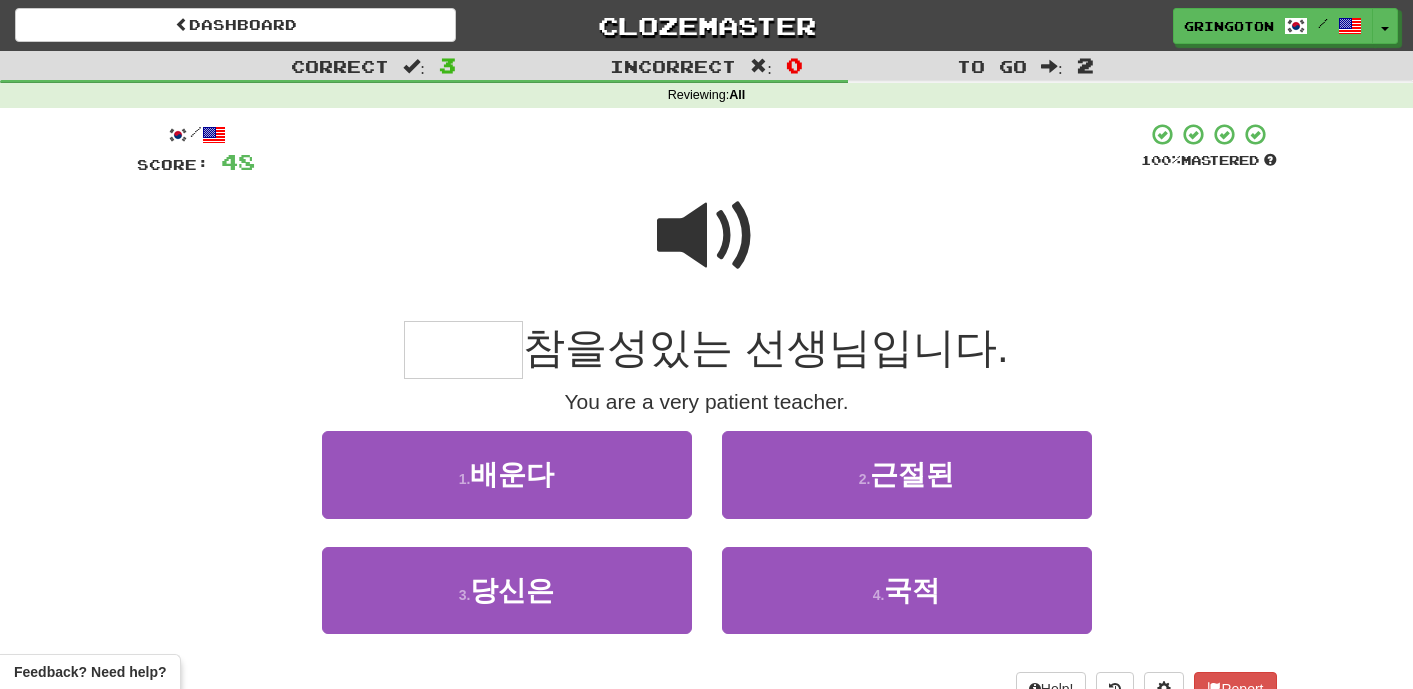click at bounding box center (707, 236) 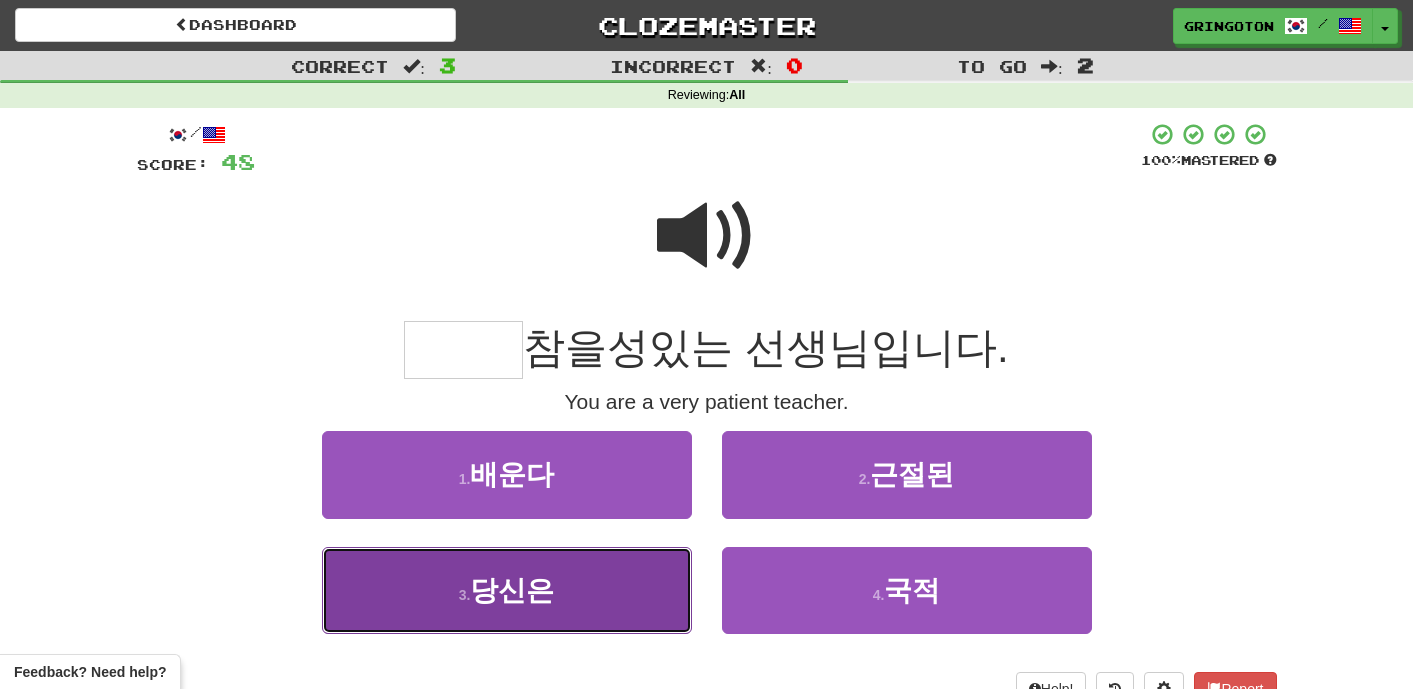 click on "당신은" at bounding box center (512, 590) 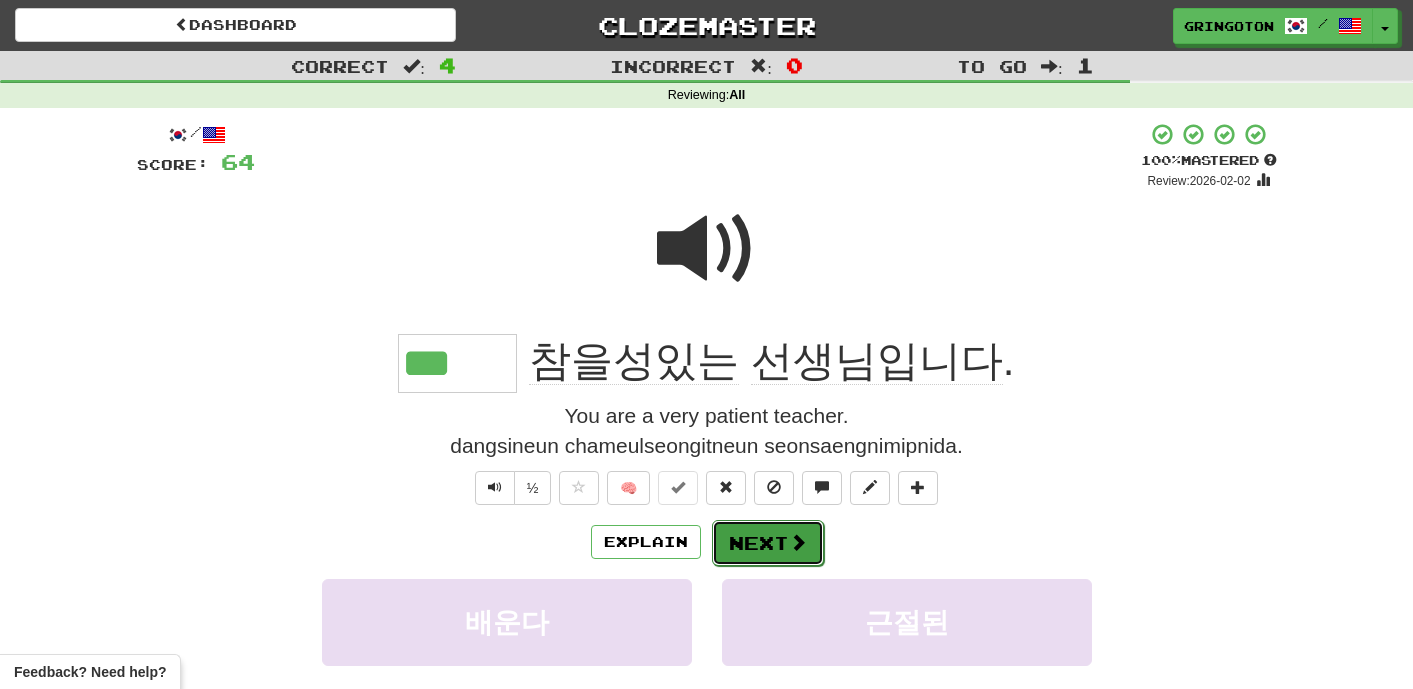 click at bounding box center (798, 542) 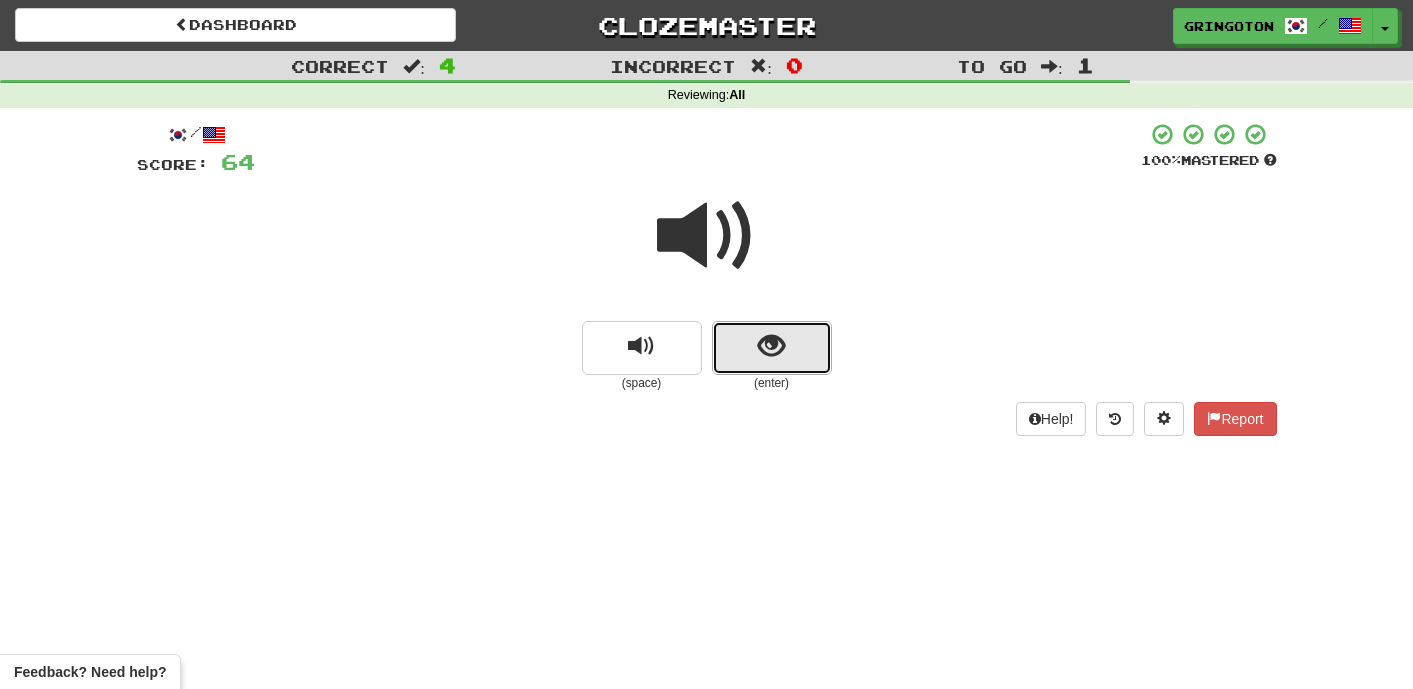 click at bounding box center [771, 346] 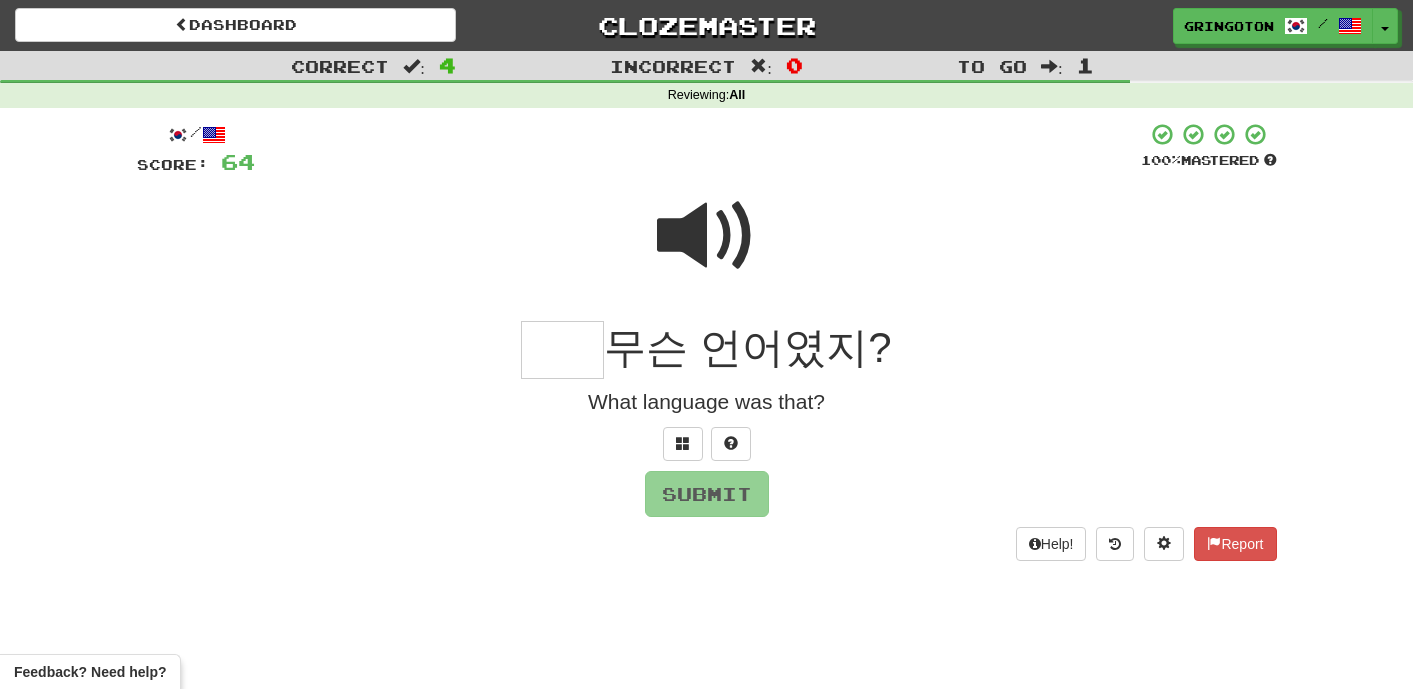 click at bounding box center (707, 236) 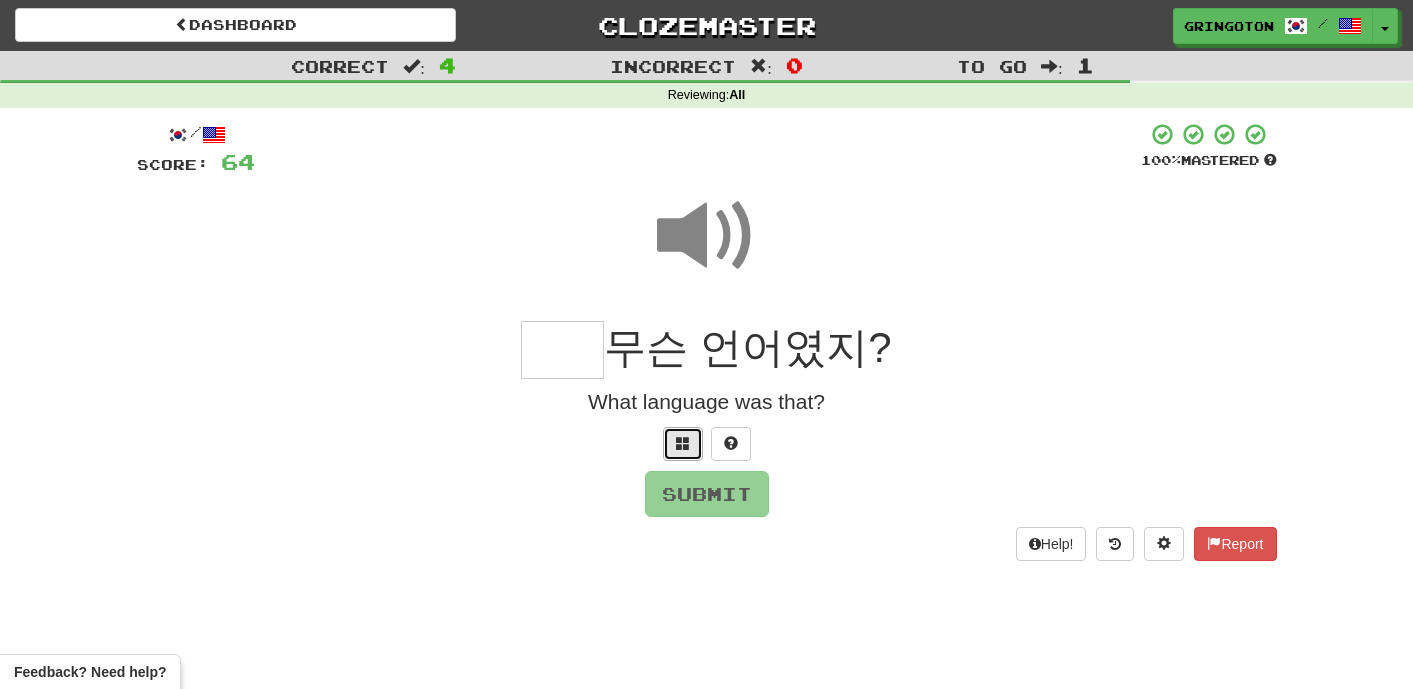 click at bounding box center [683, 443] 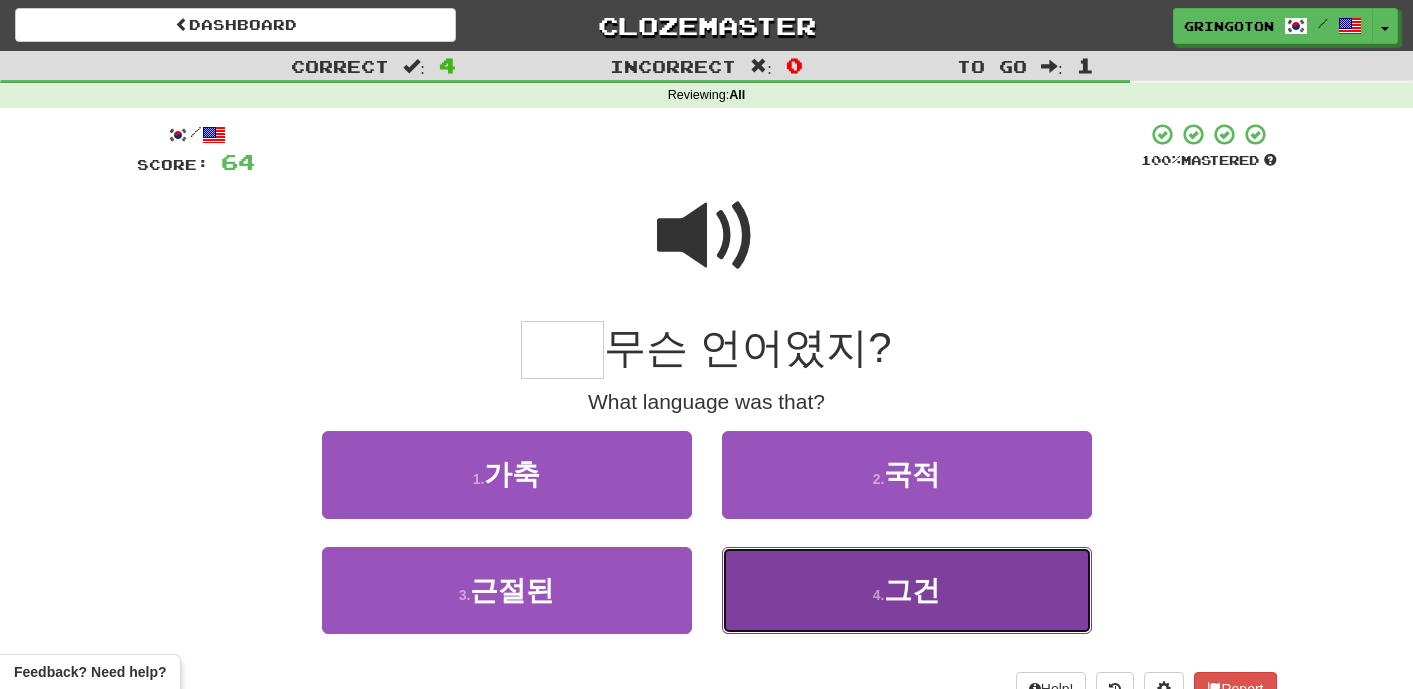 click on "4 .  그건" at bounding box center [907, 590] 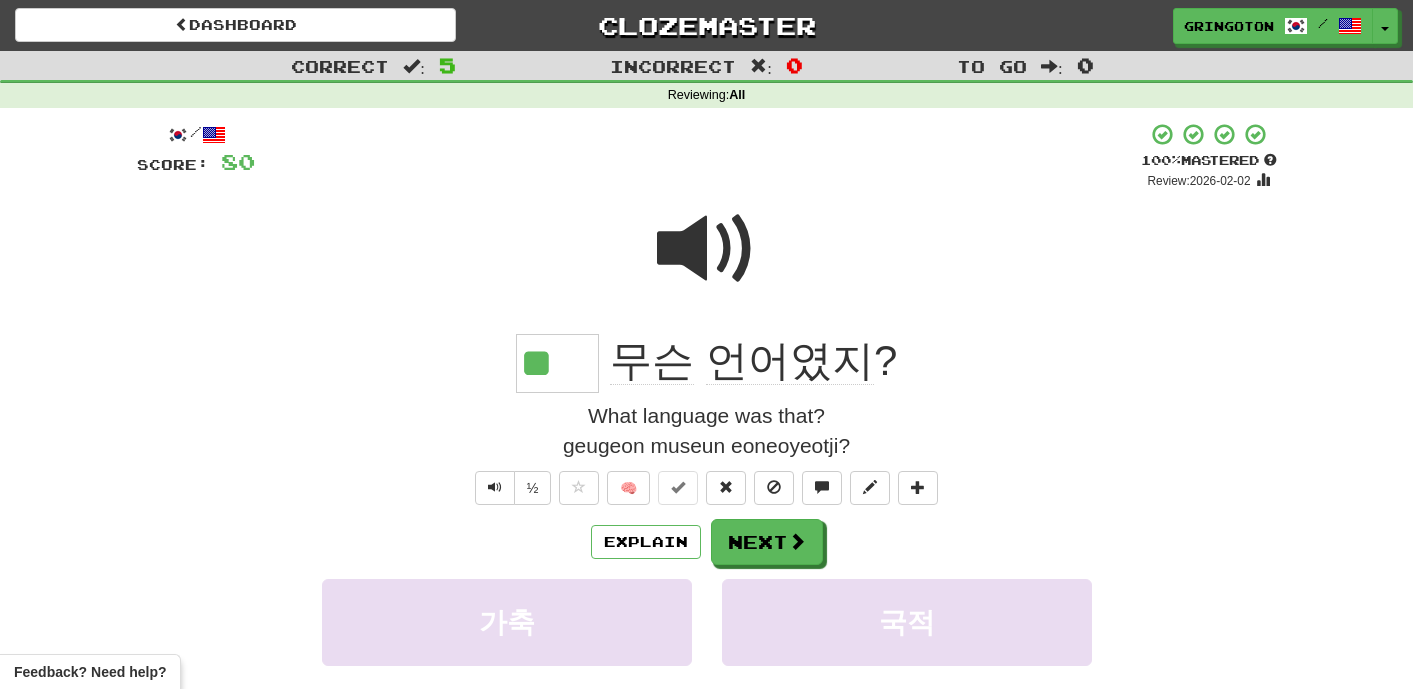click at bounding box center (707, 249) 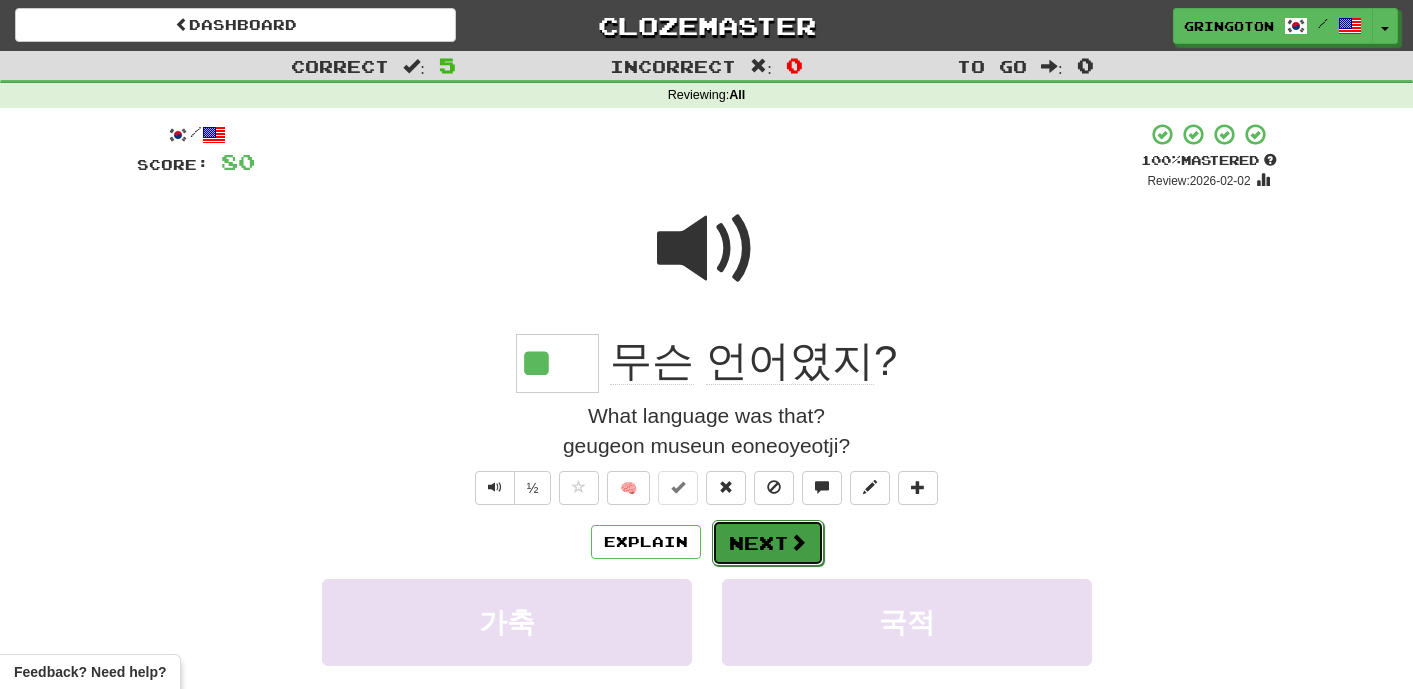 click at bounding box center [798, 542] 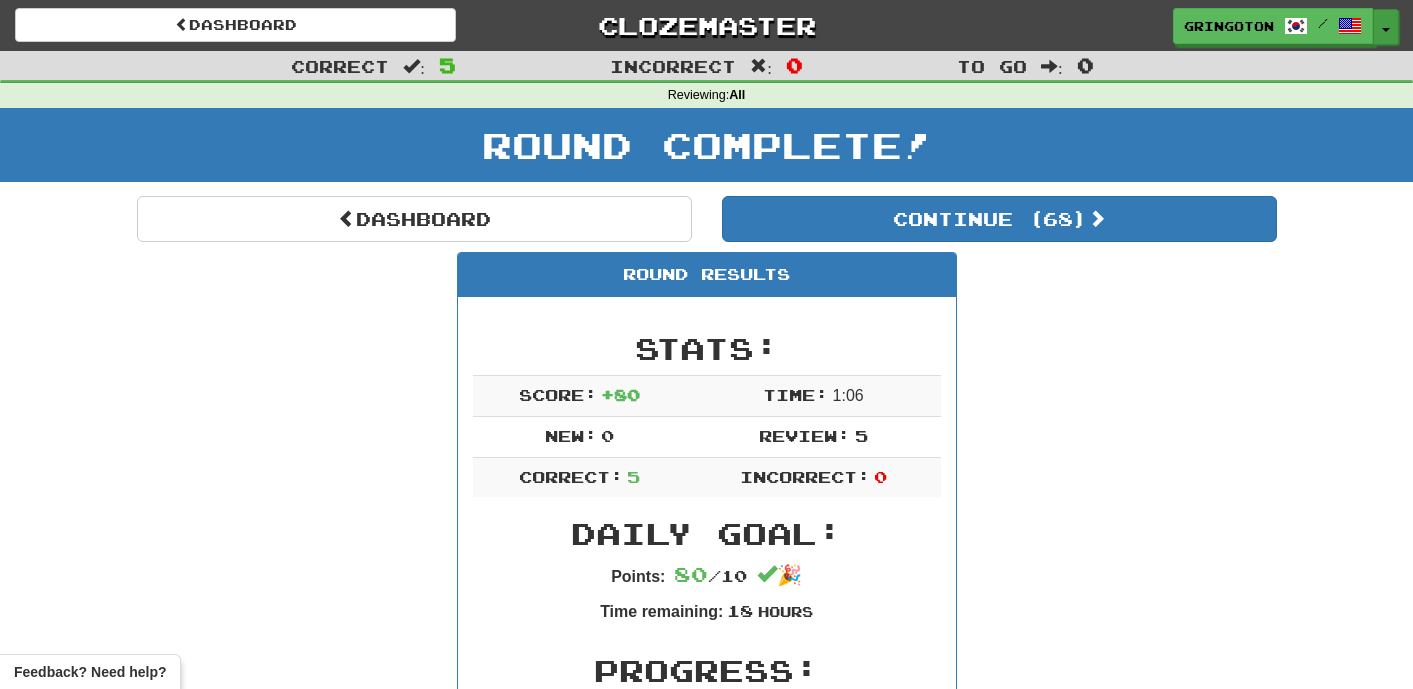 click on "Toggle Dropdown" at bounding box center (1386, 27) 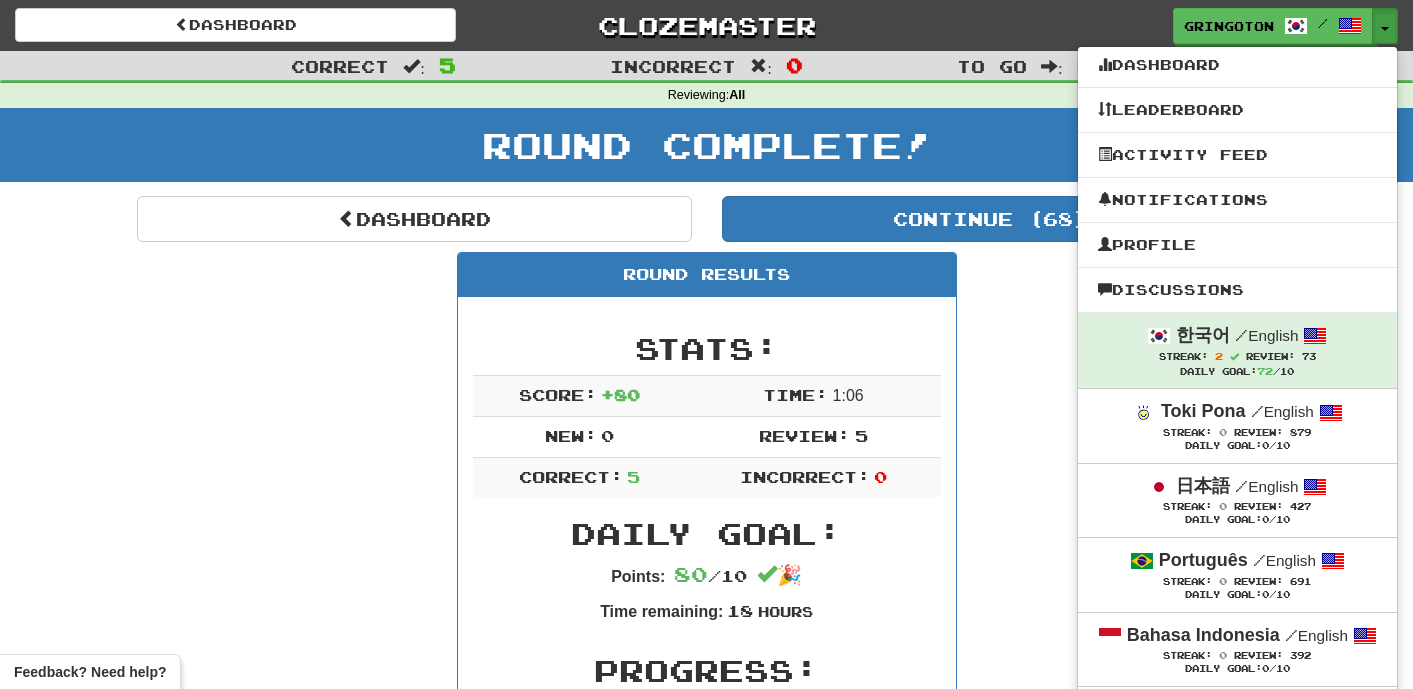 click on "Round Results Stats: Score:   + 80 Time:   1 : 0 6 New:   0 Review:   5 Correct:   5 Incorrect:   0 Daily Goal: Points:   80  /  10  🎉 Time remaining: 18   Hours Progress:  /  Level:  24 39  points to level  25  - keep going! Ranked:  63 rd  this week ( 4  points to  62 nd ) Sentences:  Report 불가리아어를 할 수  있어요 ? Do you speak Bulgarian?  Report 크로아티아는 크로아티아어로 '흐르바트스카' 라고 한다 . Croatia is called "Hrvatska" in Croatian.  Report 제가  양상추 를 씻을까요? Should I wash the lettuce?  Report 당신은  참을성있는 선생님입니다. You are a very patient teacher.  Report 그건  무슨 언어였지? What language was that?" at bounding box center [707, 852] 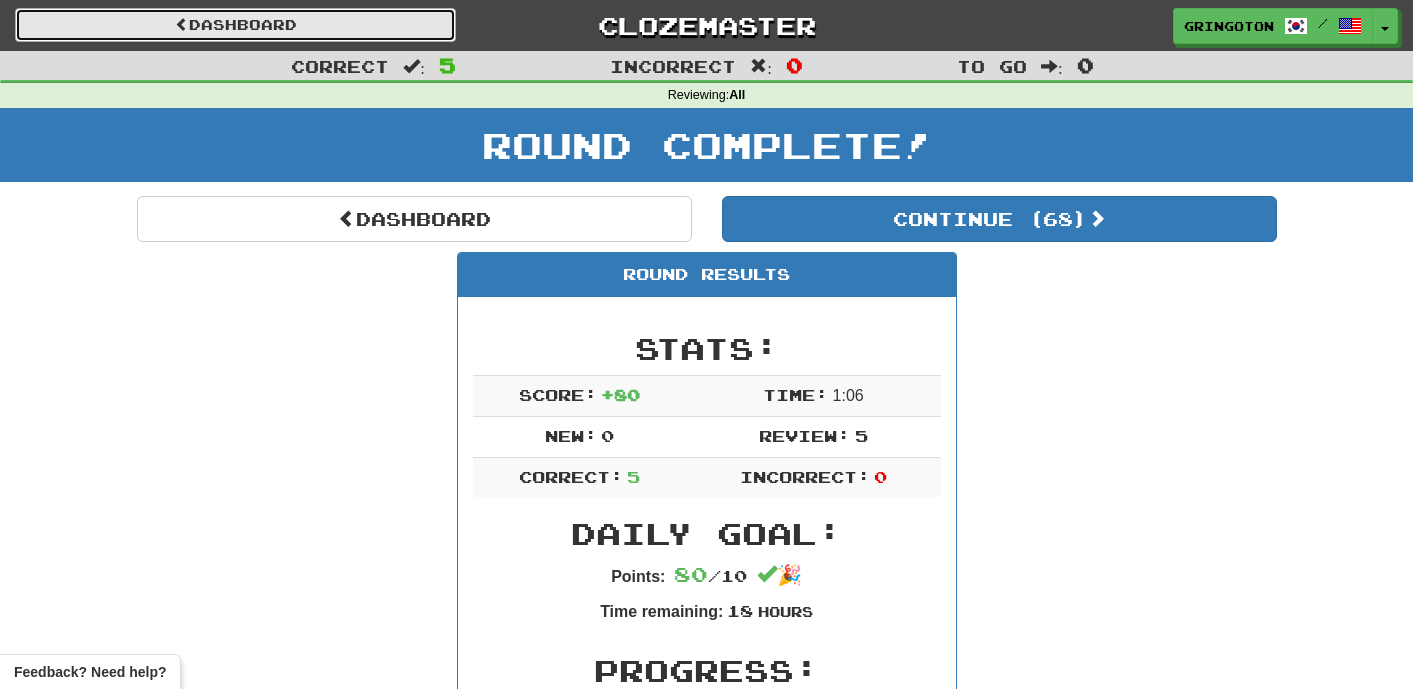 click on "Dashboard" at bounding box center (235, 25) 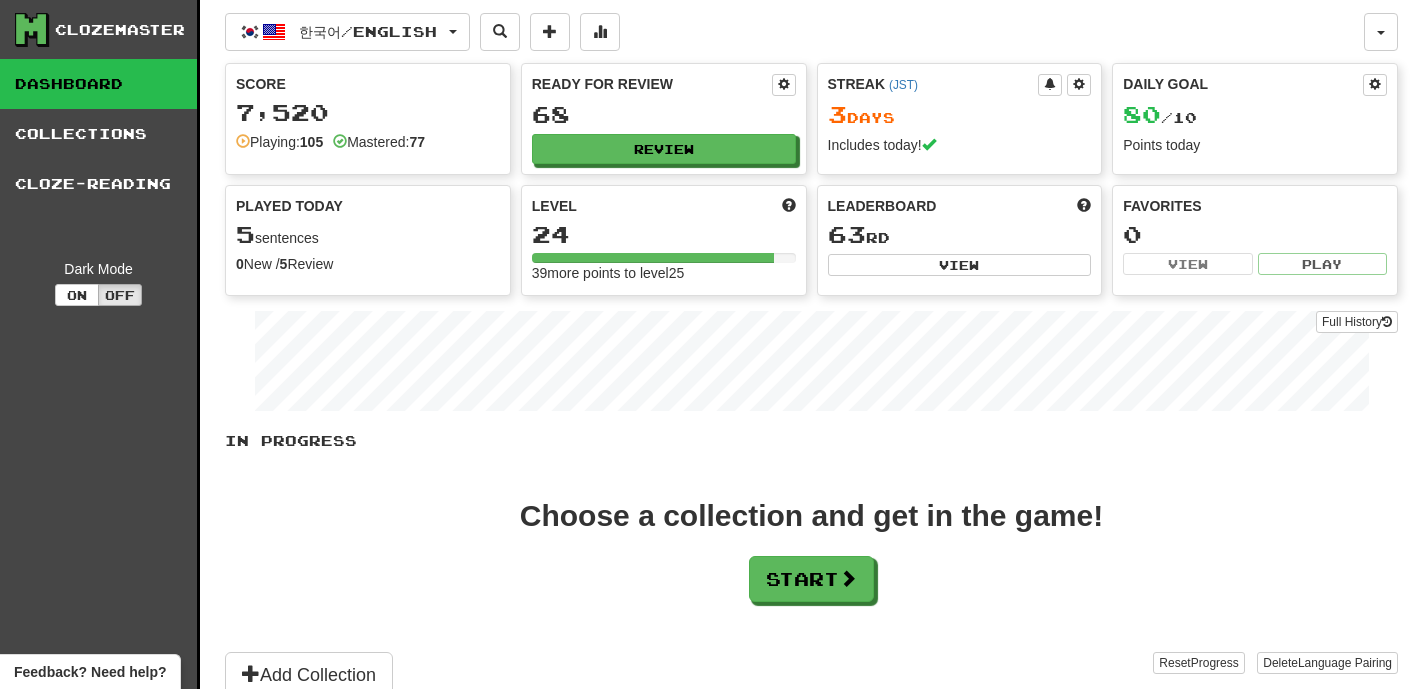 scroll, scrollTop: 0, scrollLeft: 0, axis: both 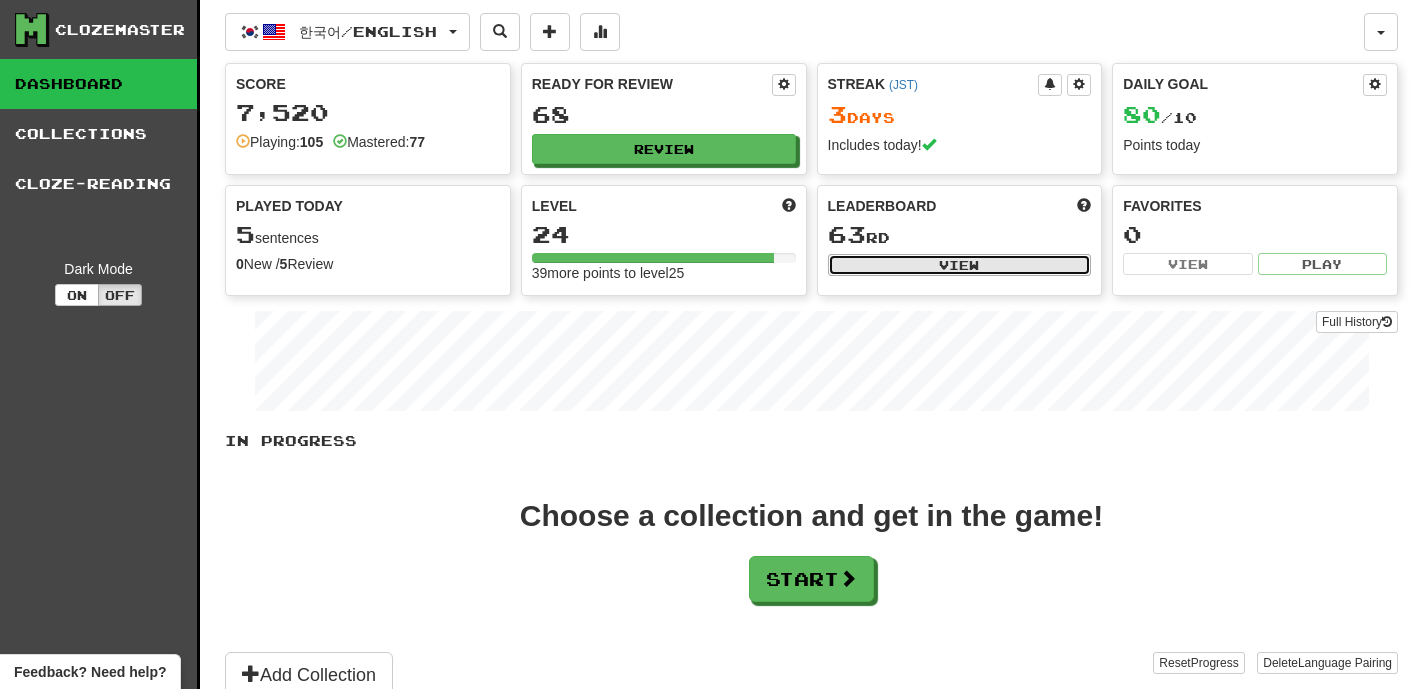 click on "View" at bounding box center (960, 265) 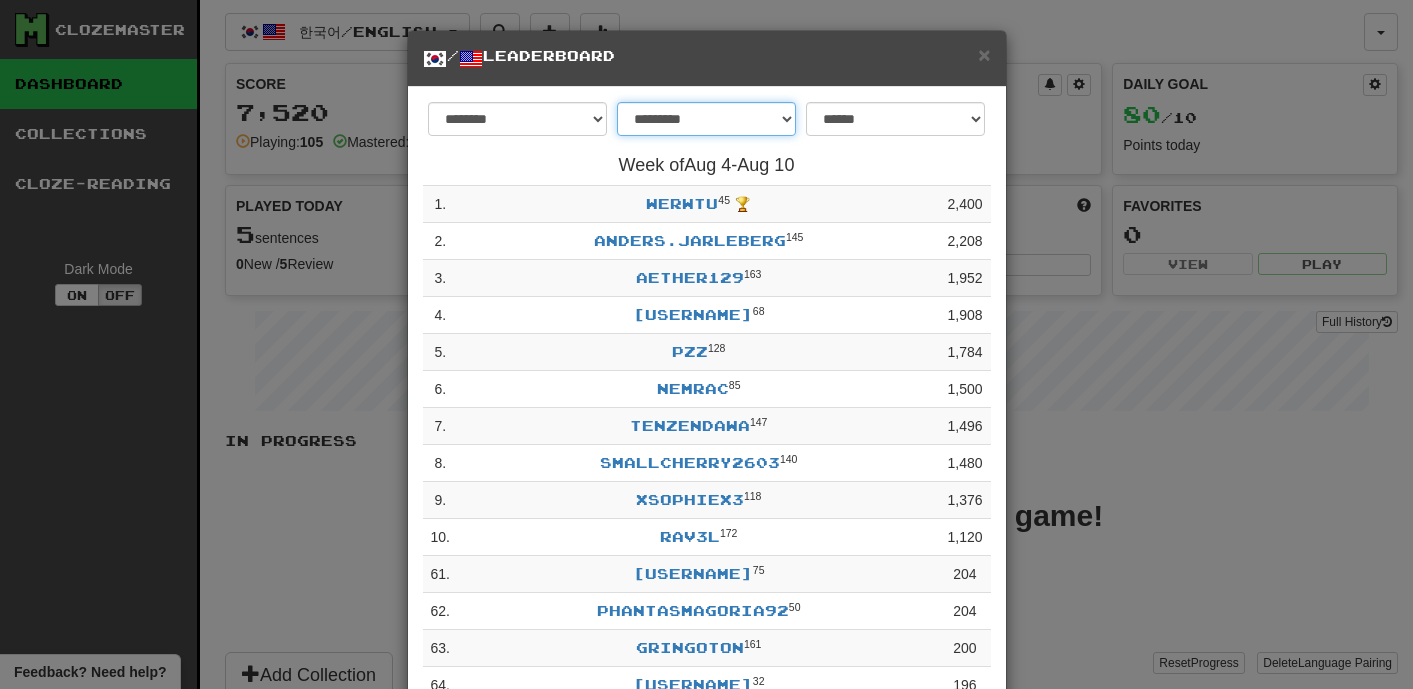 click on "**********" at bounding box center (706, 119) 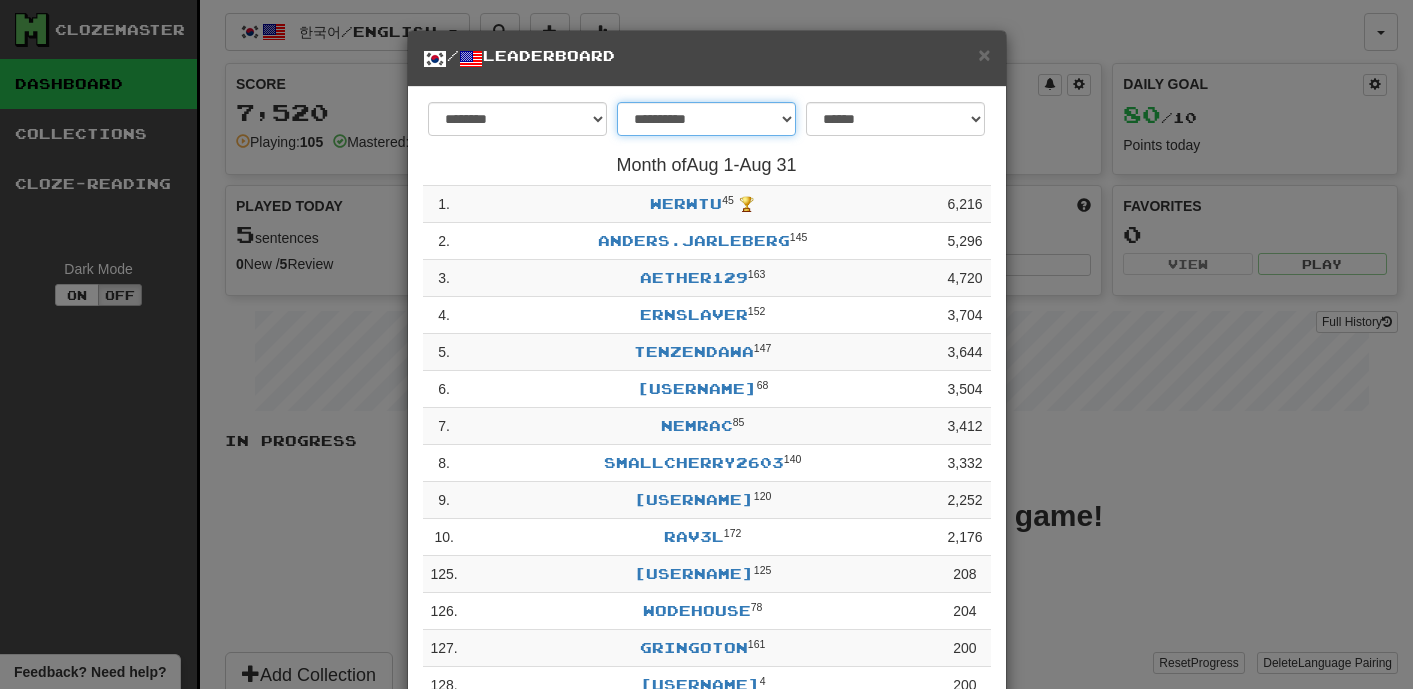 click on "**********" at bounding box center (706, 119) 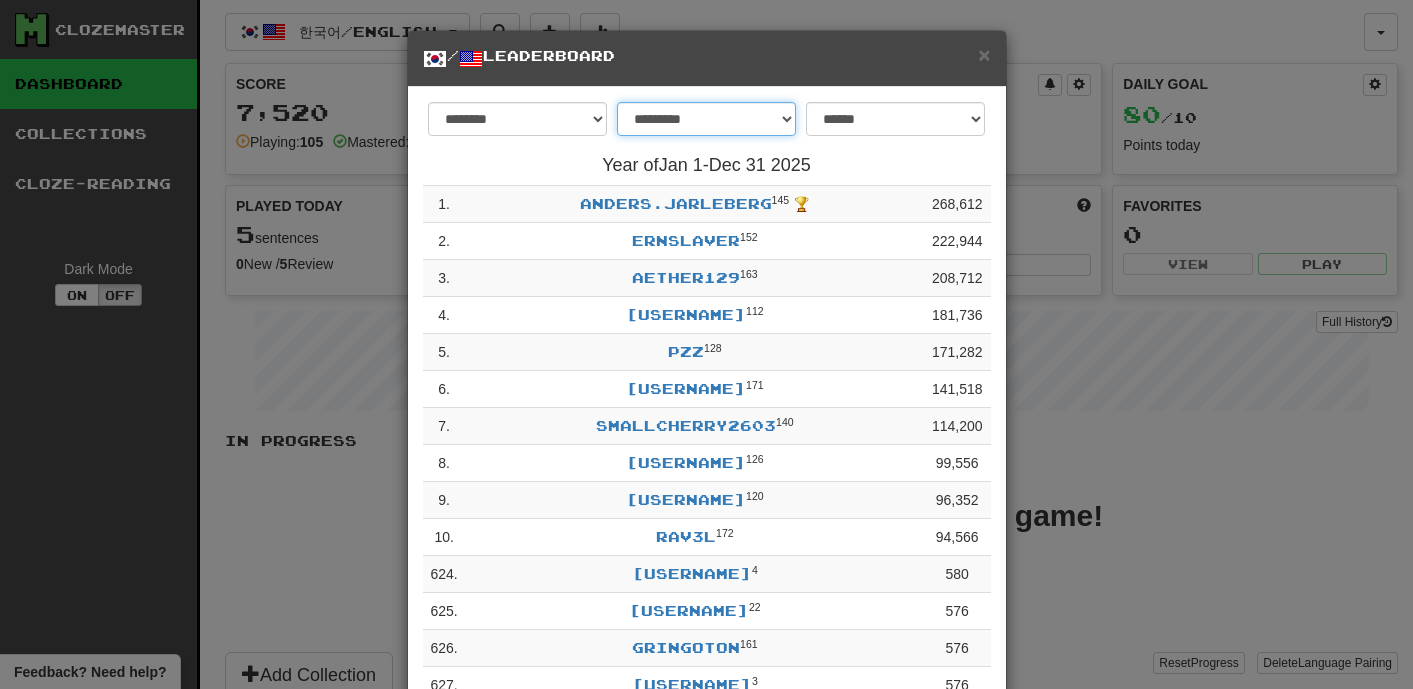 click on "**********" at bounding box center (706, 119) 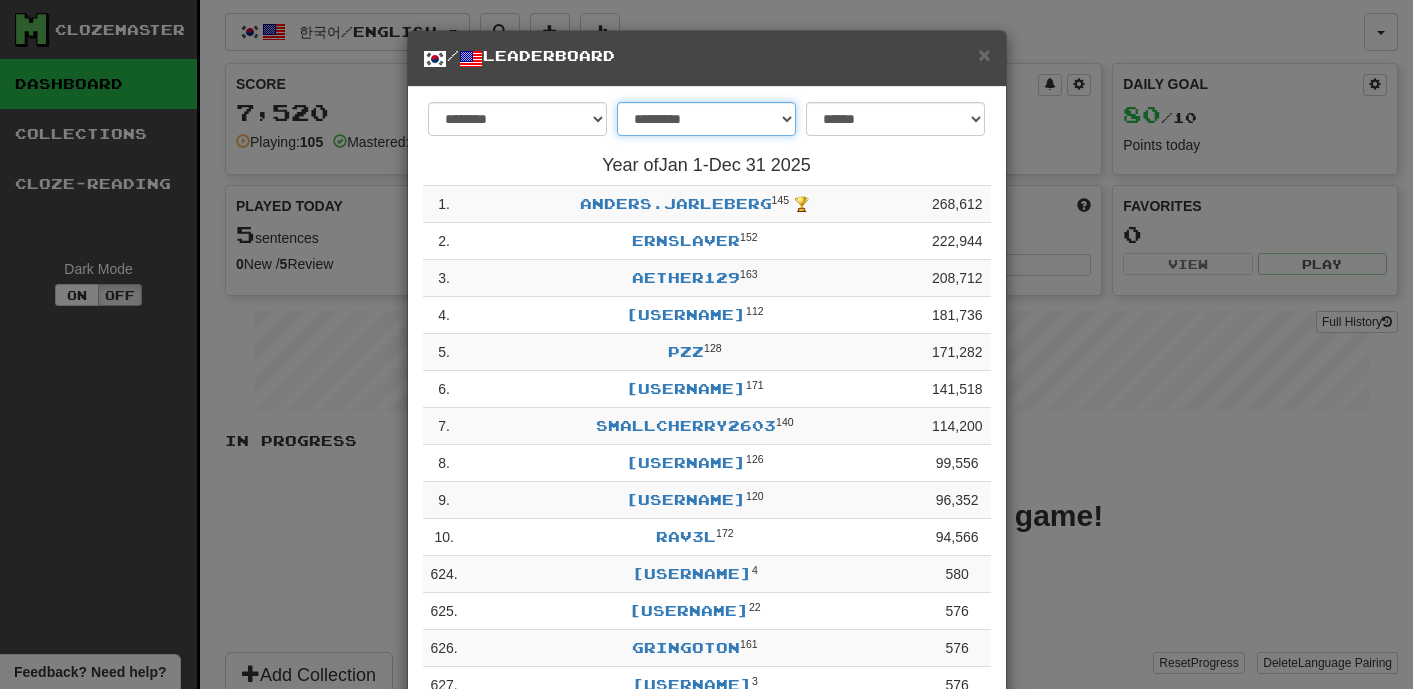 select on "********" 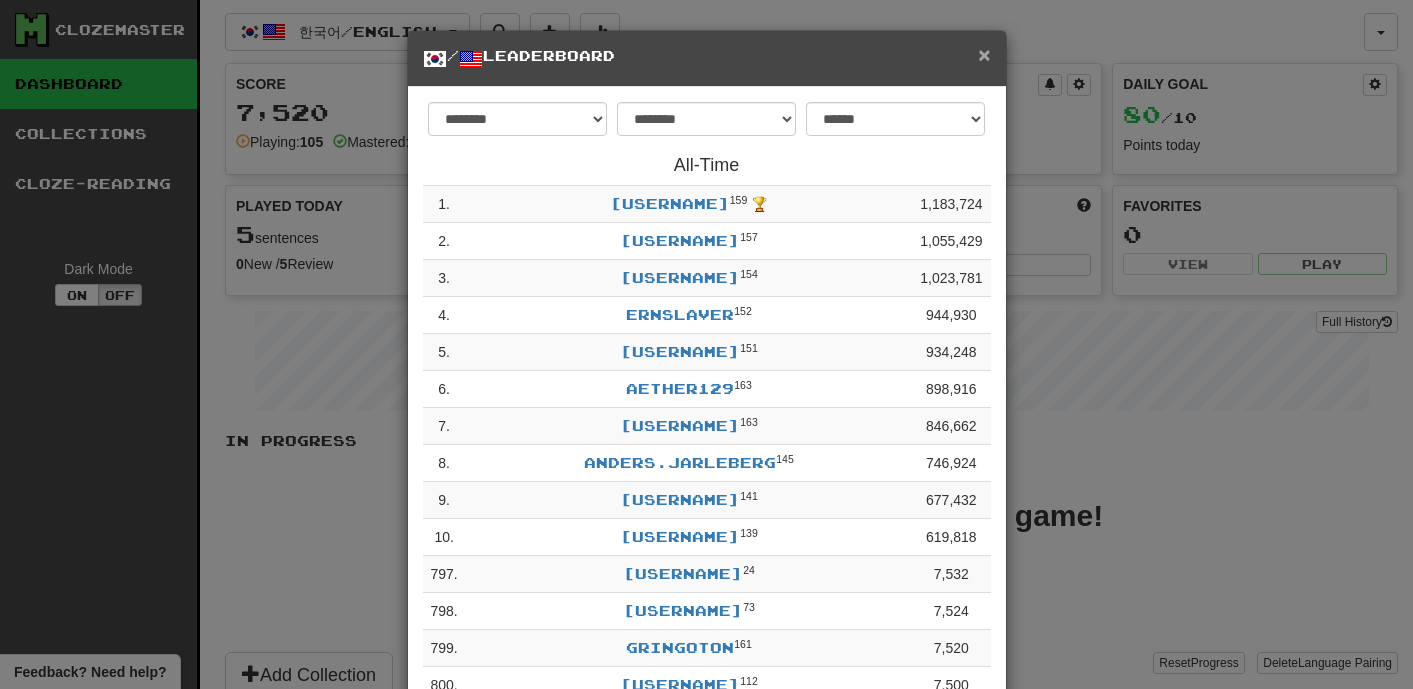 click on "×" at bounding box center (984, 54) 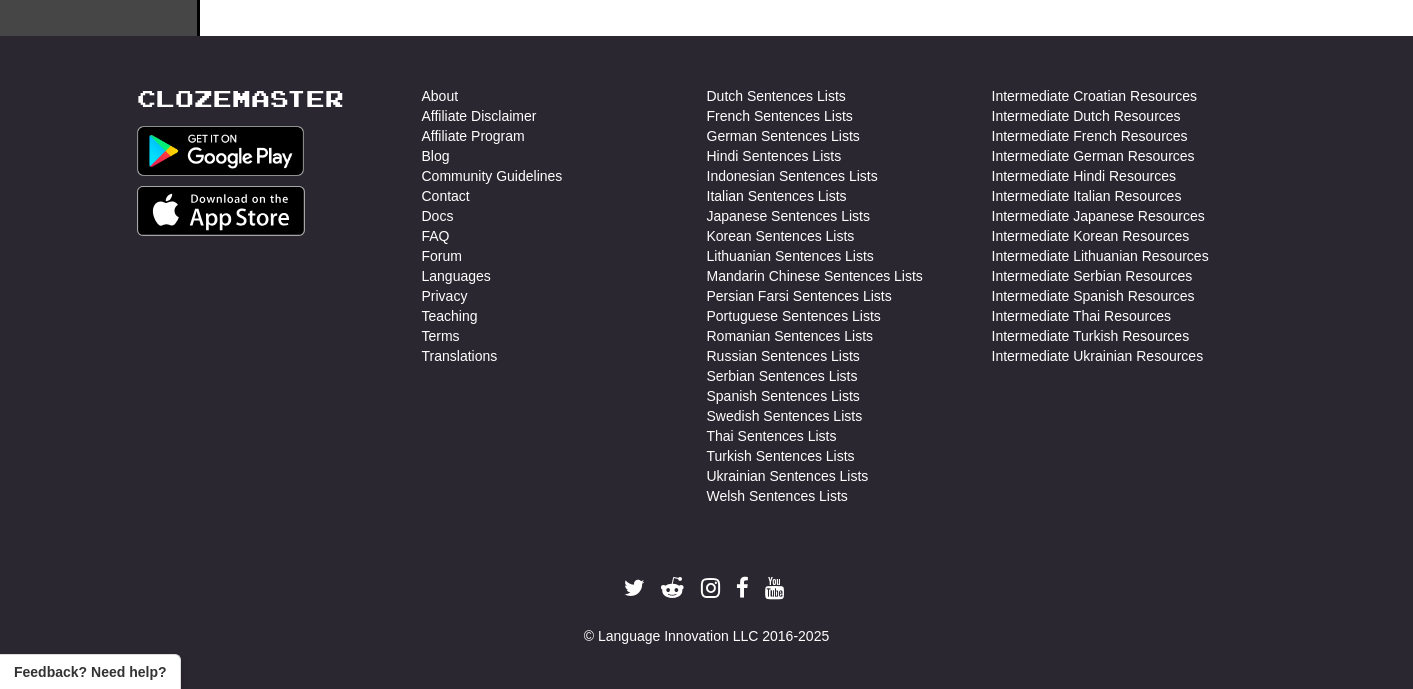scroll, scrollTop: 719, scrollLeft: 0, axis: vertical 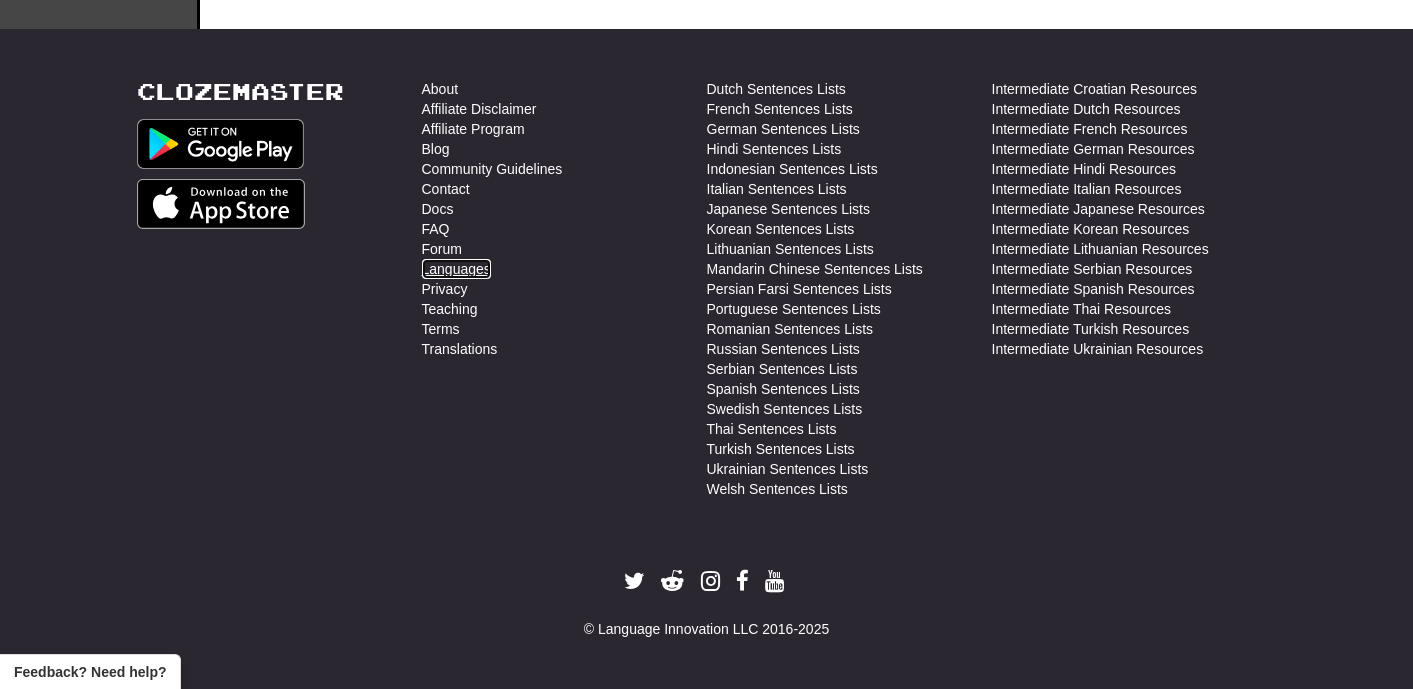 click on "Languages" at bounding box center [456, 269] 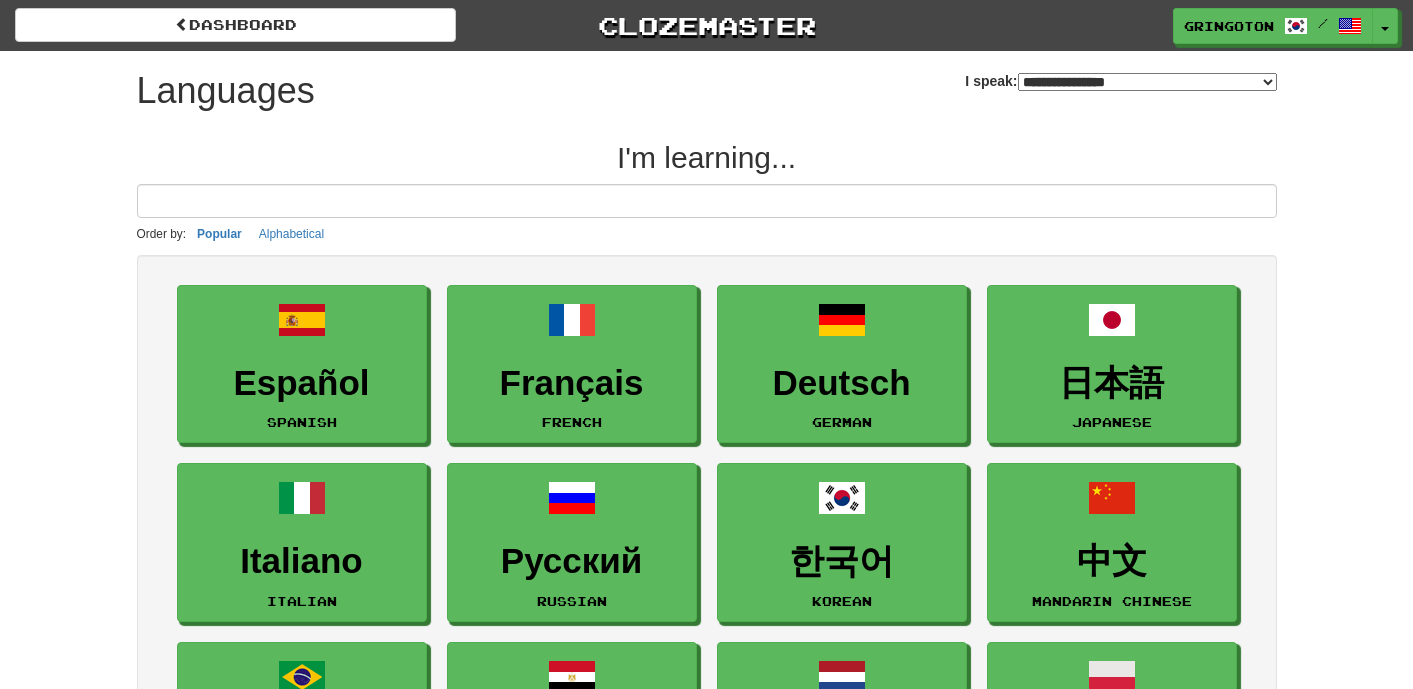 select on "*******" 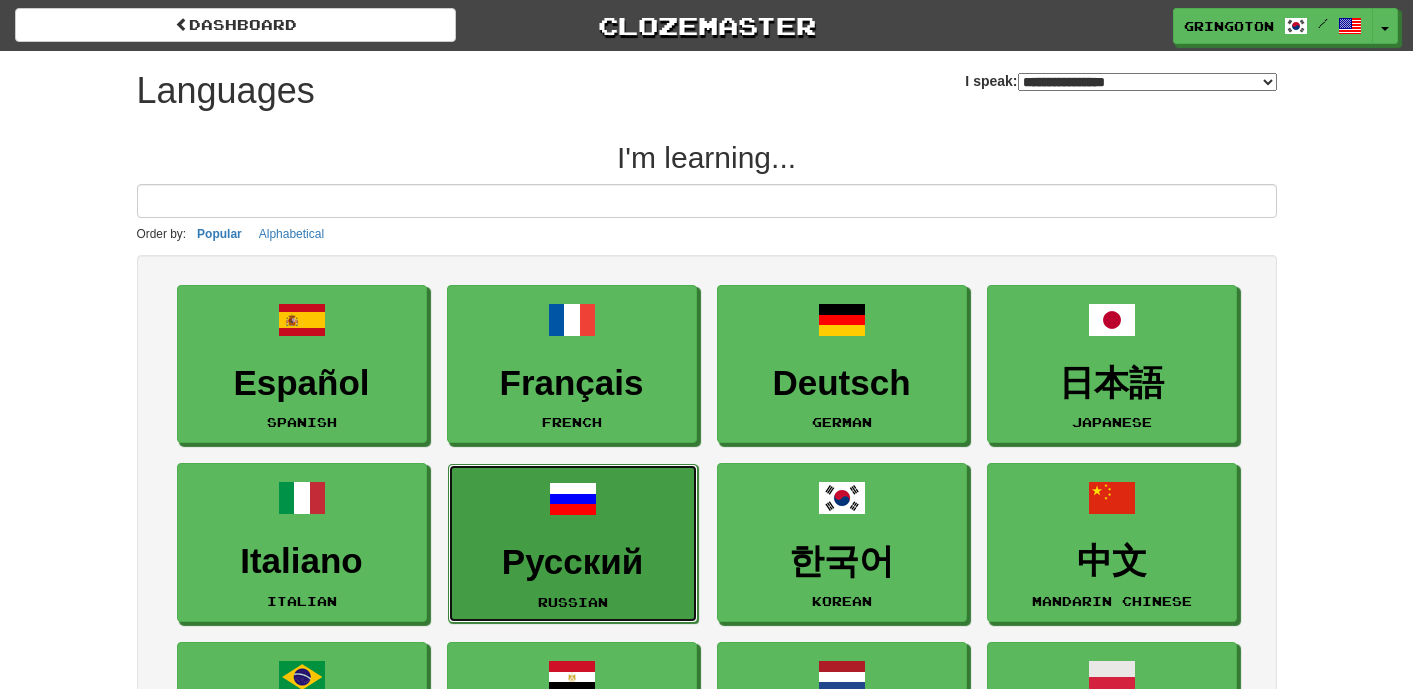click at bounding box center (573, 499) 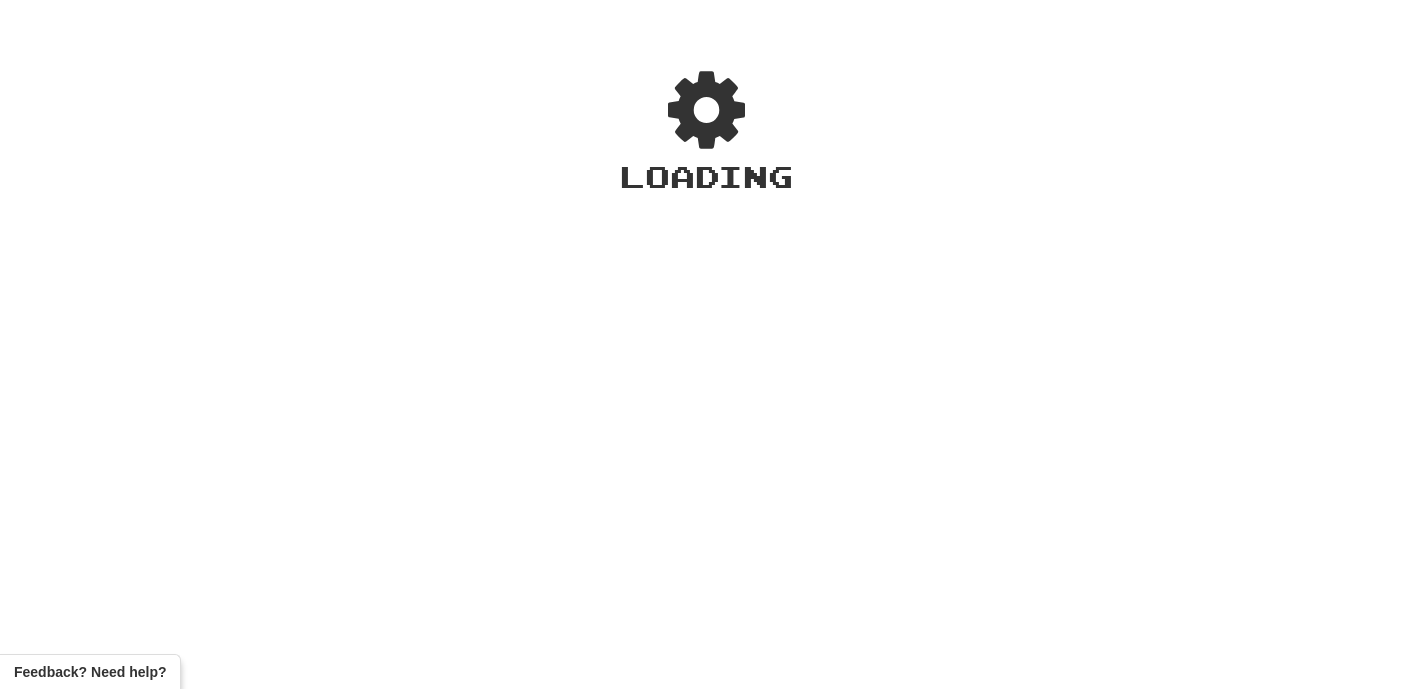 scroll, scrollTop: 0, scrollLeft: 0, axis: both 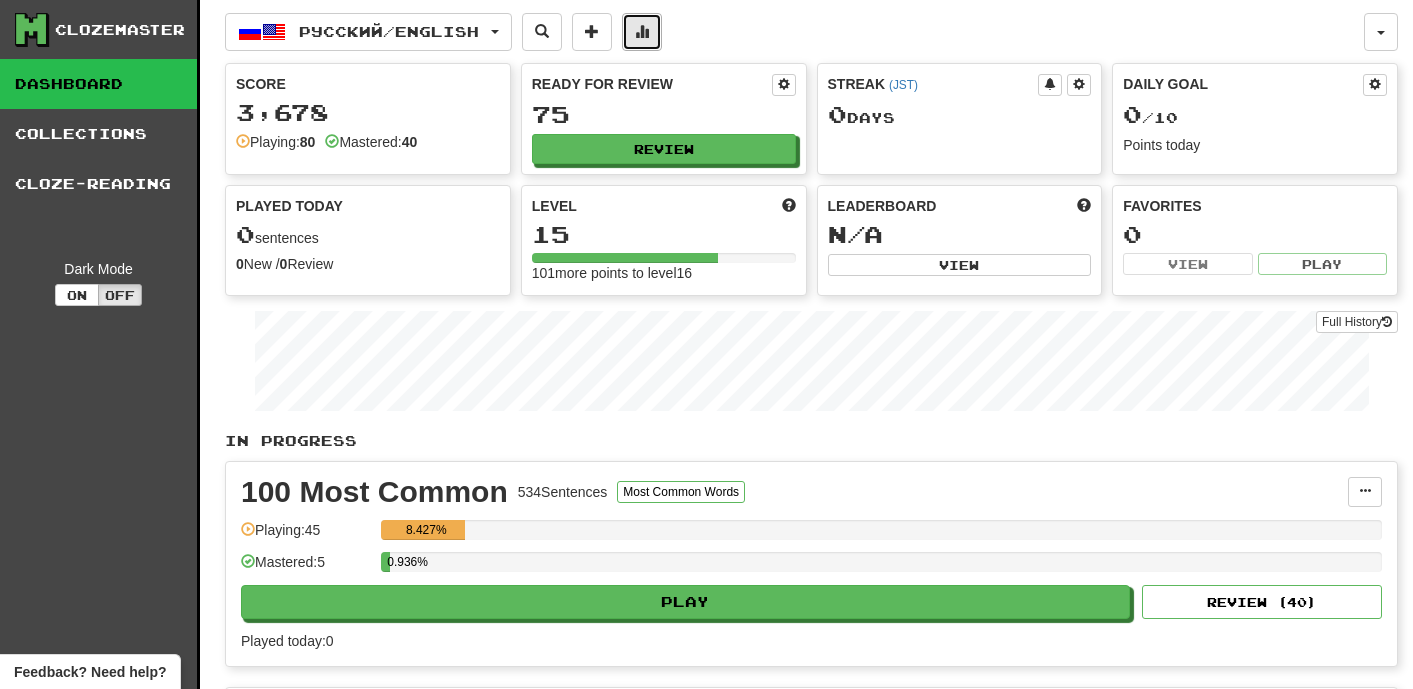 click at bounding box center (642, 32) 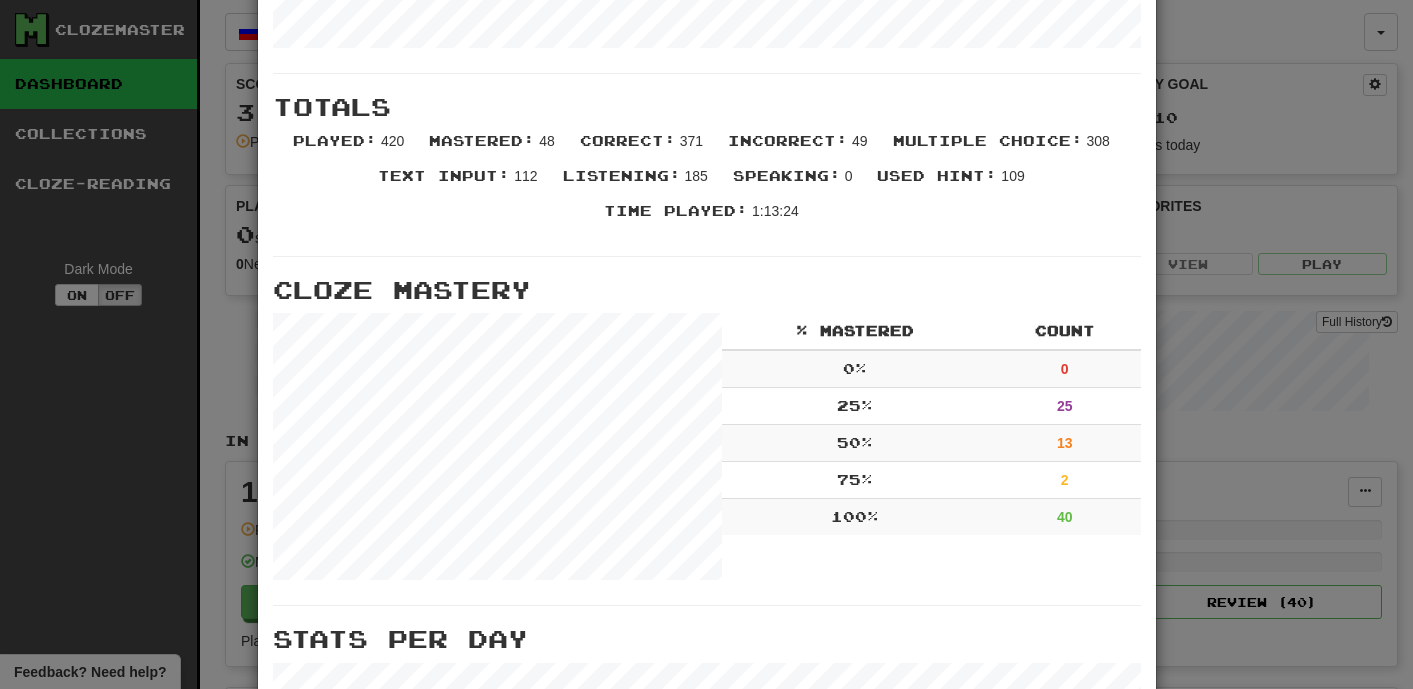 scroll, scrollTop: 0, scrollLeft: 0, axis: both 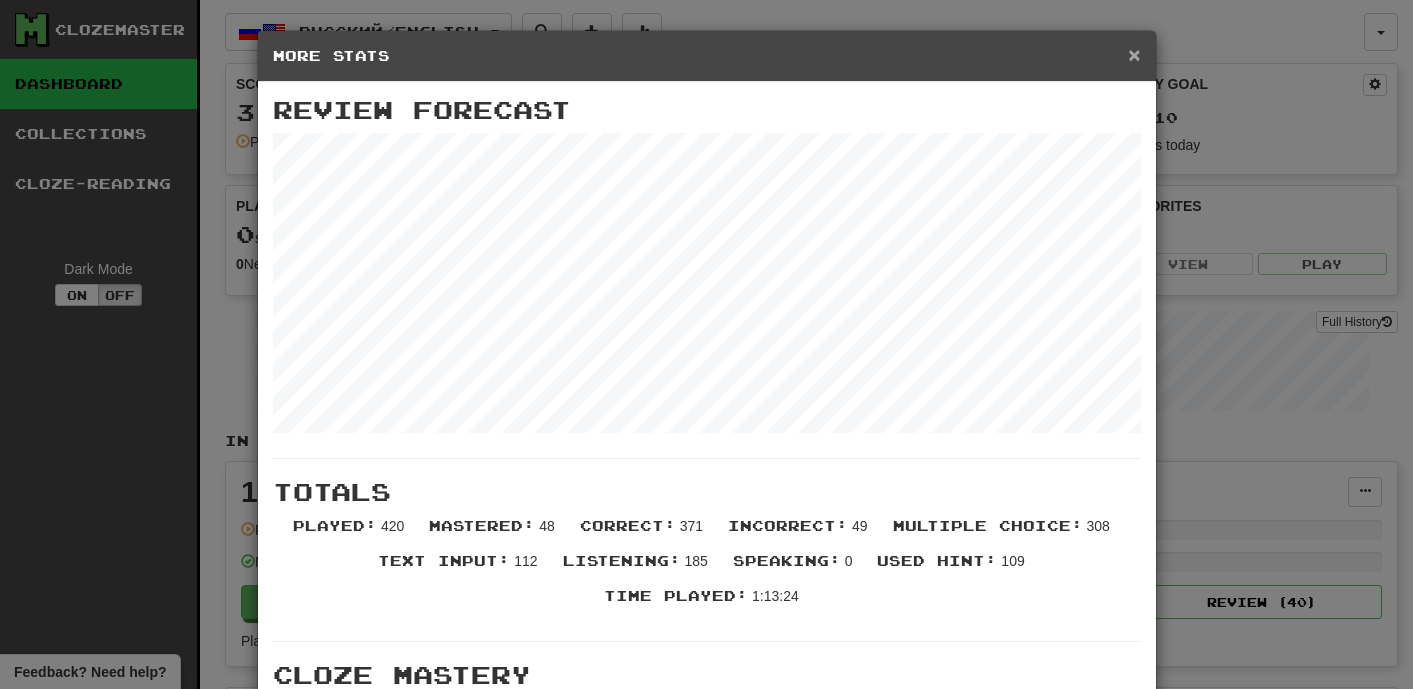 click on "×" at bounding box center [1134, 54] 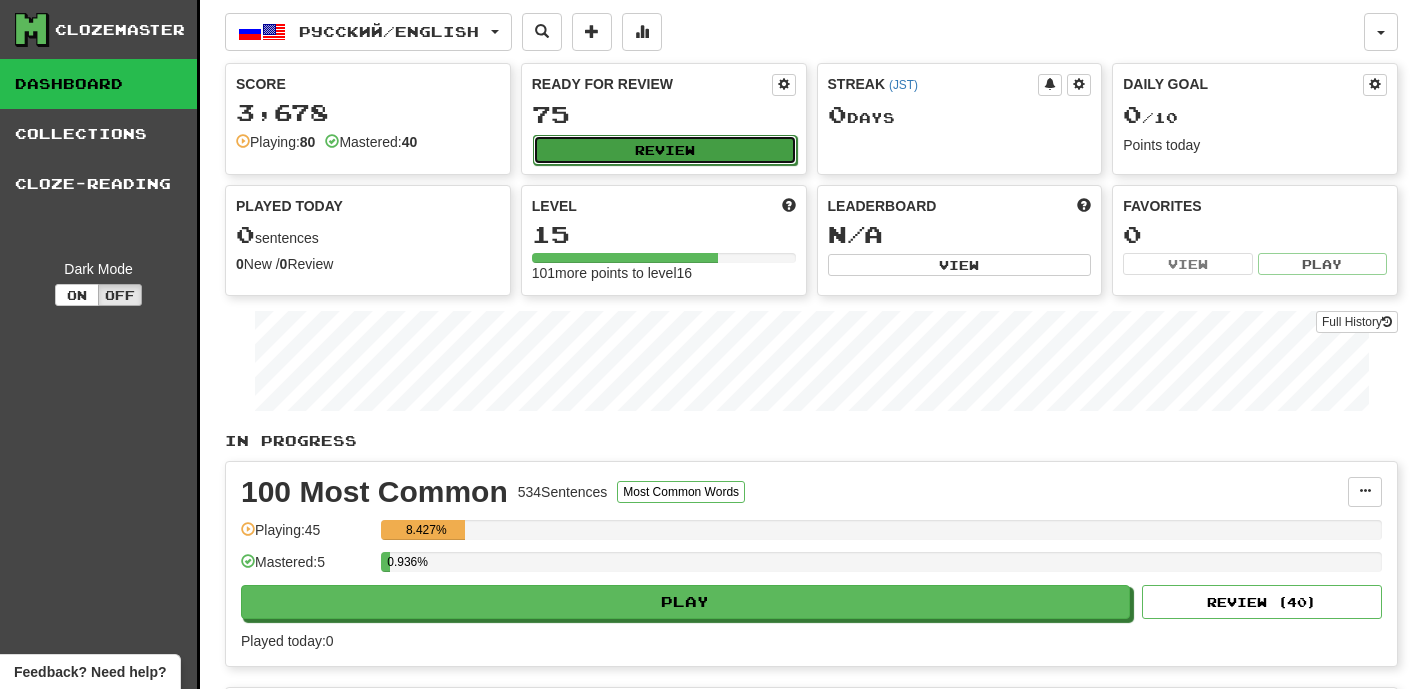 click on "Review" at bounding box center [665, 150] 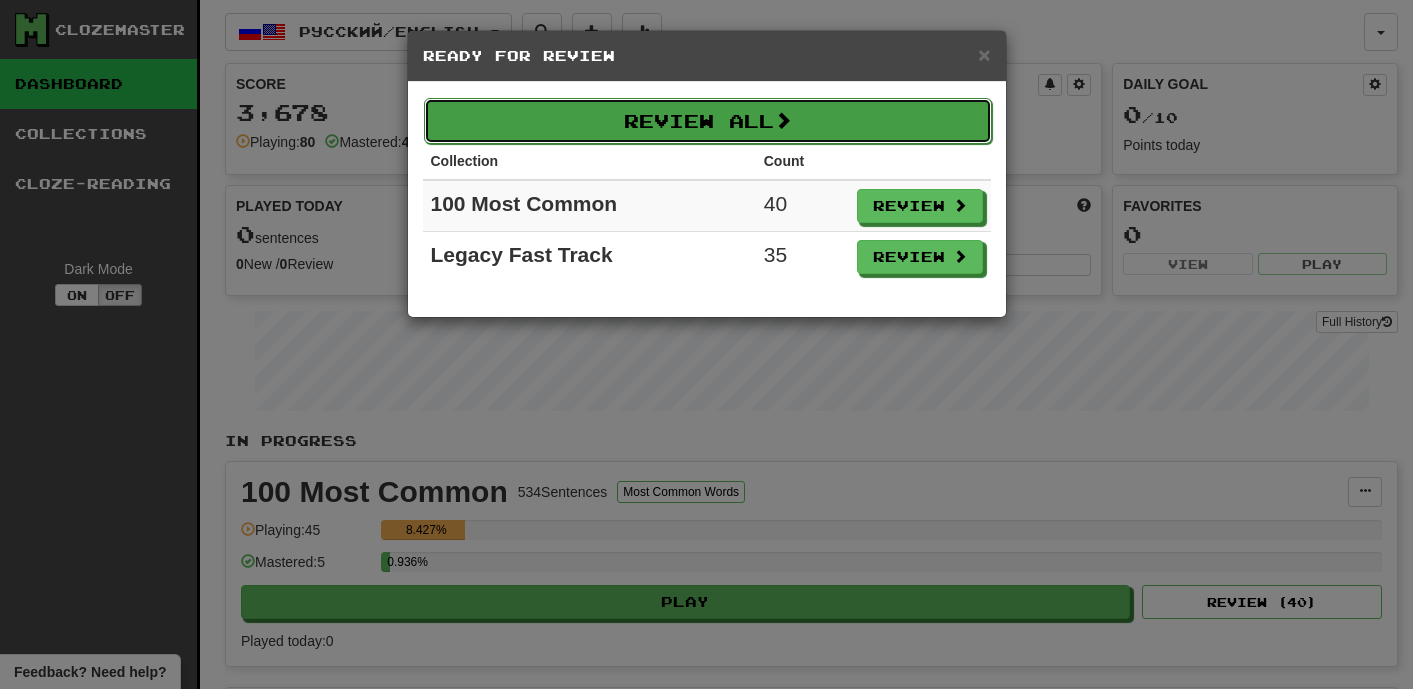 click on "Review All" at bounding box center (708, 121) 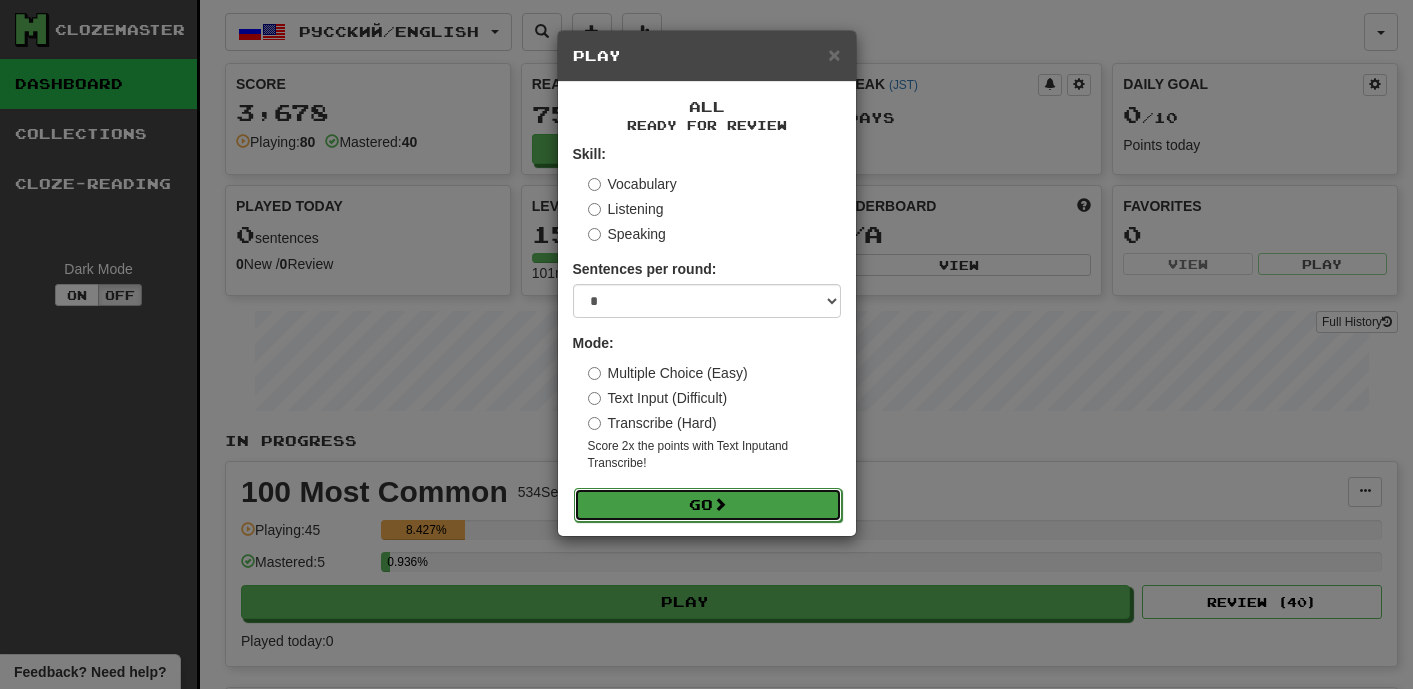 click on "Go" at bounding box center (708, 505) 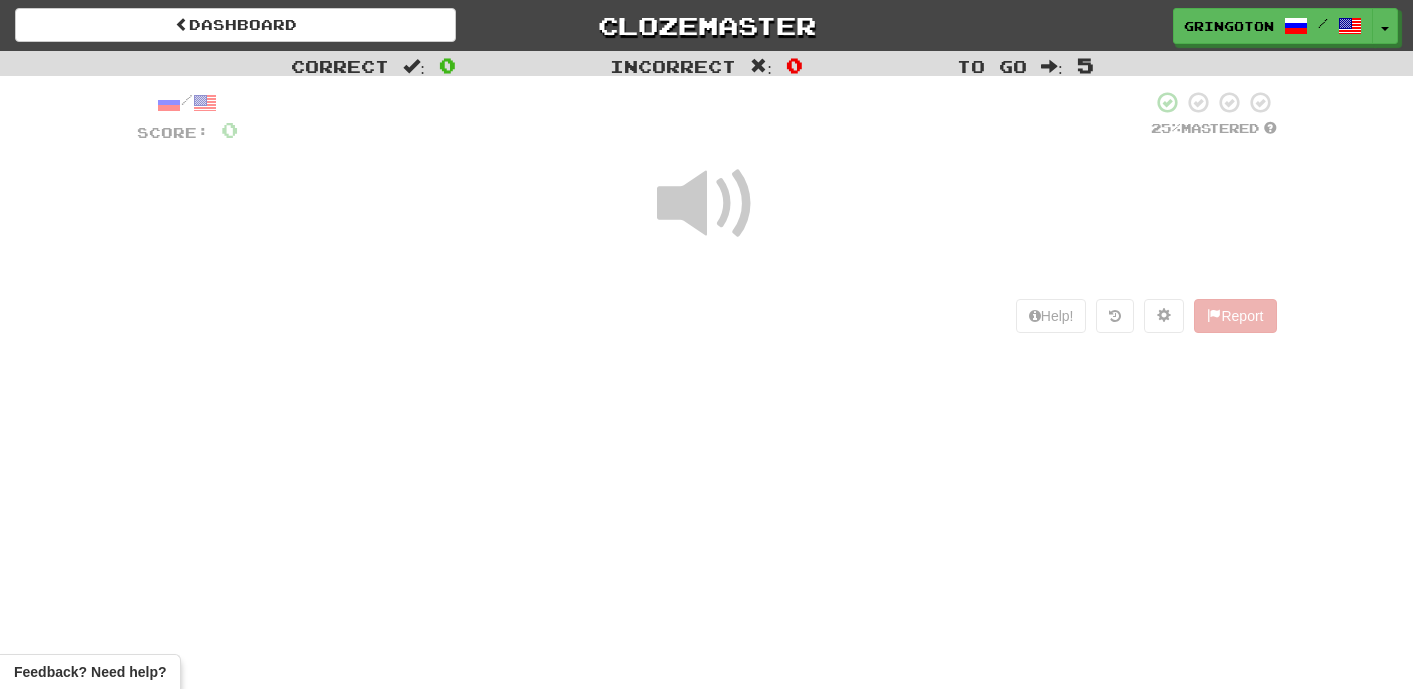 scroll, scrollTop: 0, scrollLeft: 0, axis: both 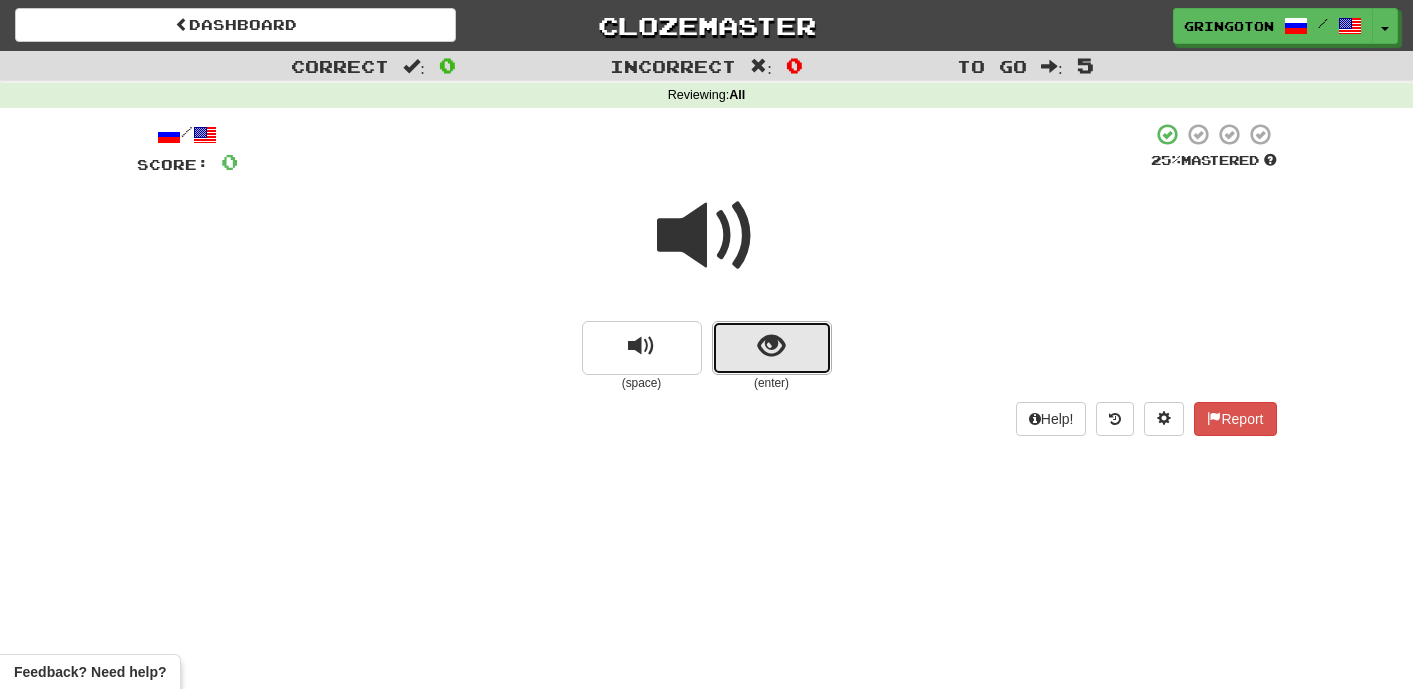 click at bounding box center (771, 346) 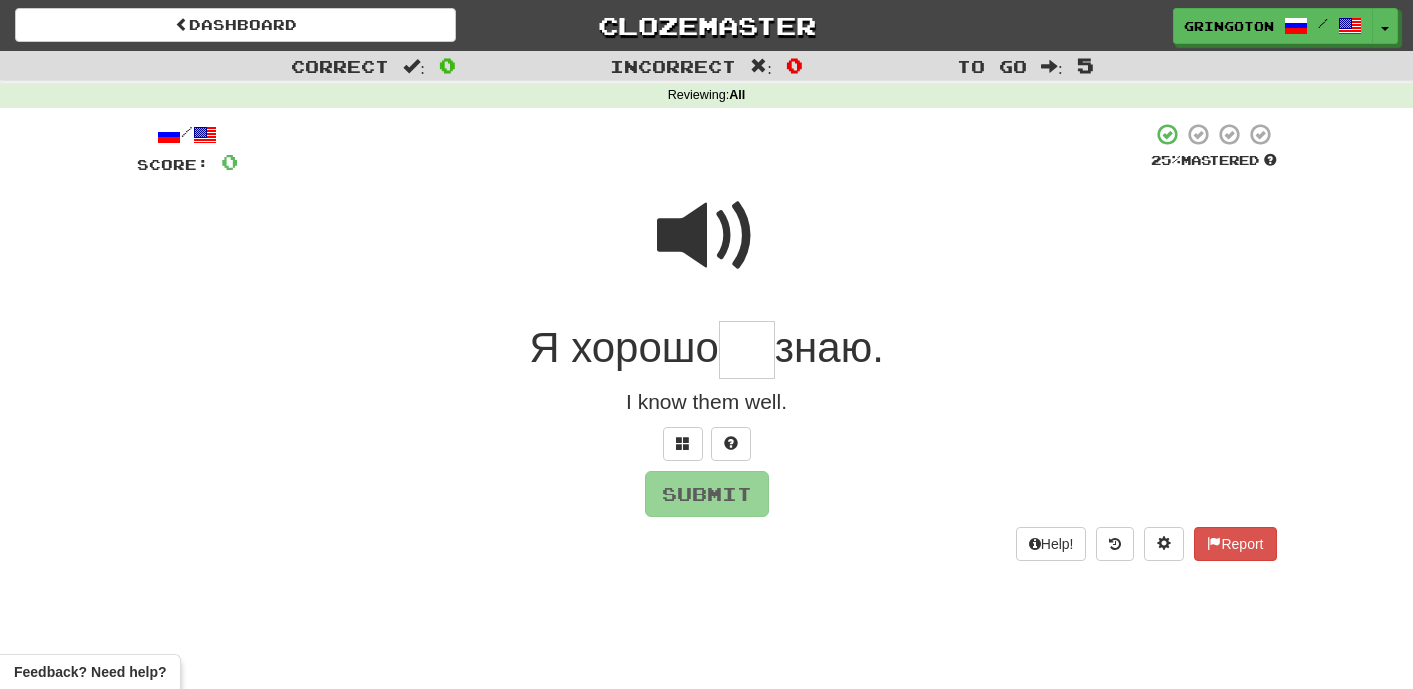 click at bounding box center [707, 236] 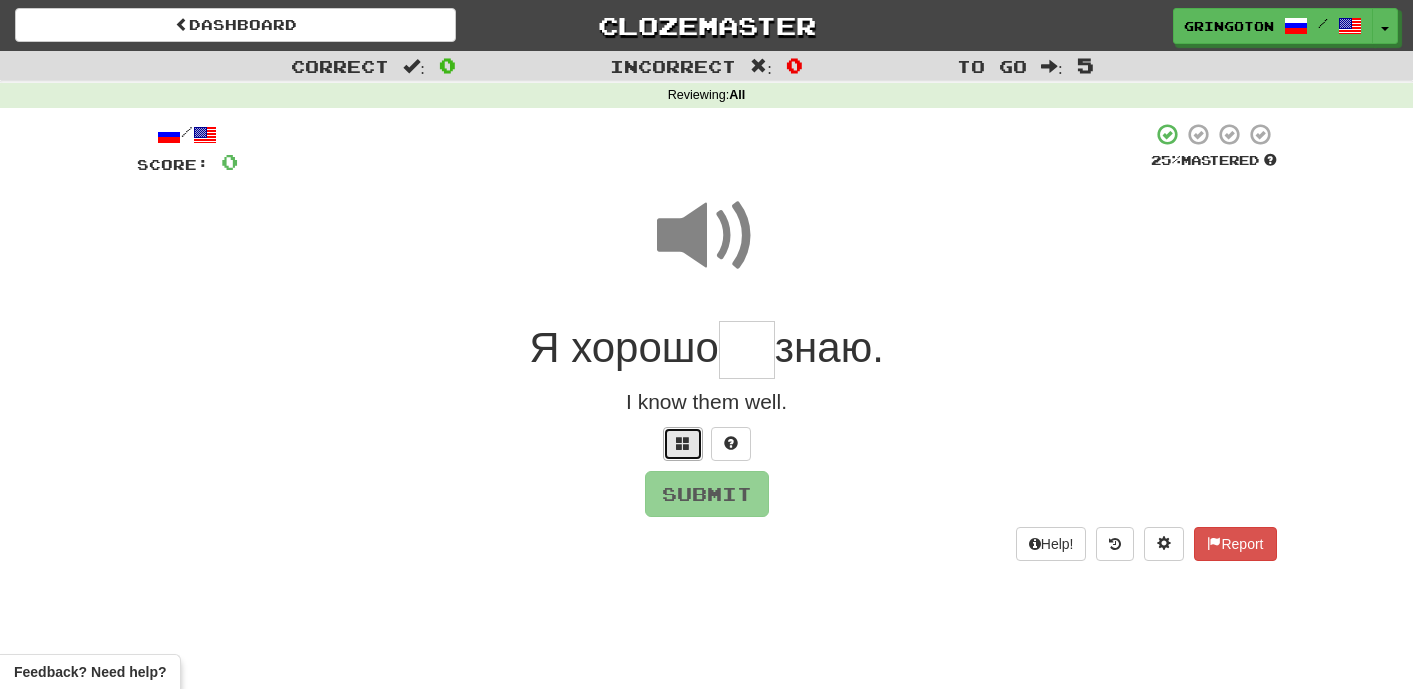 click at bounding box center [683, 444] 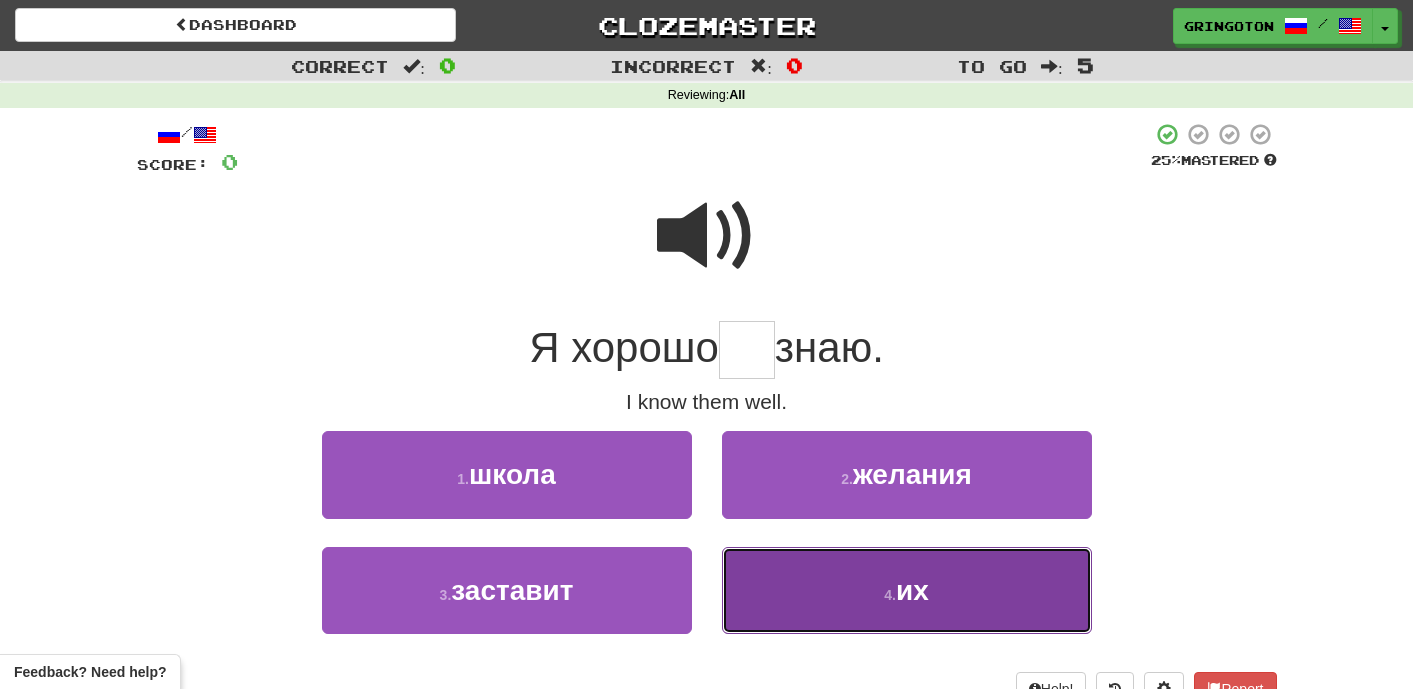 click on "4 .  их" at bounding box center (907, 590) 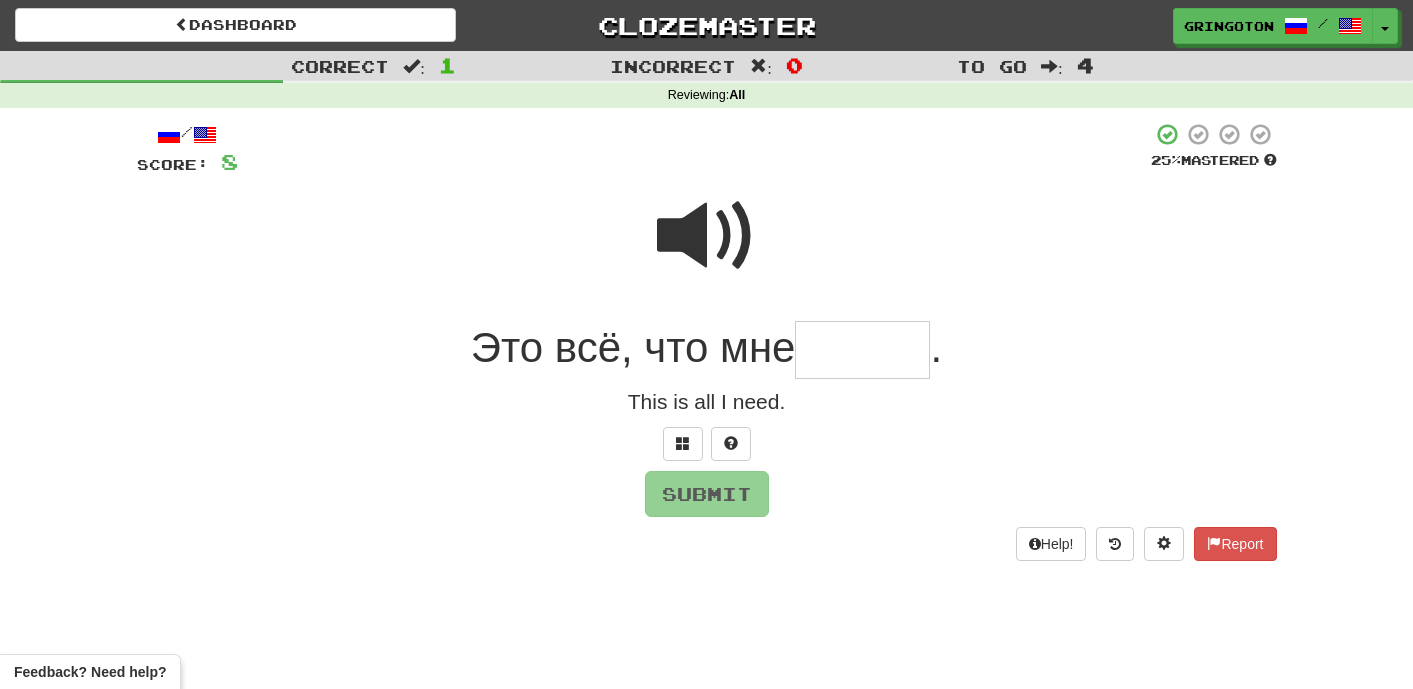 click at bounding box center [707, 236] 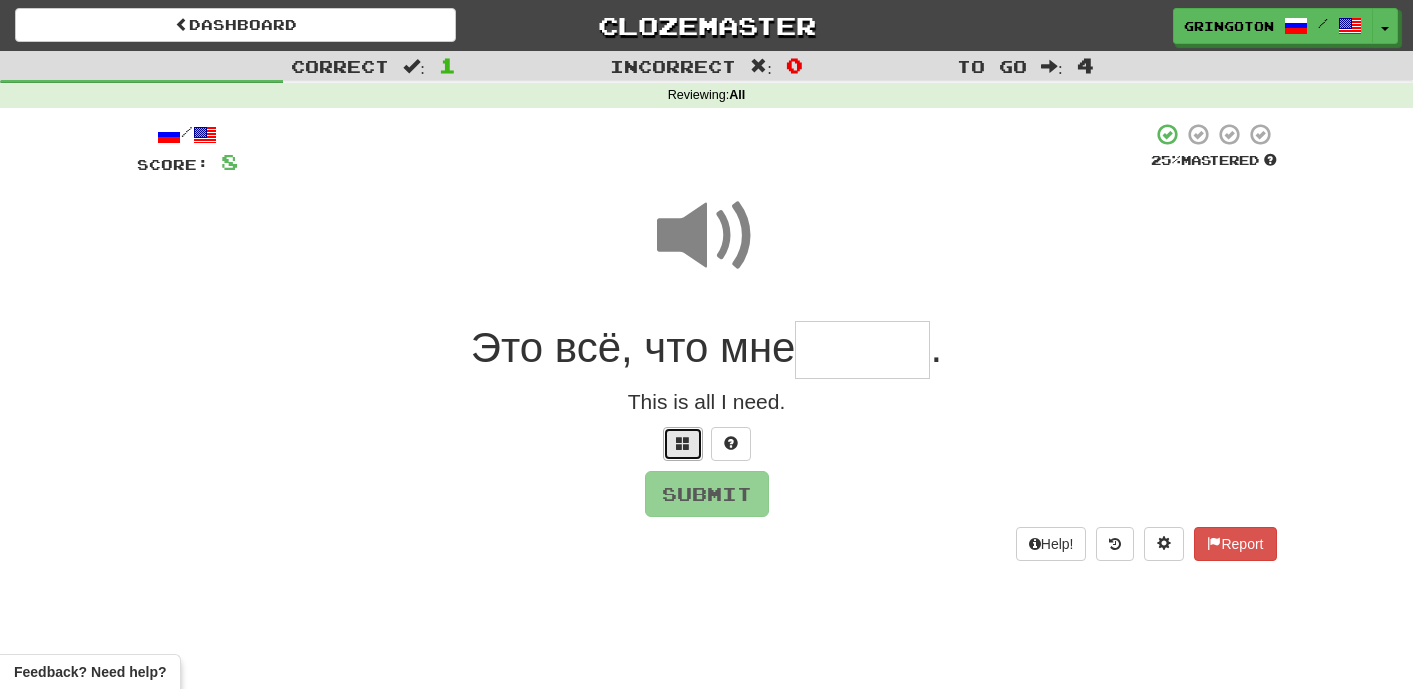 click at bounding box center [683, 444] 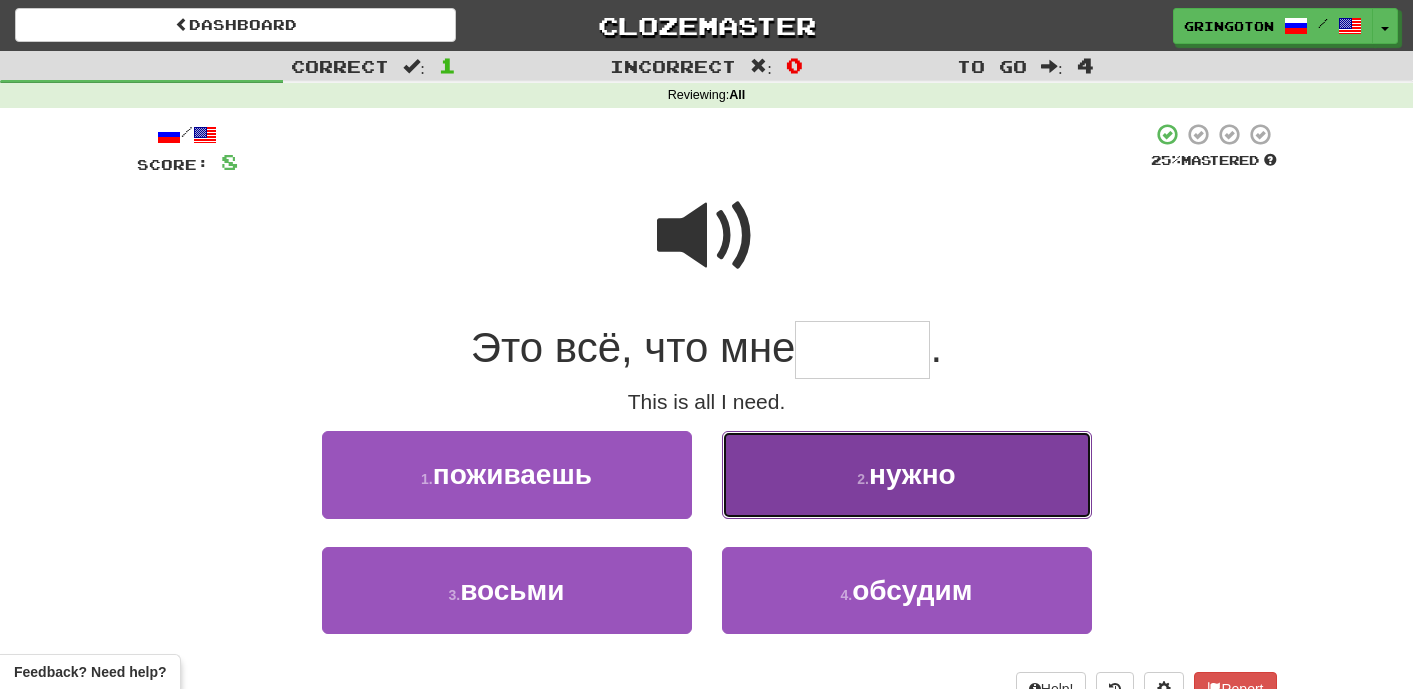 click on "2 .  нужно" at bounding box center (907, 474) 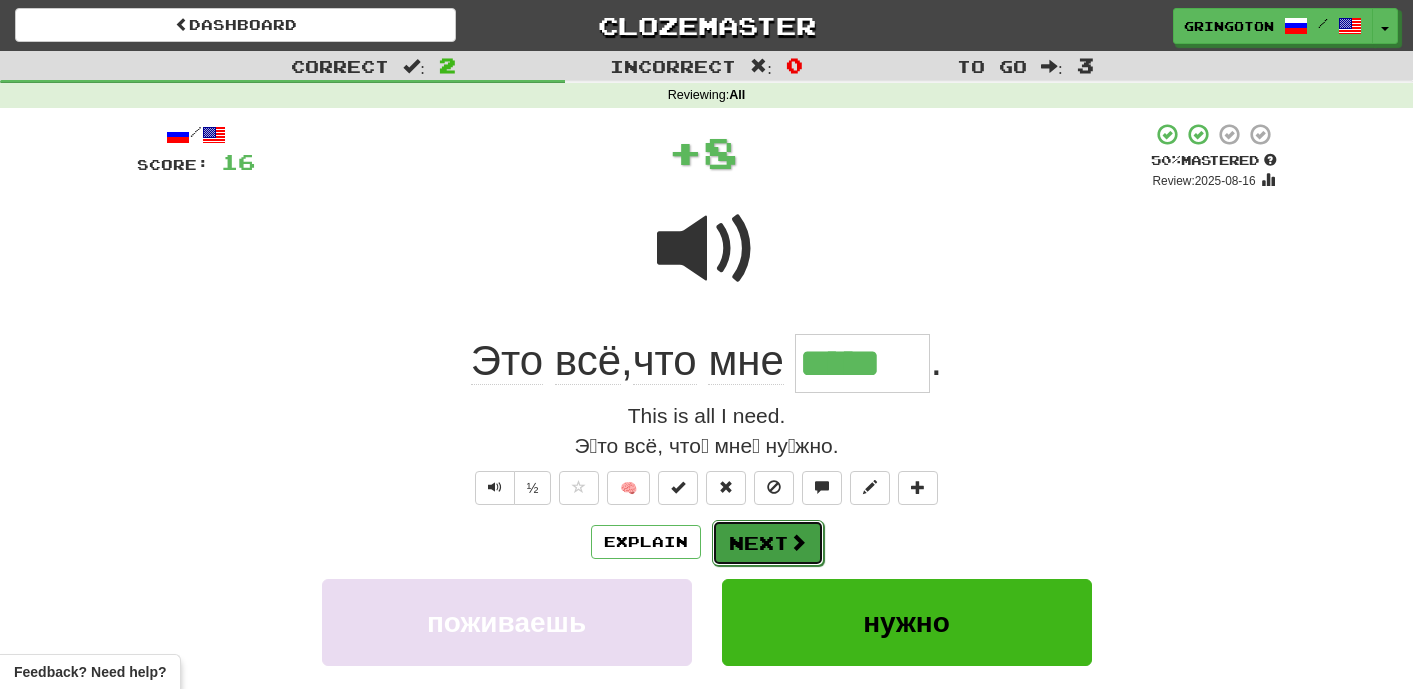 click at bounding box center (798, 542) 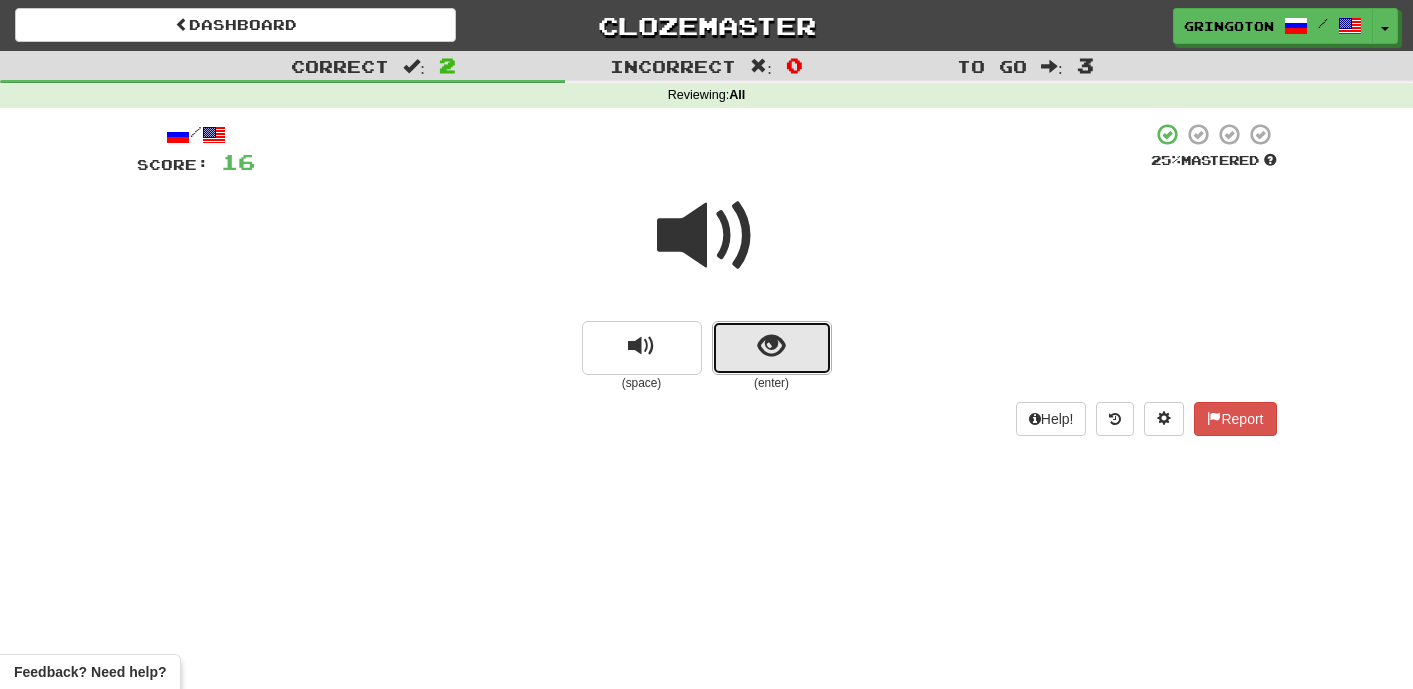 click at bounding box center (771, 346) 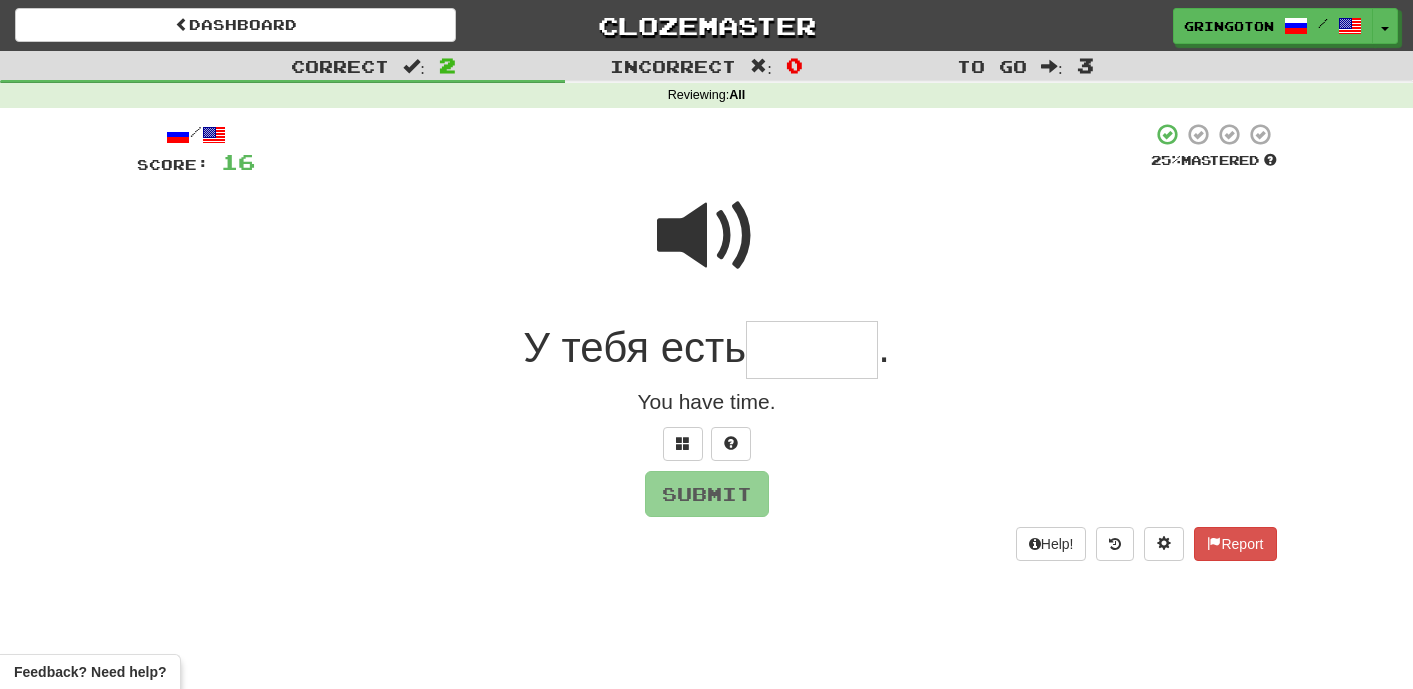 click at bounding box center [707, 236] 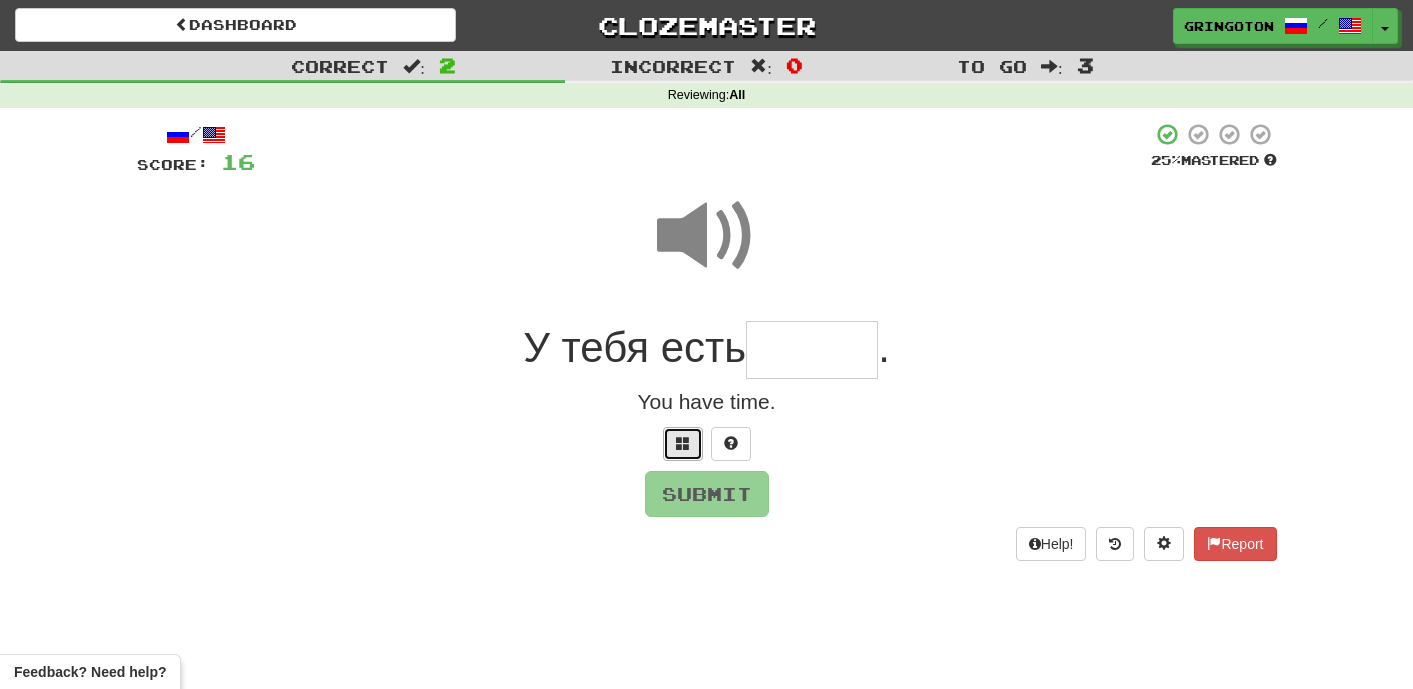 click at bounding box center (683, 443) 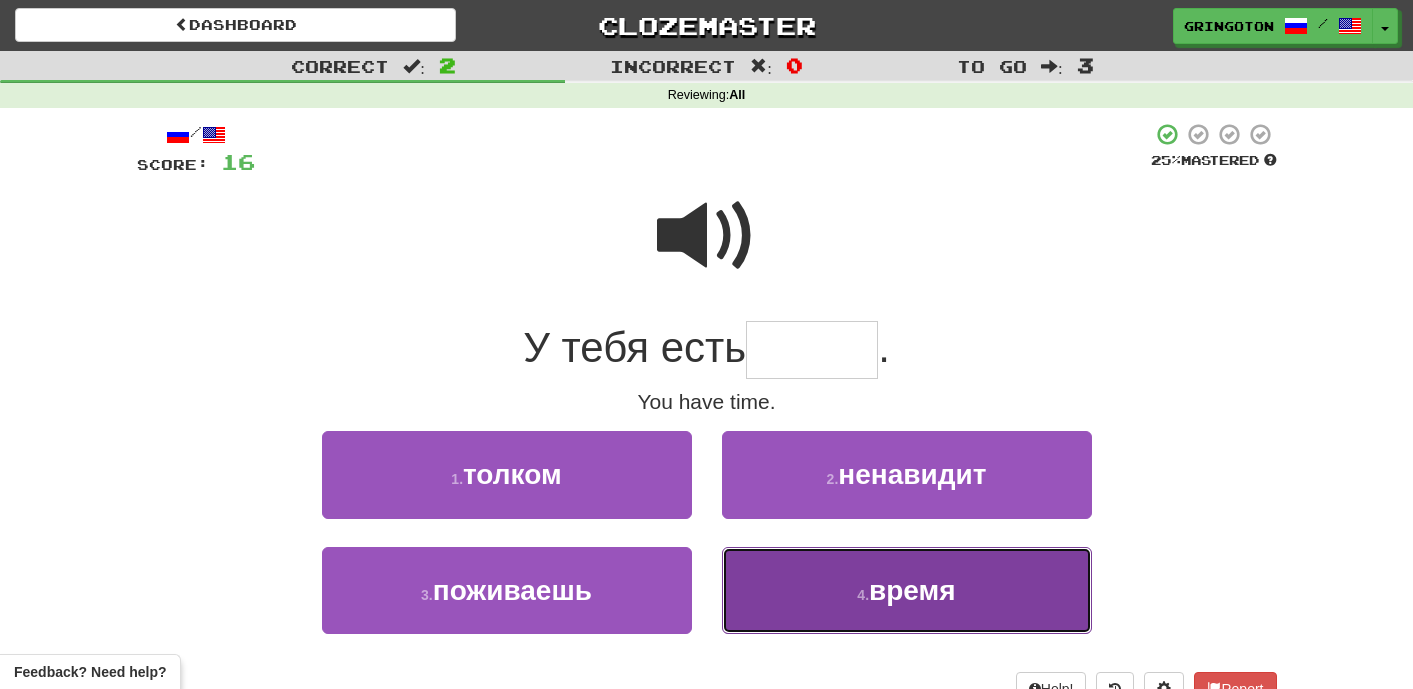 click on "4 .  время" at bounding box center (907, 590) 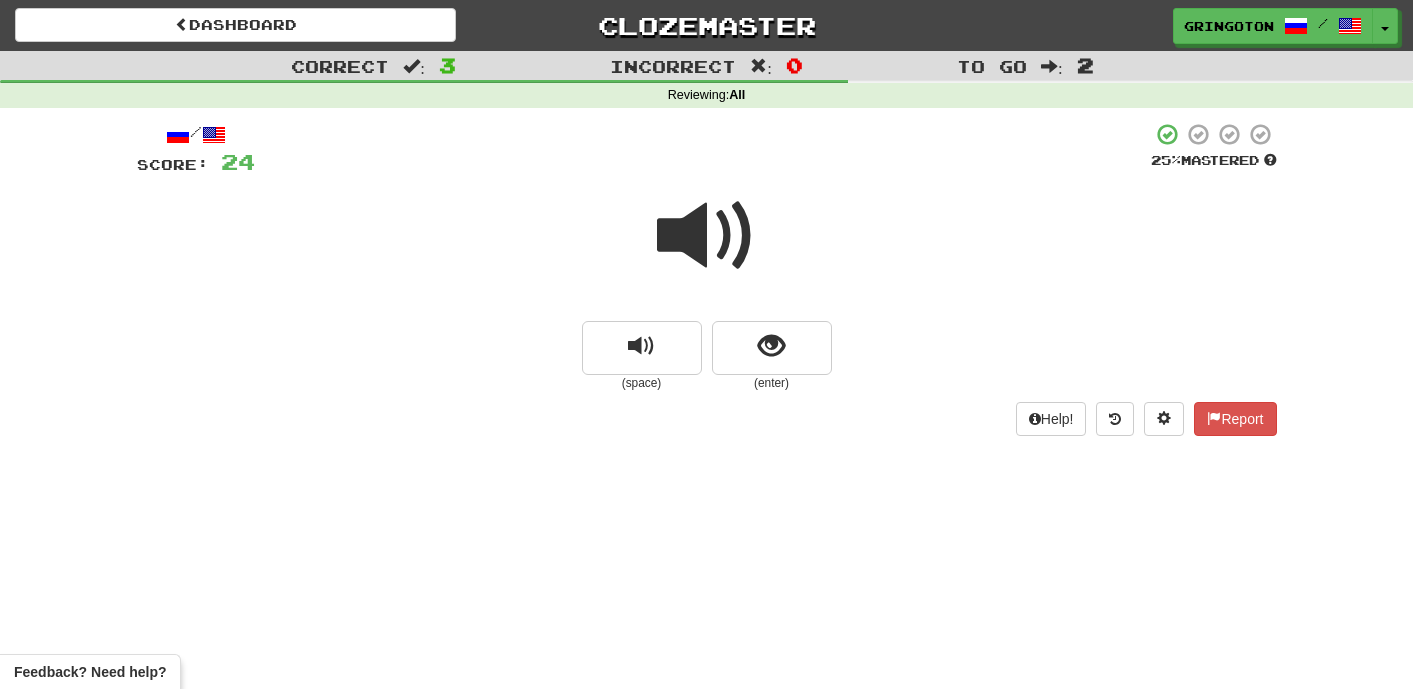click on "(enter)" at bounding box center [772, 383] 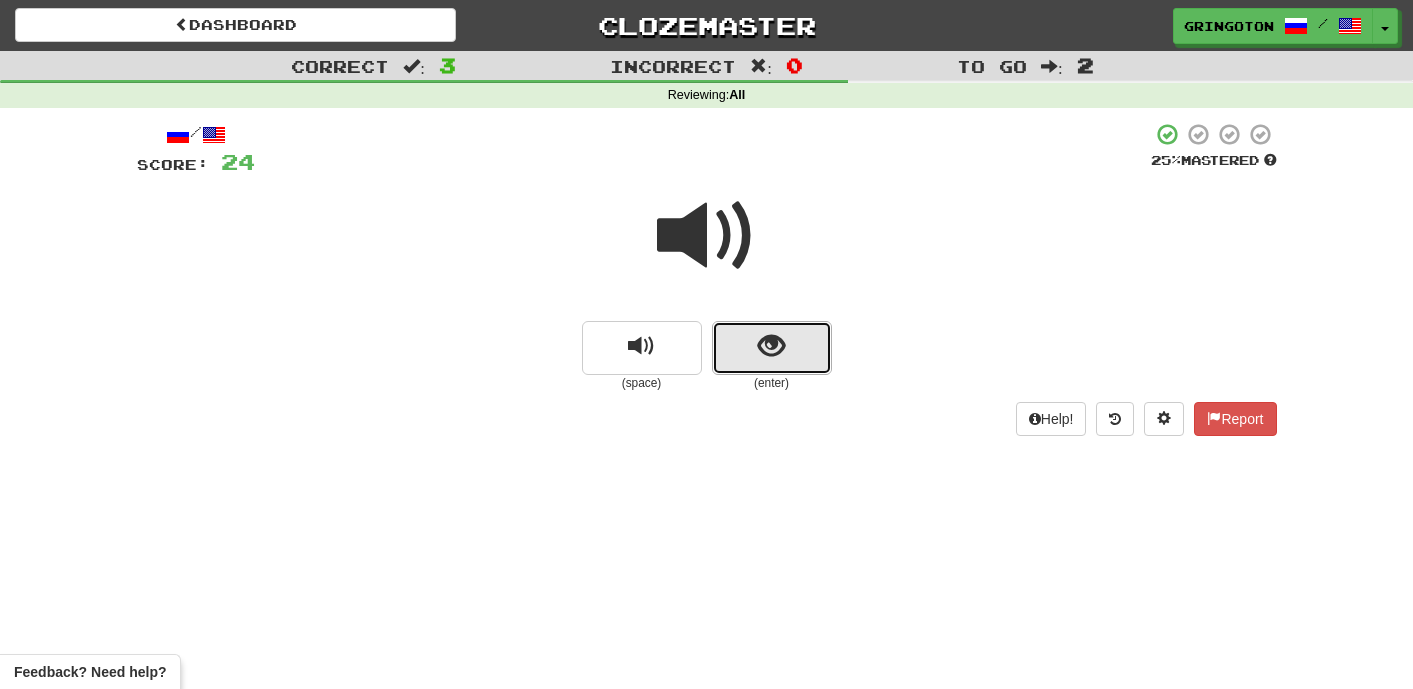 click at bounding box center (772, 348) 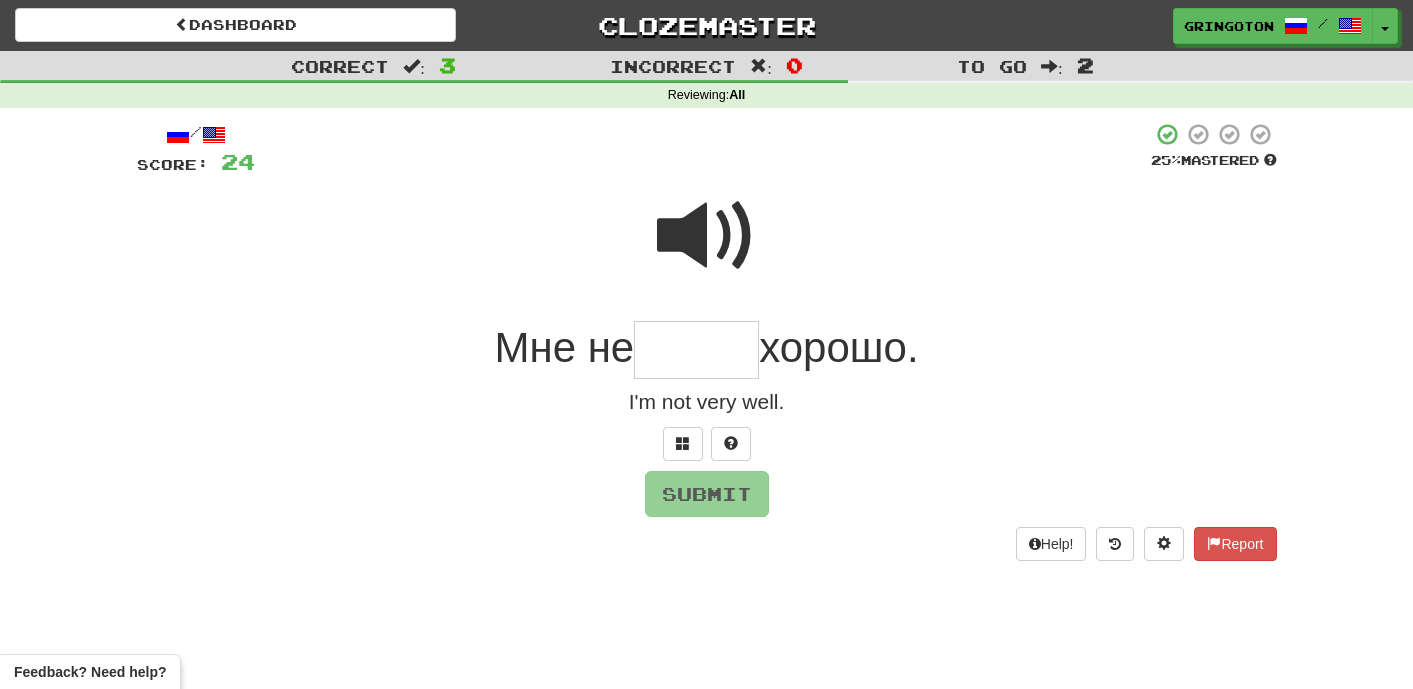 click at bounding box center [707, 236] 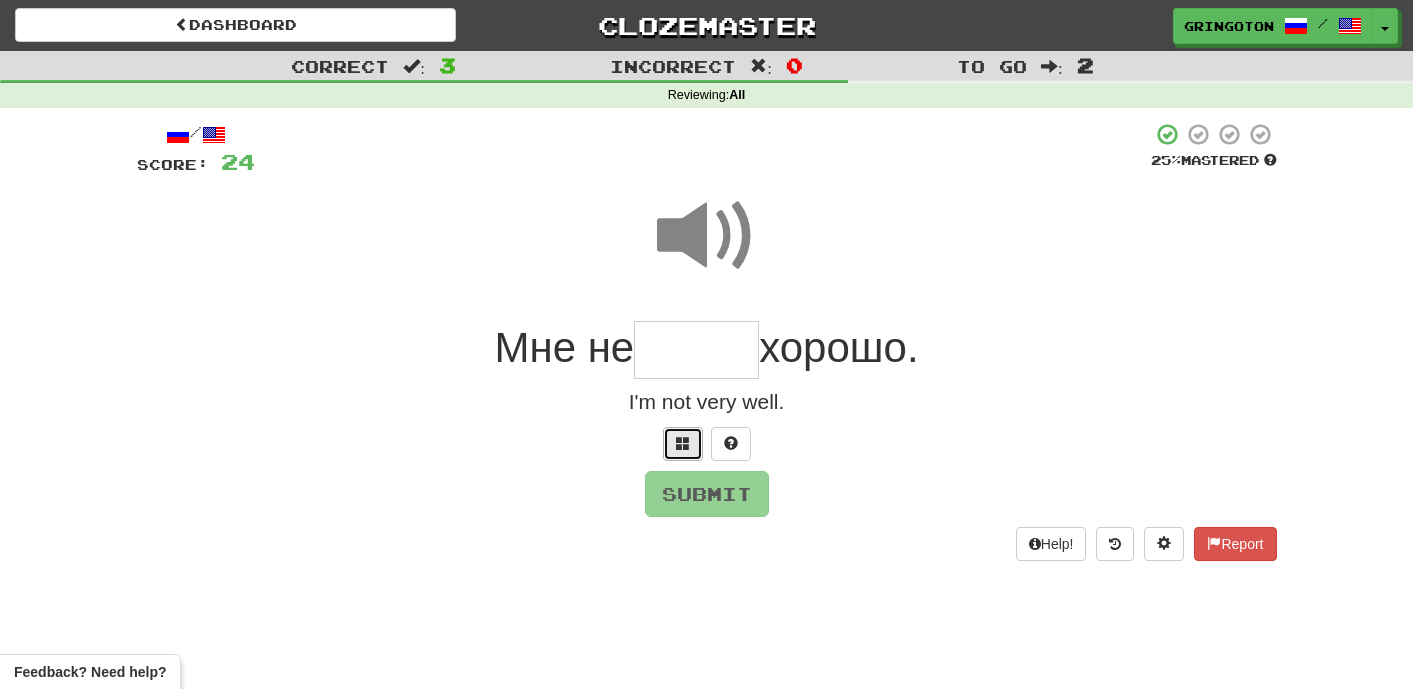 click at bounding box center (683, 443) 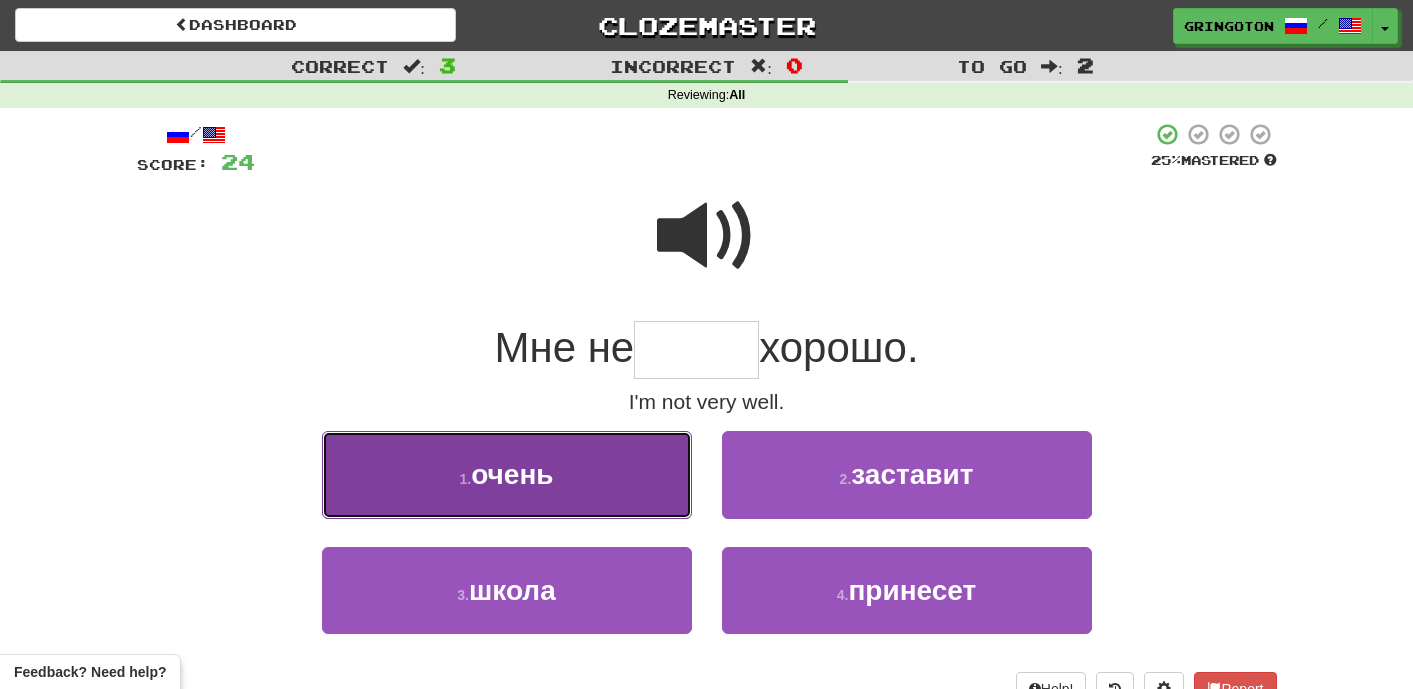 click on "1 .  очень" at bounding box center (507, 474) 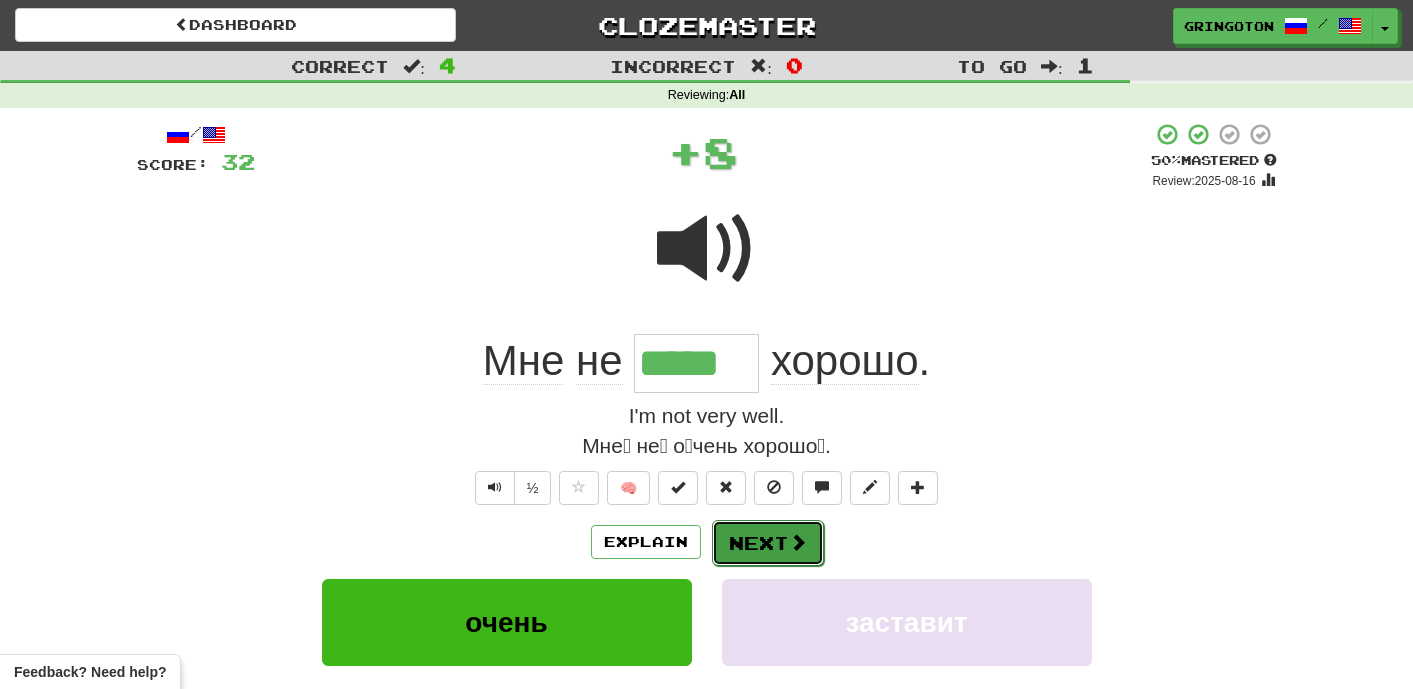 click on "Next" at bounding box center [768, 543] 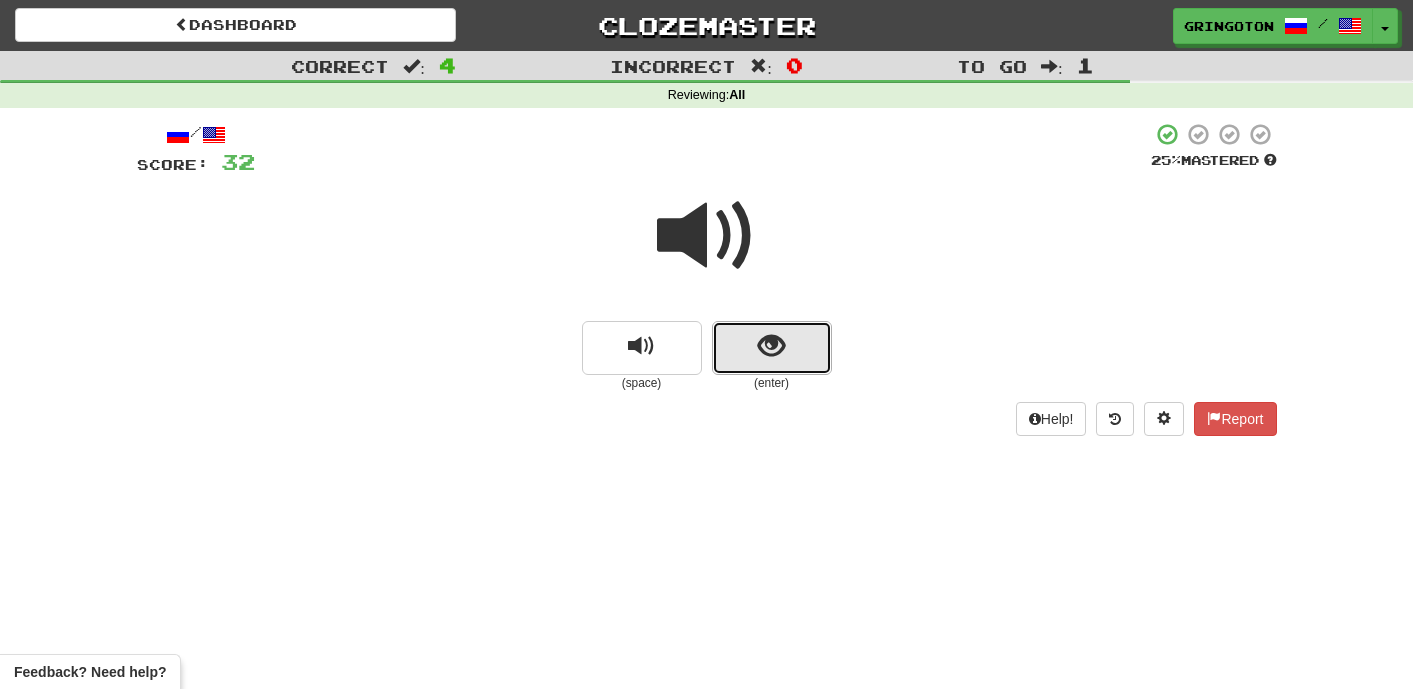 click at bounding box center [771, 346] 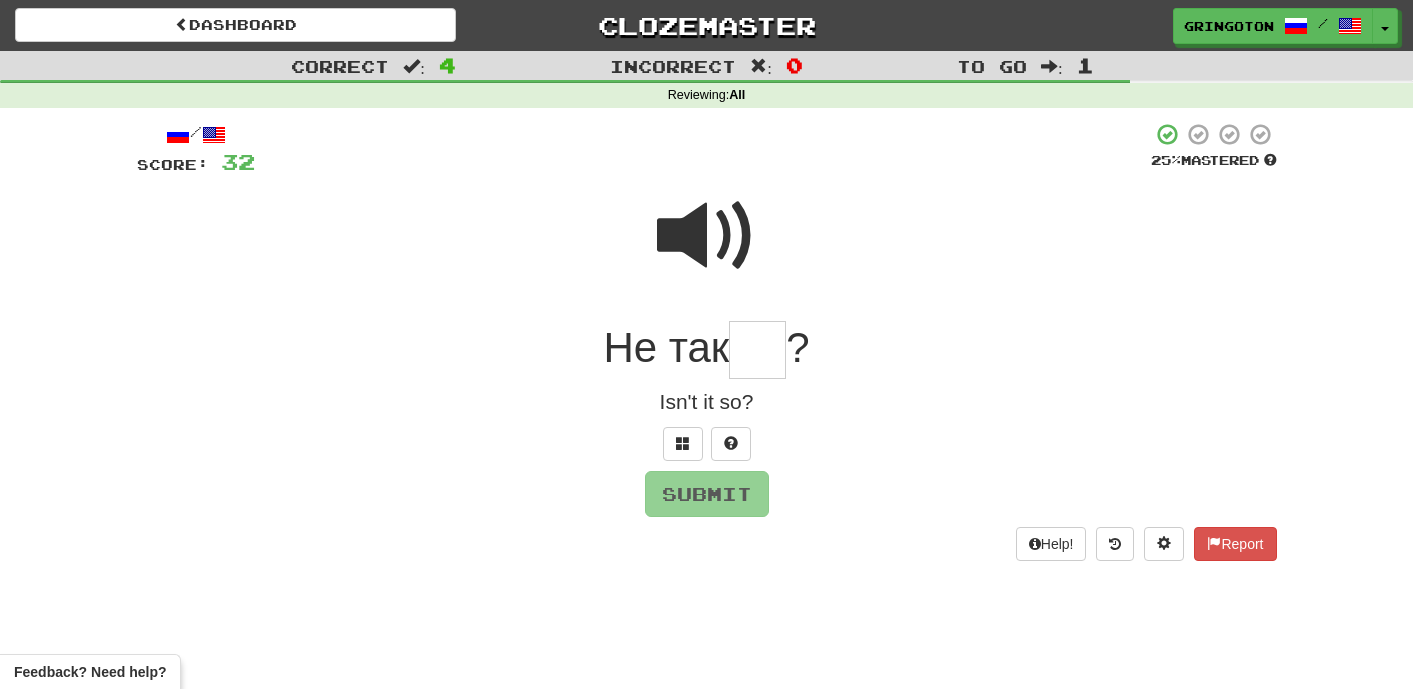 click at bounding box center [707, 236] 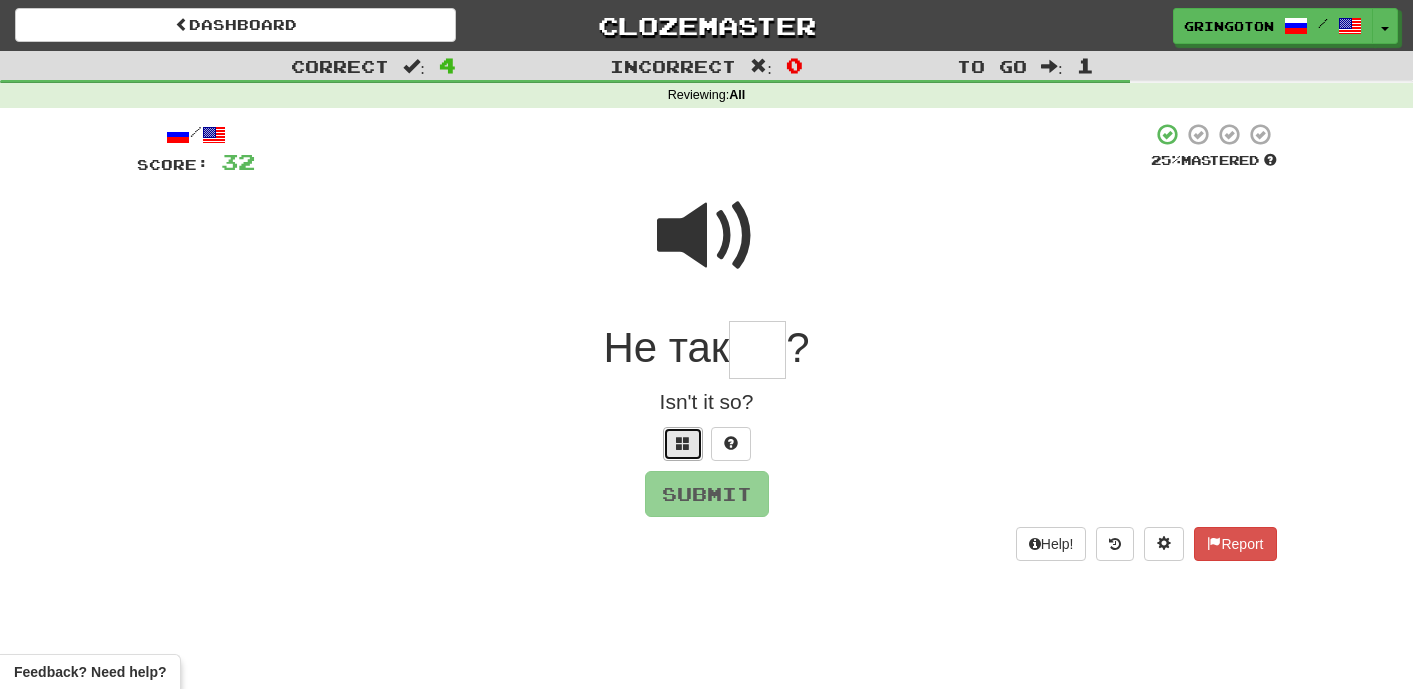 click at bounding box center [683, 444] 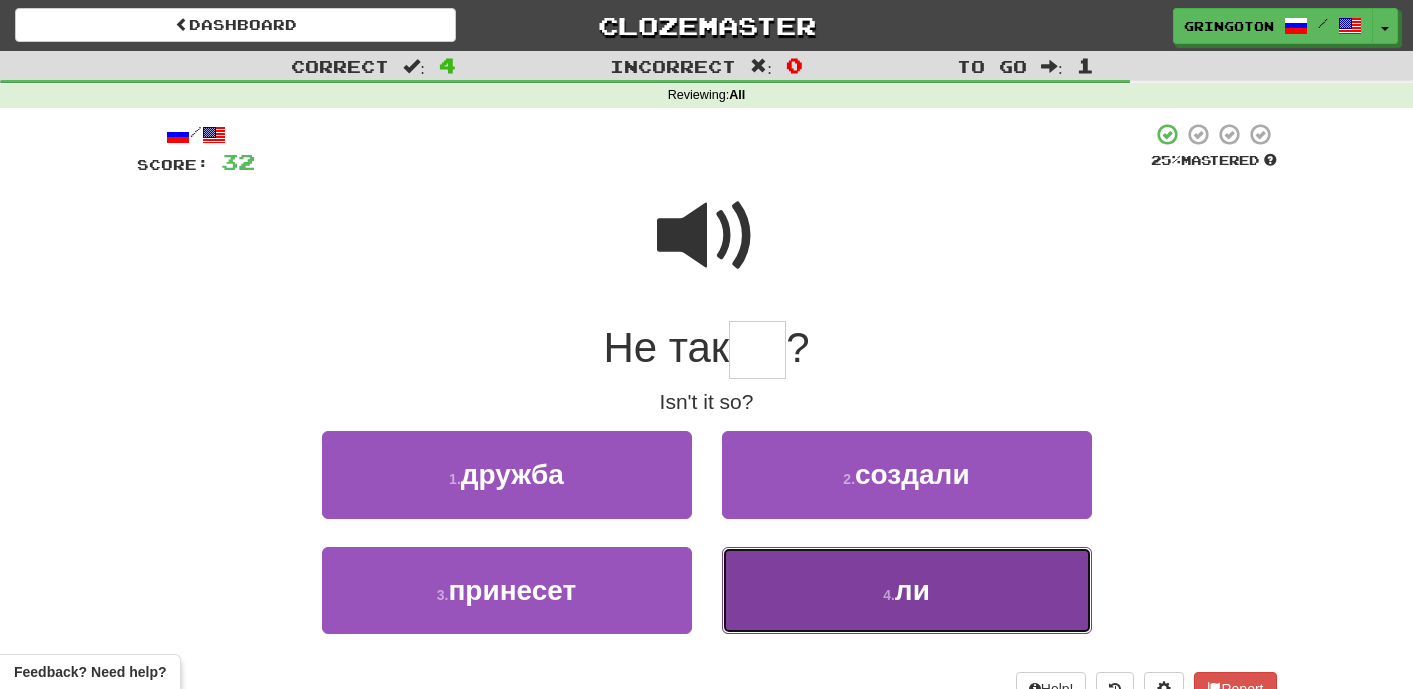click on "4 .  ли" at bounding box center [907, 590] 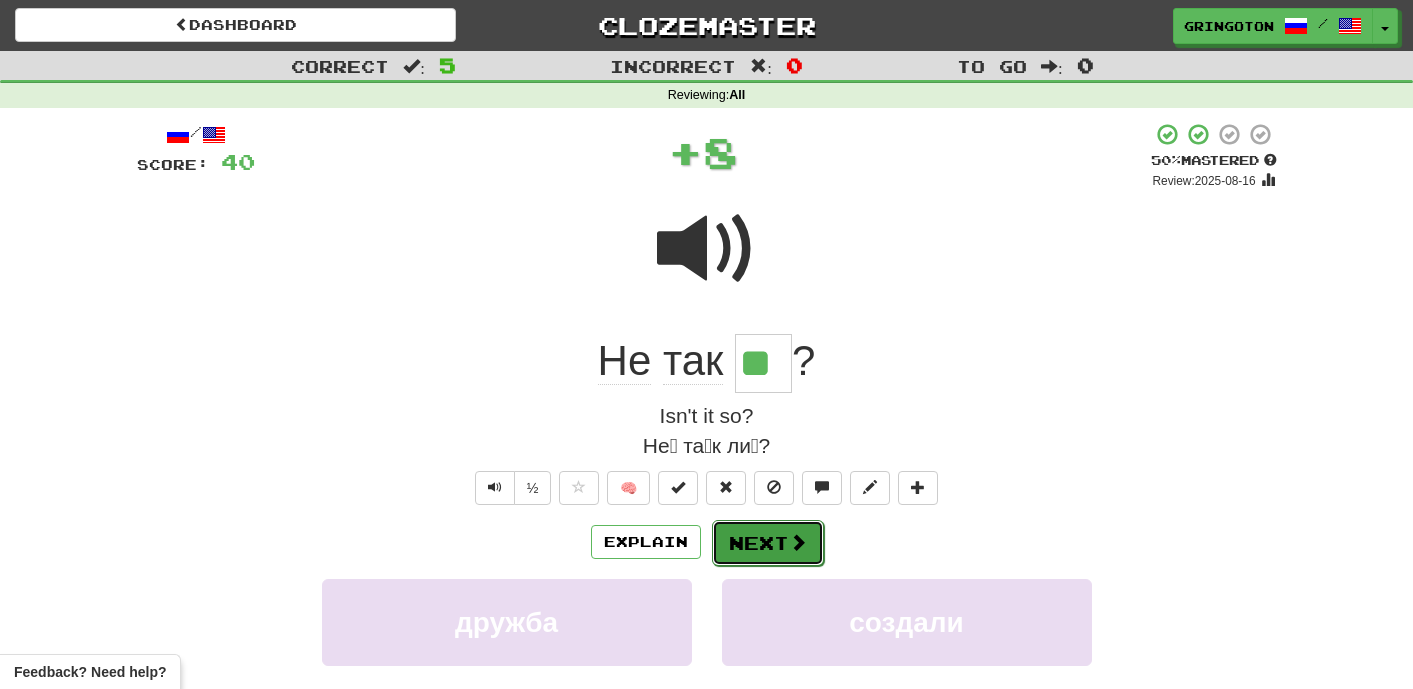 click on "Next" at bounding box center [768, 543] 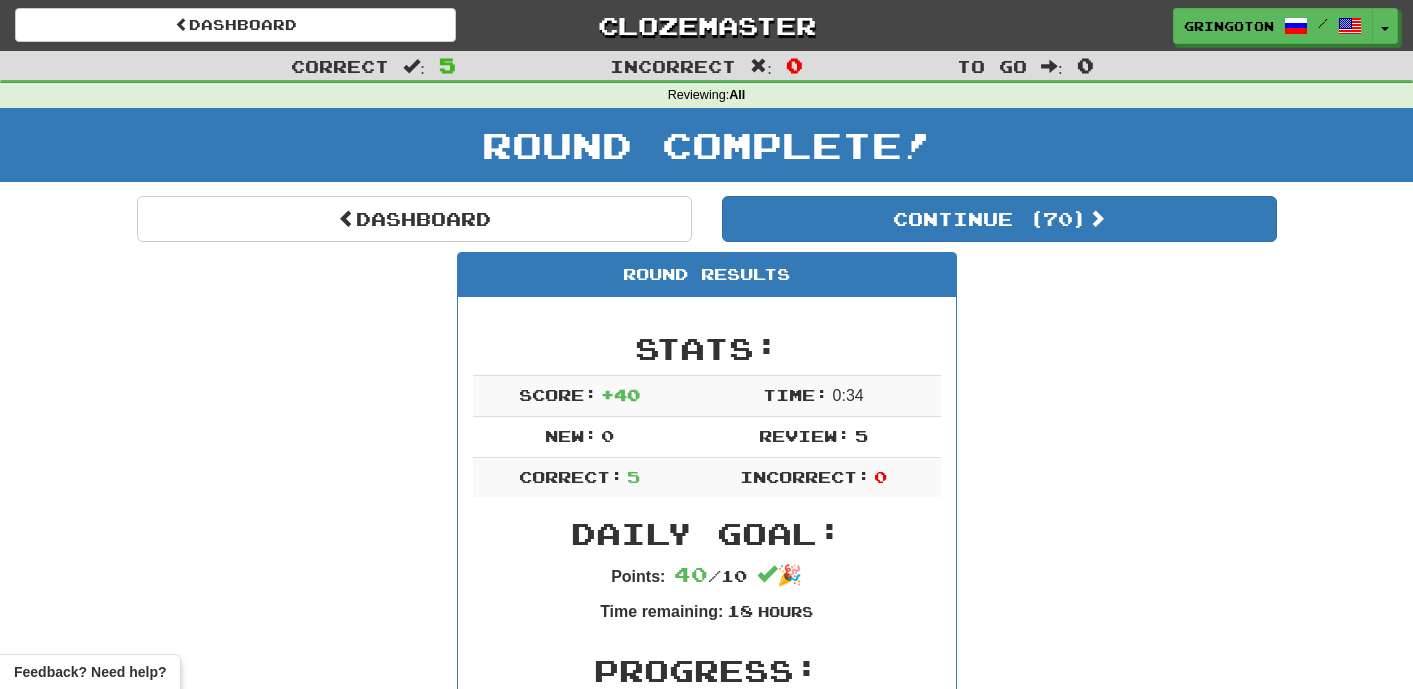 scroll, scrollTop: 1478, scrollLeft: 0, axis: vertical 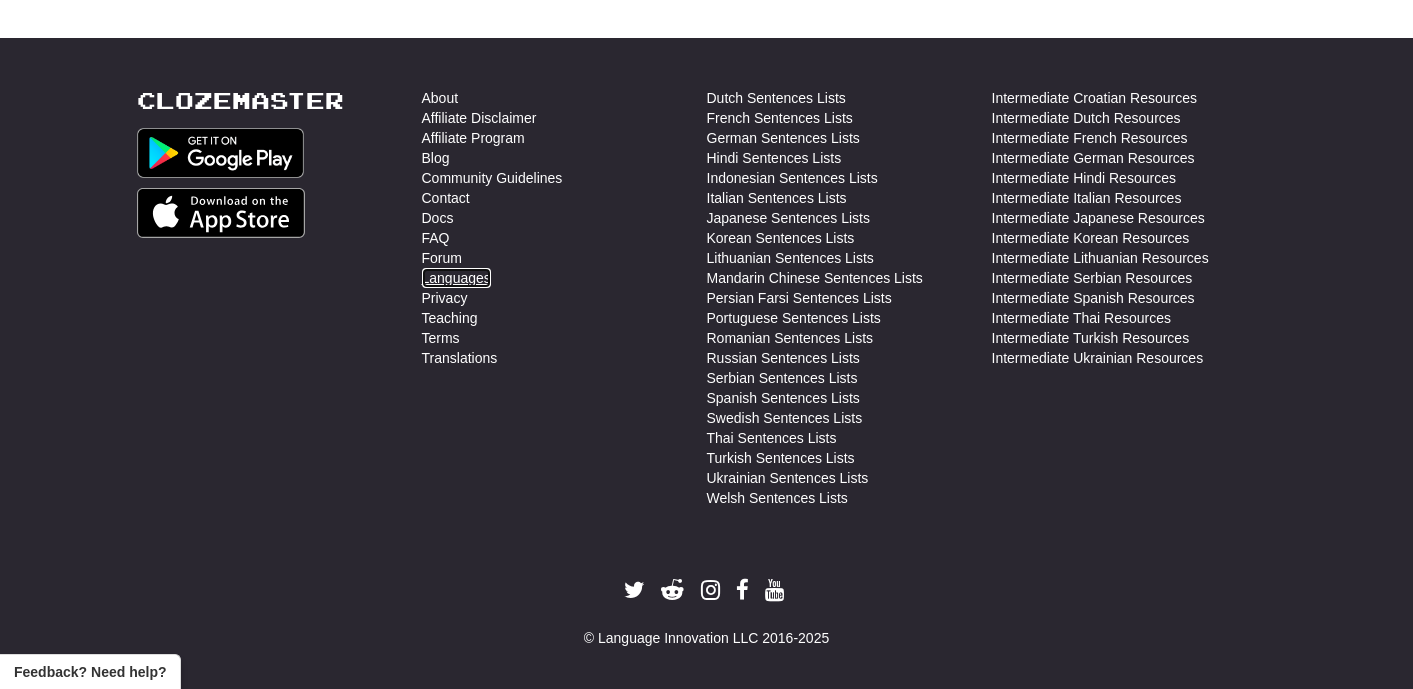 click on "Languages" at bounding box center (456, 278) 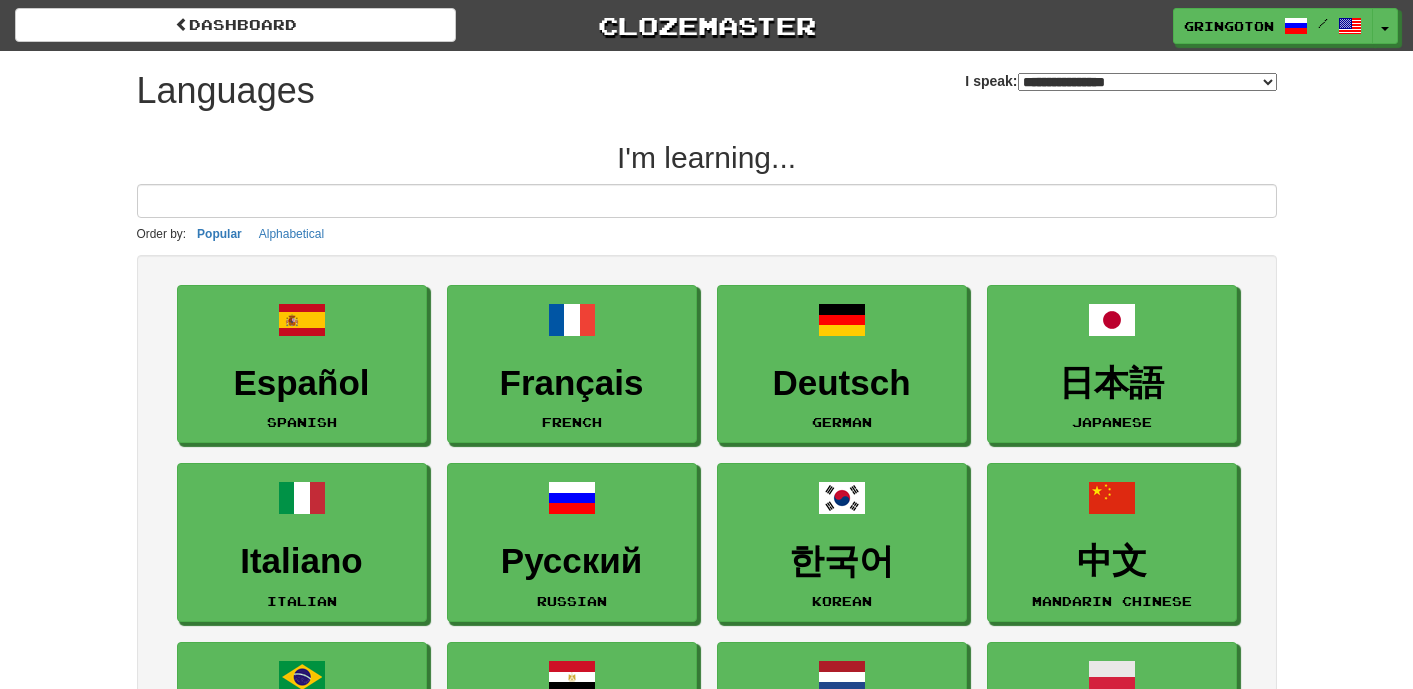 select on "*******" 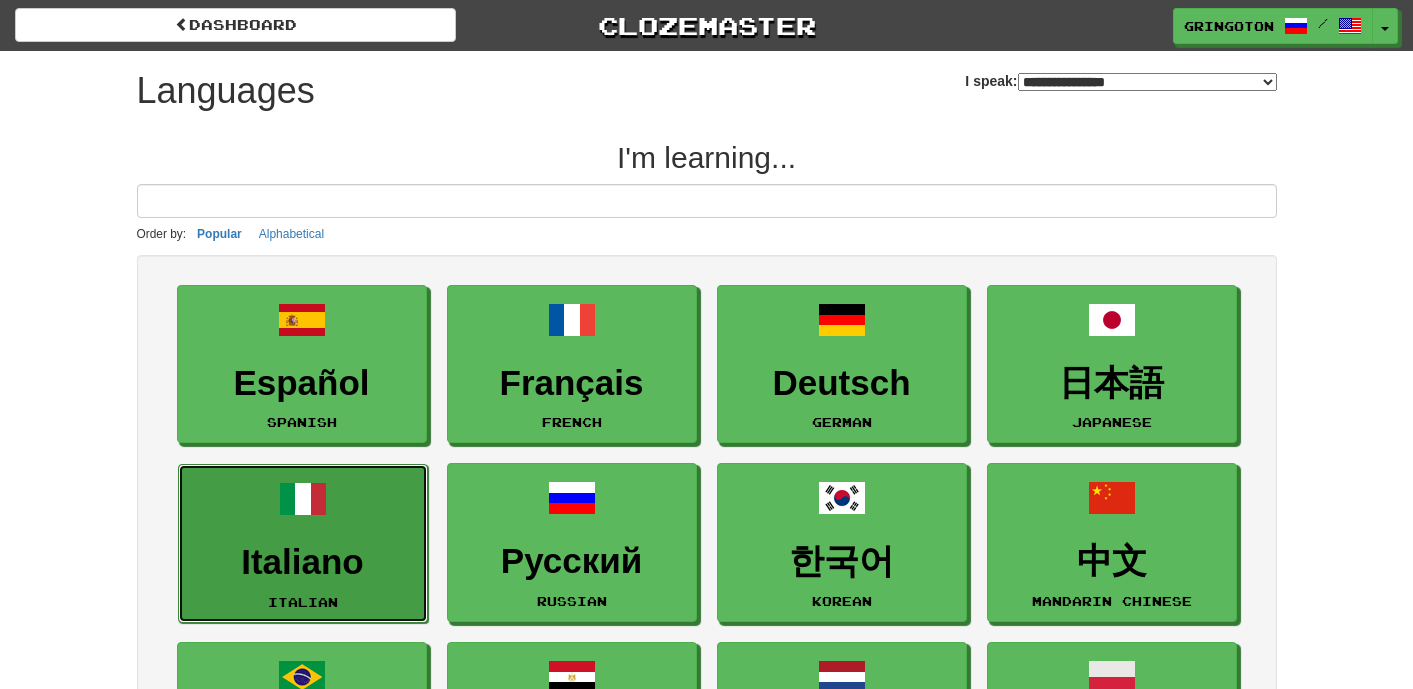 click on "[FIRST] [LAST]" at bounding box center (303, 543) 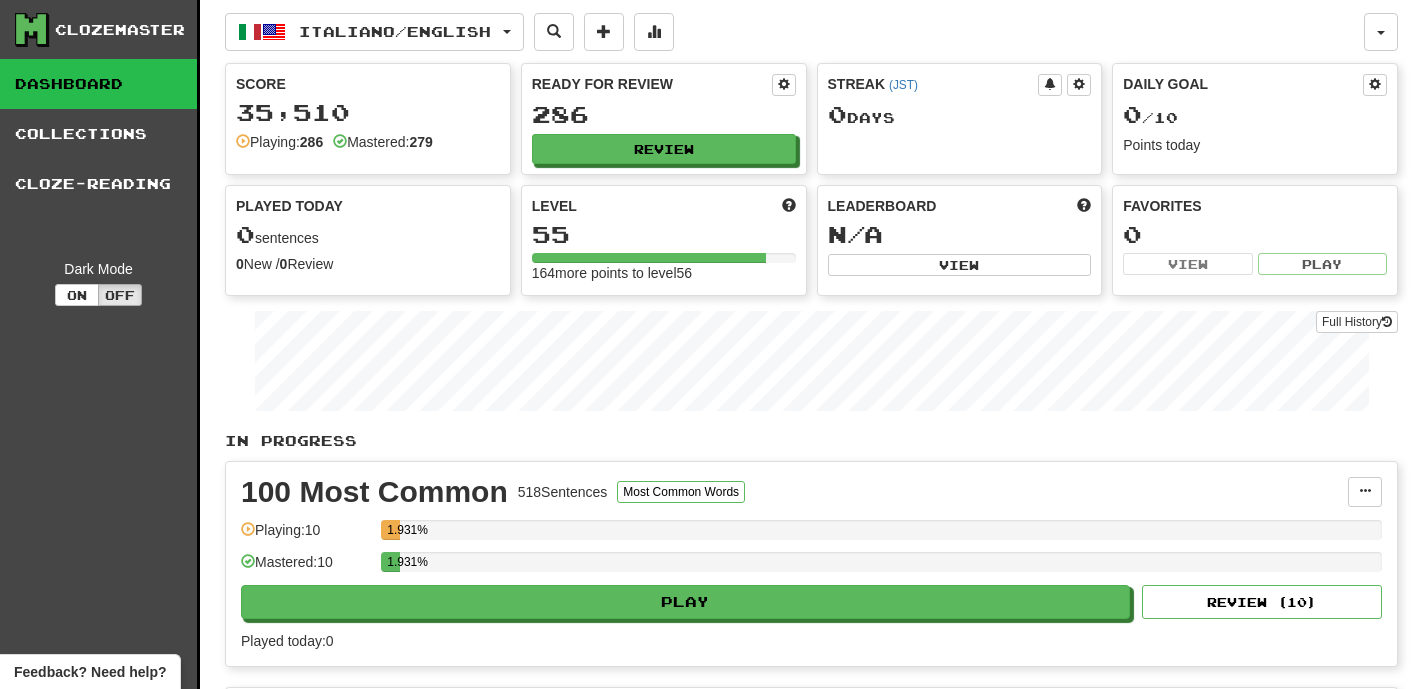 scroll, scrollTop: 0, scrollLeft: 0, axis: both 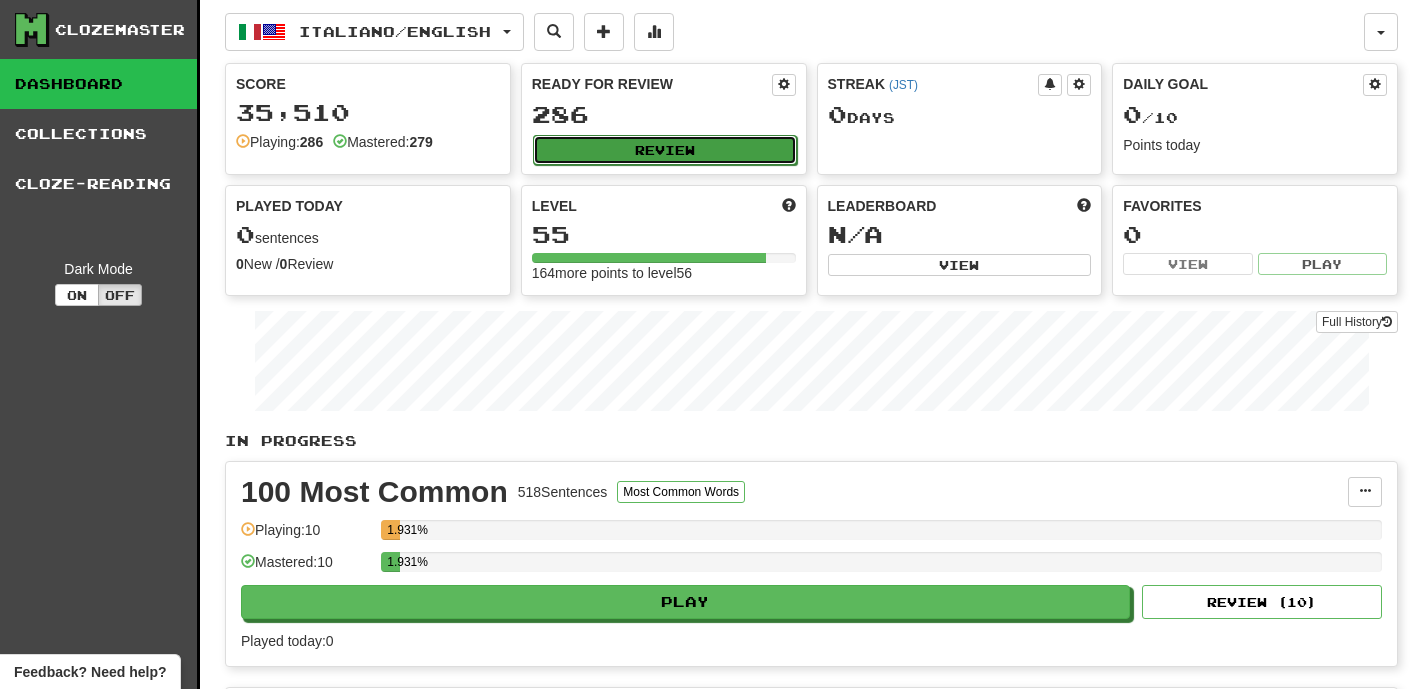 click on "Review" at bounding box center [665, 150] 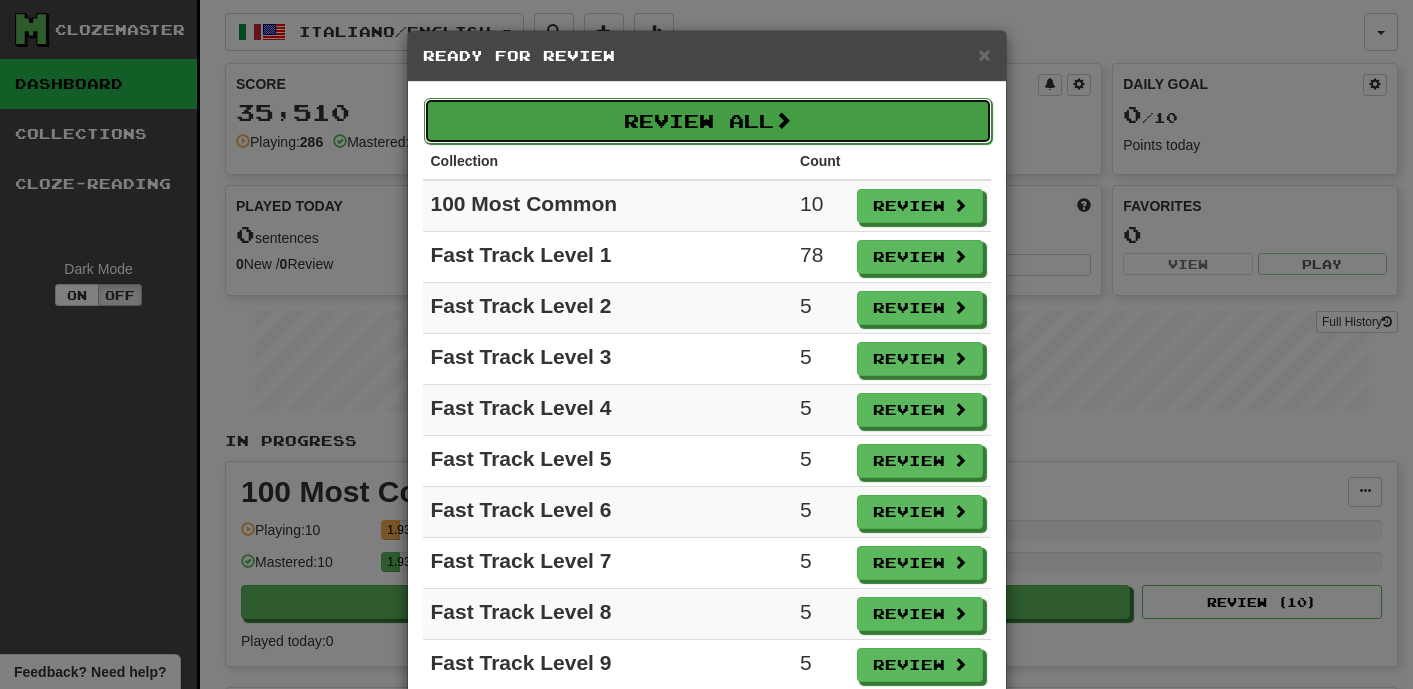 click on "Review All" at bounding box center [708, 121] 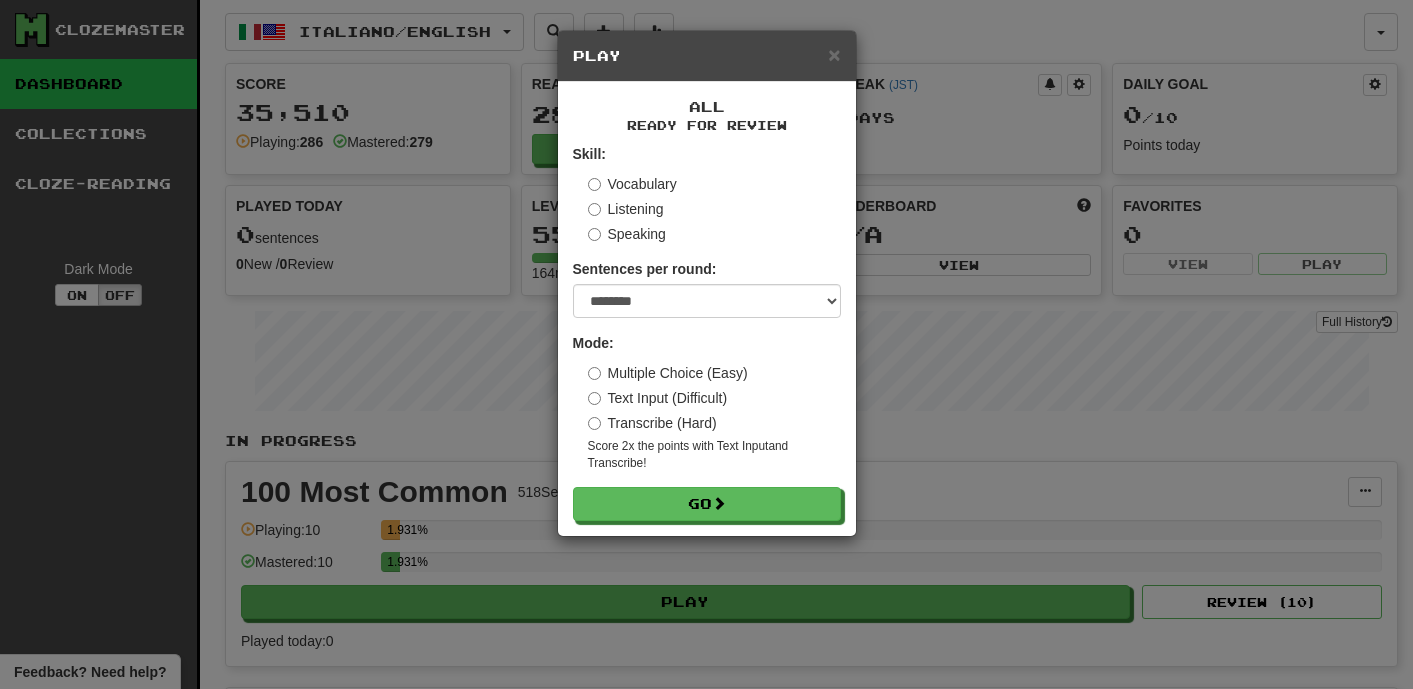 click on "Skill: Vocabulary Listening Speaking Sentences per round: * ** ** ** ** ** *** ******** Mode: Multiple Choice (Easy) Text Input (Difficult) Transcribe (Hard) Score 2x the points with Text Input  and Transcribe ! Go" at bounding box center [707, 332] 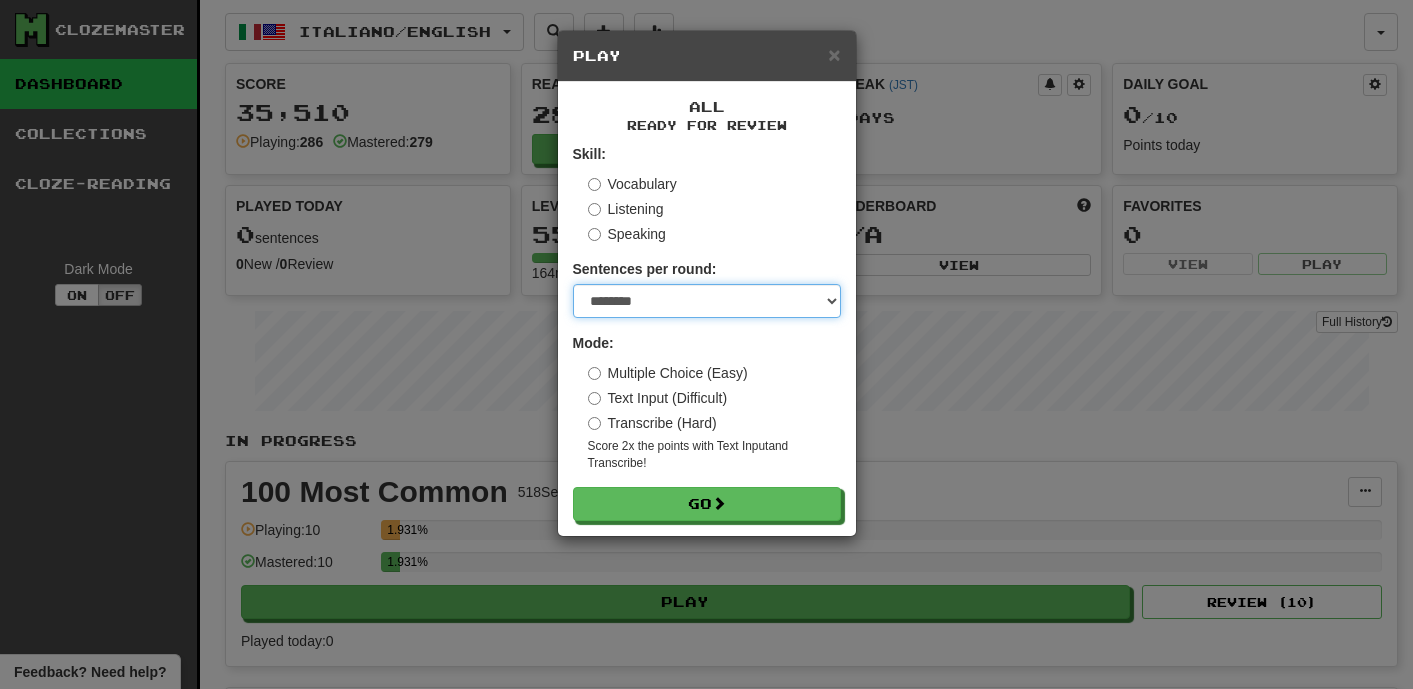 click on "* ** ** ** ** ** *** ********" at bounding box center [707, 301] 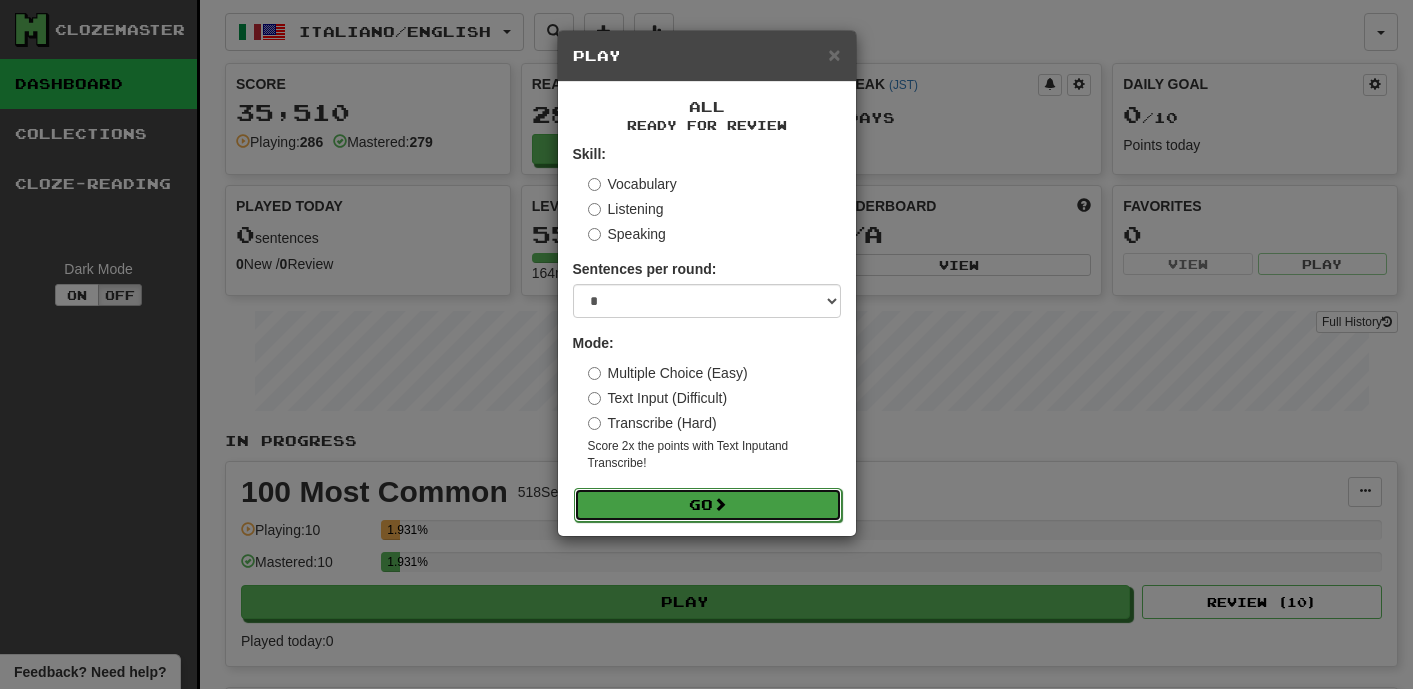 click on "Go" at bounding box center (708, 505) 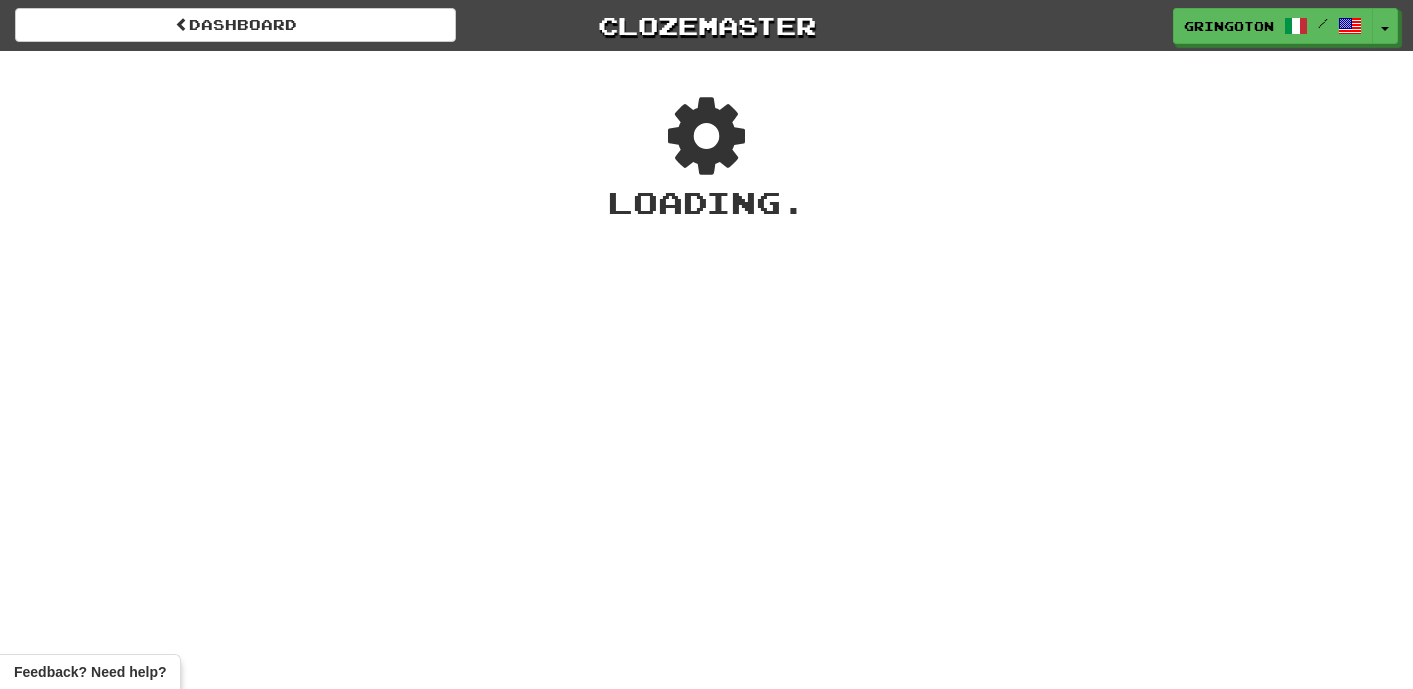 scroll, scrollTop: 0, scrollLeft: 0, axis: both 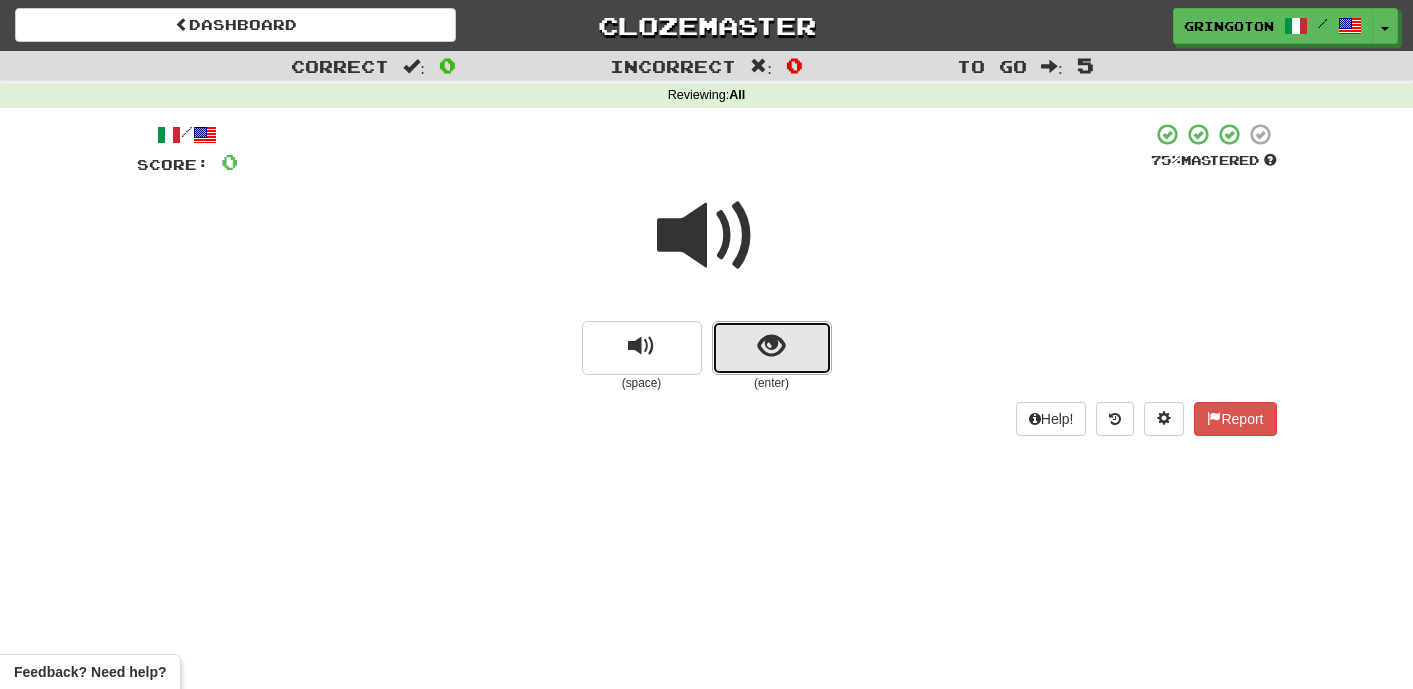 click at bounding box center [771, 346] 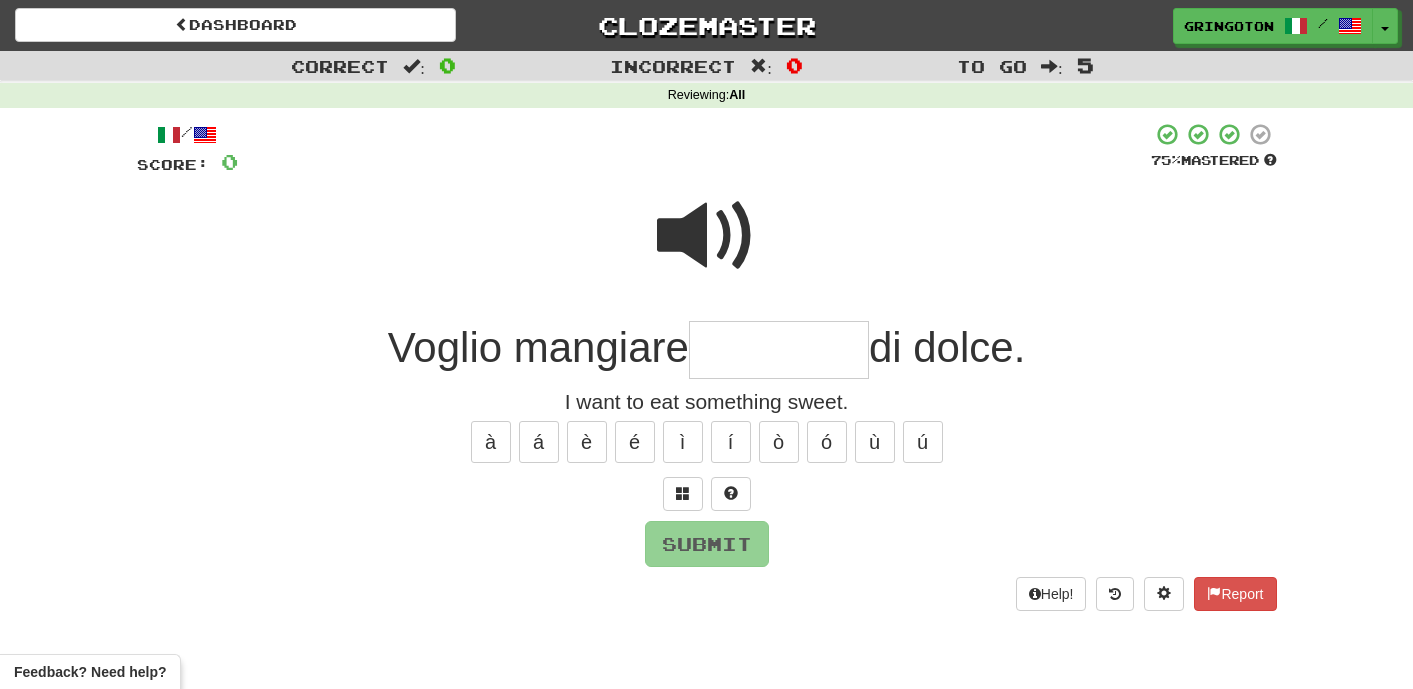 type on "*" 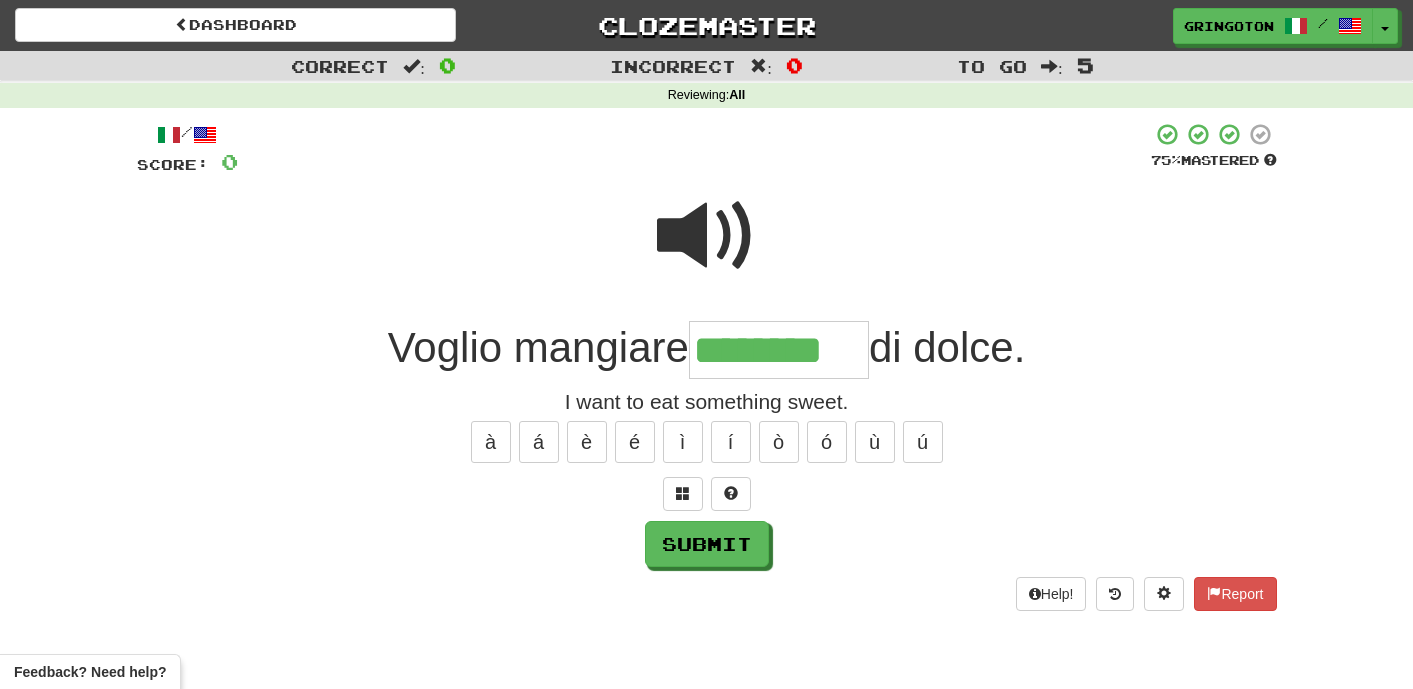 type on "********" 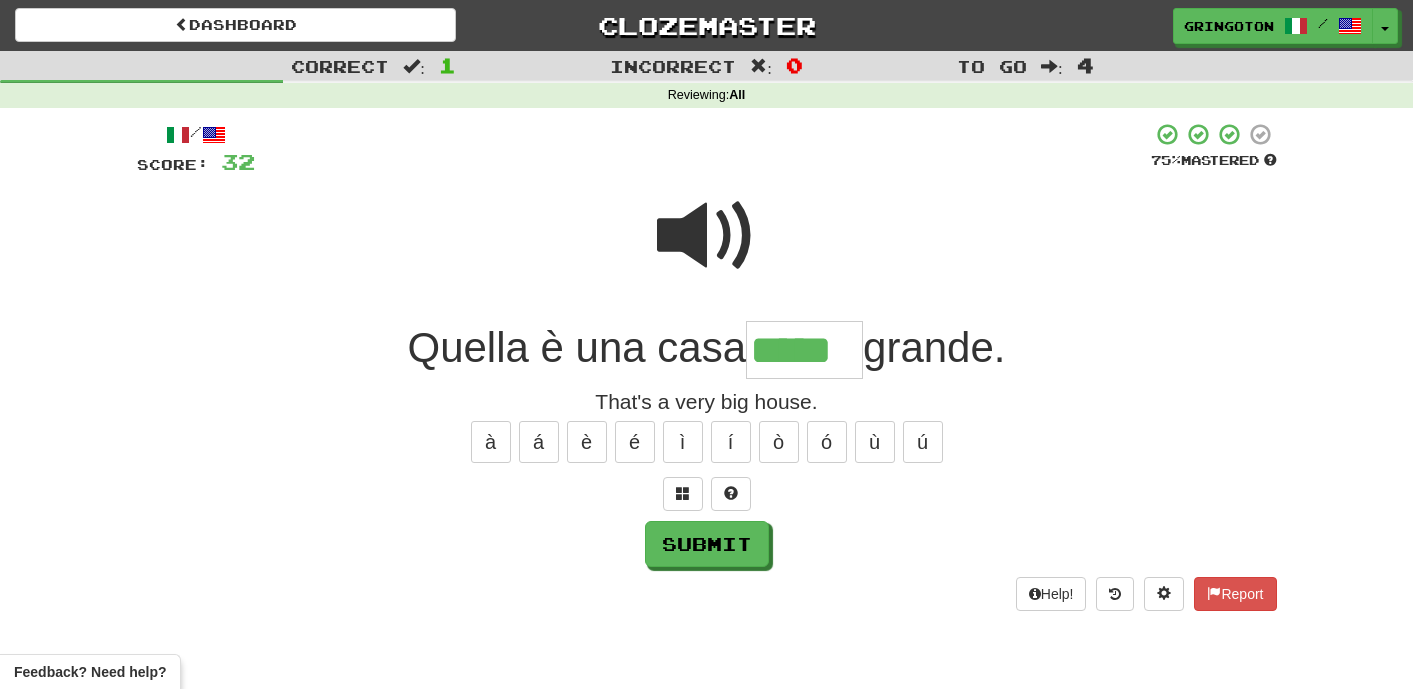 type on "*****" 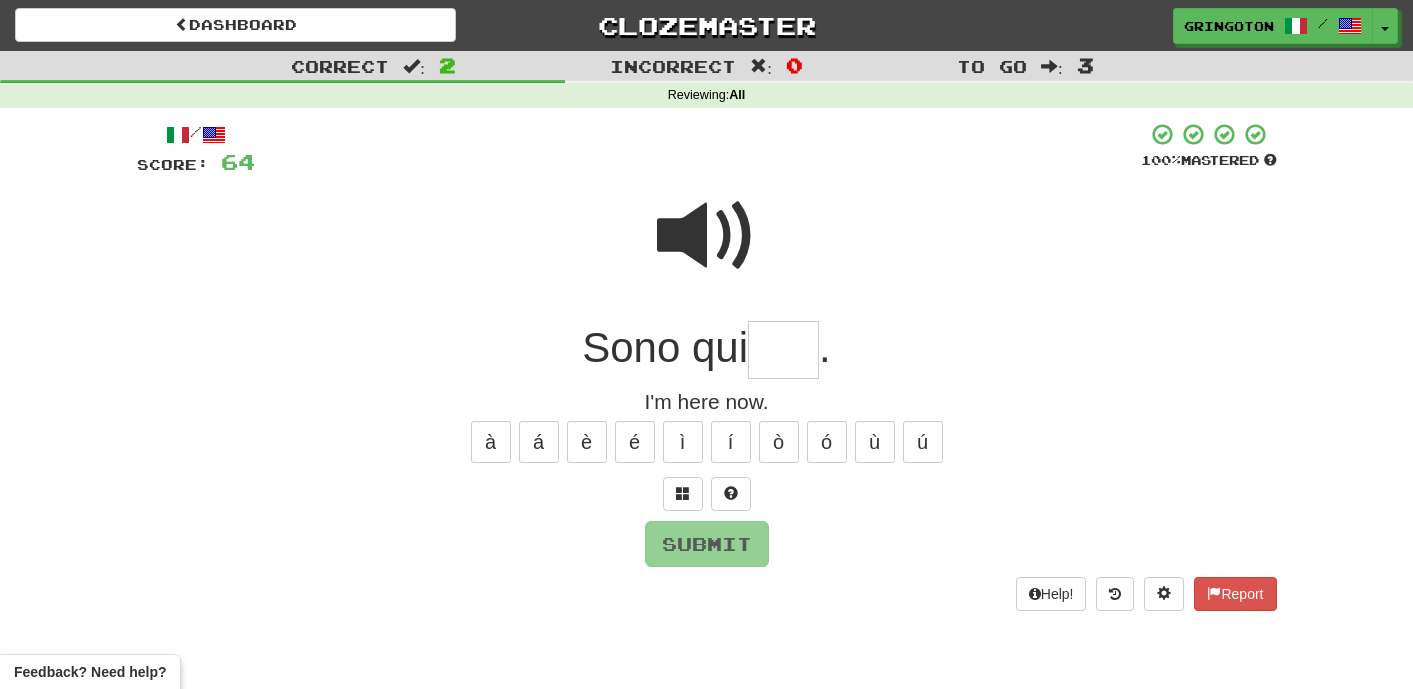 type on "*" 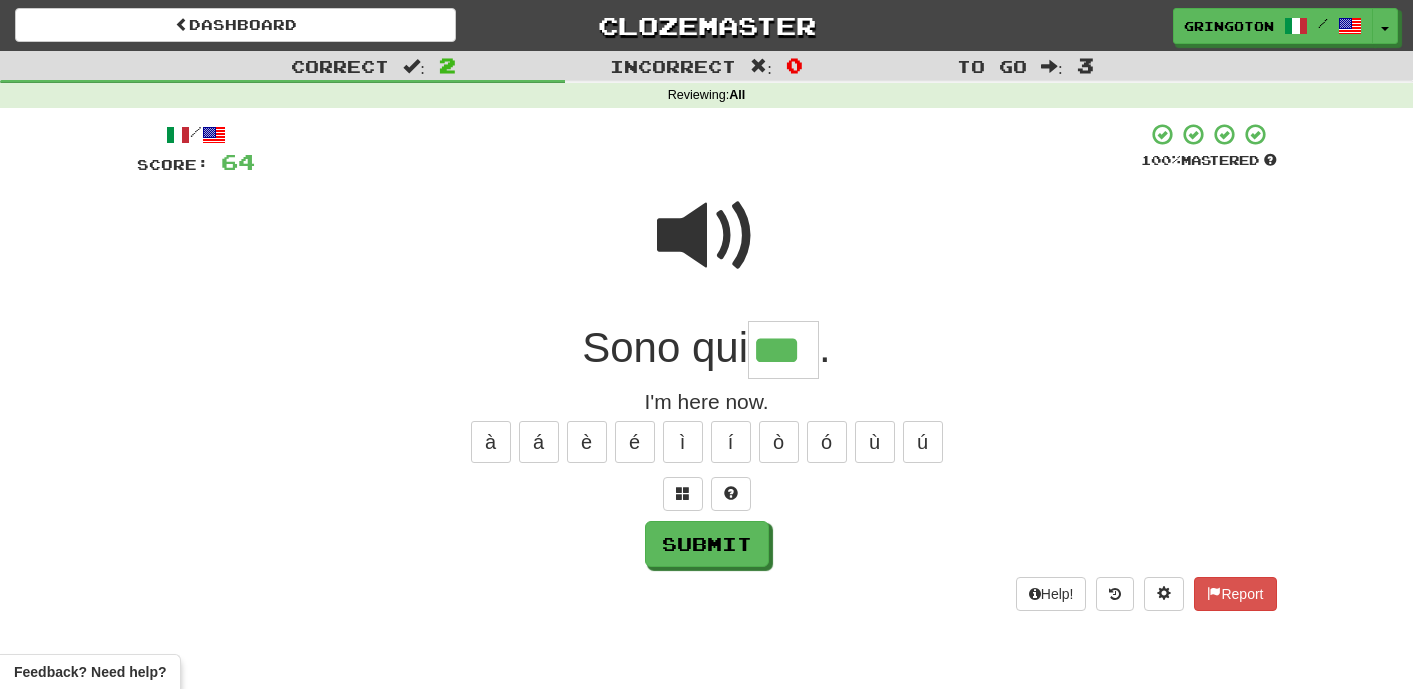 type on "***" 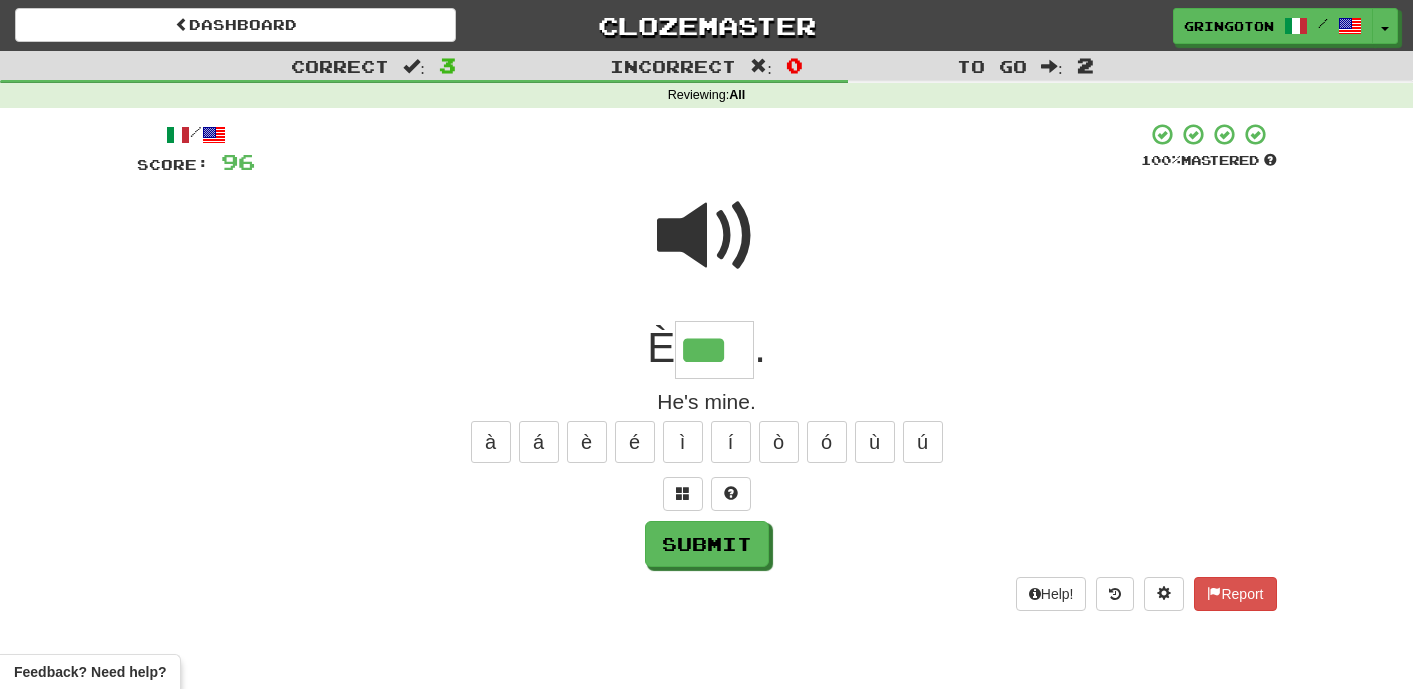 type on "***" 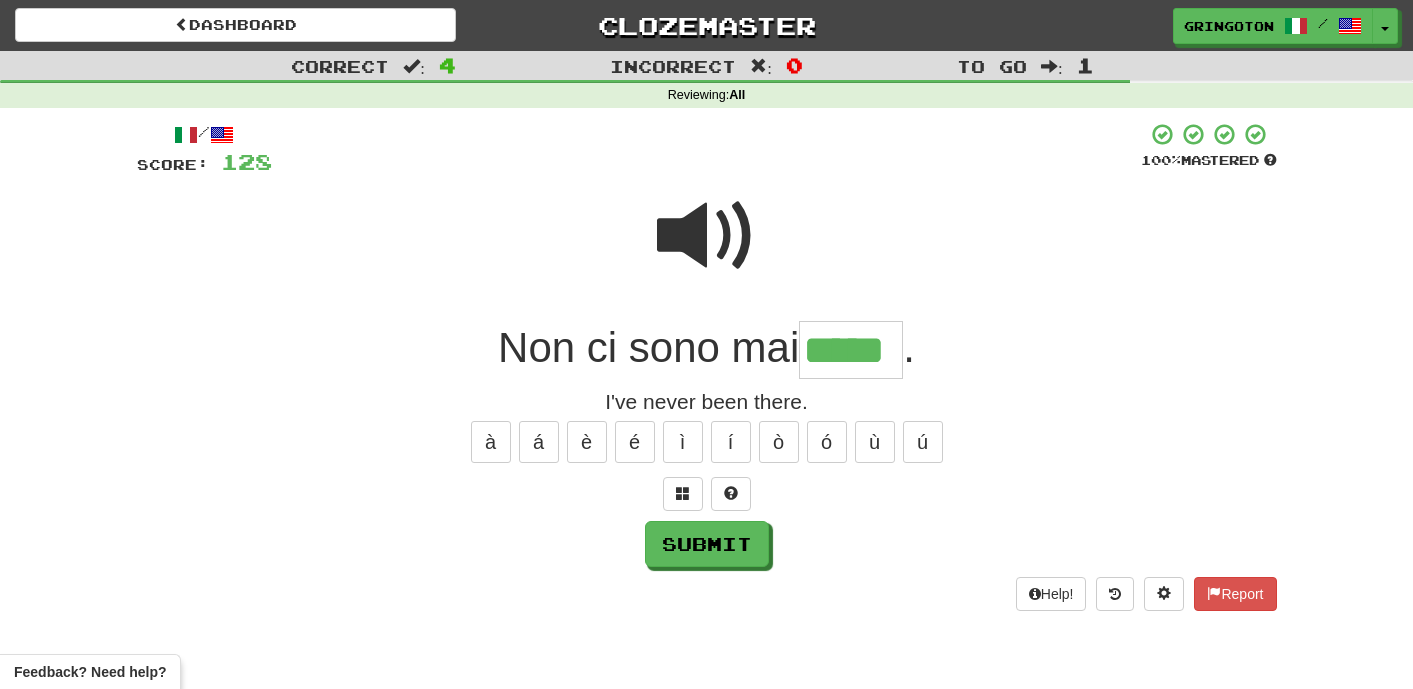 type on "*****" 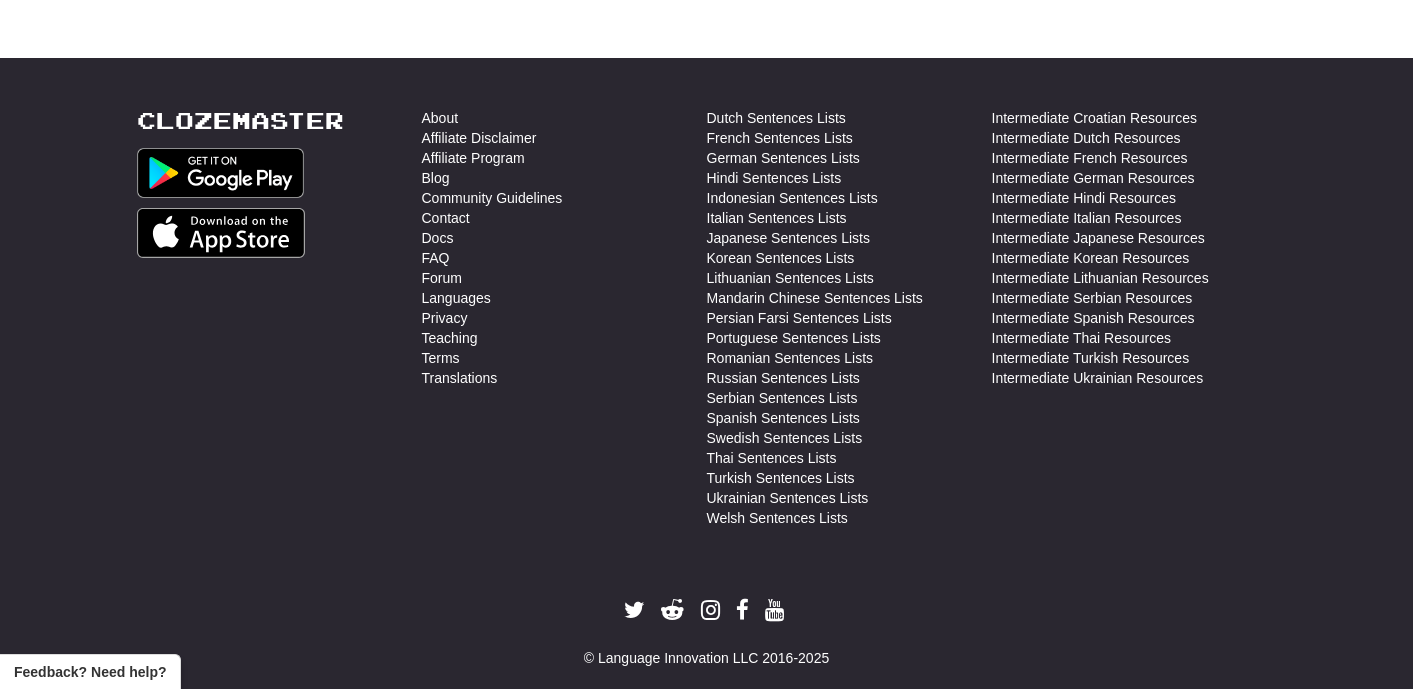 scroll, scrollTop: 1489, scrollLeft: 0, axis: vertical 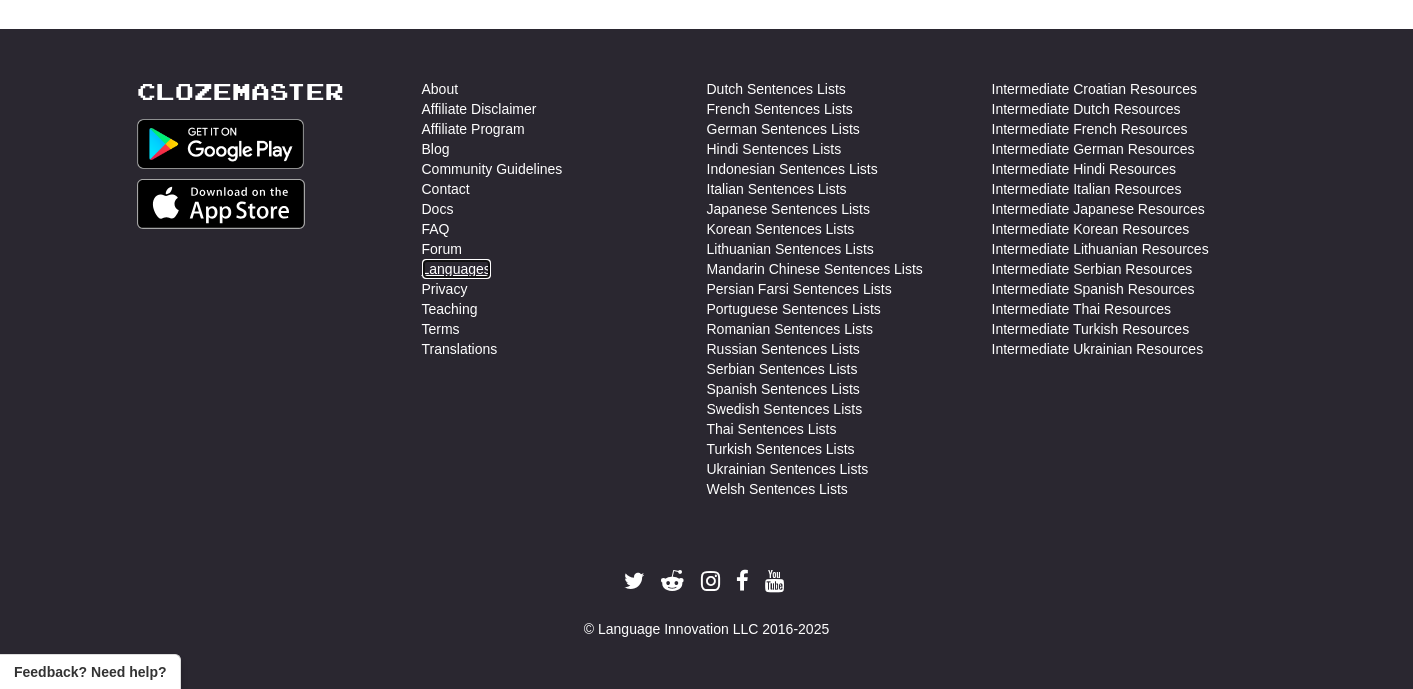 click on "Languages" at bounding box center (456, 269) 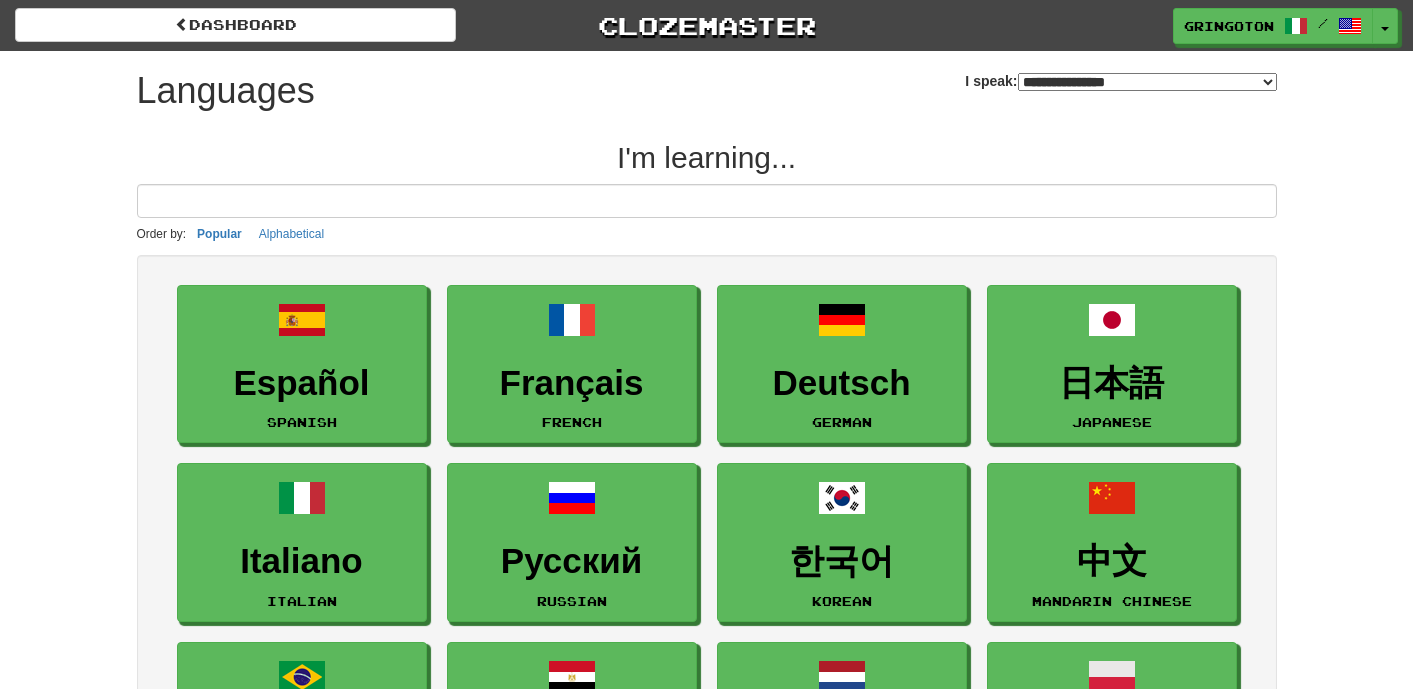 select on "*******" 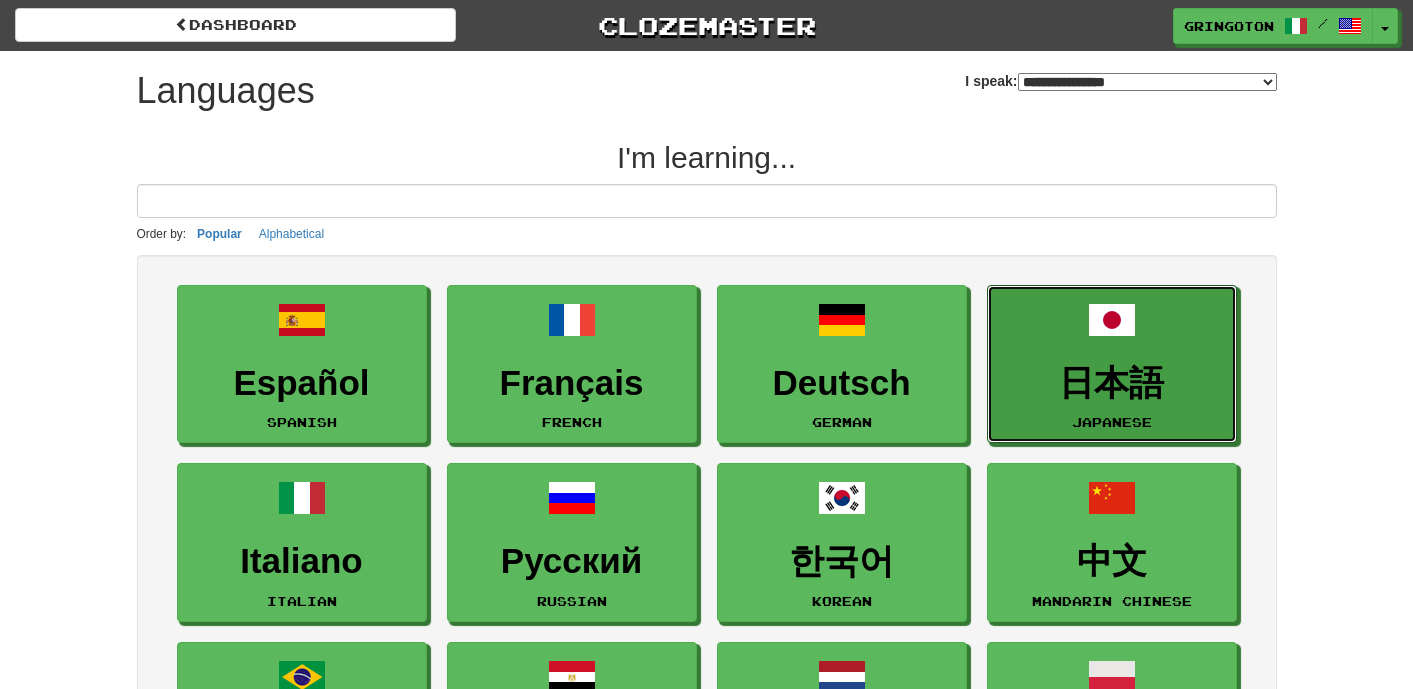 click on "日本語 Japanese" at bounding box center [1112, 364] 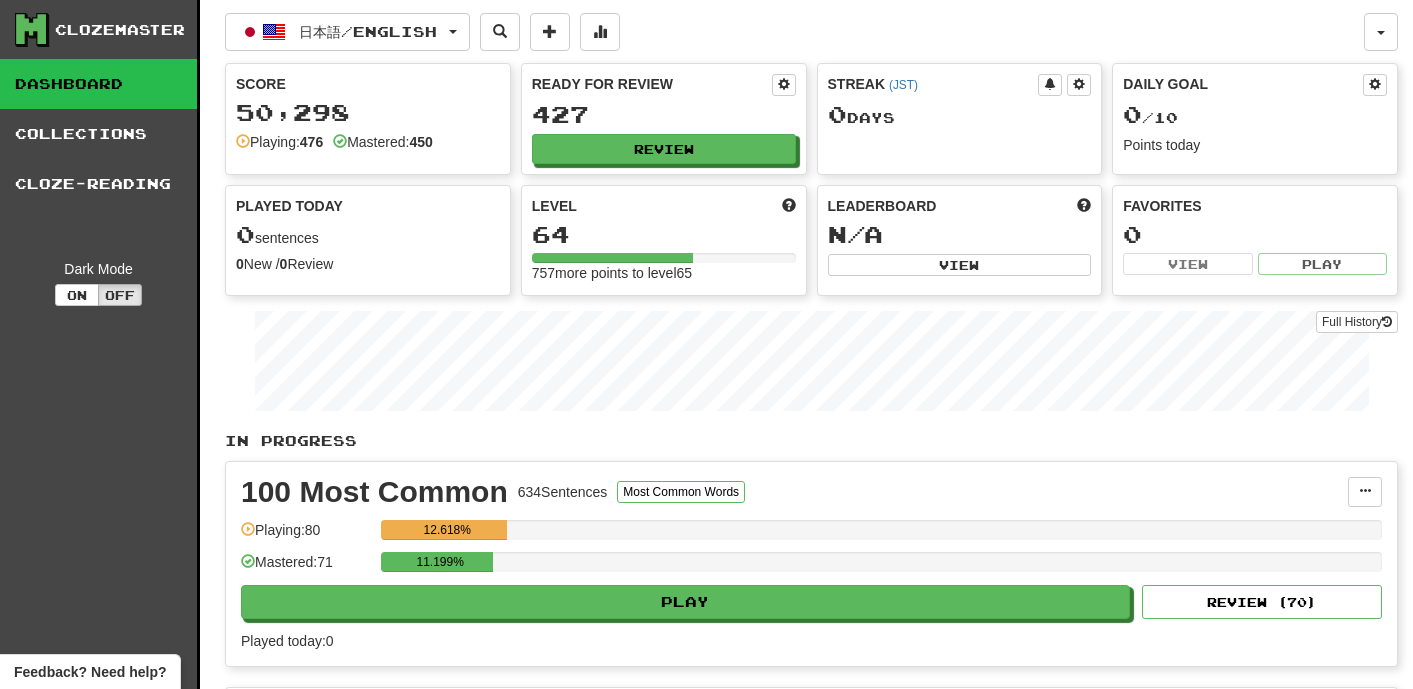 scroll, scrollTop: 0, scrollLeft: 0, axis: both 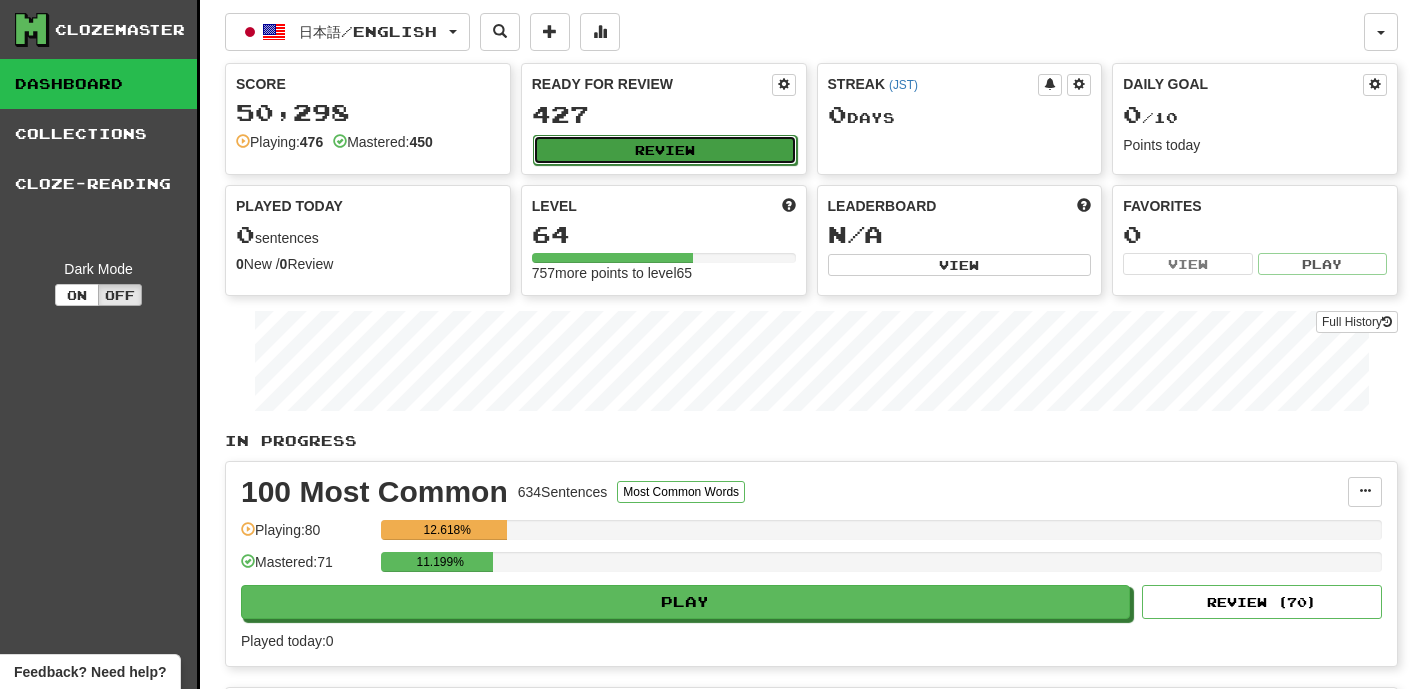 click on "Review" at bounding box center (665, 150) 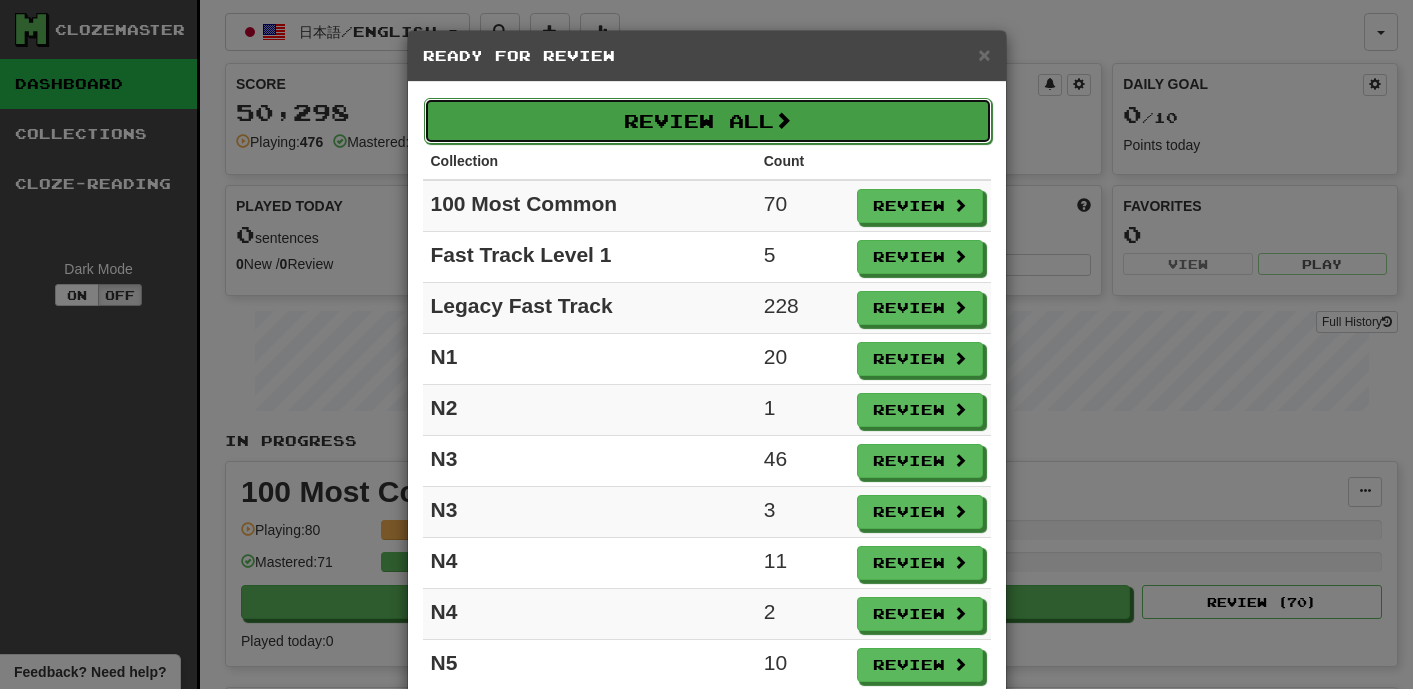 click on "Review All" at bounding box center (708, 121) 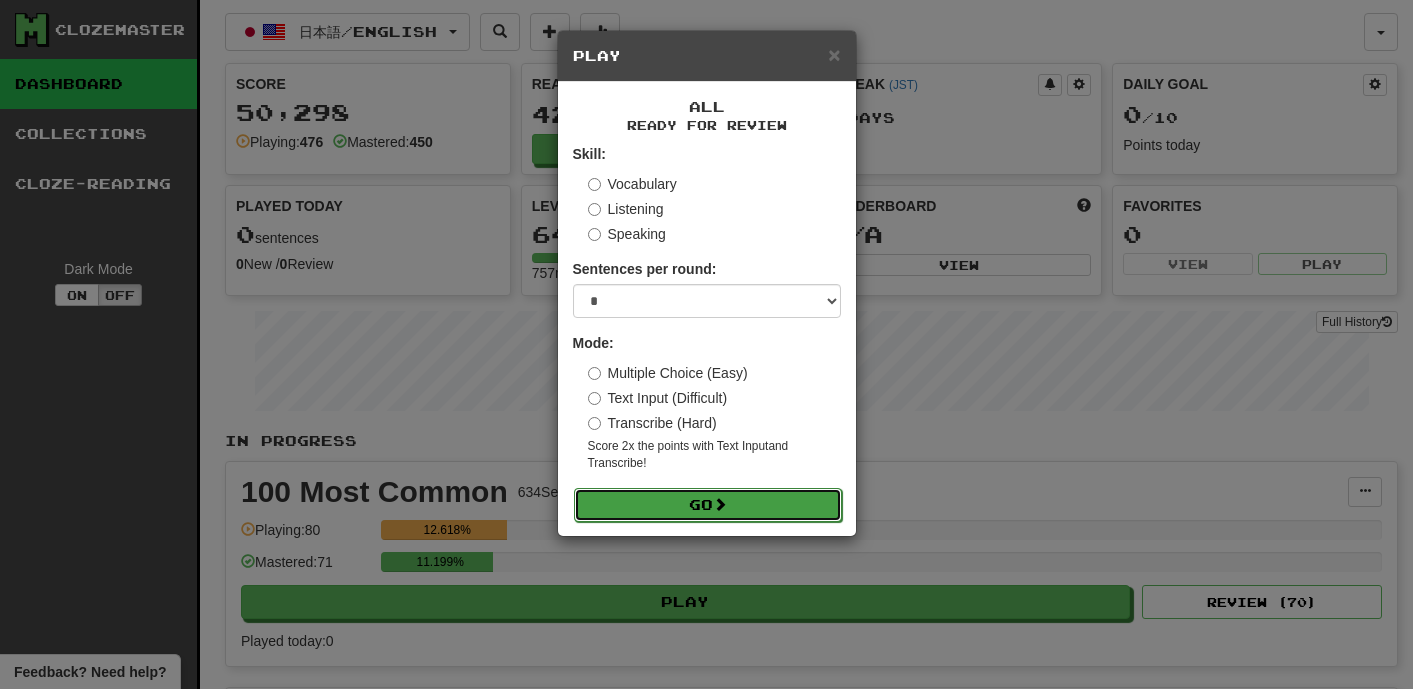 click on "Go" at bounding box center [708, 505] 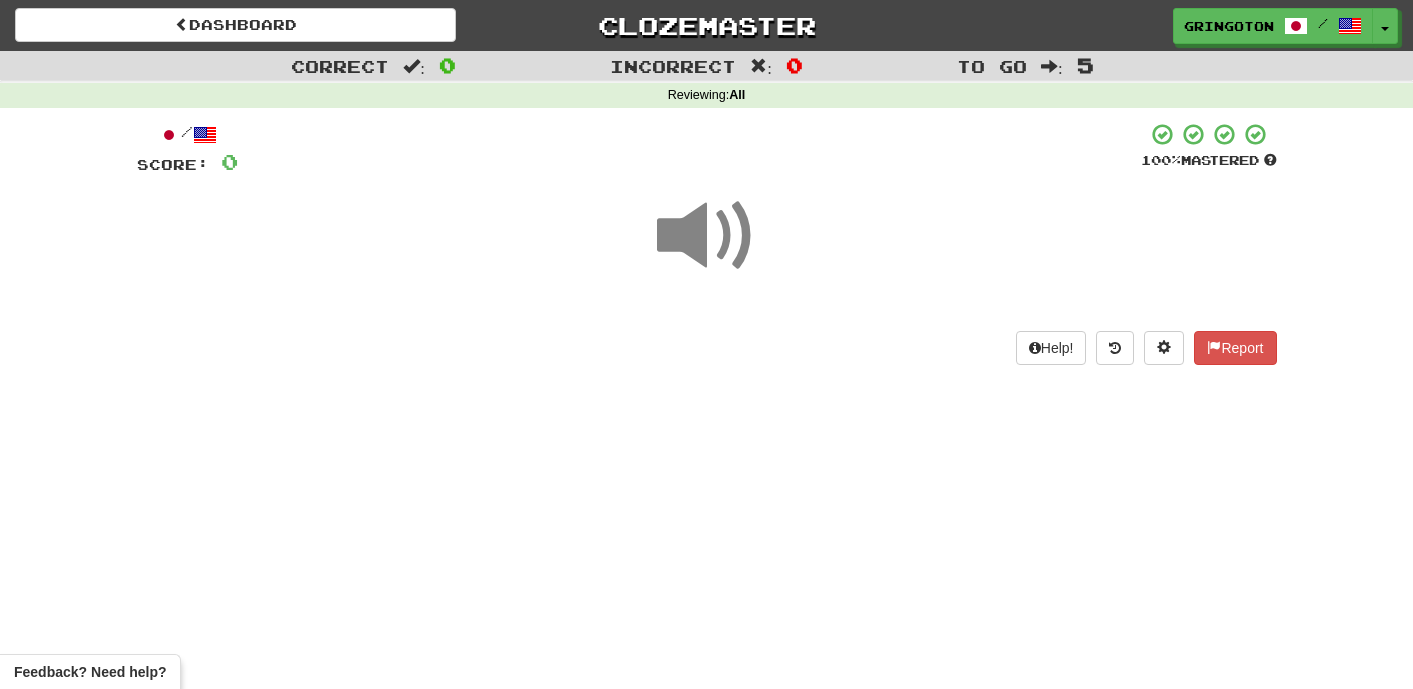 scroll, scrollTop: 0, scrollLeft: 0, axis: both 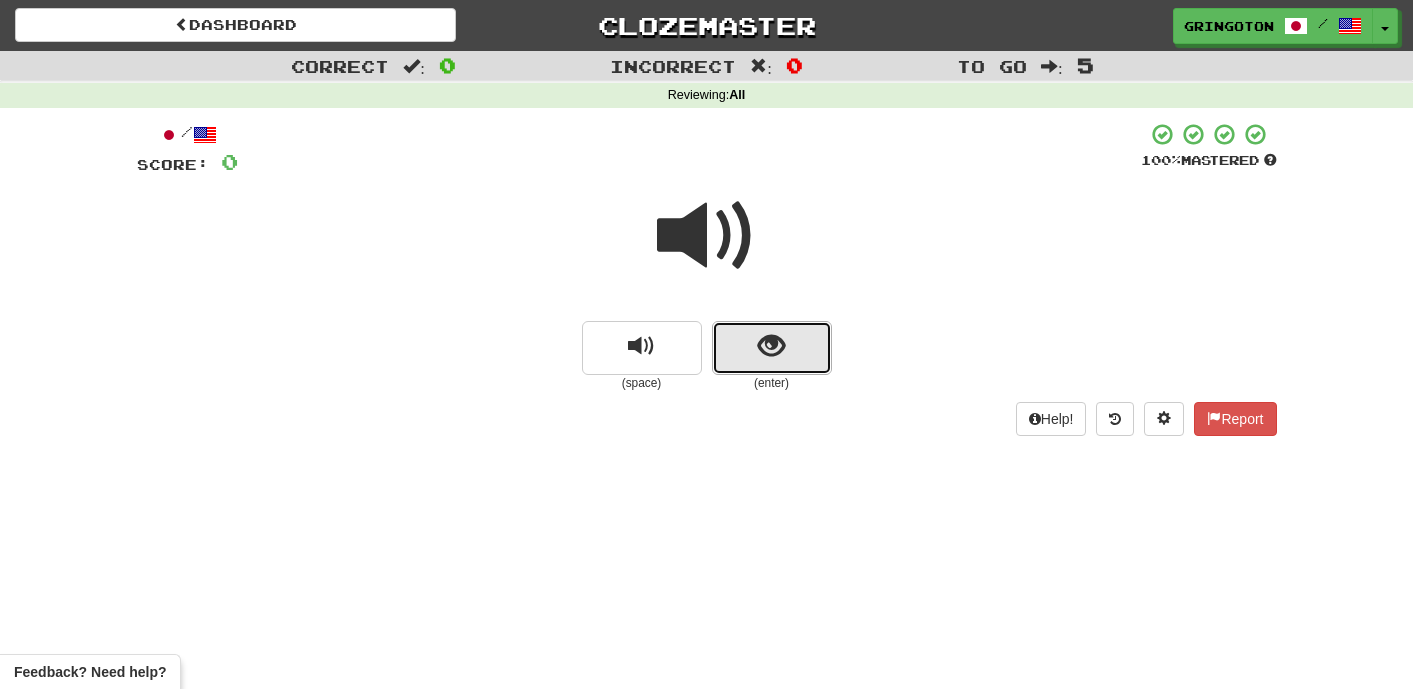 click at bounding box center (771, 346) 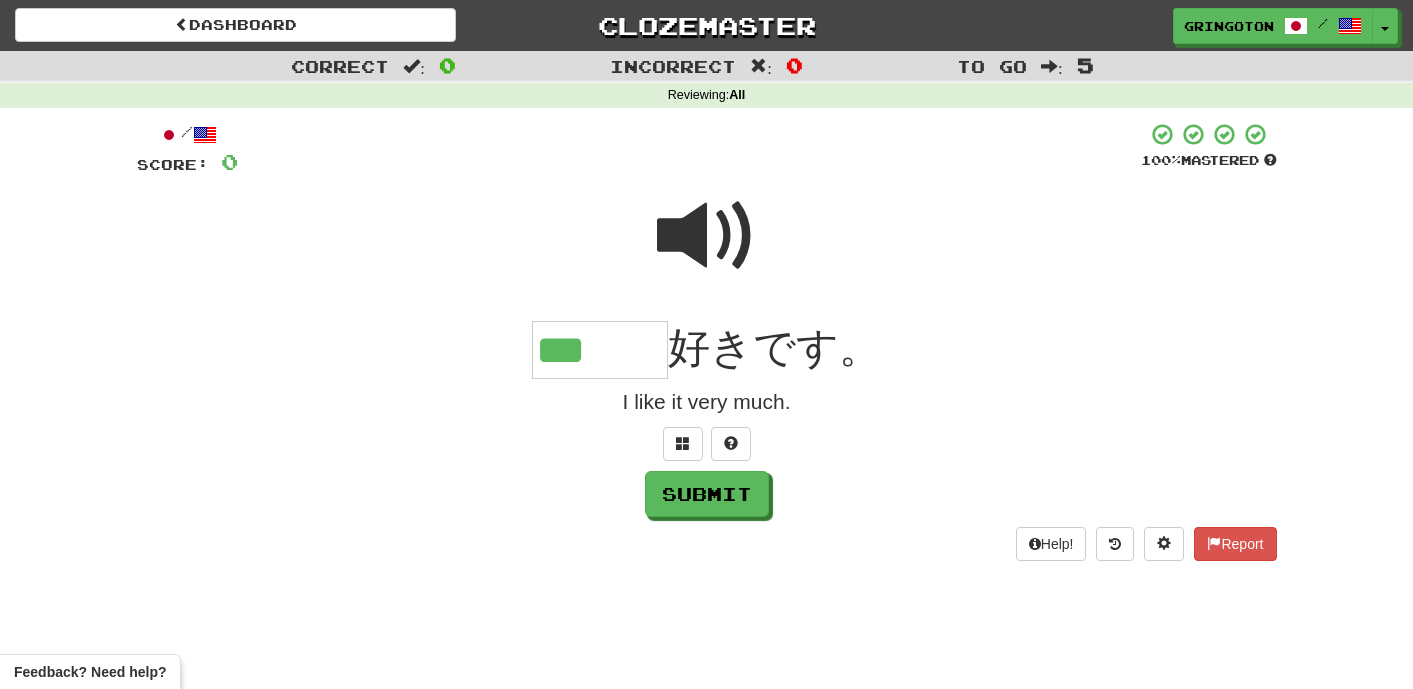 type on "***" 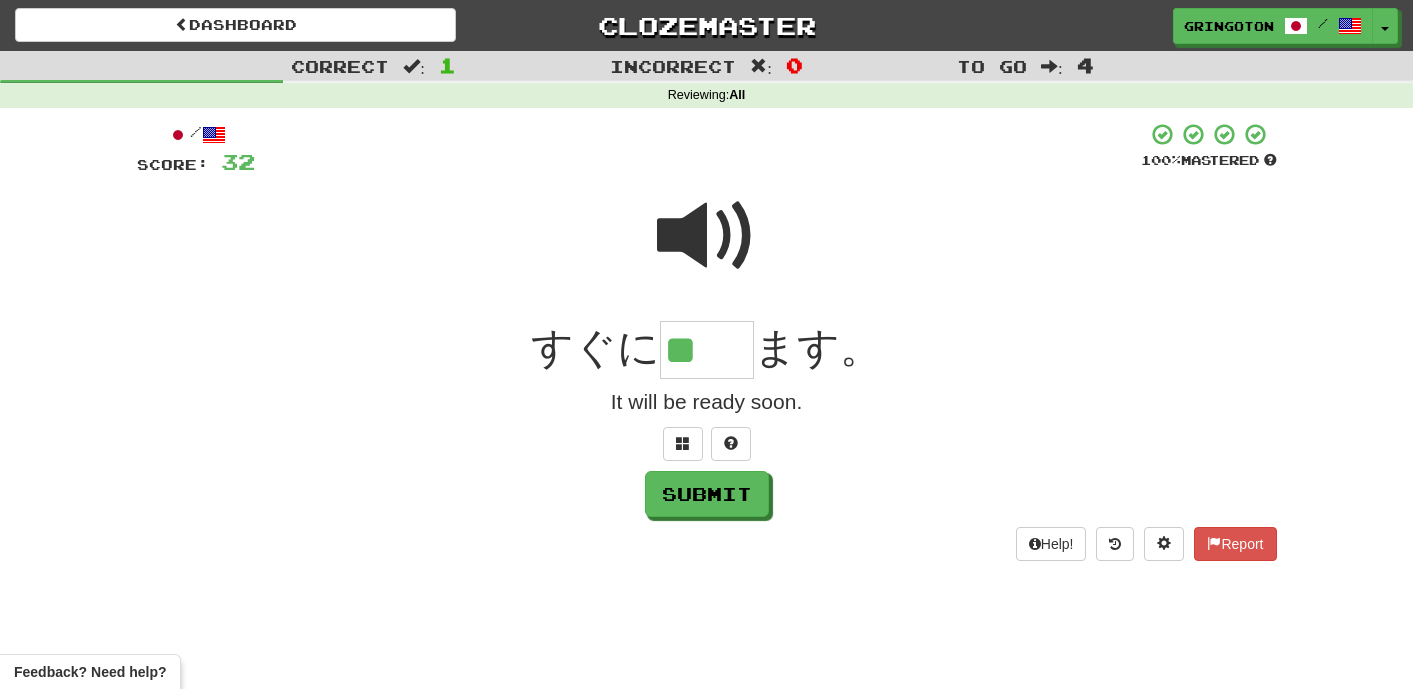 scroll, scrollTop: 0, scrollLeft: 0, axis: both 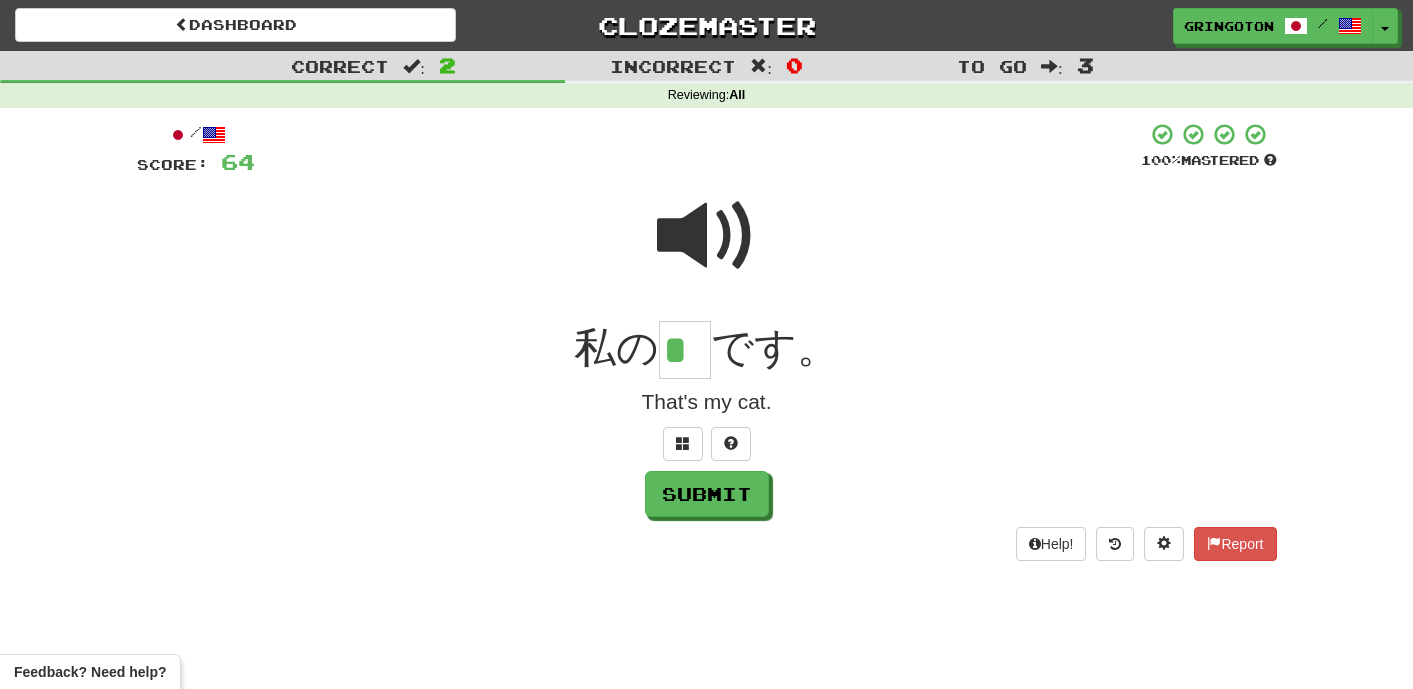 type on "*" 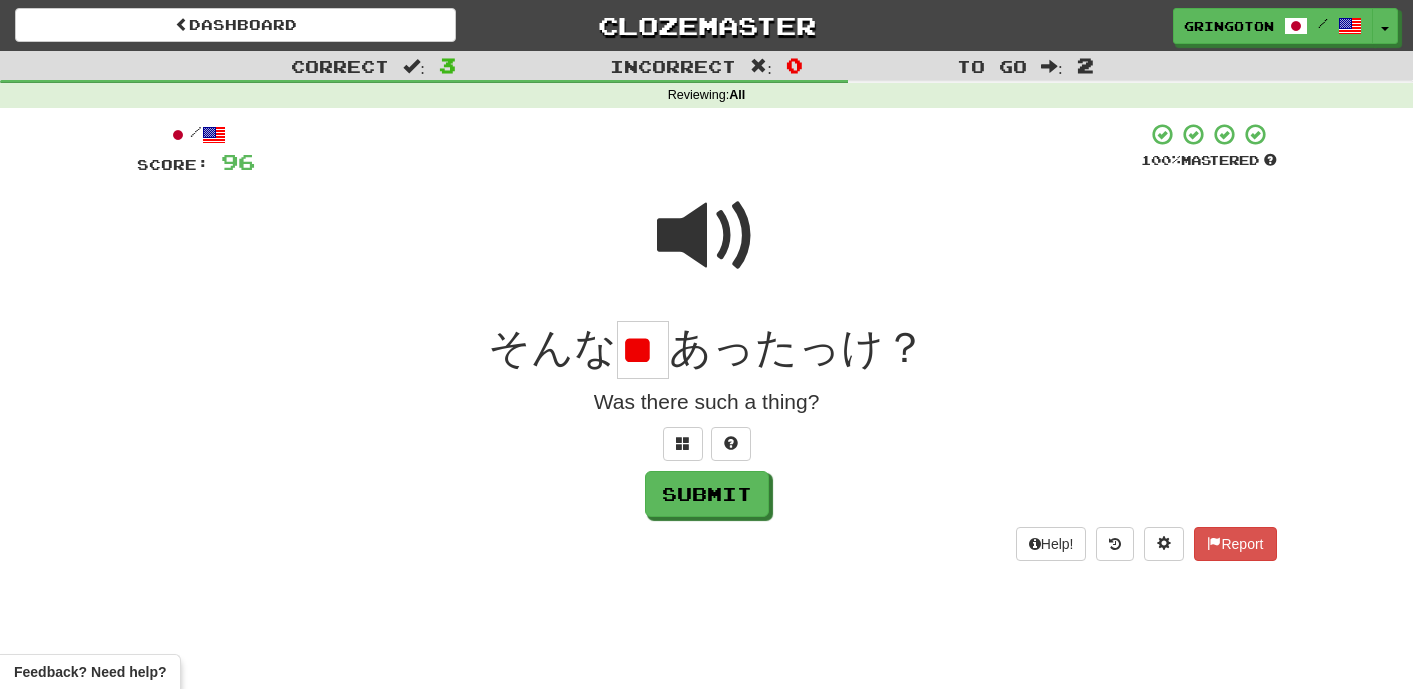 scroll, scrollTop: 0, scrollLeft: 40, axis: horizontal 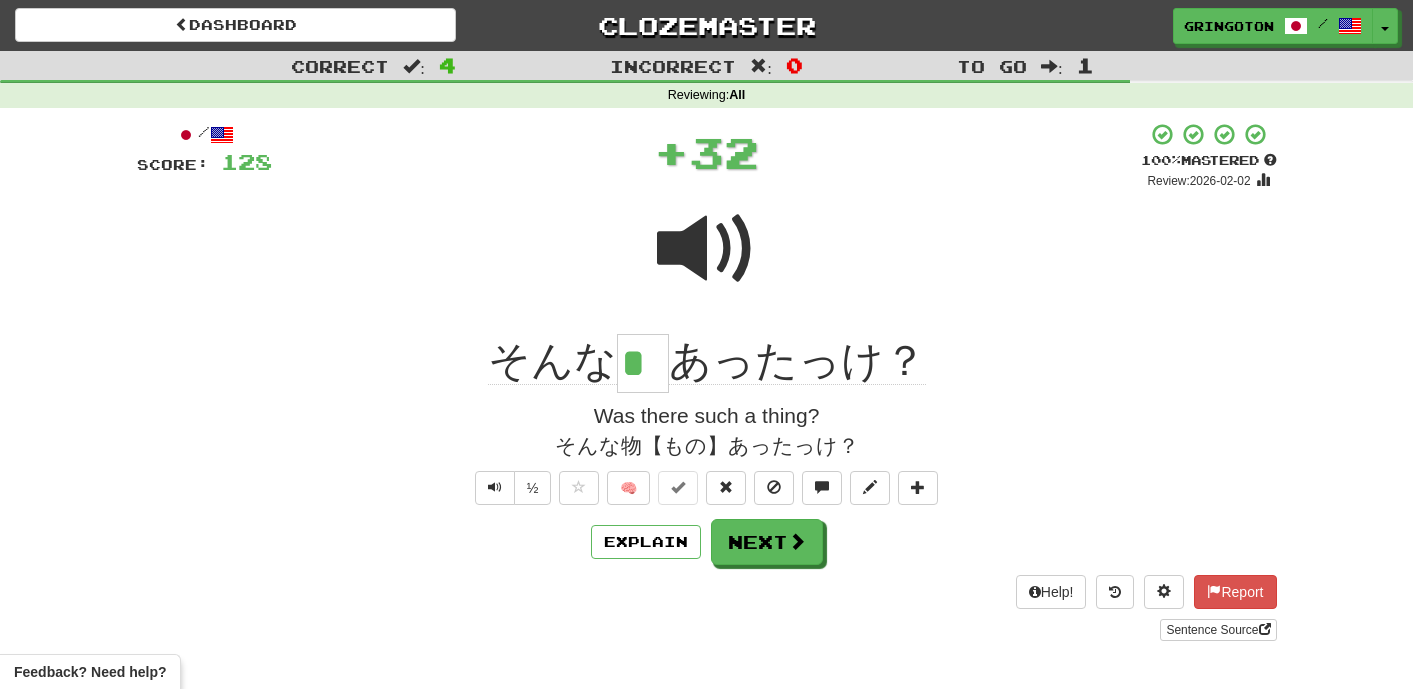 type on "*" 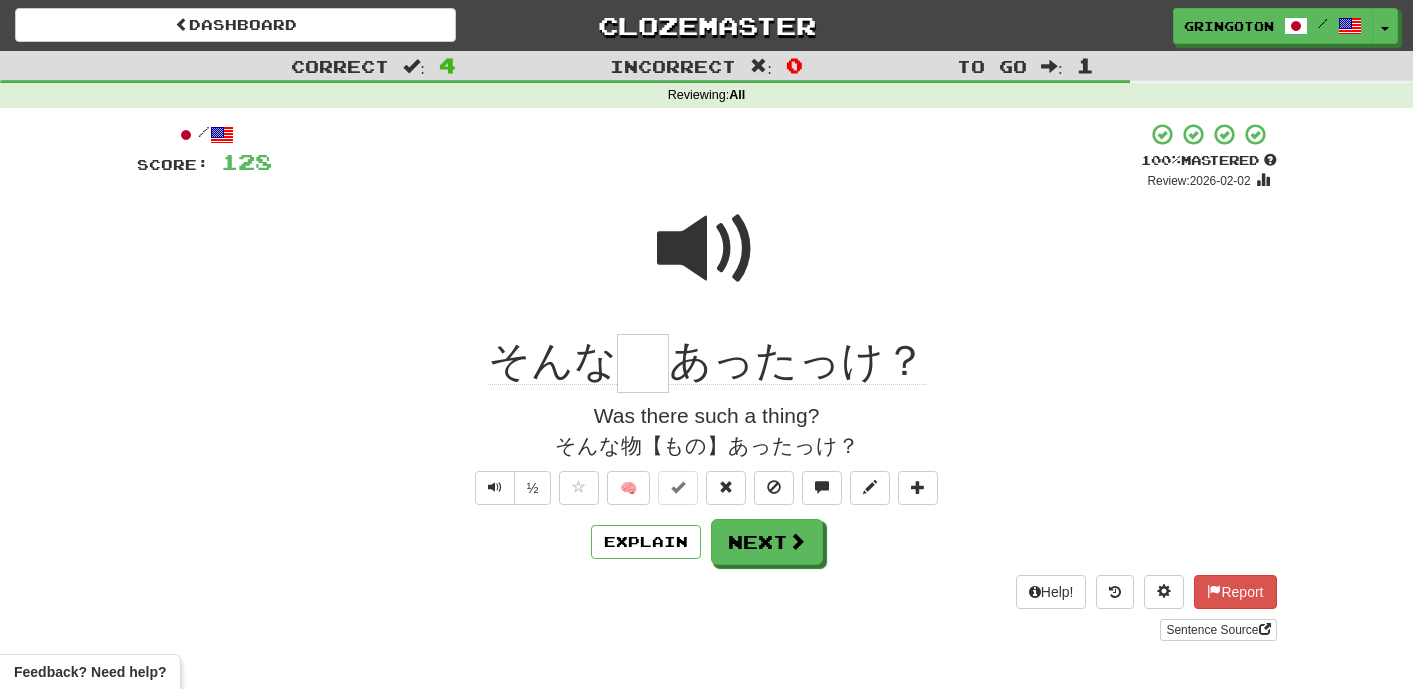 type on "*" 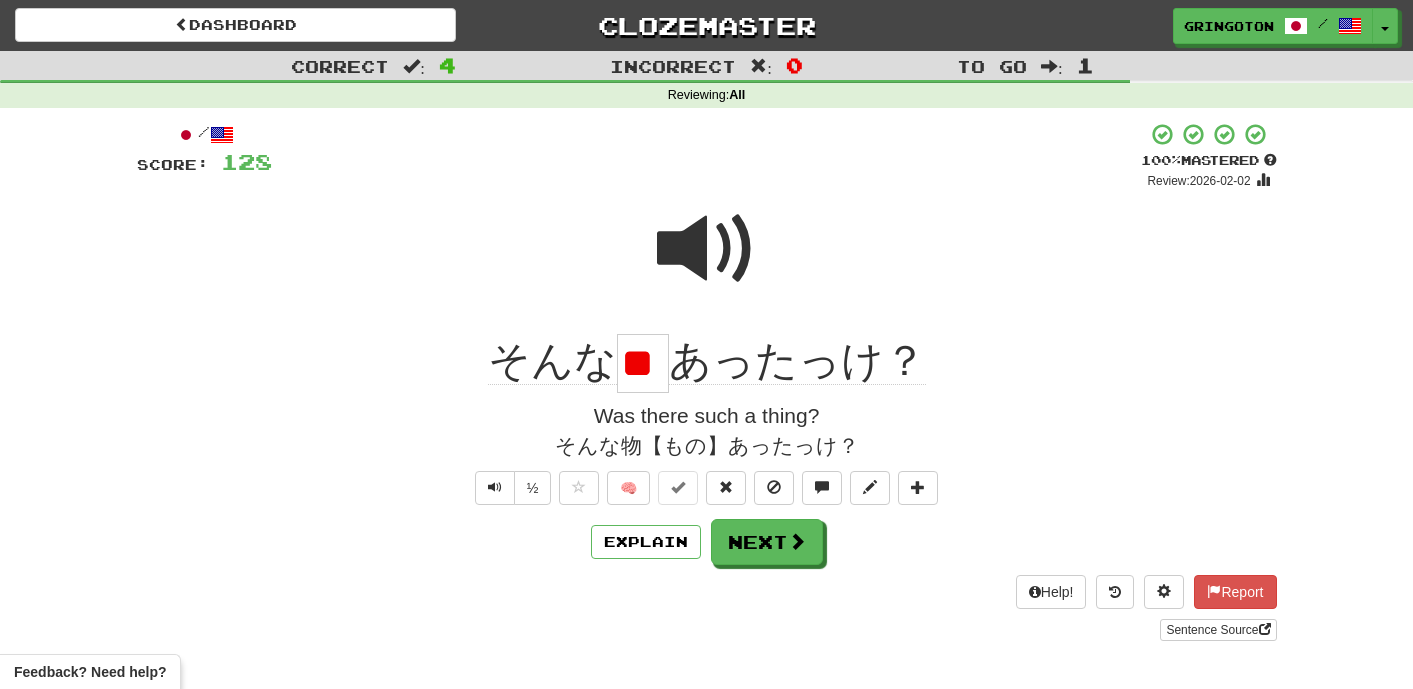 scroll, scrollTop: 0, scrollLeft: 40, axis: horizontal 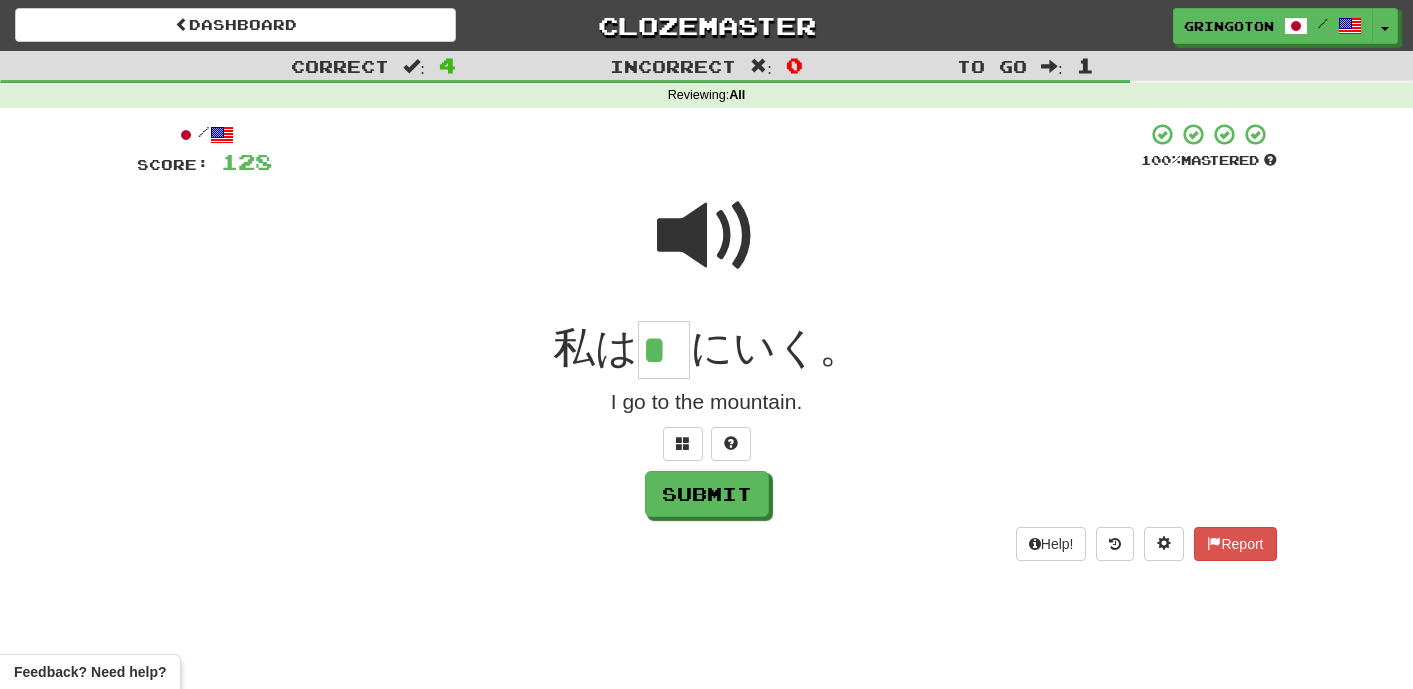 type on "*" 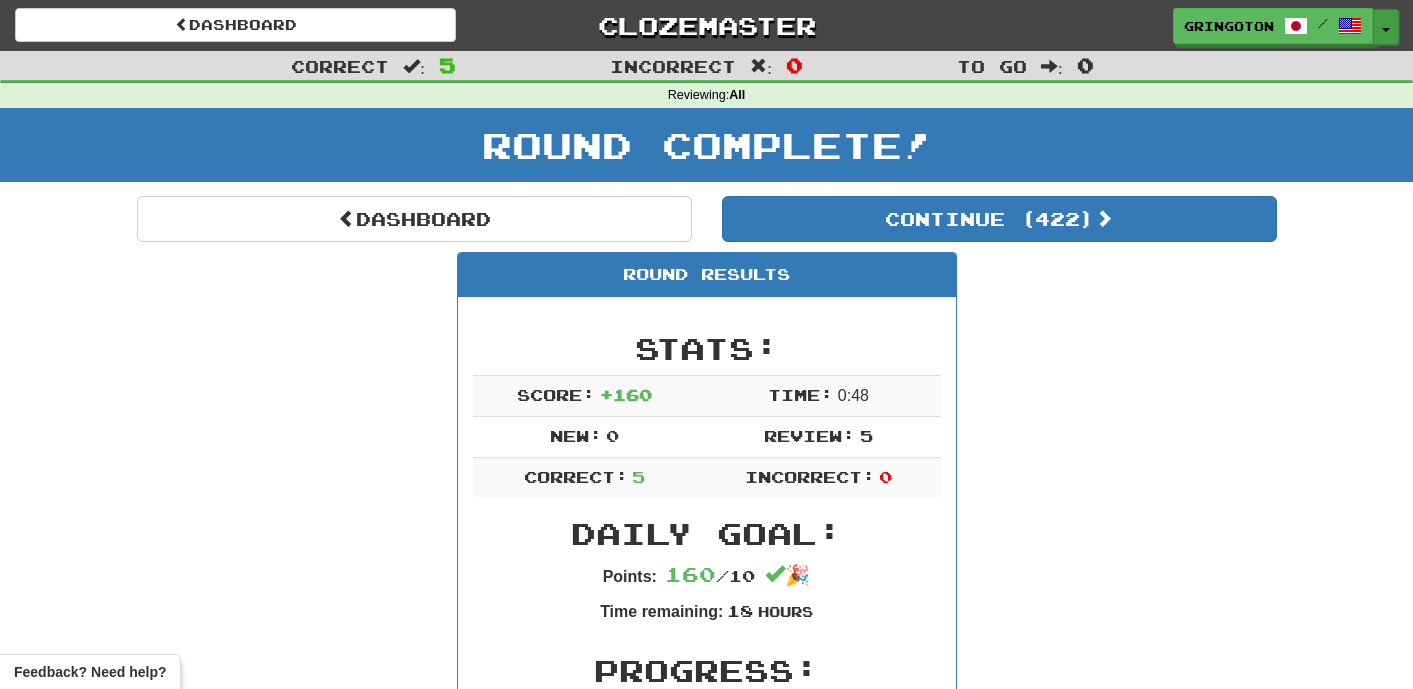 click on "Toggle Dropdown" at bounding box center (1386, 27) 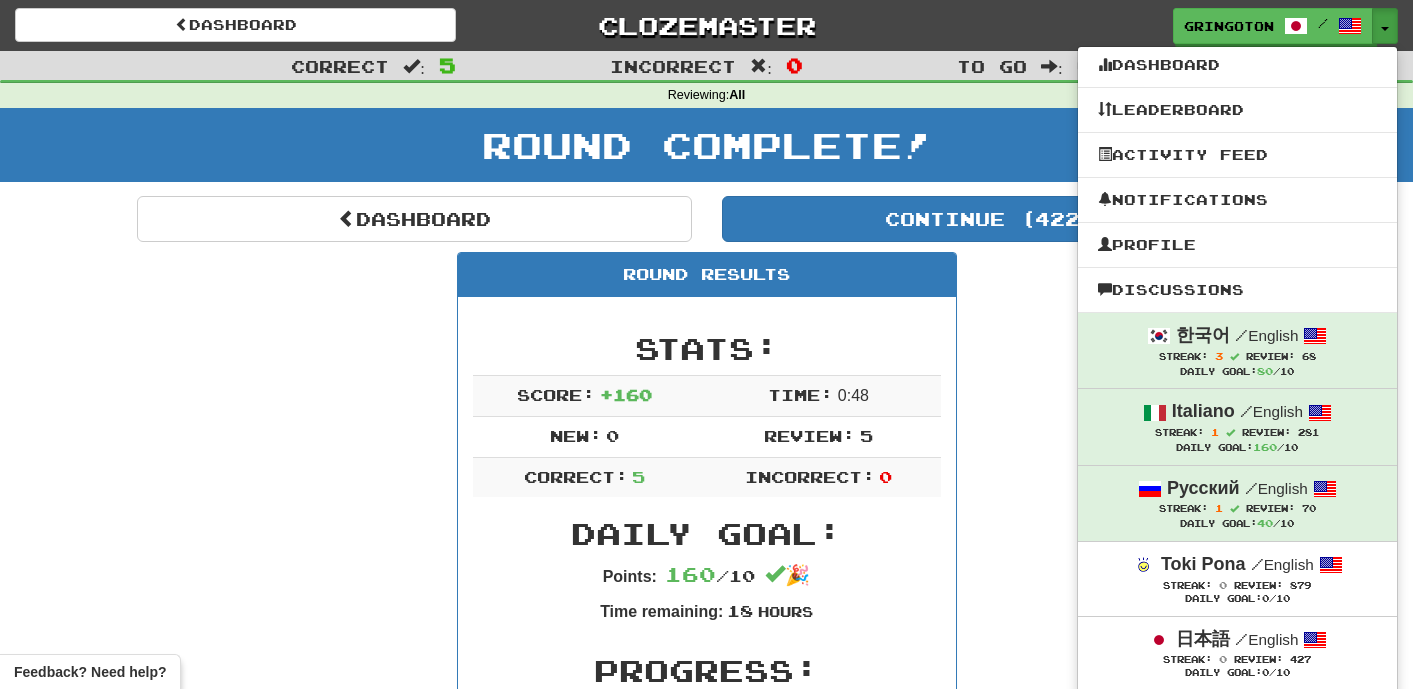 click on "Round Results Stats: Score:   + 160 Time:   0 : 48 New:   0 Review:   5 Correct:   5 Incorrect:   0 Daily Goal: Points:   160  /  10  🎉 Time remaining: 18   Hours Progress:  /  Level:  64 597  points to level  65  - keep going! Ranked:  233 rd  this week Sentences:  Report とても 好きです。 I like it very much.  Report すぐに 出来 ます。 It will be ready soon.  Report 私の 猫 です。 That's my cat.  Report そんな 物 あったっけ？ Was there such a thing?  Report 私は 山 にいく。 I go to the mountain." at bounding box center (707, 831) 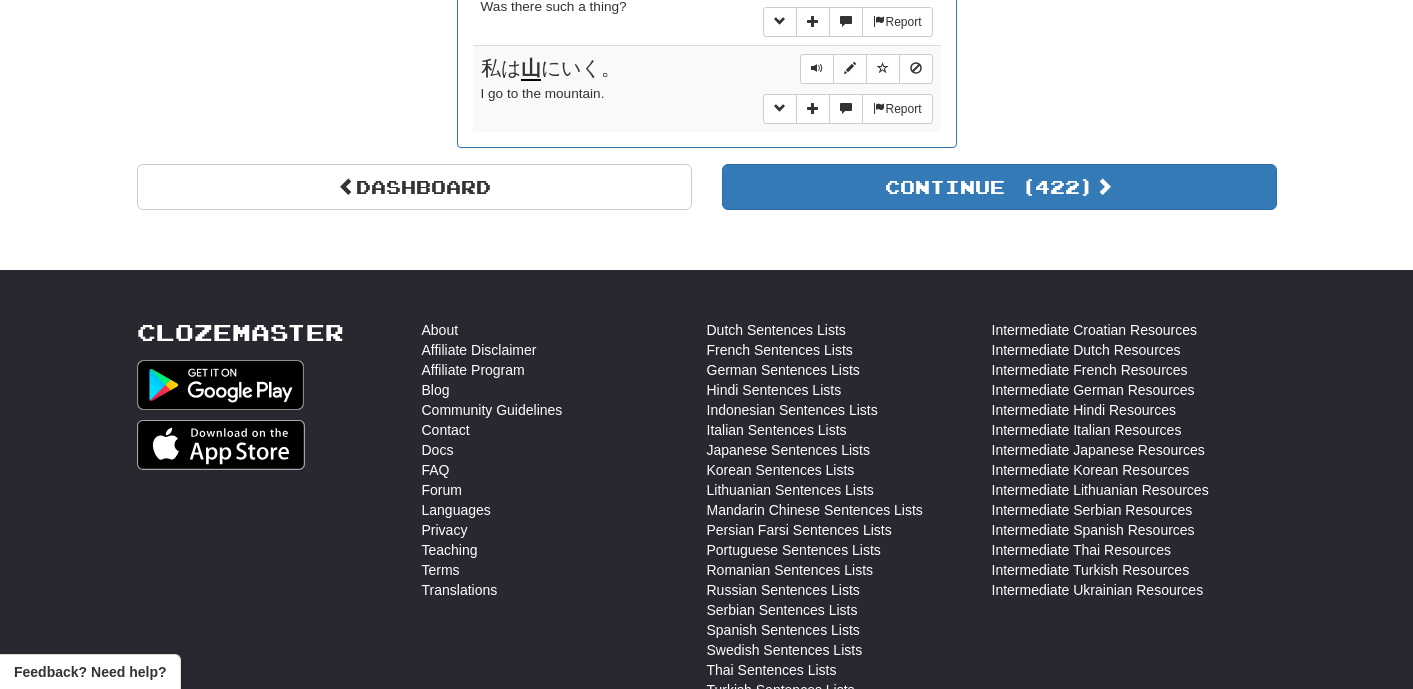 scroll, scrollTop: 1478, scrollLeft: 0, axis: vertical 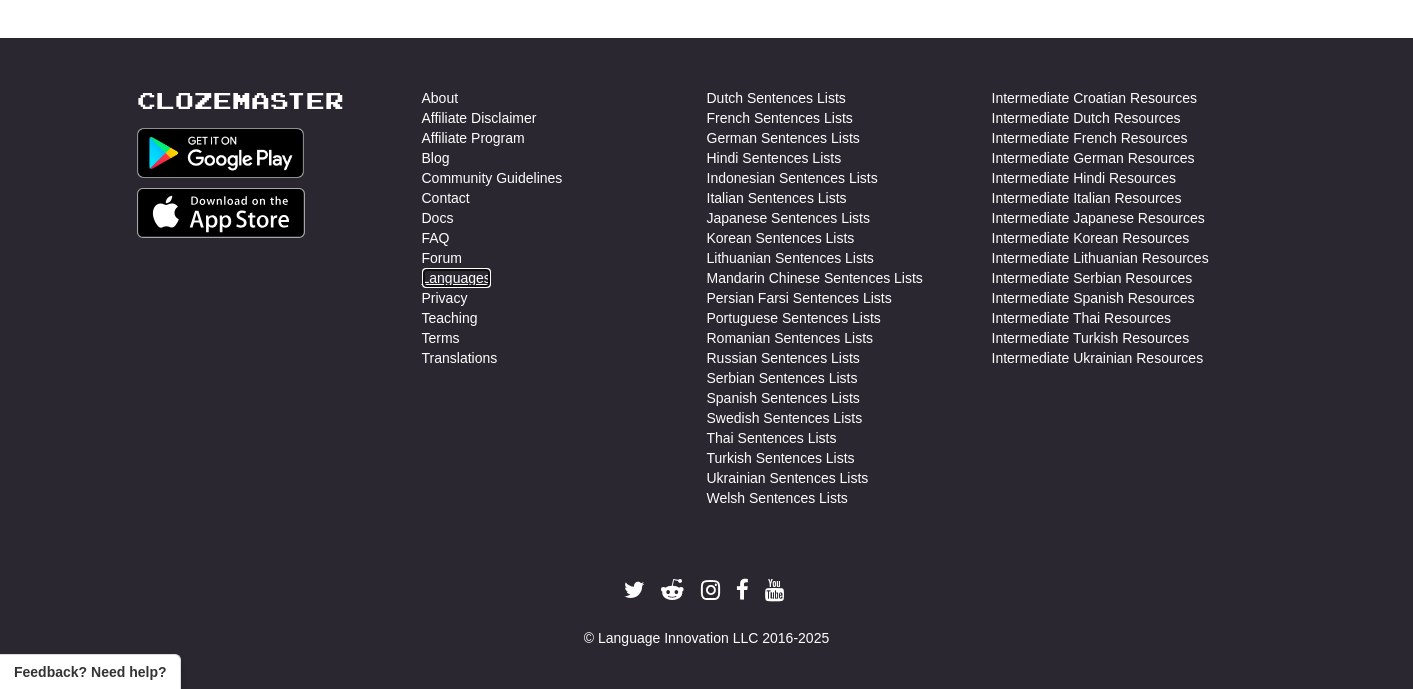 click on "Languages" at bounding box center [456, 278] 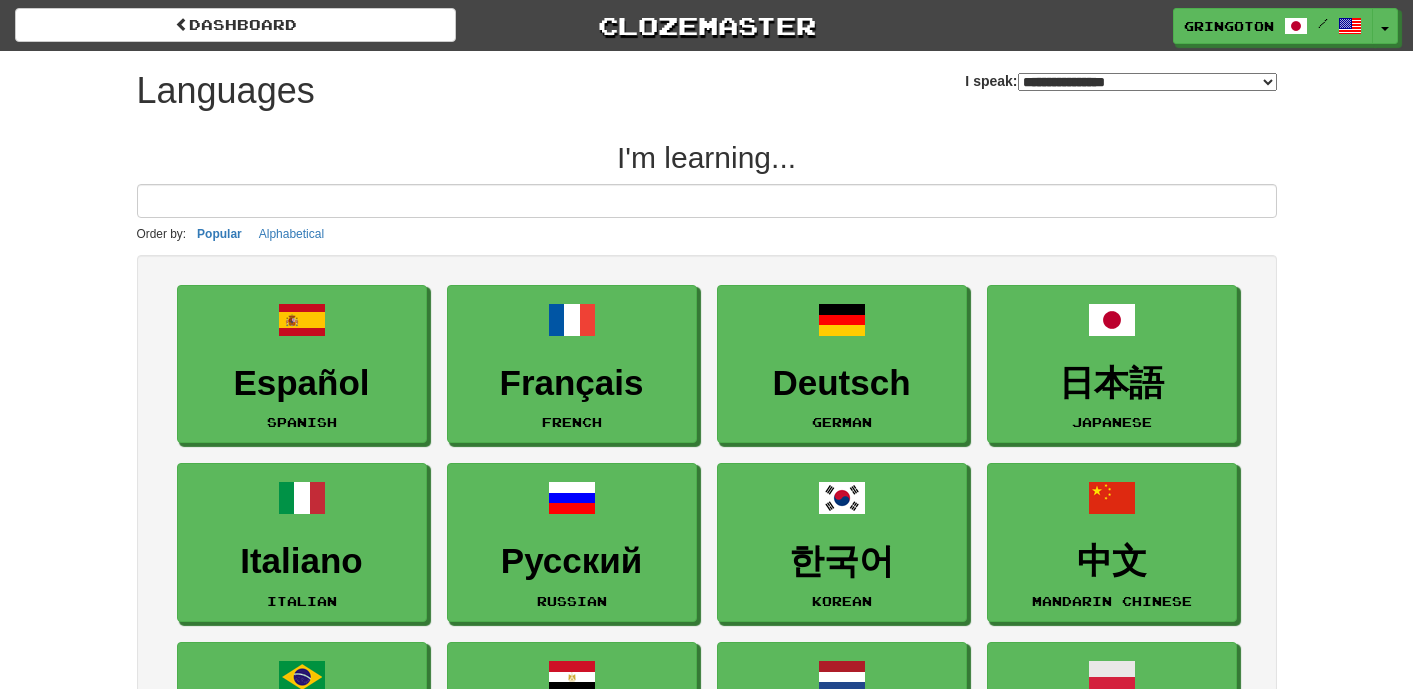 select on "*******" 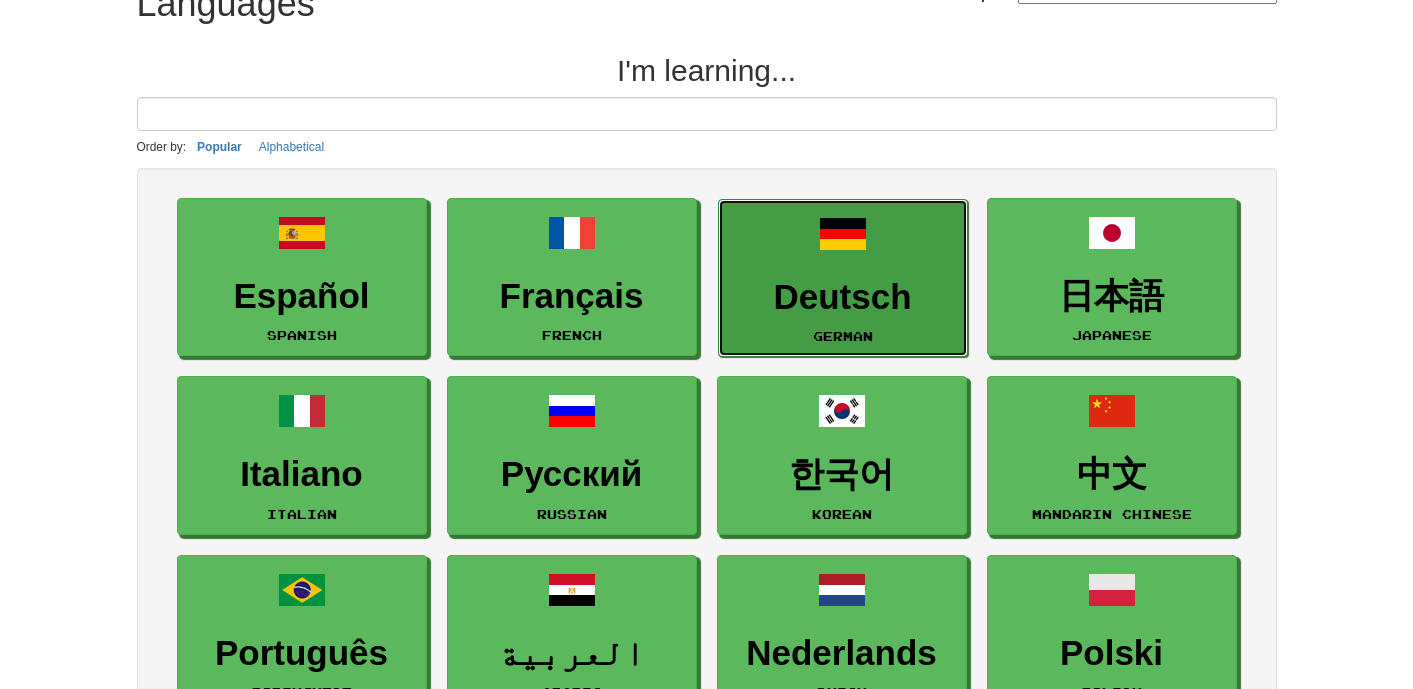 click on "Deutsch German" at bounding box center (843, 278) 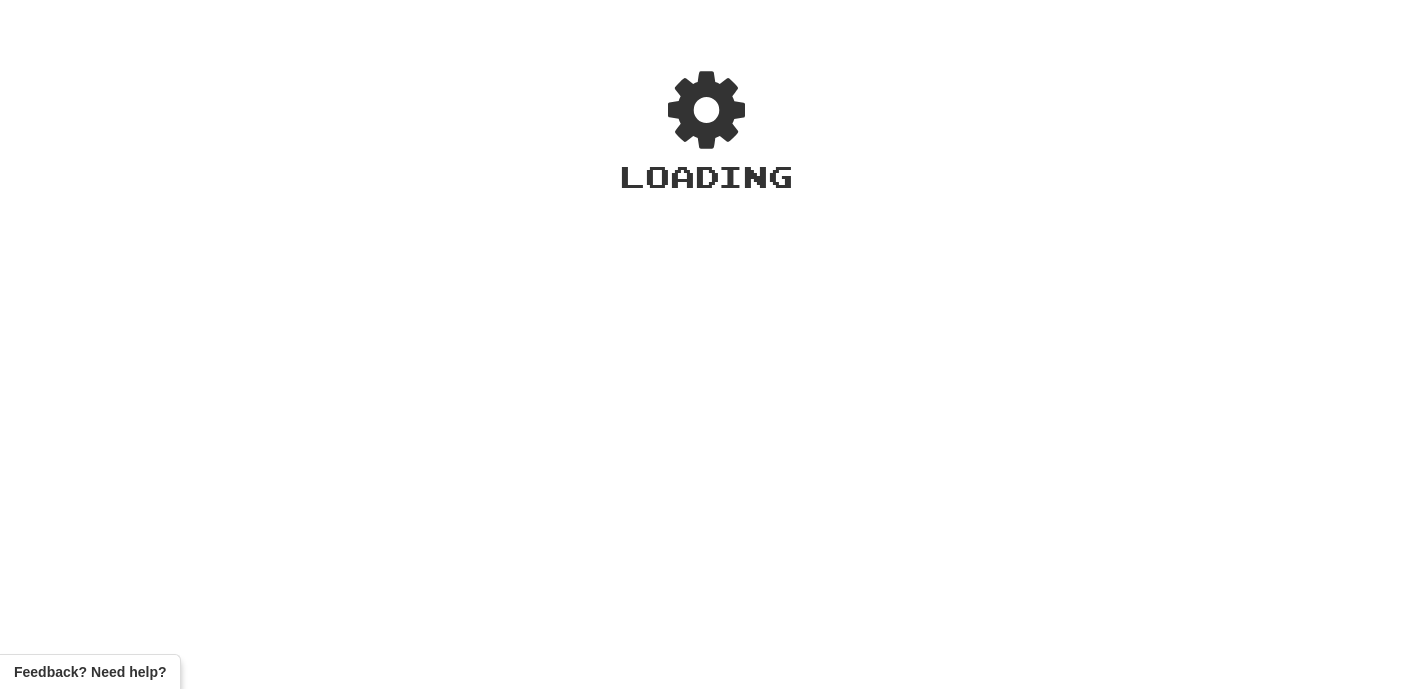 scroll, scrollTop: 0, scrollLeft: 0, axis: both 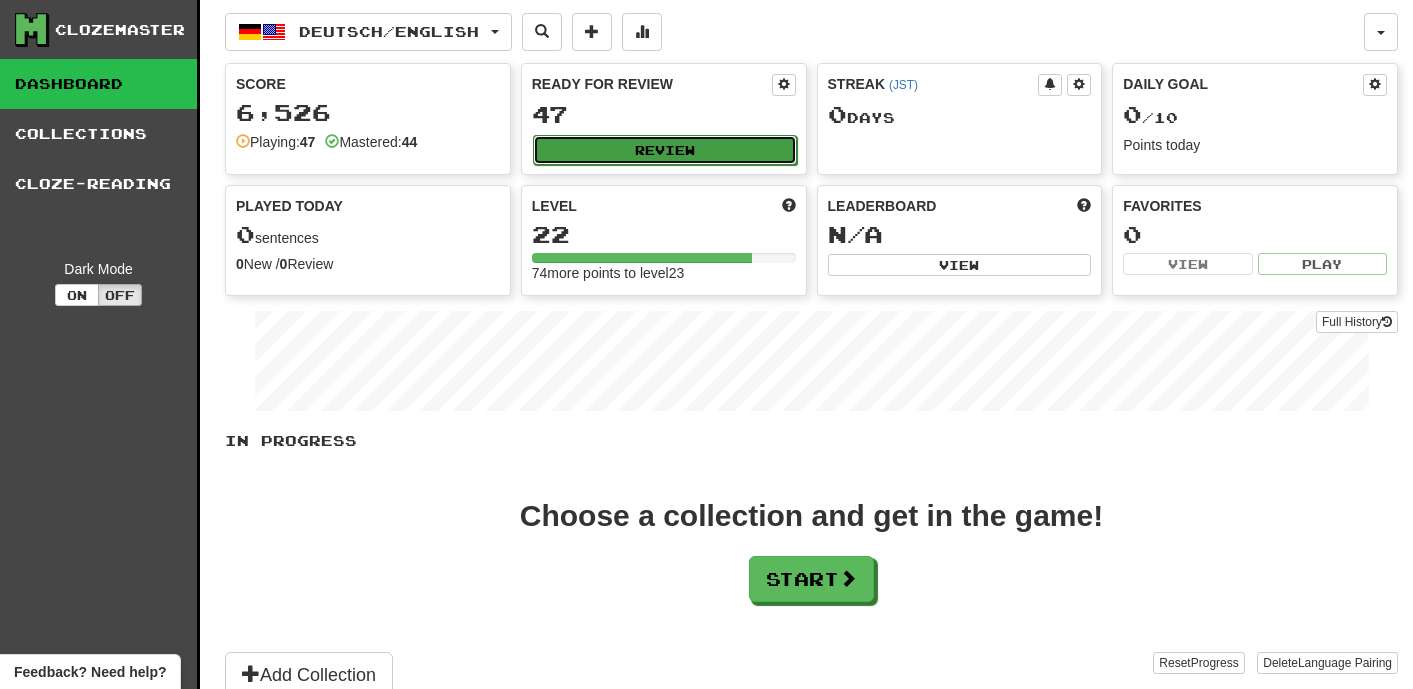 click on "Review" at bounding box center [665, 150] 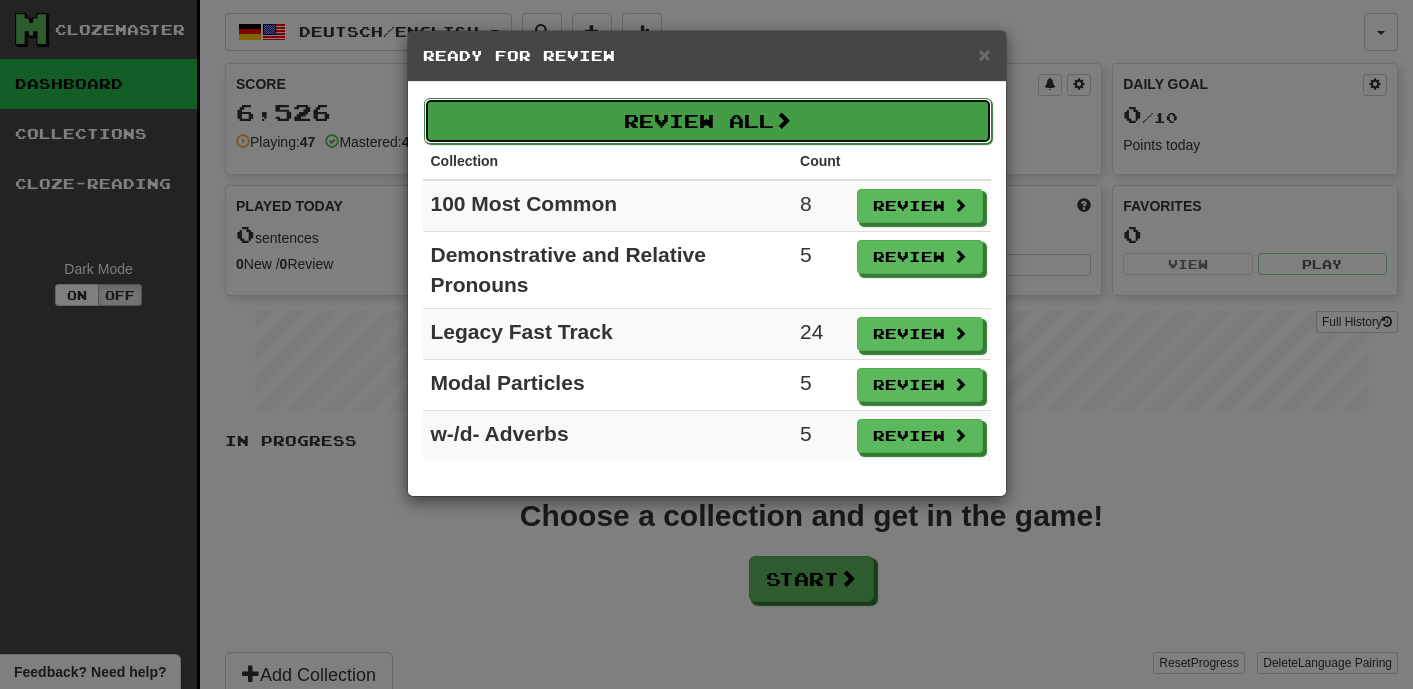 click on "Review All" at bounding box center (708, 121) 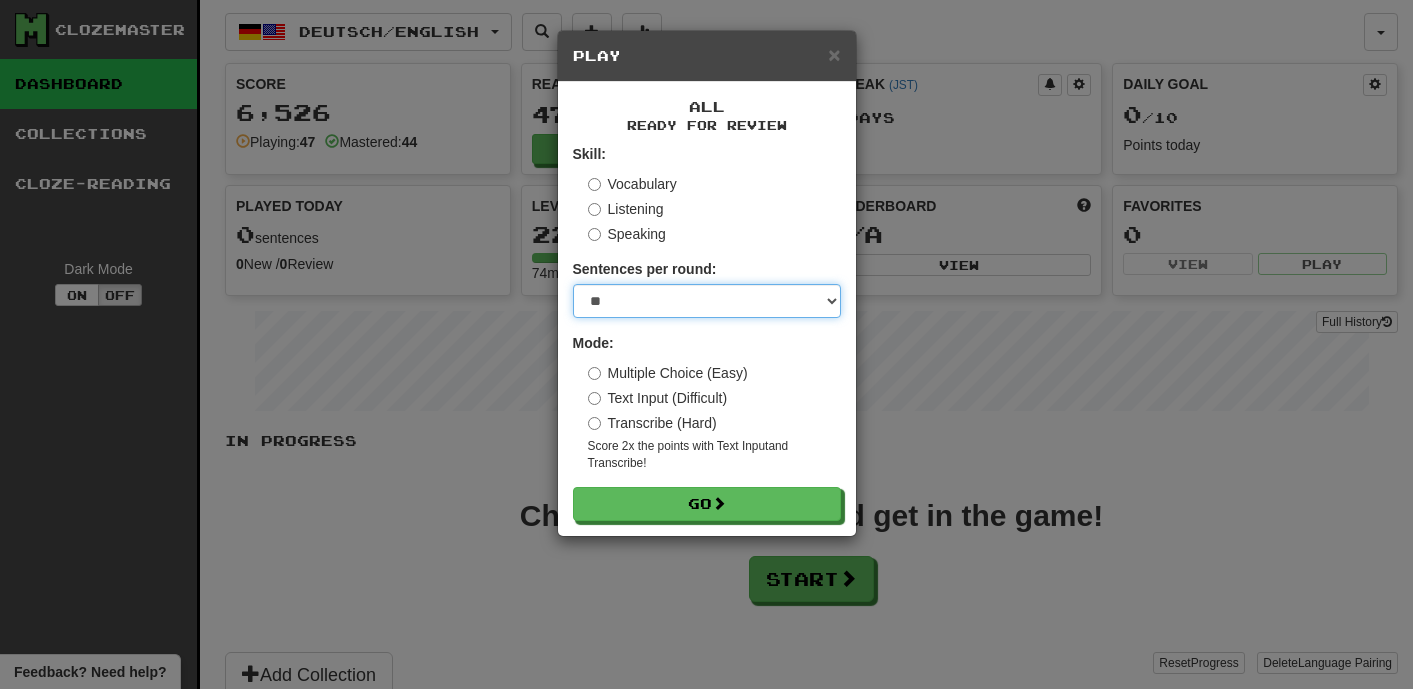 click on "* ** ** ** ** ** *** ********" at bounding box center [707, 301] 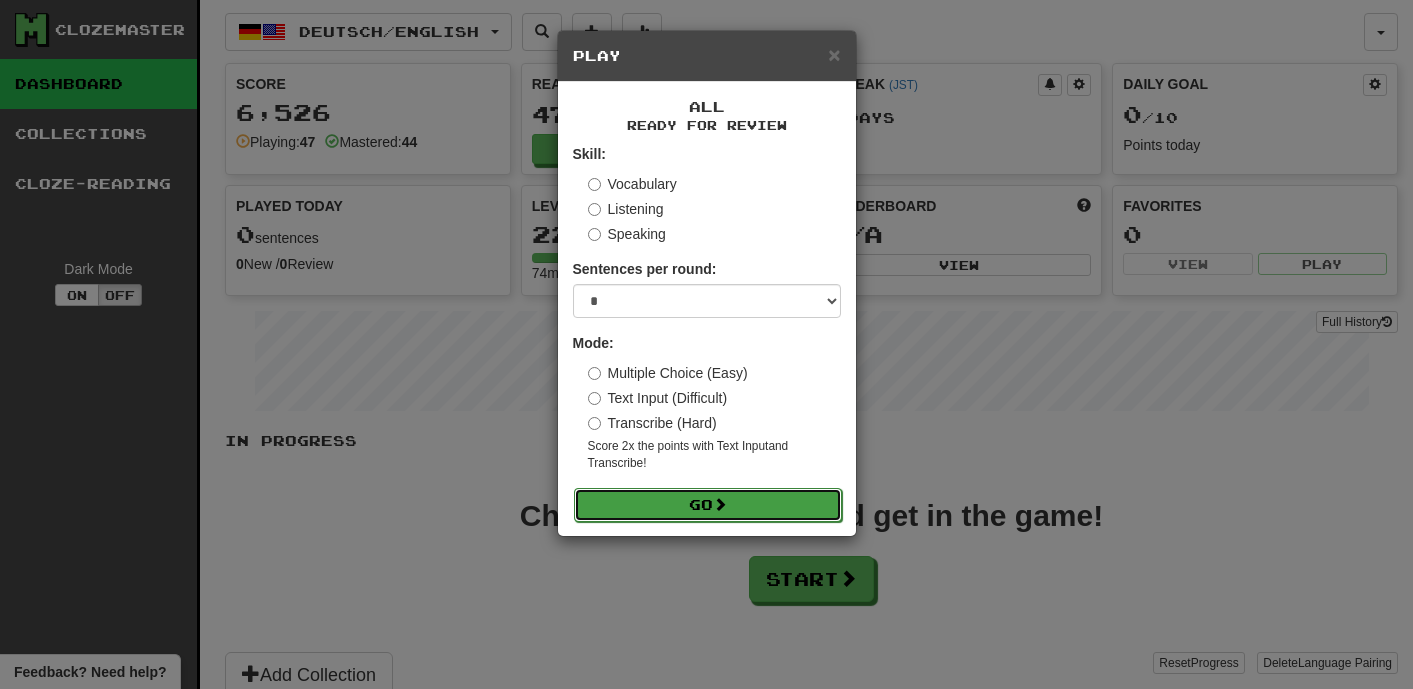 click on "Go" at bounding box center [708, 505] 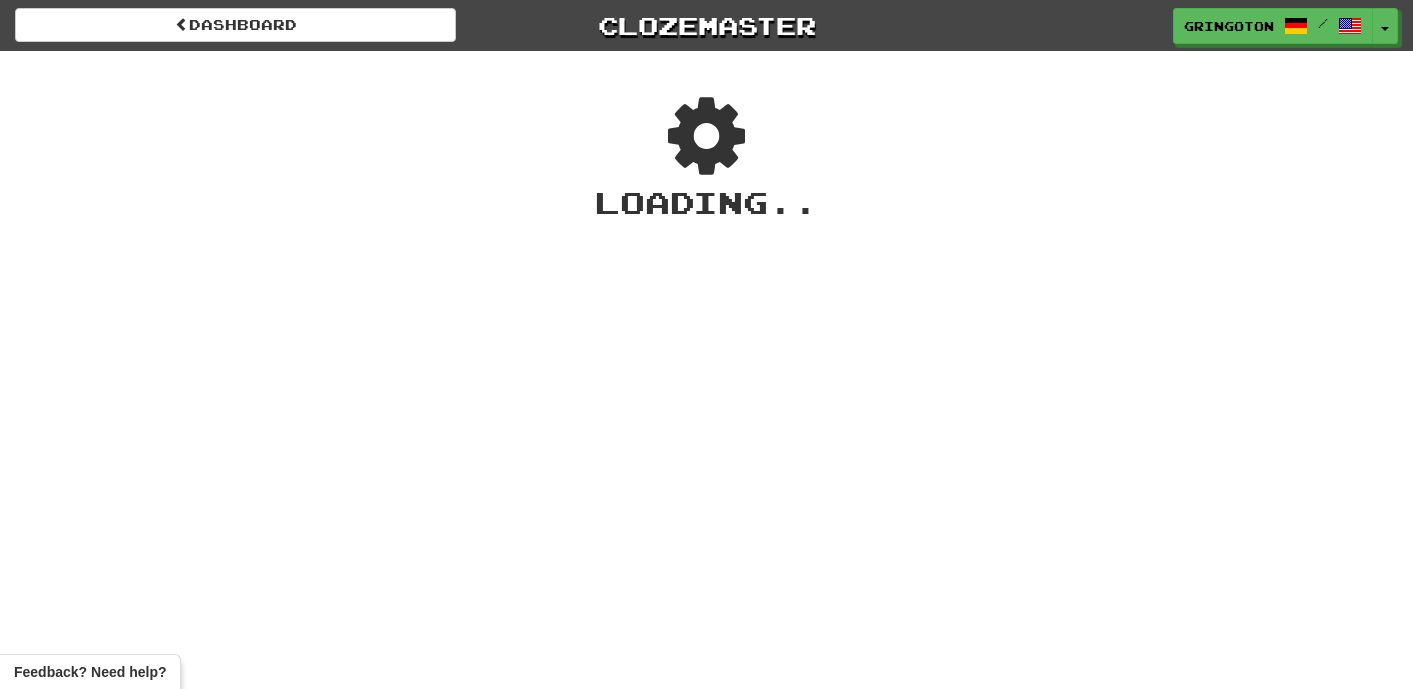 scroll, scrollTop: 0, scrollLeft: 0, axis: both 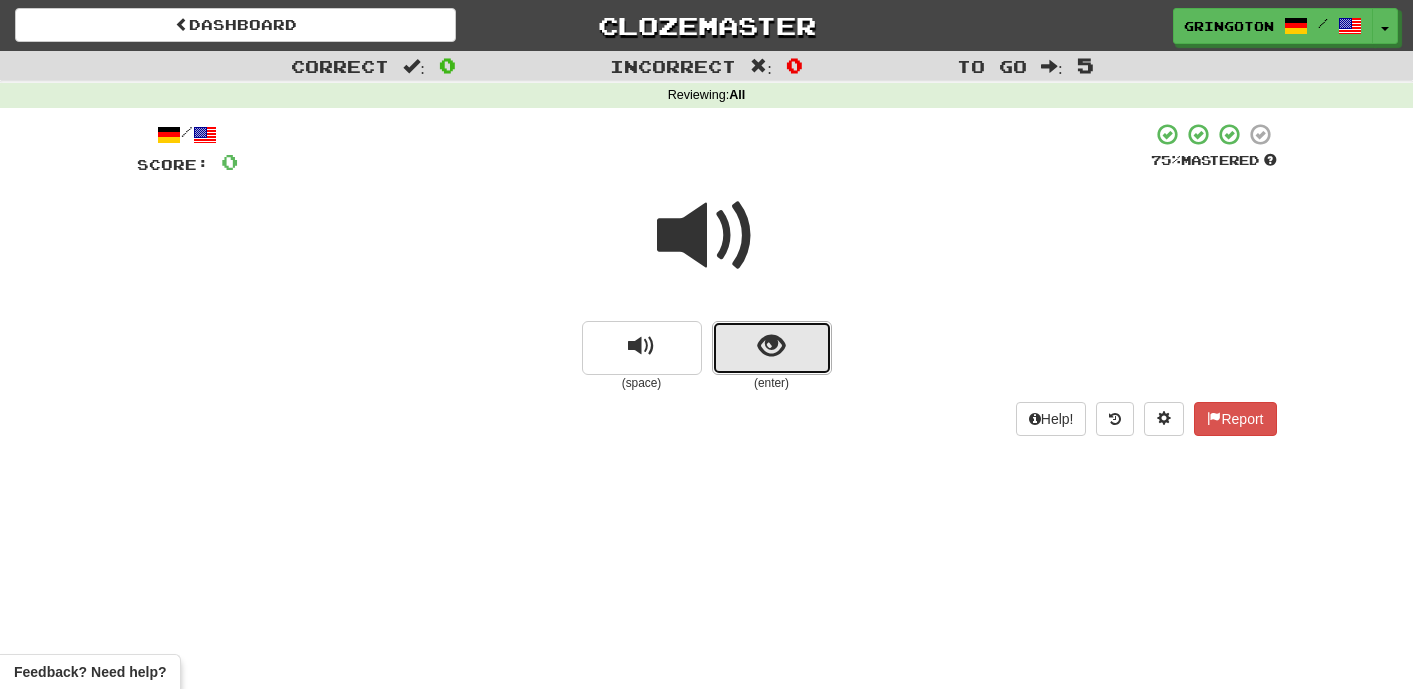 click at bounding box center [771, 346] 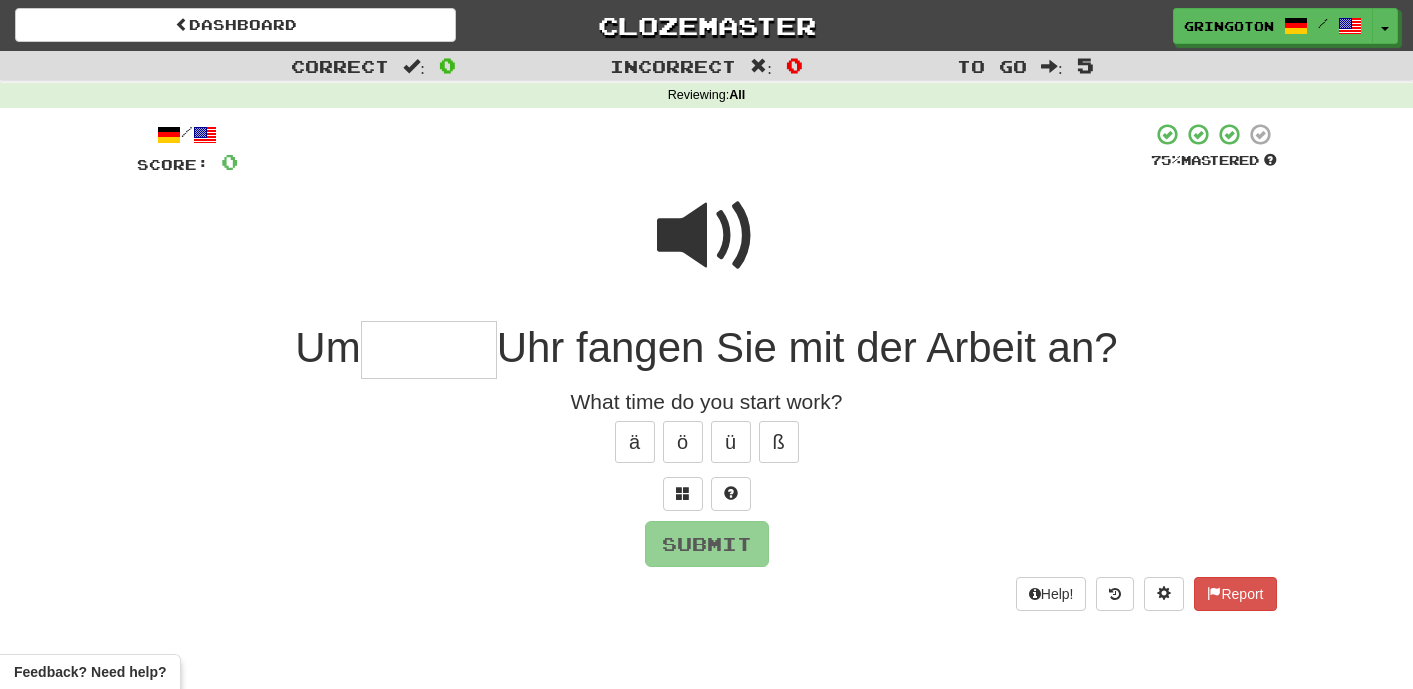 click at bounding box center [707, 236] 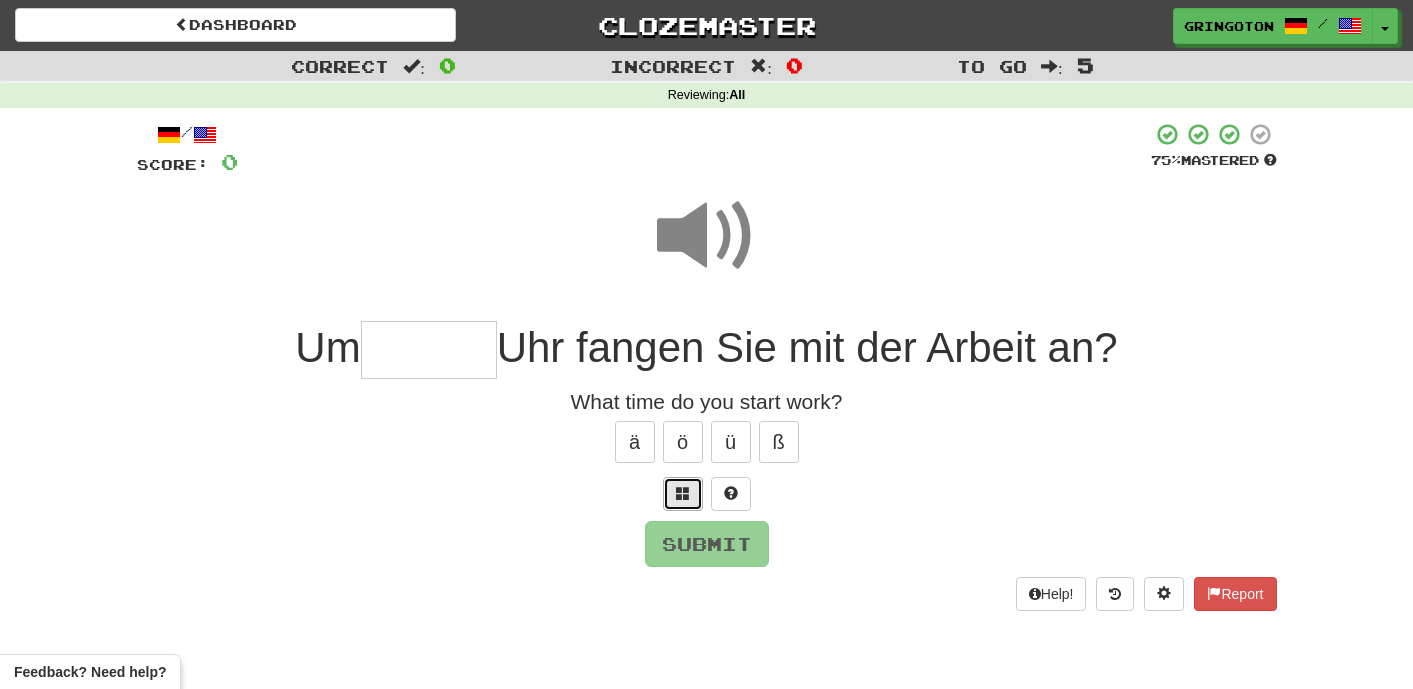 click at bounding box center (683, 494) 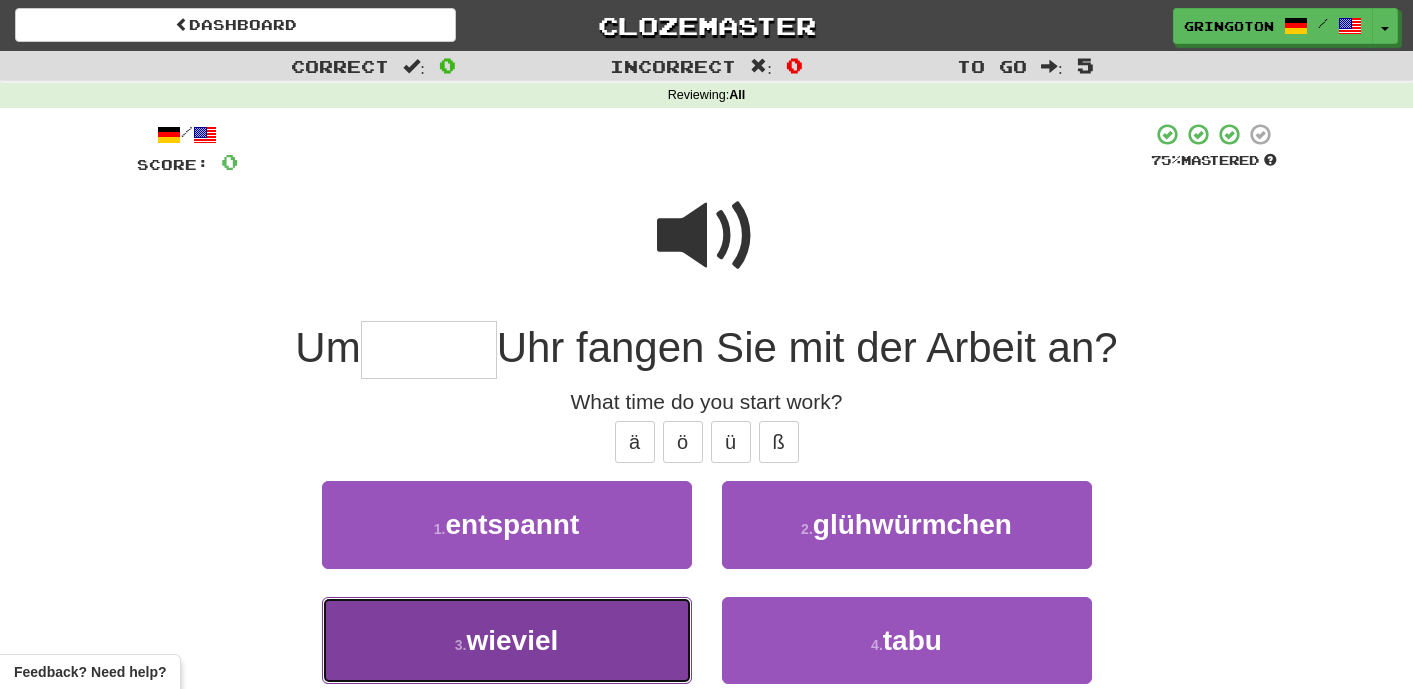 click on "3 .  wieviel" at bounding box center (507, 640) 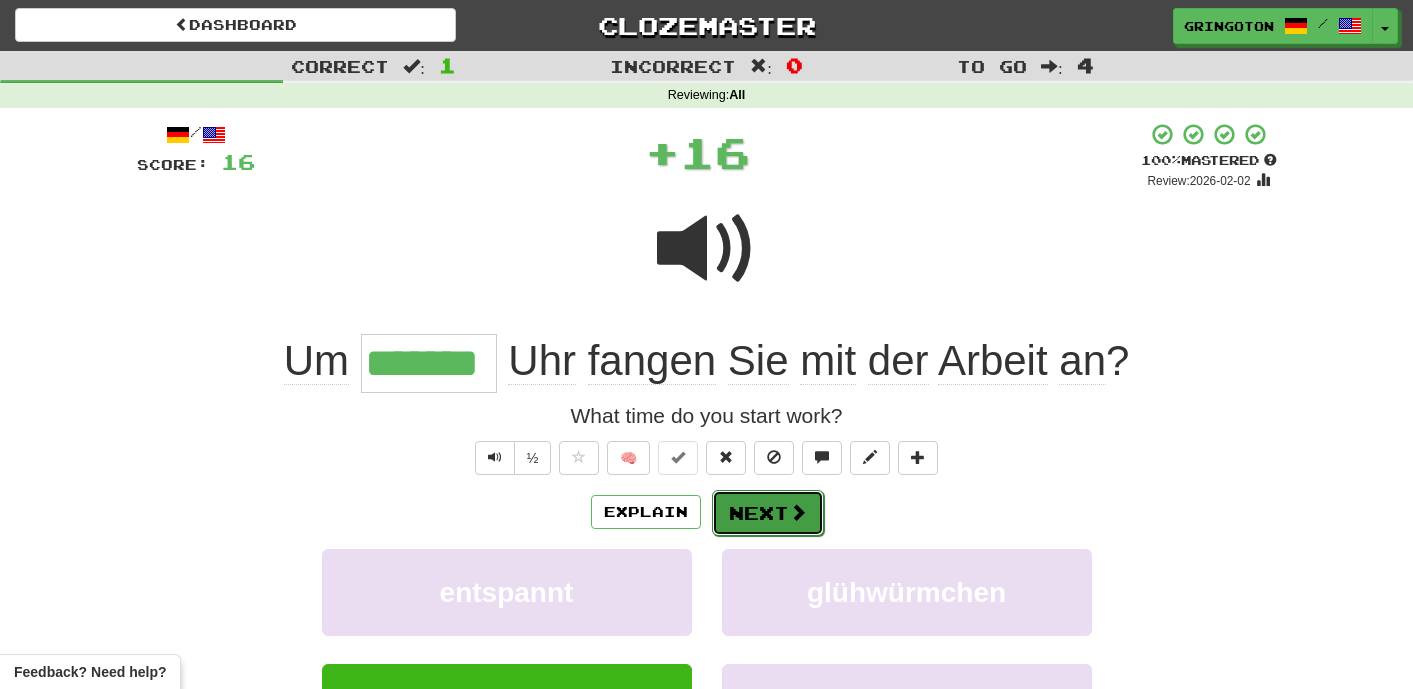 click on "Next" at bounding box center (768, 513) 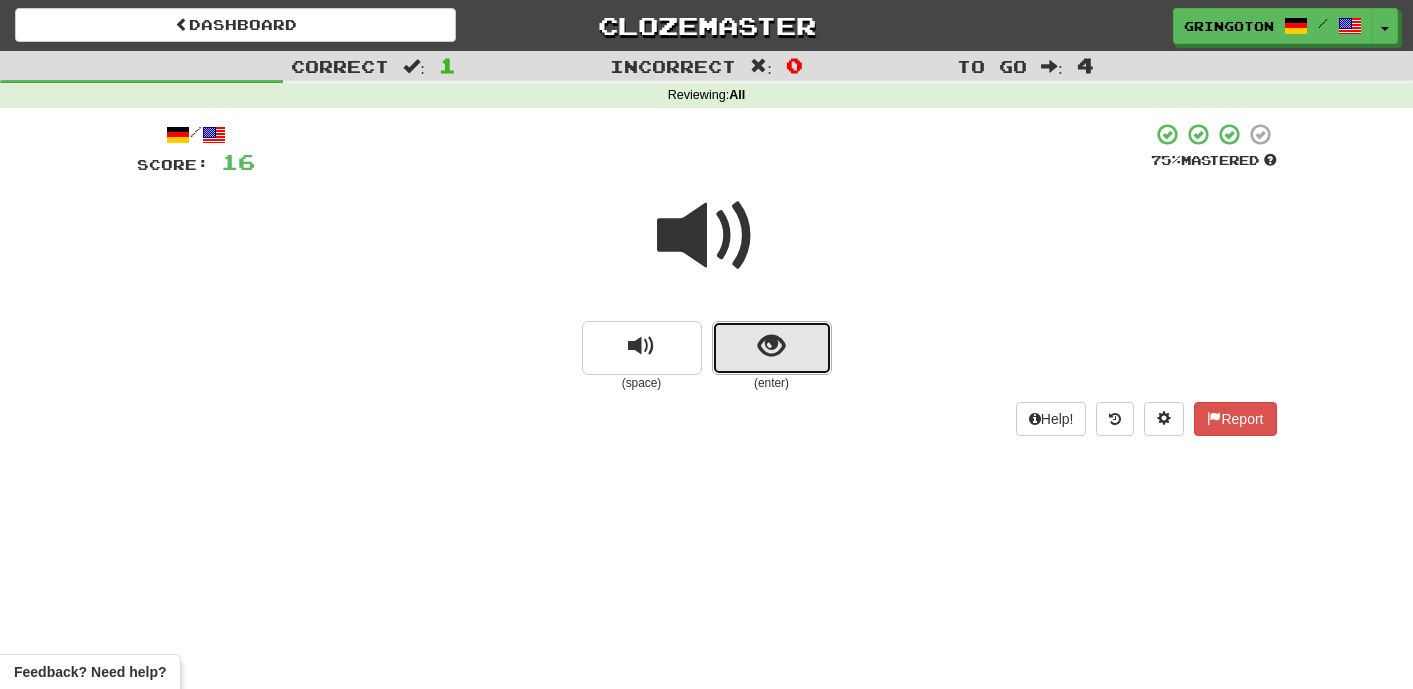 click at bounding box center [771, 346] 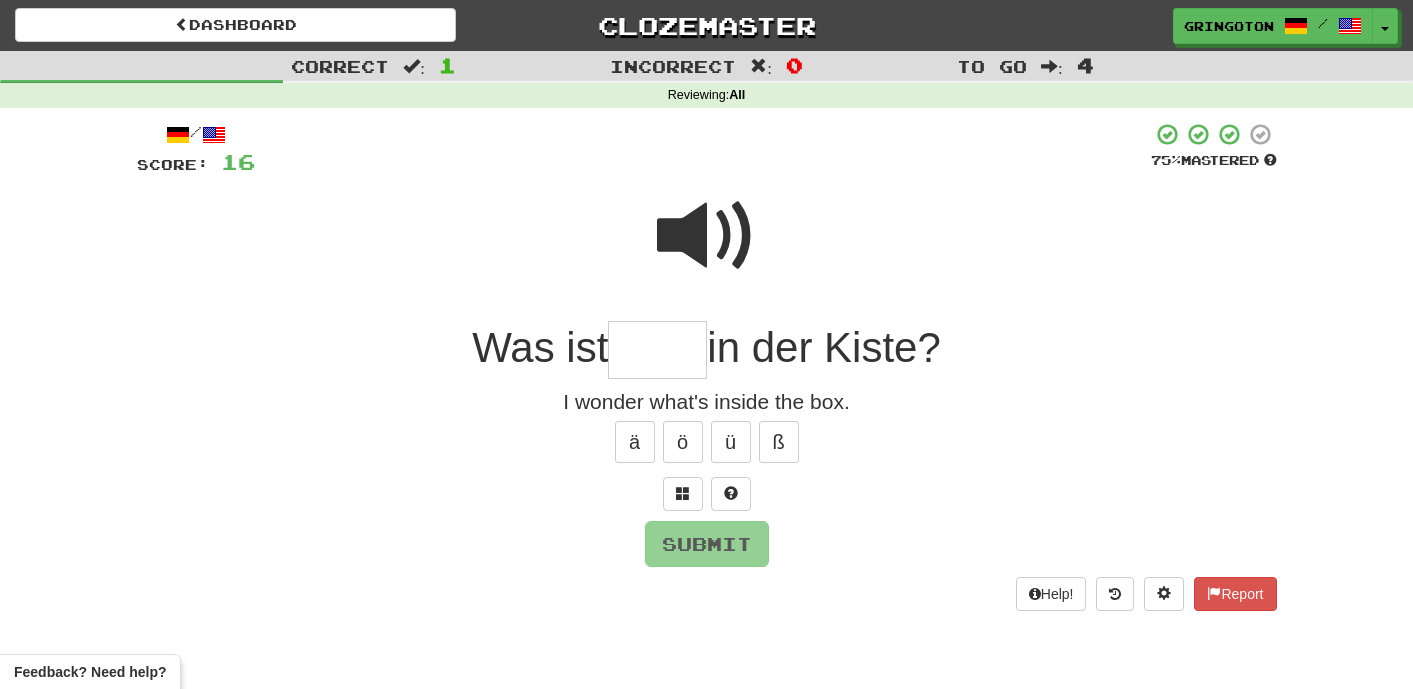 click at bounding box center (707, 236) 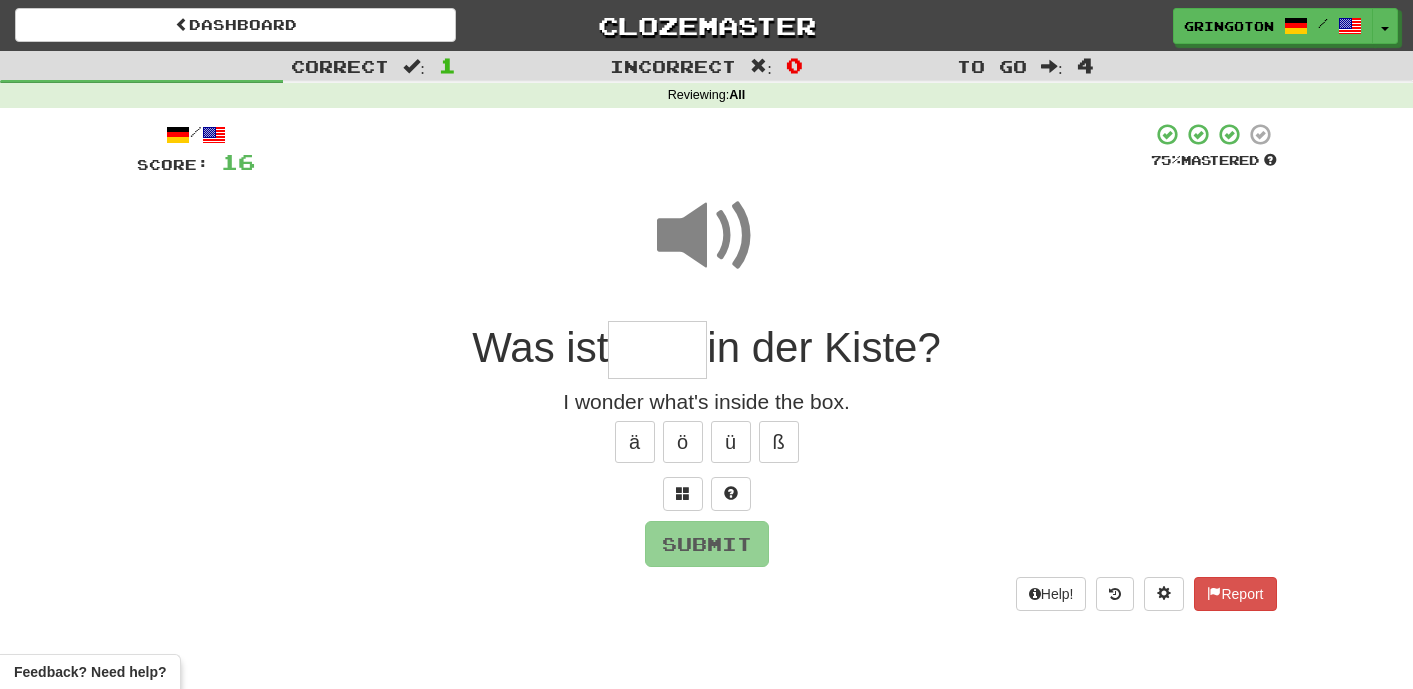 click at bounding box center [657, 350] 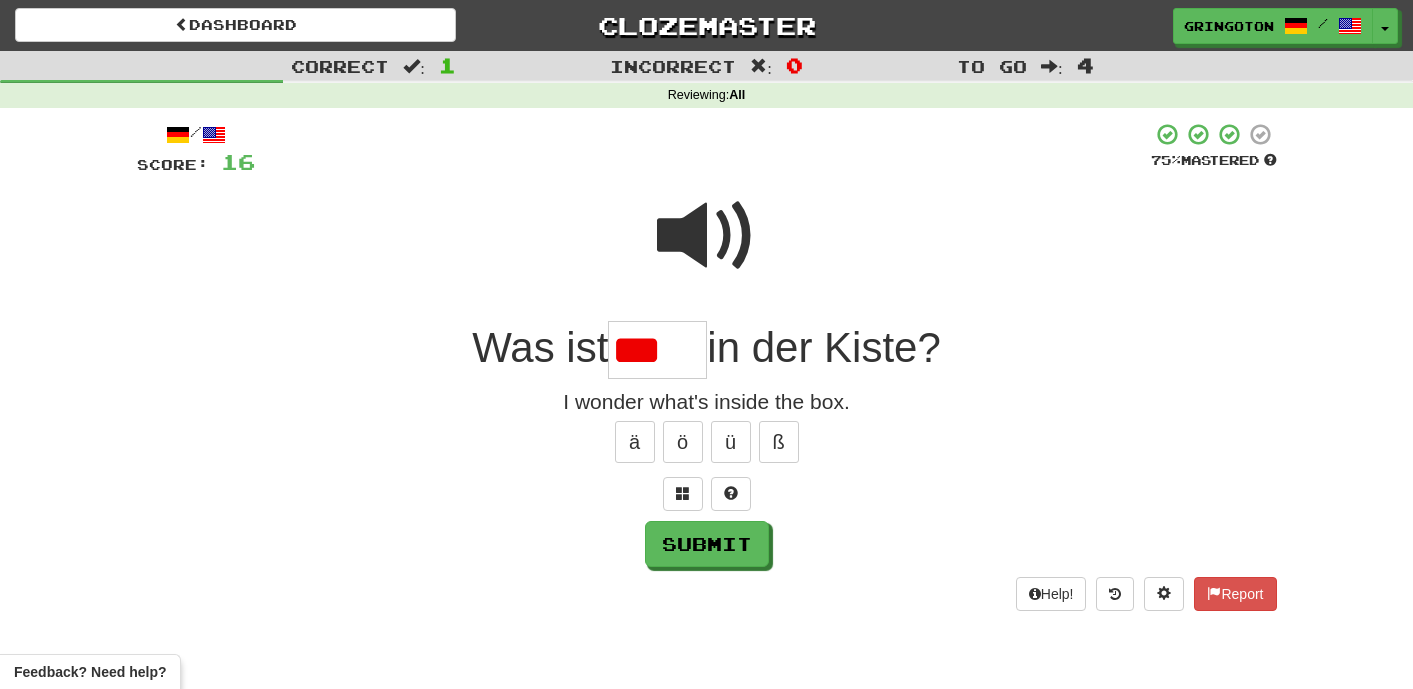 scroll, scrollTop: 0, scrollLeft: 0, axis: both 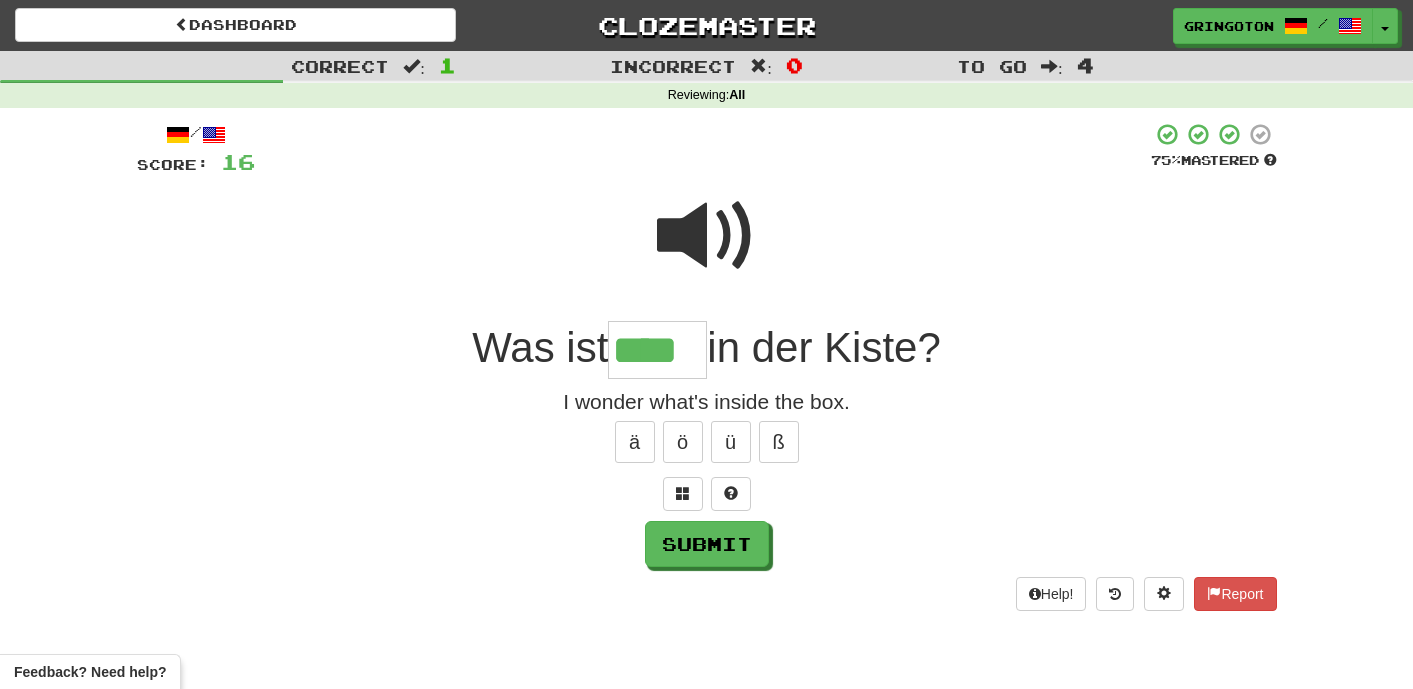 type on "****" 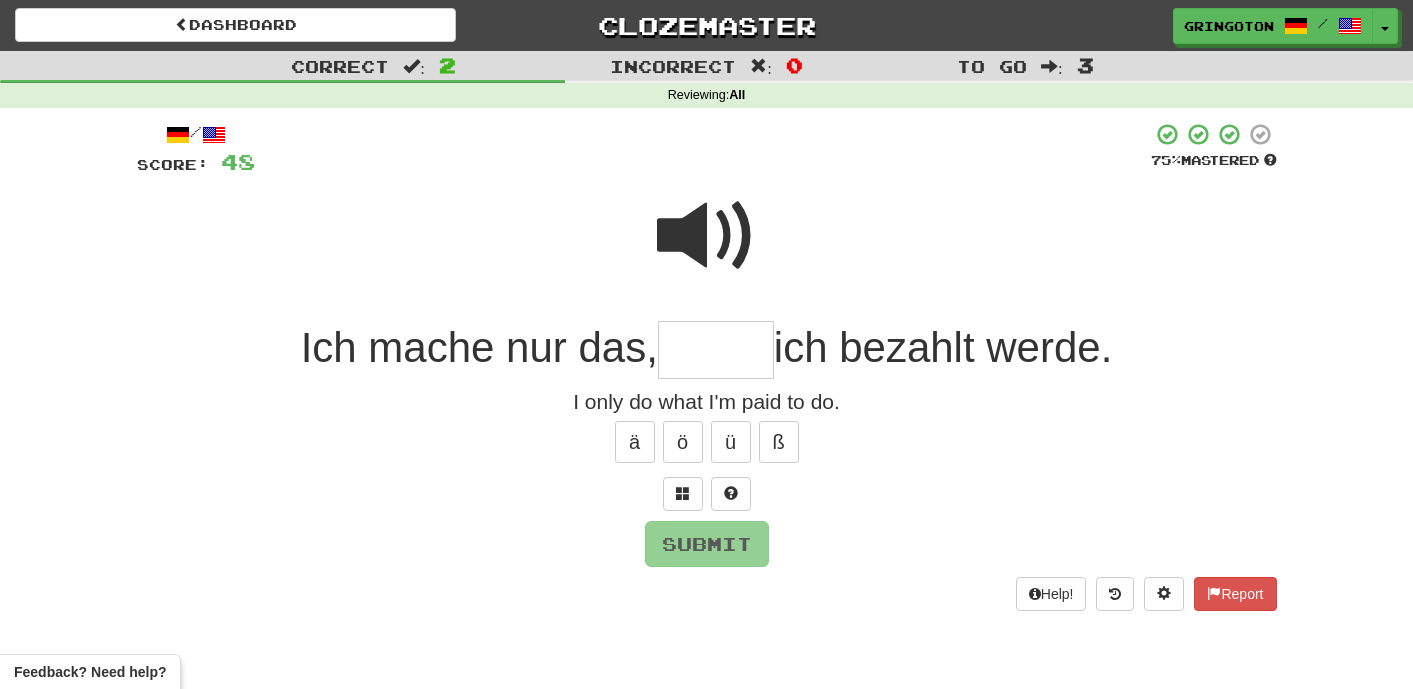 click at bounding box center [707, 236] 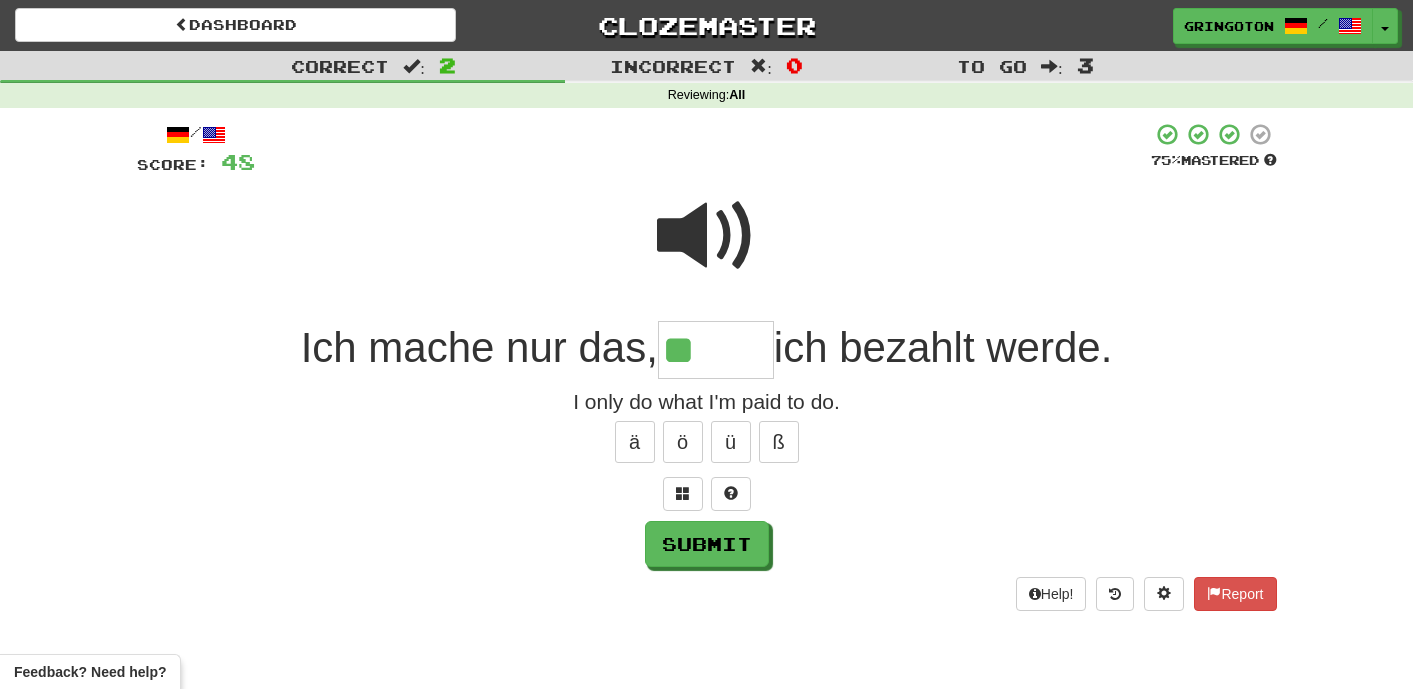 click at bounding box center [707, 236] 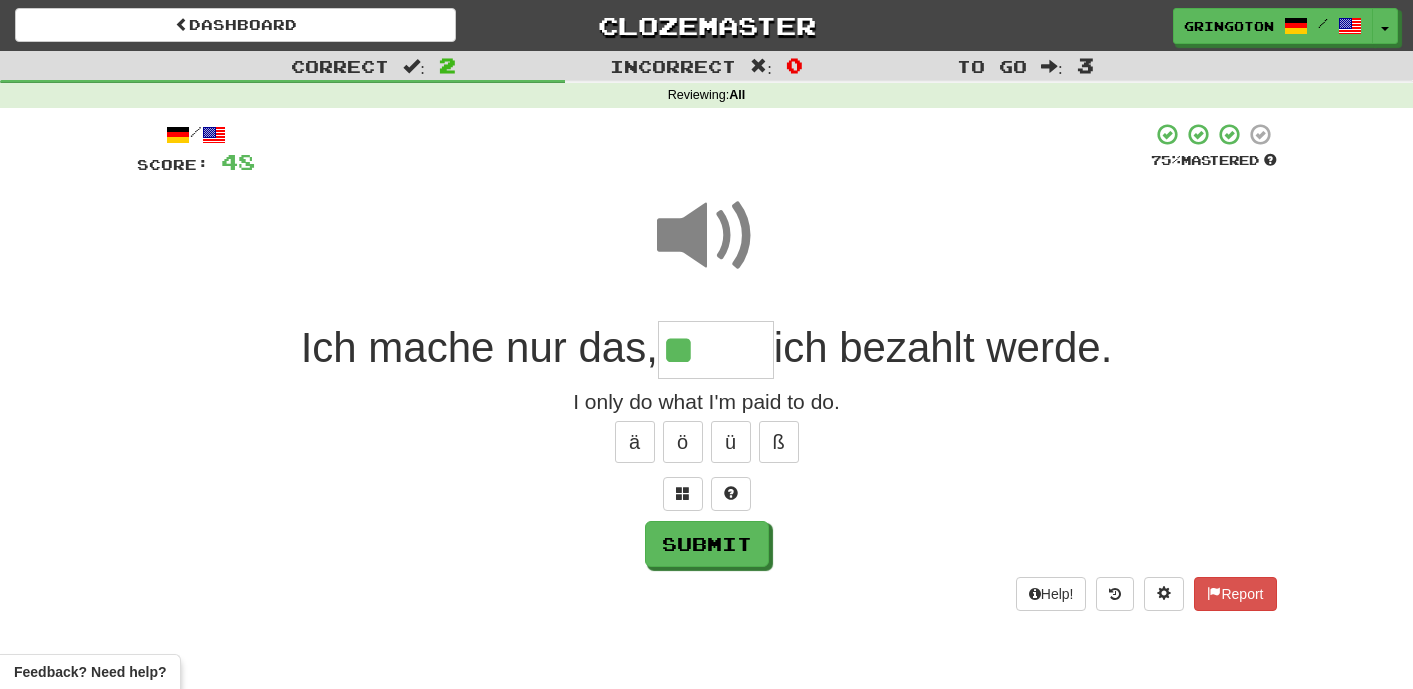 click on "**" at bounding box center (716, 350) 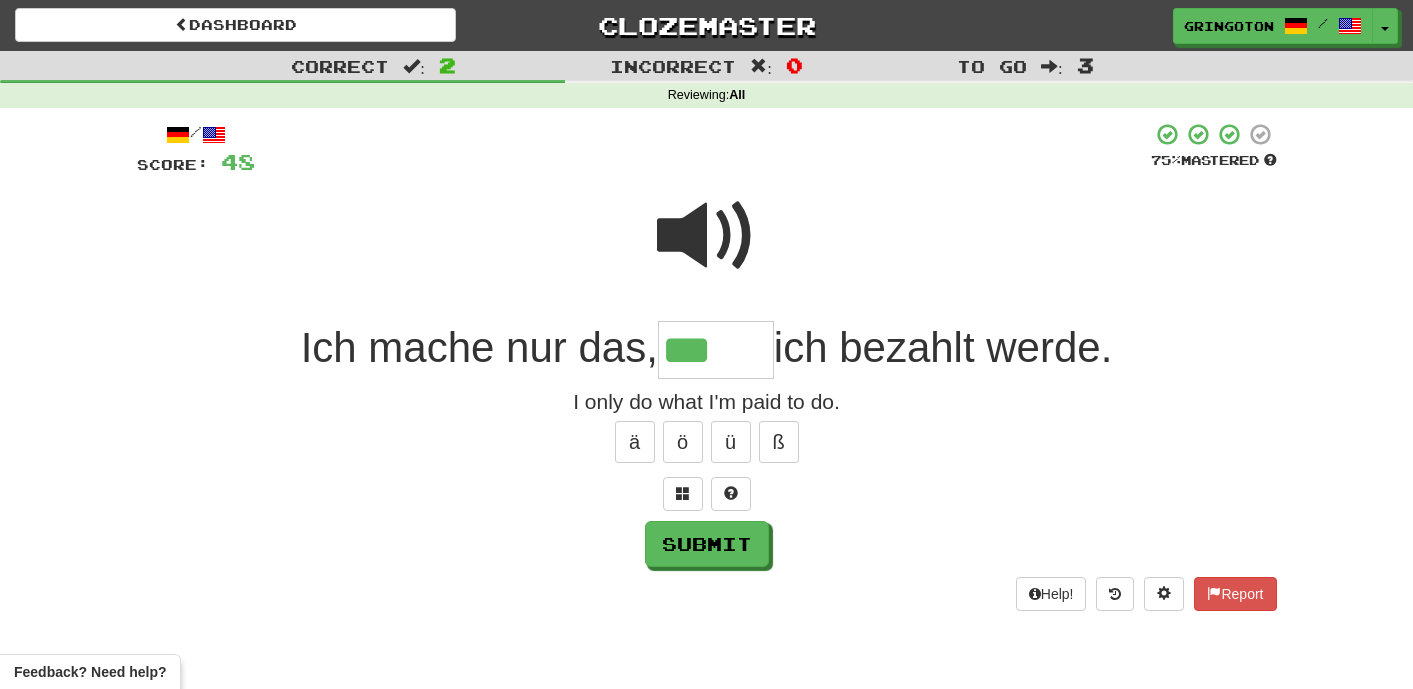 click at bounding box center [707, 236] 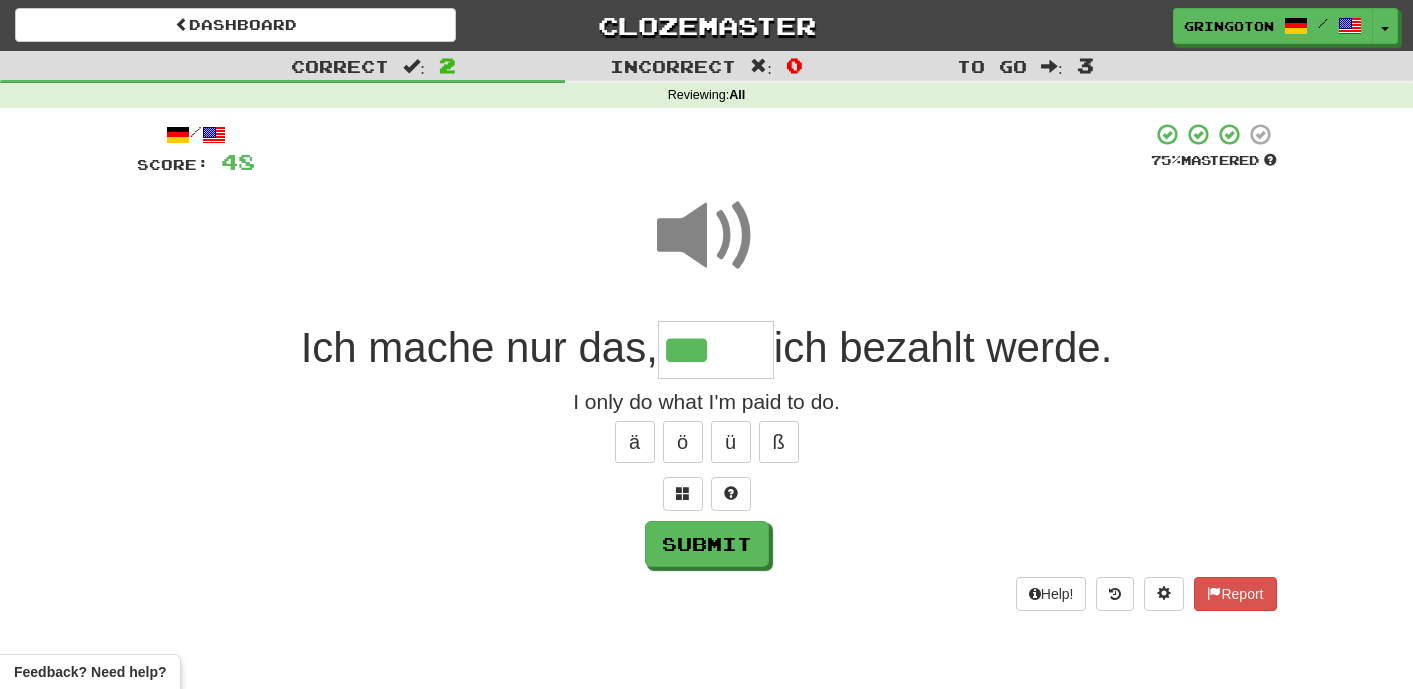 click on "***" at bounding box center (716, 350) 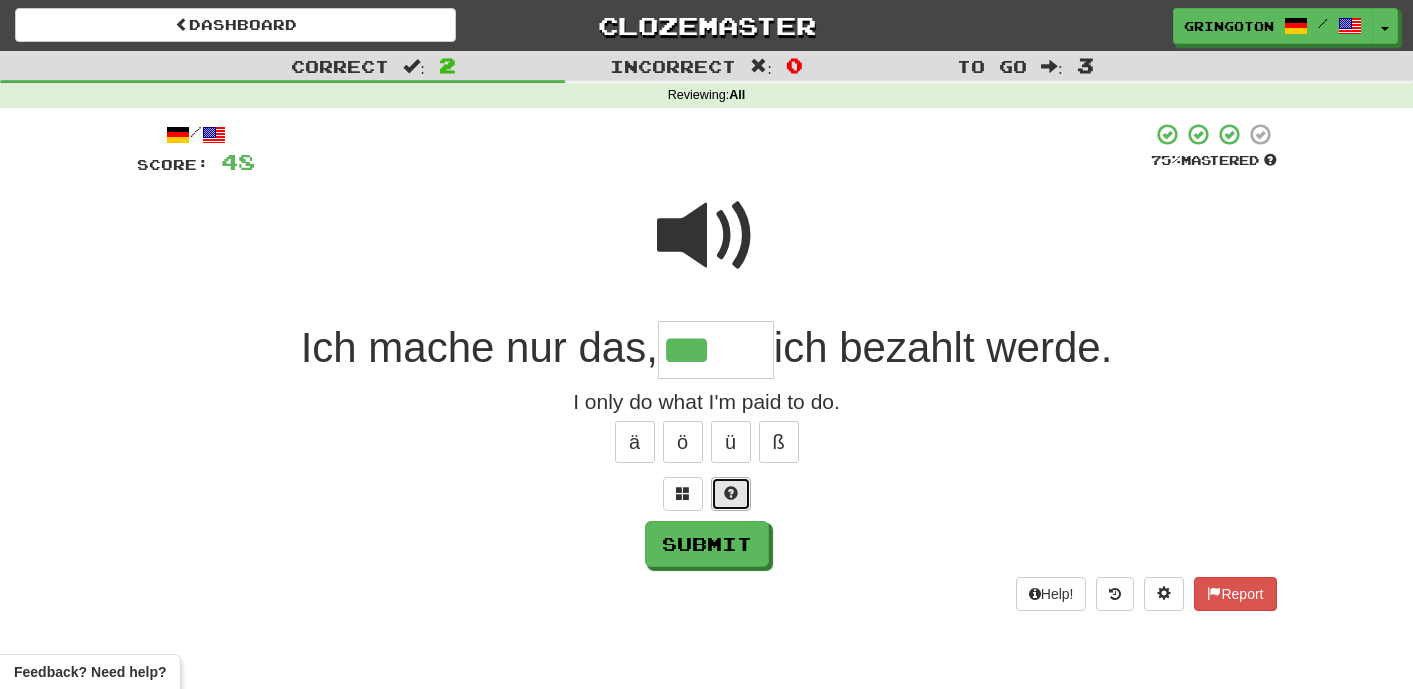 click at bounding box center [731, 494] 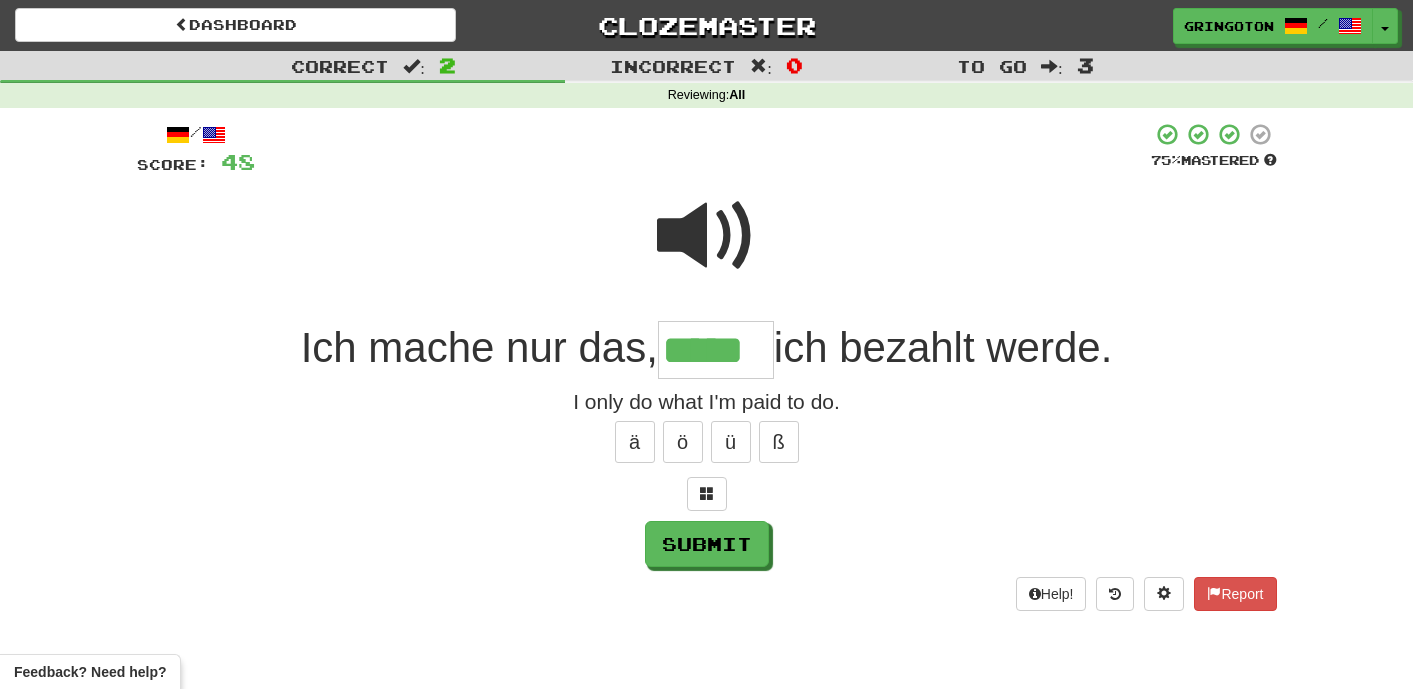type on "*****" 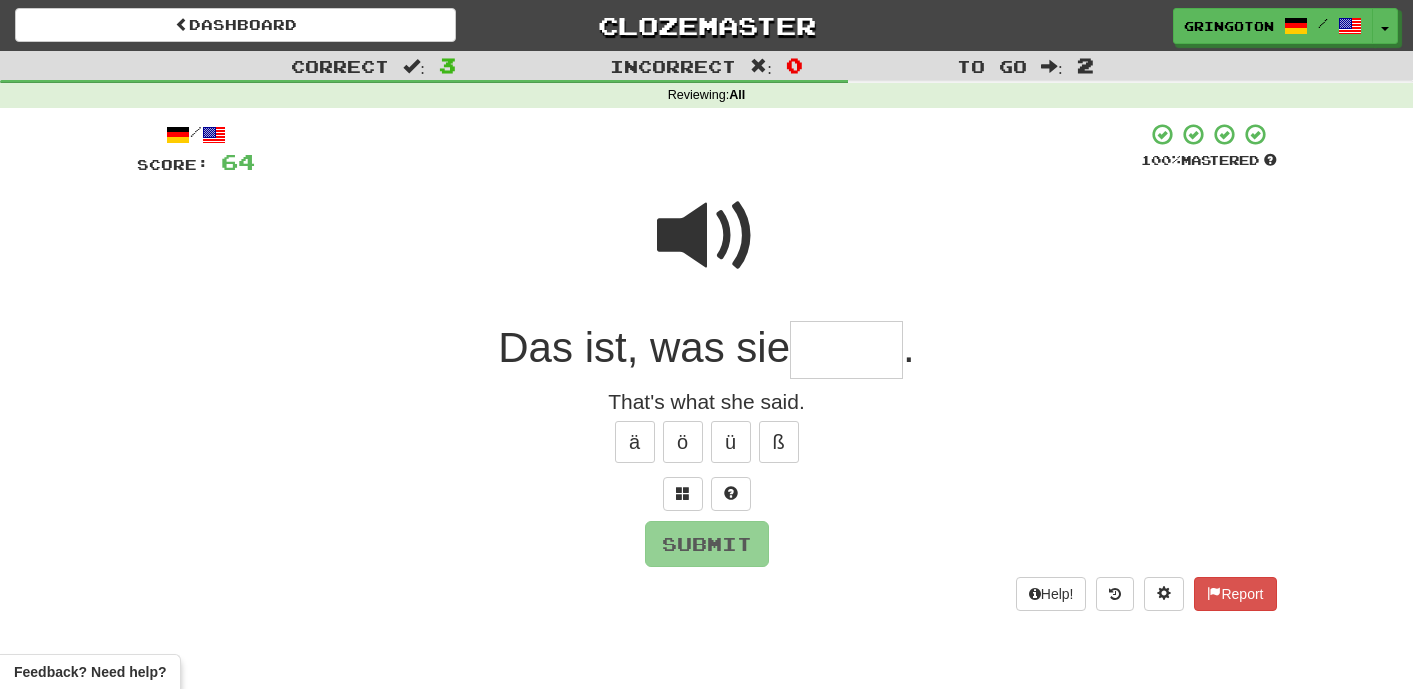 click at bounding box center (846, 350) 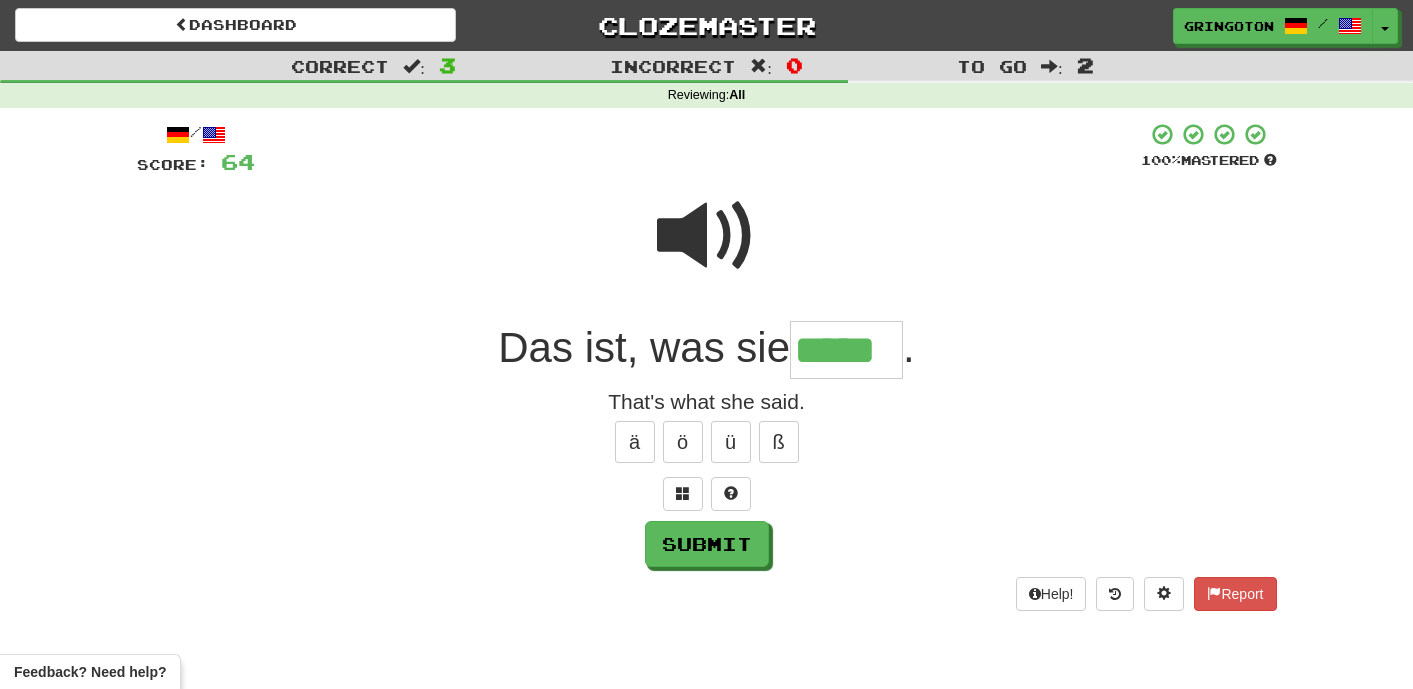 type on "*****" 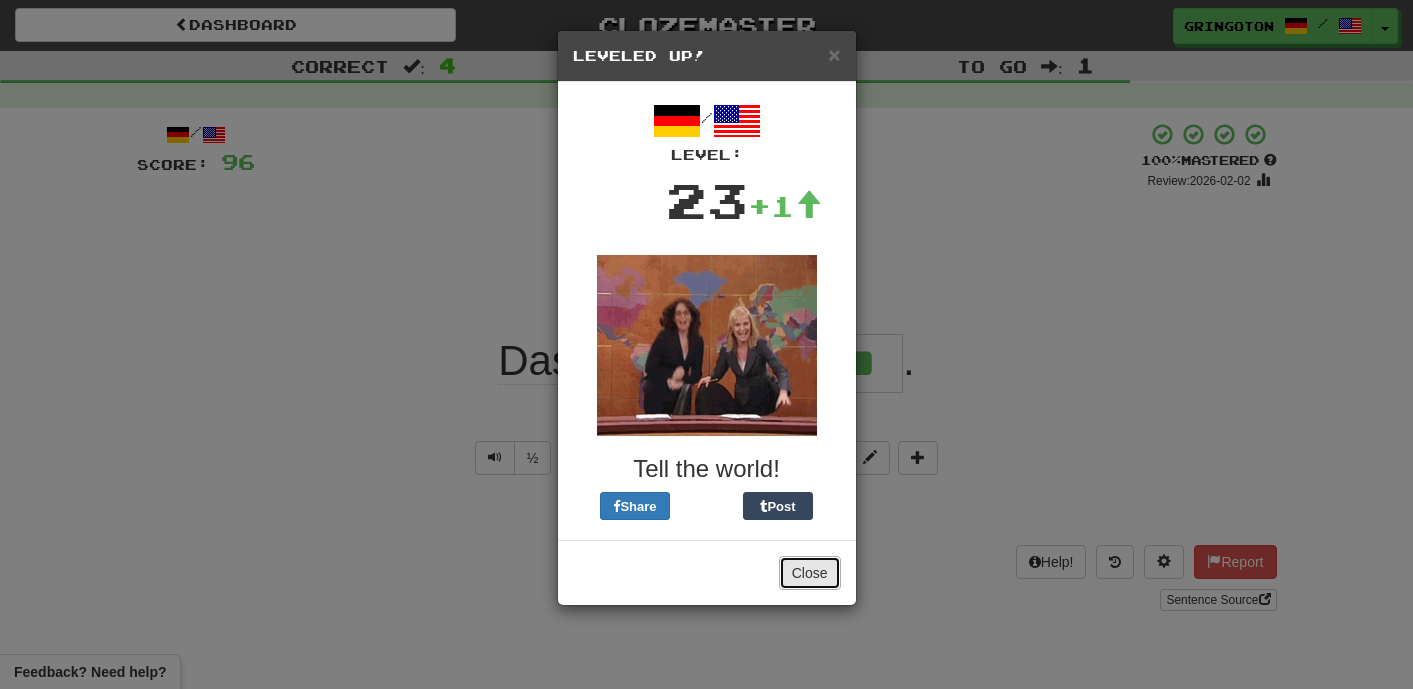 click on "Close" at bounding box center (810, 573) 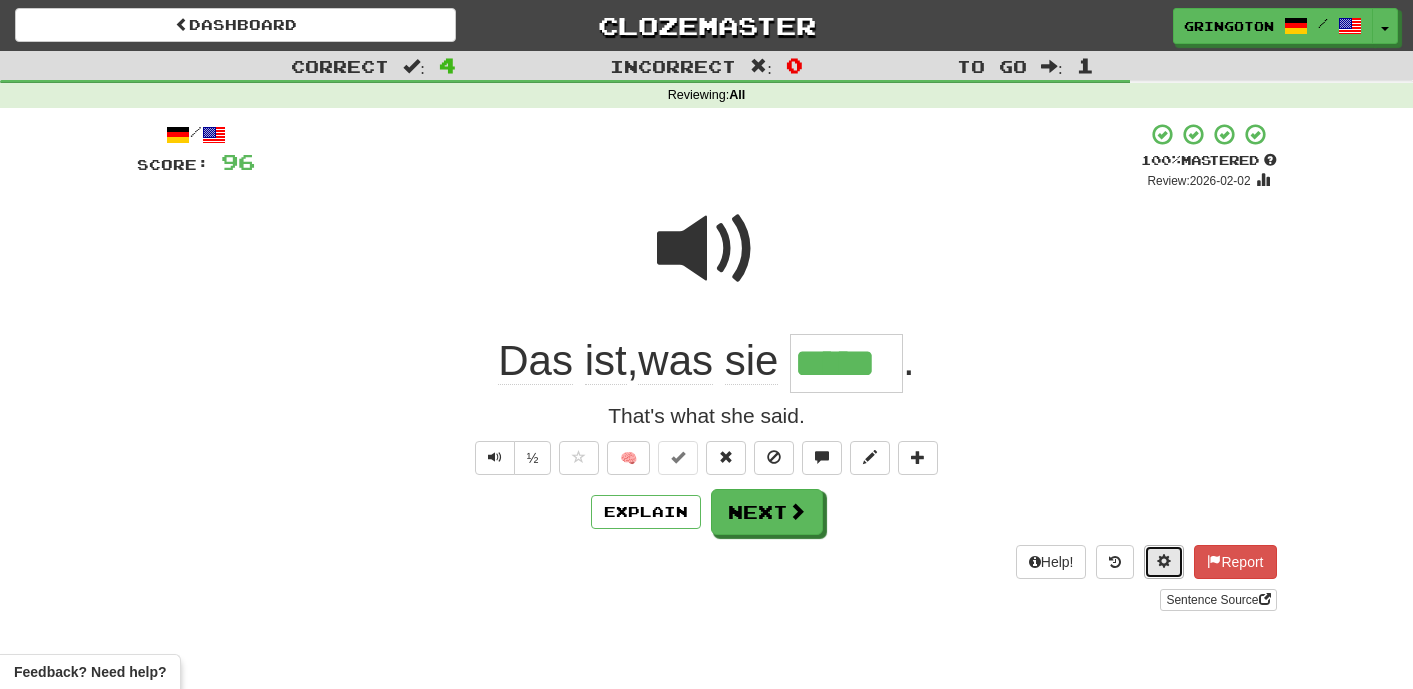 click at bounding box center (1164, 562) 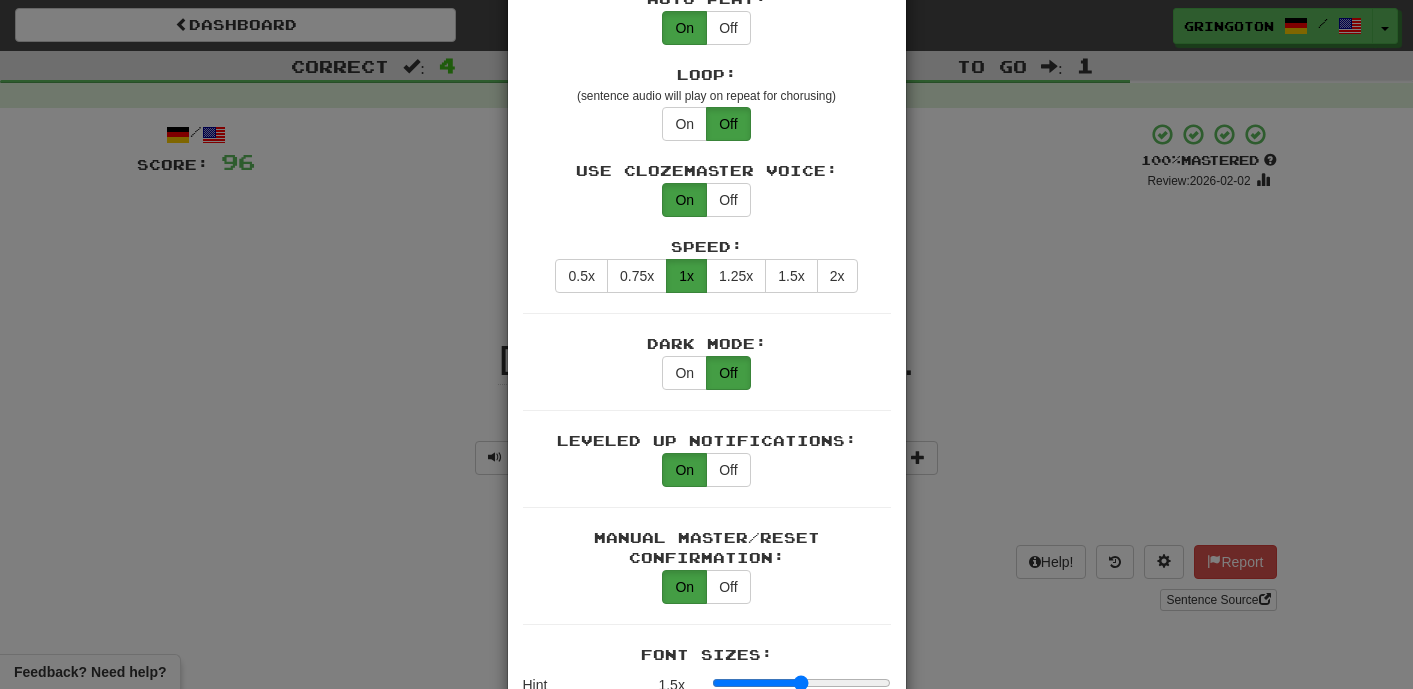 scroll, scrollTop: 1689, scrollLeft: 0, axis: vertical 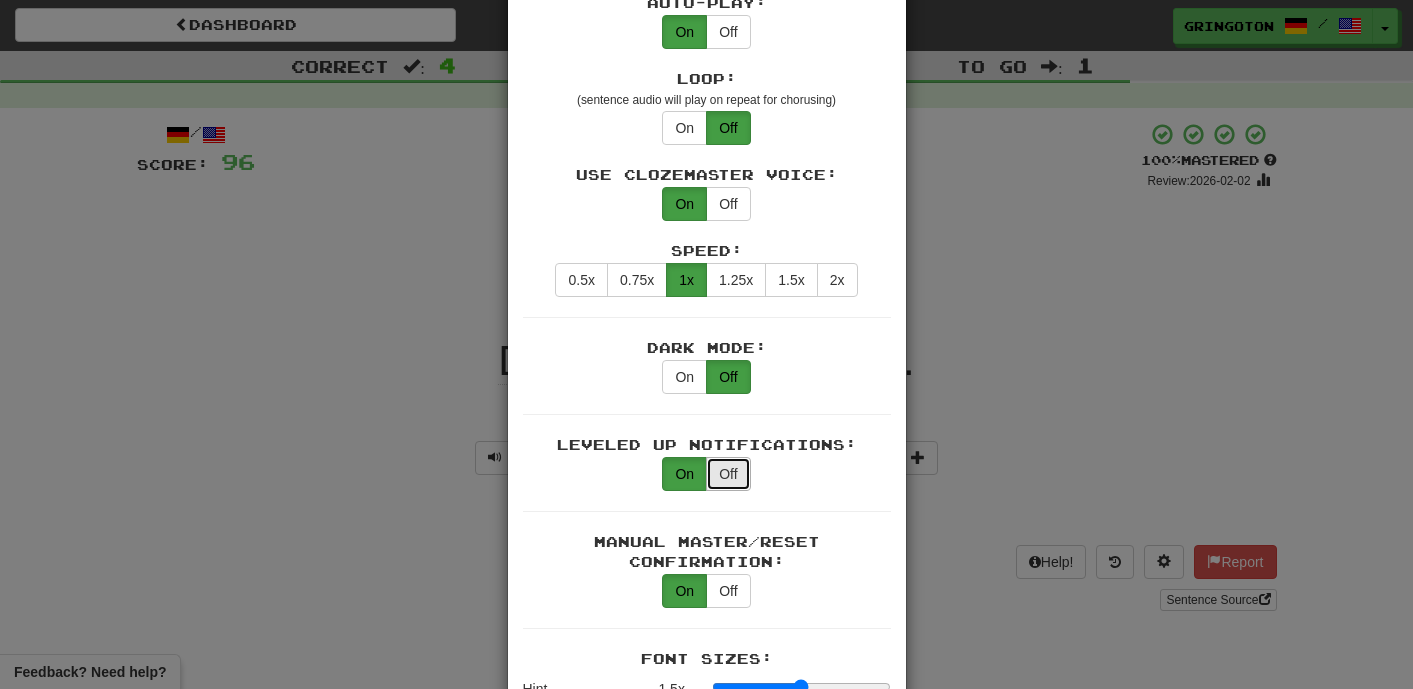 click on "Off" at bounding box center (728, 474) 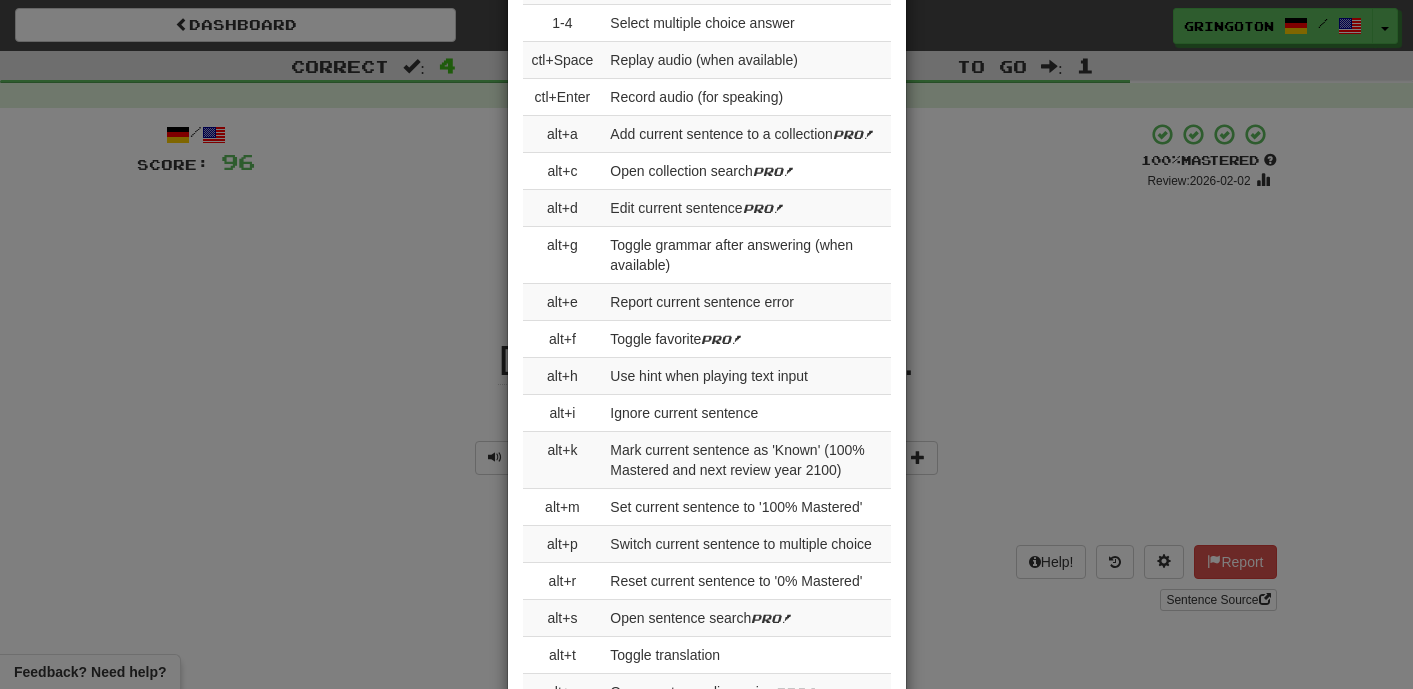 scroll, scrollTop: 3216, scrollLeft: 0, axis: vertical 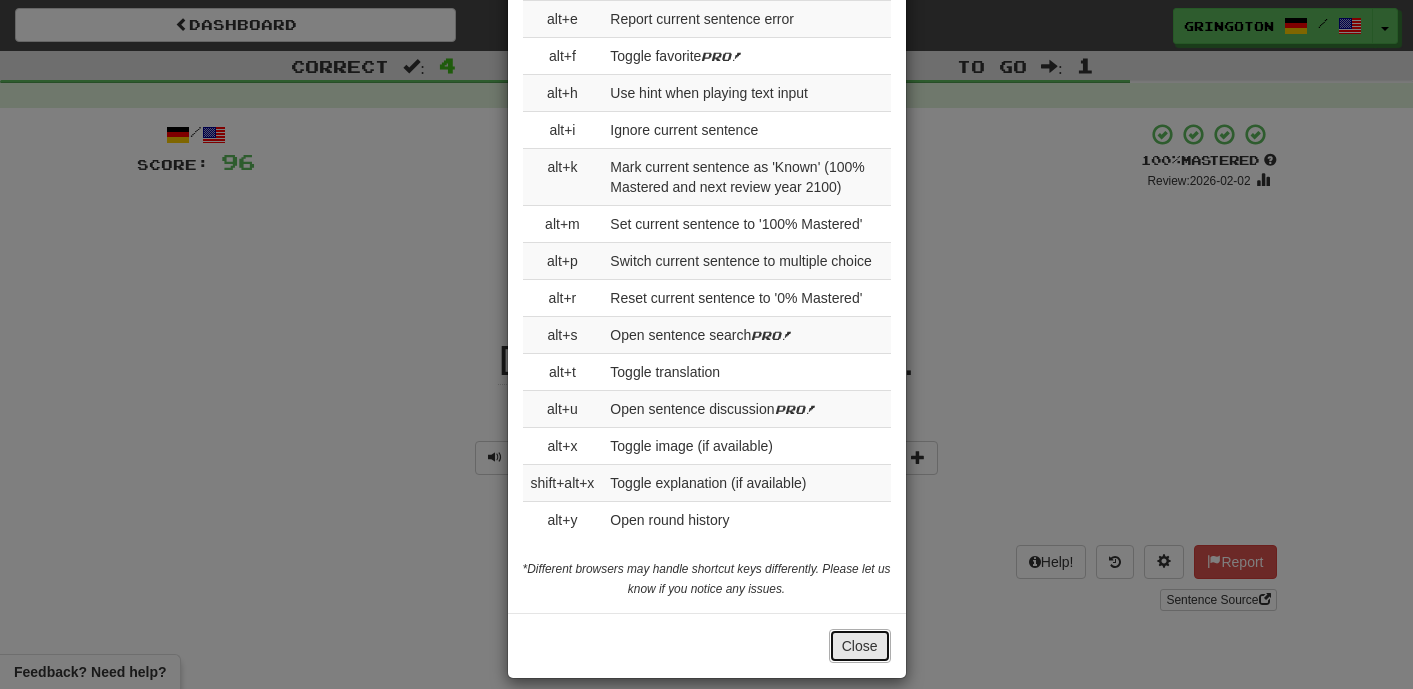 click on "Close" at bounding box center [860, 646] 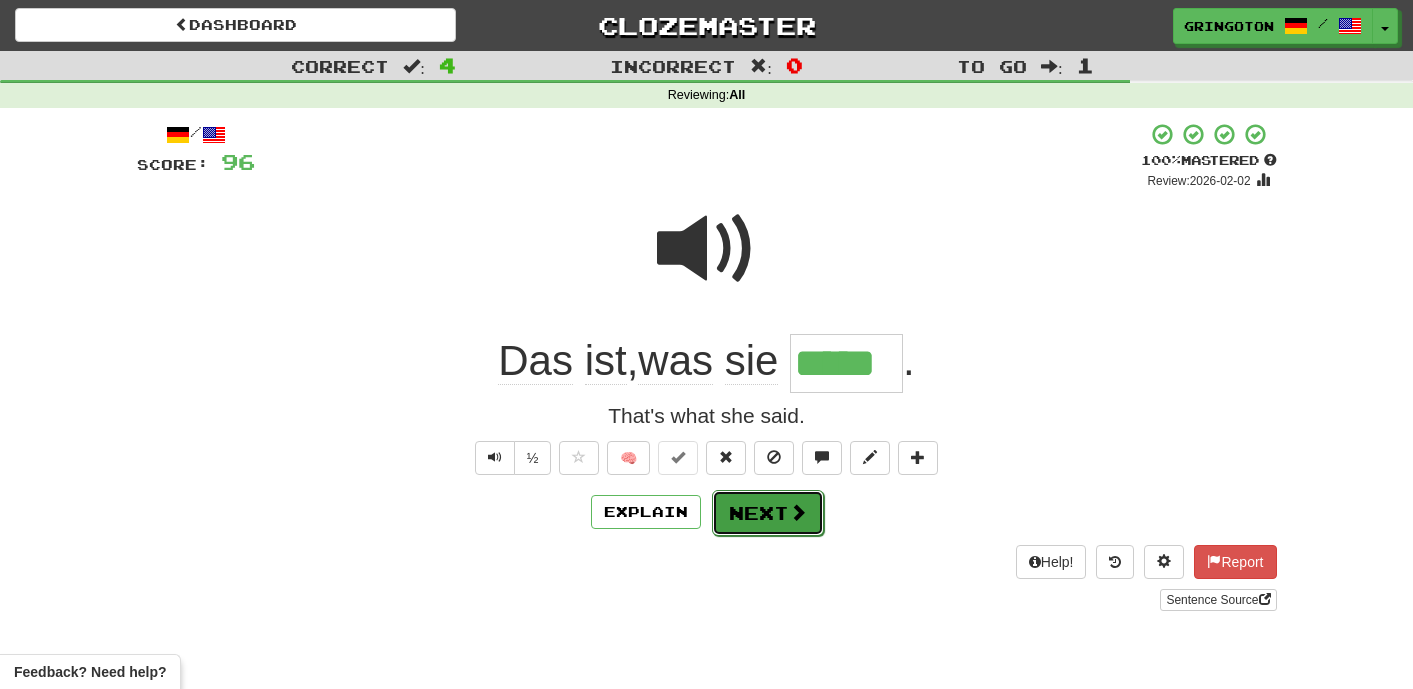 click on "Next" at bounding box center [768, 513] 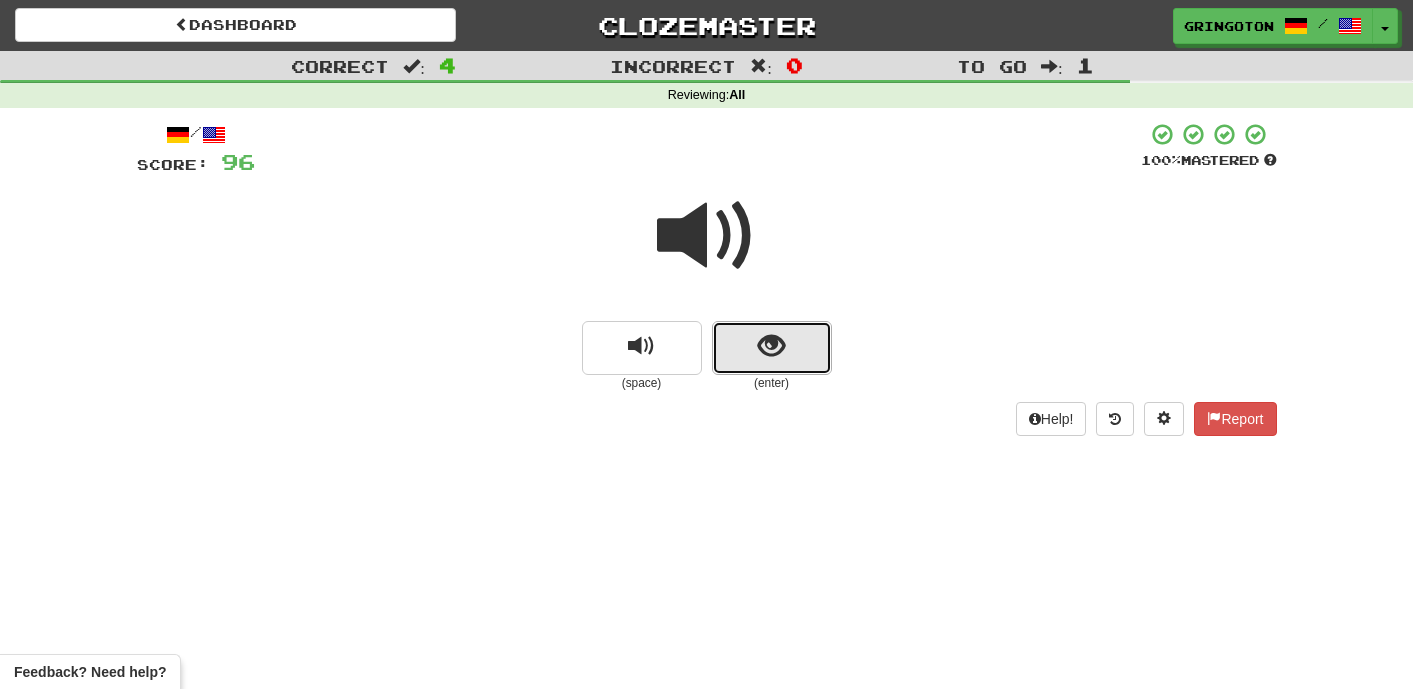 click at bounding box center [771, 346] 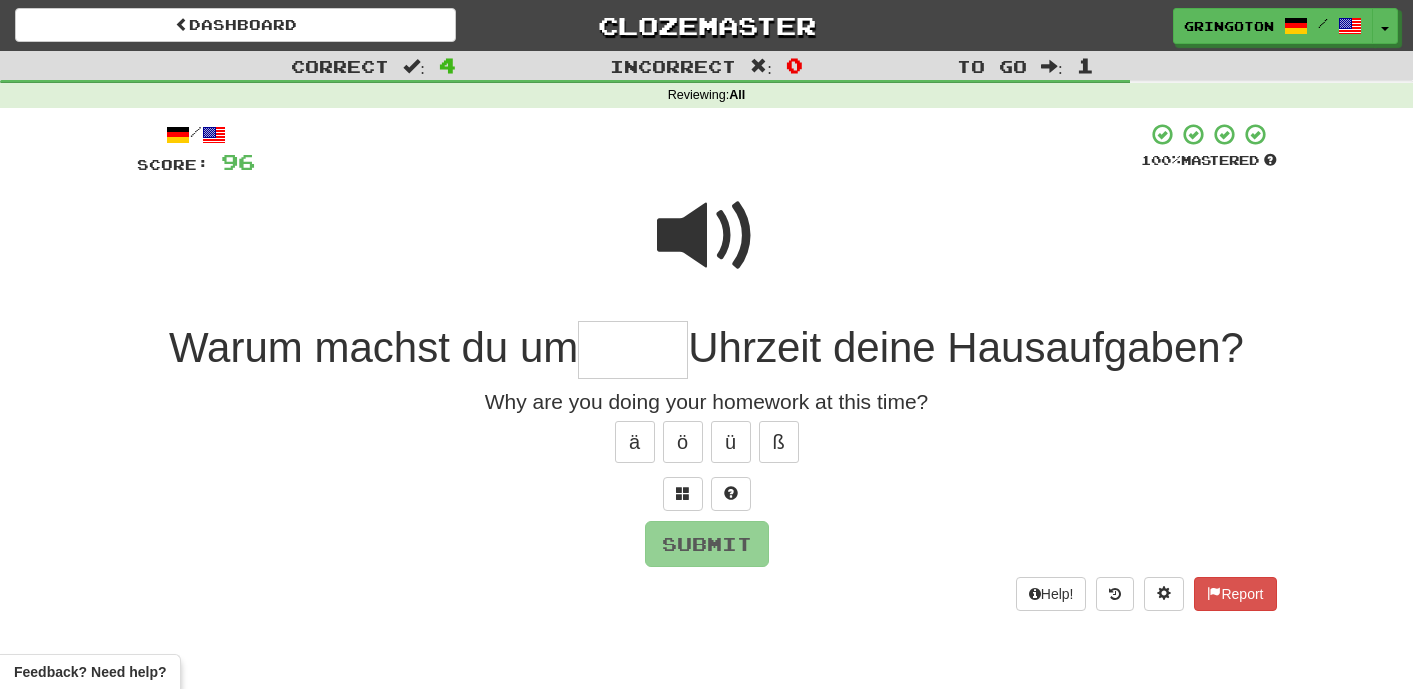 click at bounding box center [707, 236] 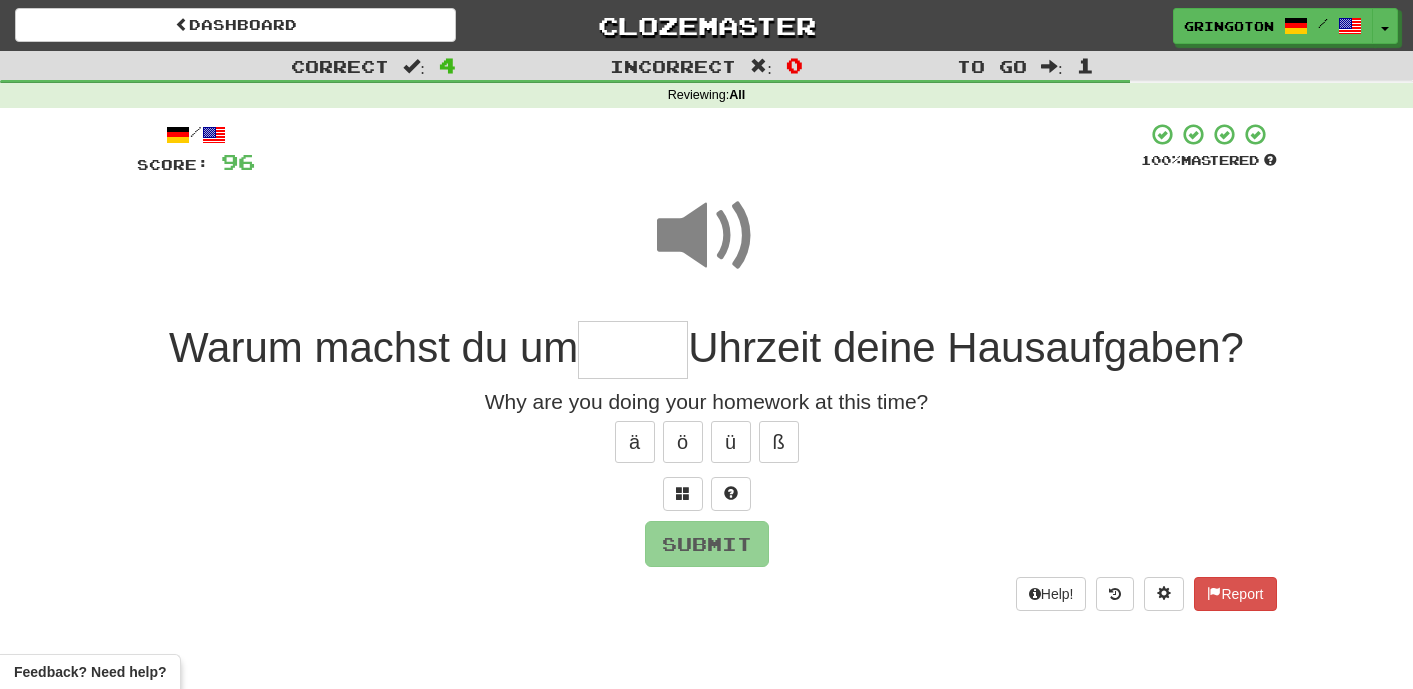 click at bounding box center [633, 350] 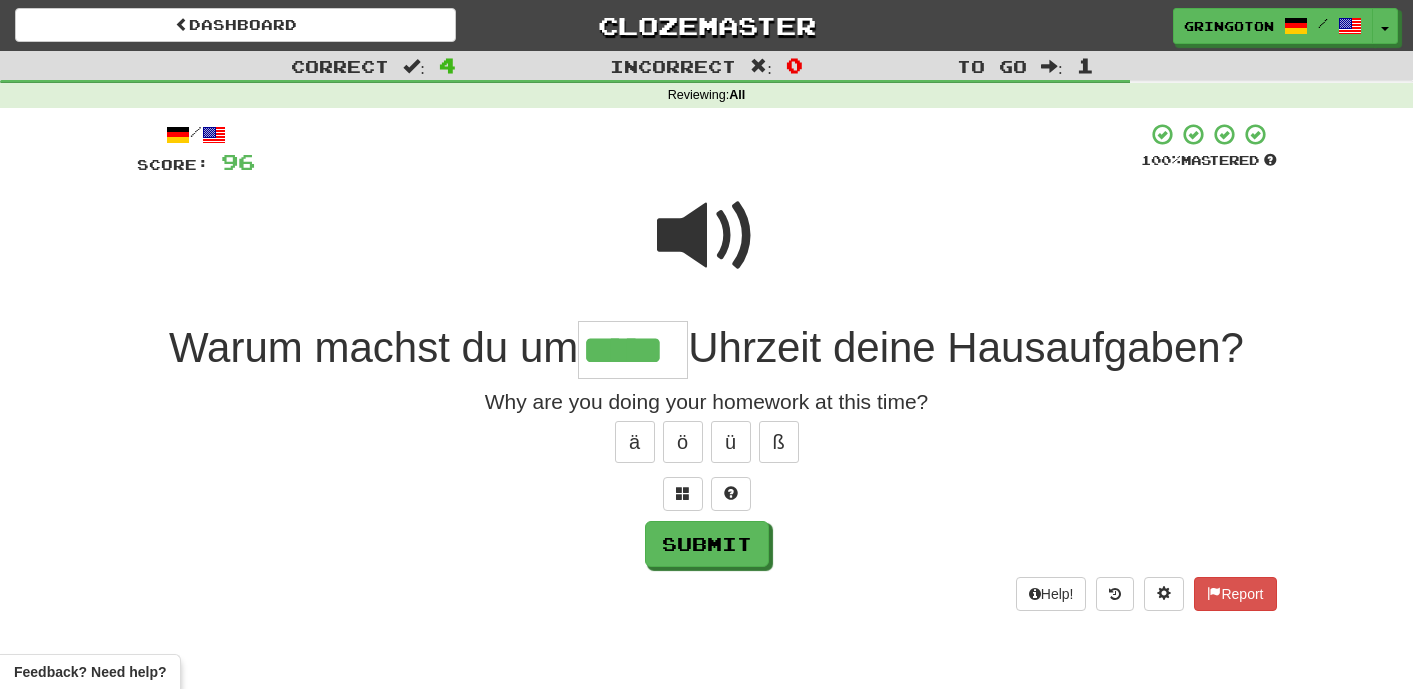 type on "*****" 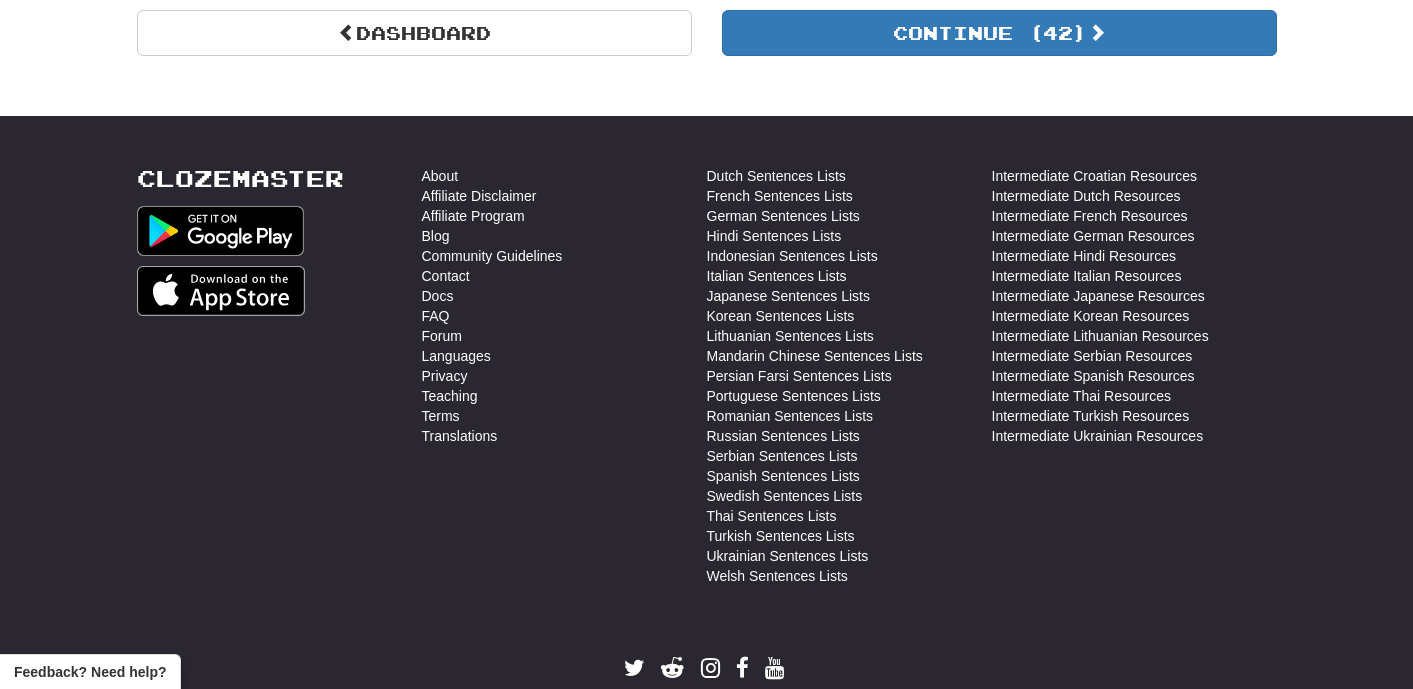 scroll, scrollTop: 1446, scrollLeft: 0, axis: vertical 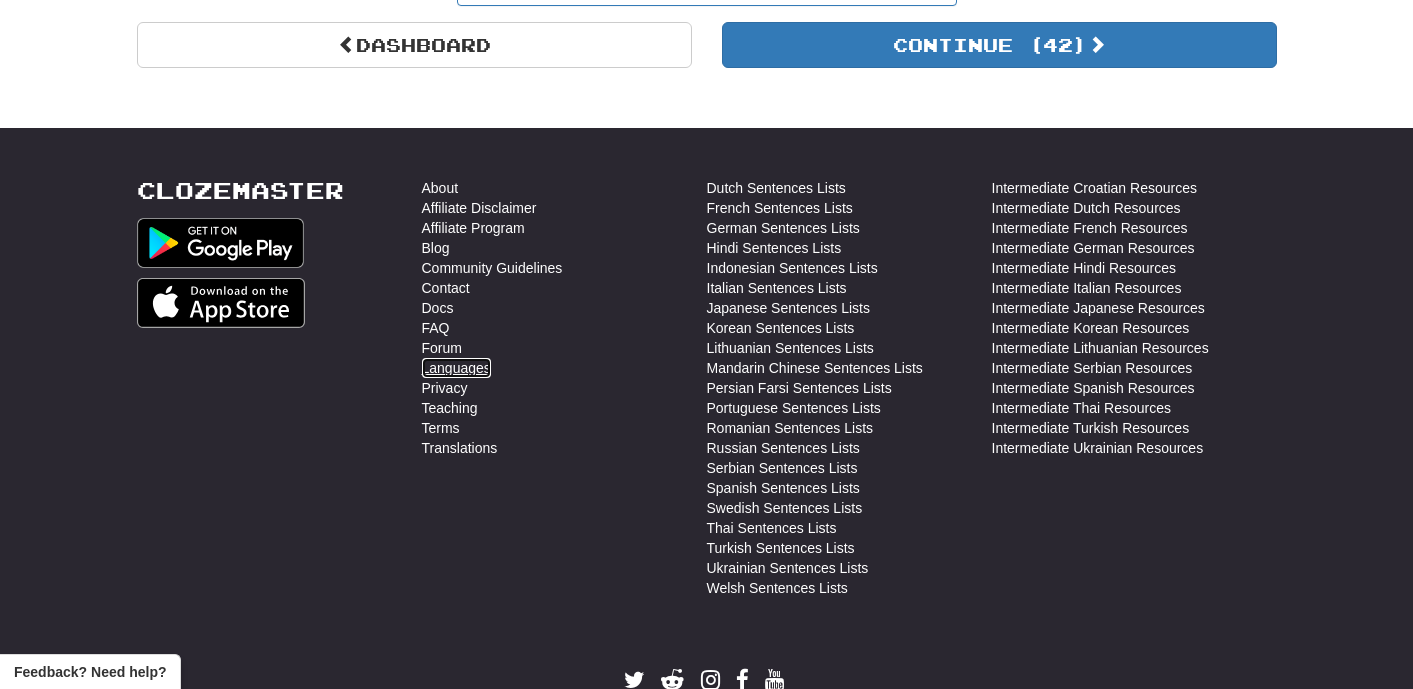 click on "Languages" at bounding box center [456, 368] 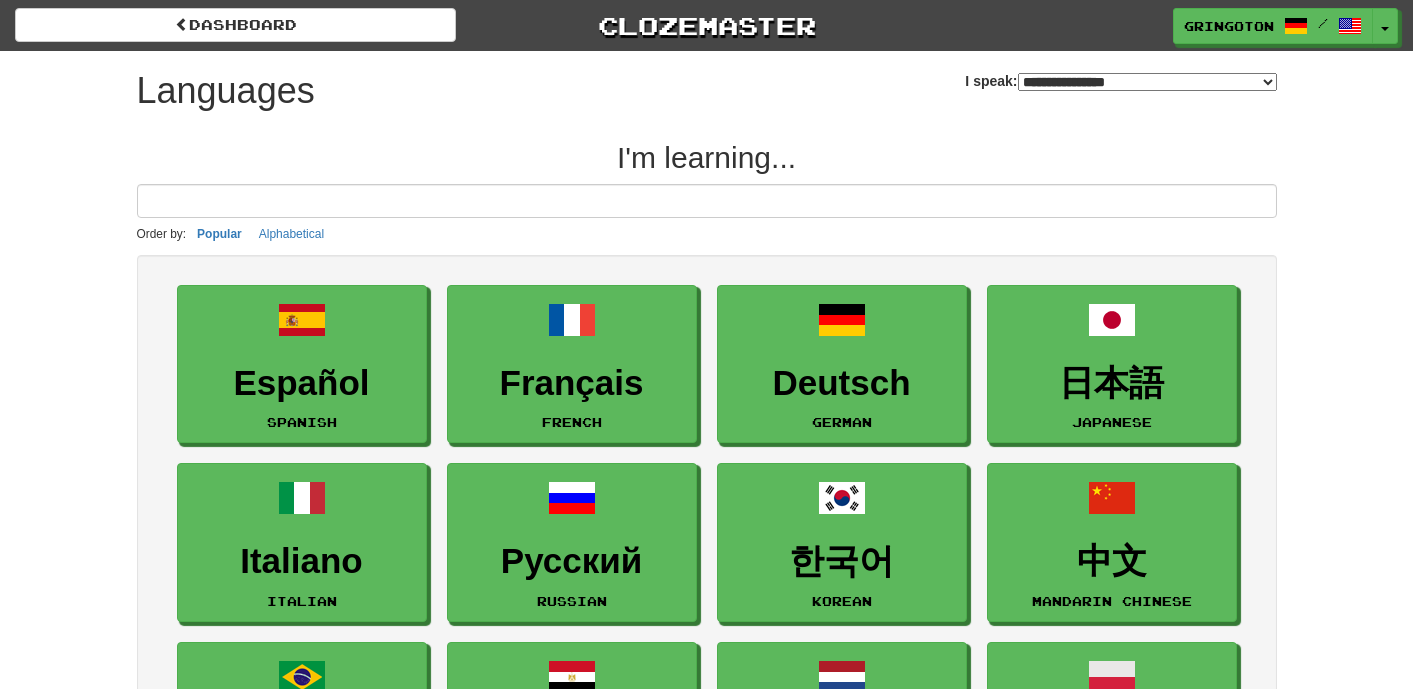 select on "*******" 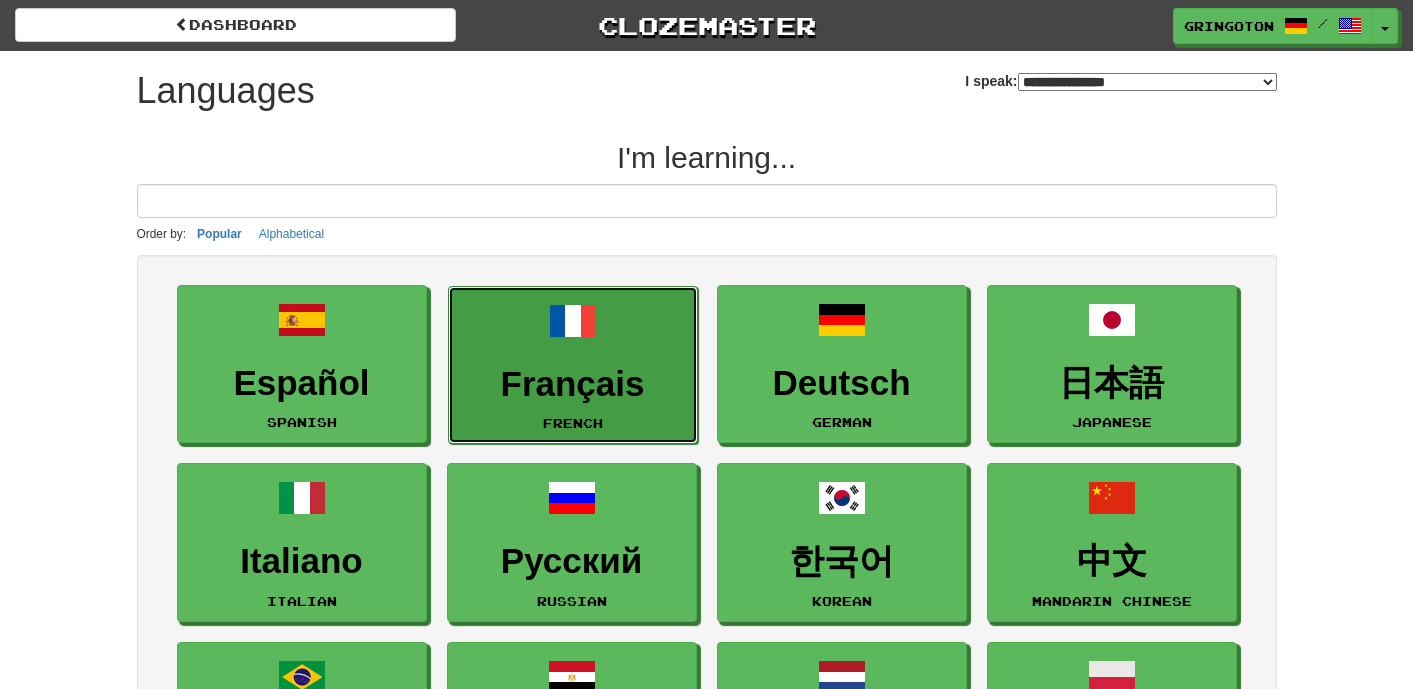 click on "Français" at bounding box center [573, 384] 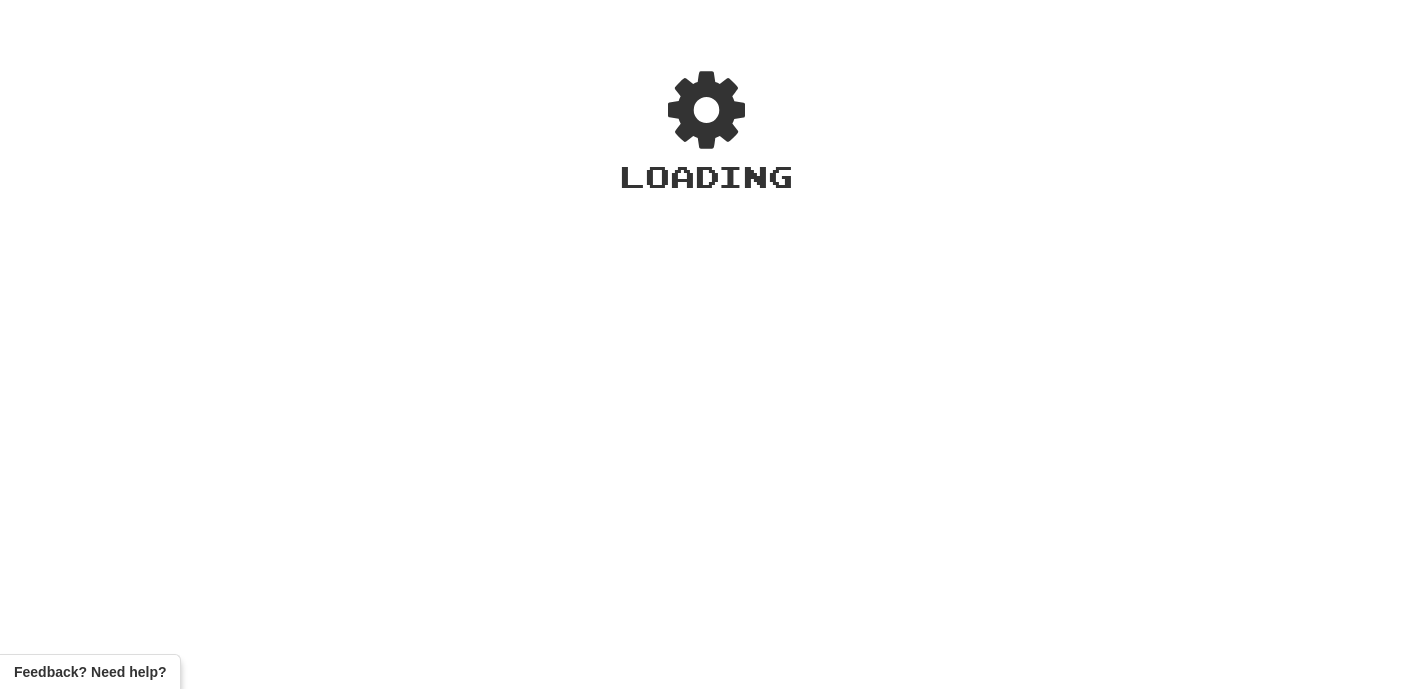 scroll, scrollTop: 0, scrollLeft: 0, axis: both 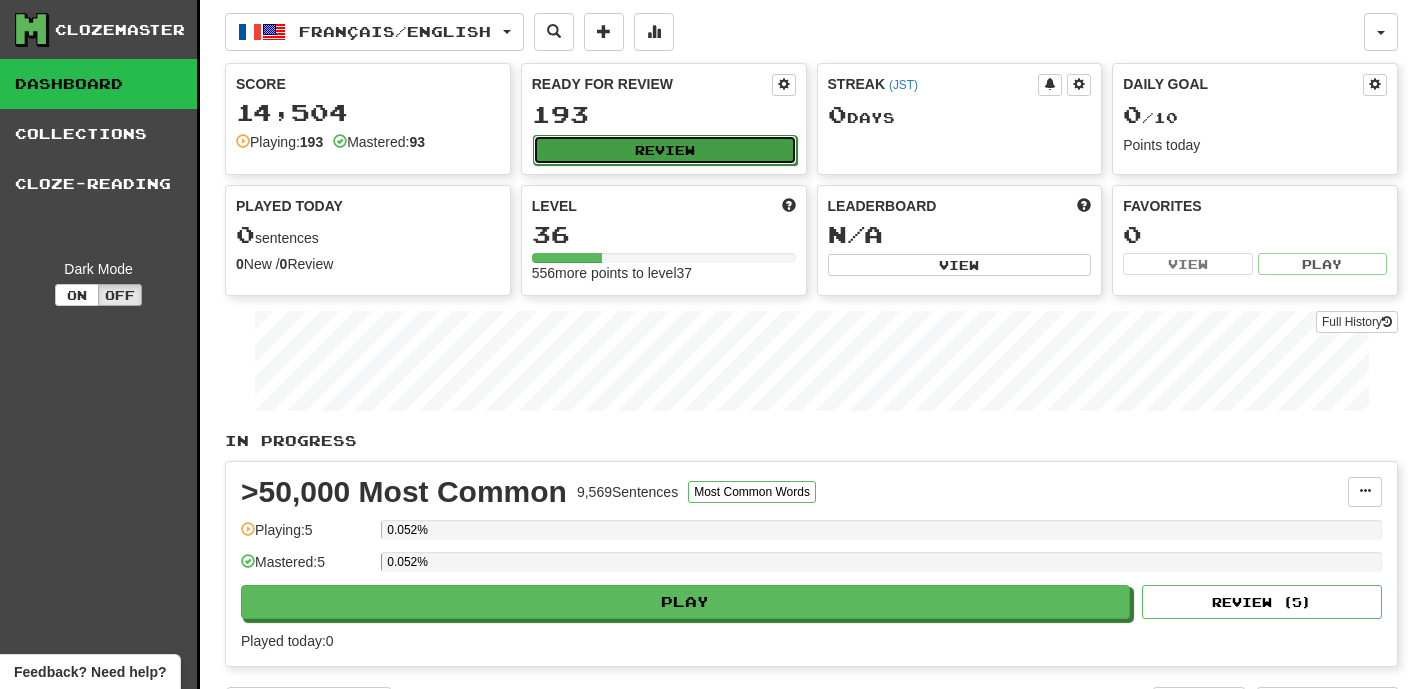 click on "Review" 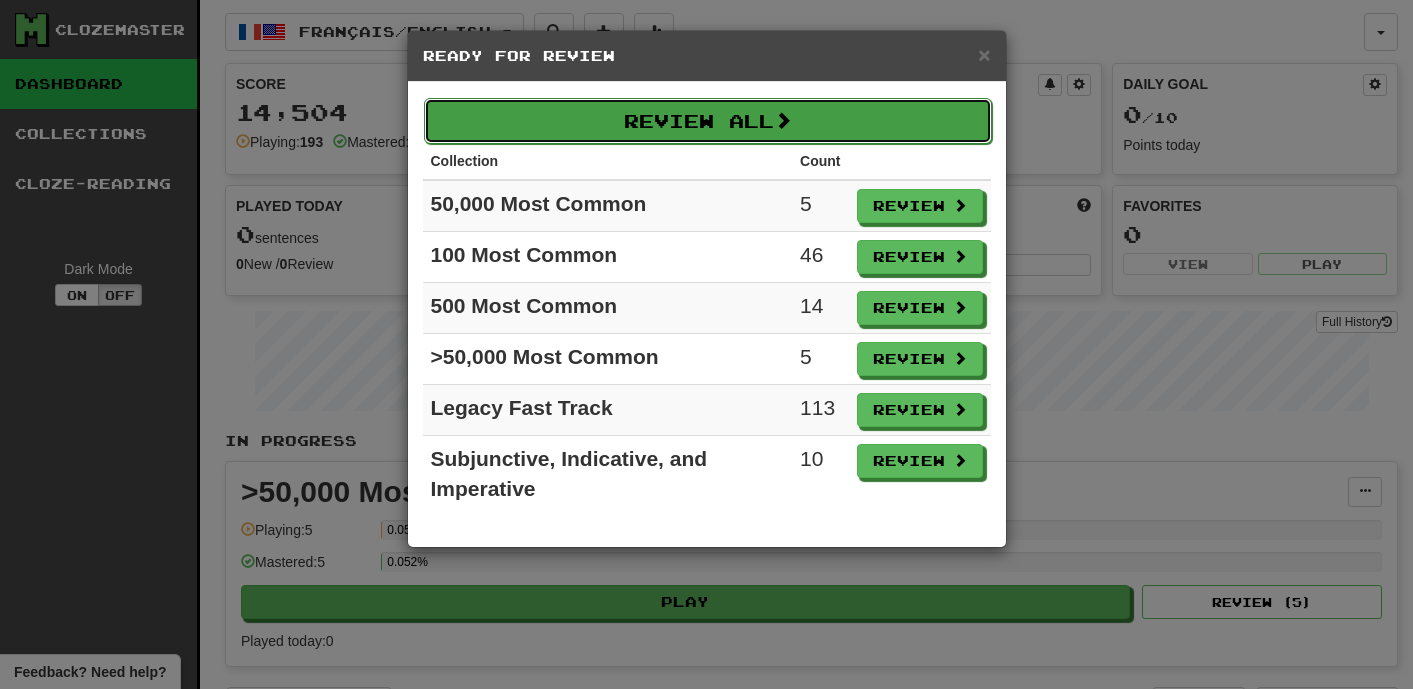 click on "Review All" at bounding box center [708, 121] 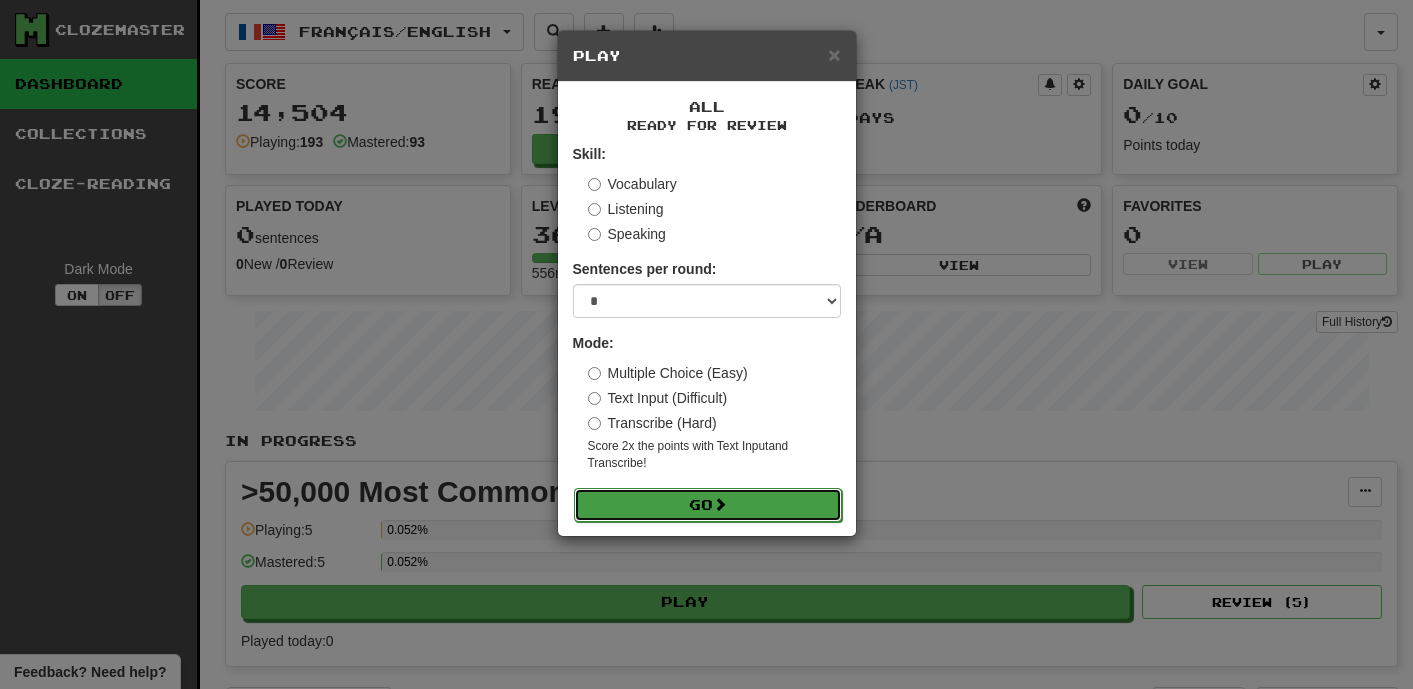 click on "Go" at bounding box center (708, 505) 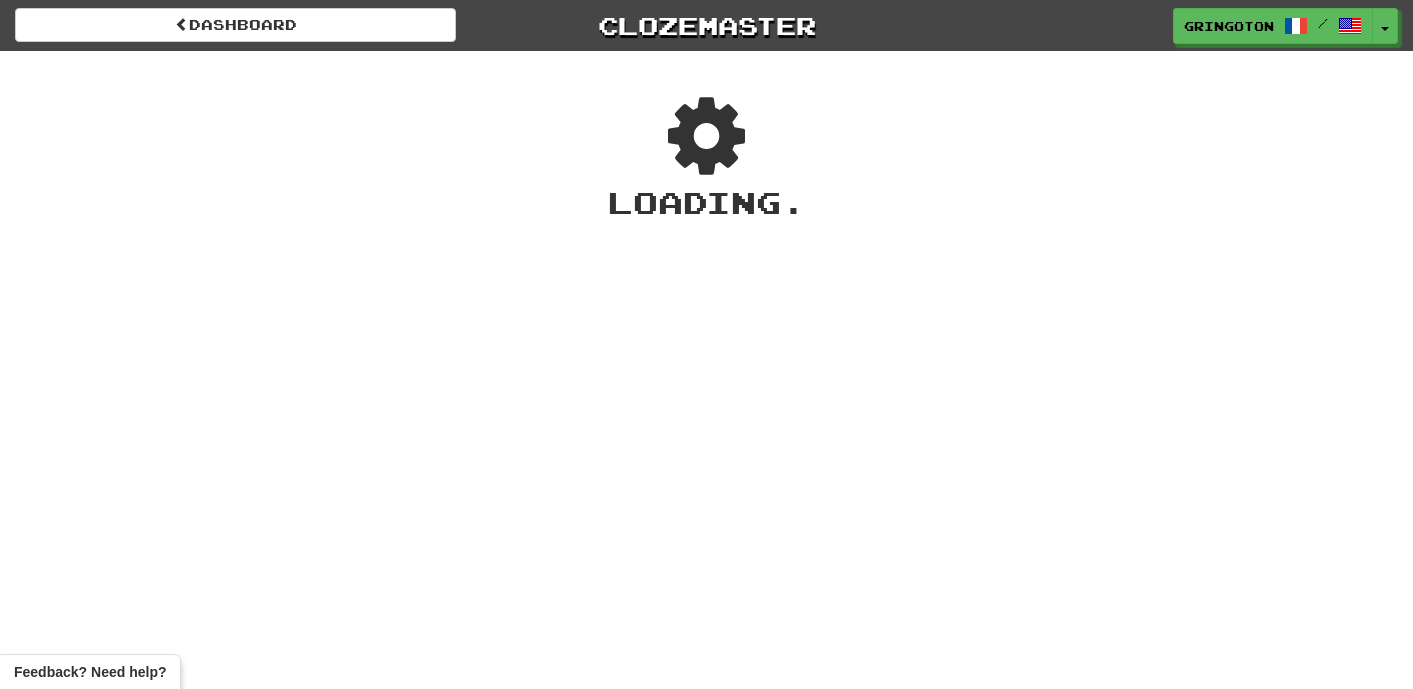 scroll, scrollTop: 0, scrollLeft: 0, axis: both 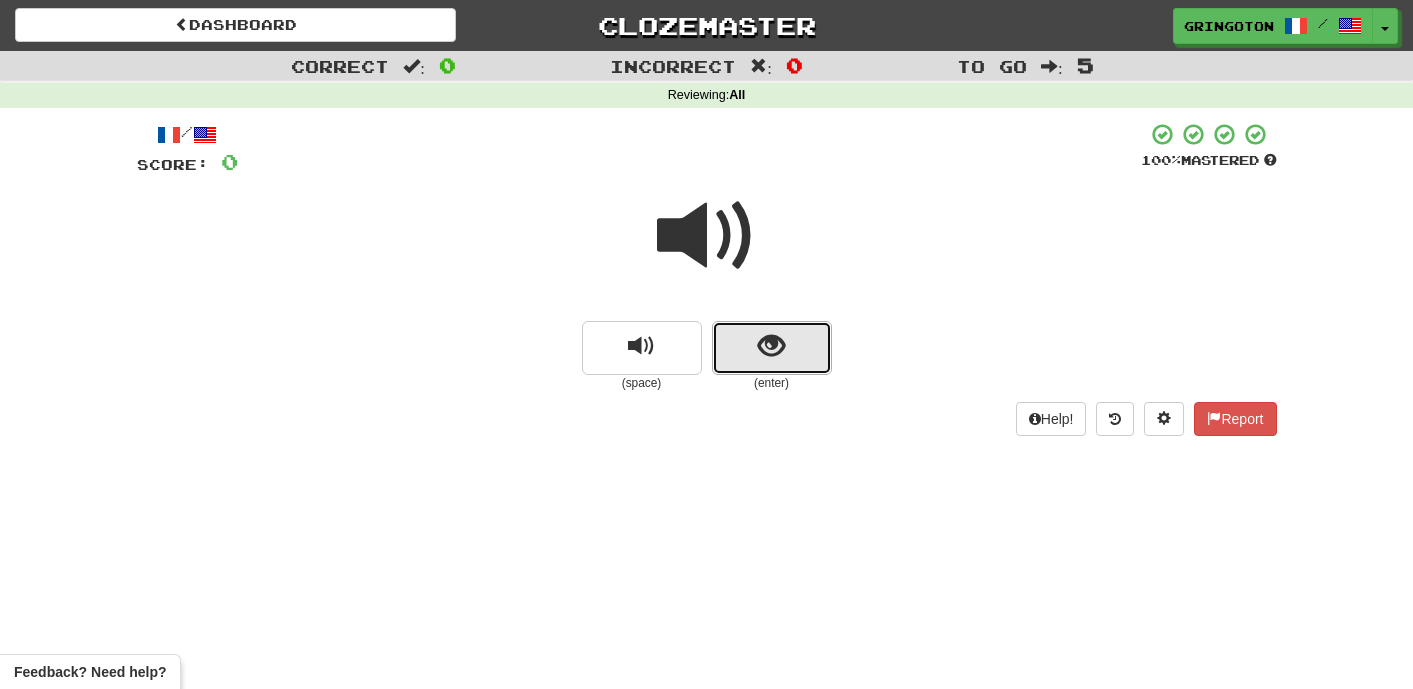 click at bounding box center (772, 348) 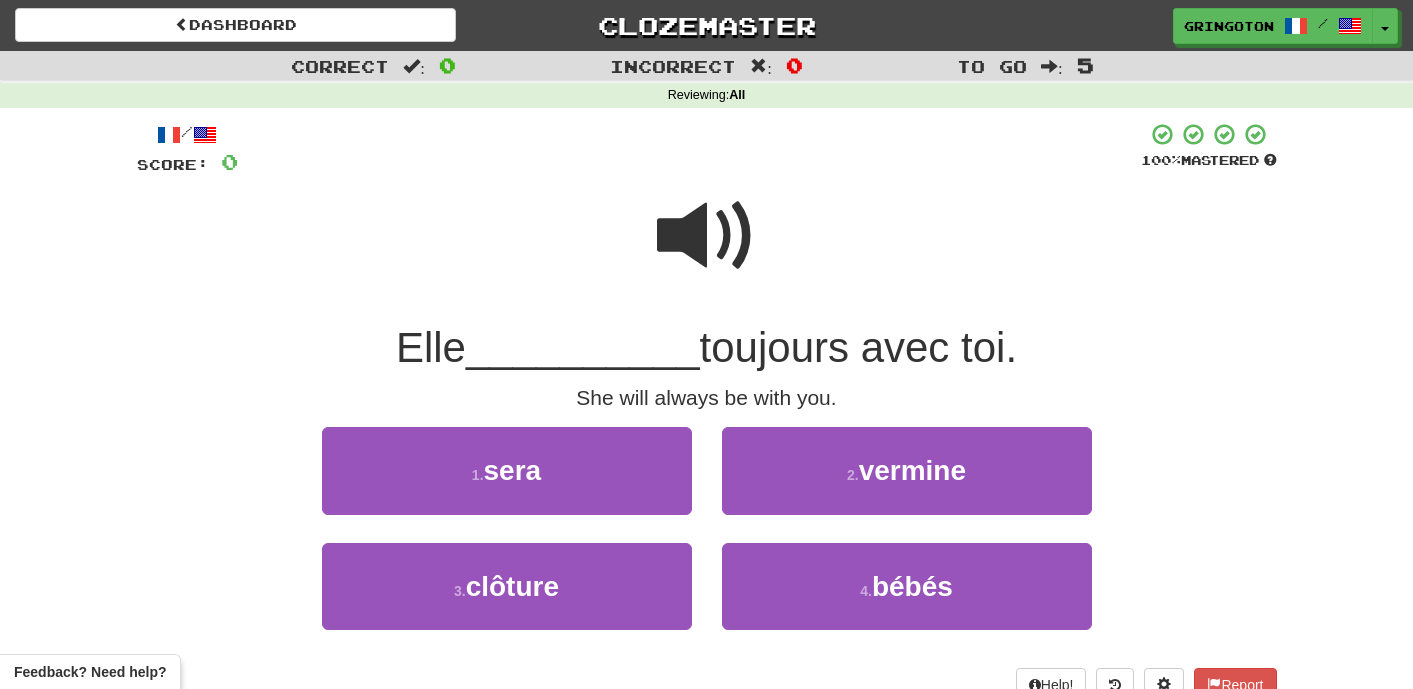 click at bounding box center [707, 236] 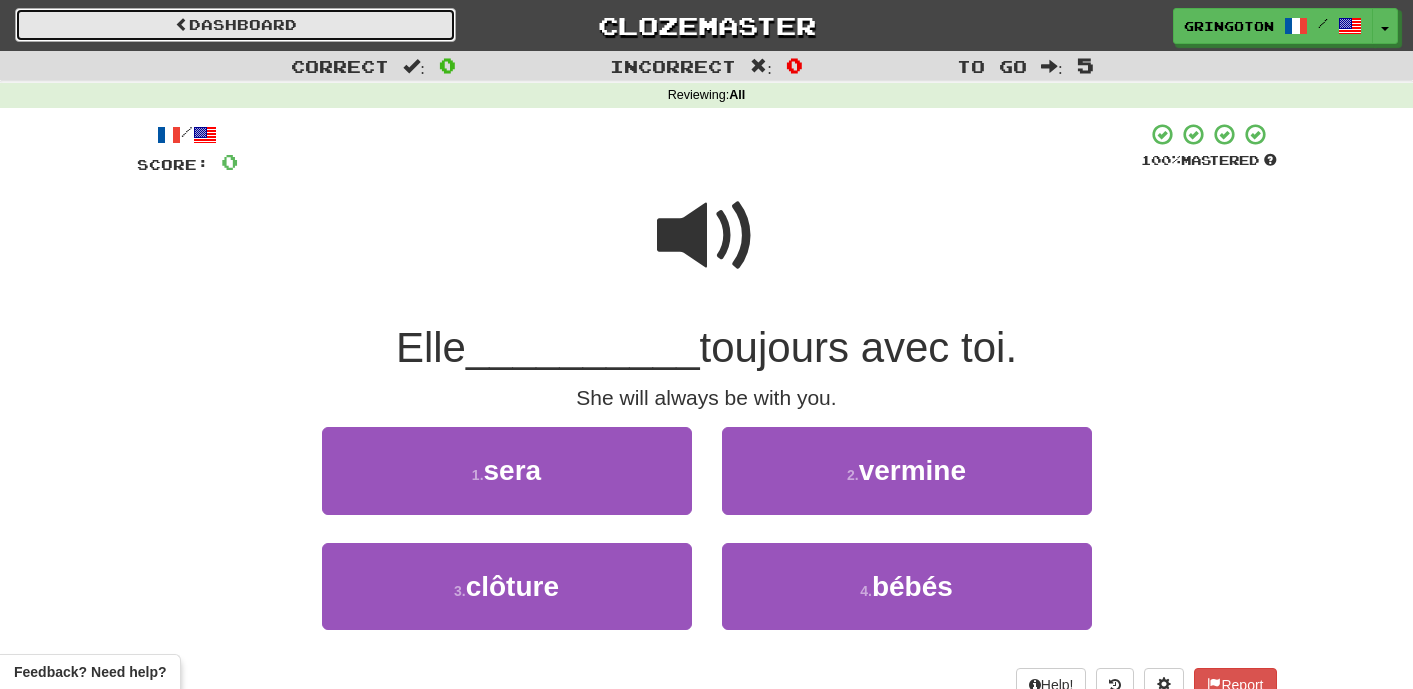 click on "Dashboard" at bounding box center [235, 25] 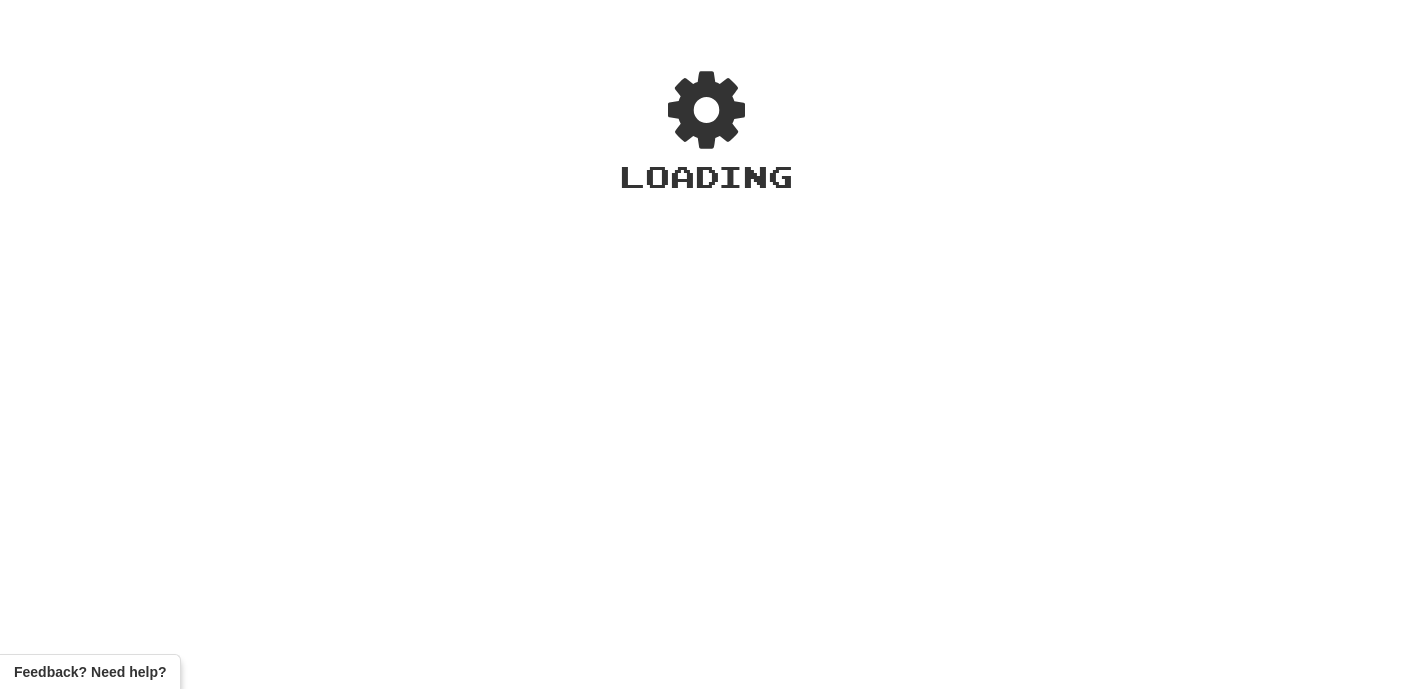 scroll, scrollTop: 0, scrollLeft: 0, axis: both 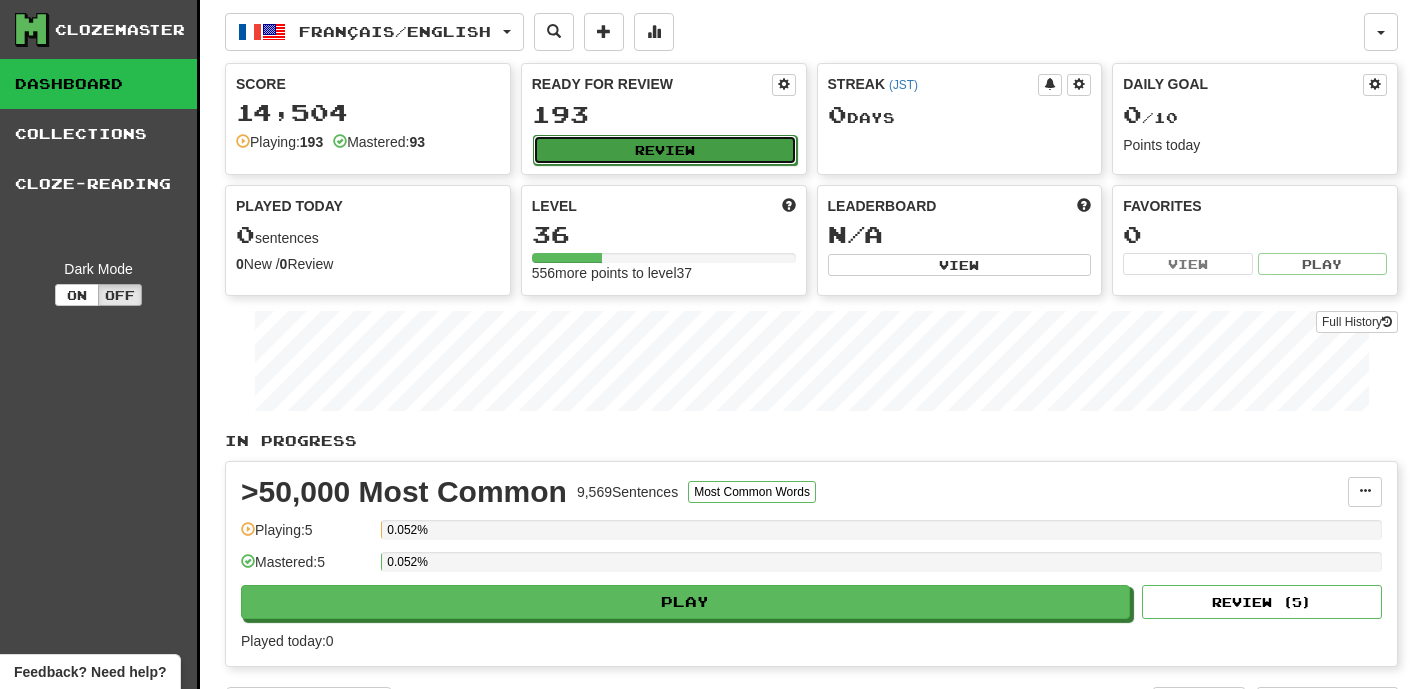 click on "Review" 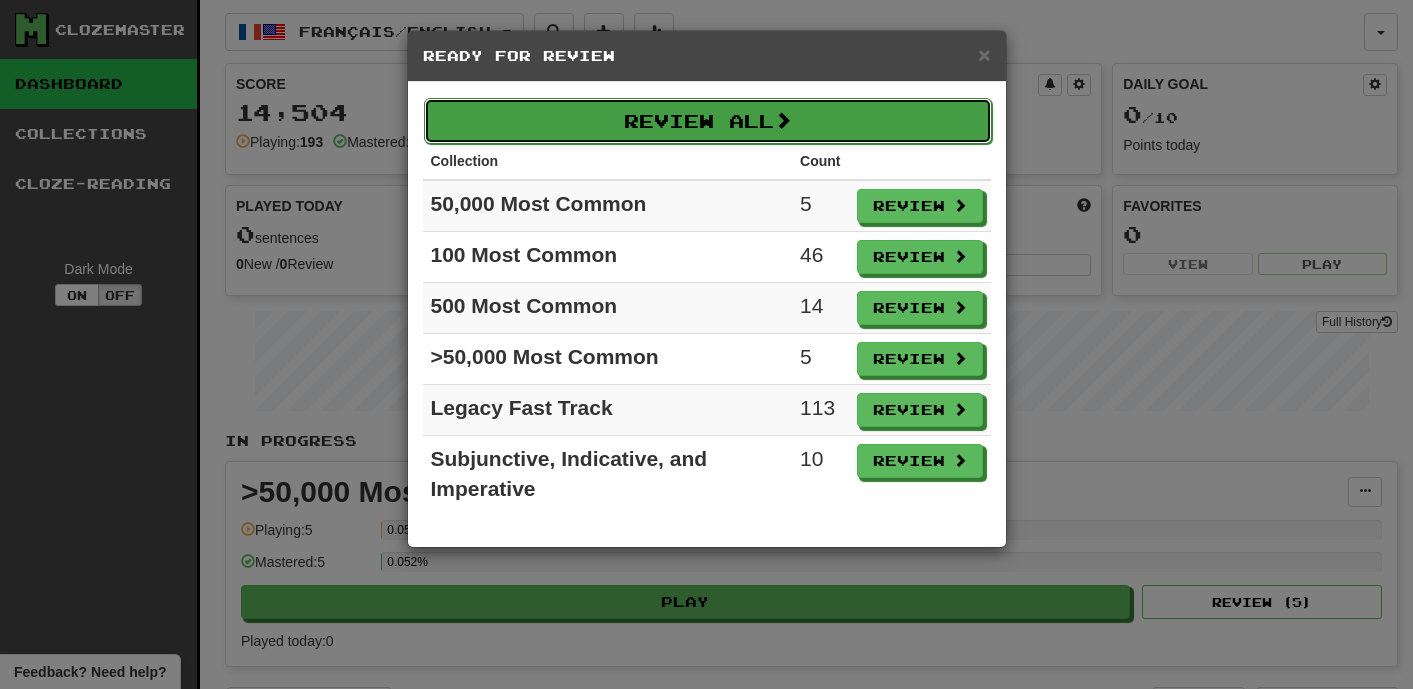 click on "Review All" at bounding box center (708, 121) 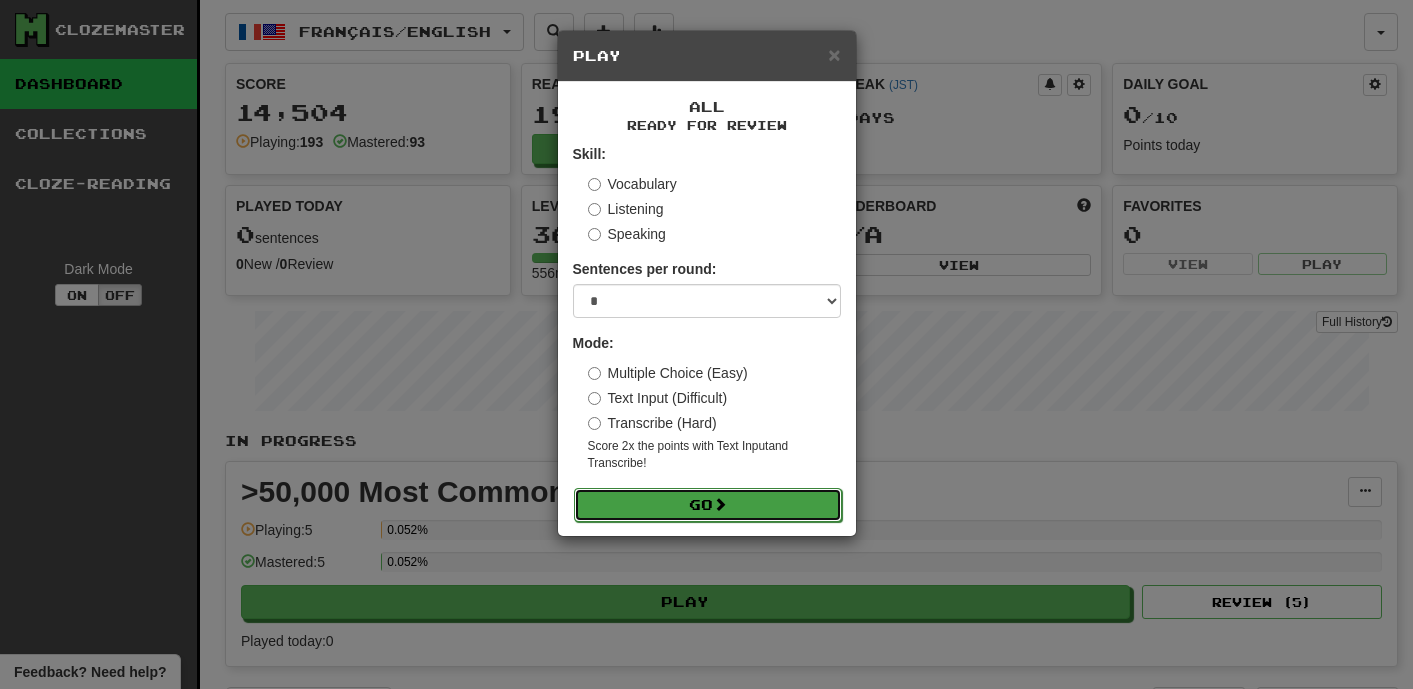 click on "Go" at bounding box center [708, 505] 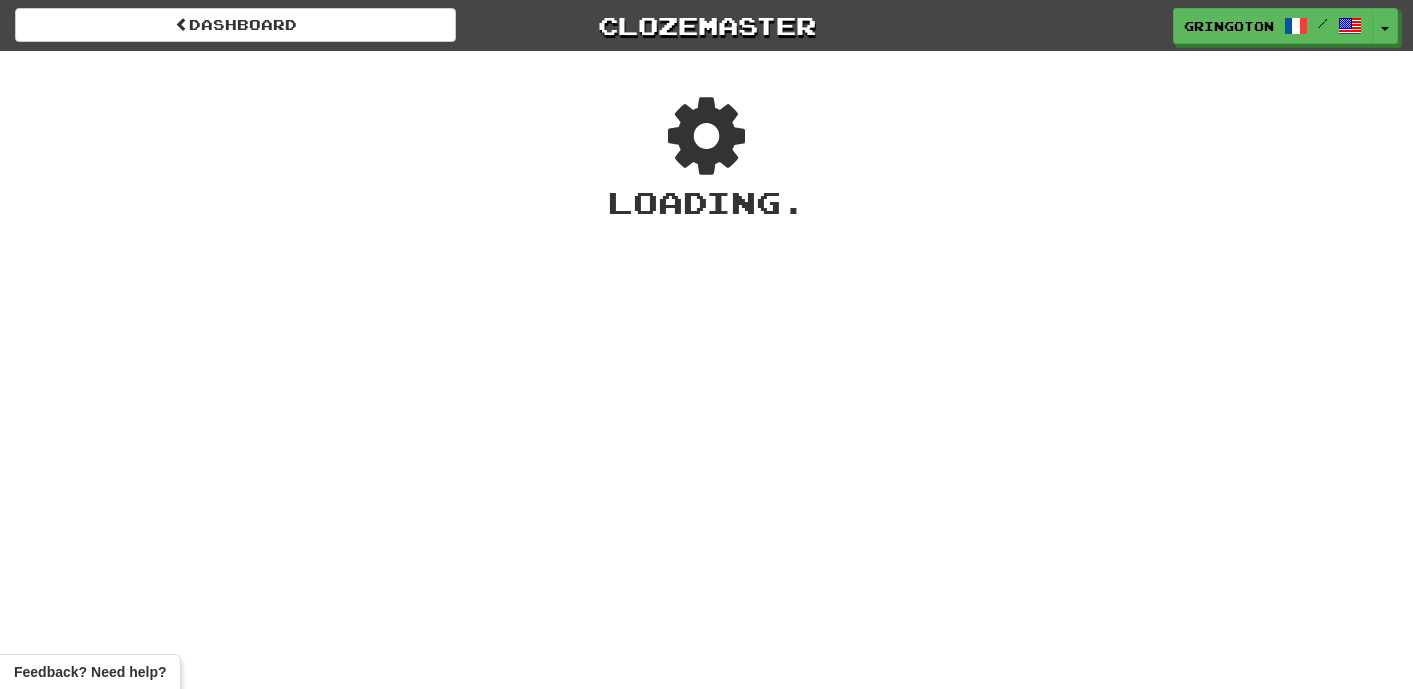 scroll, scrollTop: 0, scrollLeft: 0, axis: both 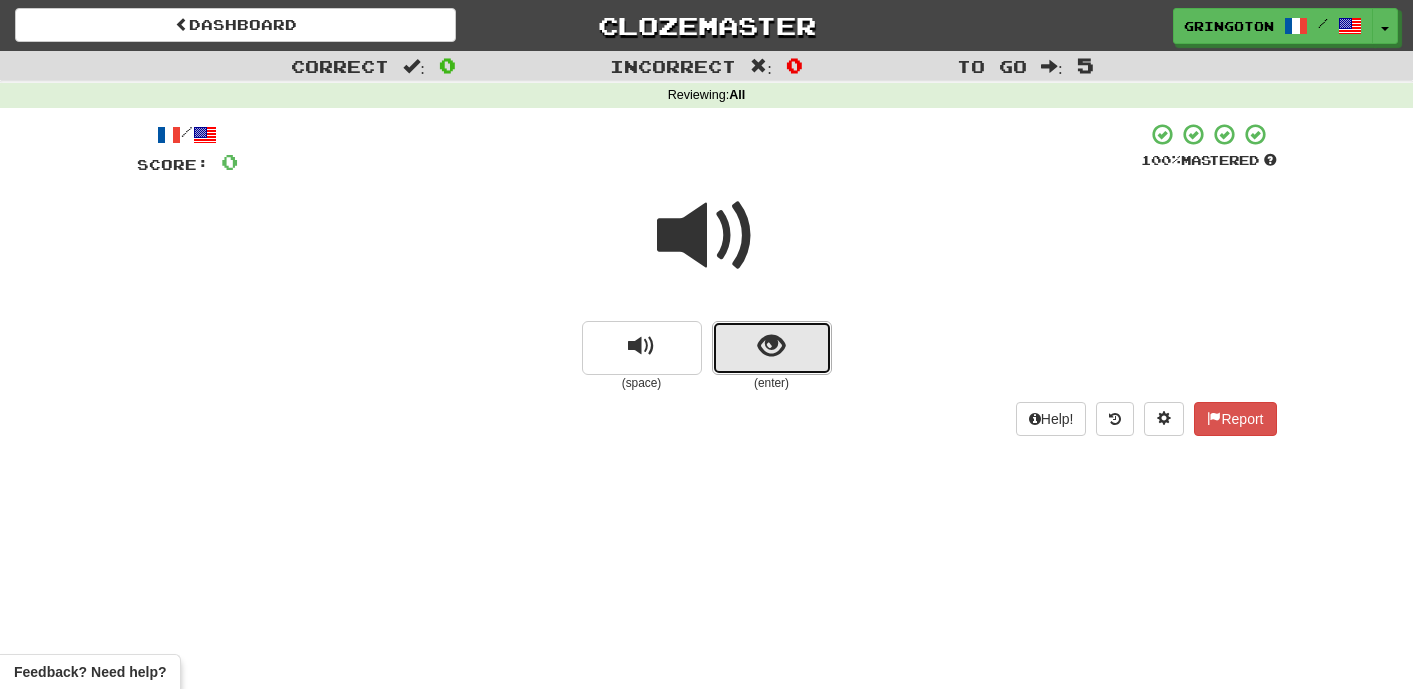 click at bounding box center (771, 346) 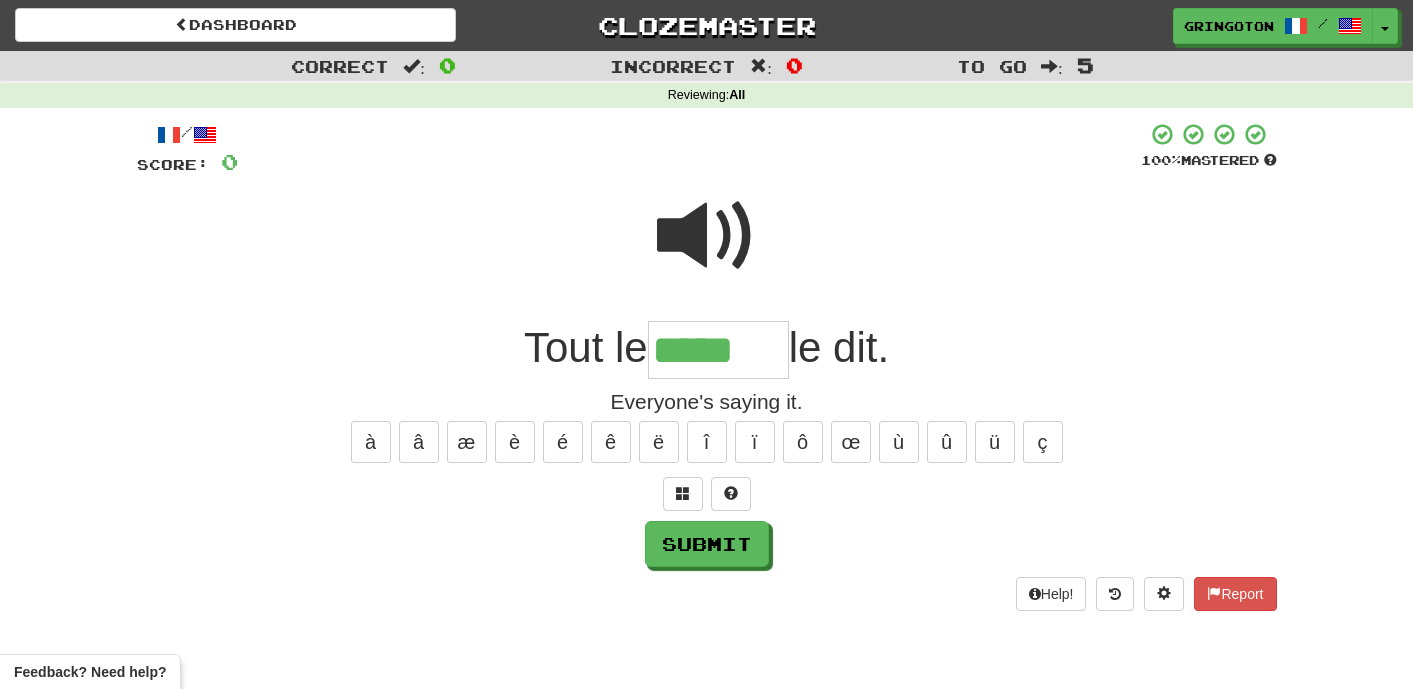 type on "*****" 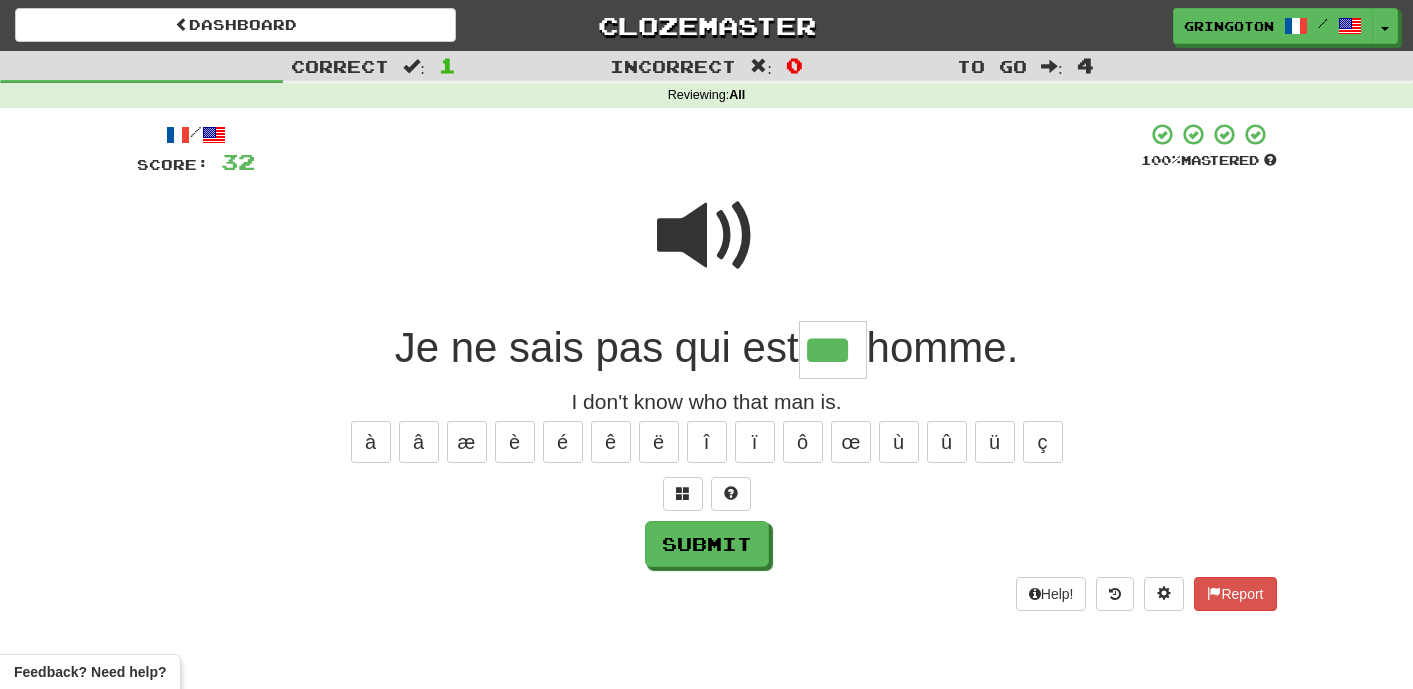 type on "***" 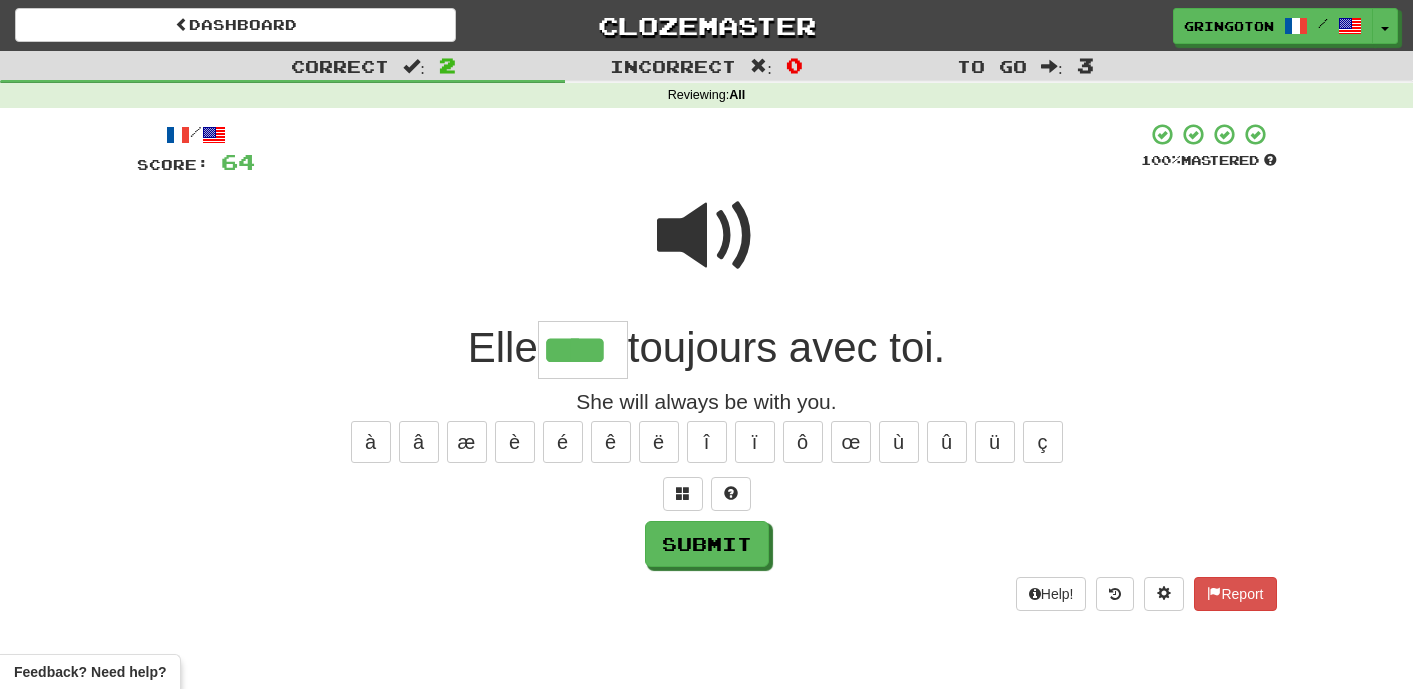 type on "****" 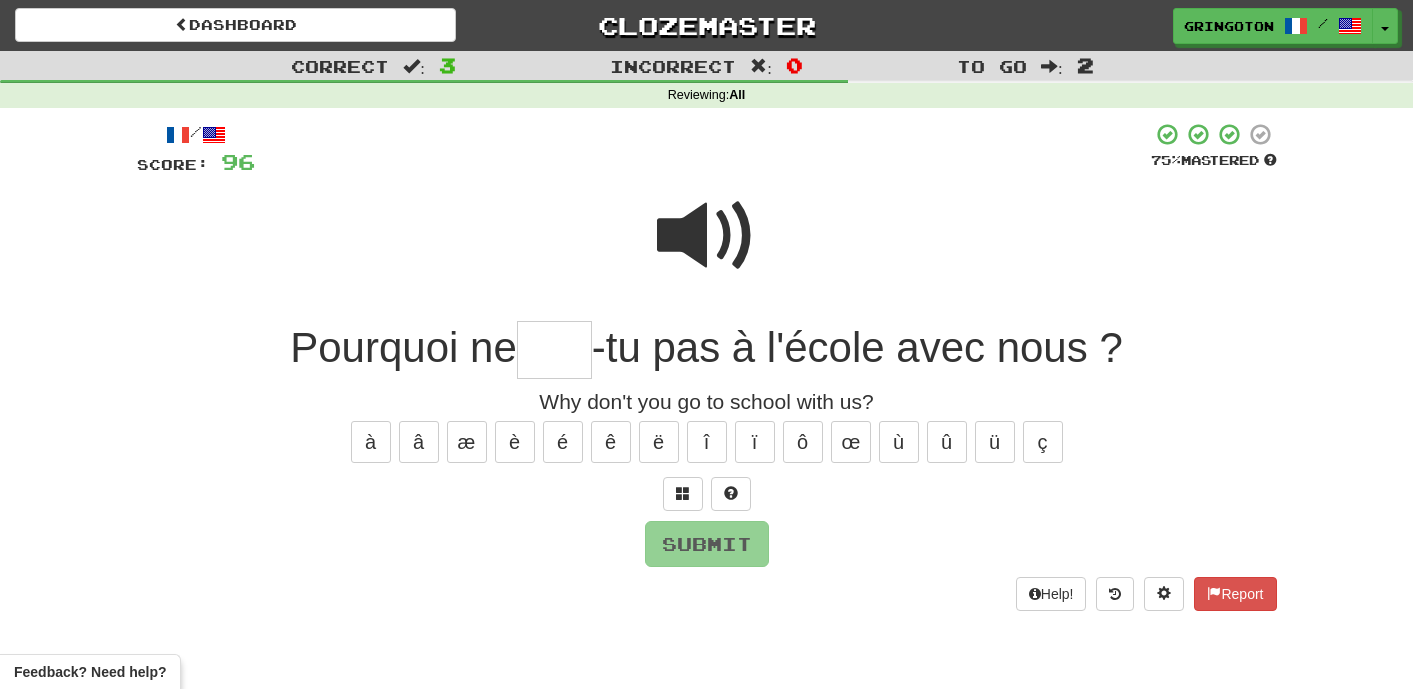 type on "*" 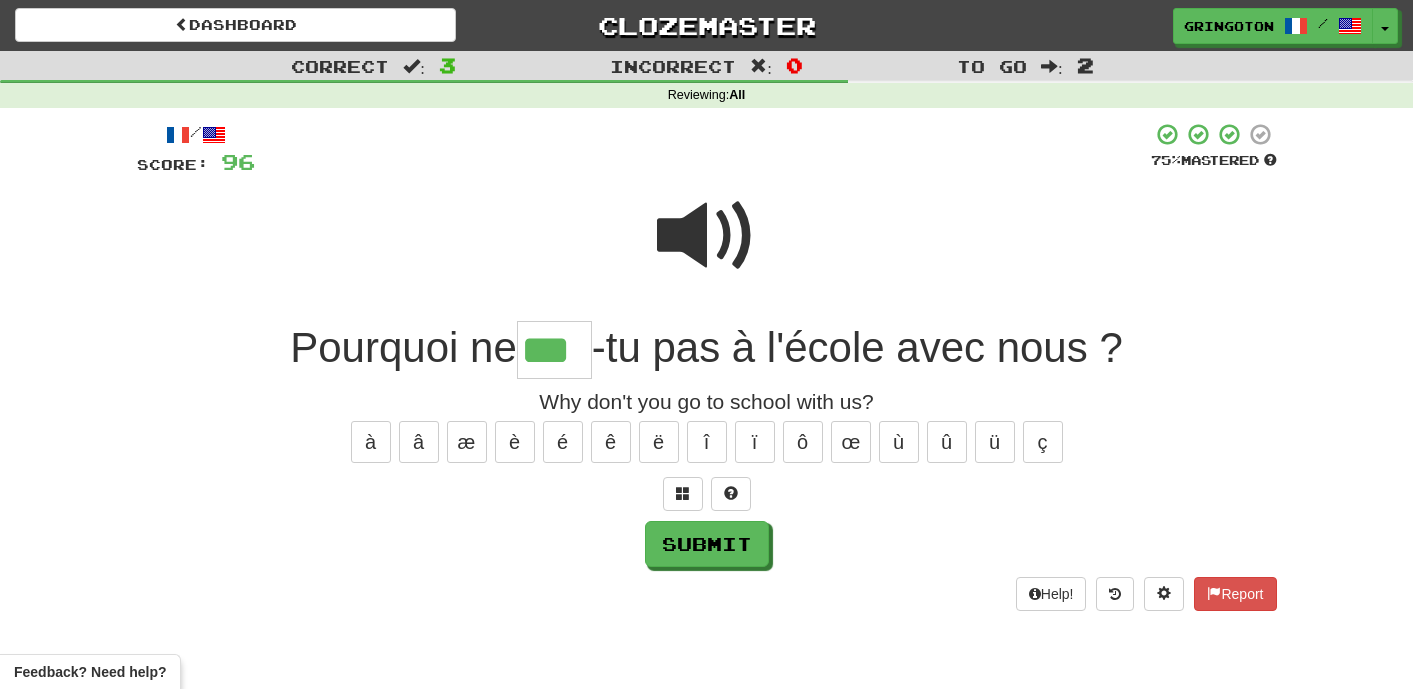 type on "***" 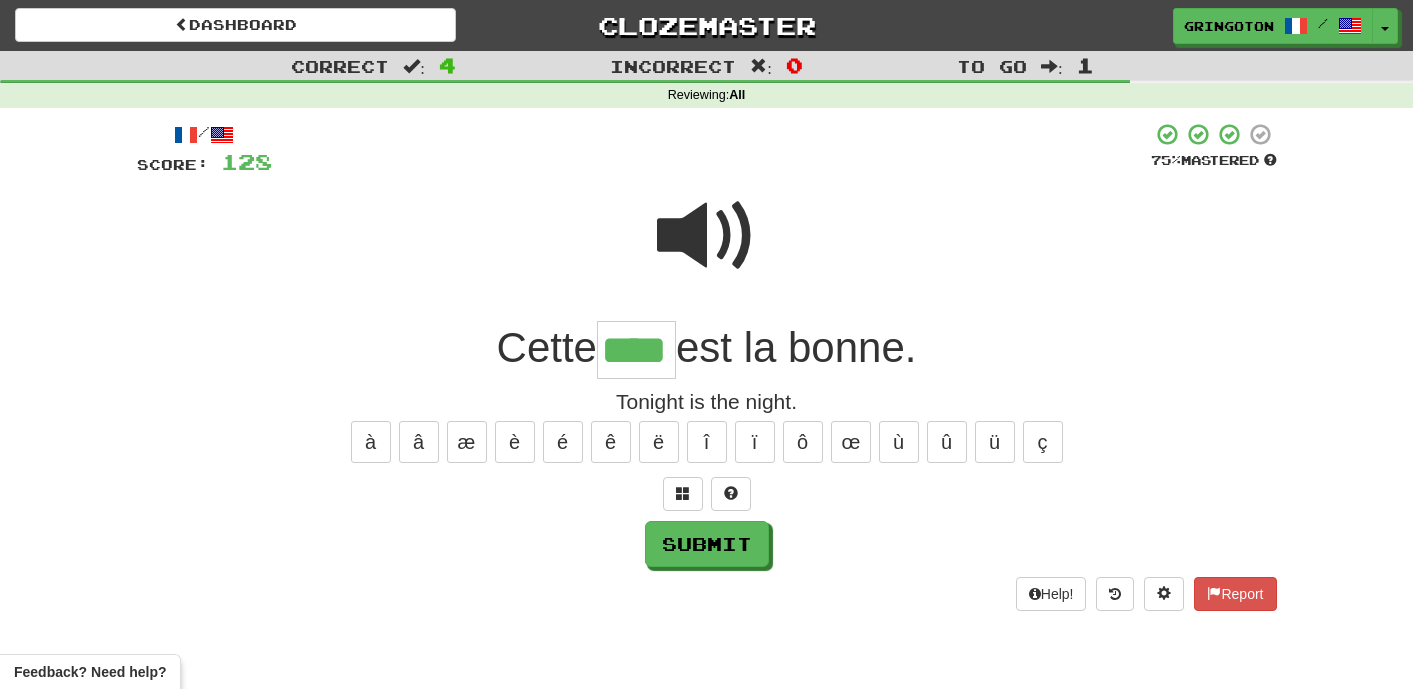 type on "****" 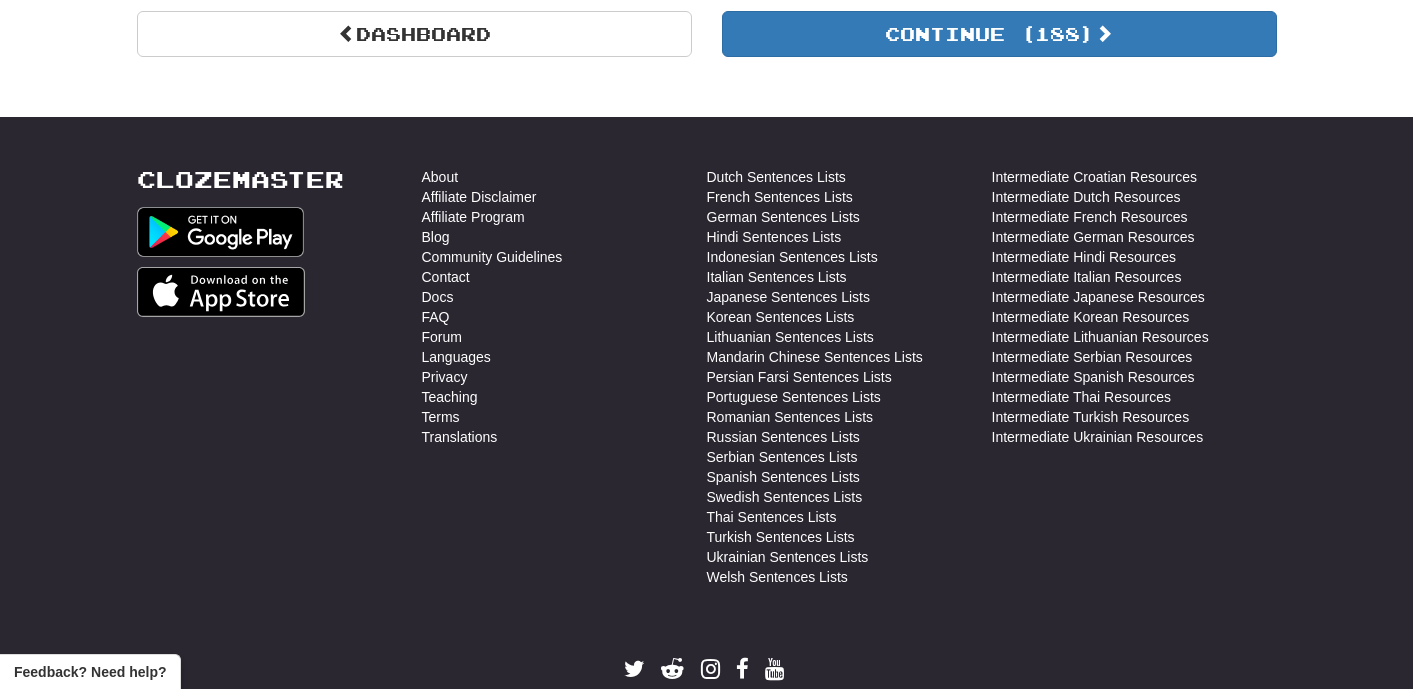 scroll, scrollTop: 1500, scrollLeft: 0, axis: vertical 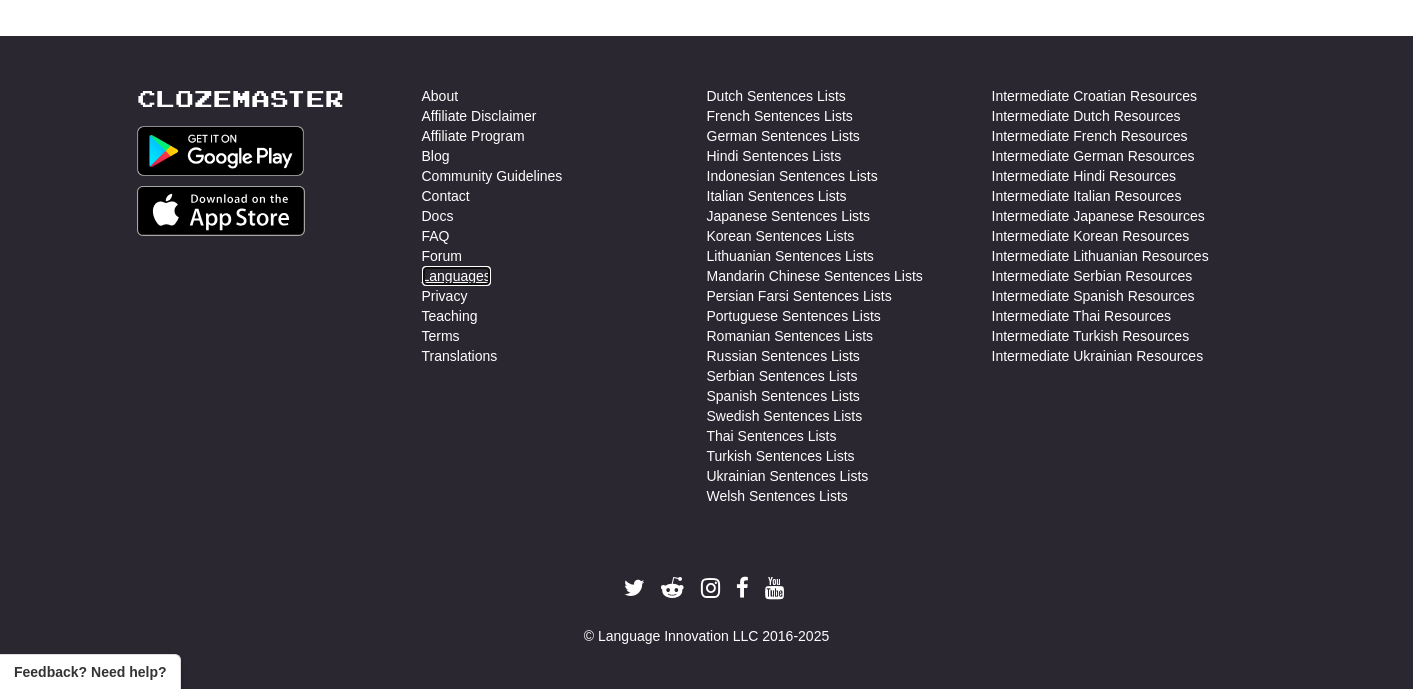 click on "Languages" at bounding box center [456, 276] 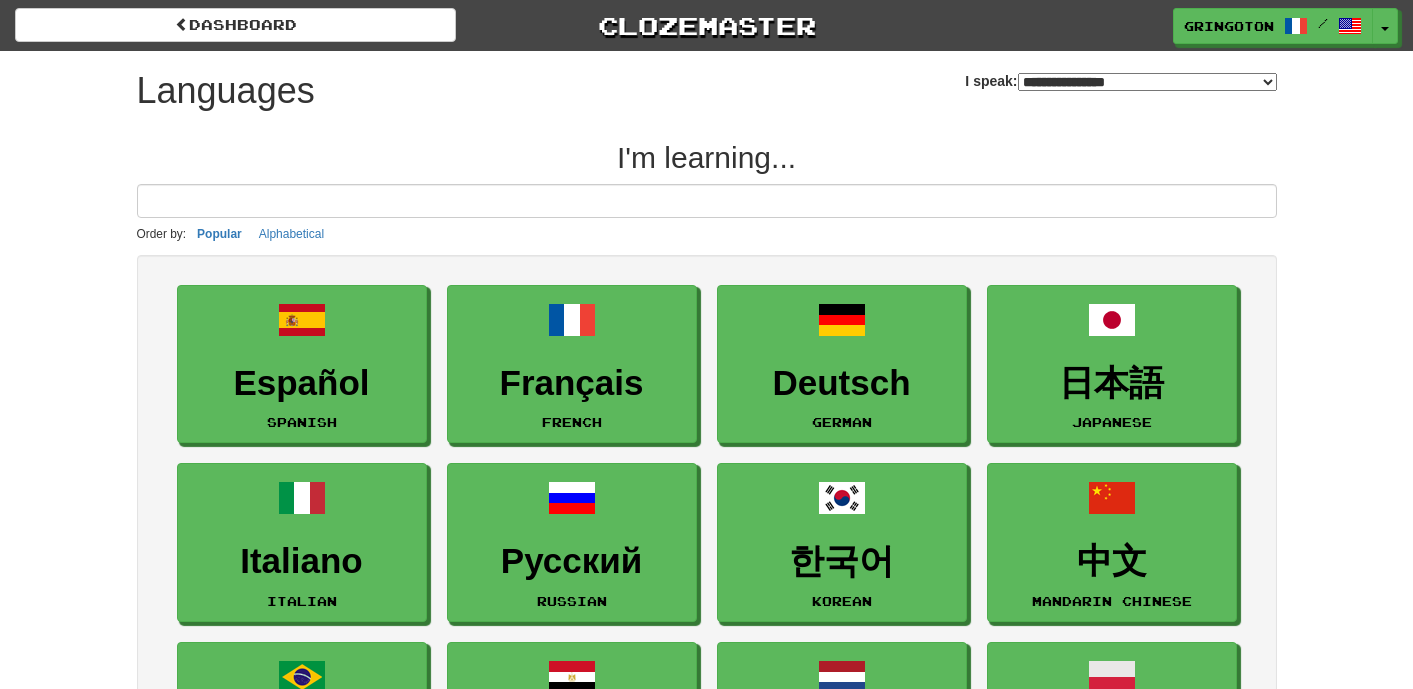 select on "*******" 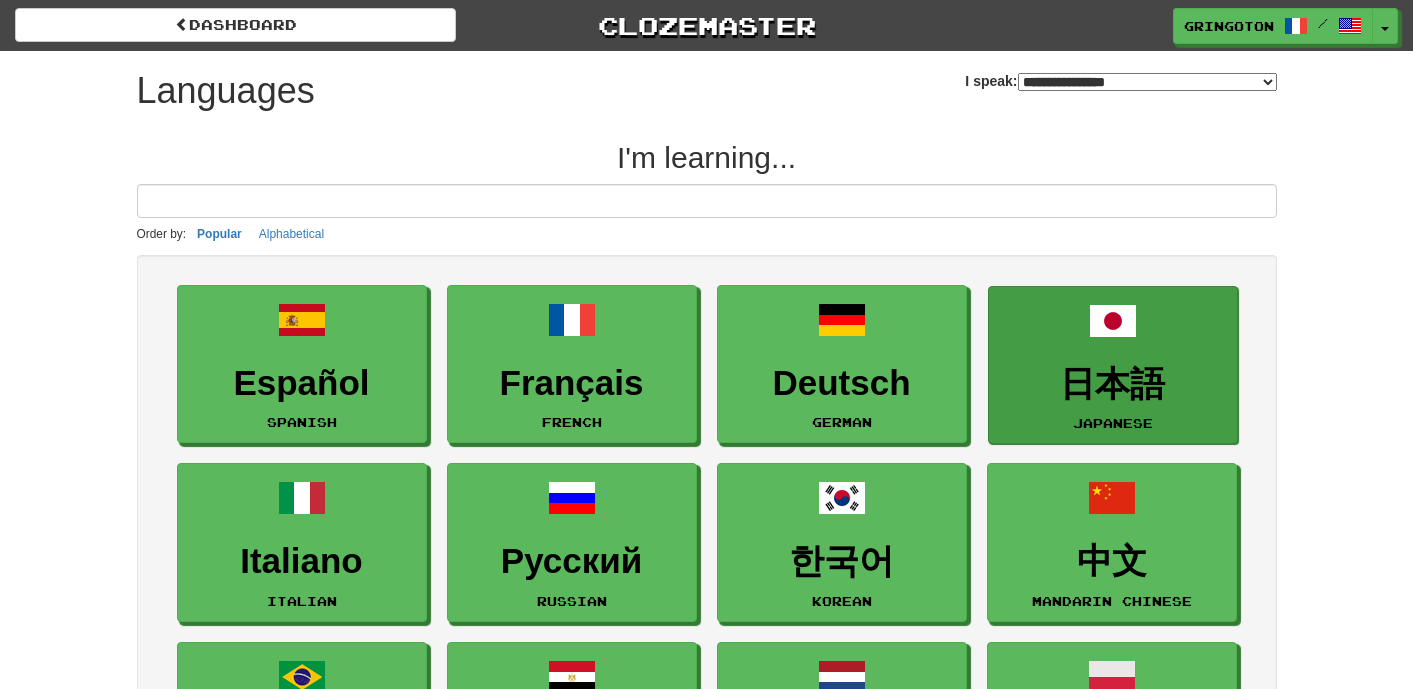 scroll, scrollTop: 23, scrollLeft: 0, axis: vertical 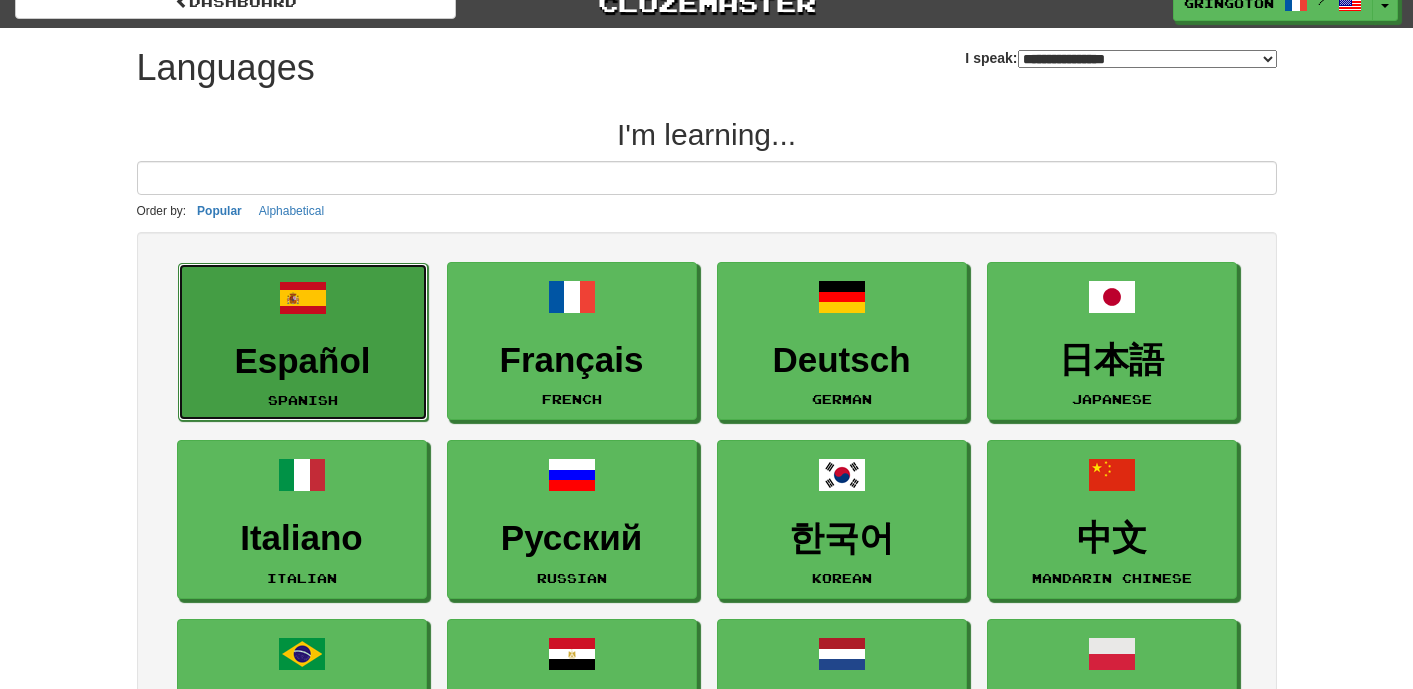 click on "Español" at bounding box center (303, 361) 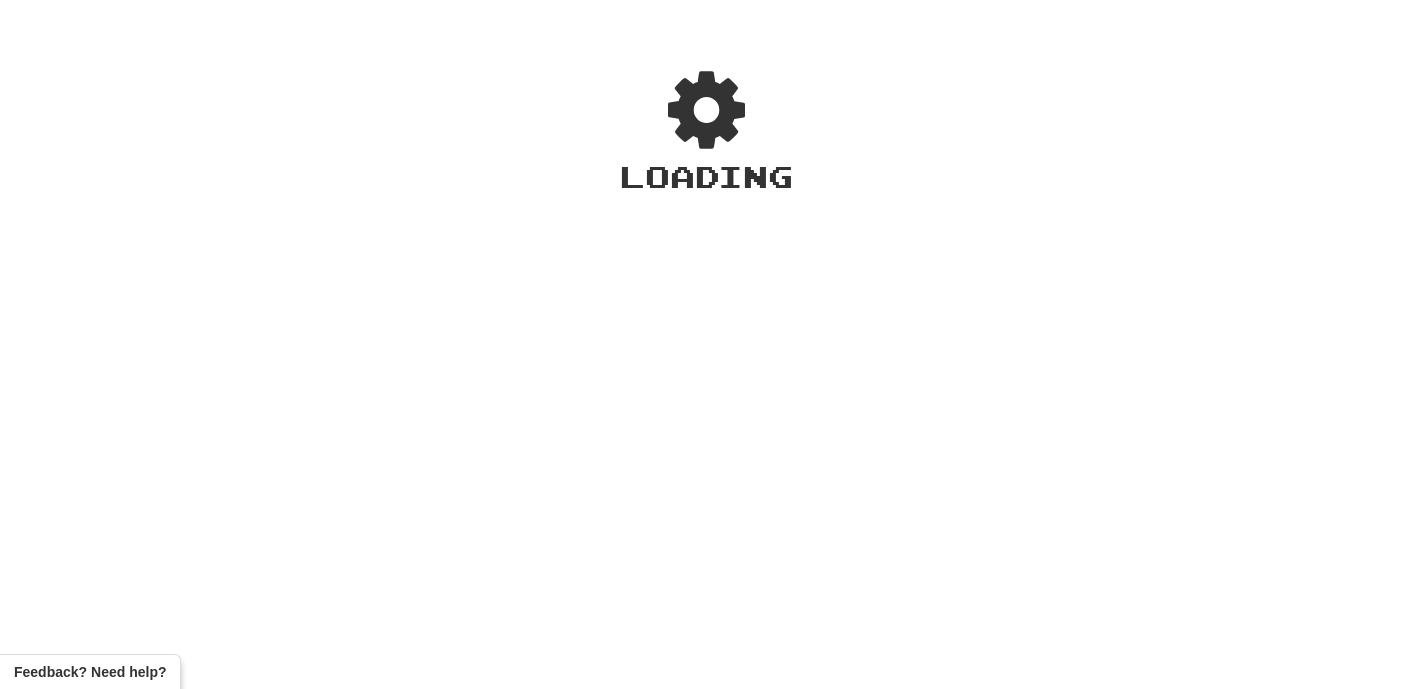 scroll, scrollTop: 0, scrollLeft: 0, axis: both 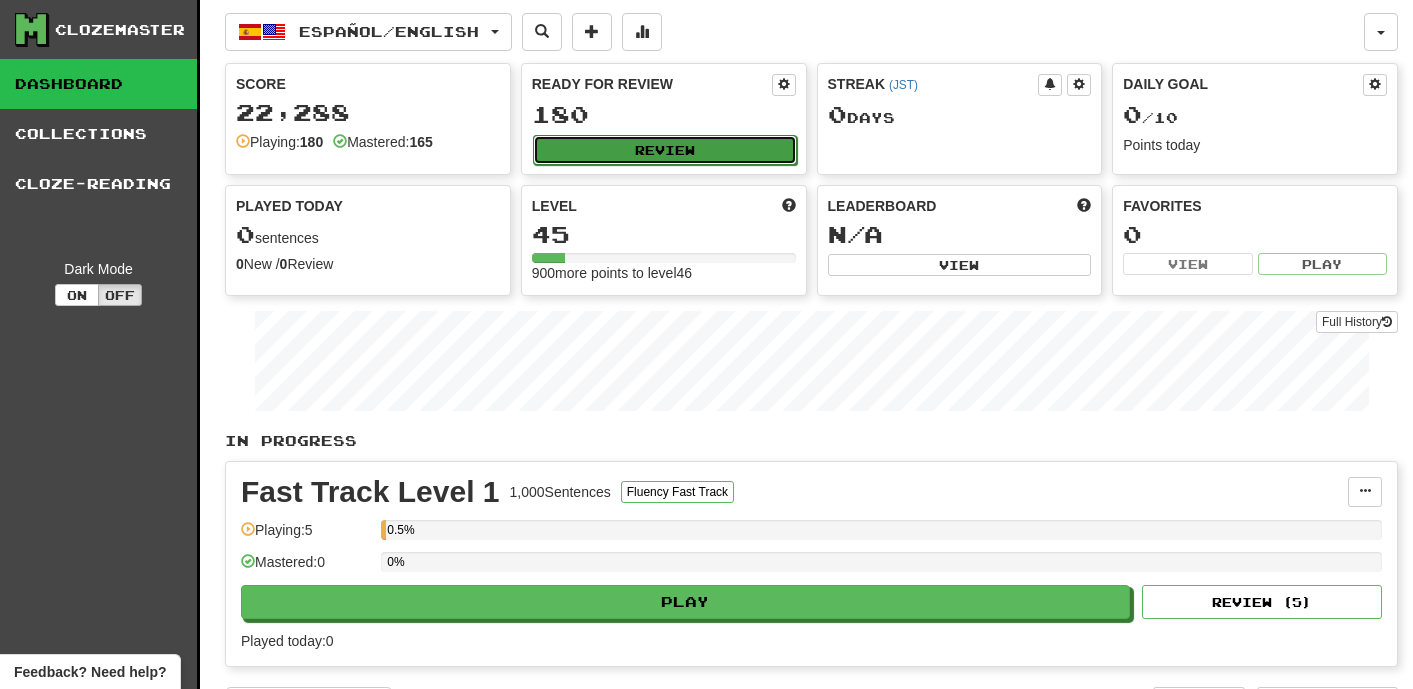 click on "Review" at bounding box center (665, 150) 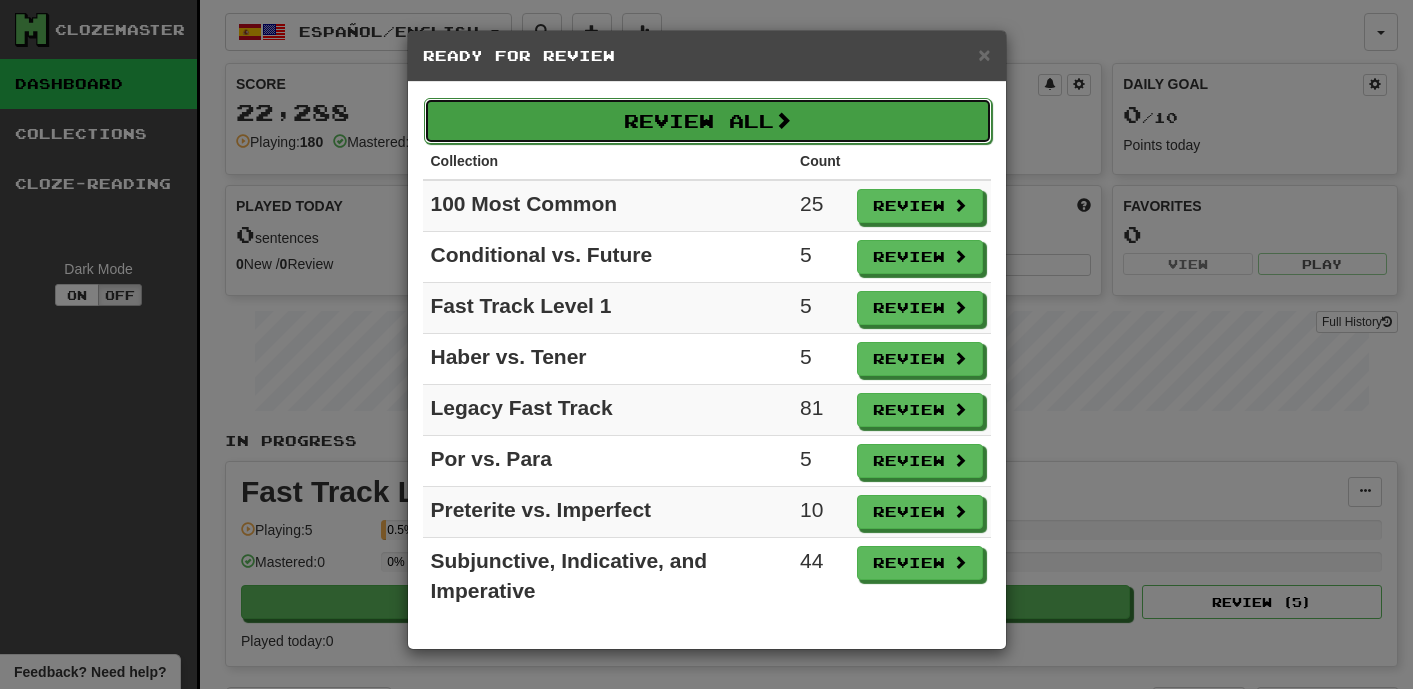 click on "Review All" at bounding box center [708, 121] 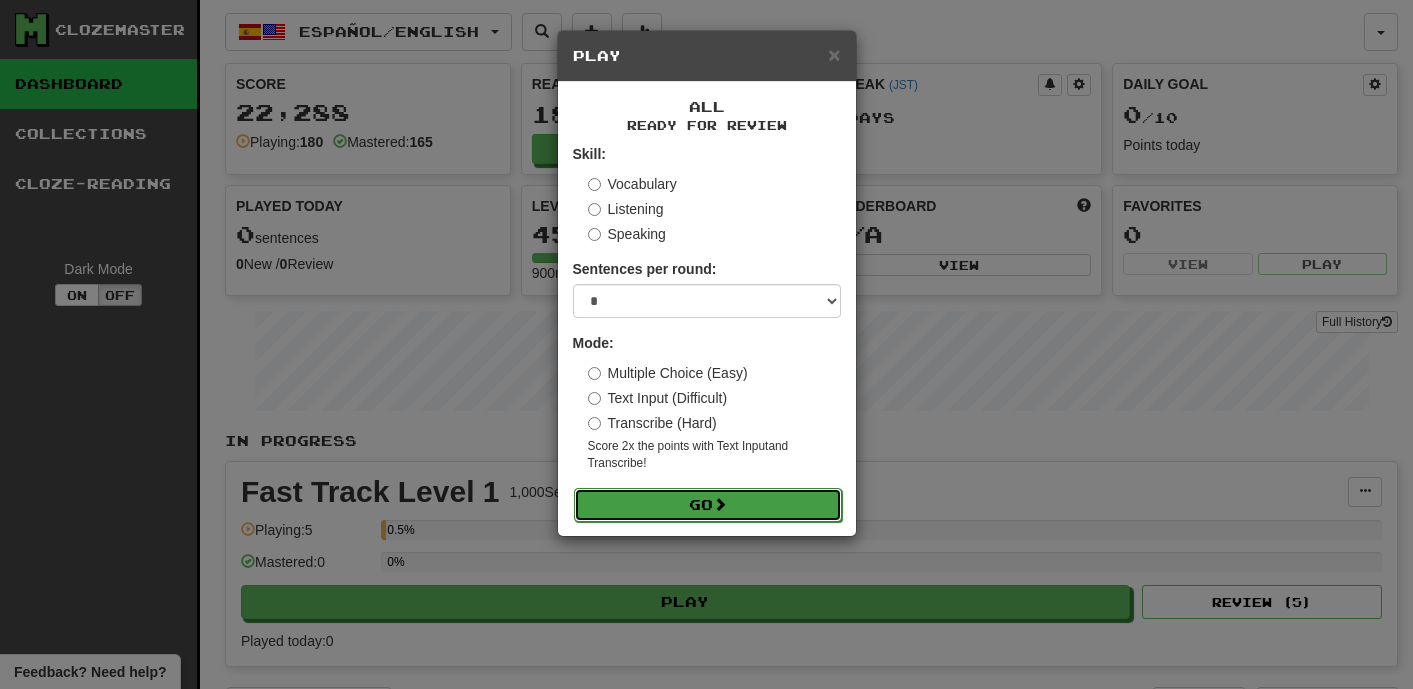 click on "Go" at bounding box center (708, 505) 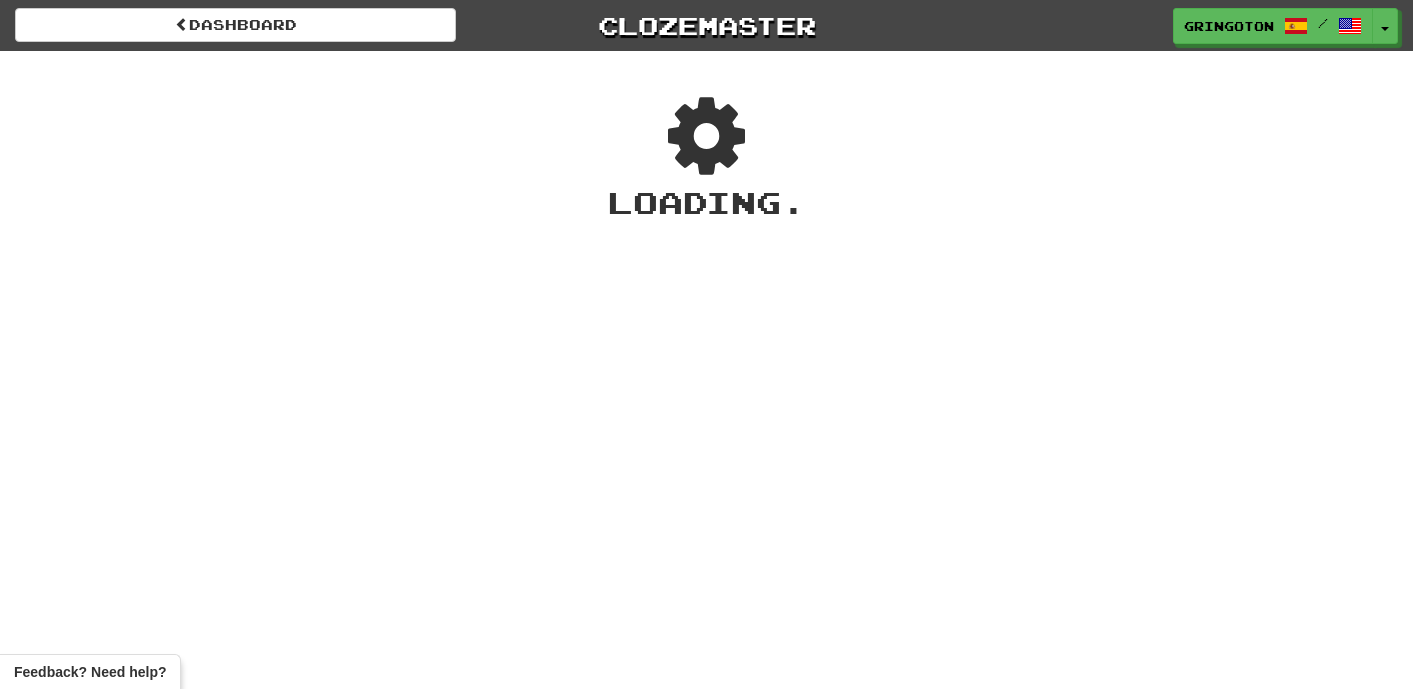 scroll, scrollTop: 0, scrollLeft: 0, axis: both 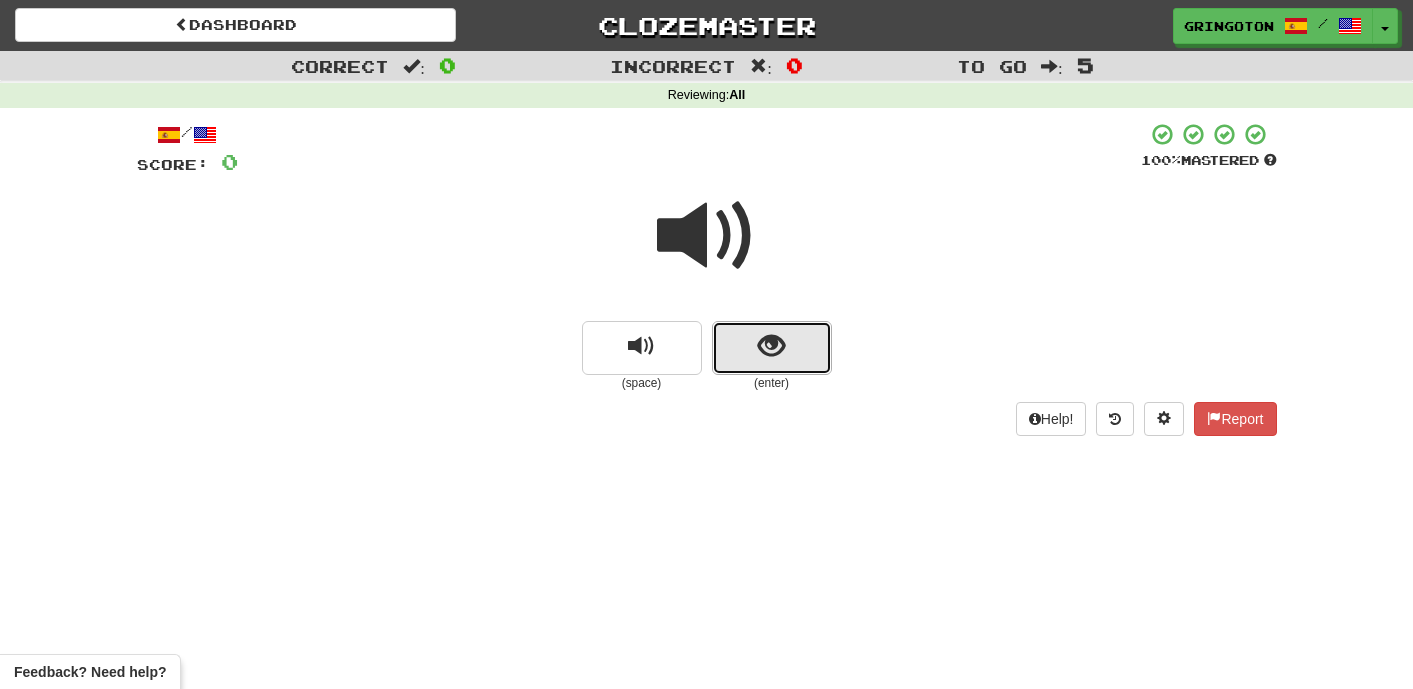 click at bounding box center (772, 348) 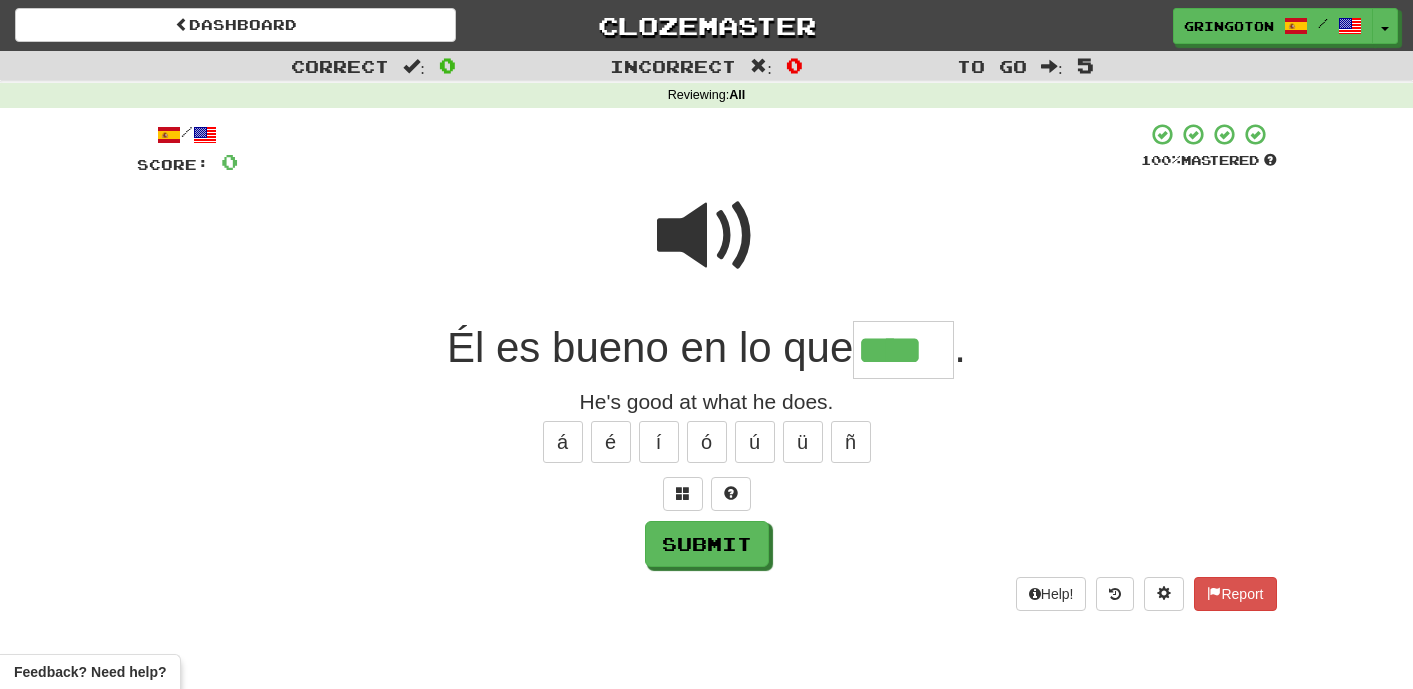 type on "****" 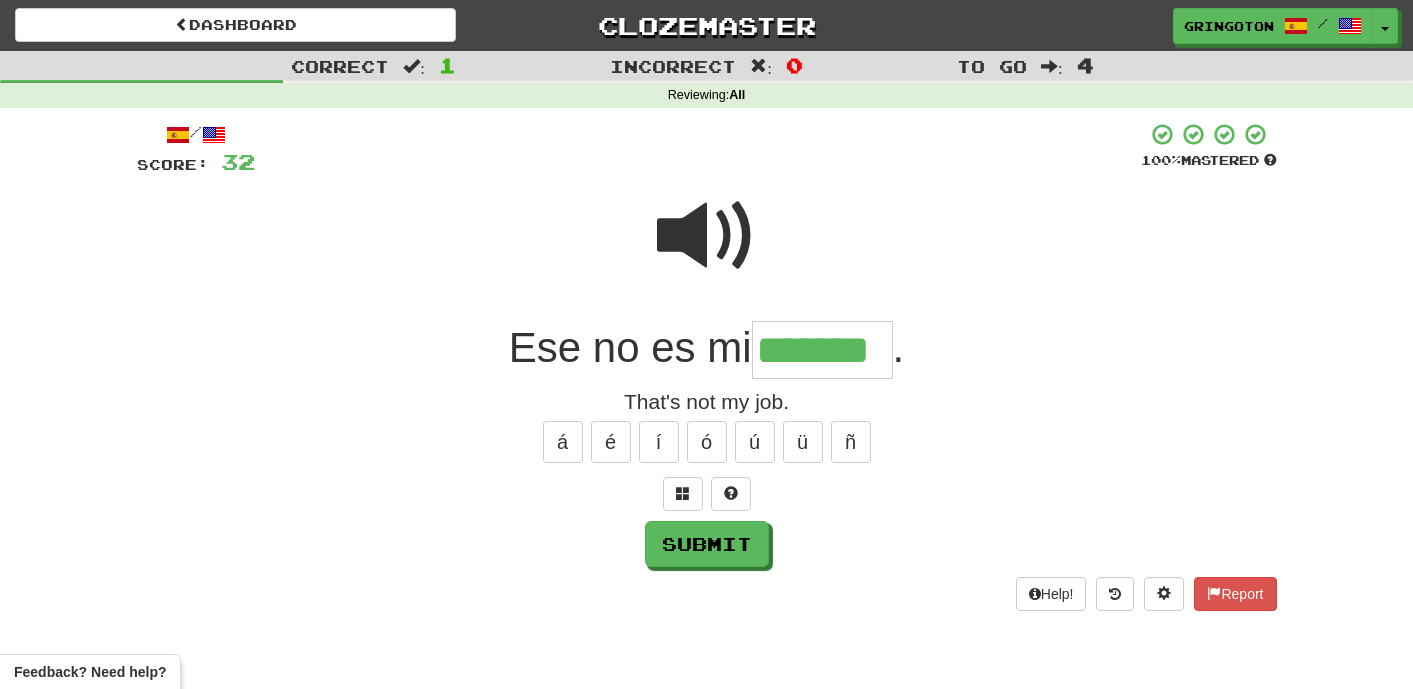 type on "*******" 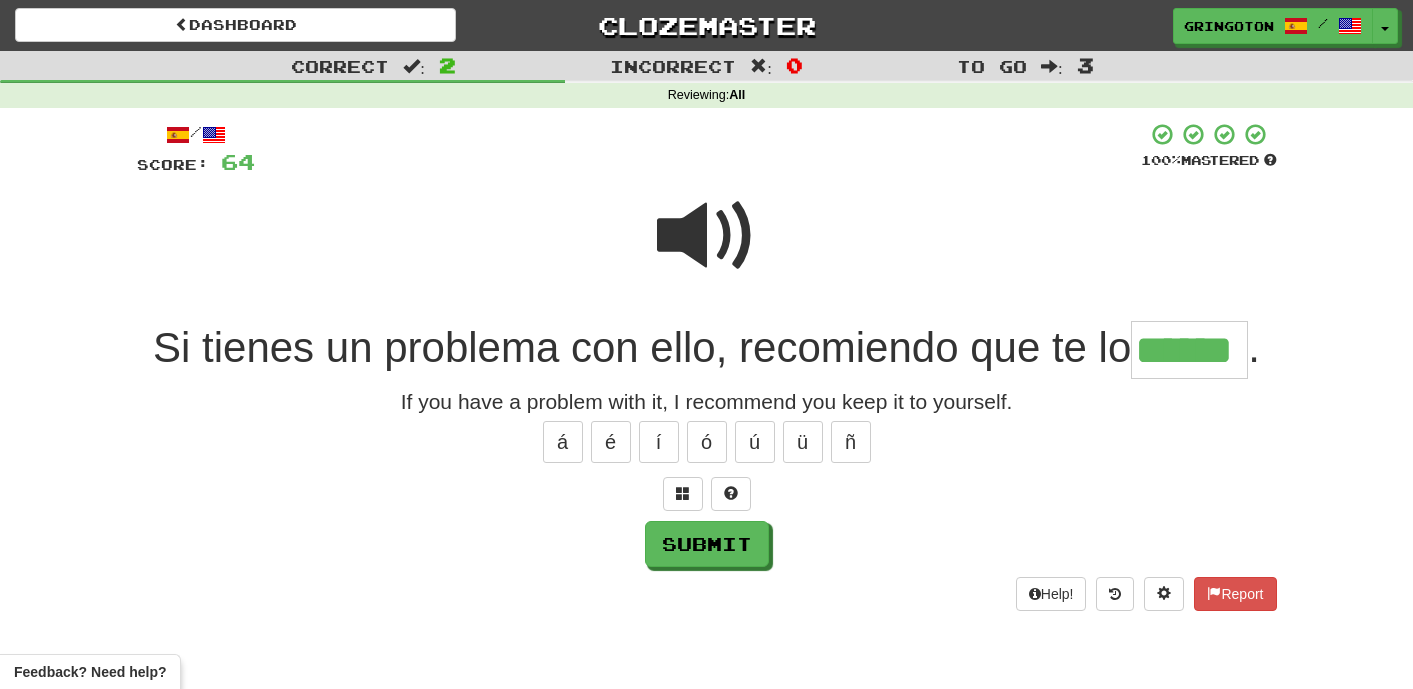 type on "******" 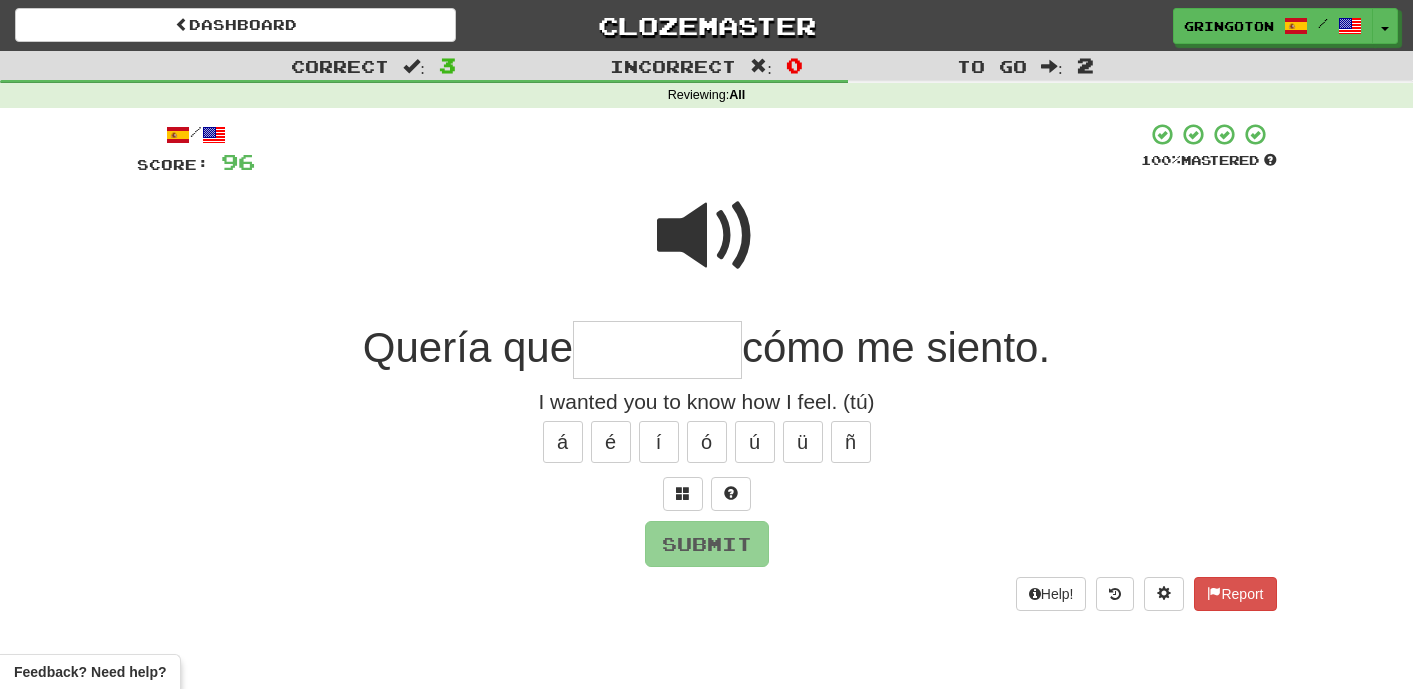 click at bounding box center [707, 236] 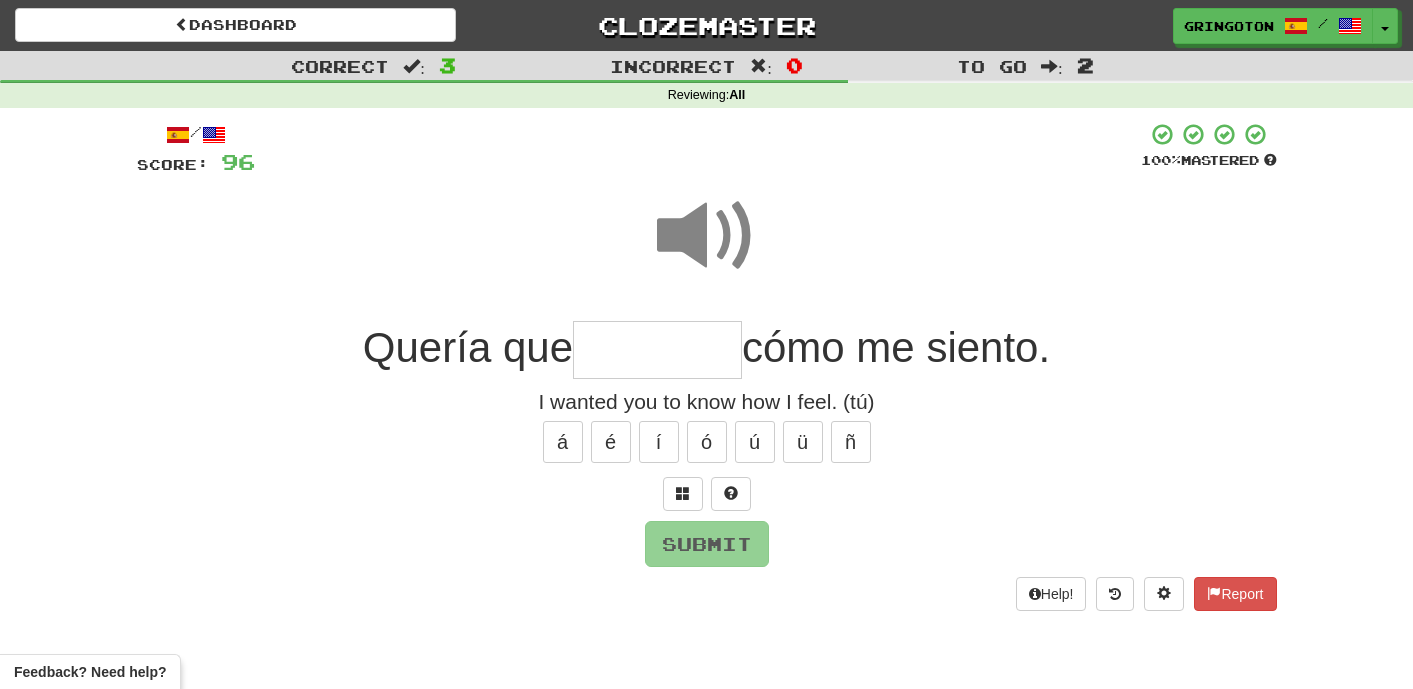 click at bounding box center (657, 350) 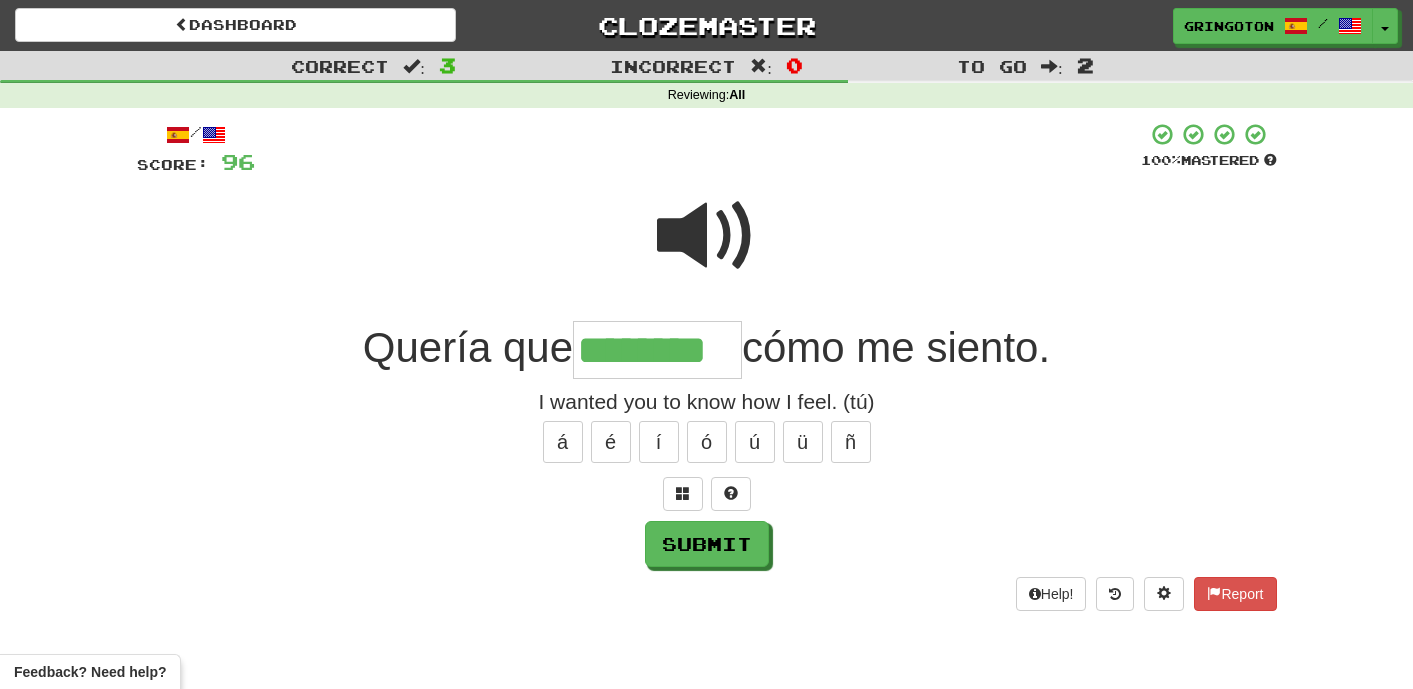 type on "********" 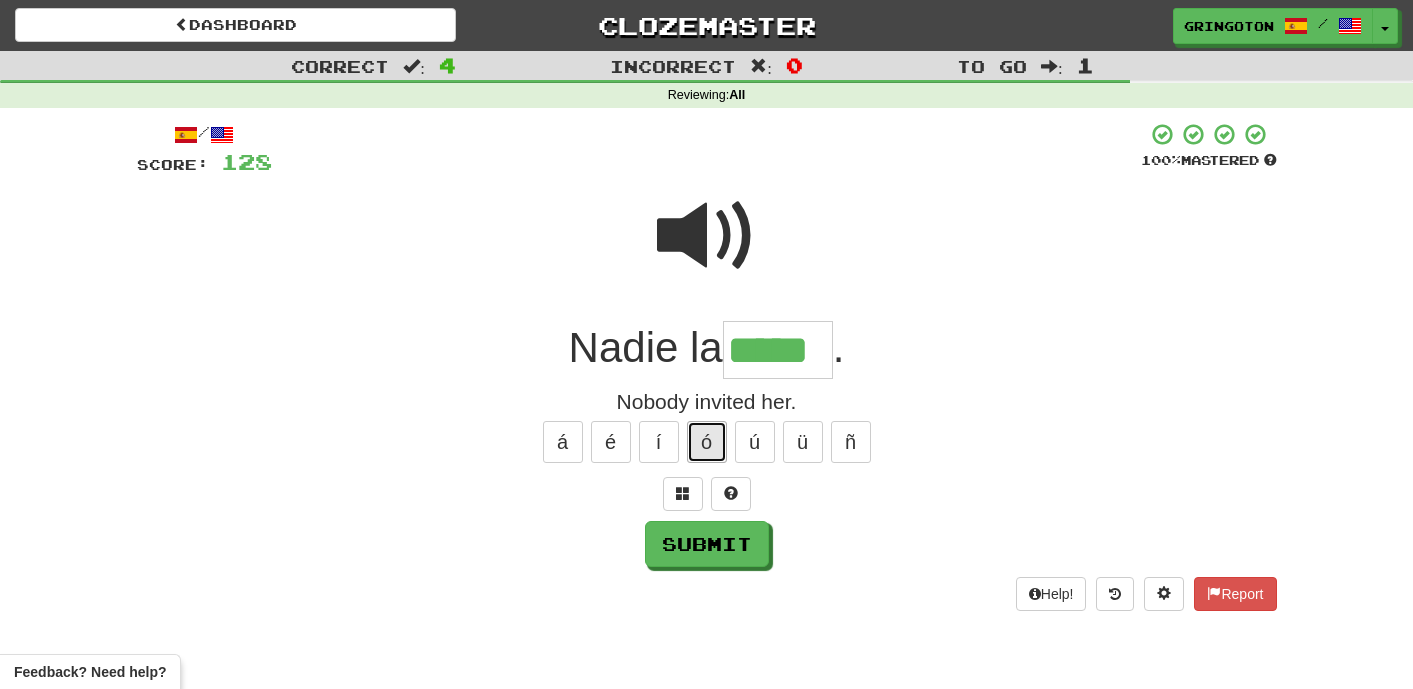 click on "ó" at bounding box center (707, 442) 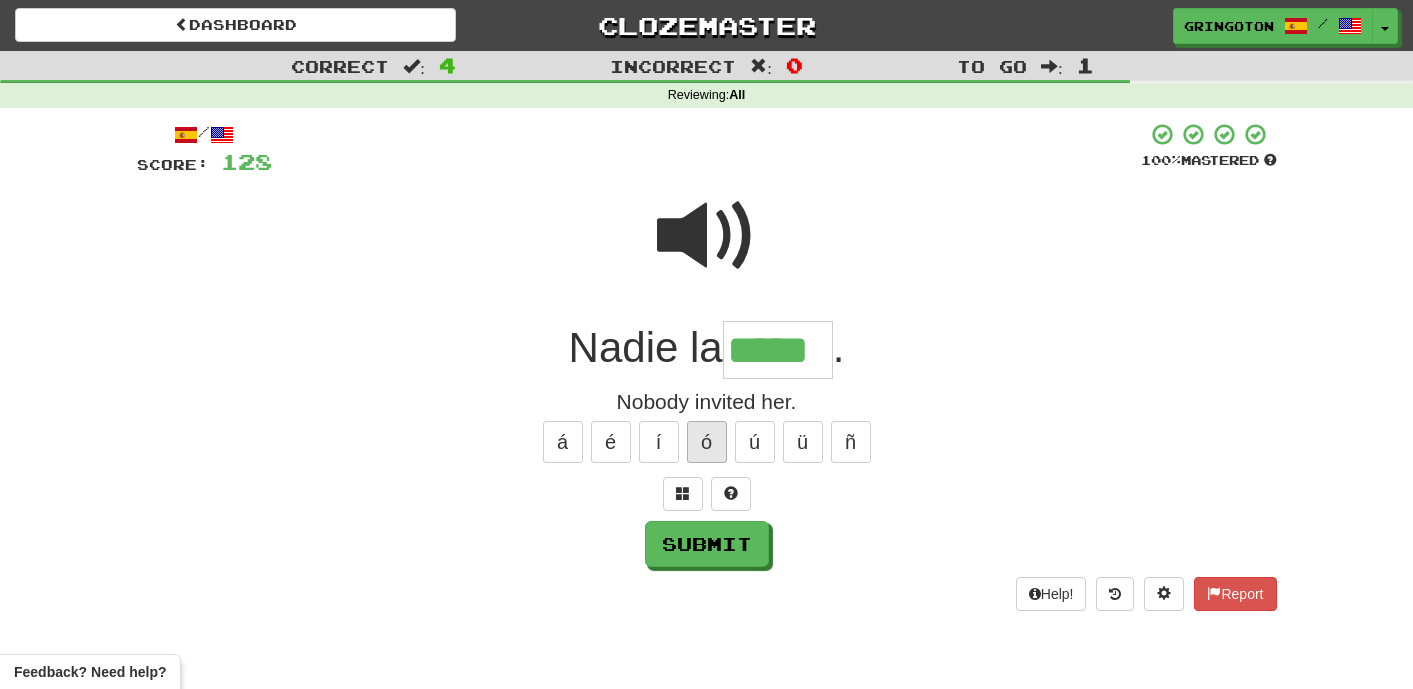 type on "******" 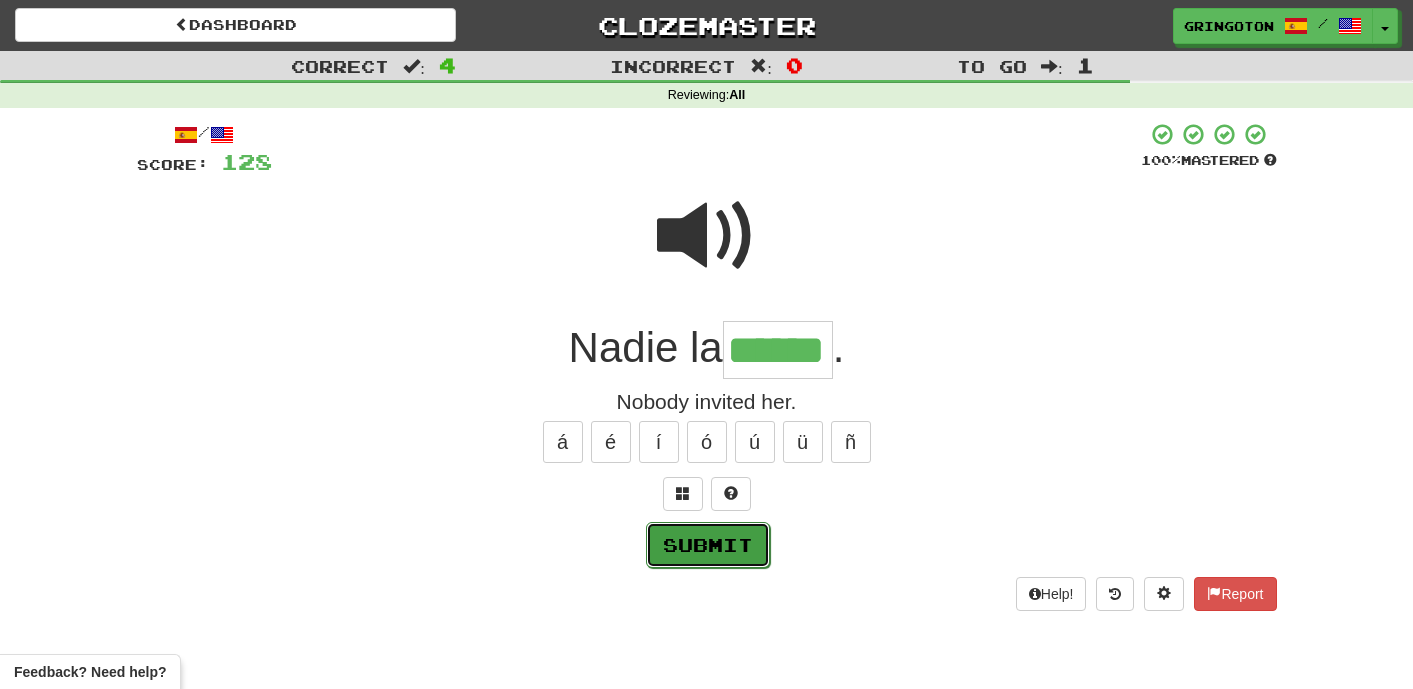 click on "Submit" at bounding box center [708, 545] 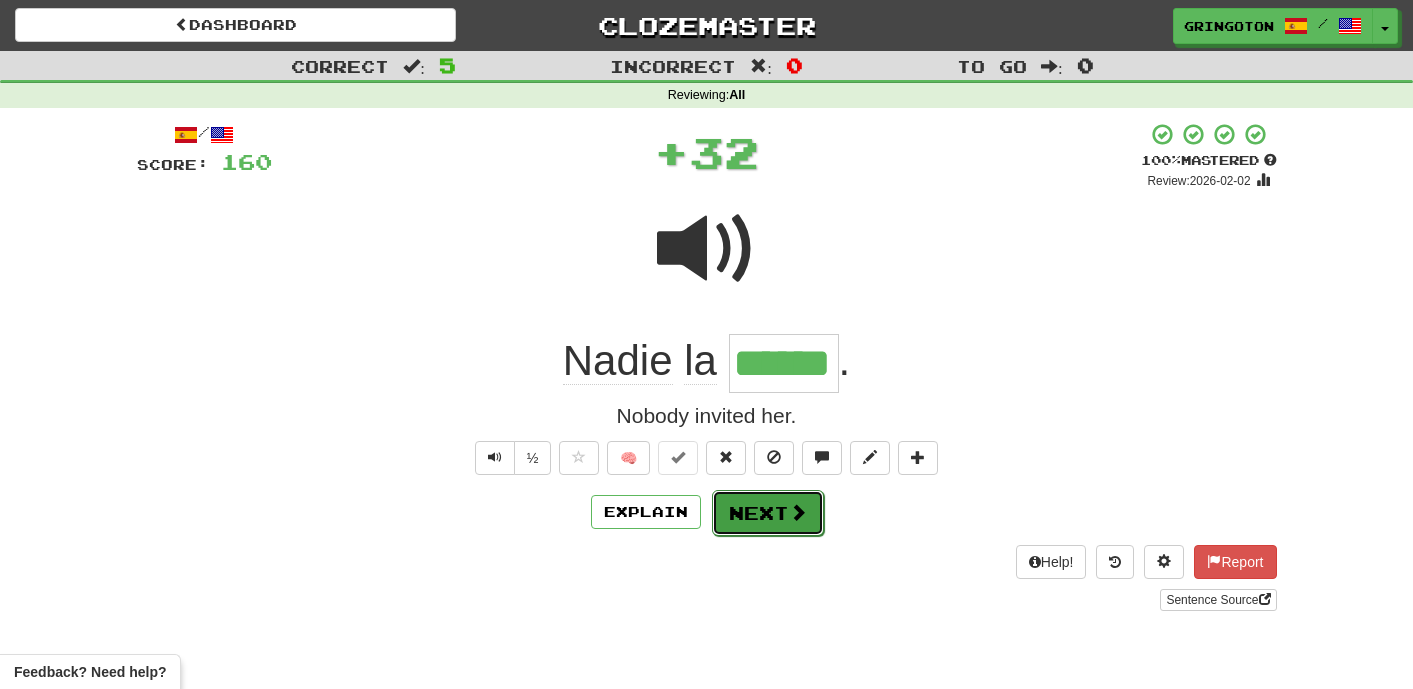 click at bounding box center (798, 512) 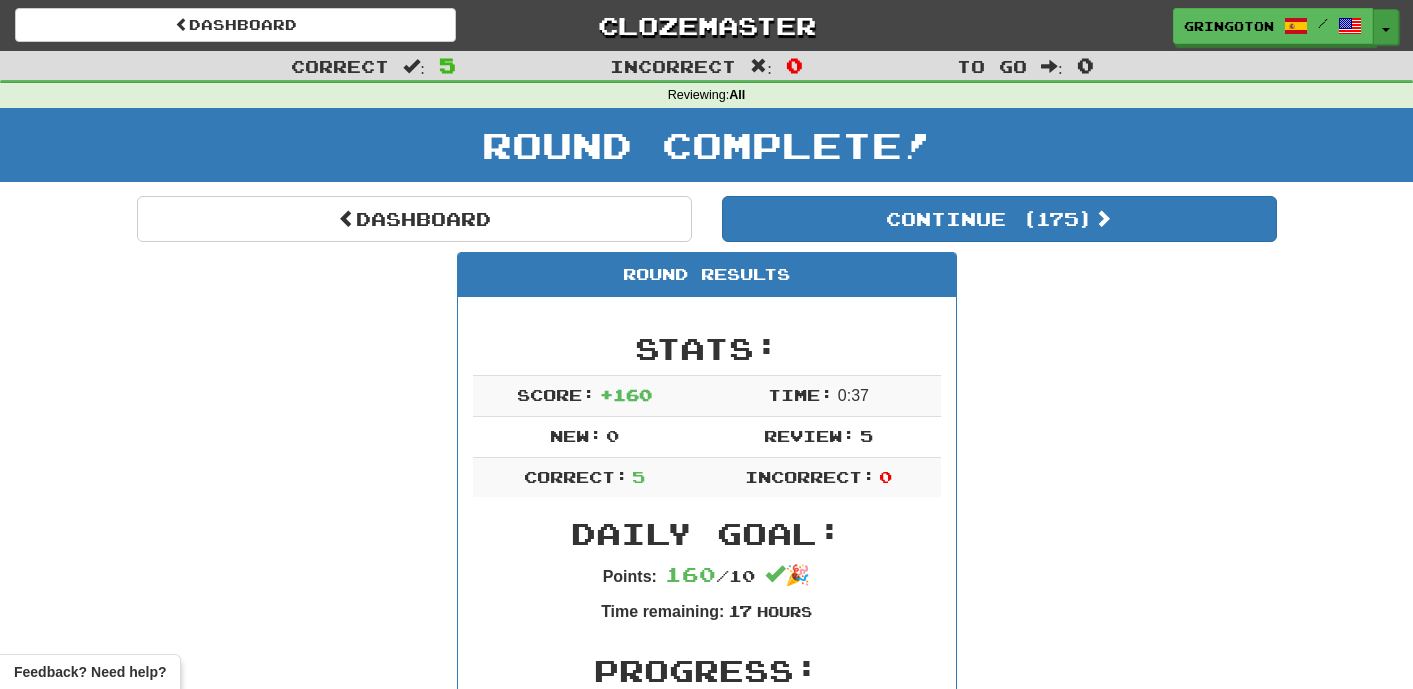 click on "Toggle Dropdown" at bounding box center [1386, 27] 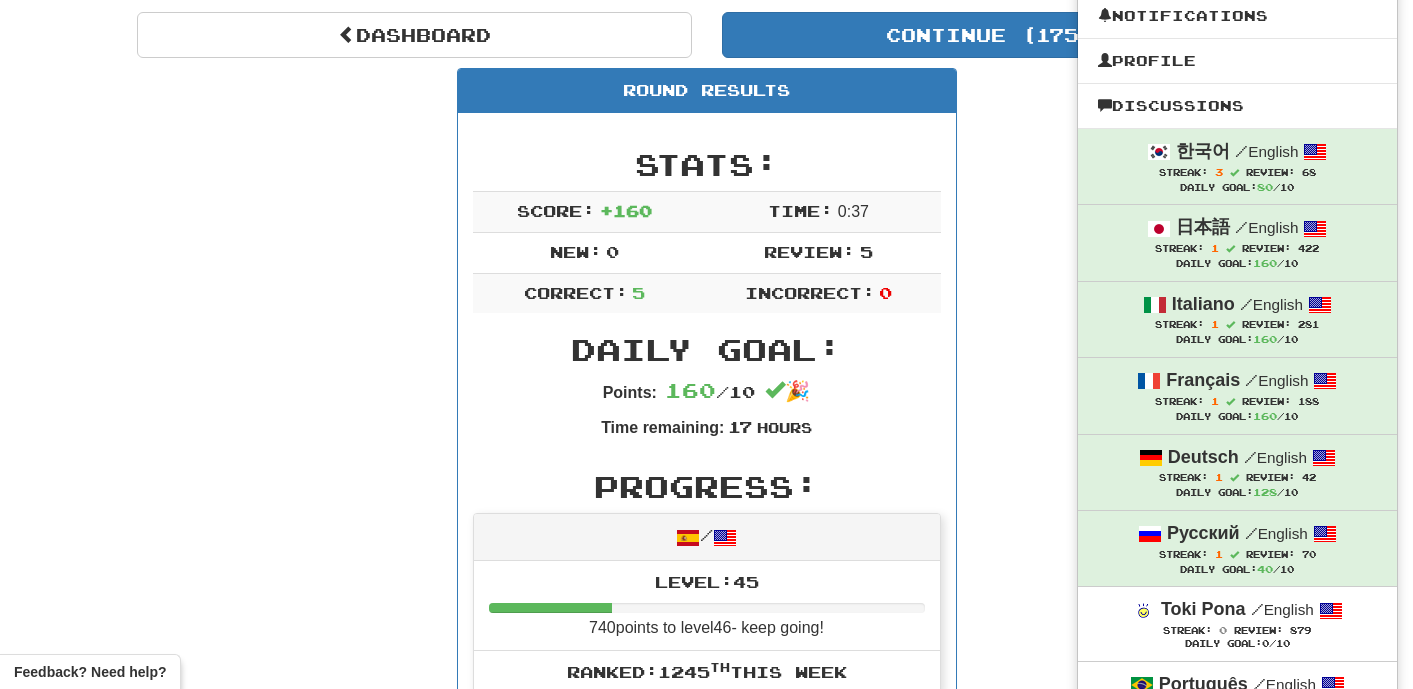 scroll, scrollTop: 0, scrollLeft: 0, axis: both 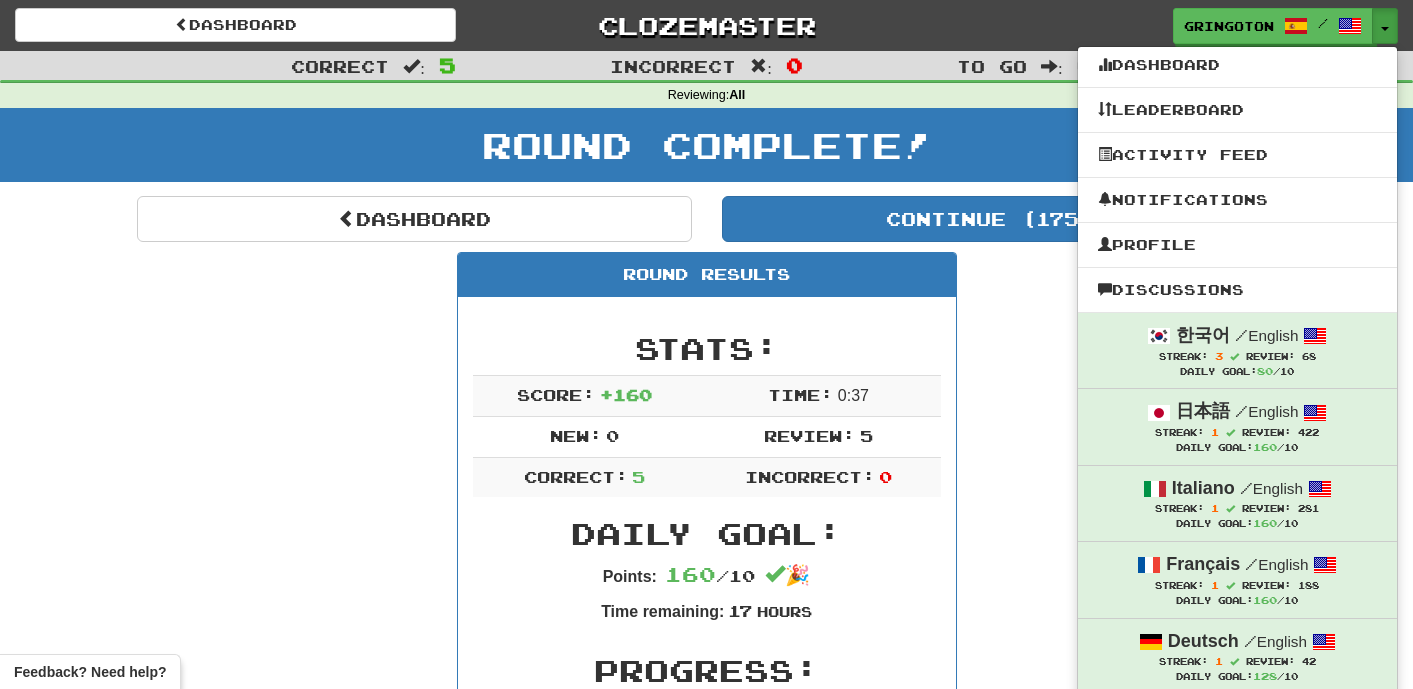 click on "Round Results Stats: Score:   + 160 Time:   0 : 37 New:   0 Review:   5 Correct:   5 Incorrect:   0 Daily Goal: Points:   160  /  10  🎉 Time remaining: 17   Hours Progress:  /  Level:  45 740  points to level  46  - keep going! Ranked:  1245 th  this week Sentences:  Report Él es bueno en lo que  hace . He's good at what he does.  Report Ese no es mi  trabajo . That's not my job.  Report Si tienes un problema con ello, recomiendo que te lo  calles . If you have a problem with it, I recommend you keep it to yourself.  Report Quería que  supieras  cómo me siento. I wanted you to know how I feel. ([PRONOUN])  Report Nadie la  invitó . Nobody invited her." at bounding box center [707, 852] 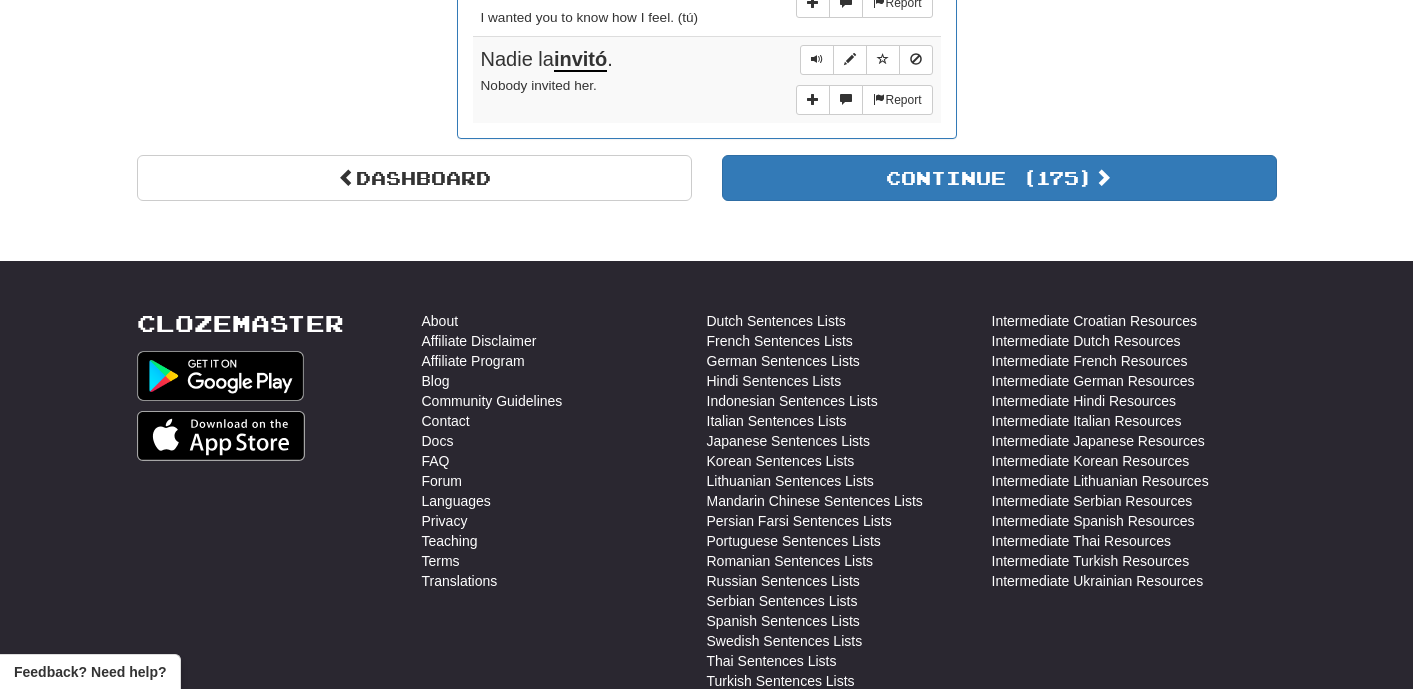 scroll, scrollTop: 1523, scrollLeft: 0, axis: vertical 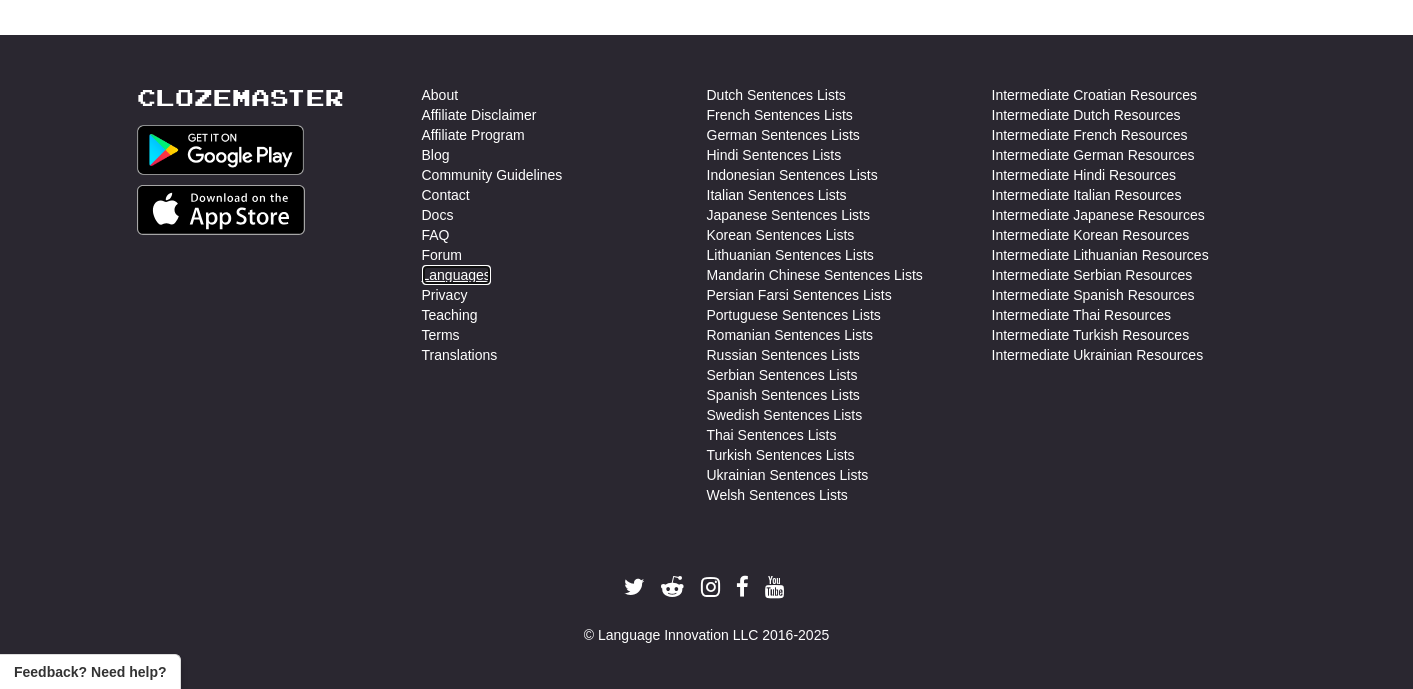 click on "Languages" at bounding box center (456, 275) 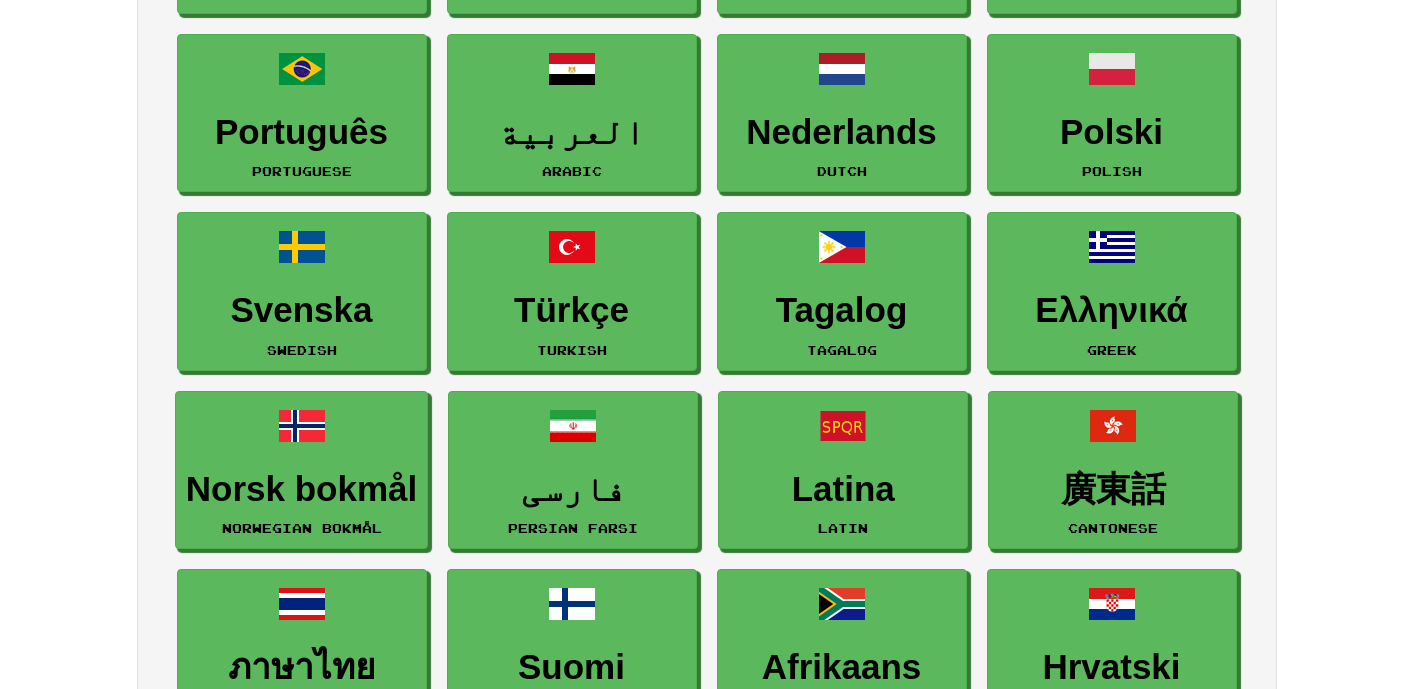 scroll, scrollTop: 0, scrollLeft: 0, axis: both 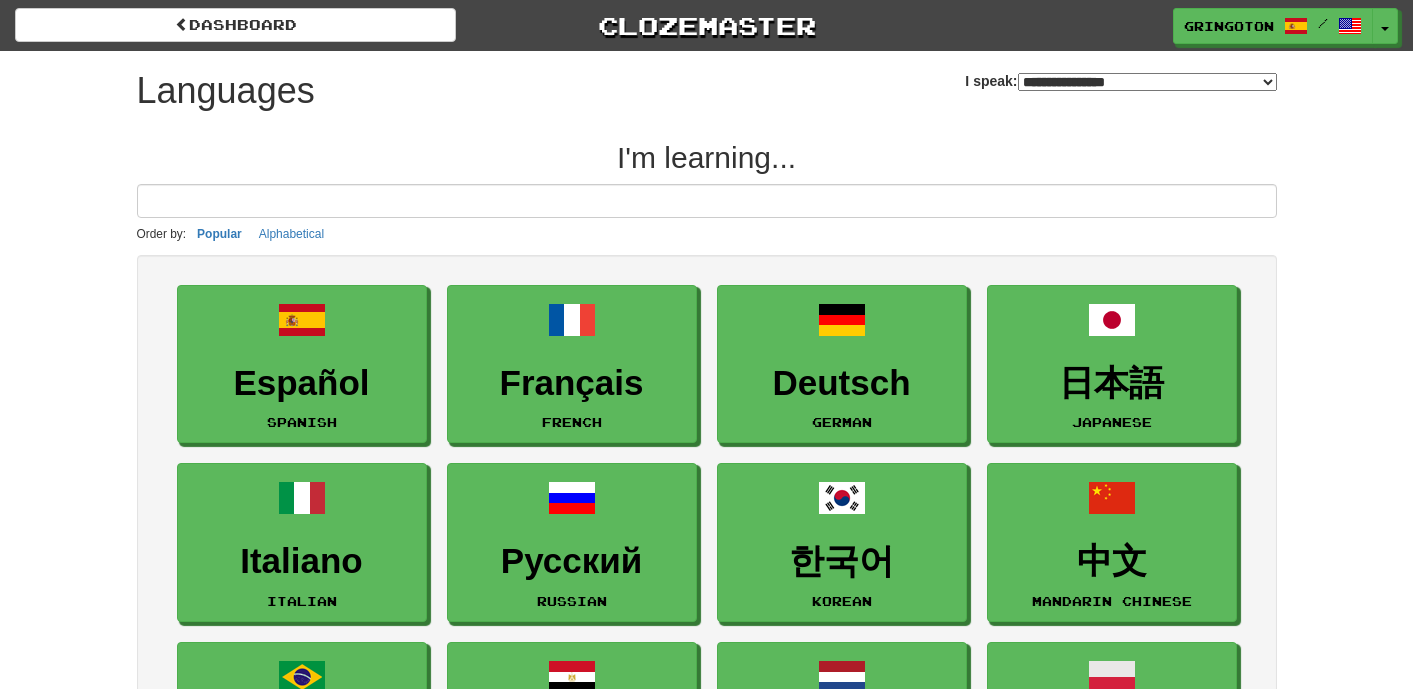 click on "**********" at bounding box center (1147, 82) 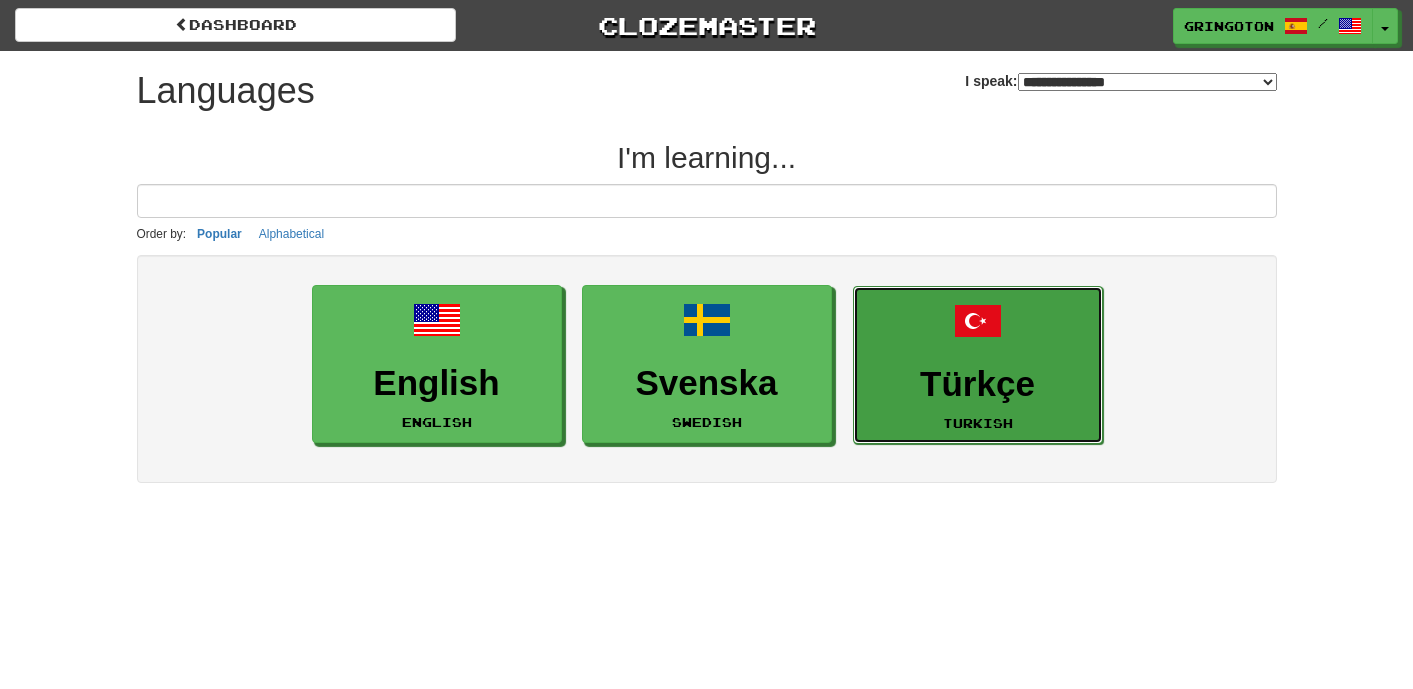 click on "Türkçe Turkish" at bounding box center (978, 365) 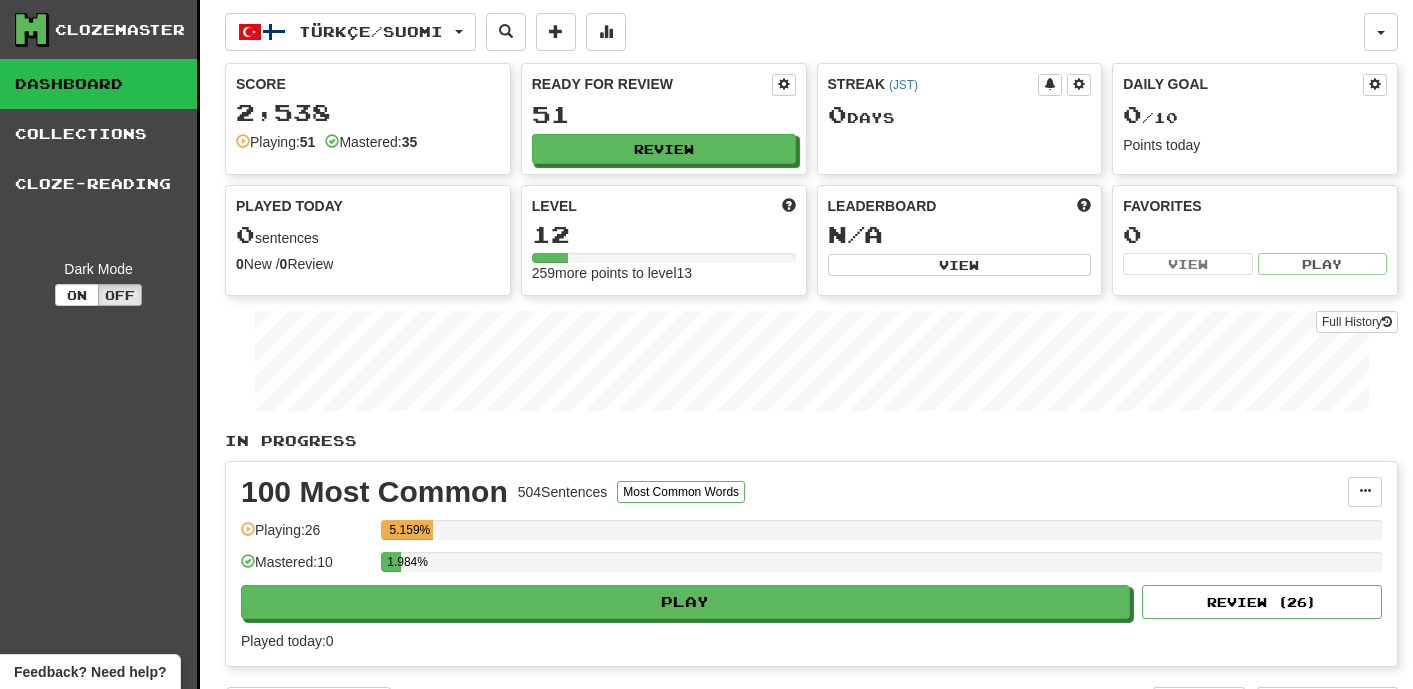 scroll, scrollTop: 0, scrollLeft: 0, axis: both 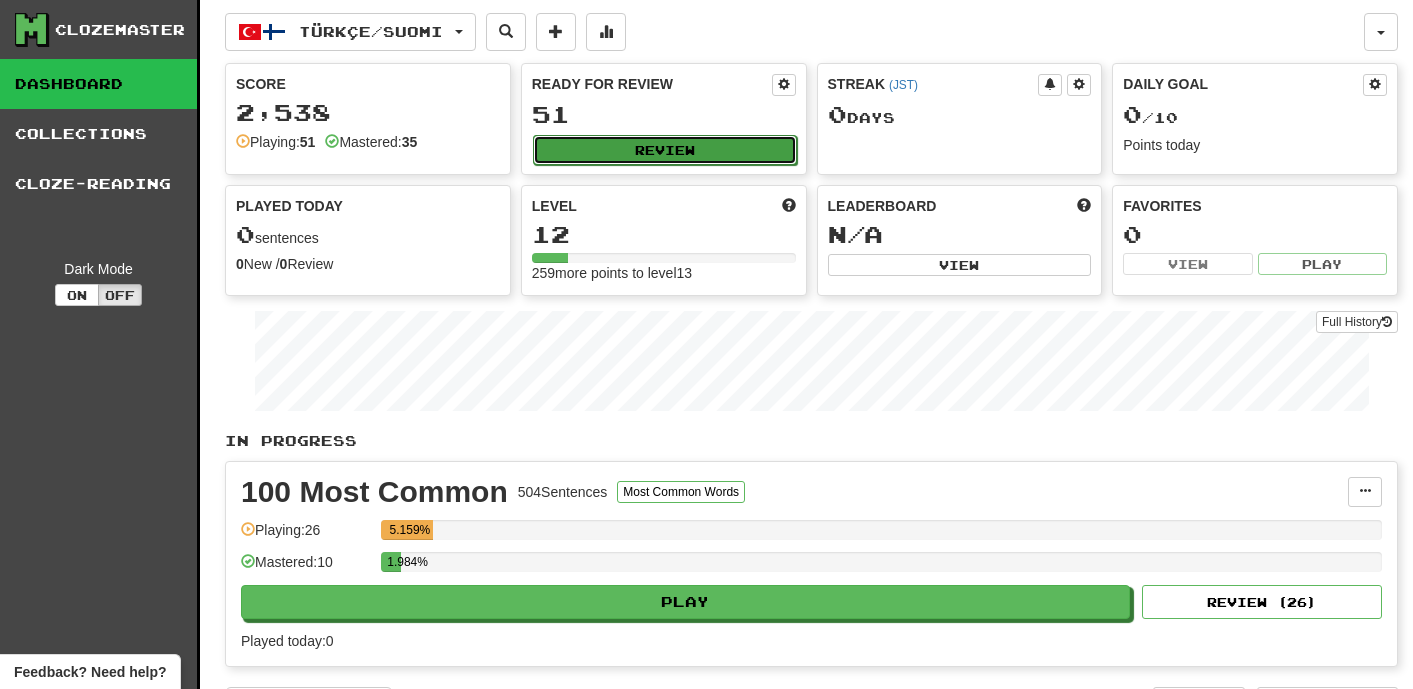 click on "Review" at bounding box center [665, 150] 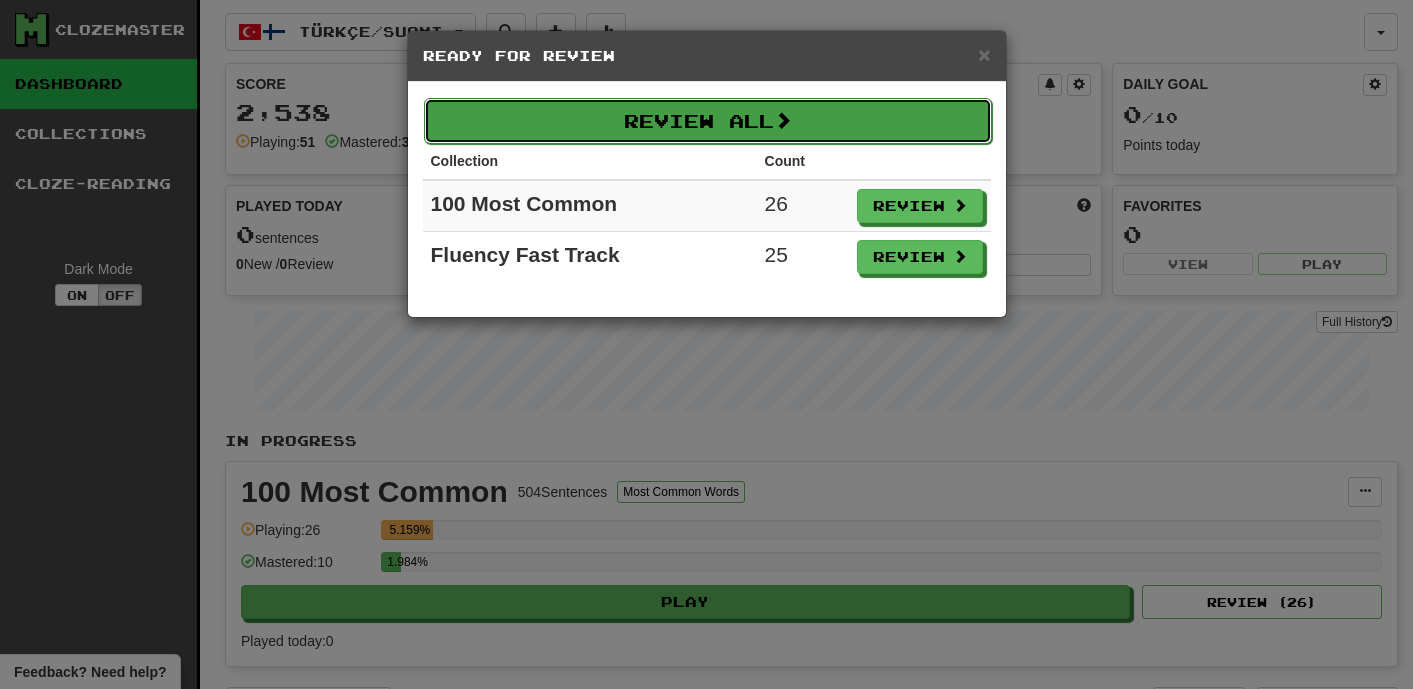 click on "Review All" at bounding box center [708, 121] 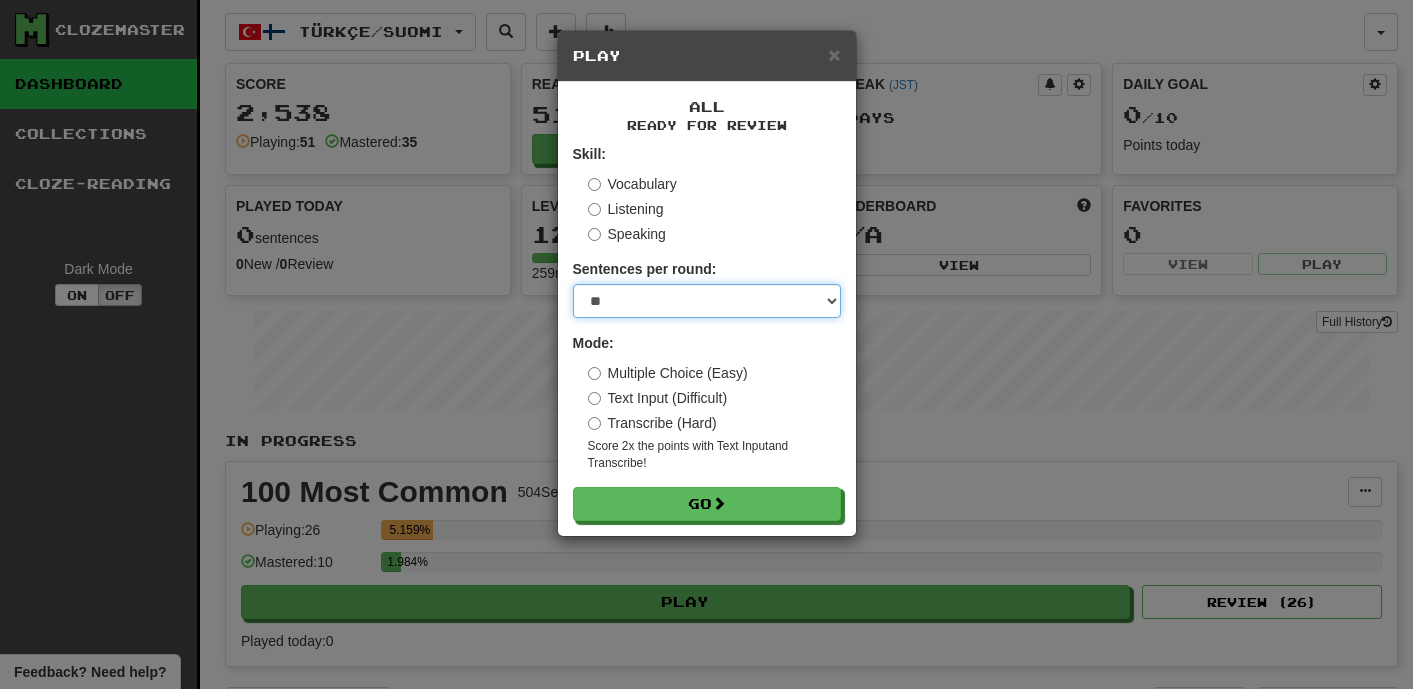 click on "* ** ** ** ** ** *** ********" at bounding box center (707, 301) 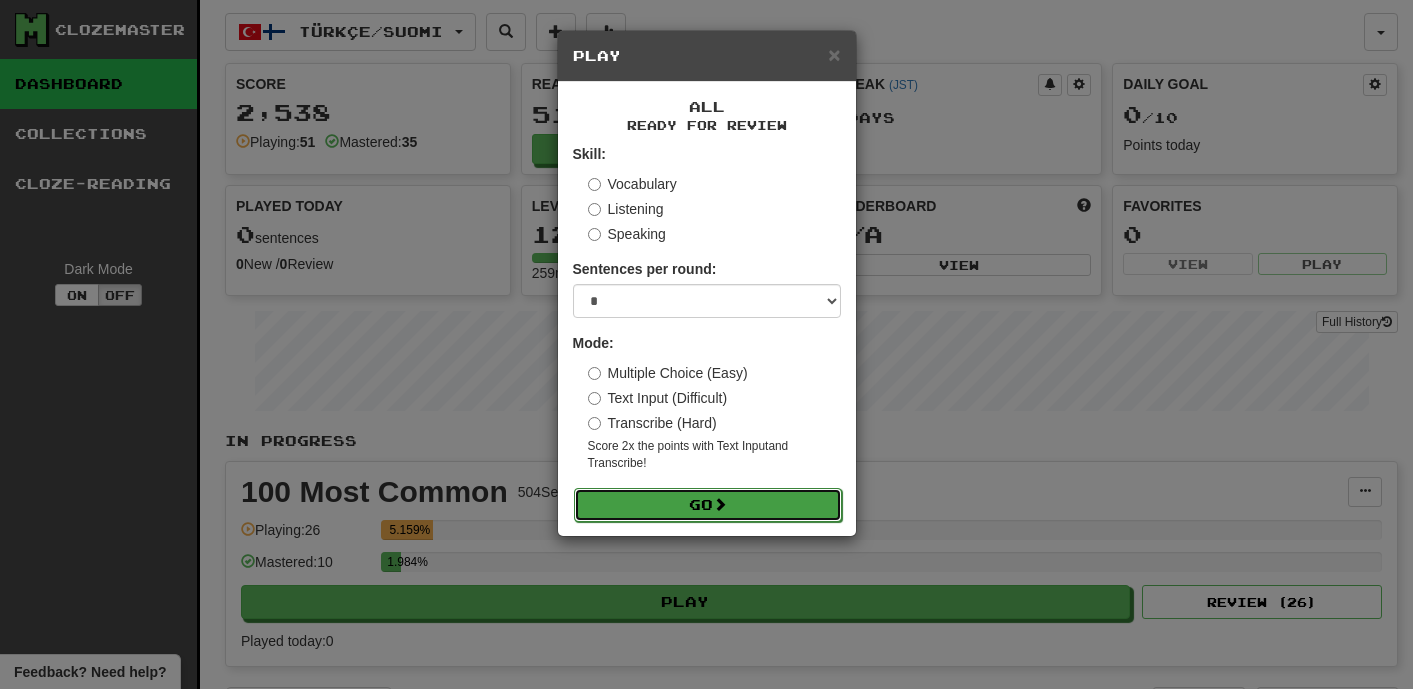 click on "Go" at bounding box center [708, 505] 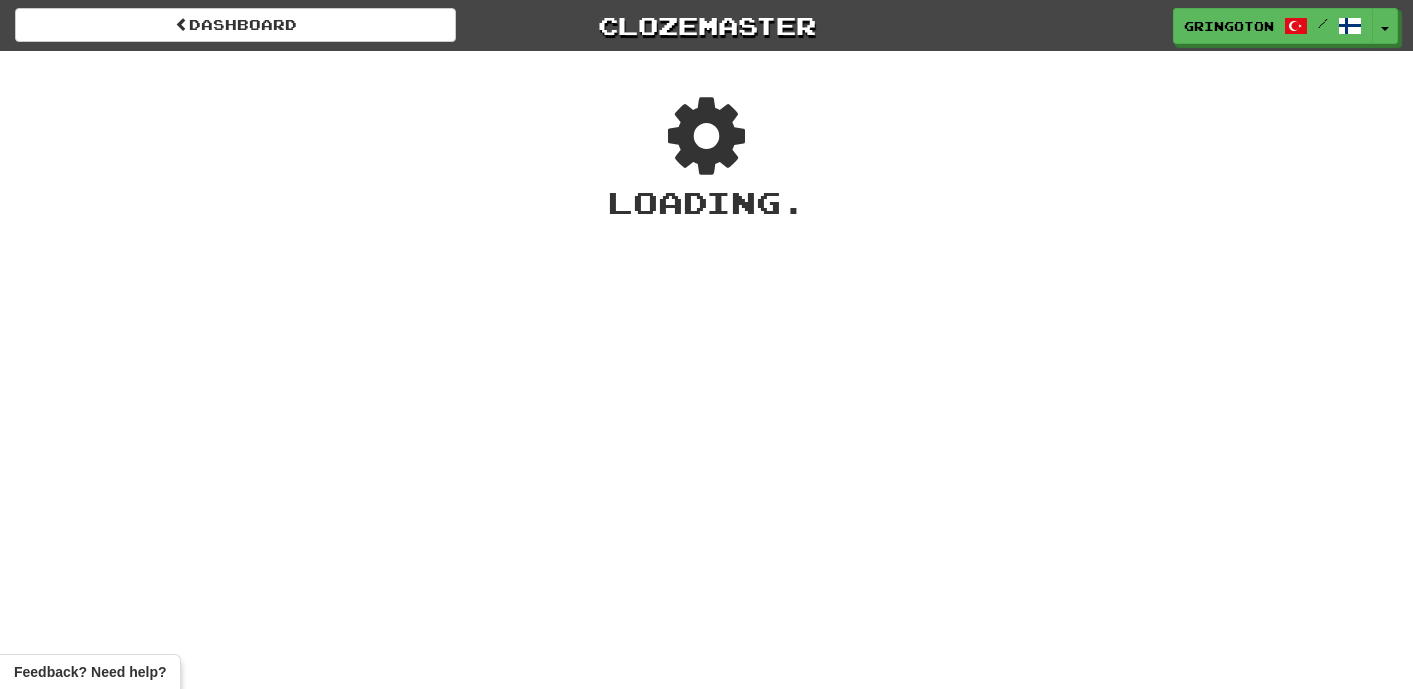 scroll, scrollTop: 0, scrollLeft: 0, axis: both 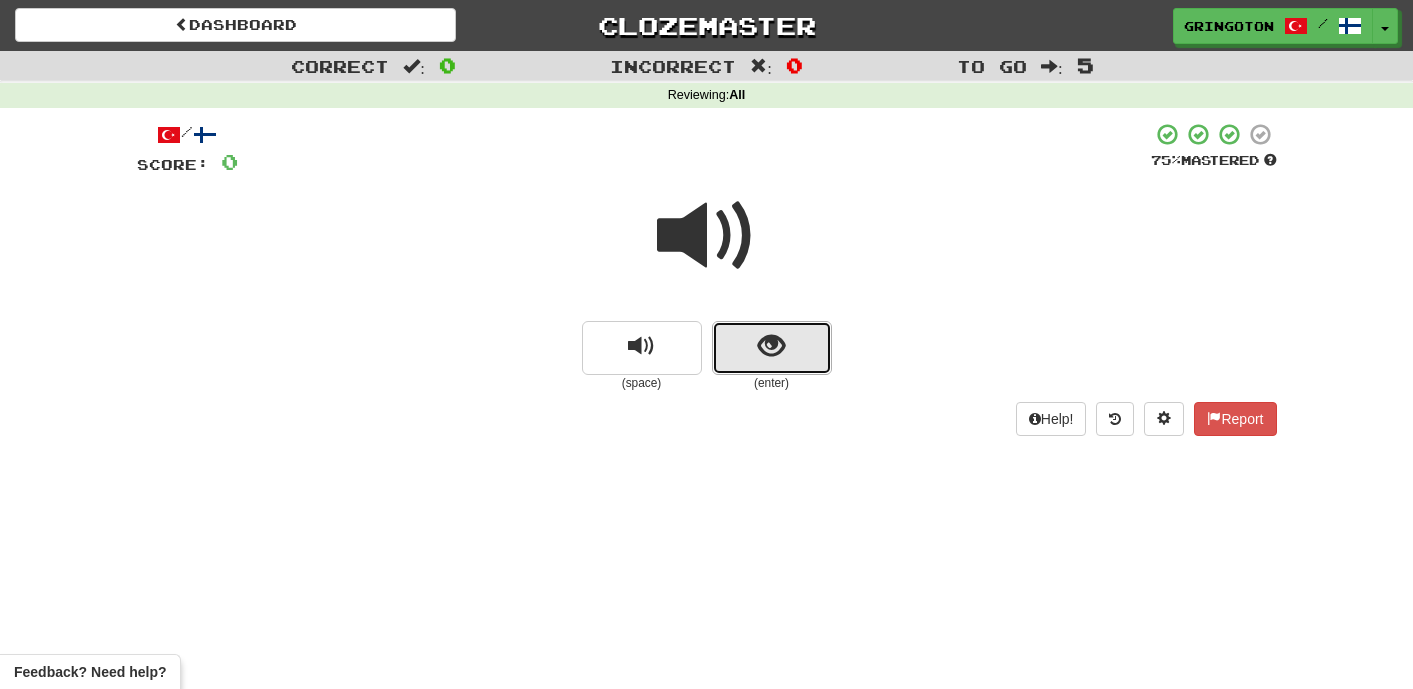 click at bounding box center [771, 346] 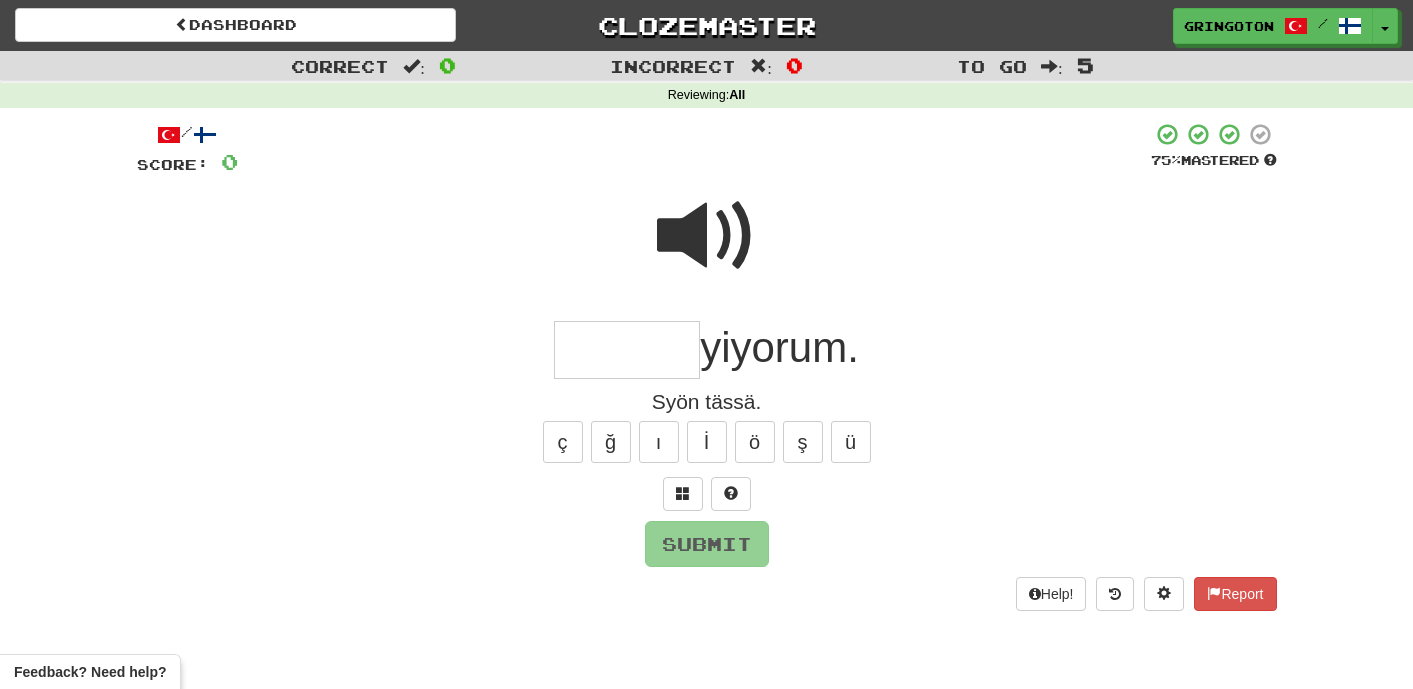 click at bounding box center [707, 236] 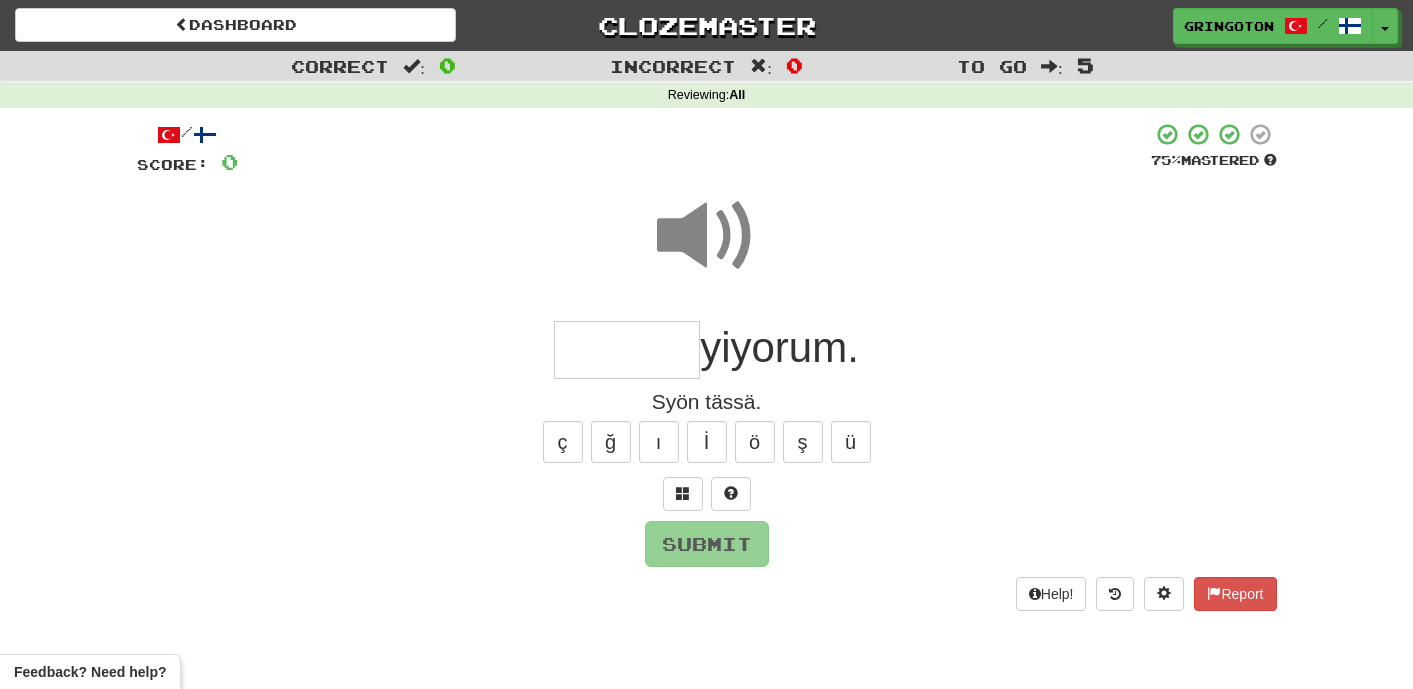 click at bounding box center [627, 350] 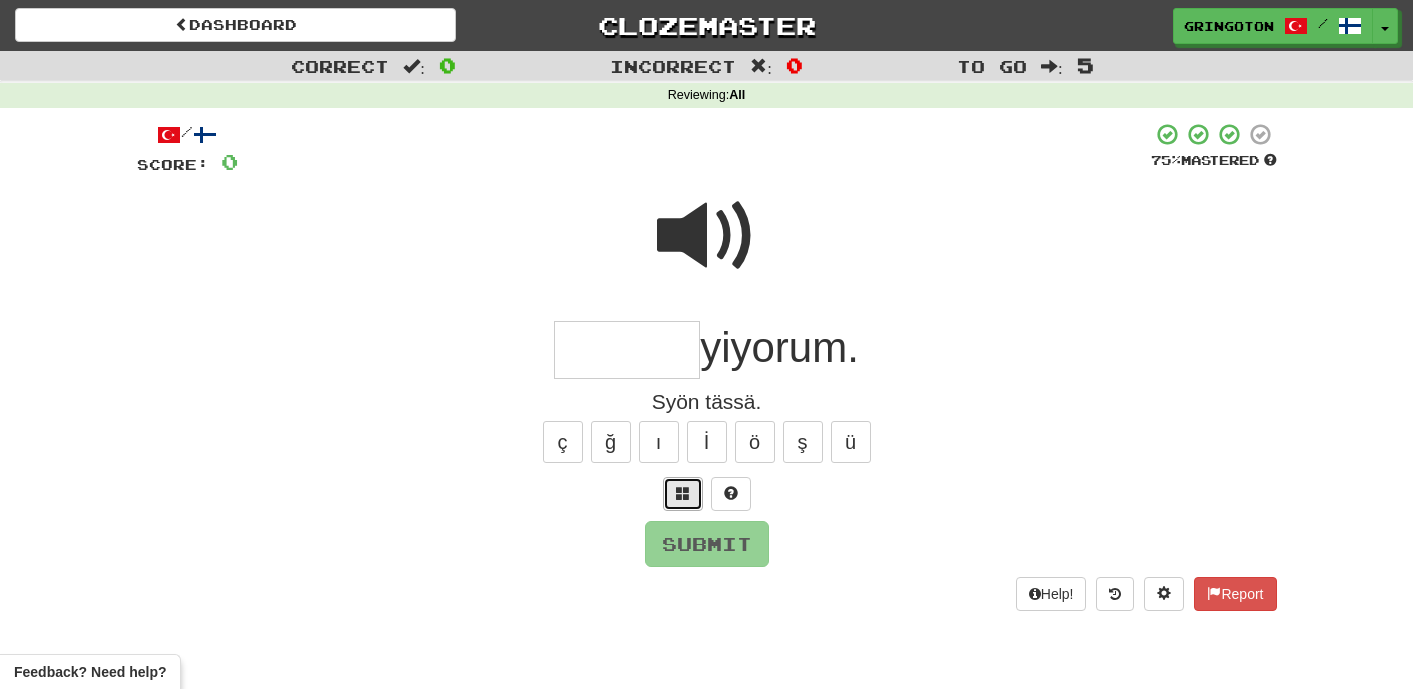 click at bounding box center [683, 493] 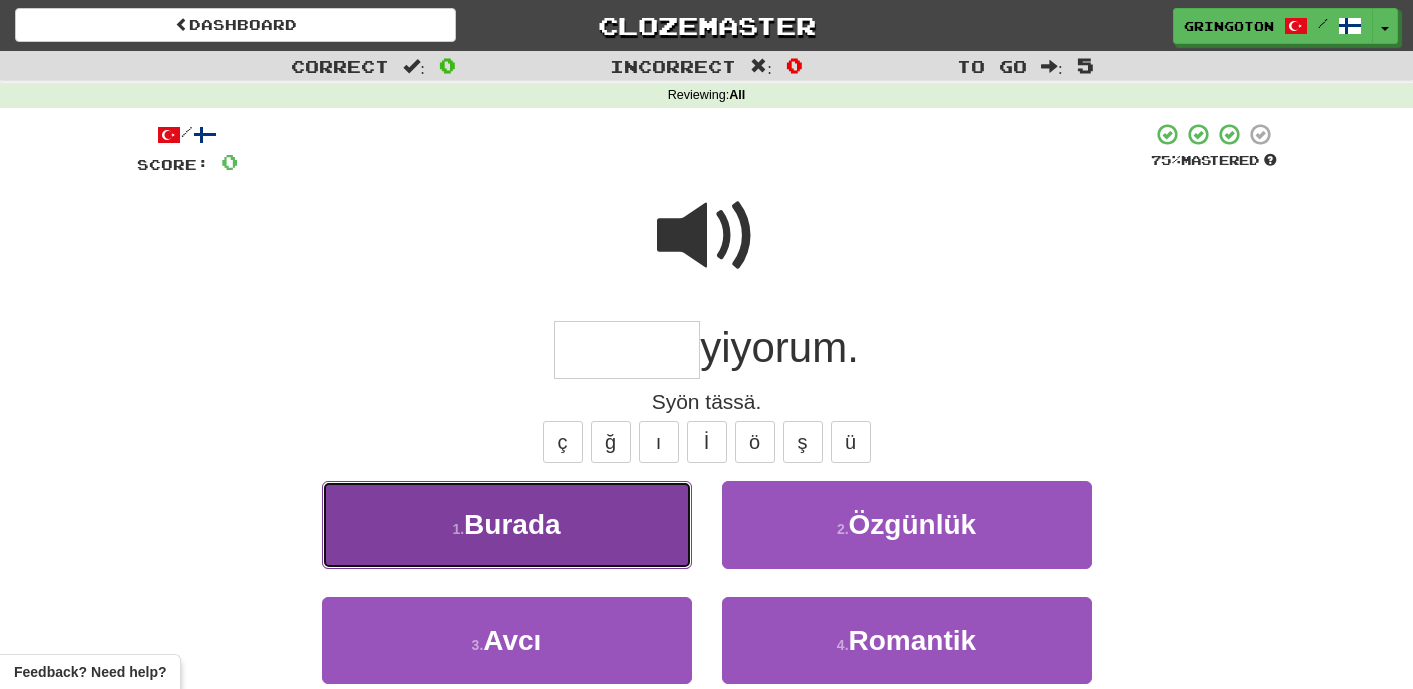click on "1 .  Burada" at bounding box center (507, 524) 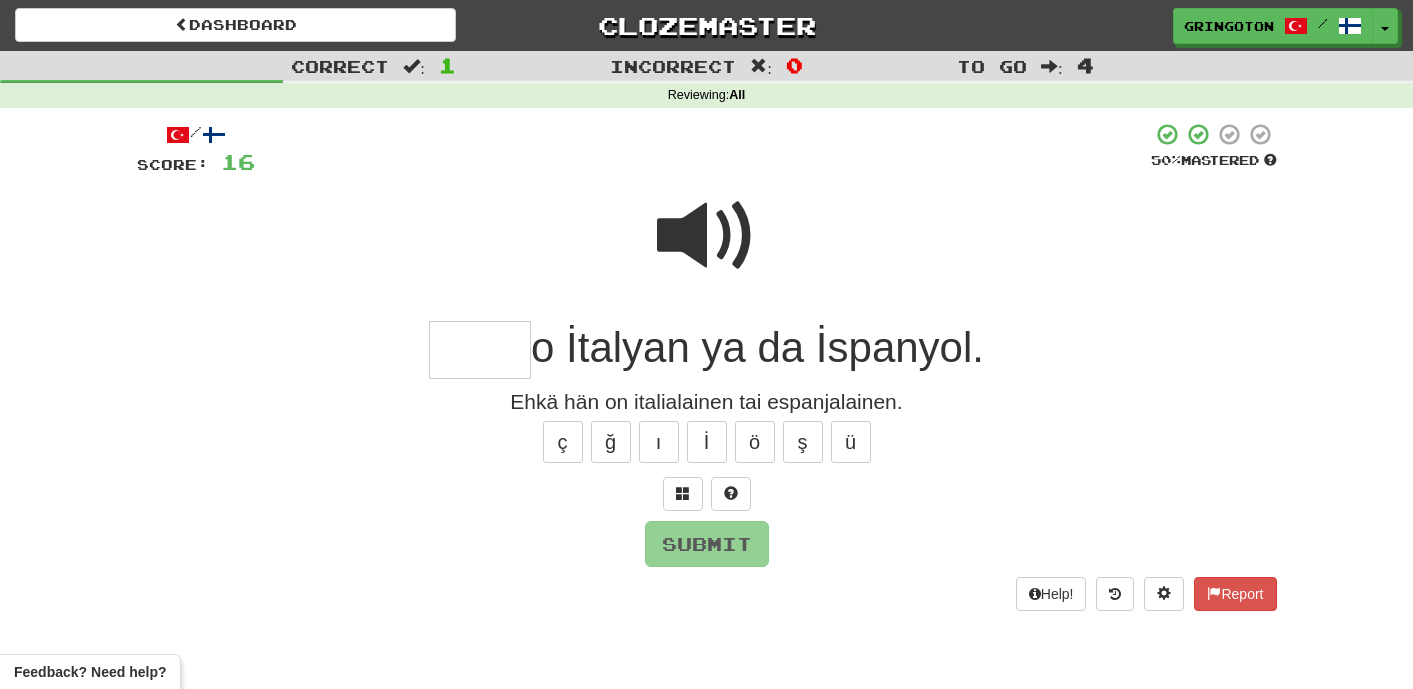 click at bounding box center [707, 236] 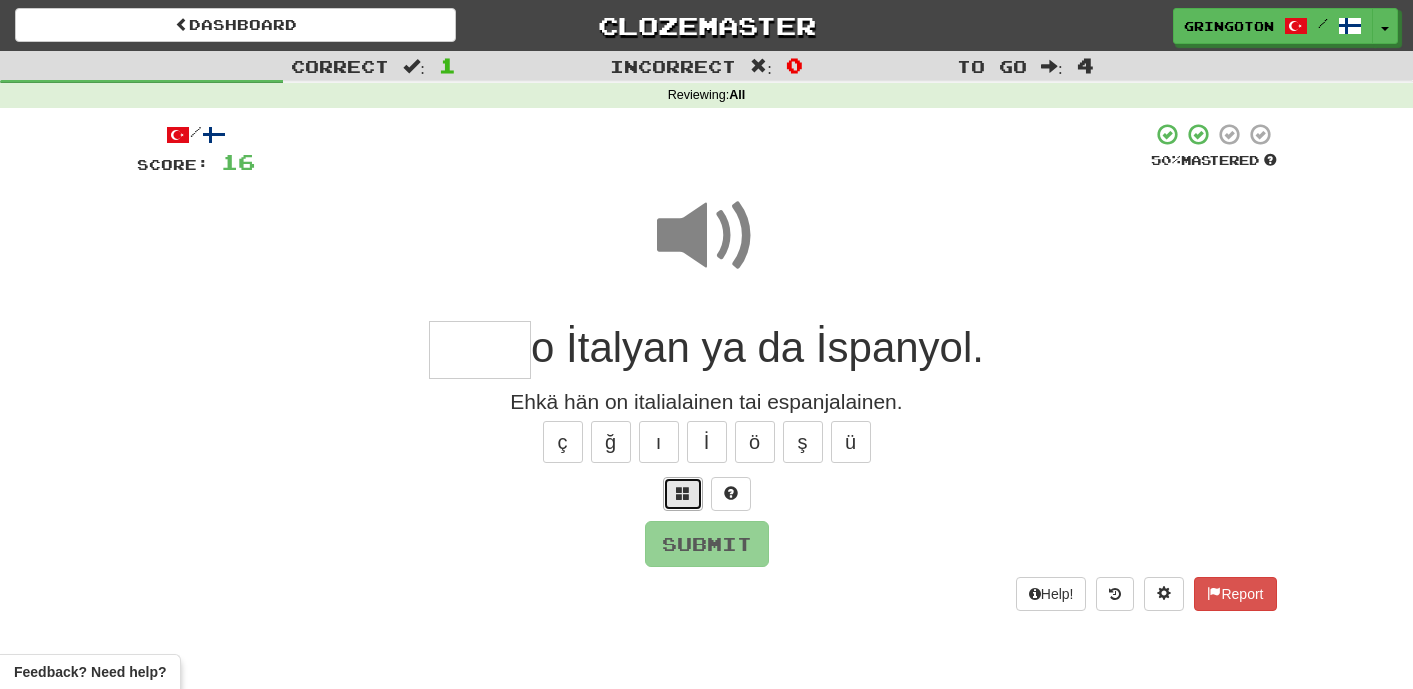 click at bounding box center (683, 493) 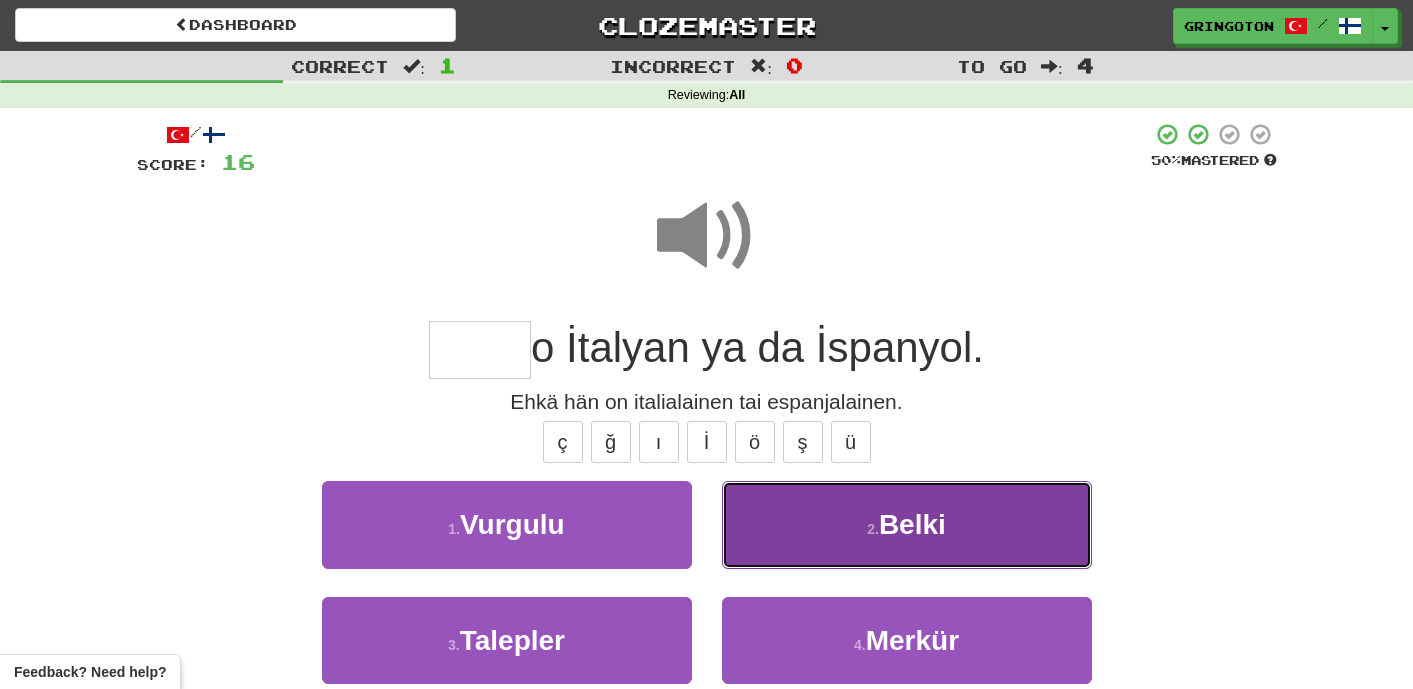 click on "2 .  Belki" at bounding box center [907, 524] 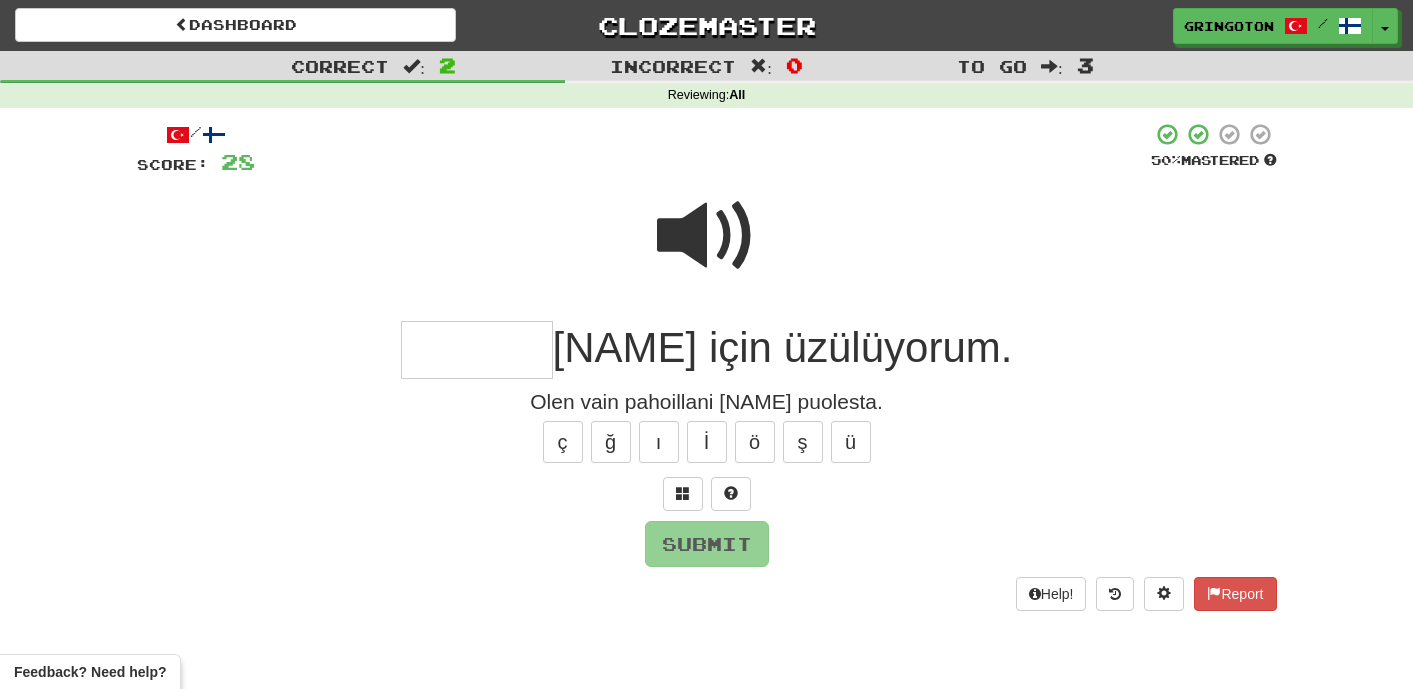 click at bounding box center [707, 236] 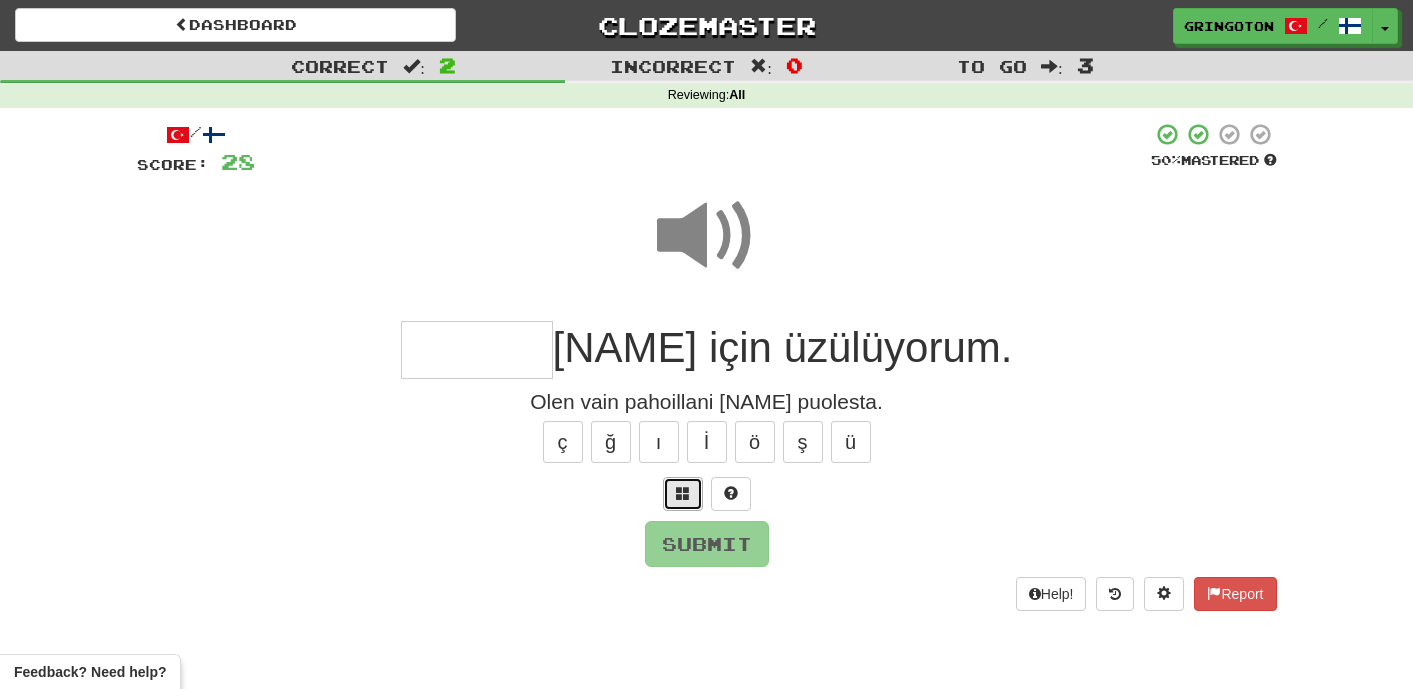 click at bounding box center (683, 494) 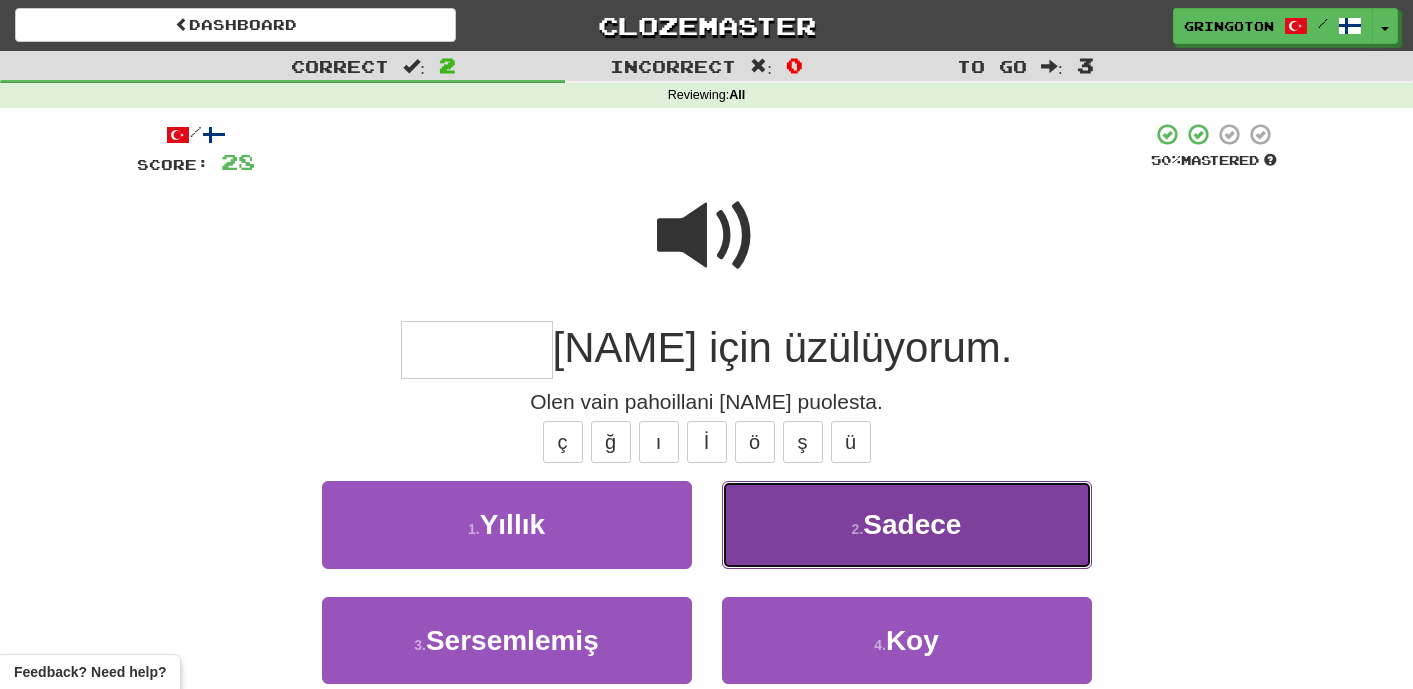 click on "2 .  Sadece" at bounding box center (907, 524) 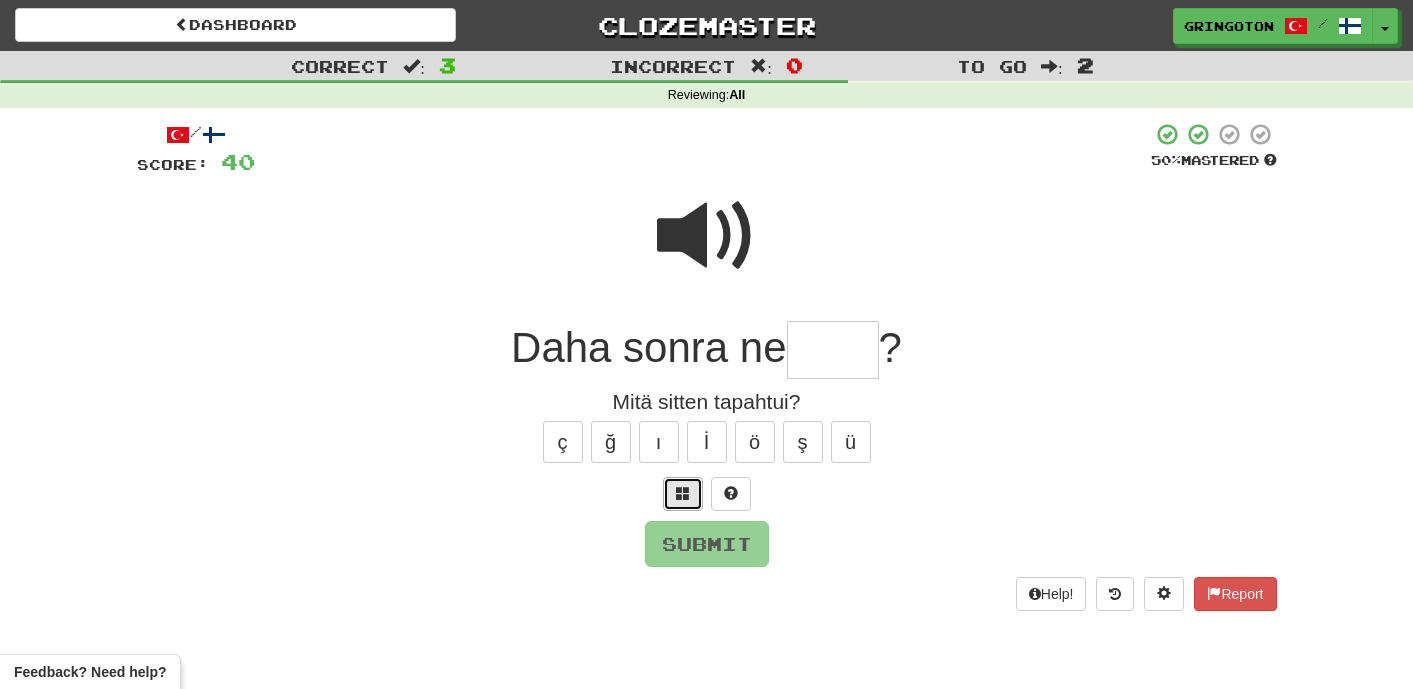 click at bounding box center [683, 493] 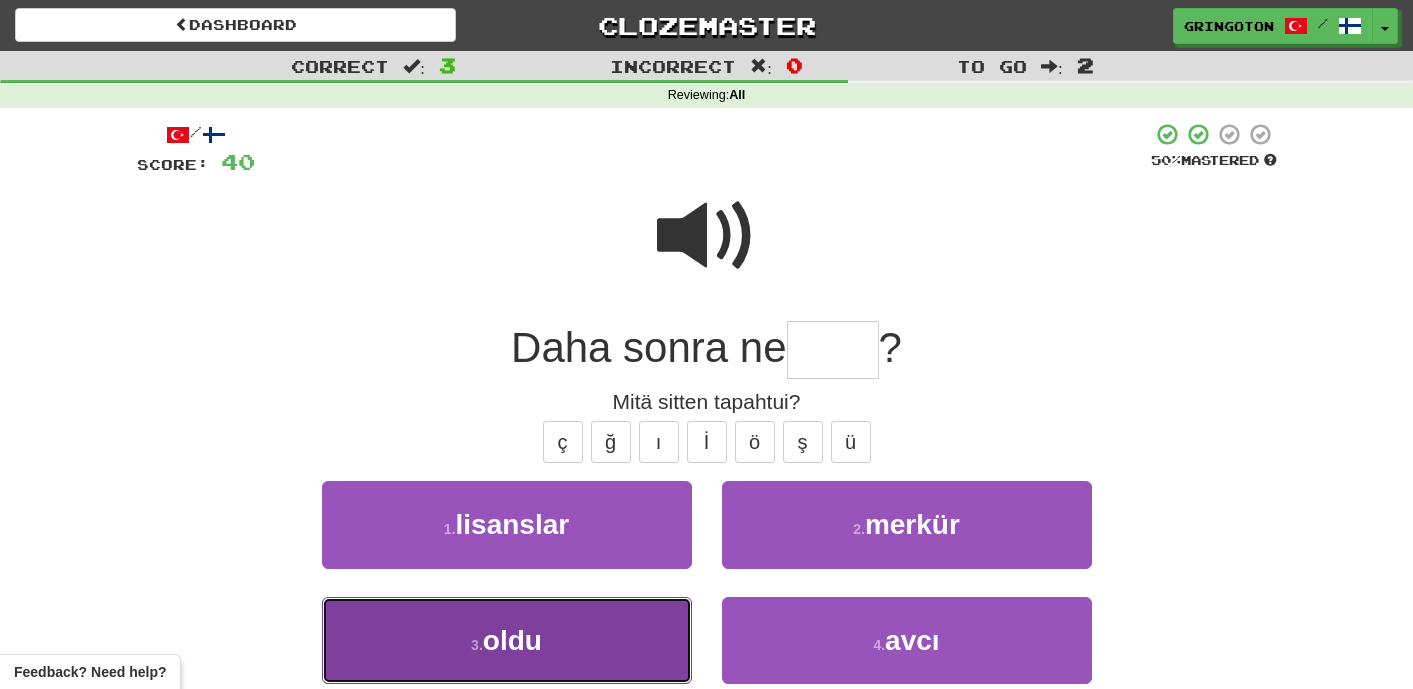 click on "3 .  oldu" at bounding box center [507, 640] 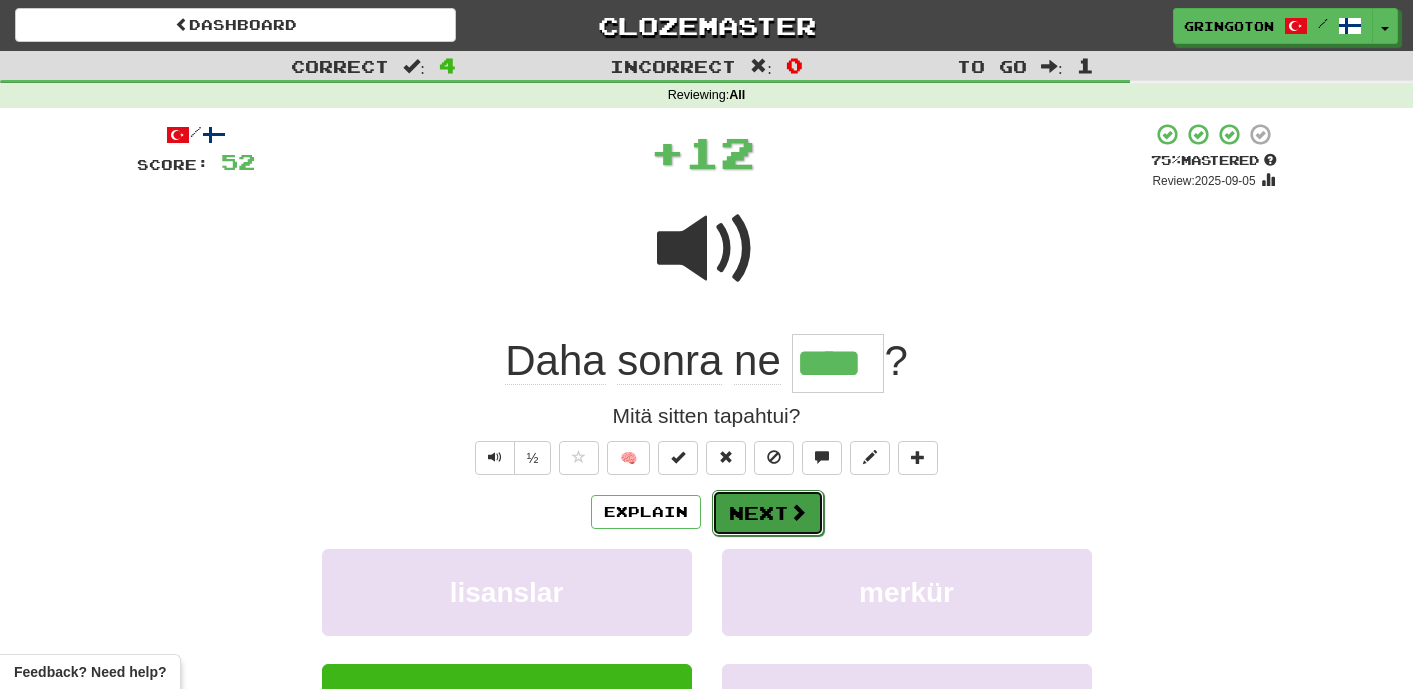 click on "Next" at bounding box center (768, 513) 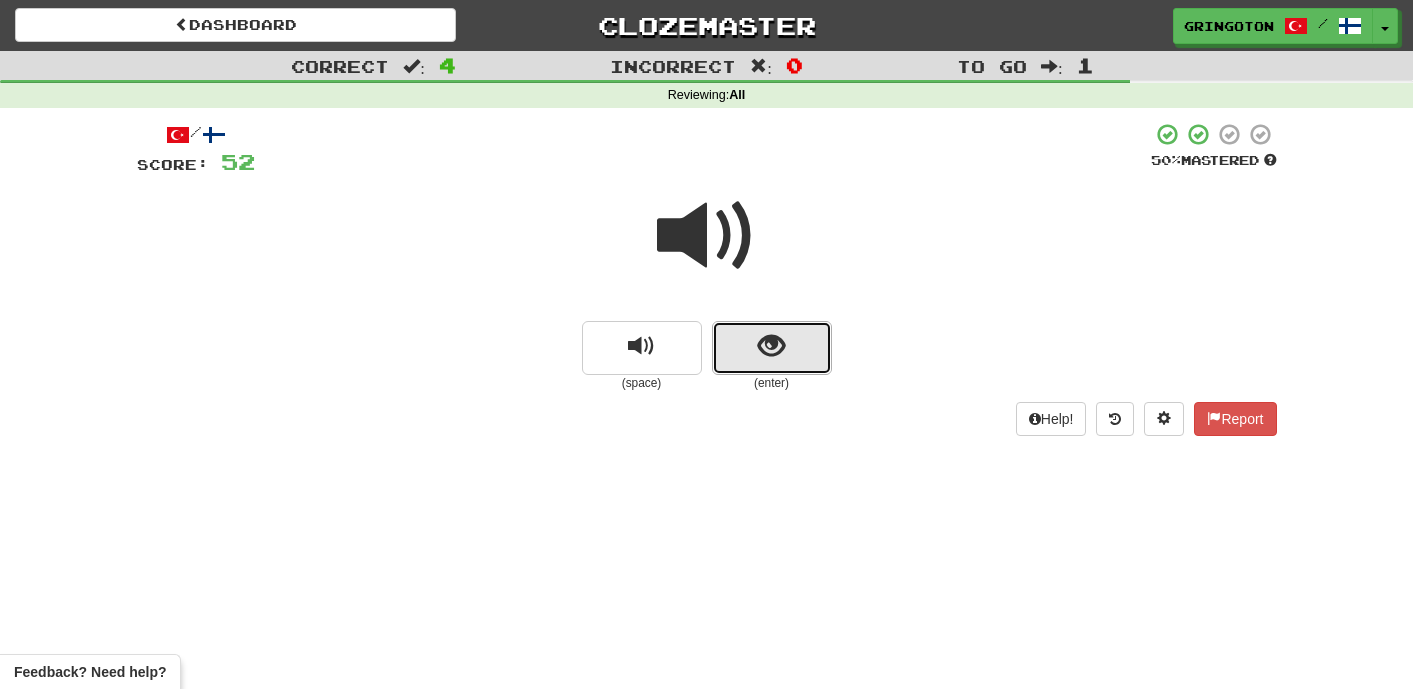 click at bounding box center (772, 348) 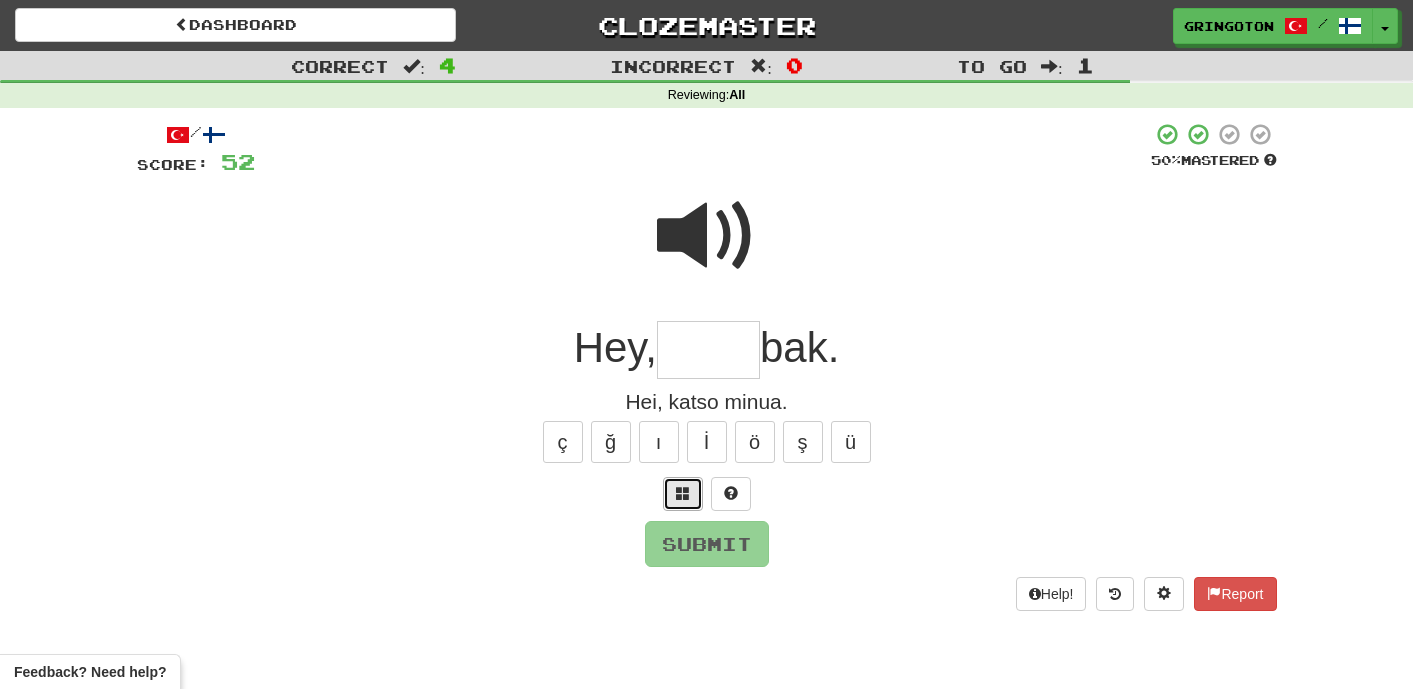 click at bounding box center [683, 494] 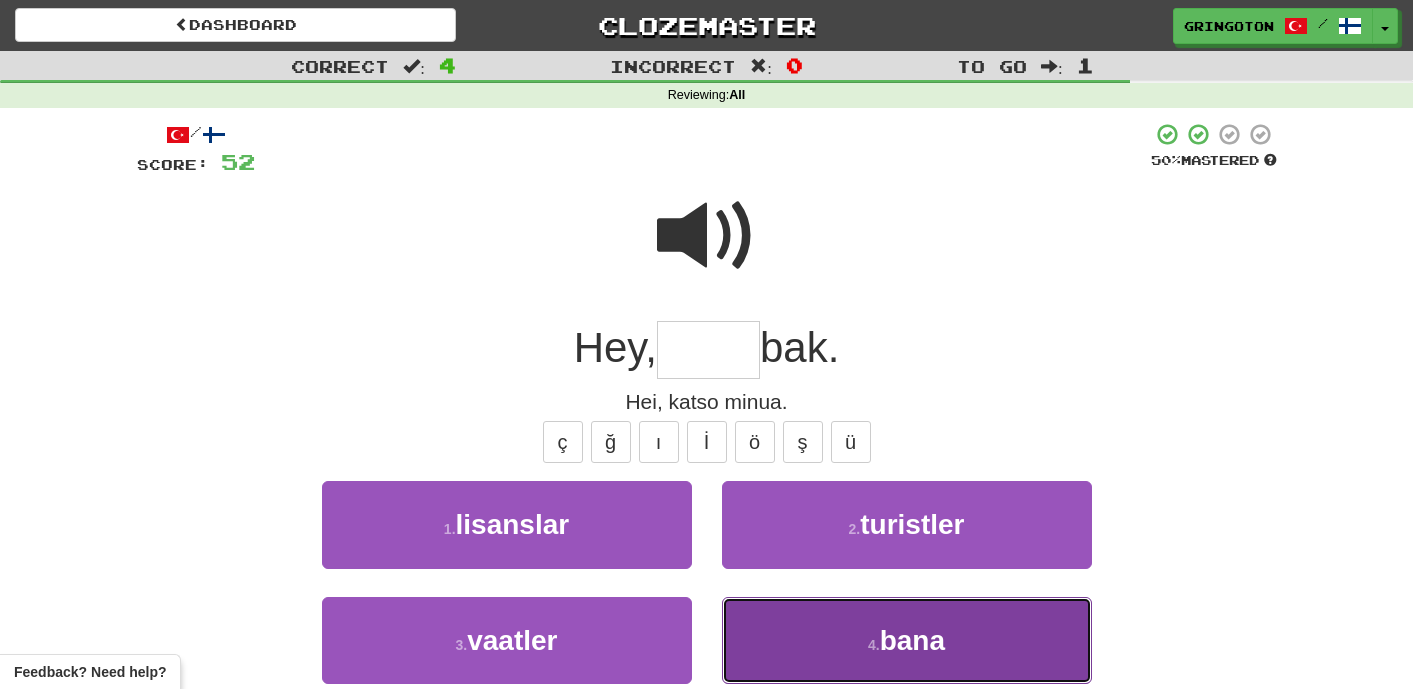click on "4 .  bana" at bounding box center [907, 640] 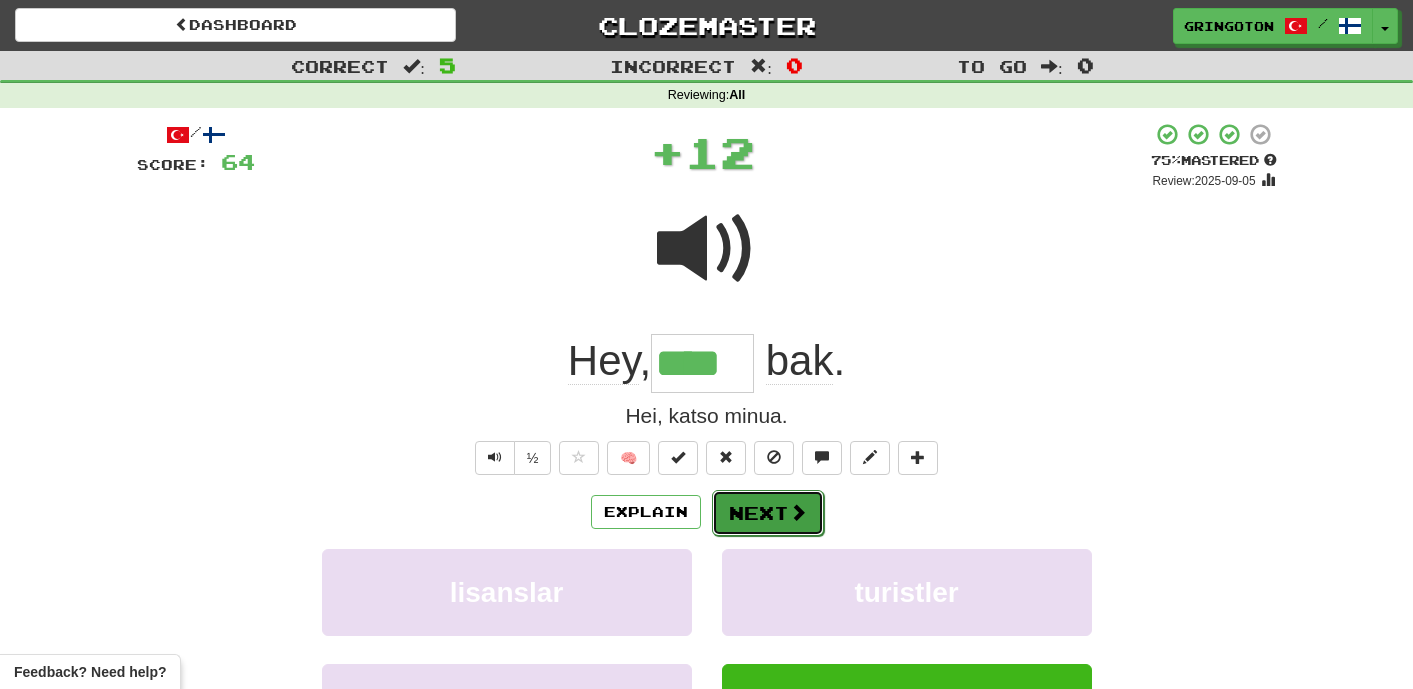 click on "Next" at bounding box center (768, 513) 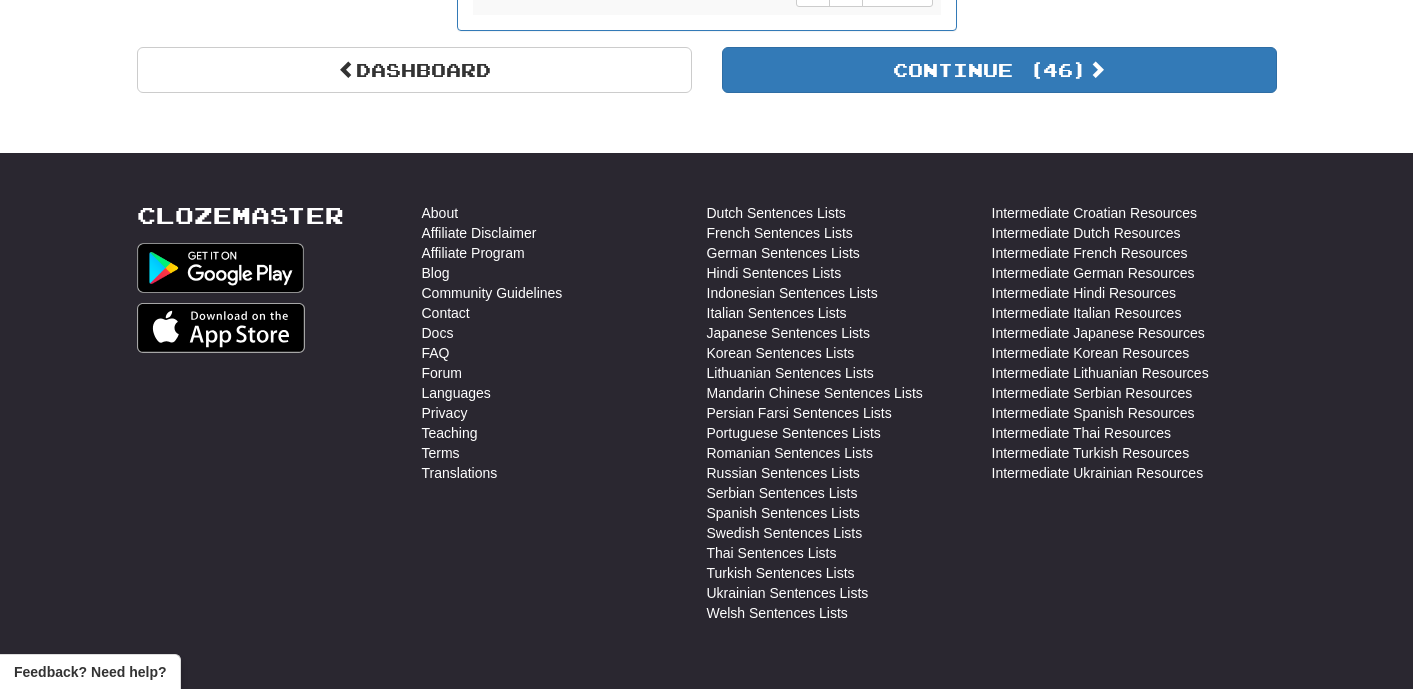 scroll, scrollTop: 1501, scrollLeft: 0, axis: vertical 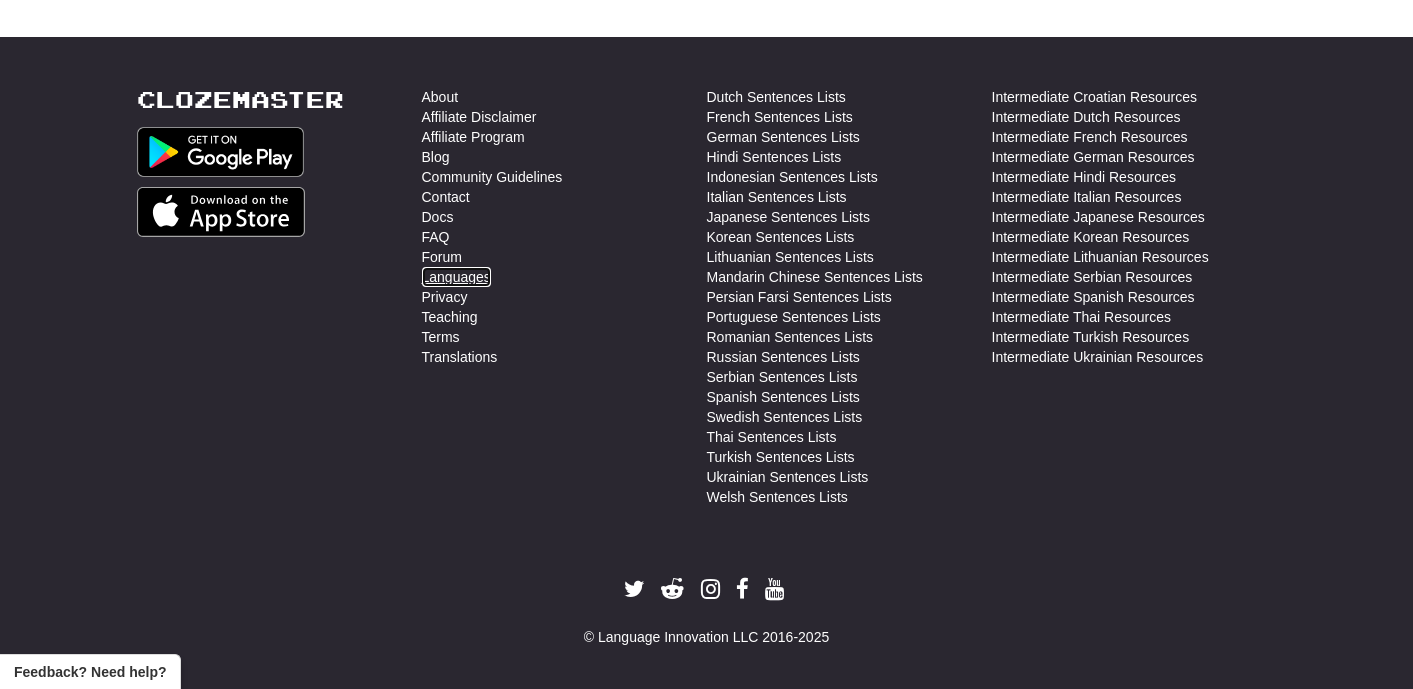 click on "Languages" at bounding box center (456, 277) 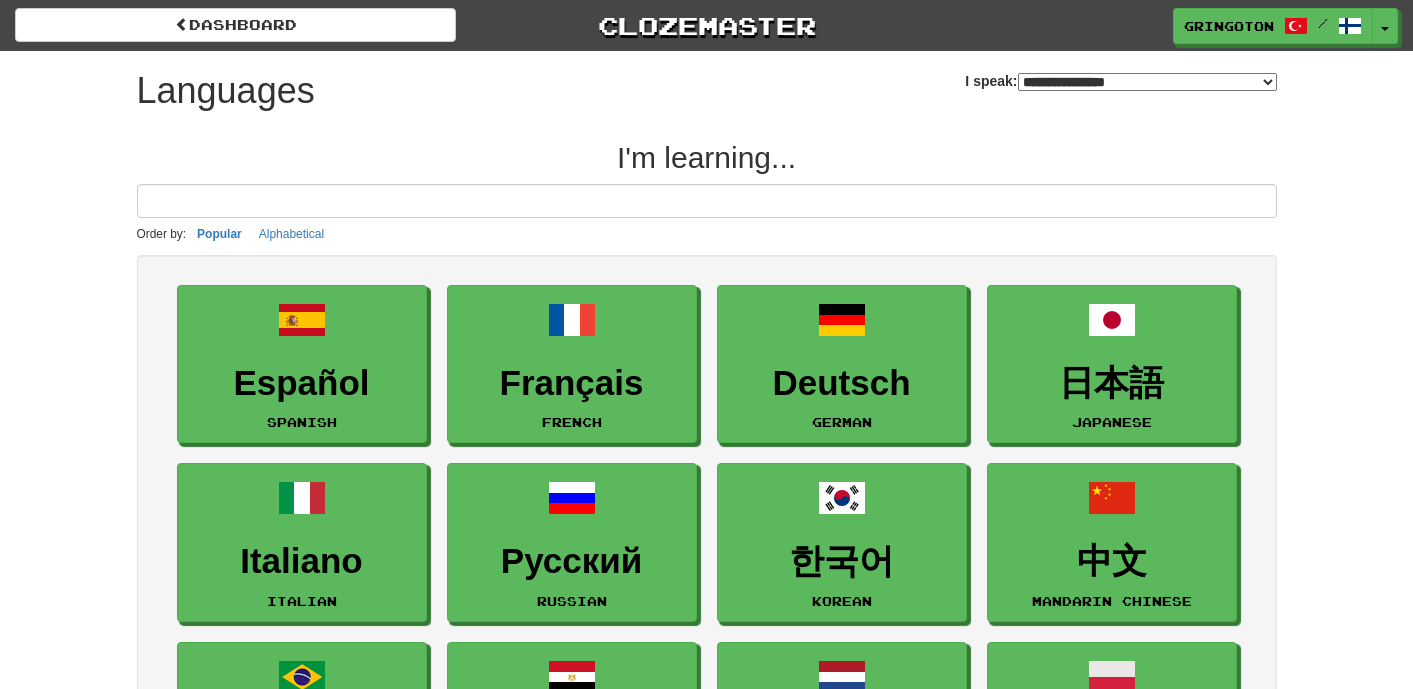 scroll, scrollTop: 0, scrollLeft: 0, axis: both 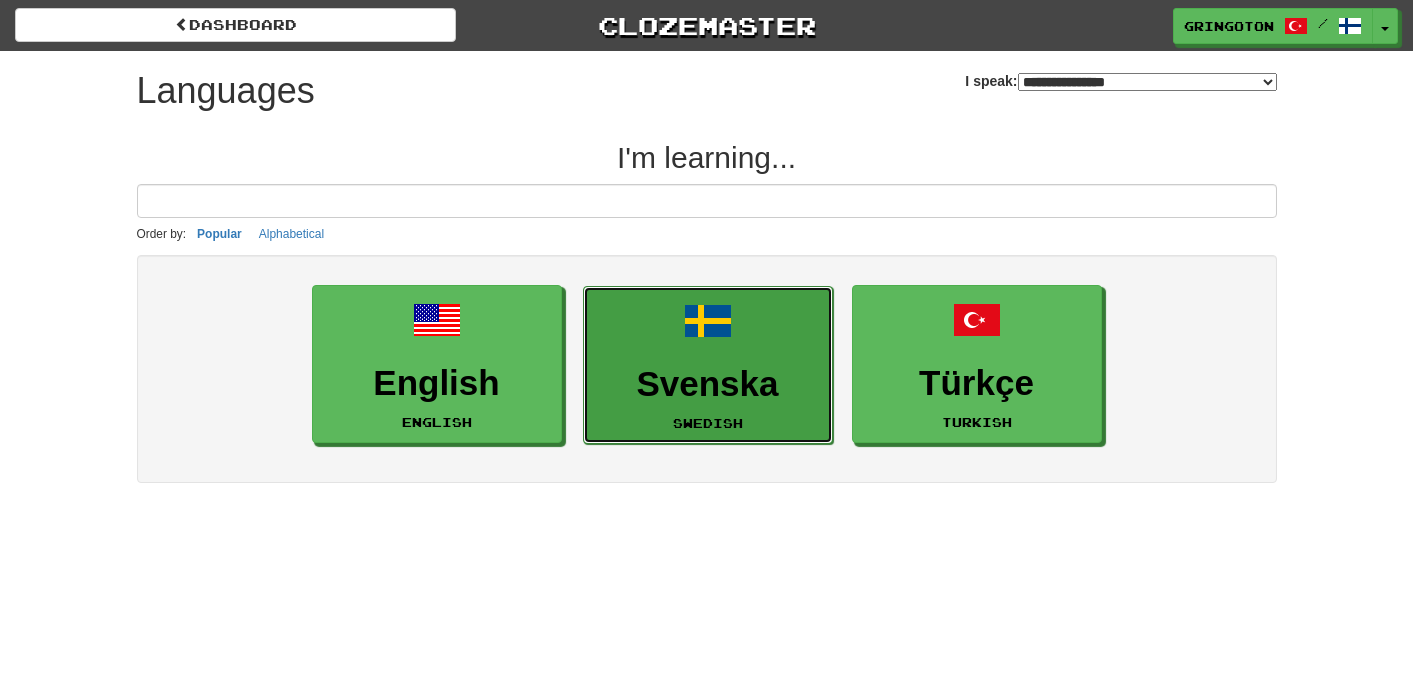 click on "Svenska Swedish" at bounding box center [708, 365] 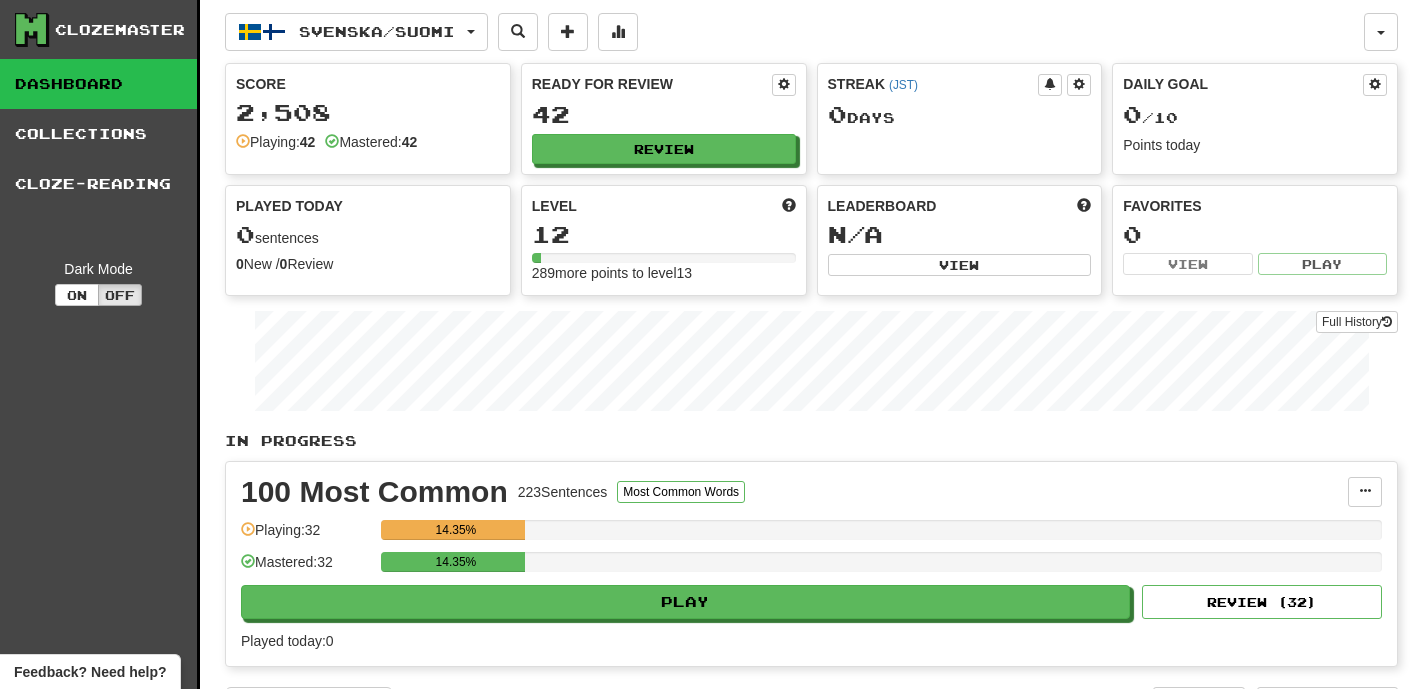 scroll, scrollTop: 0, scrollLeft: 0, axis: both 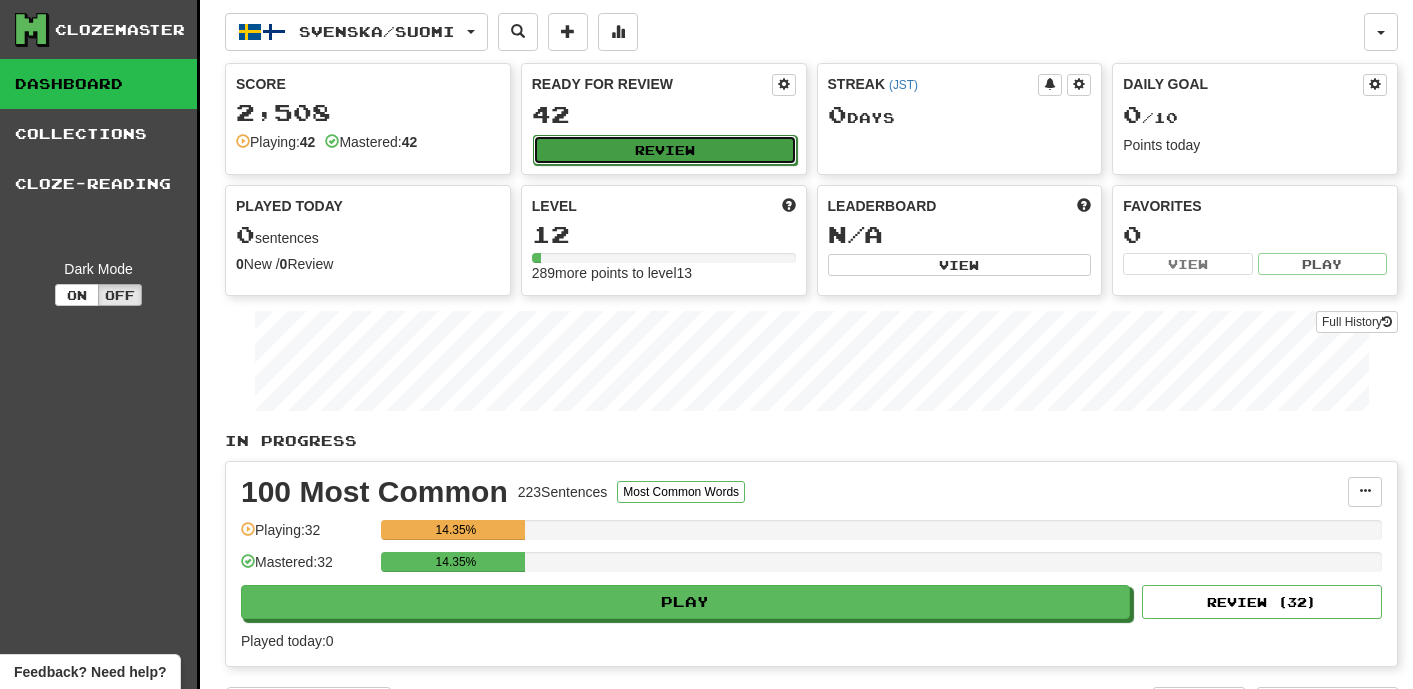 click on "Review" at bounding box center [665, 150] 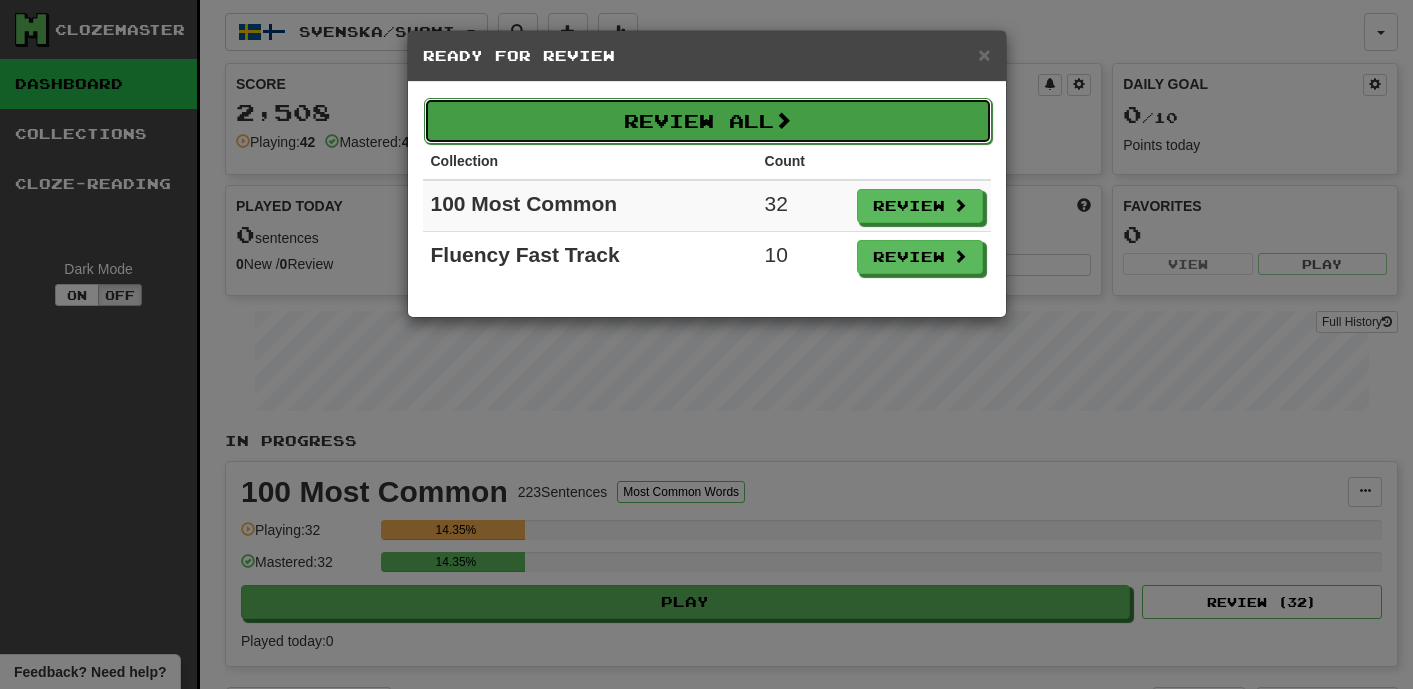 click on "Review All" at bounding box center (708, 121) 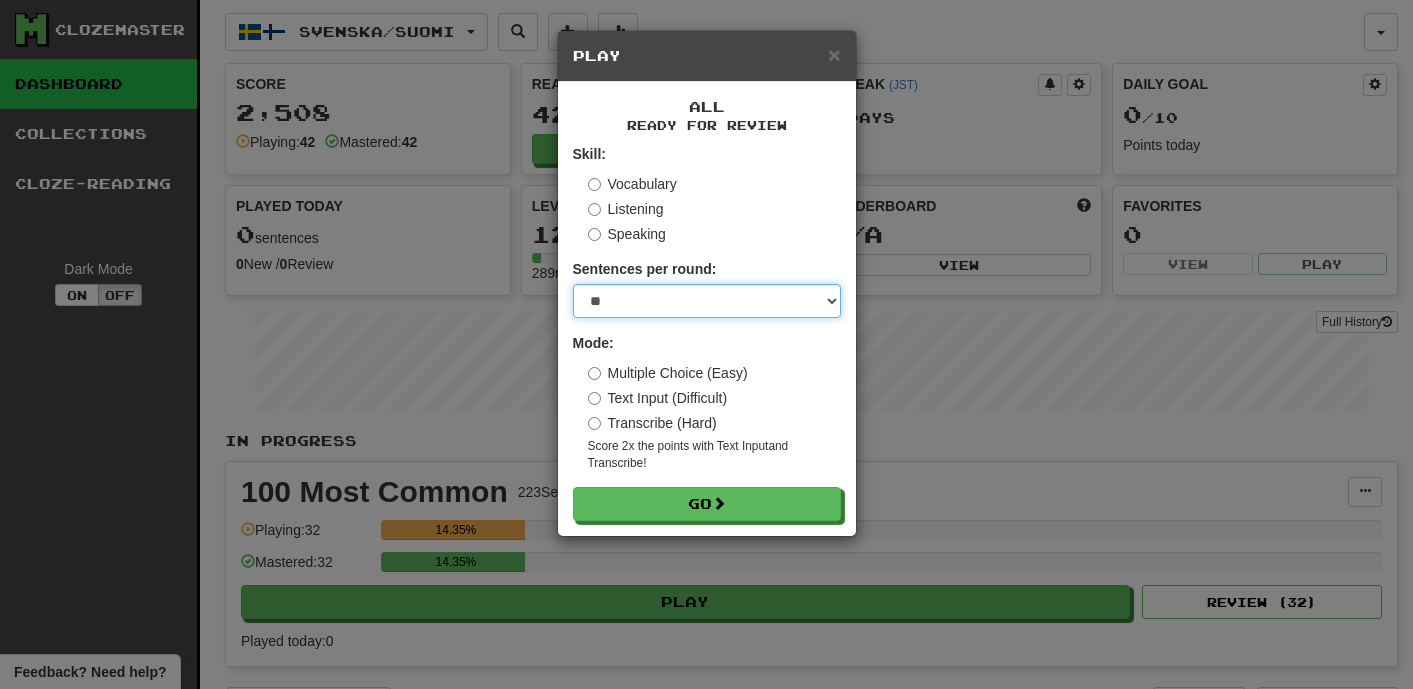 click on "* ** ** ** ** ** *** ********" at bounding box center (707, 301) 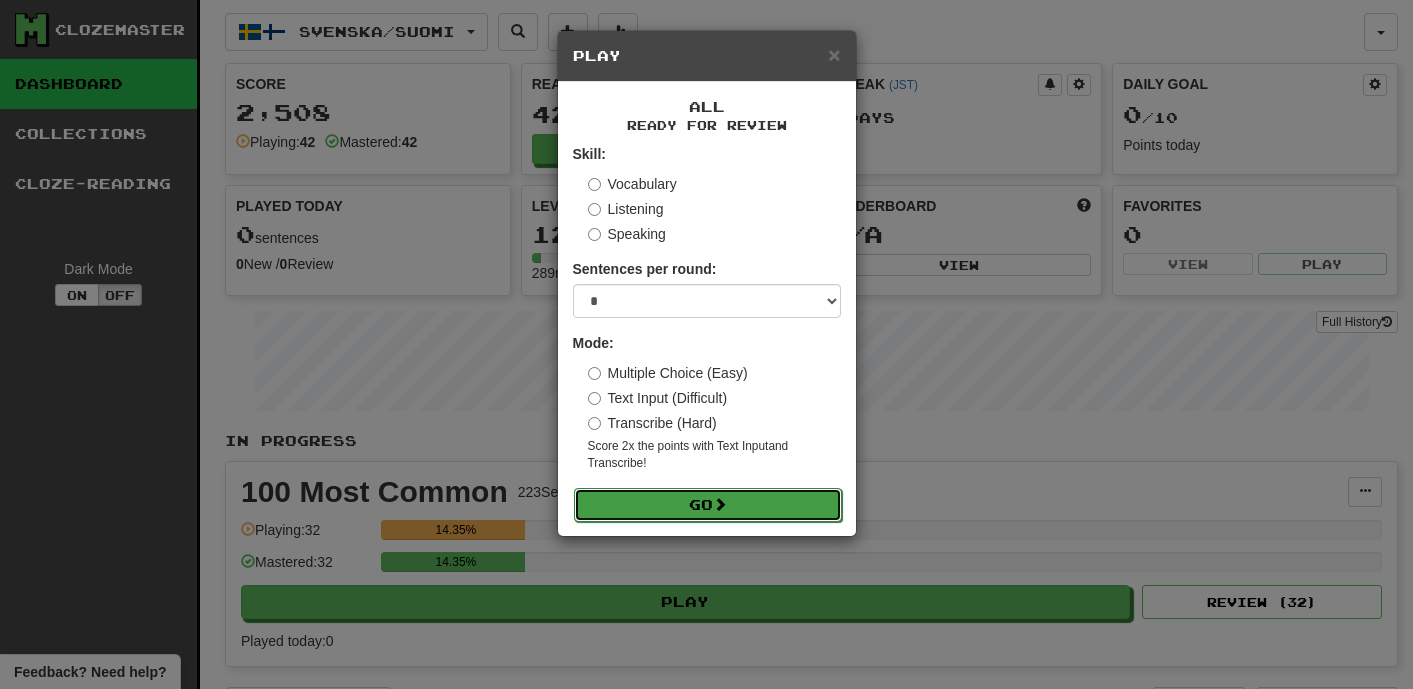 click on "Go" at bounding box center (708, 505) 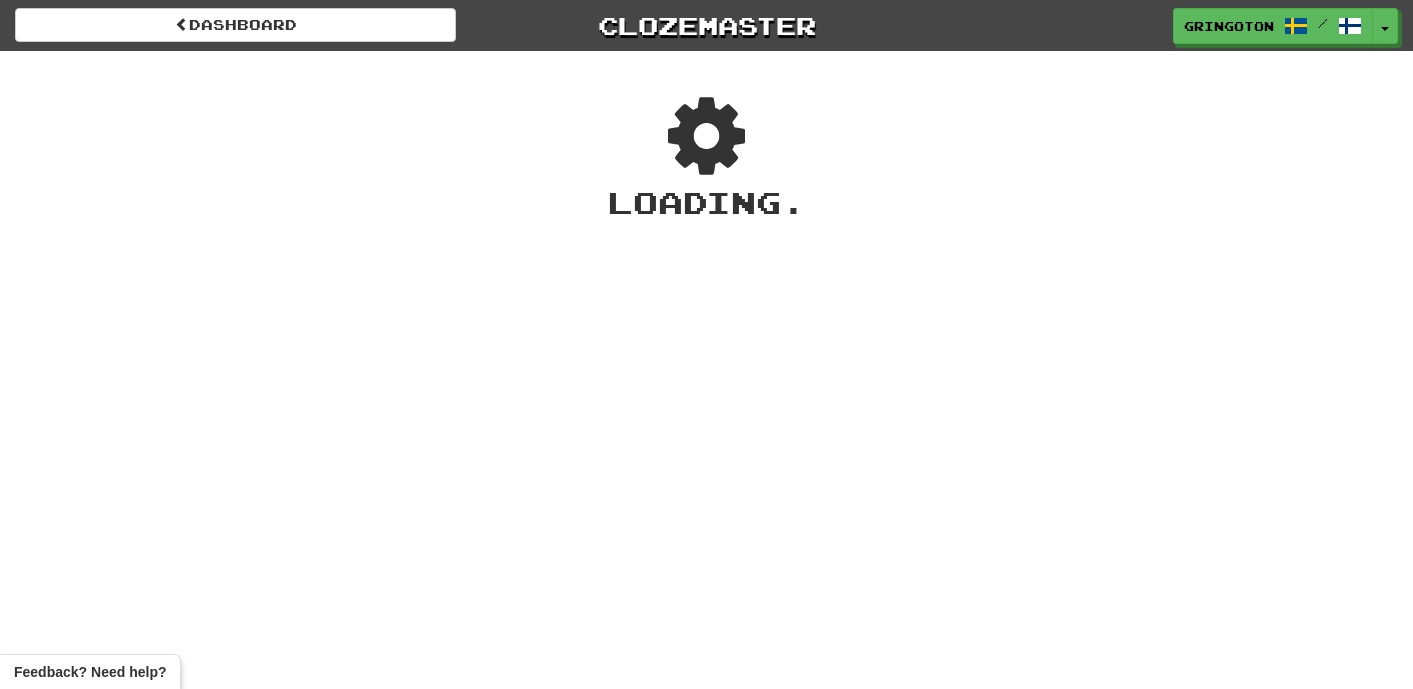 scroll, scrollTop: 0, scrollLeft: 0, axis: both 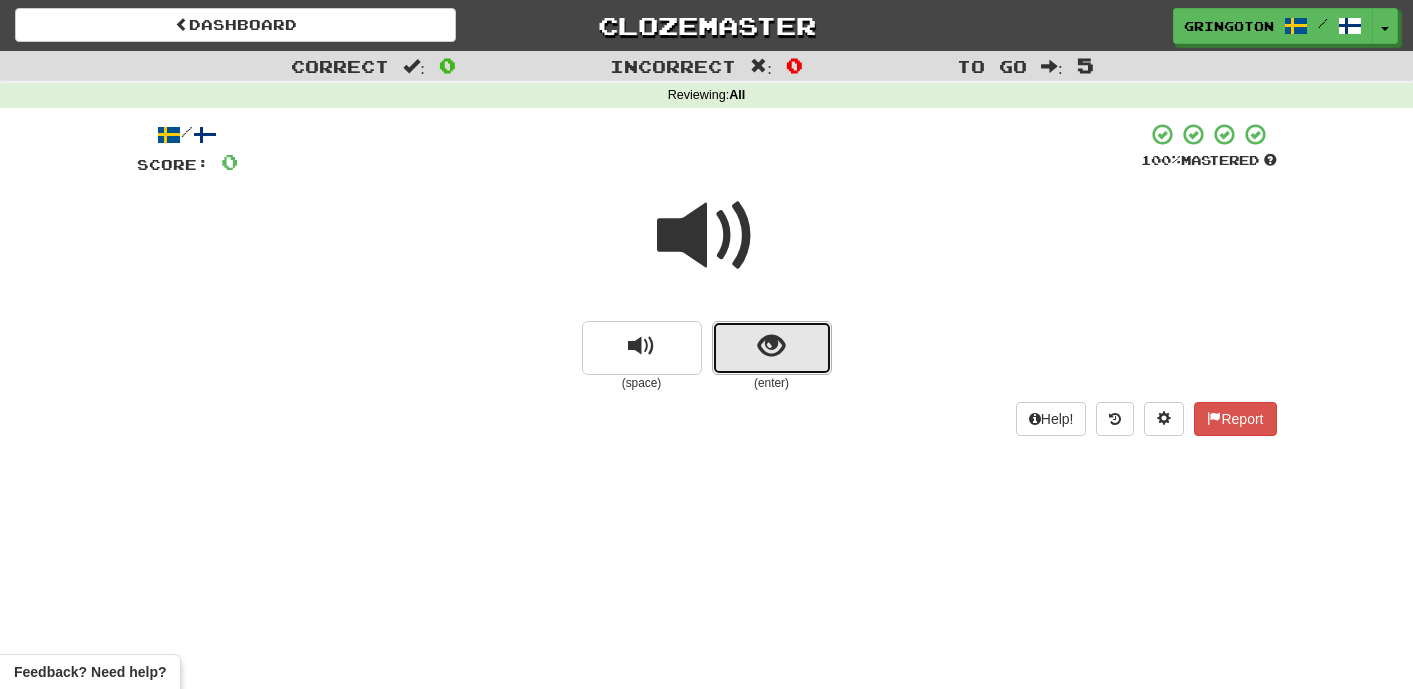 click at bounding box center (772, 348) 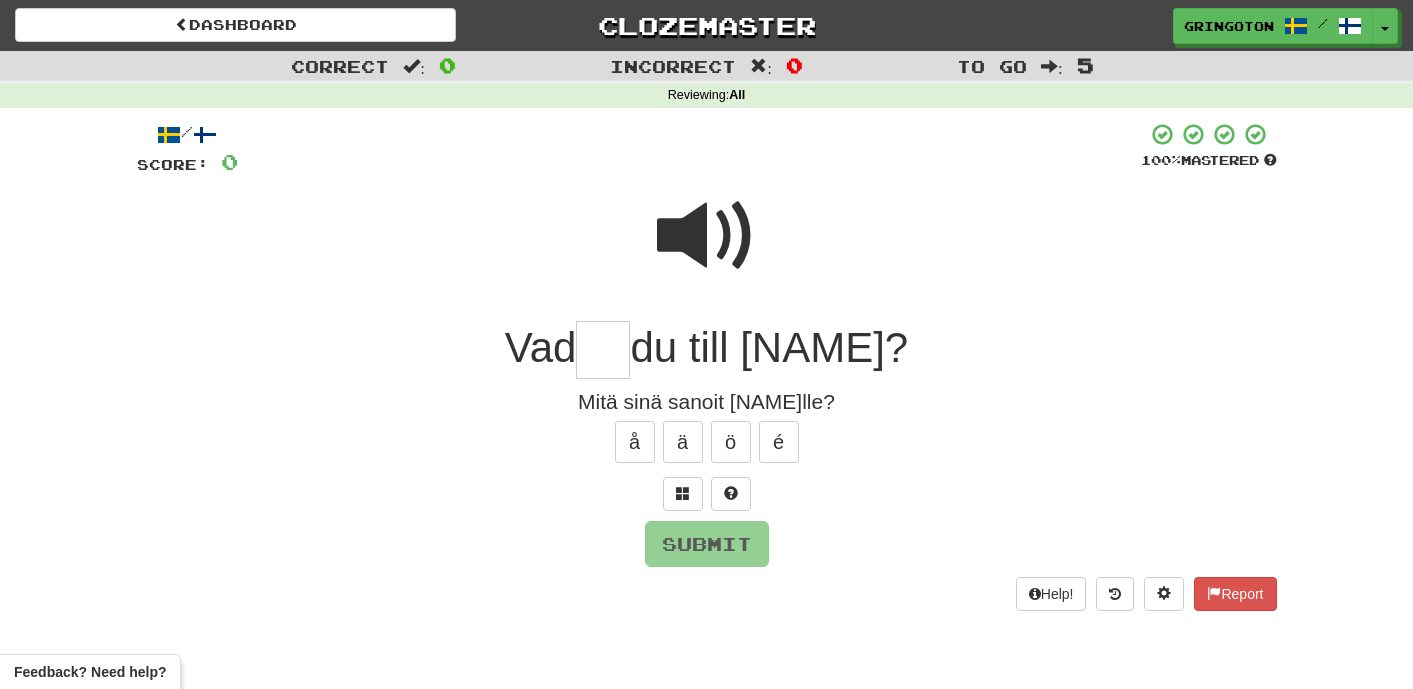 click at bounding box center [707, 236] 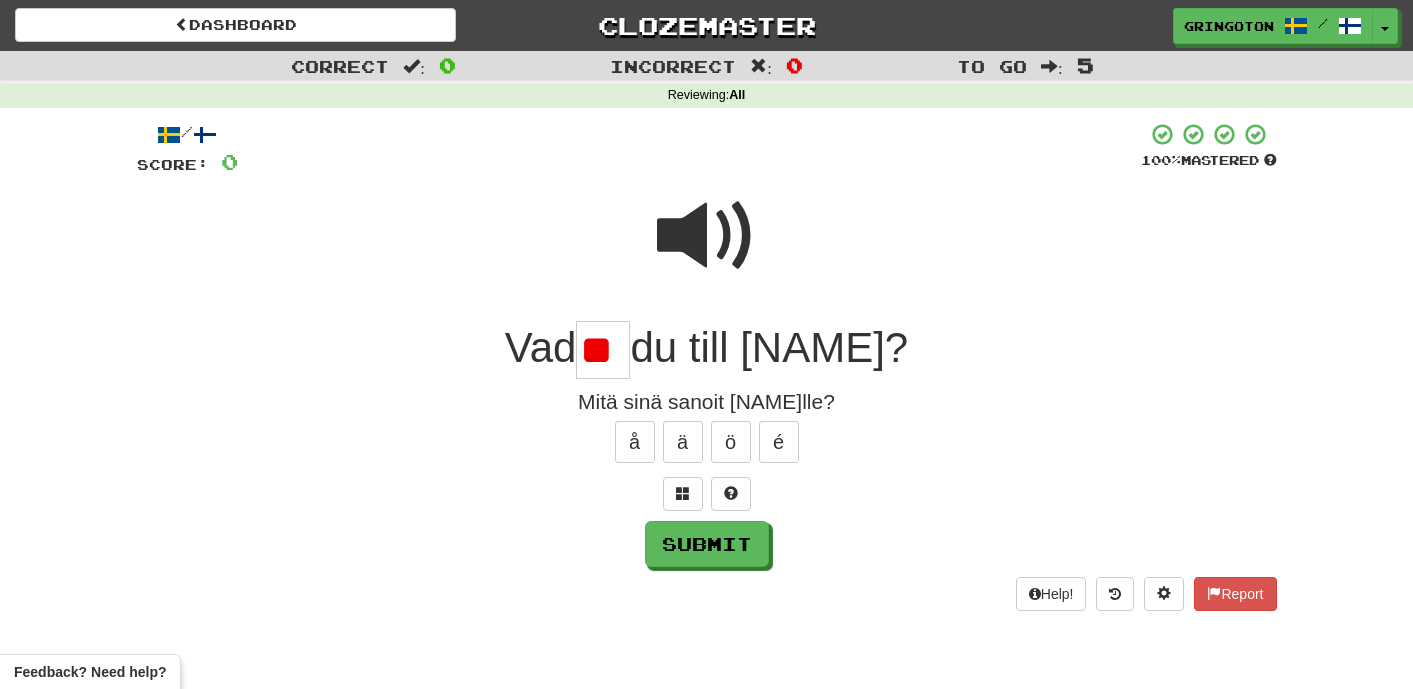 type on "*" 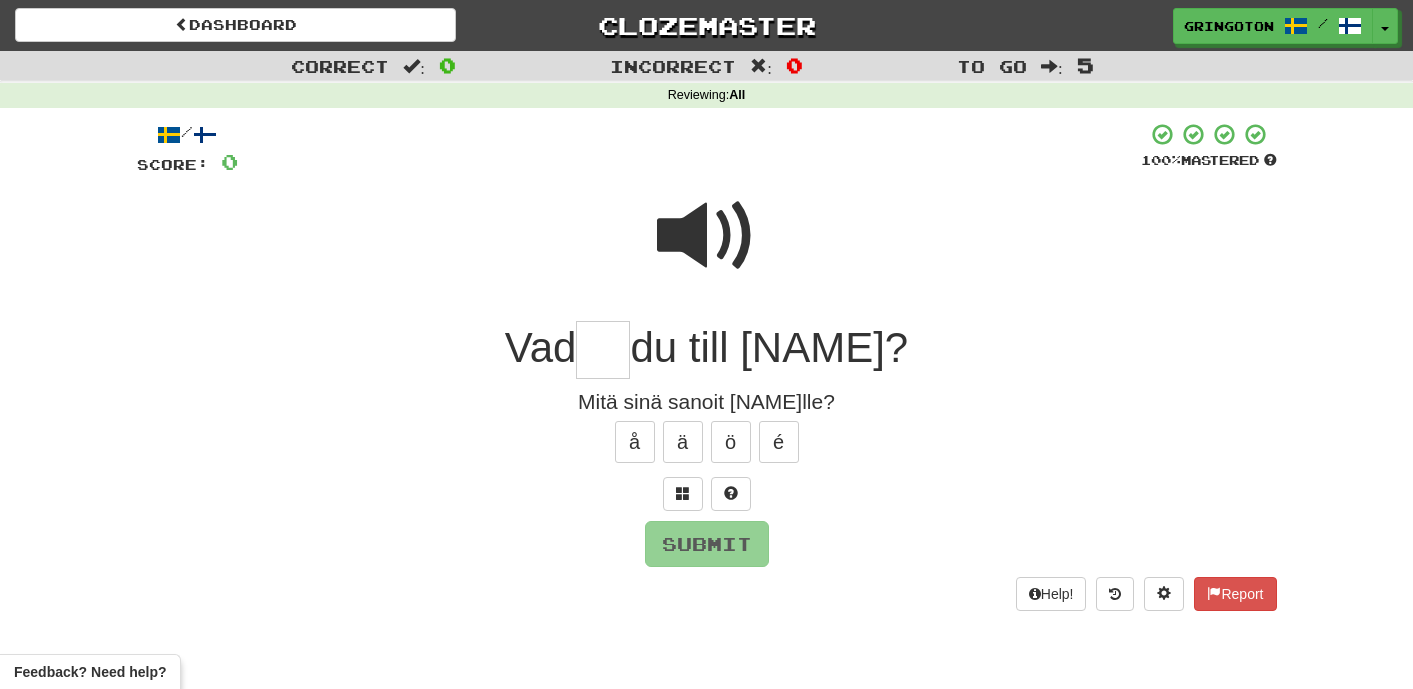 type on "*" 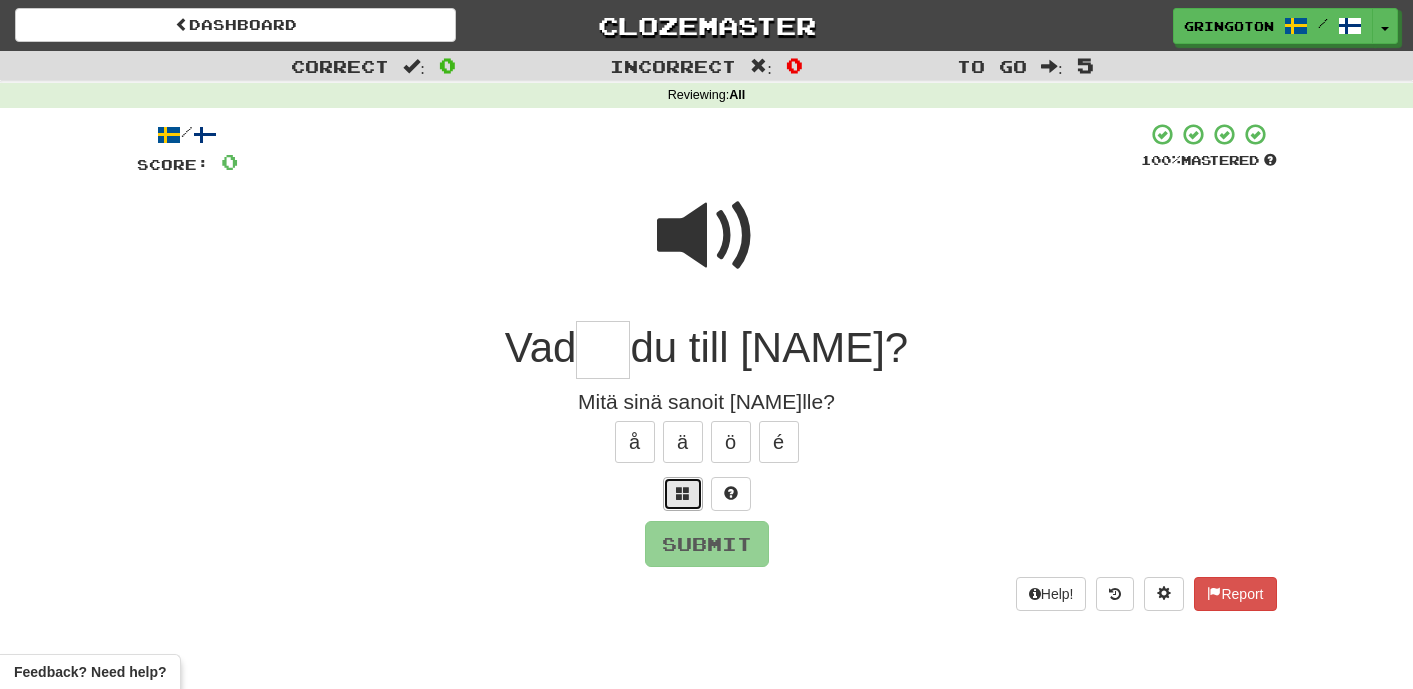 click at bounding box center [683, 493] 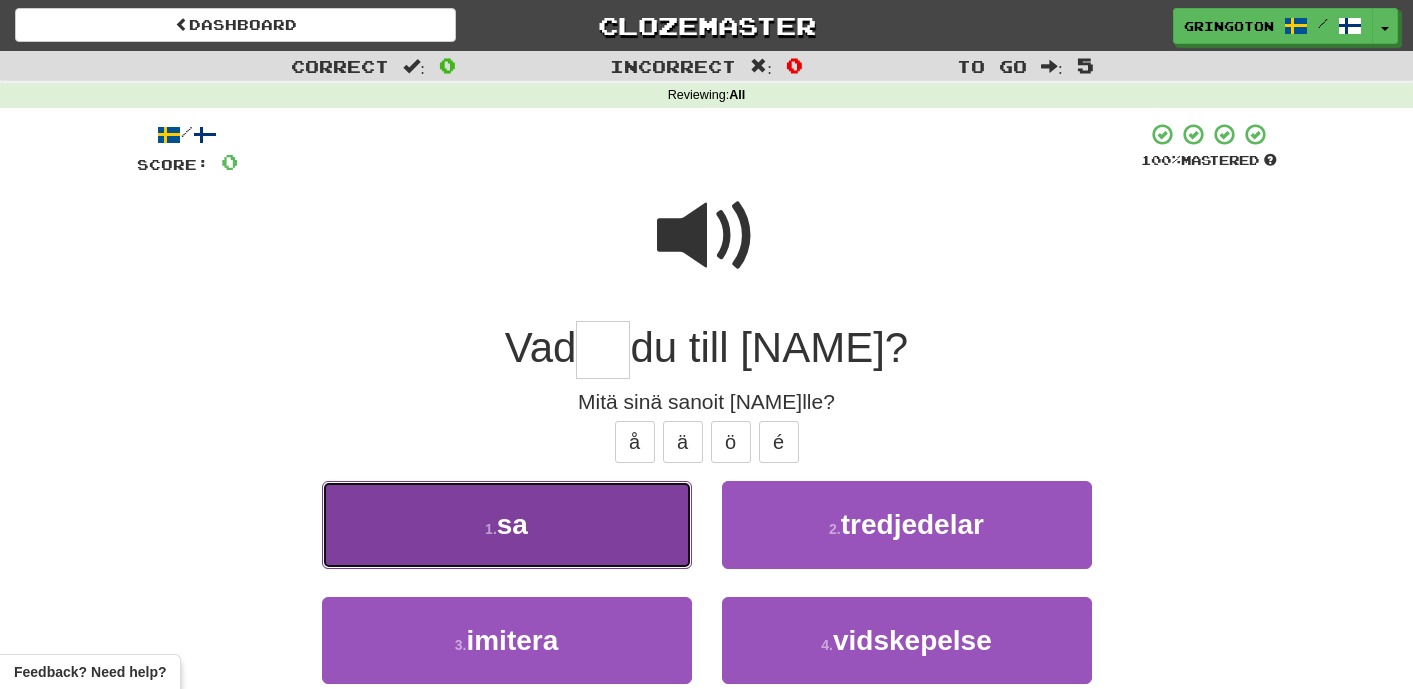 click on "1 .  sa" at bounding box center [507, 524] 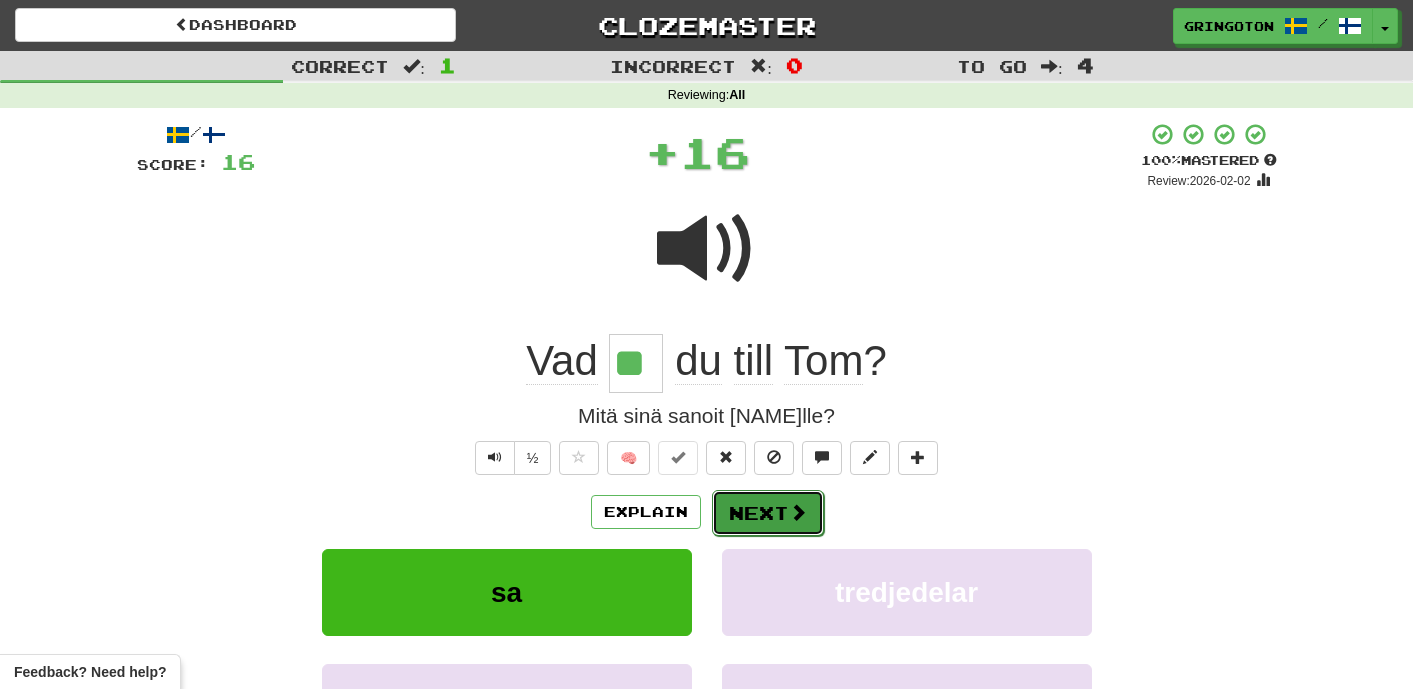 click on "Next" at bounding box center (768, 513) 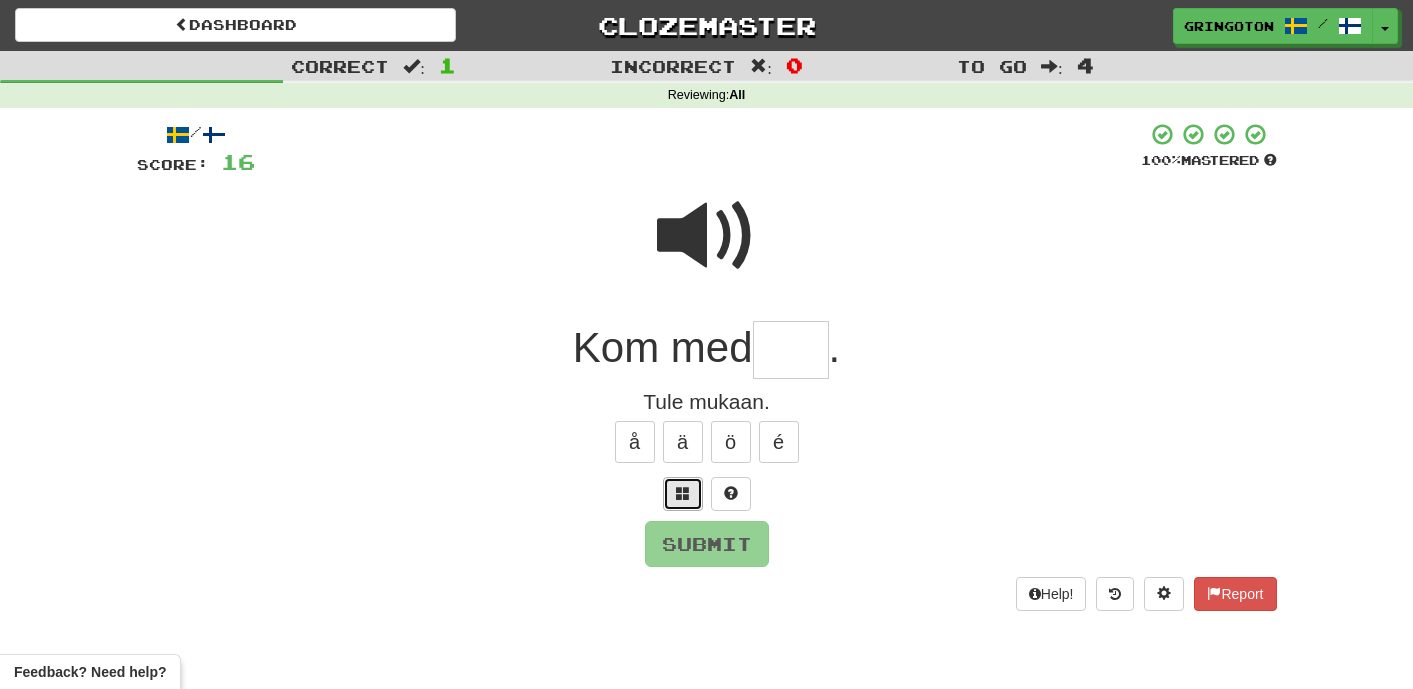 click at bounding box center [683, 494] 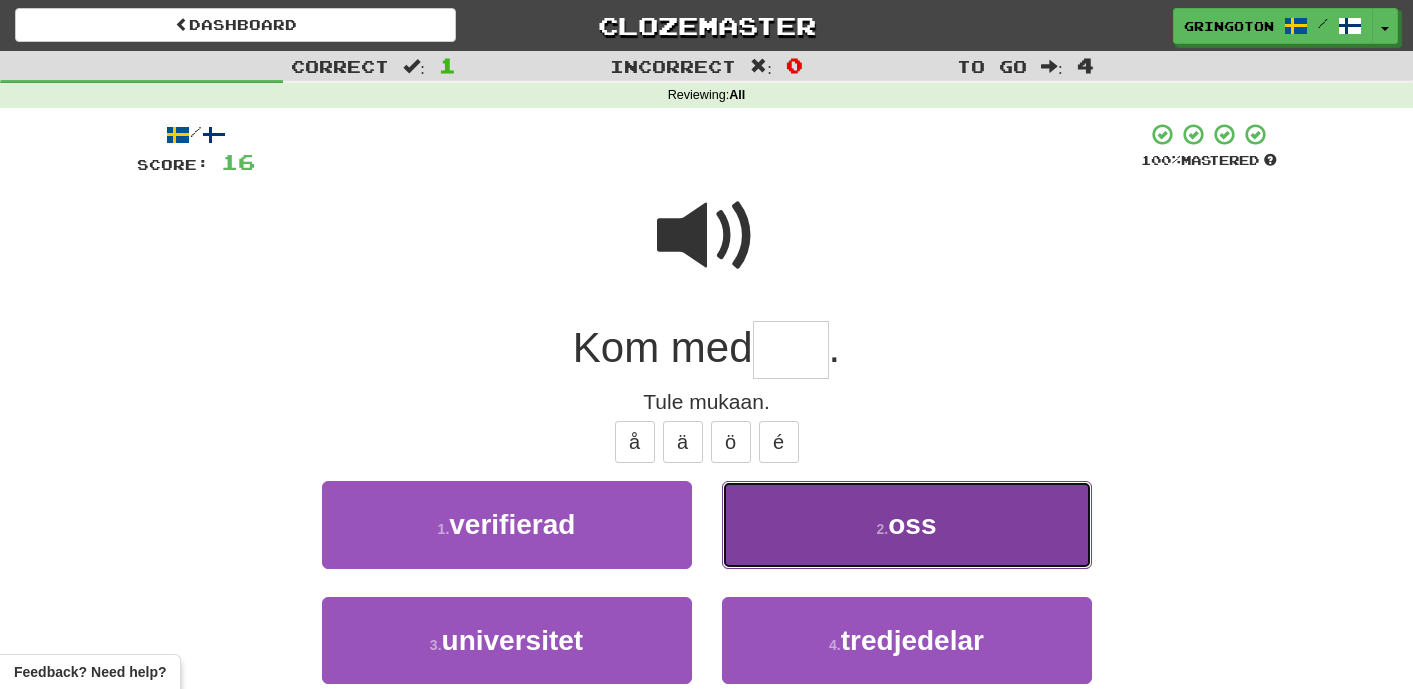 click on "2 .  oss" at bounding box center (907, 524) 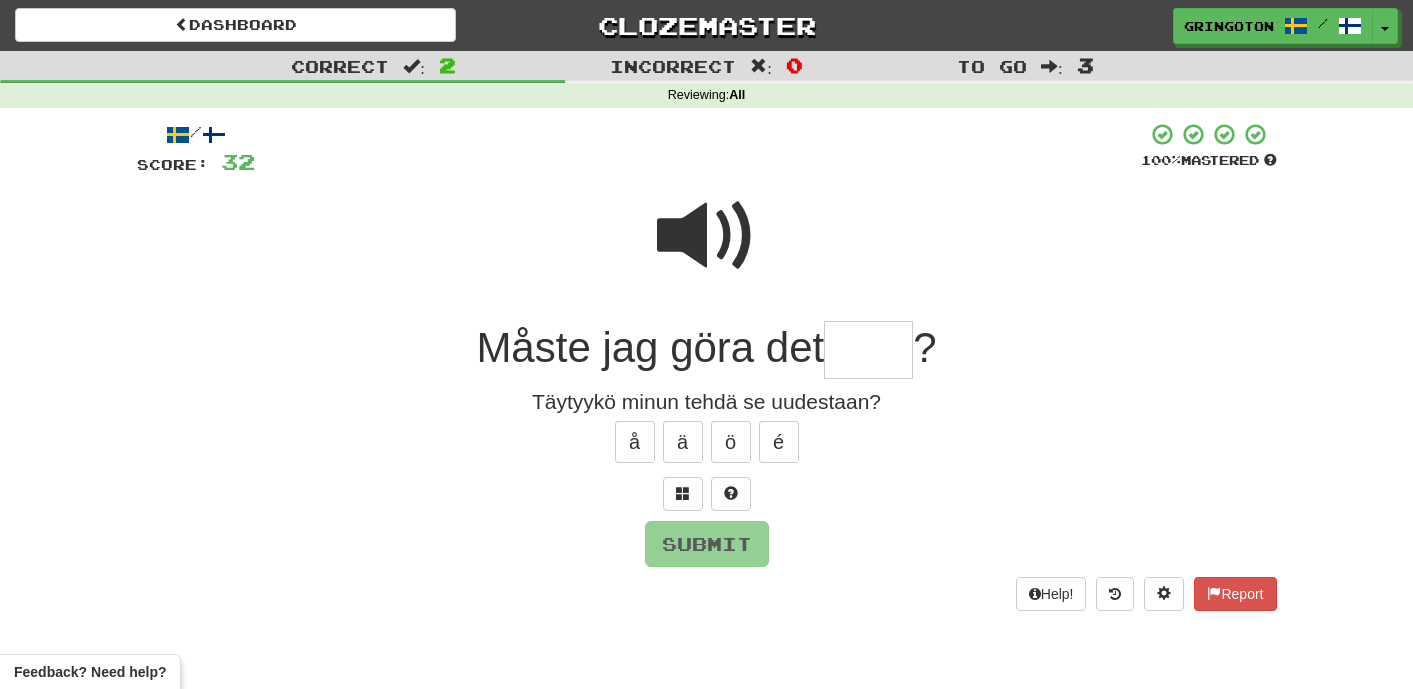 type on "*" 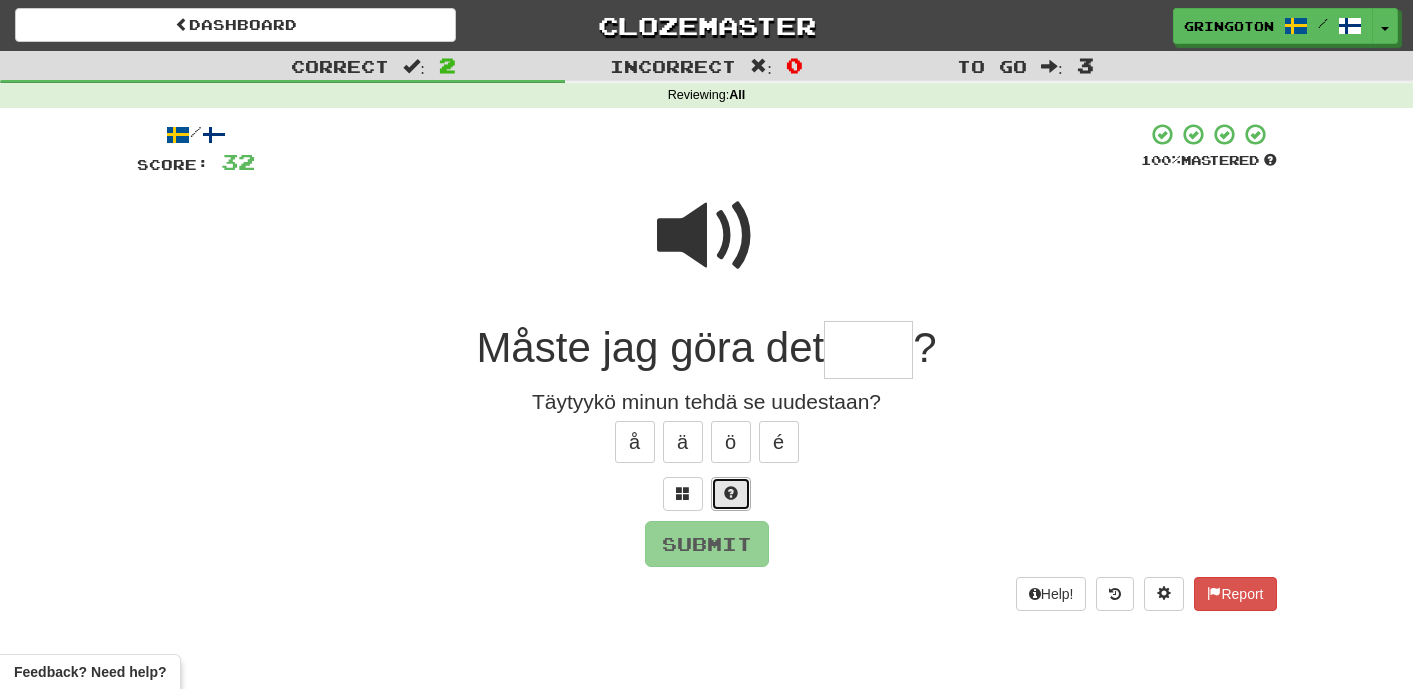 click at bounding box center (731, 494) 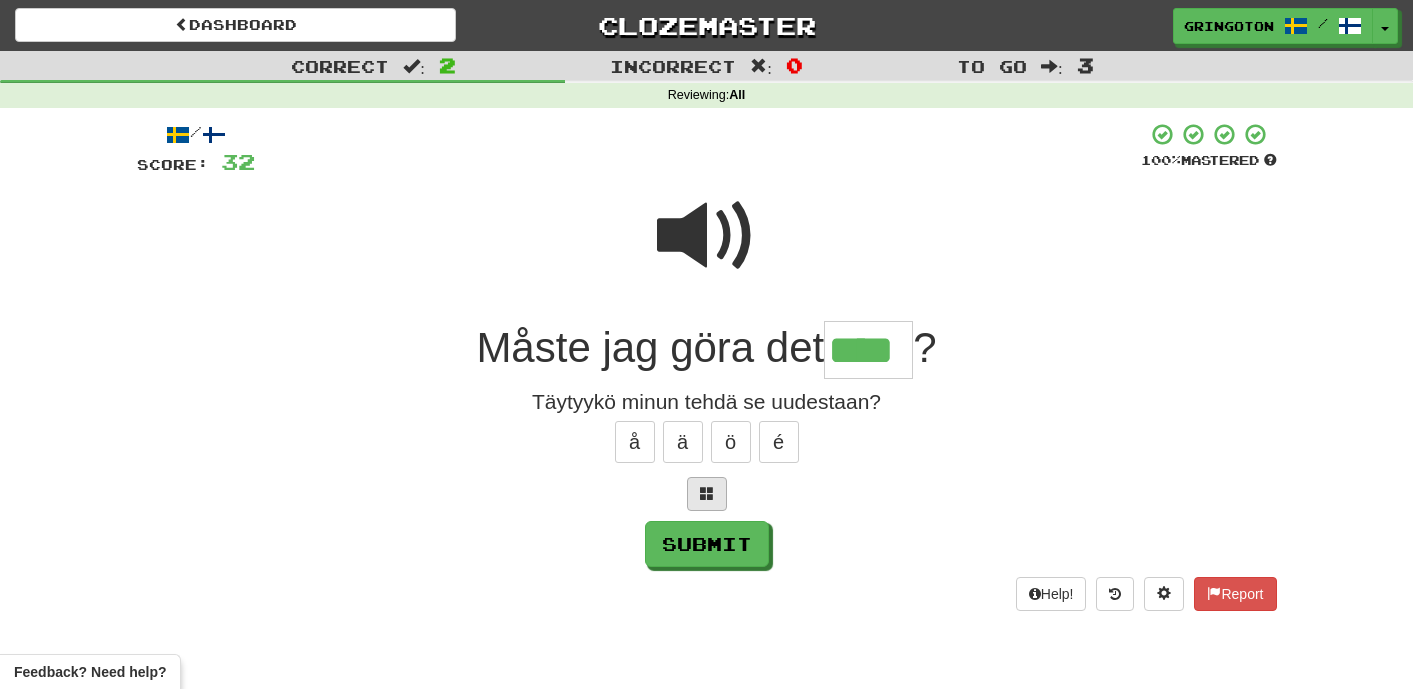 type on "****" 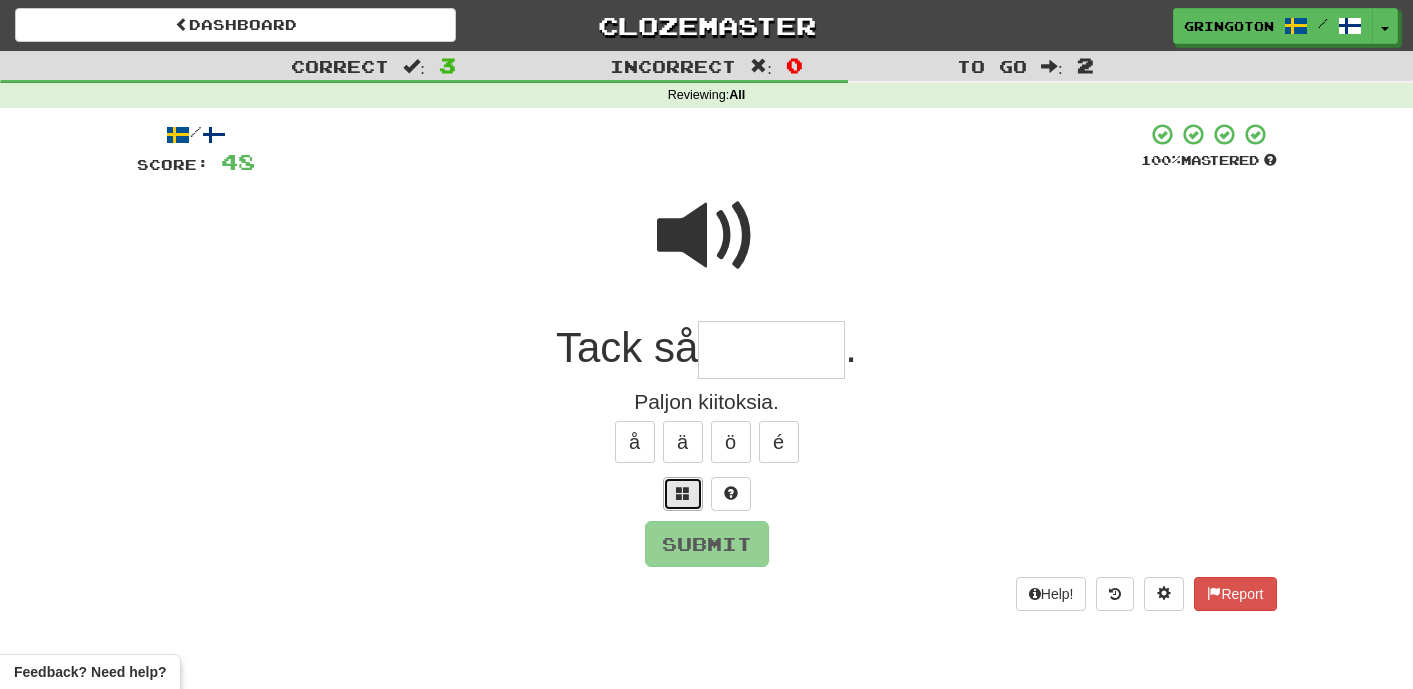 click at bounding box center (683, 493) 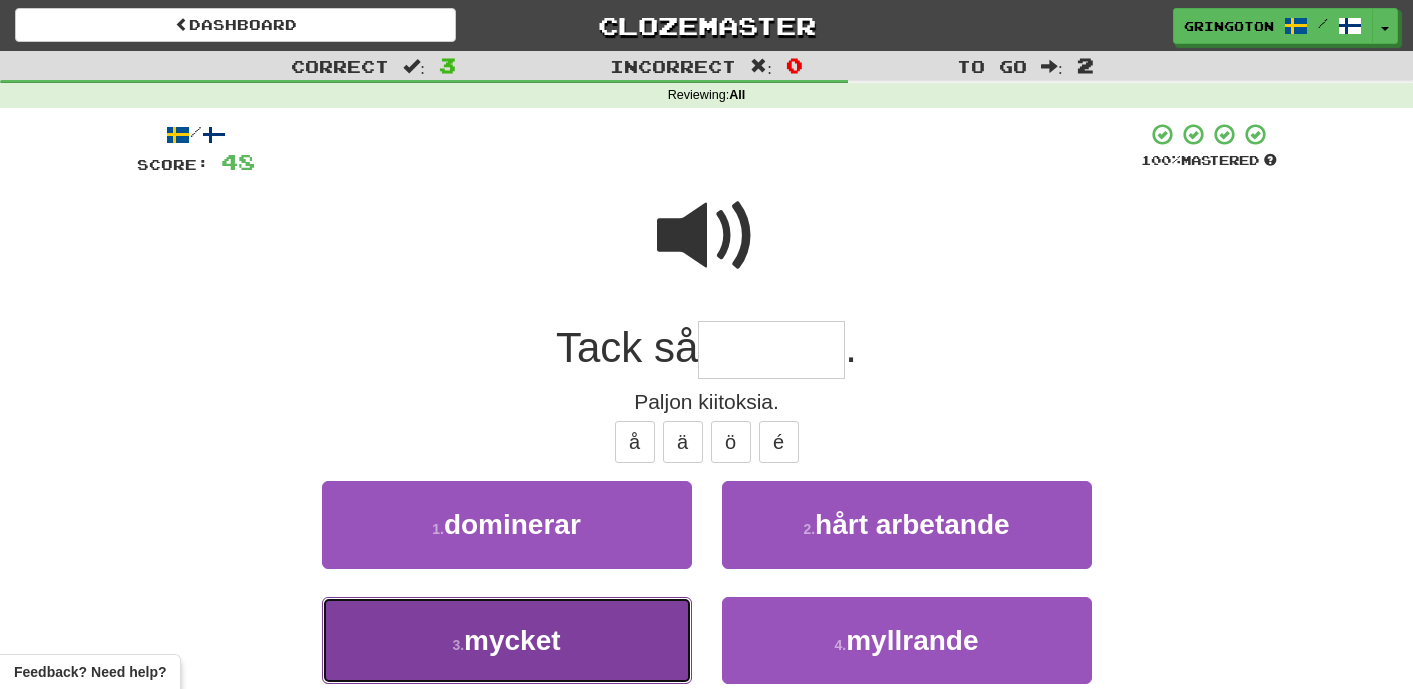 click on "3 .  mycket" at bounding box center (507, 640) 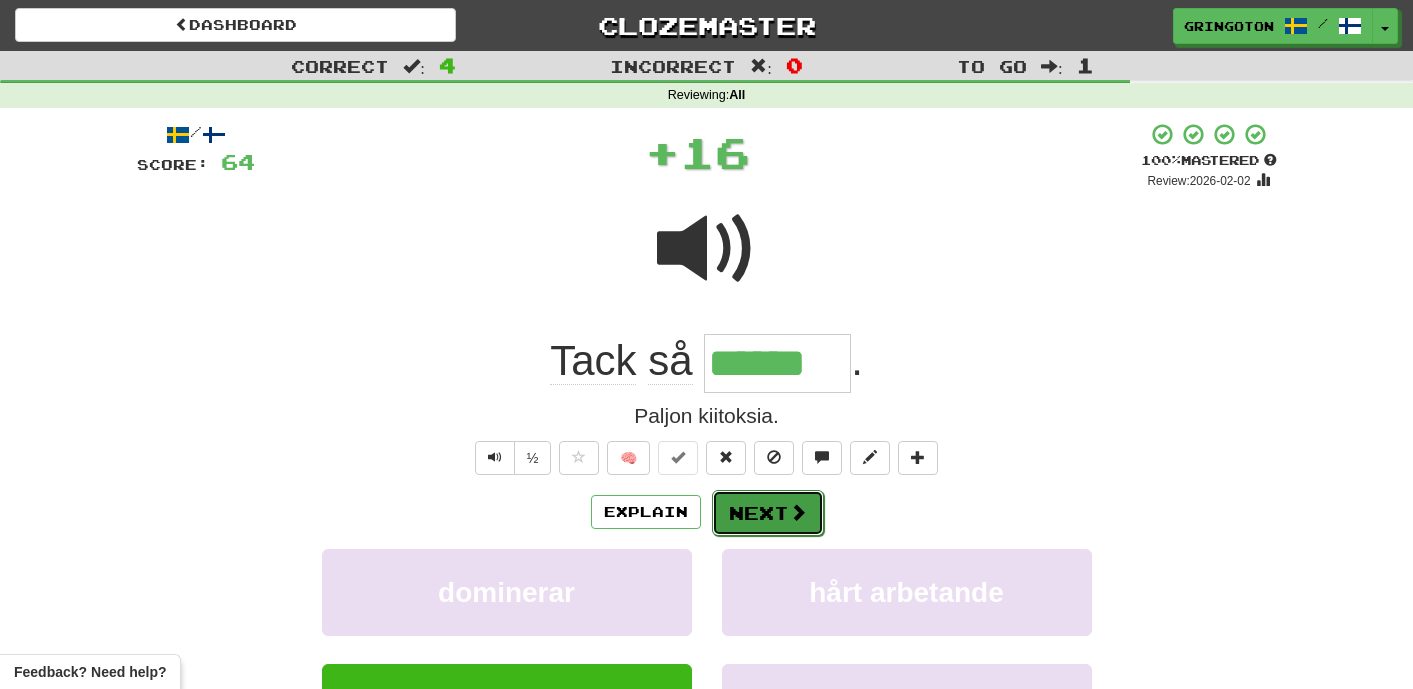 click on "Next" at bounding box center (768, 513) 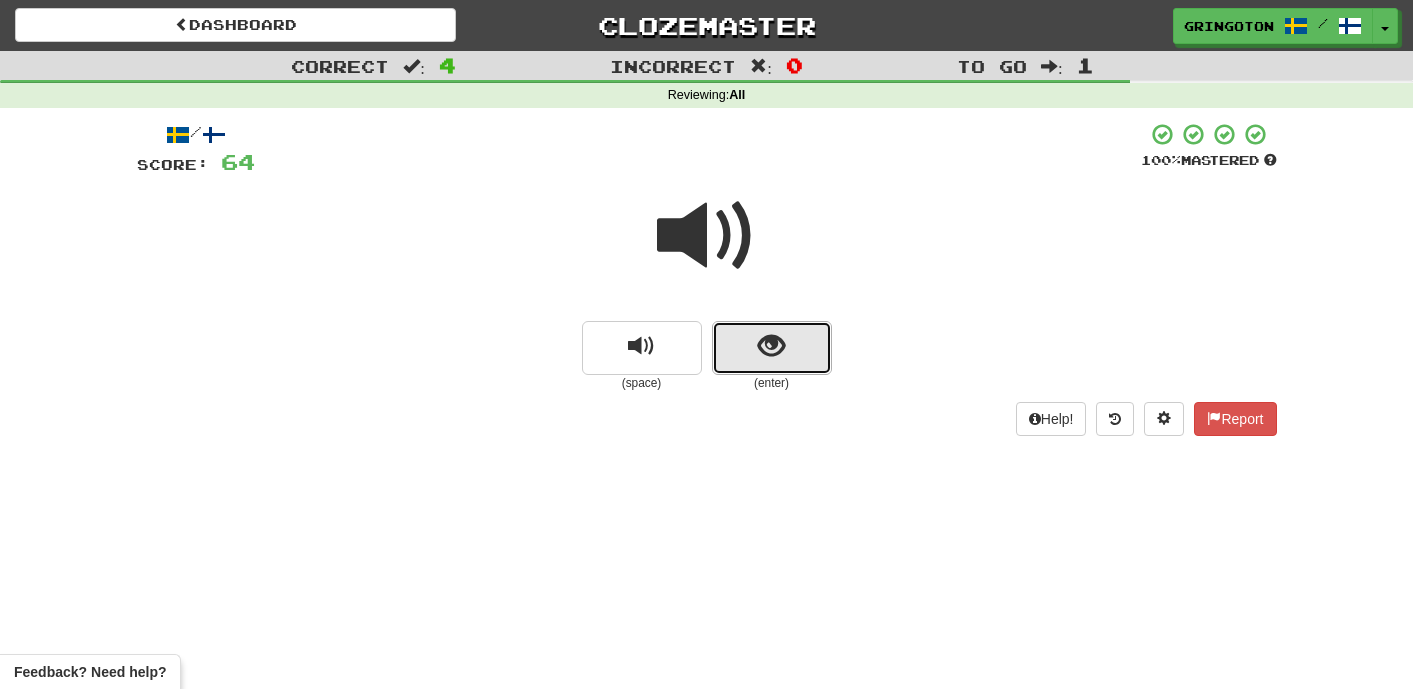 click at bounding box center (771, 346) 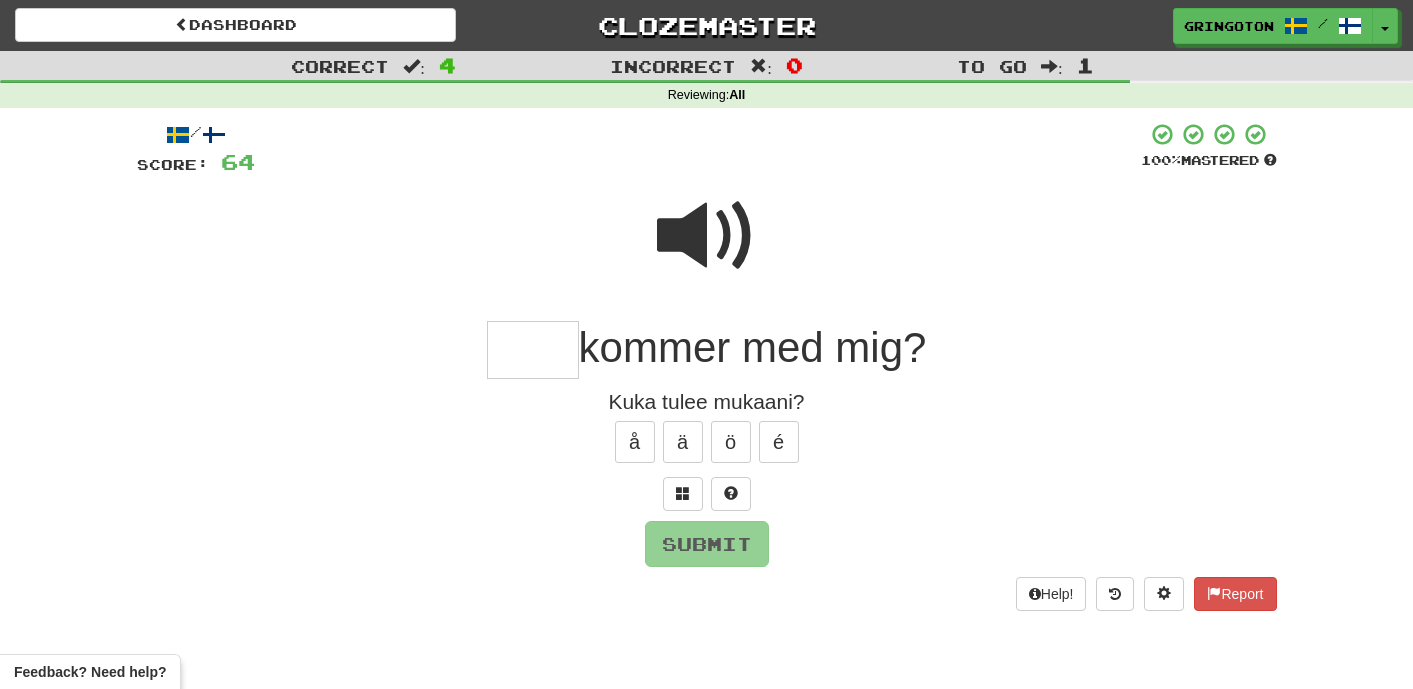 click at bounding box center [707, 236] 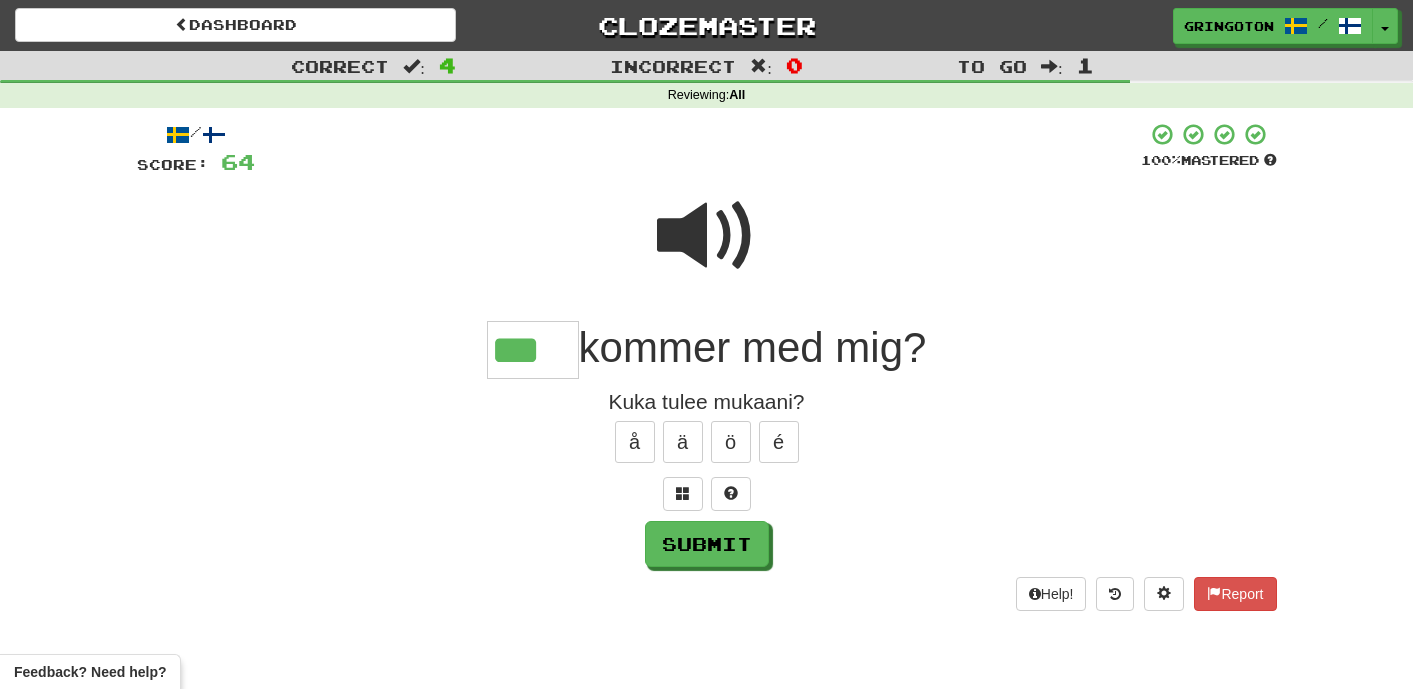 type on "***" 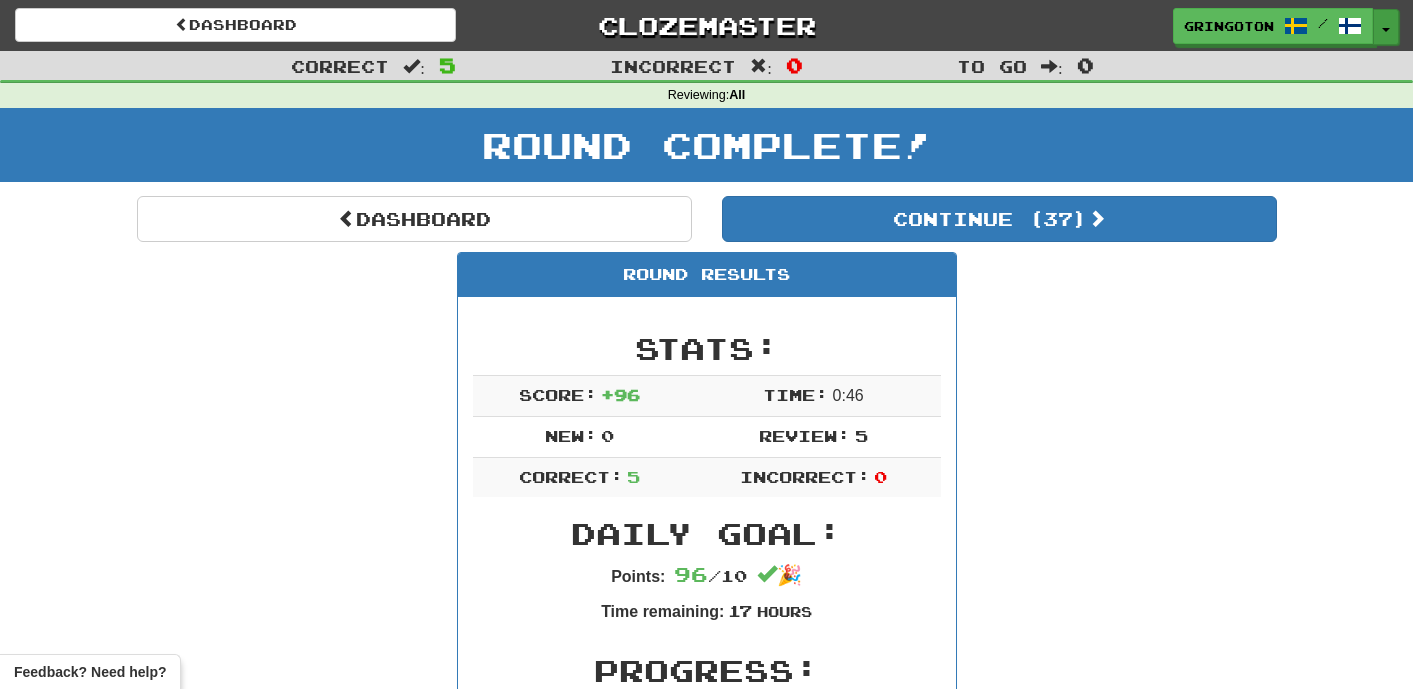 click on "Toggle Dropdown" at bounding box center (1386, 27) 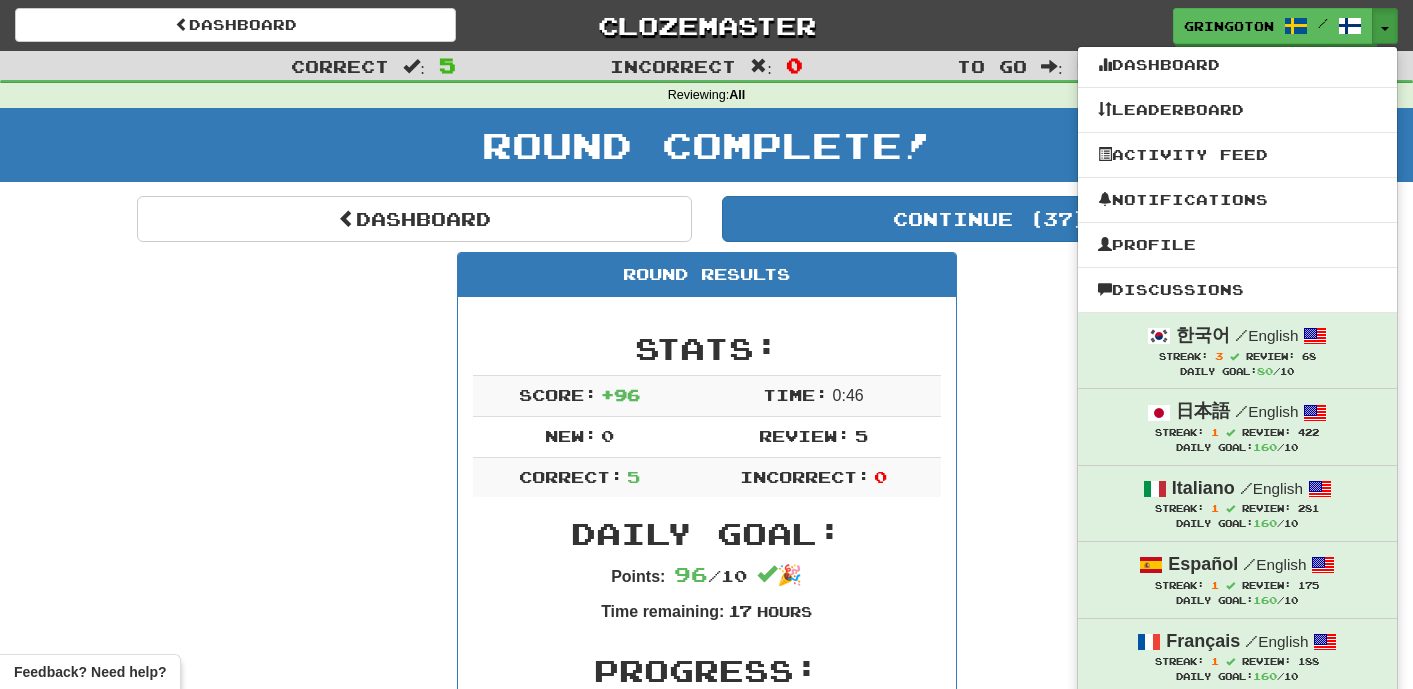 click on "Round Results Stats: Score:   + 96 Time:   0 : 46 New:   0 Review:   5 Correct:   5 Incorrect:   0 Daily Goal: Points:   96  /  10  🎉 Time remaining: 17   Hours Progress:  /  Level:  12 193  points to level  13  - keep going! Ranked:  7 th  this week ( 48  points to  6 th ) Sentences:  Report Vad  sa  du till Tom? Mitä sinä sanoit Tomille?  Report Kom med  oss . Tule mukaan.  Report Måste jag göra det  igen ? Täytyykö minun tehdä se uudestaan?  Report Tack så  mycket . Paljon kiitoksia.  Report Vem  kommer med mig? Kuka tulee mukaani?" at bounding box center [707, 842] 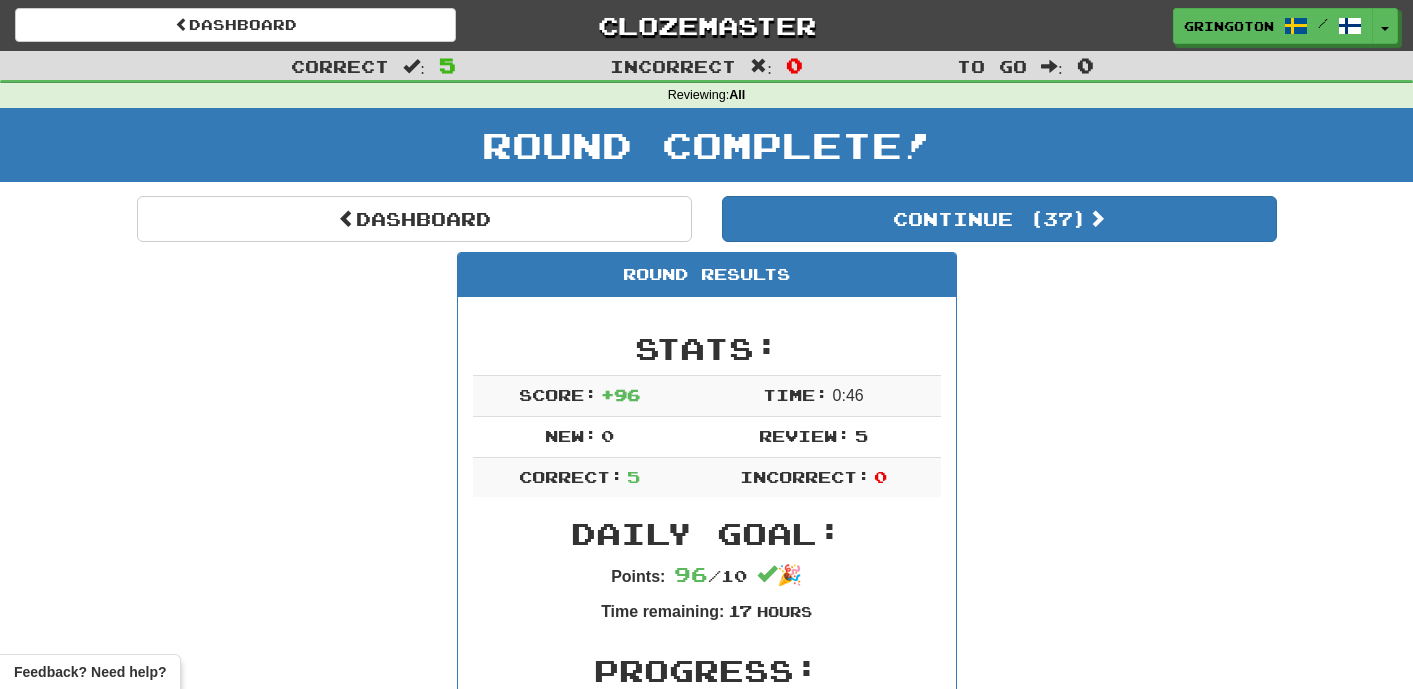 scroll, scrollTop: 1501, scrollLeft: 0, axis: vertical 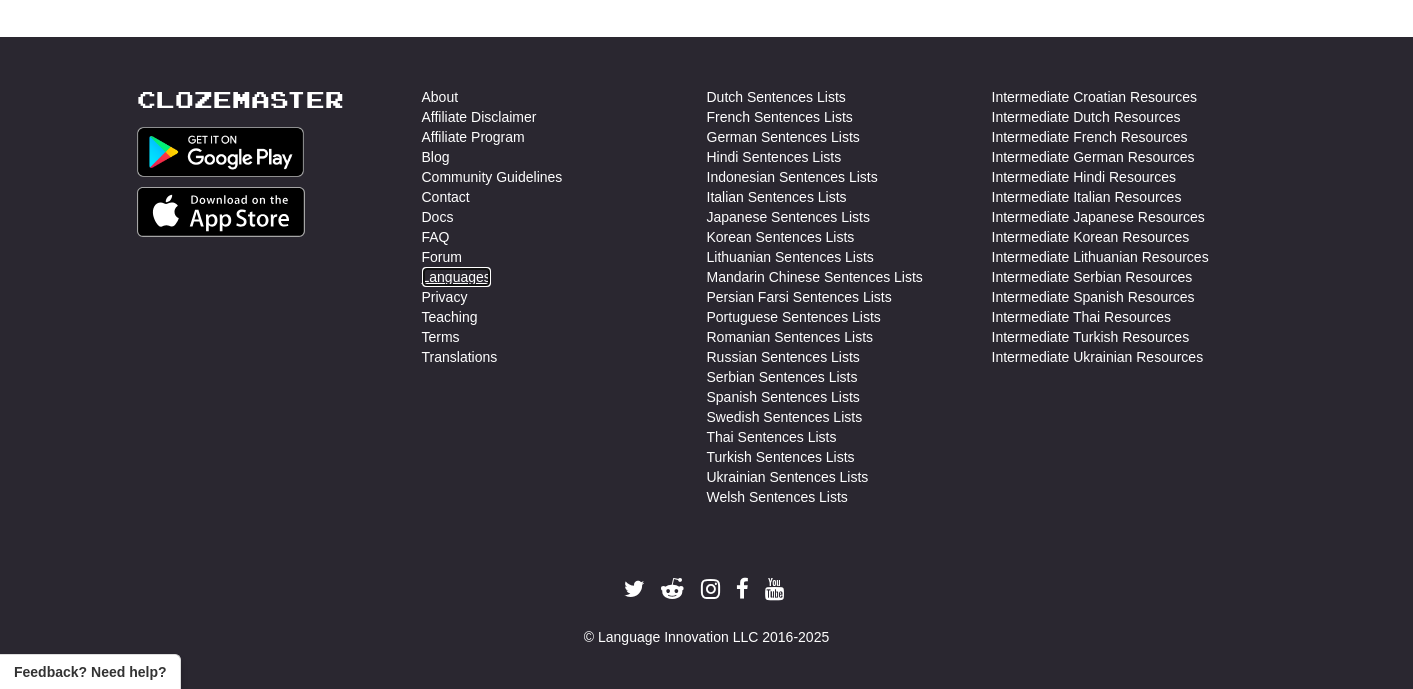 click on "Languages" at bounding box center [456, 277] 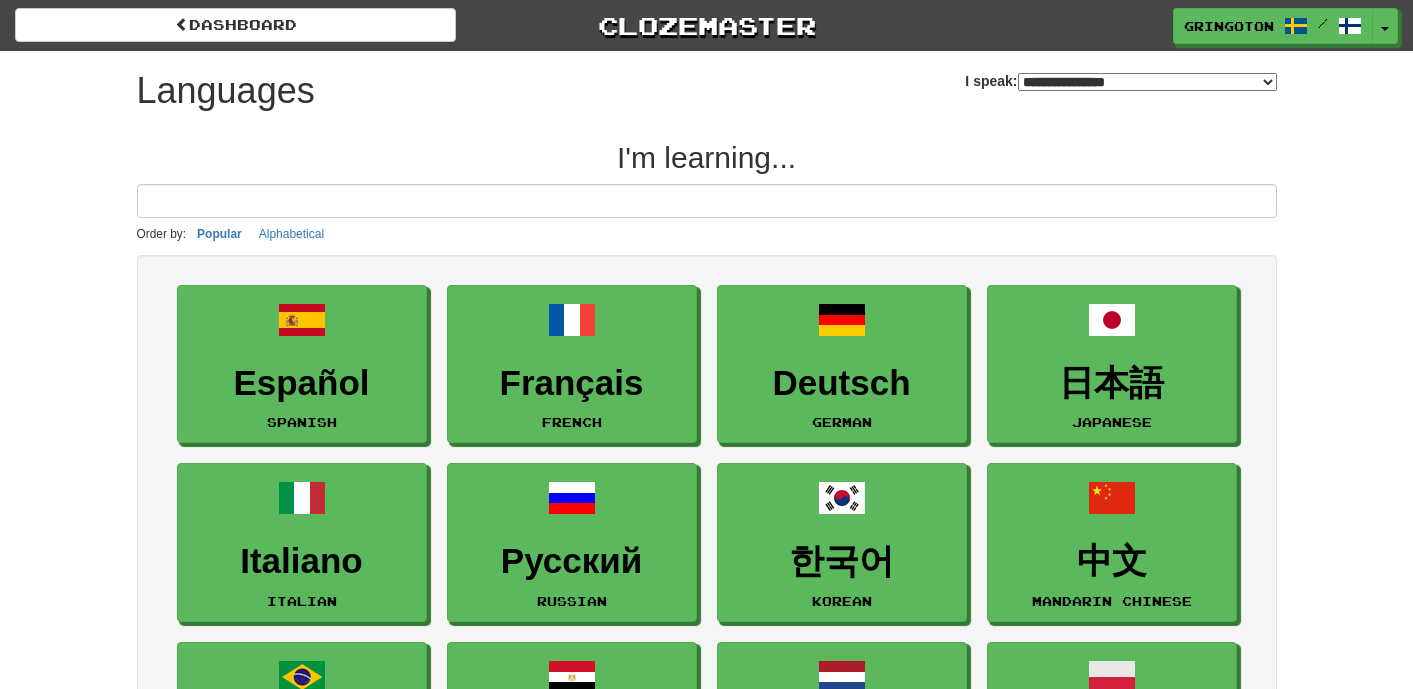 select on "*******" 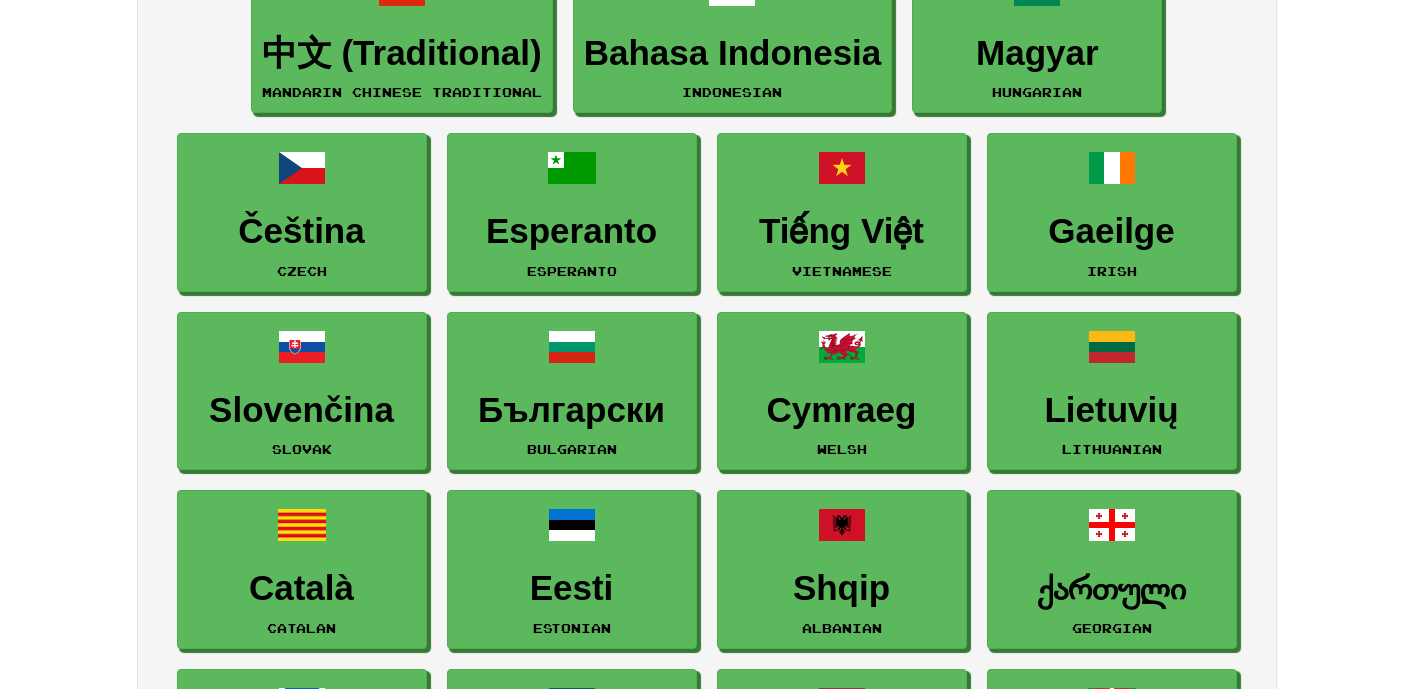 scroll, scrollTop: 3559, scrollLeft: 0, axis: vertical 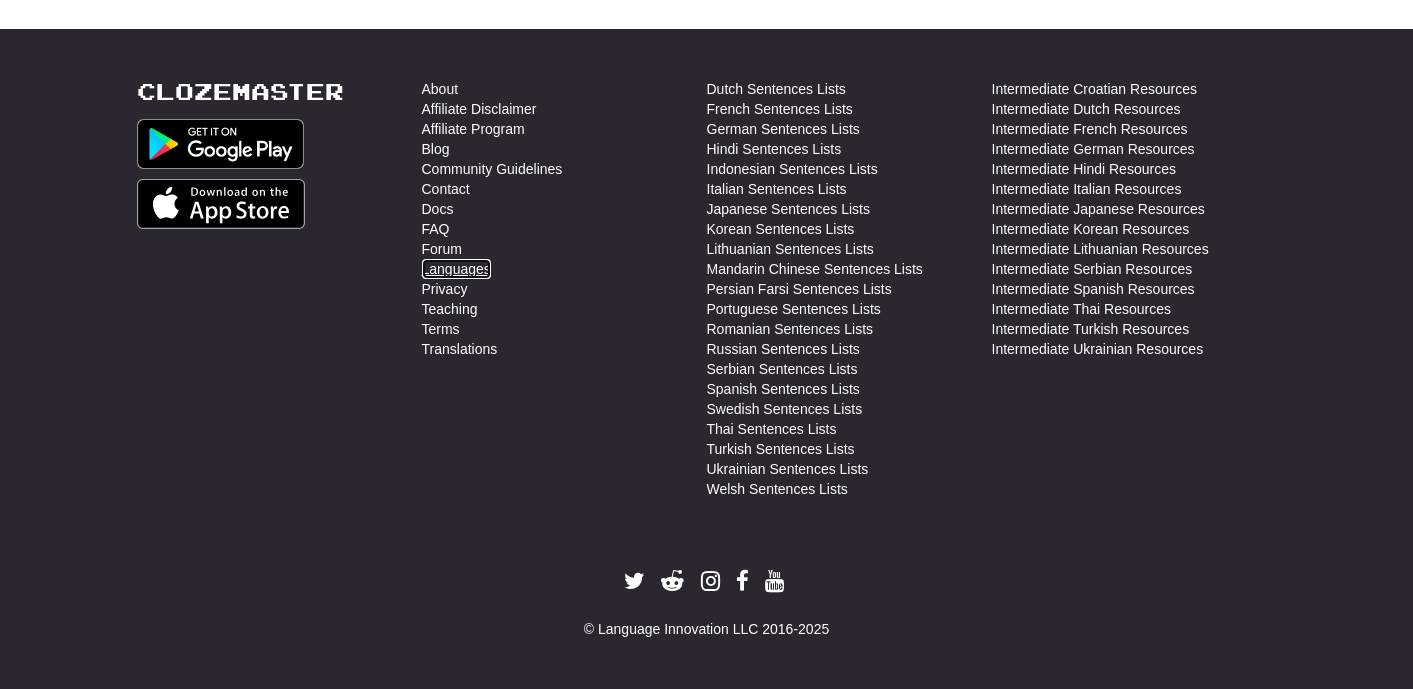 click on "Languages" at bounding box center (456, 269) 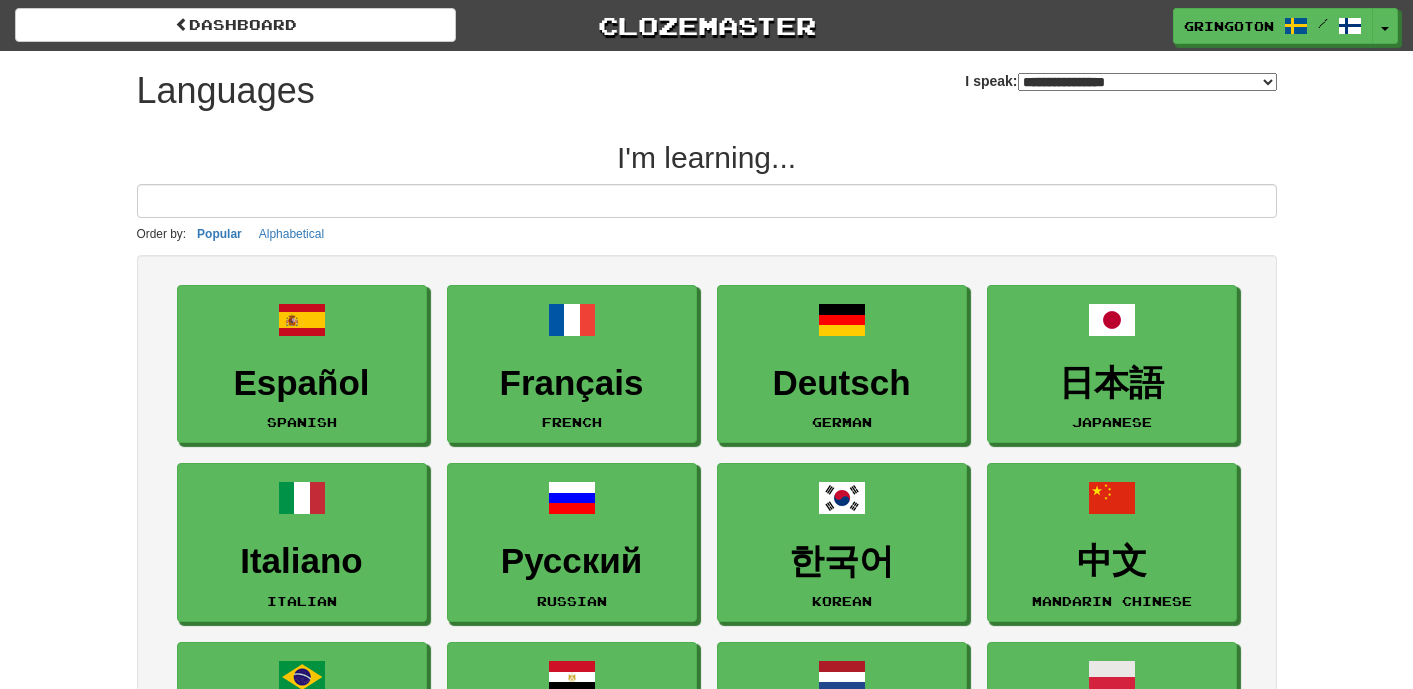 scroll, scrollTop: 0, scrollLeft: 0, axis: both 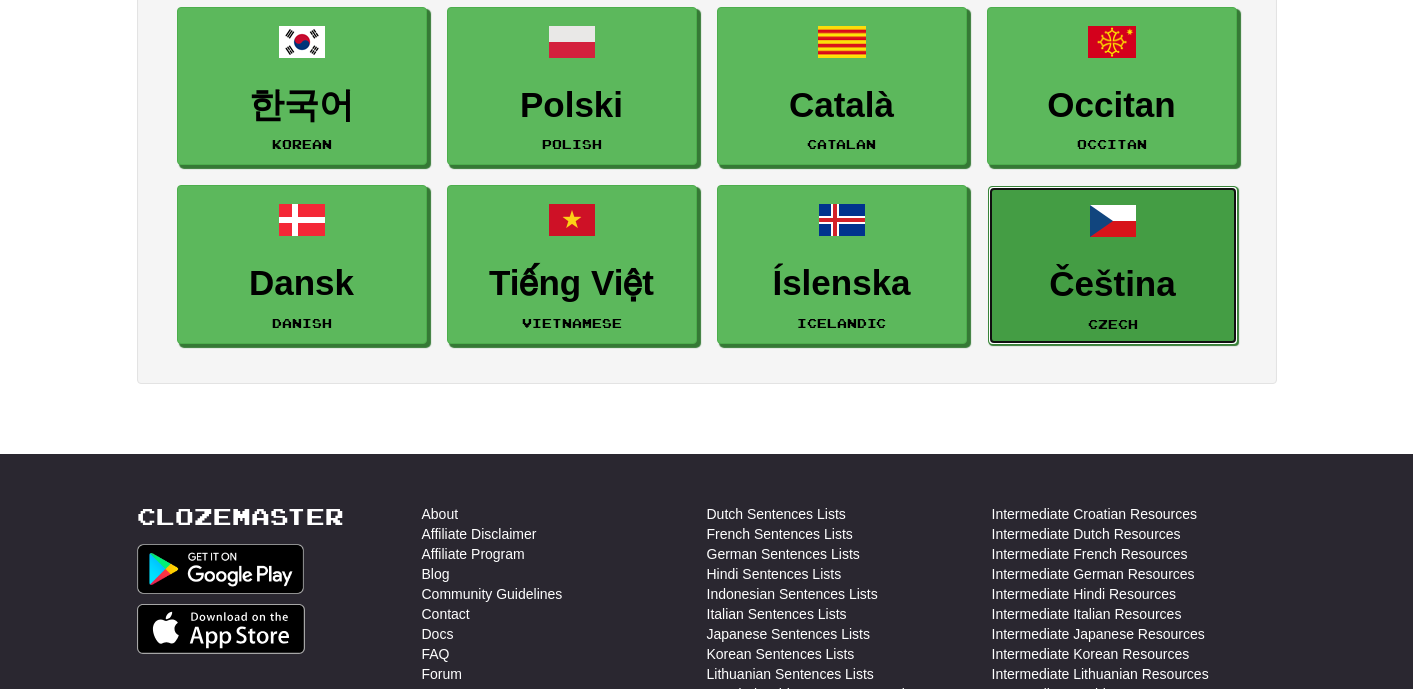 click on "Čeština" at bounding box center [1113, 284] 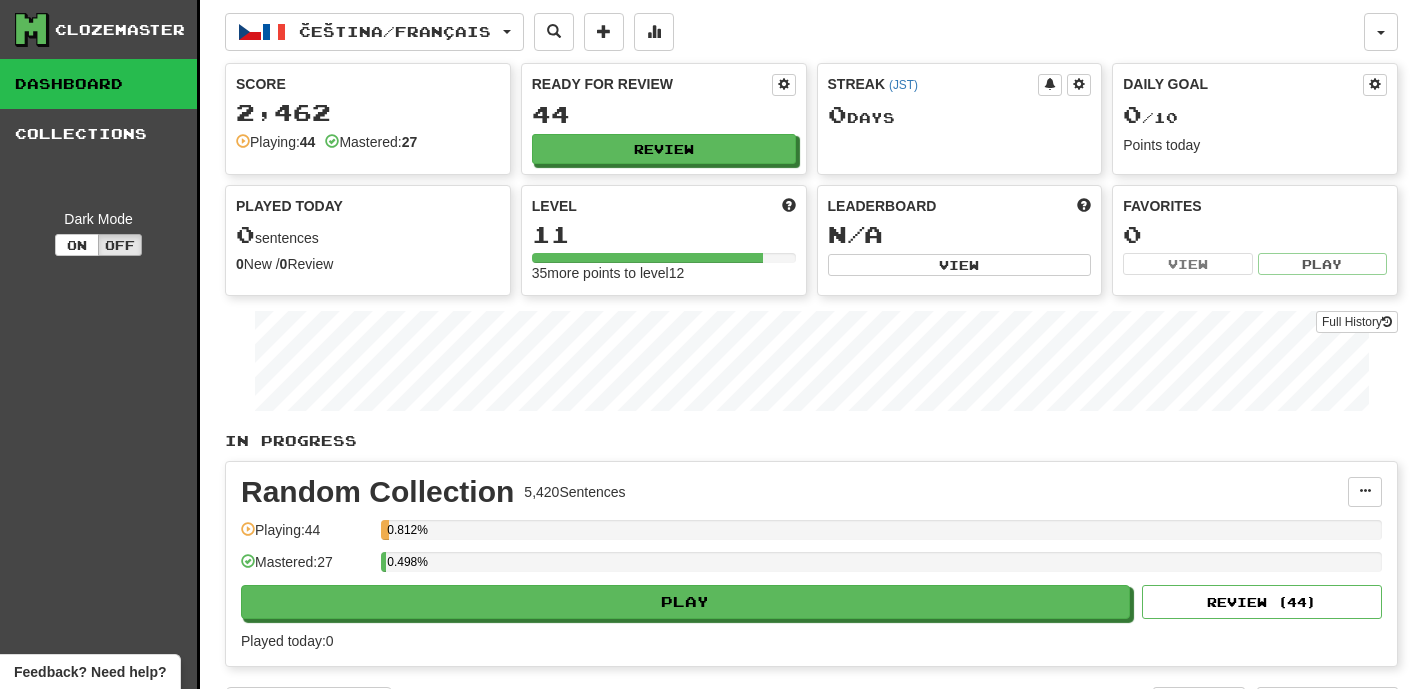 scroll, scrollTop: 0, scrollLeft: 0, axis: both 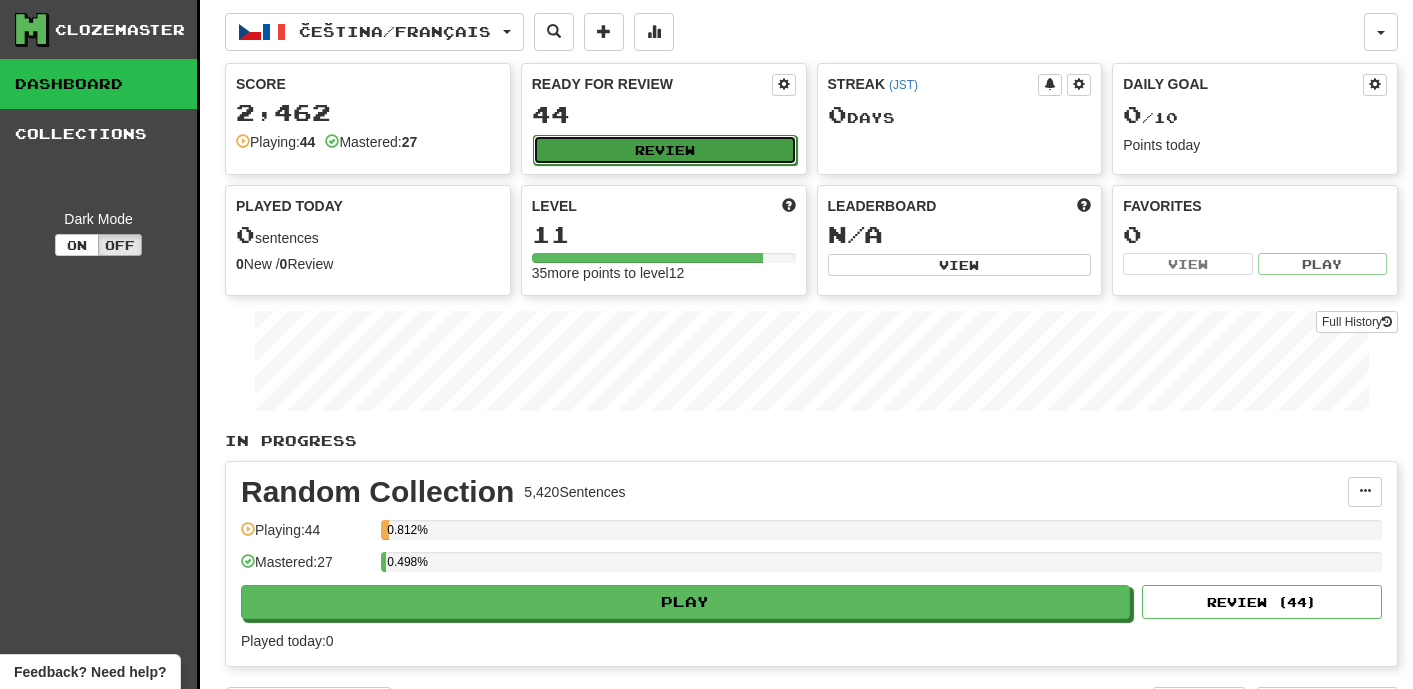 click on "Review" at bounding box center [665, 150] 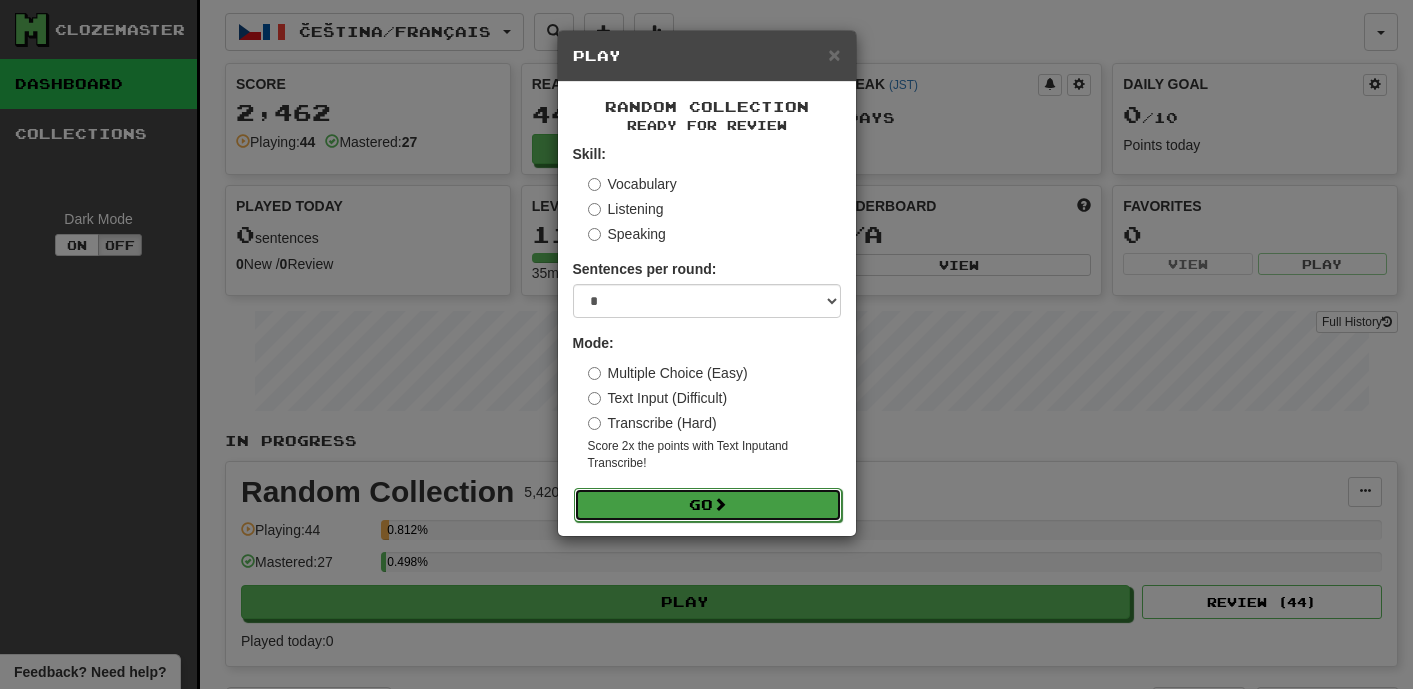 click on "Go" at bounding box center (708, 505) 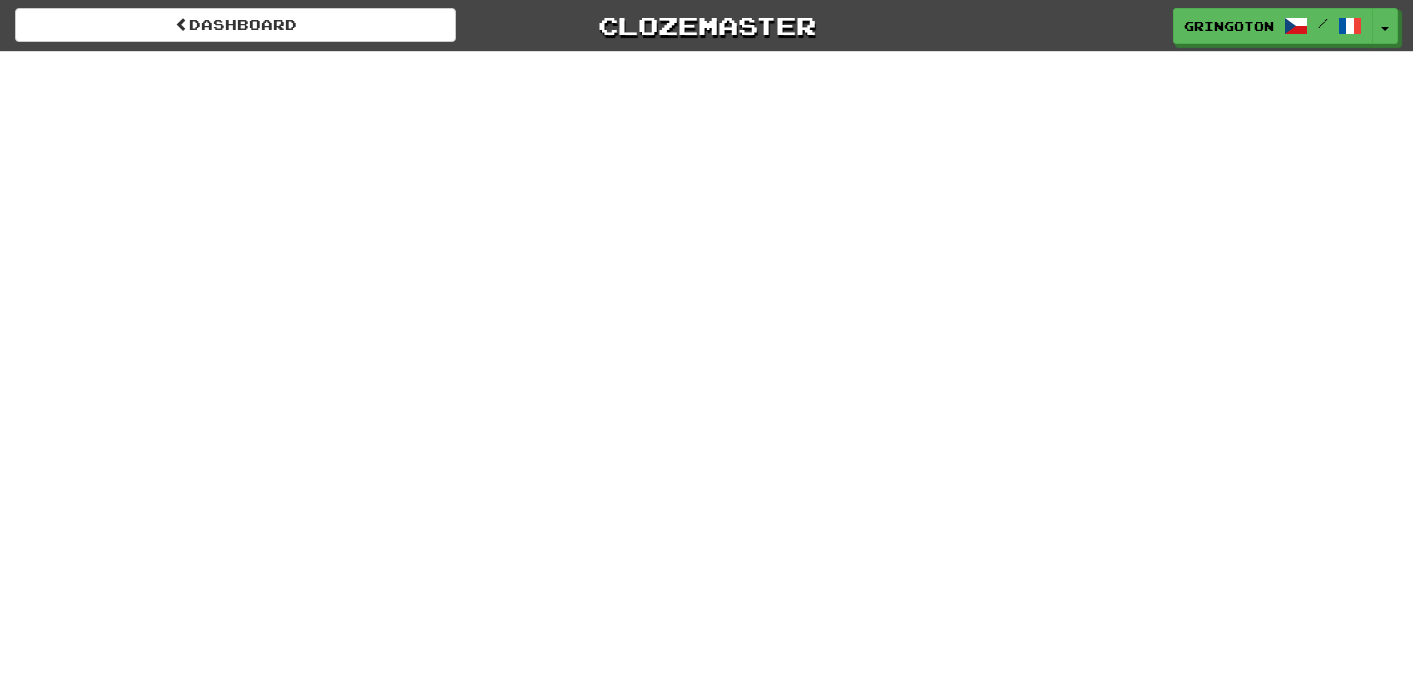 scroll, scrollTop: 0, scrollLeft: 0, axis: both 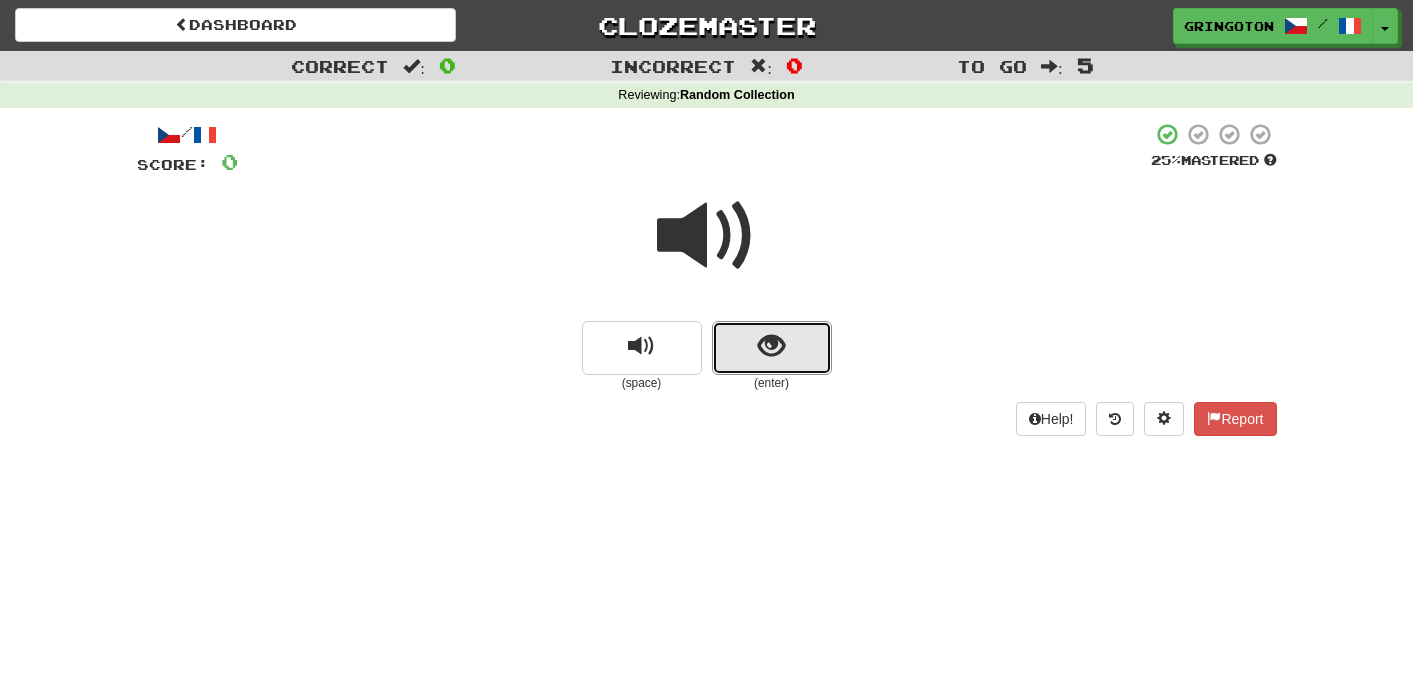 click at bounding box center [772, 348] 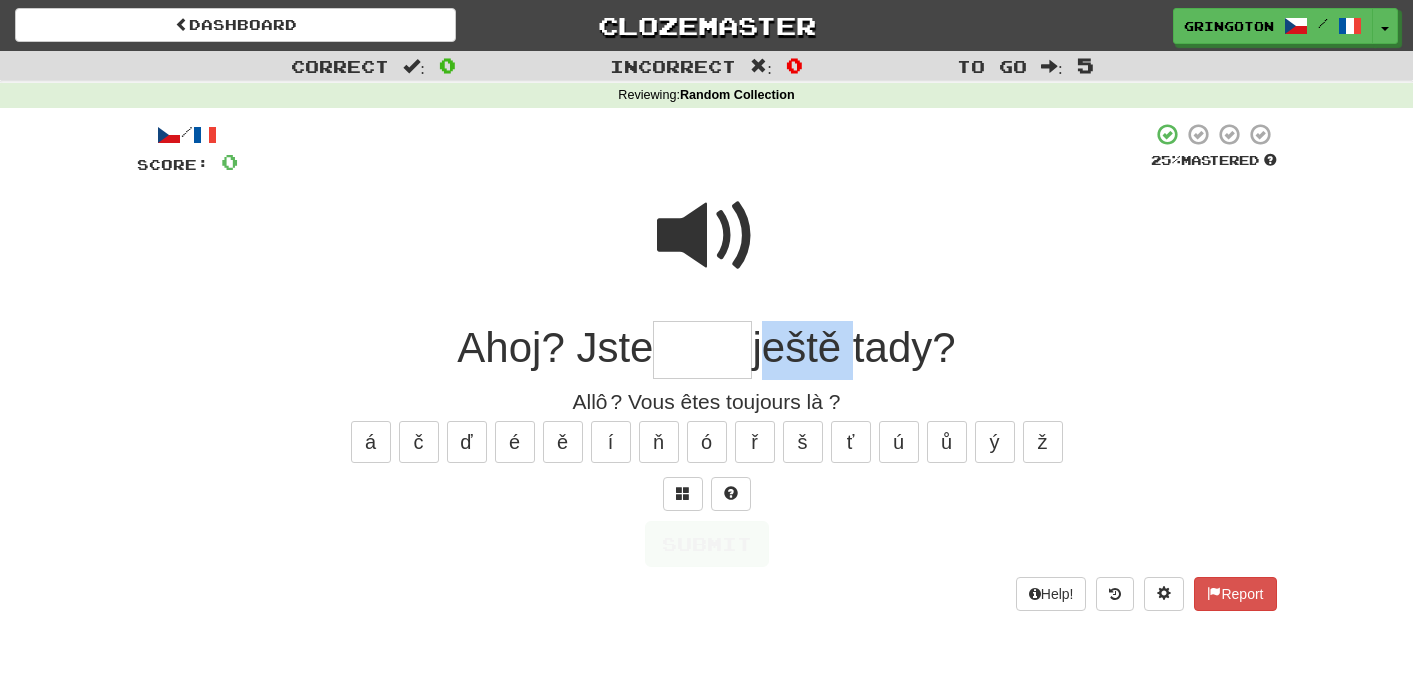 click on "Ahoj? Jste   ještě tady?" at bounding box center [707, 350] 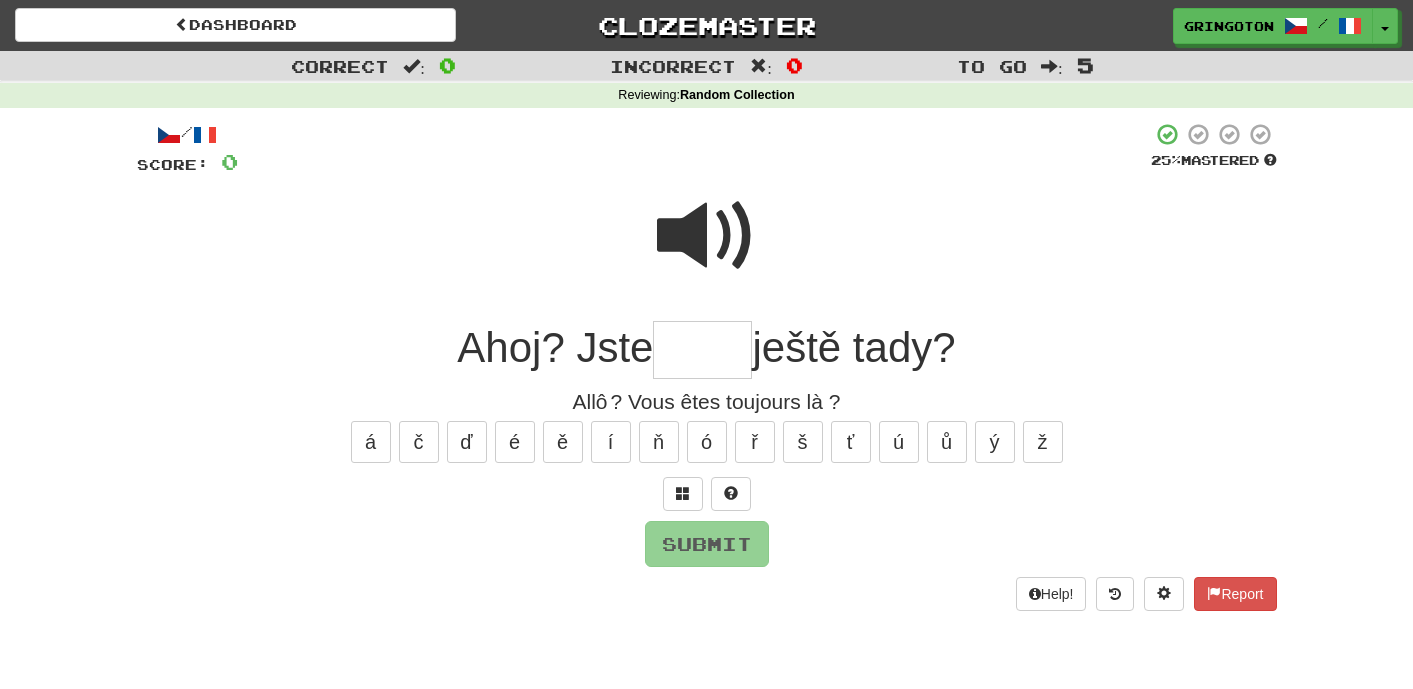 click at bounding box center [707, 236] 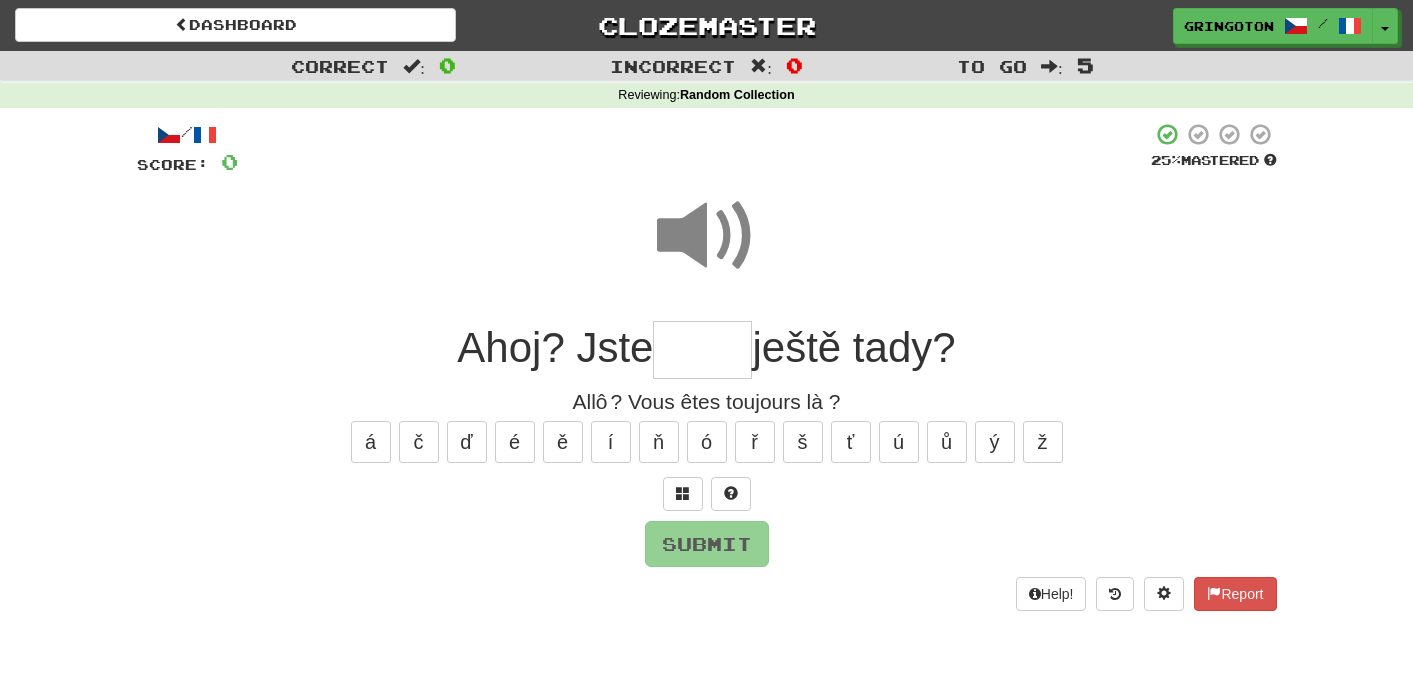 click at bounding box center [702, 350] 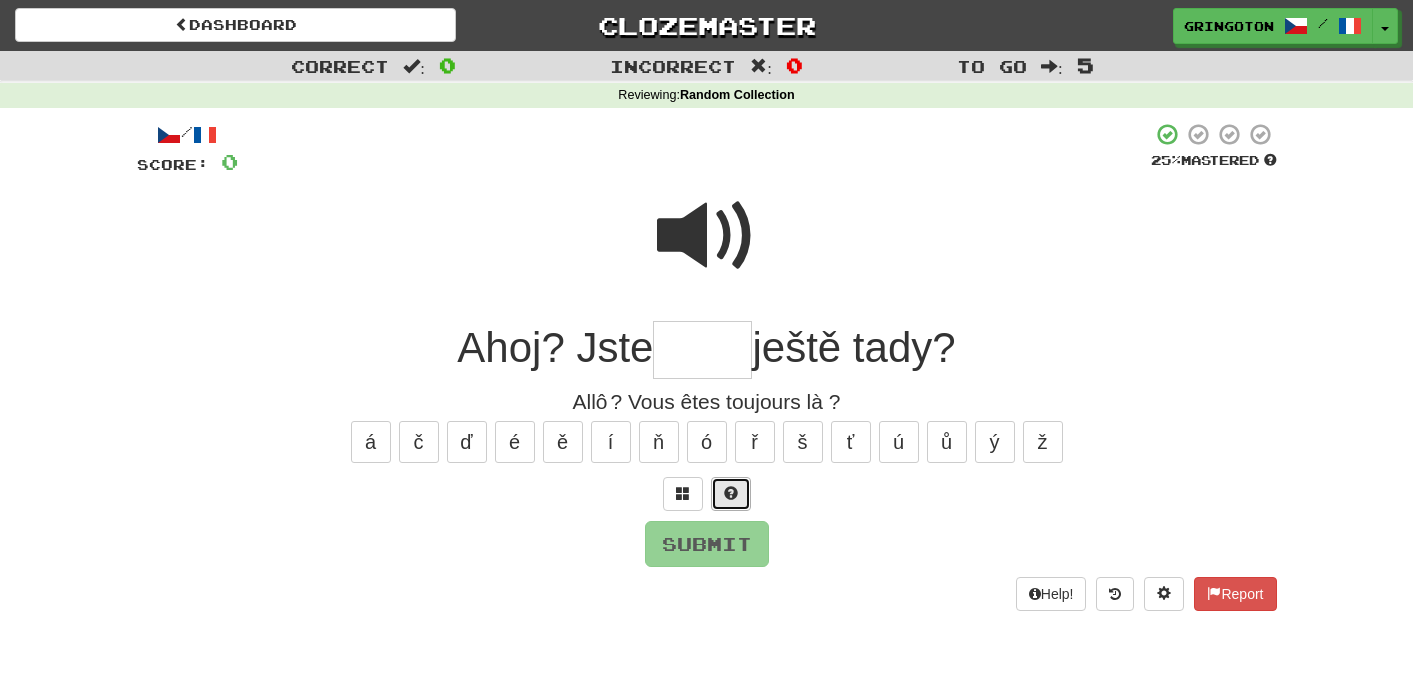 click at bounding box center (731, 493) 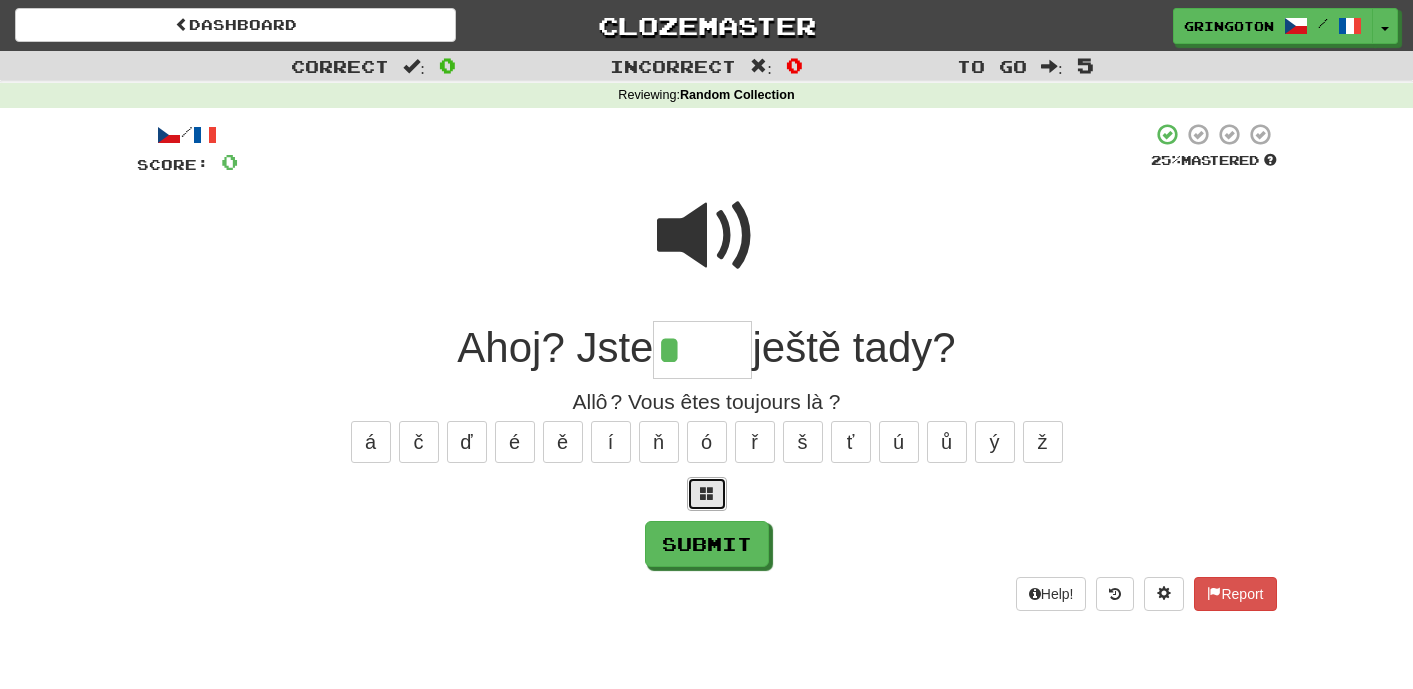 click at bounding box center (707, 493) 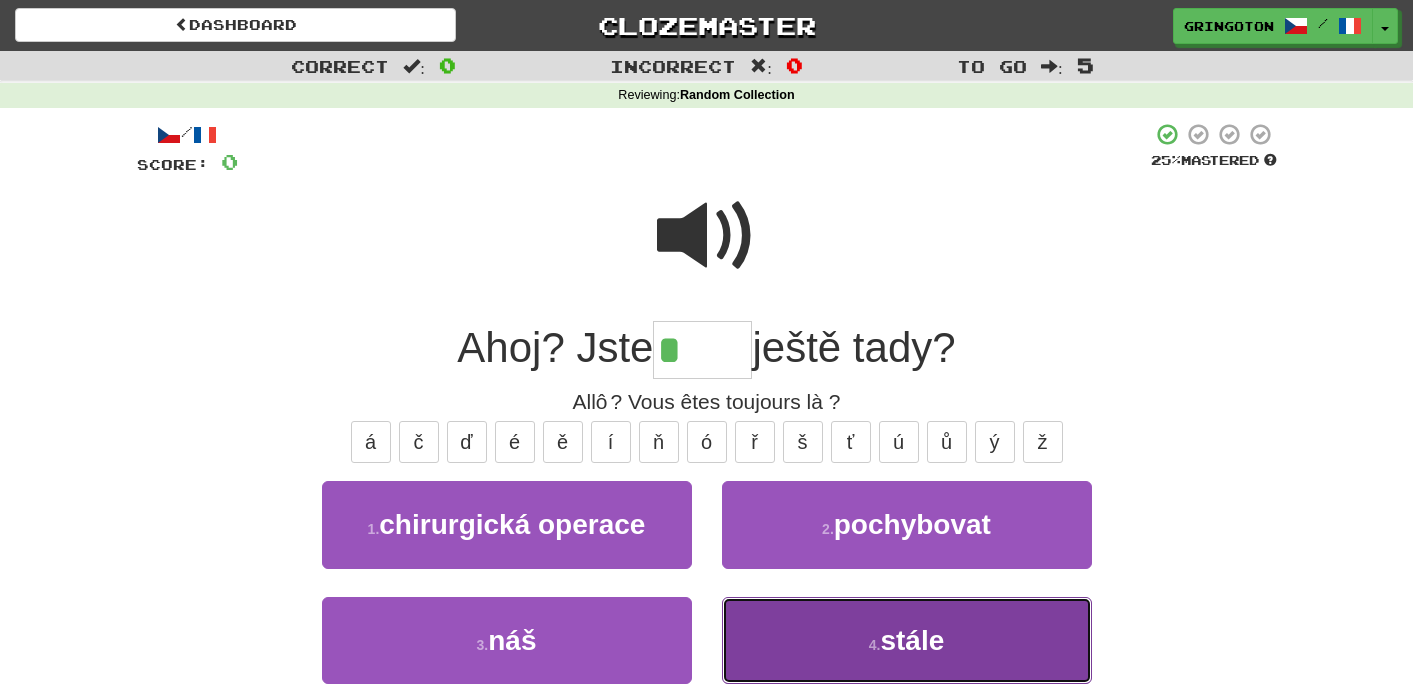 click on "4 .  stále" at bounding box center [907, 640] 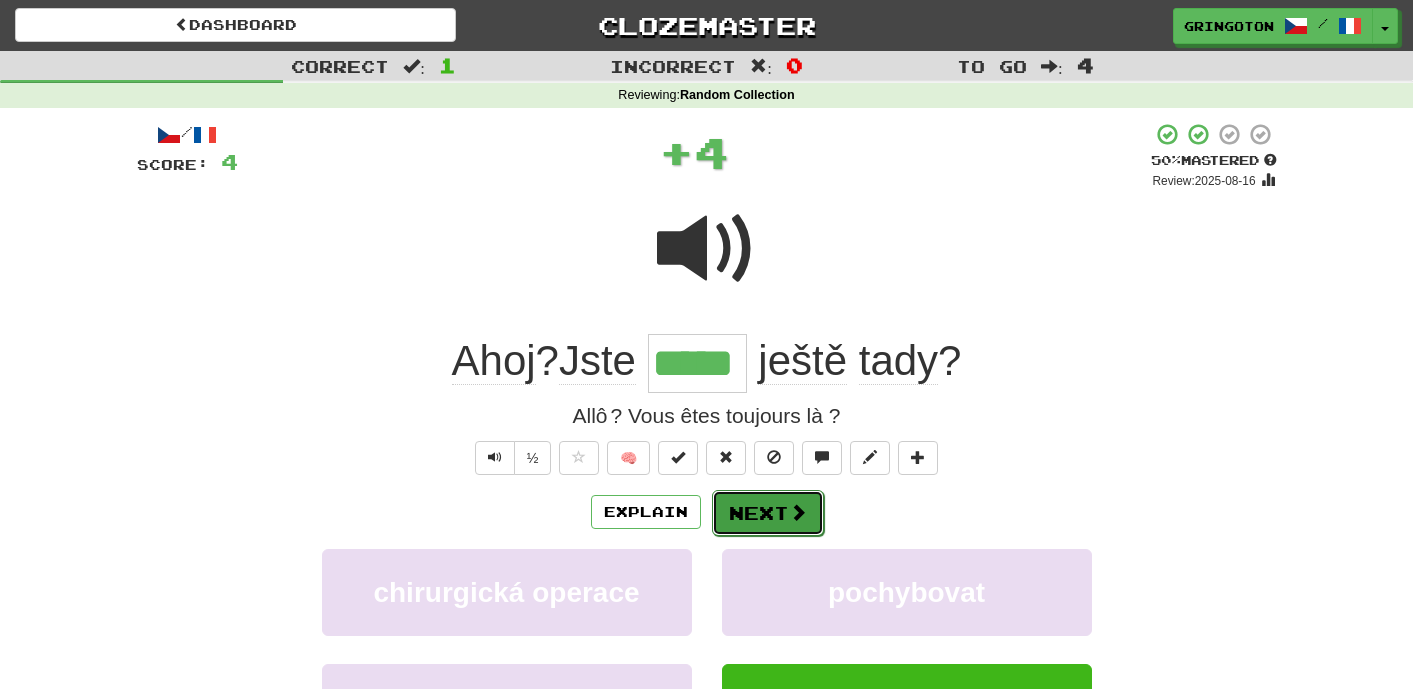 click on "Next" at bounding box center [768, 513] 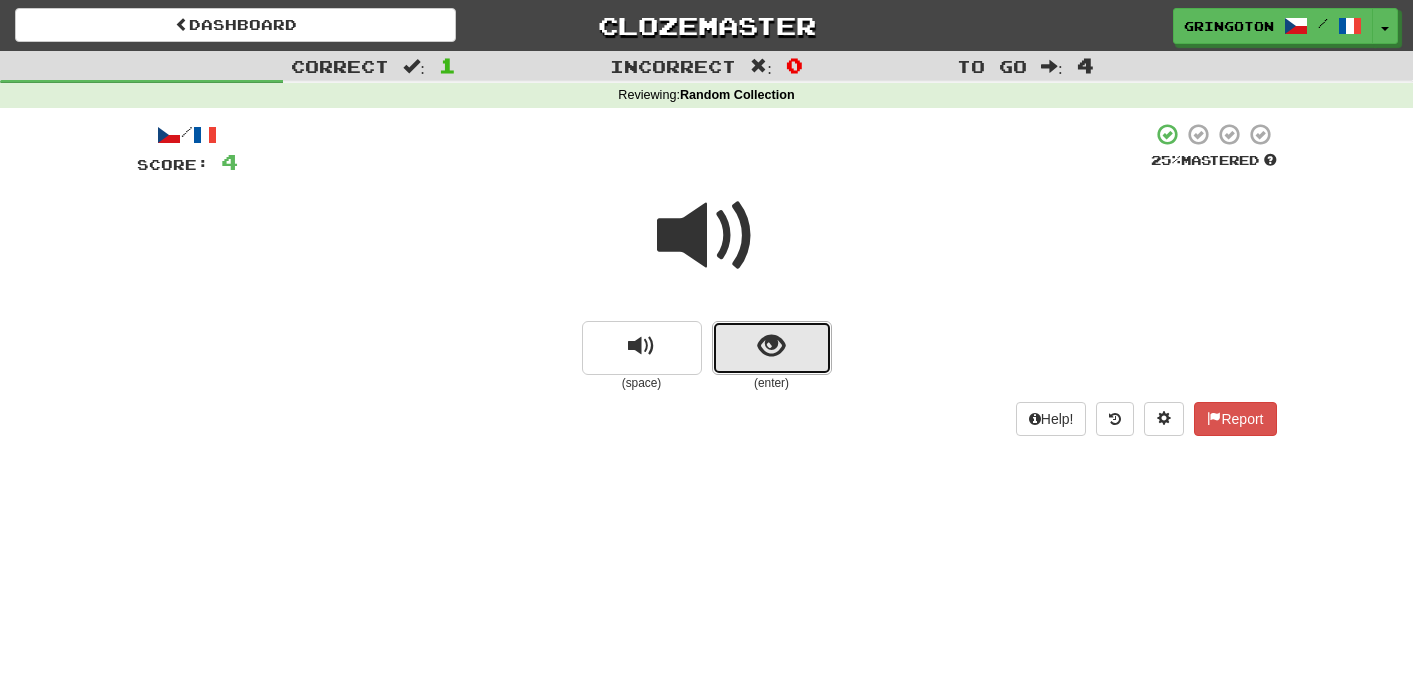 click at bounding box center (771, 346) 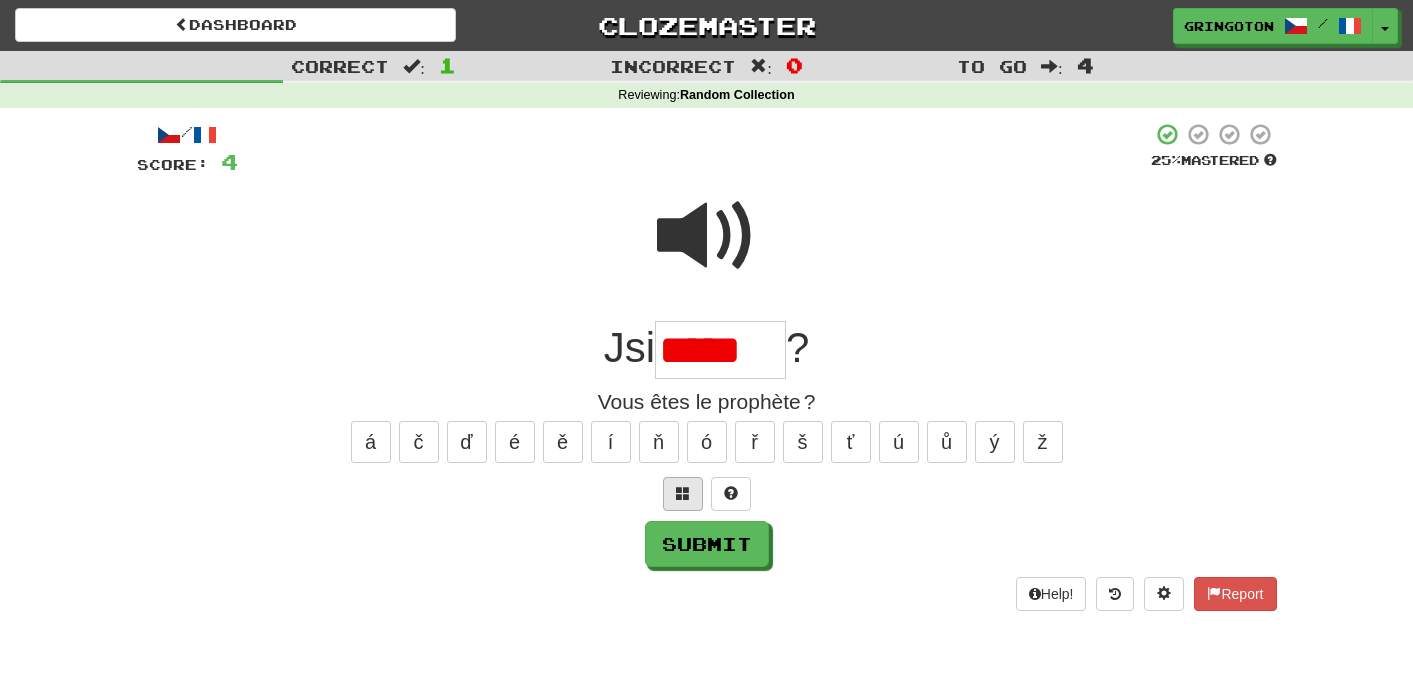 scroll, scrollTop: 0, scrollLeft: 0, axis: both 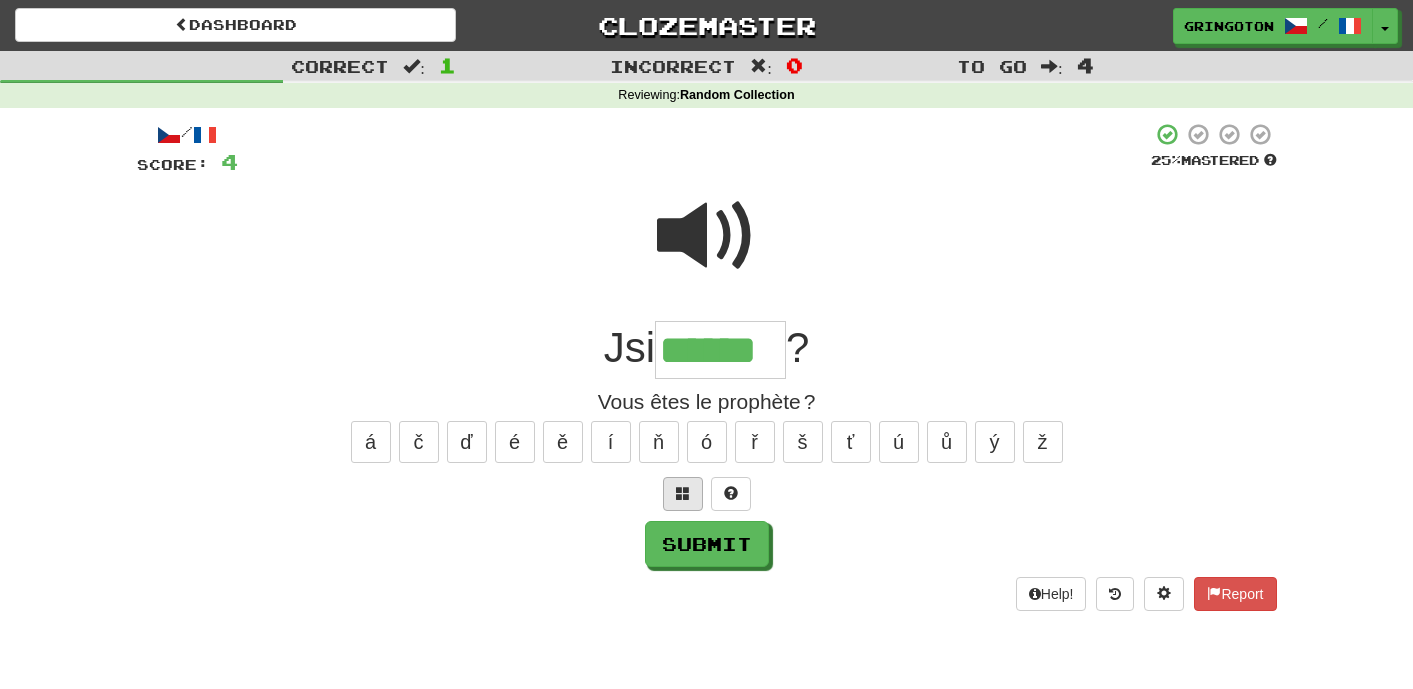 type on "******" 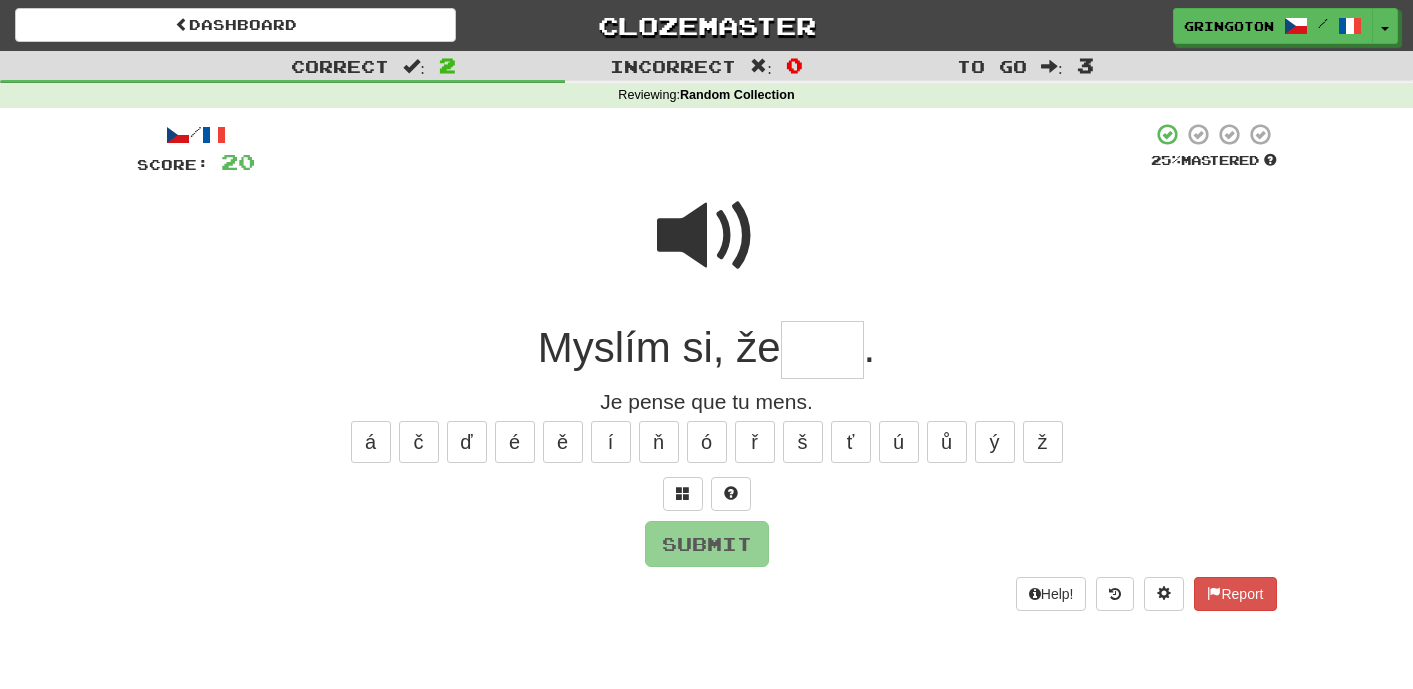 type on "*" 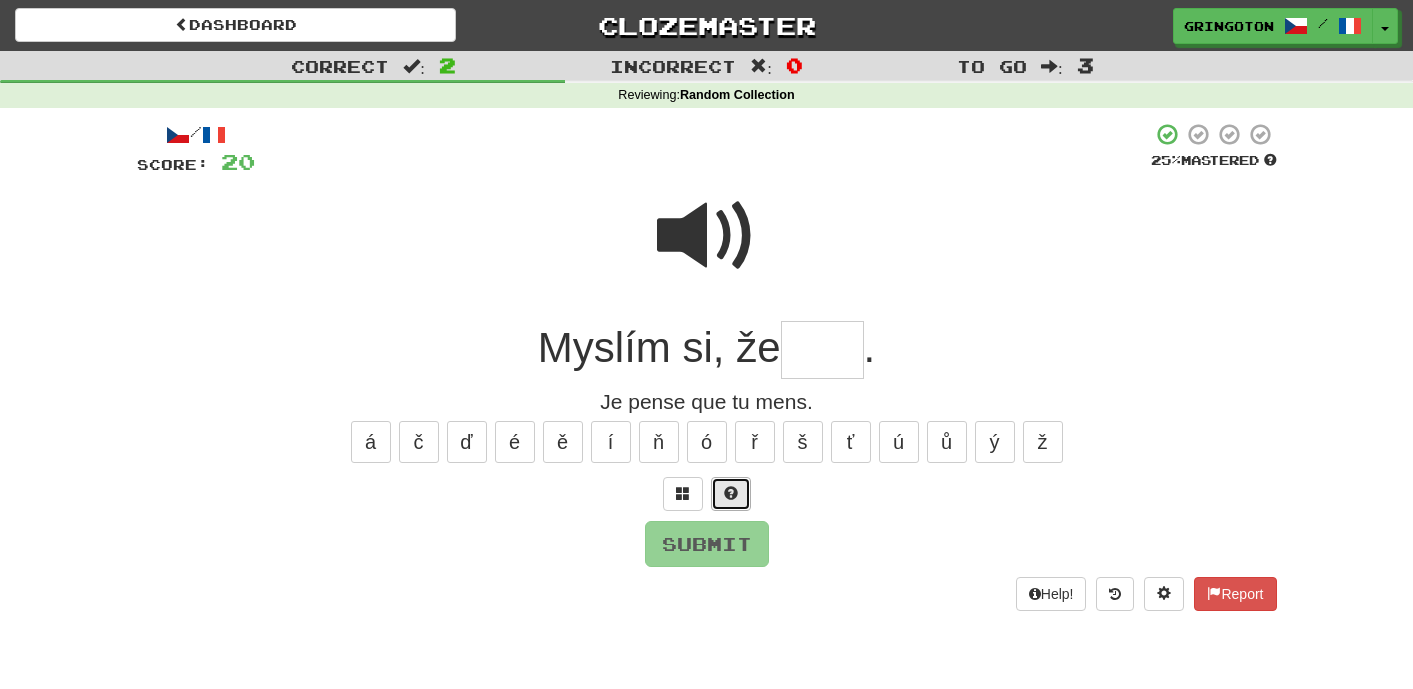 click at bounding box center [731, 493] 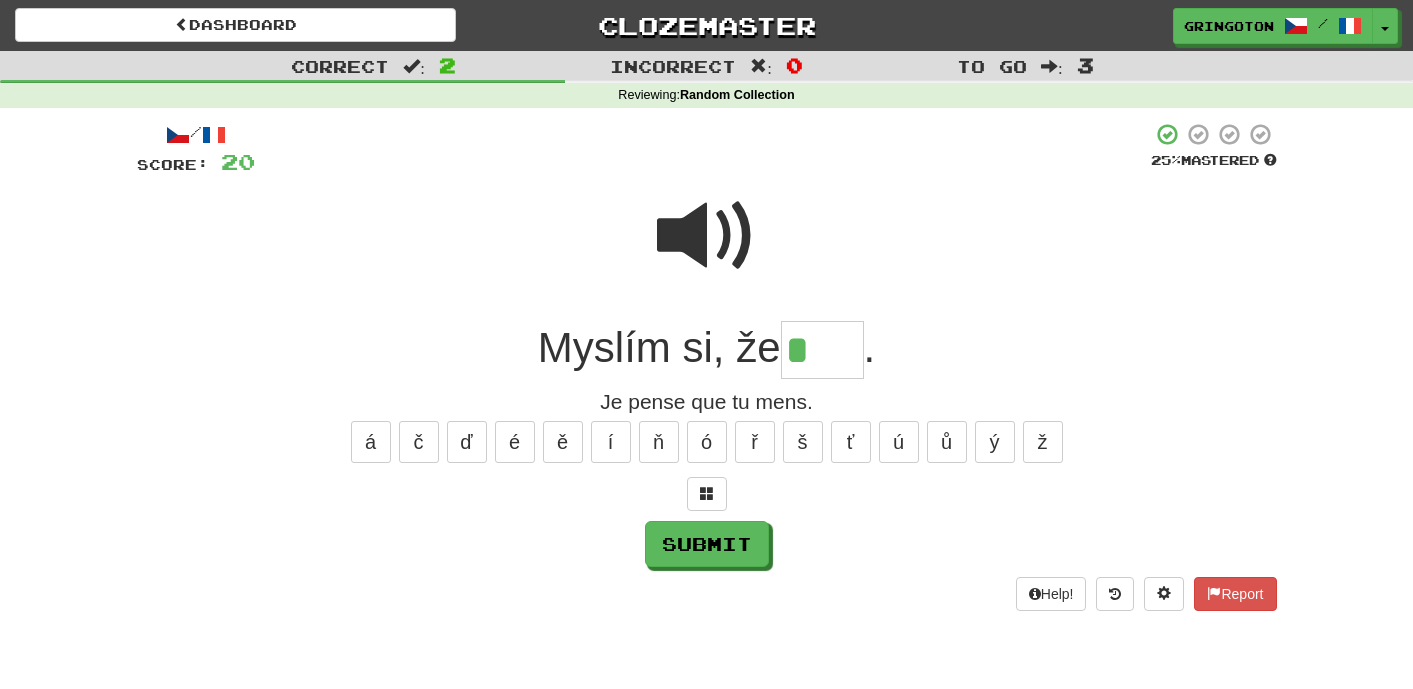 click at bounding box center (707, 236) 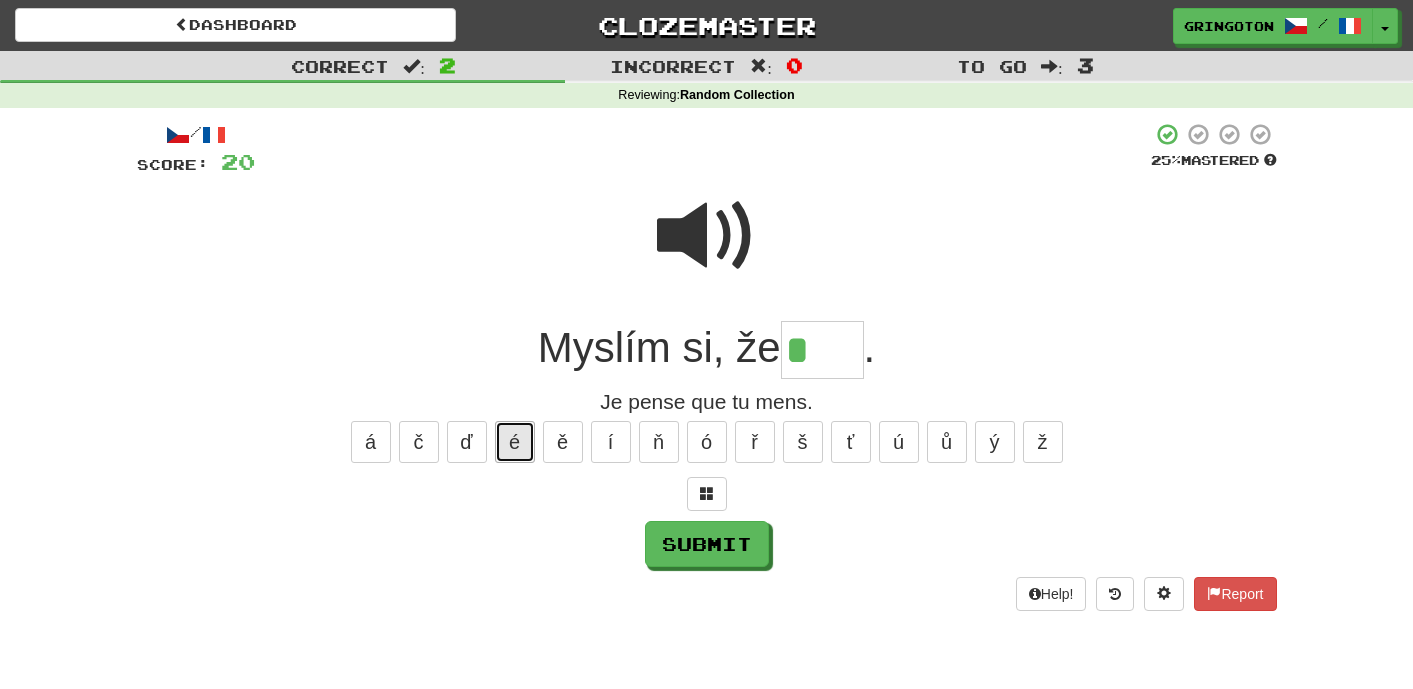 click on "é" at bounding box center (515, 442) 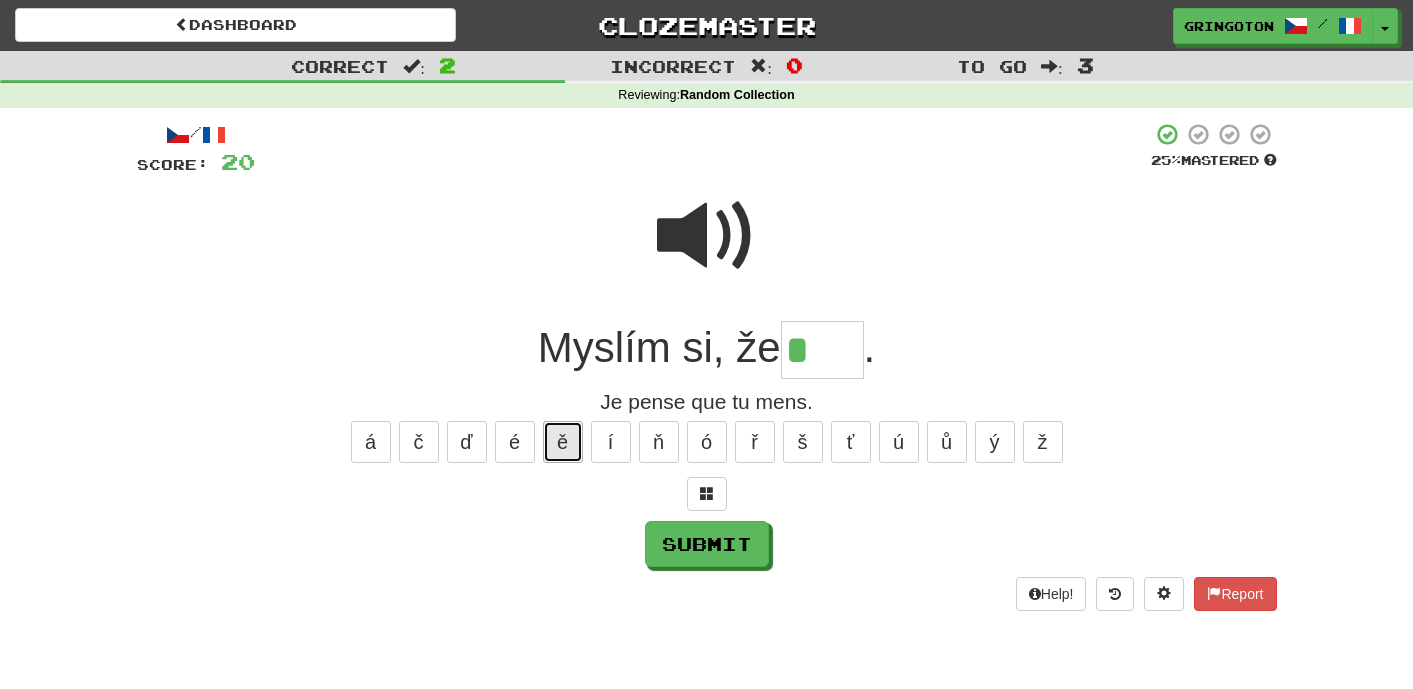 click on "ě" at bounding box center [563, 442] 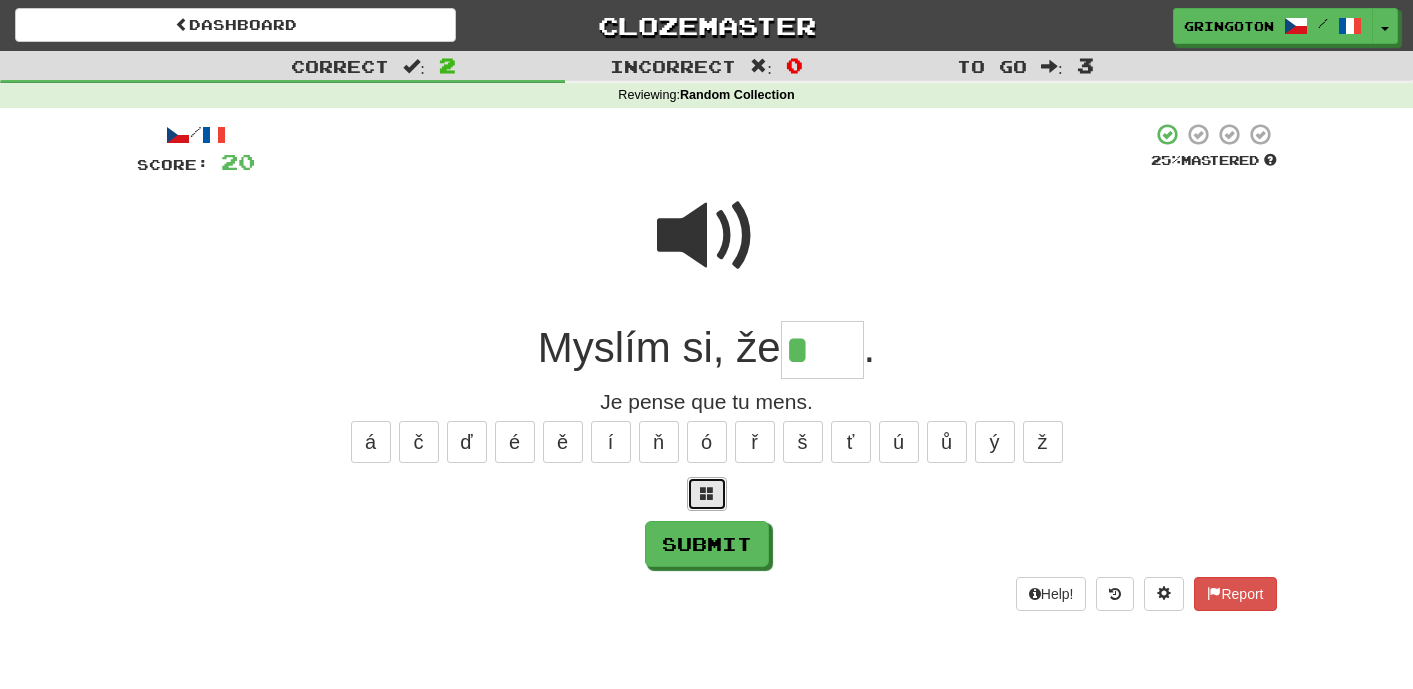 click at bounding box center [707, 494] 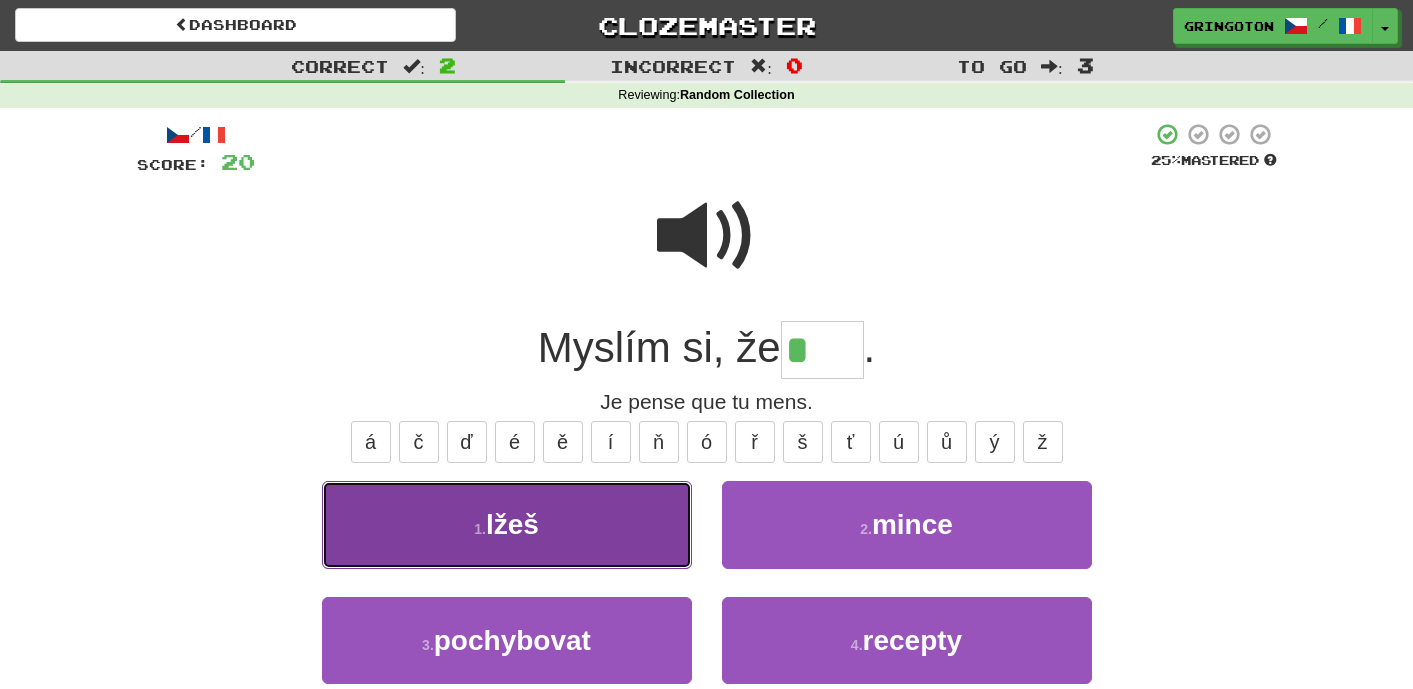 click on "1 .  lžeš" at bounding box center [507, 524] 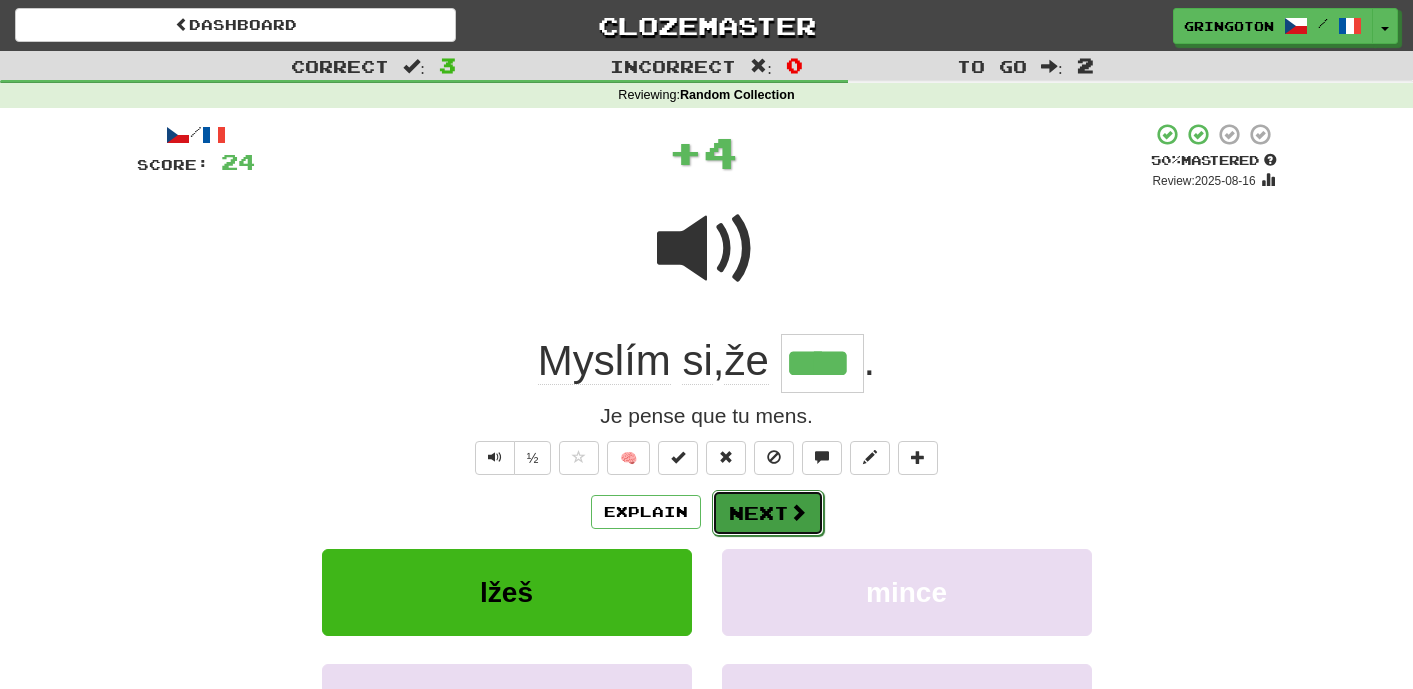 click at bounding box center (798, 512) 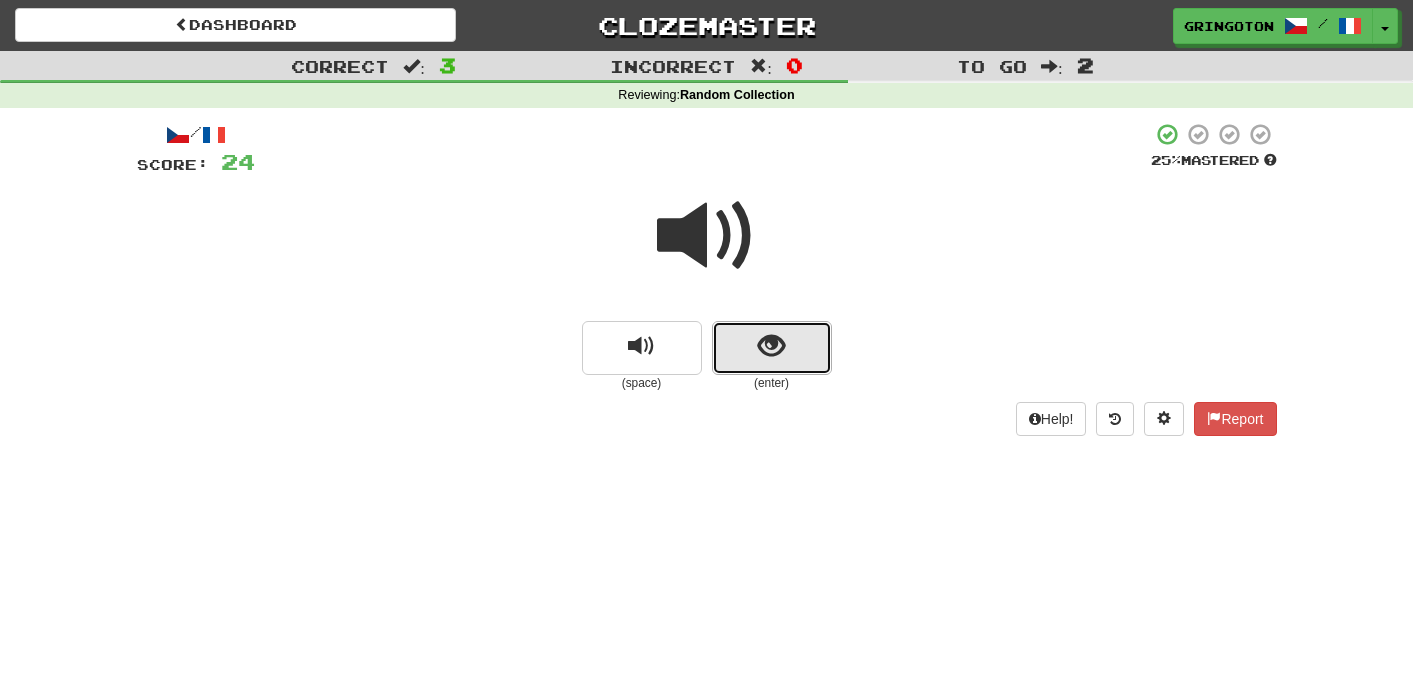click at bounding box center [771, 346] 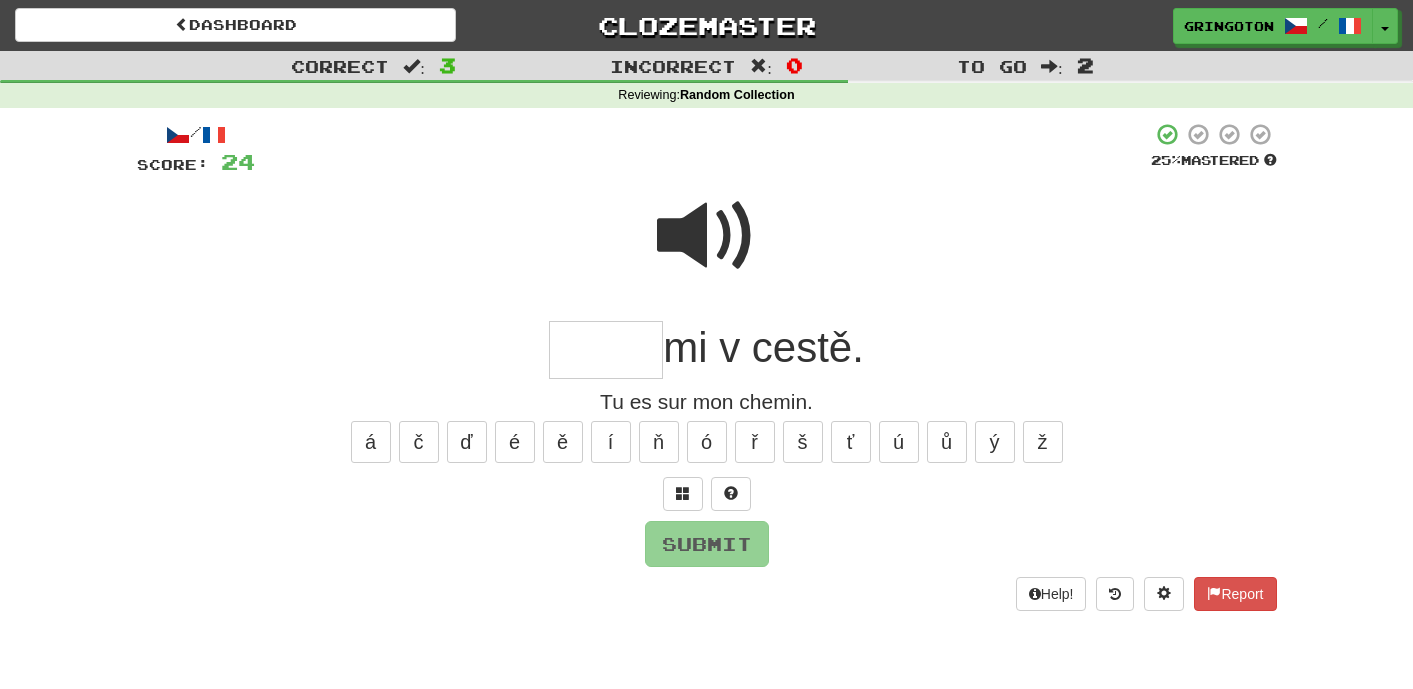 click at bounding box center (707, 236) 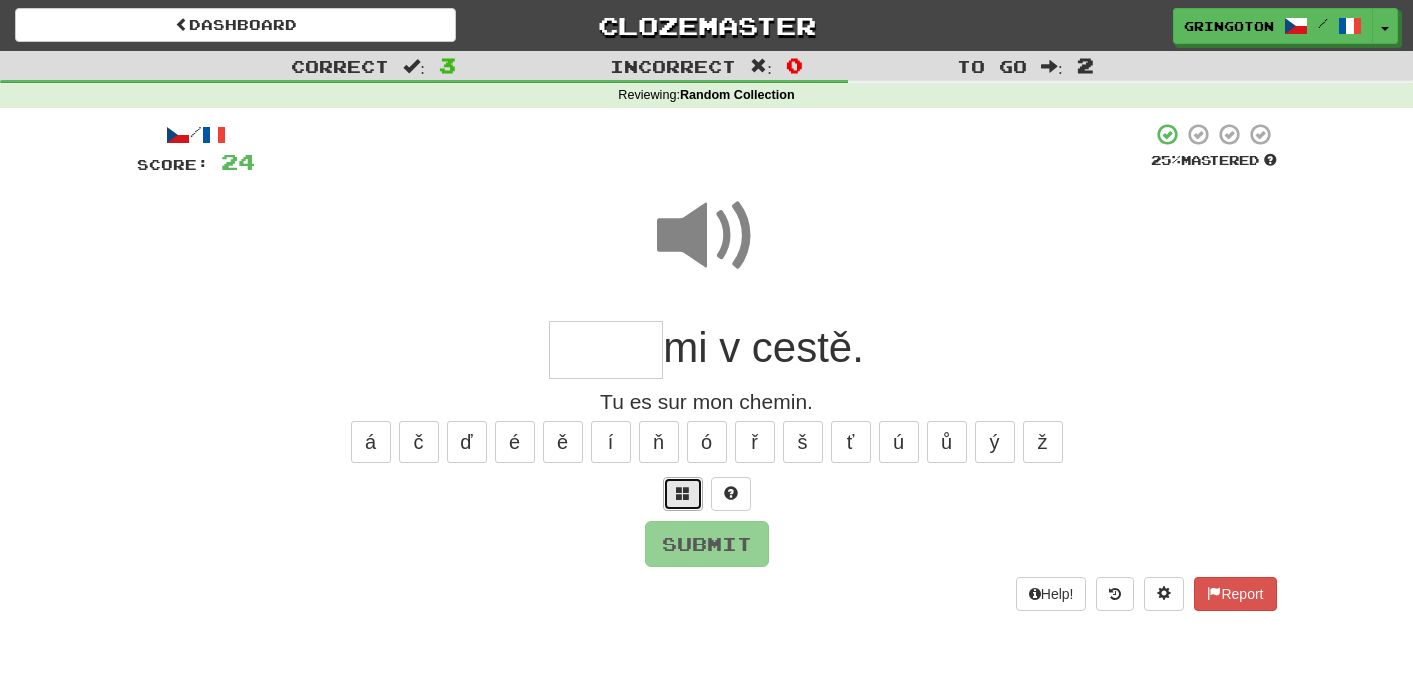 click at bounding box center (683, 493) 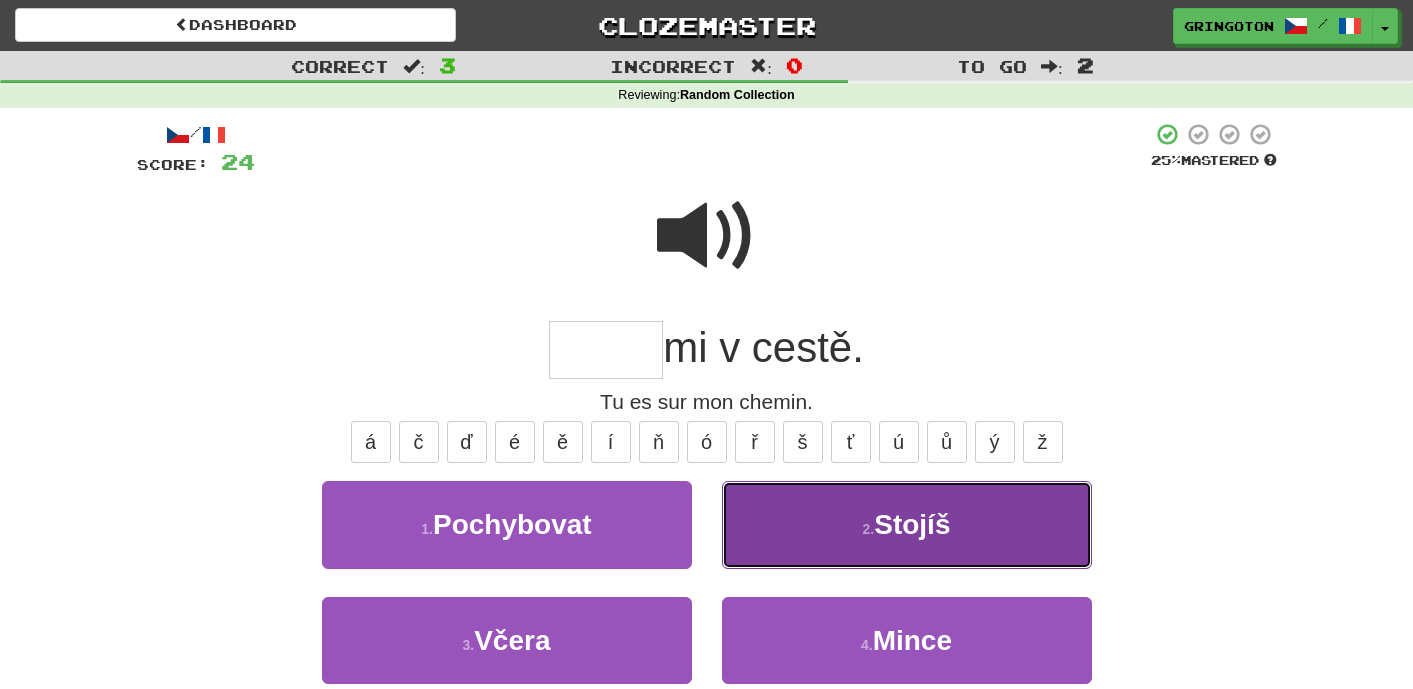 click on "2 .  Stojíš" at bounding box center [907, 524] 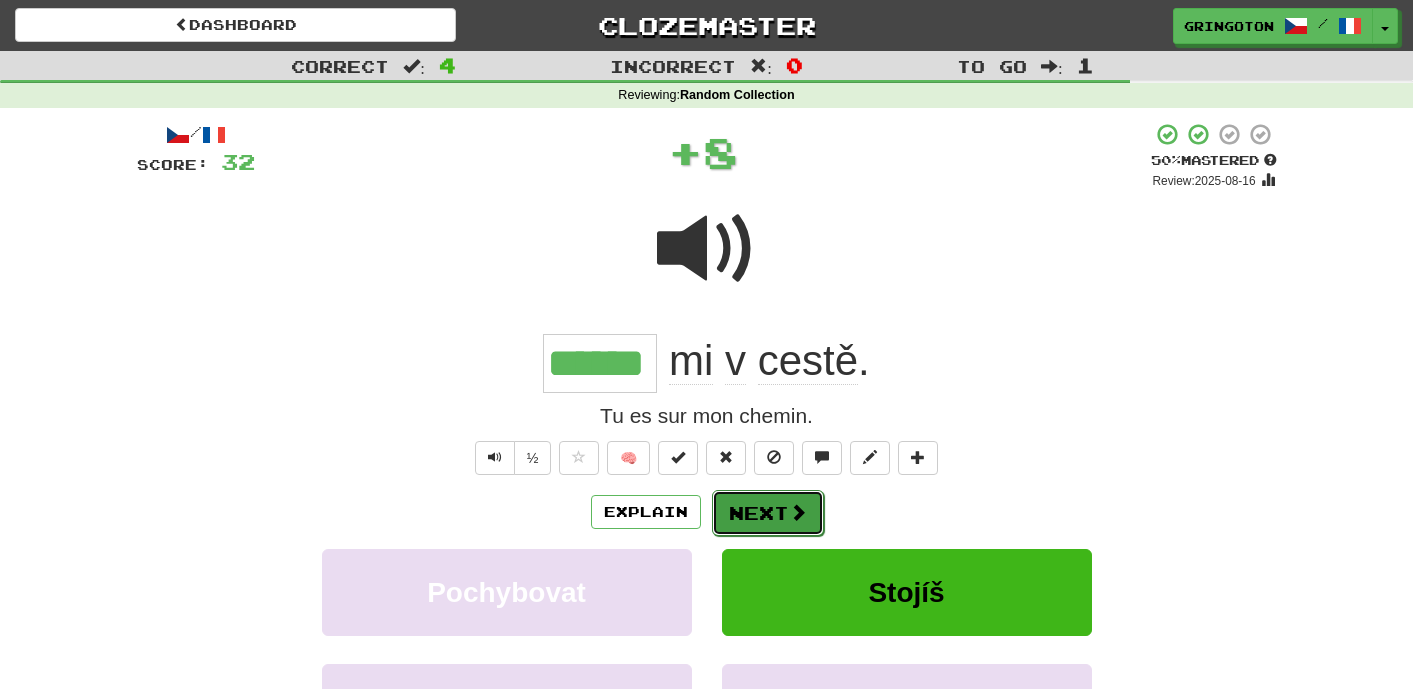 click on "Next" at bounding box center [768, 513] 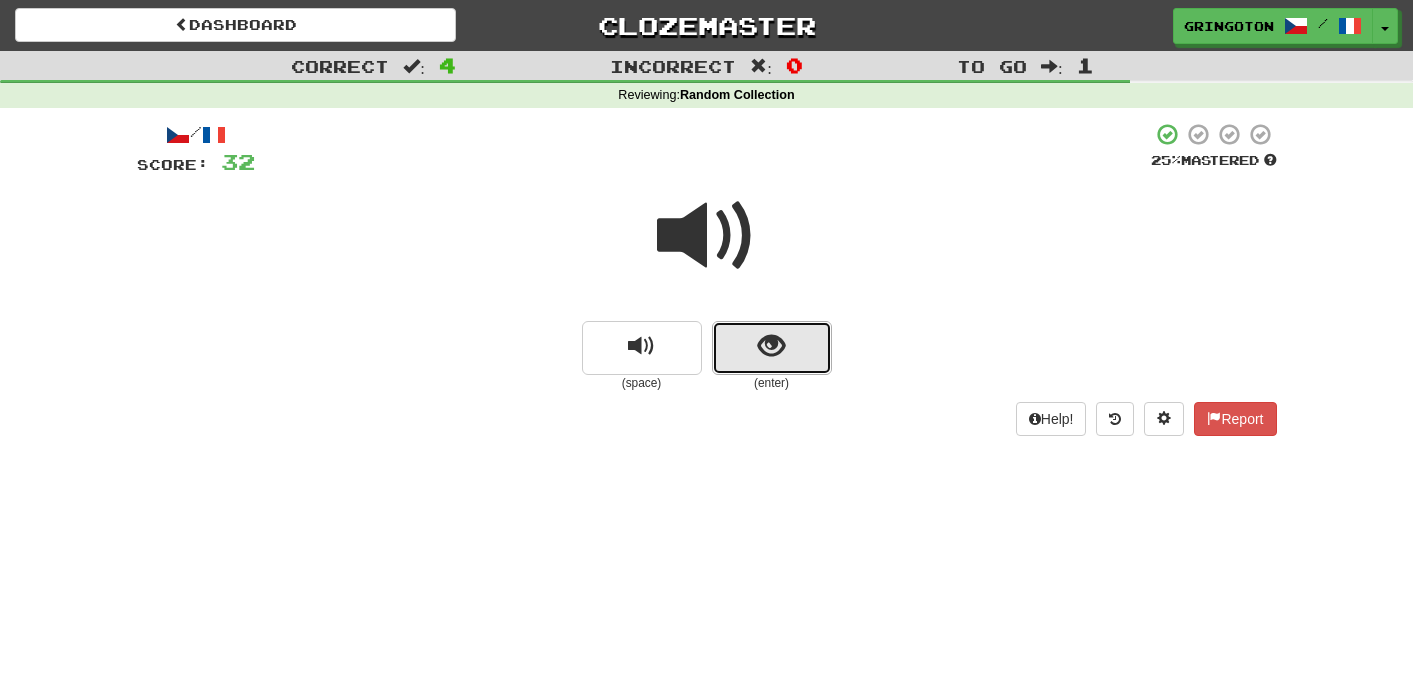 click at bounding box center [772, 348] 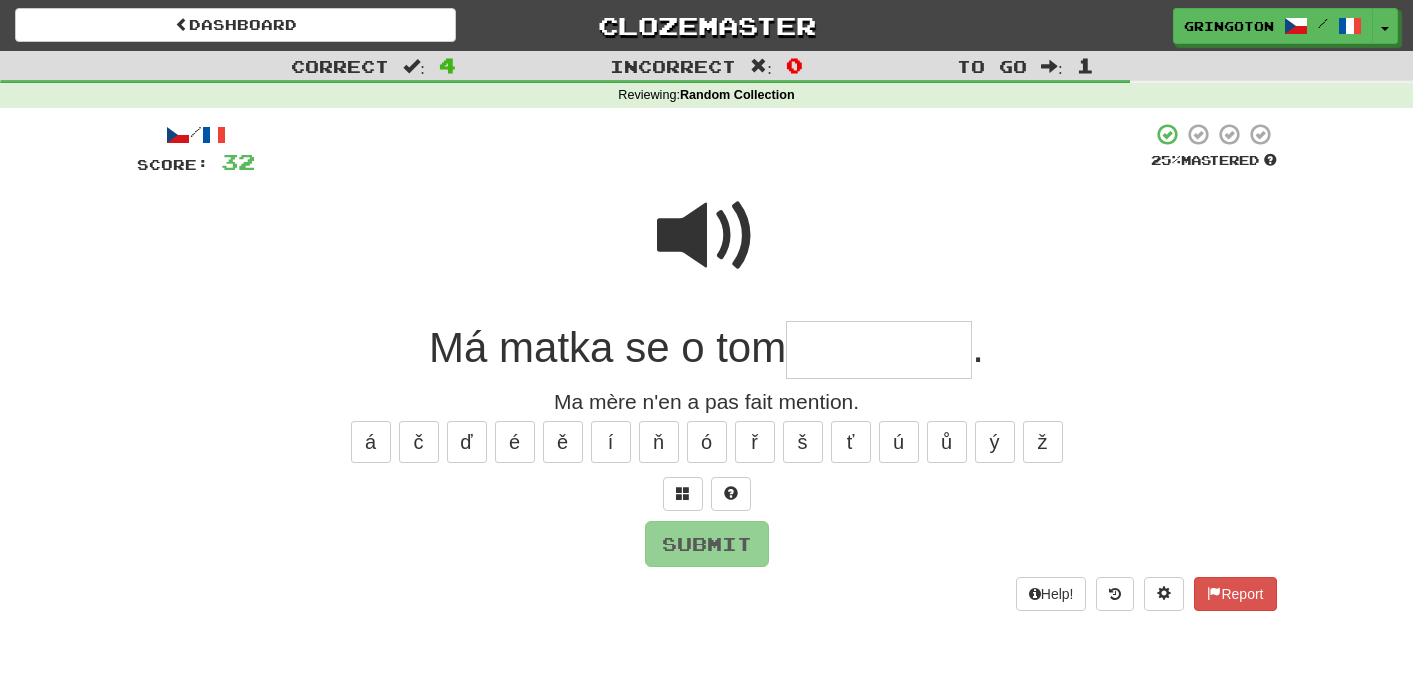 click at bounding box center (707, 236) 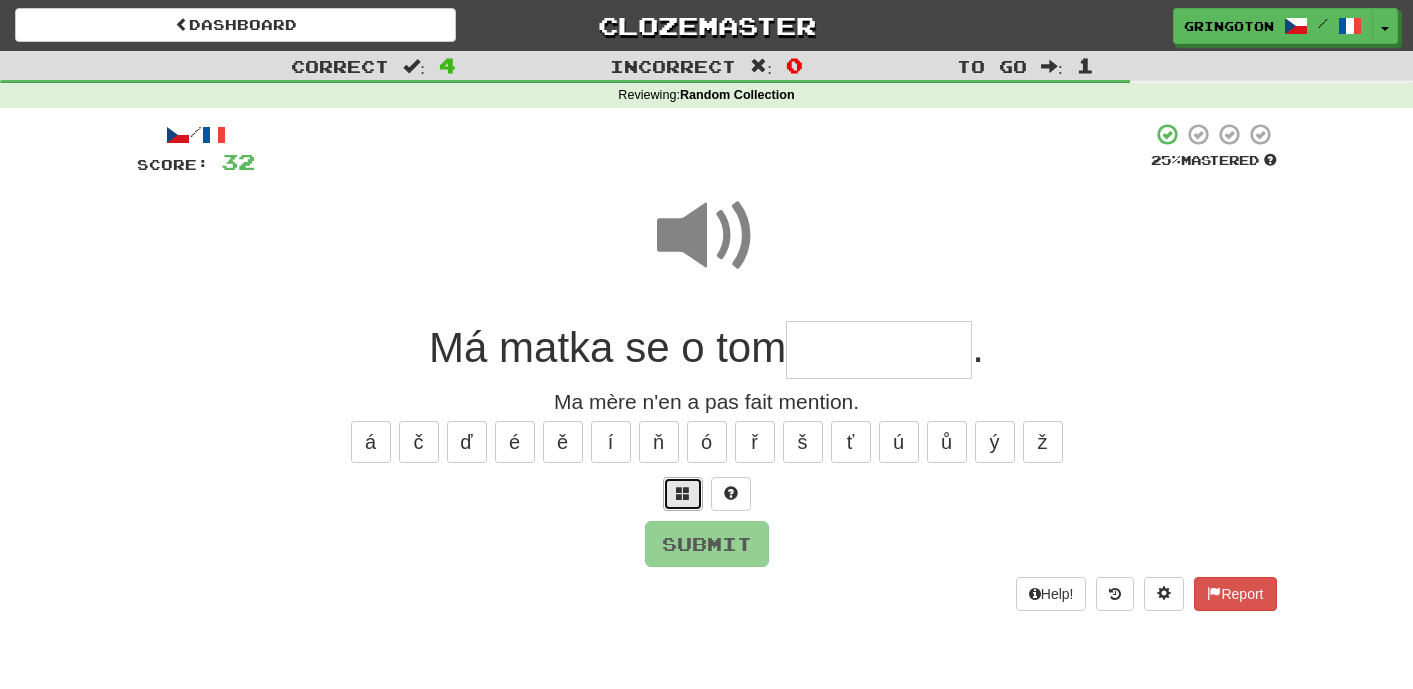 click at bounding box center (683, 493) 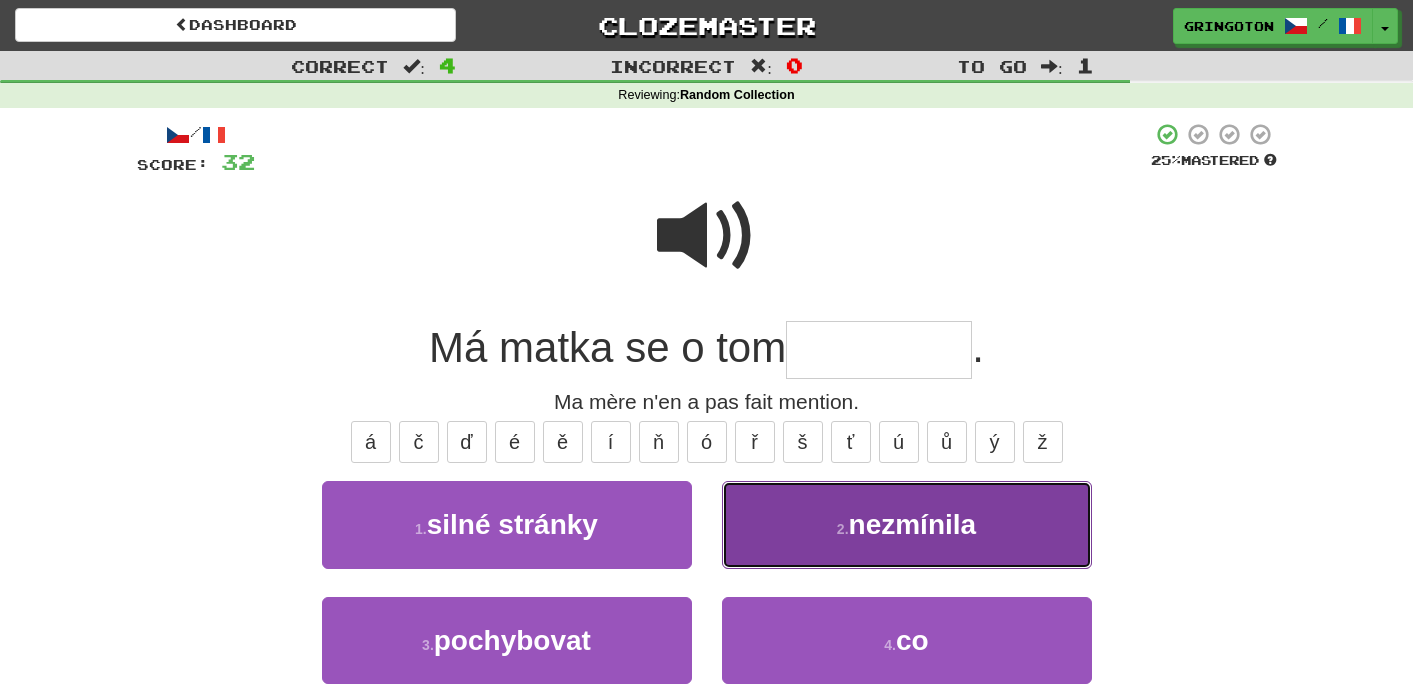 click on "2 .  nezmínila" at bounding box center (907, 524) 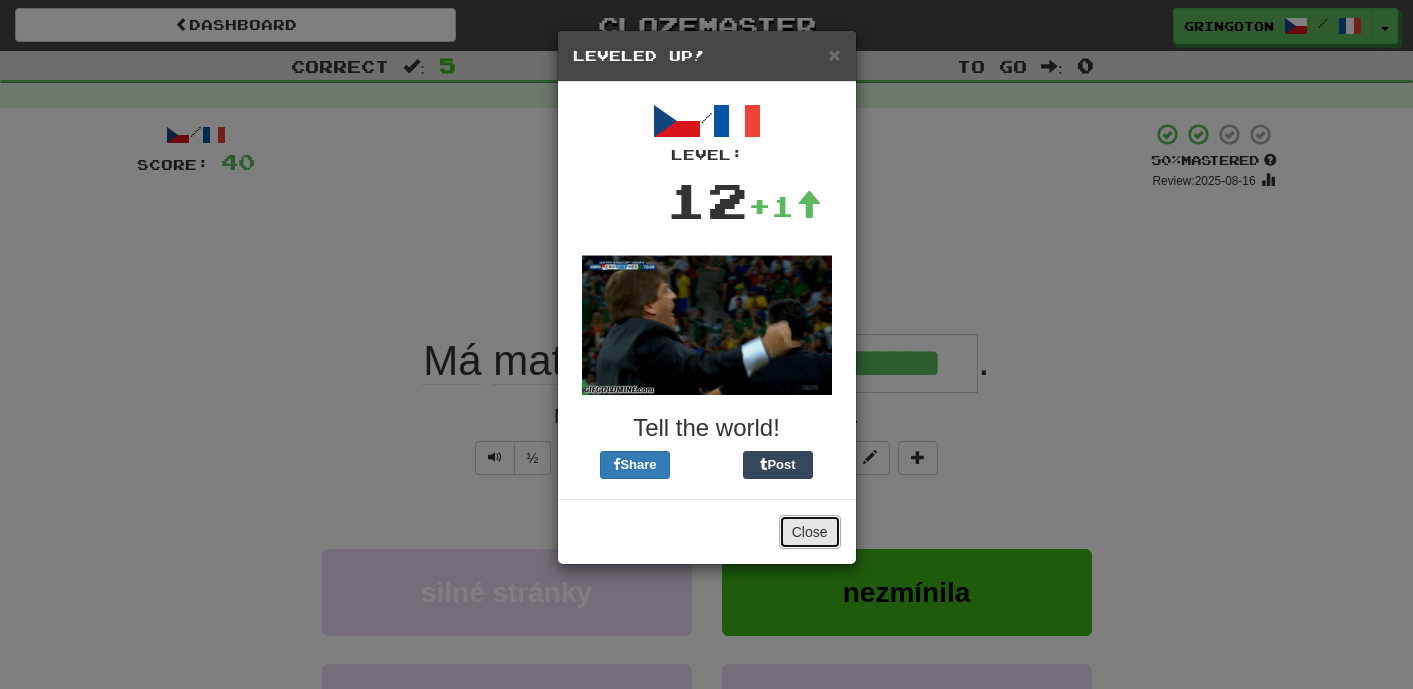 click on "Close" at bounding box center [810, 532] 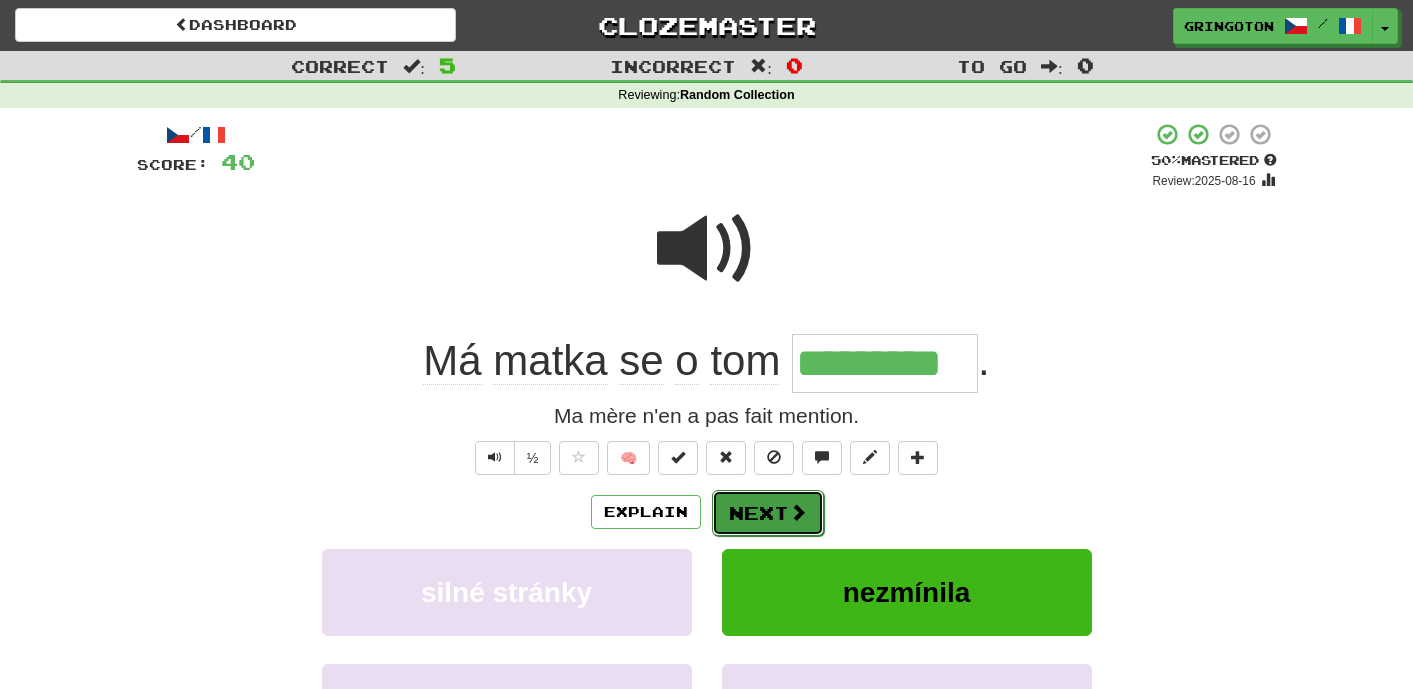 click at bounding box center (798, 512) 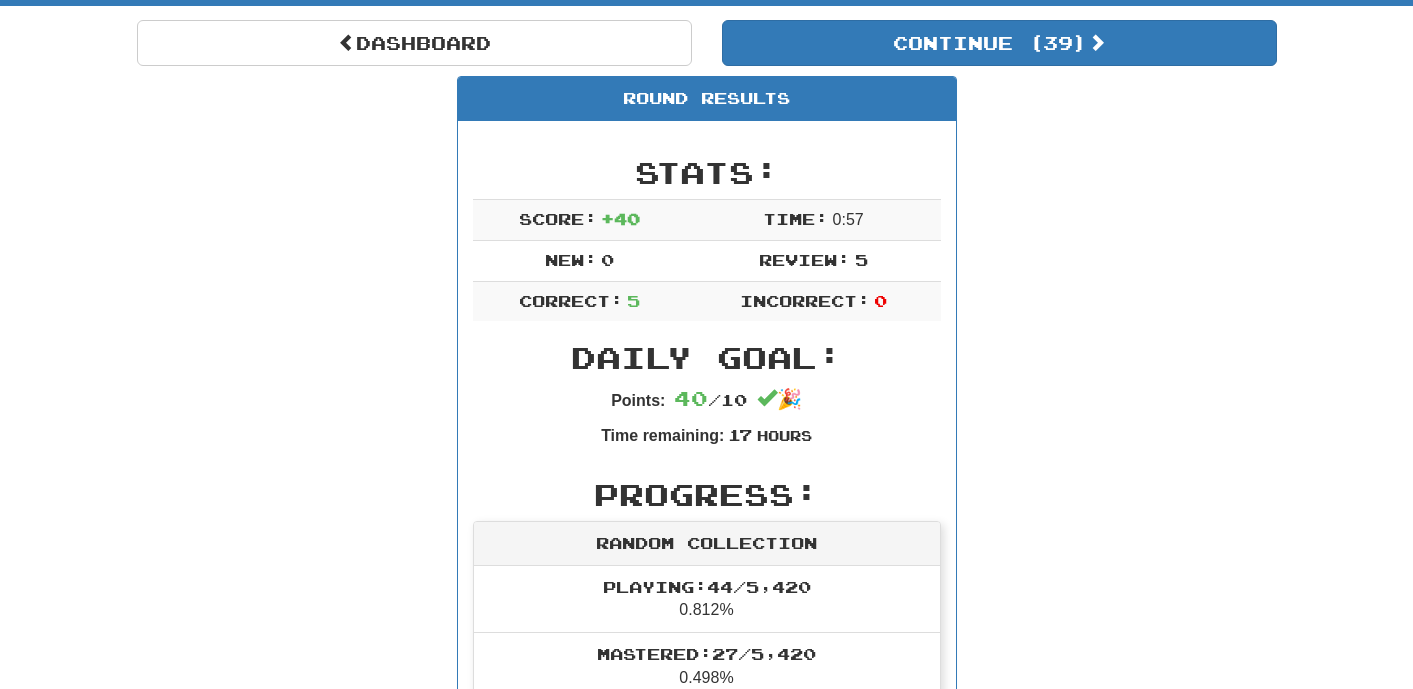 scroll, scrollTop: 0, scrollLeft: 0, axis: both 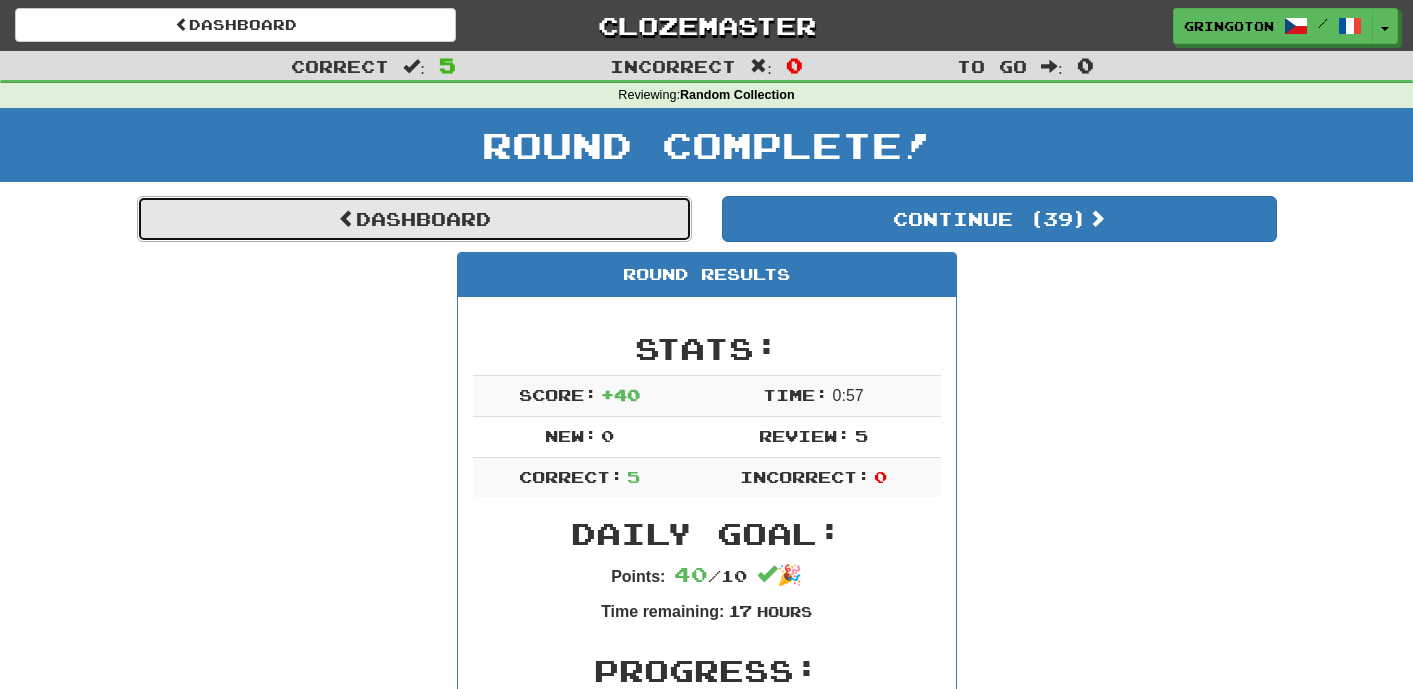 click on "Dashboard" at bounding box center (414, 219) 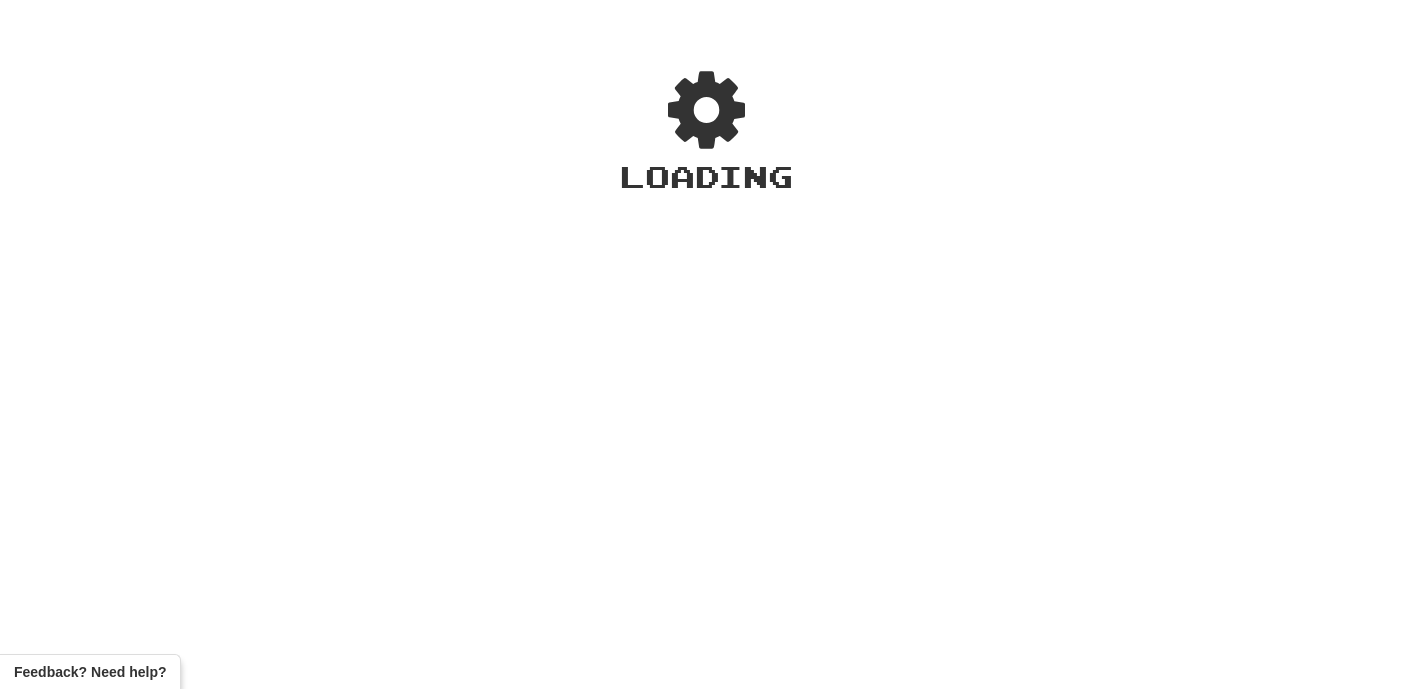 scroll, scrollTop: 0, scrollLeft: 0, axis: both 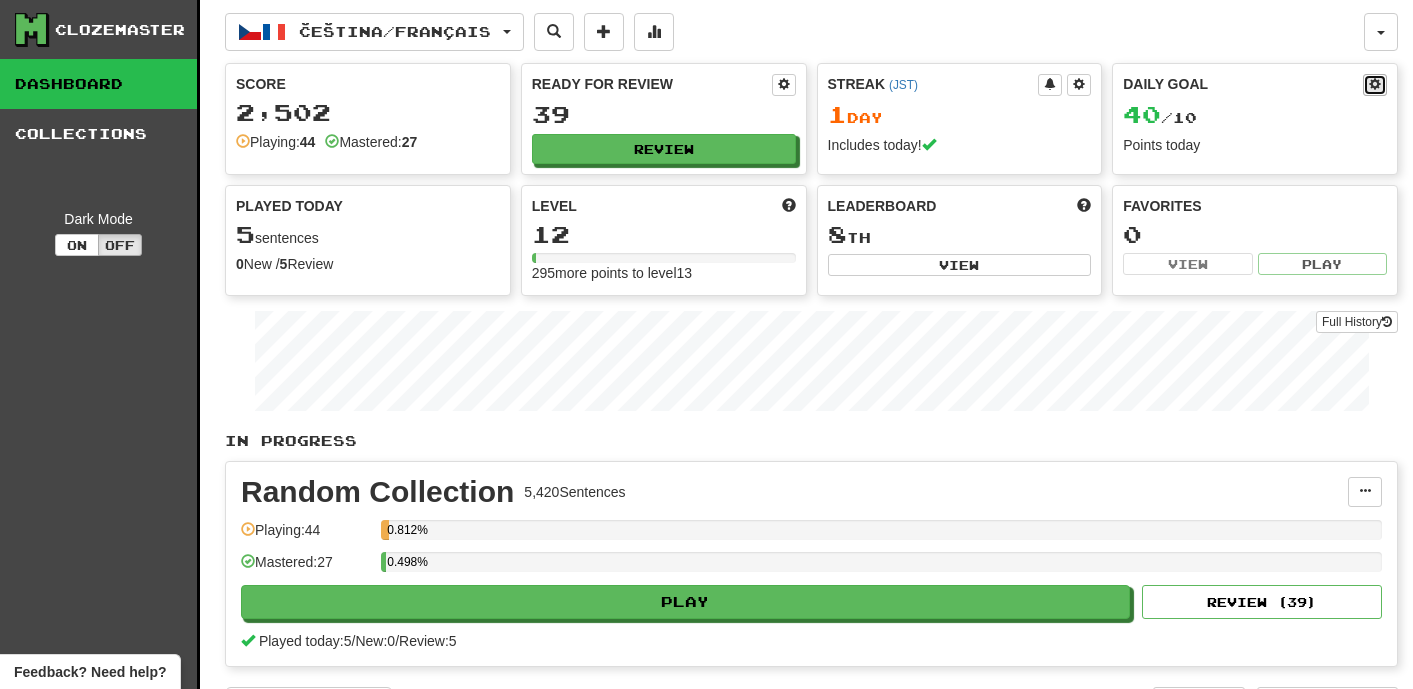 click at bounding box center (1375, 84) 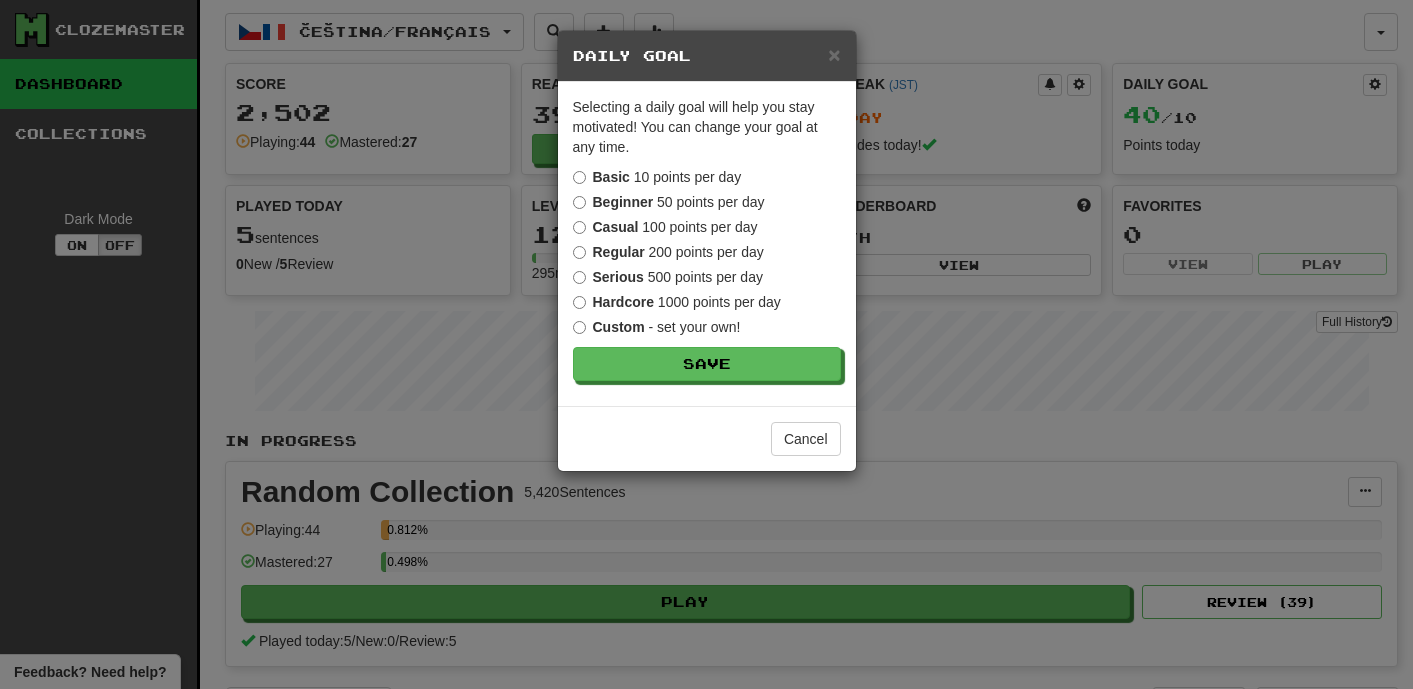 click on "× Daily Goal Selecting a daily goal will help you stay motivated ! You can change your goal at any time. Basic   10 points per day Beginner   50 points per day Casual   100 points per day Regular   200 points per day Serious   500 points per day Hardcore   1000 points per day Custom    - set your own! Save Cancel" at bounding box center (706, 344) 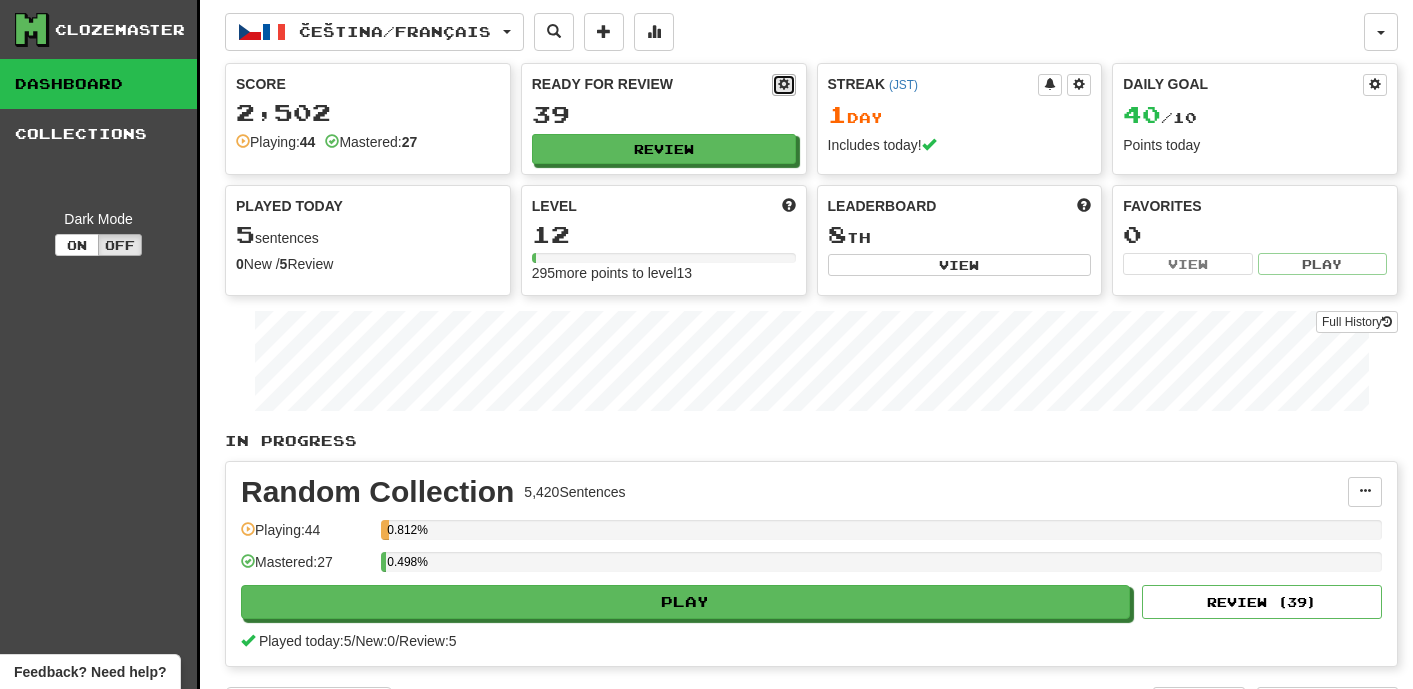 click at bounding box center (784, 84) 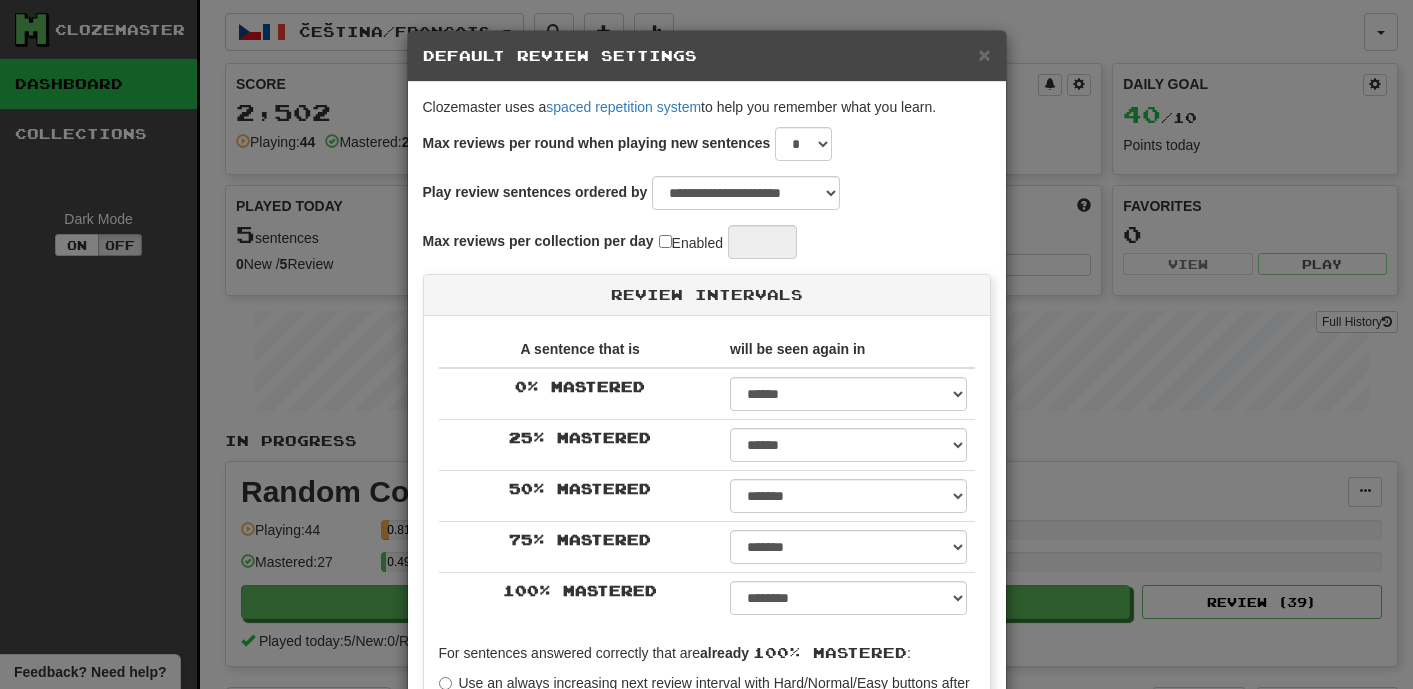 click on "**********" at bounding box center [706, 344] 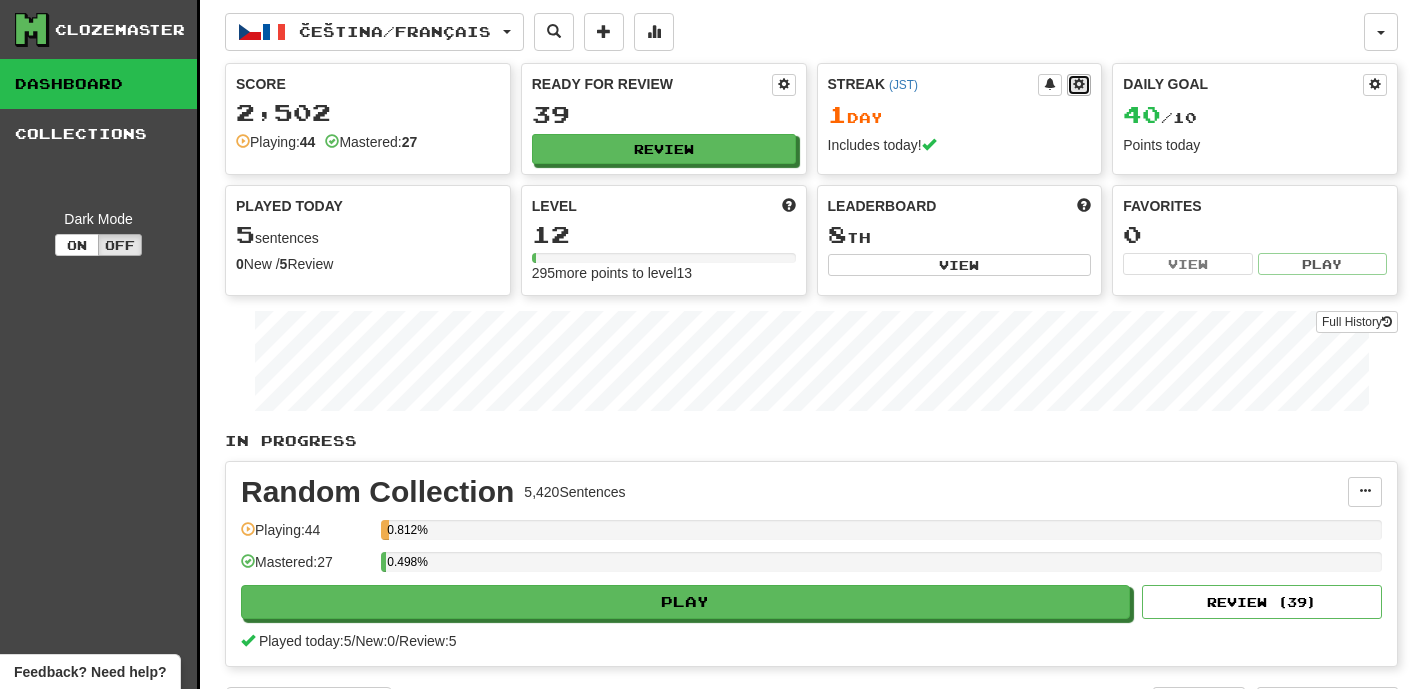click at bounding box center (1079, 84) 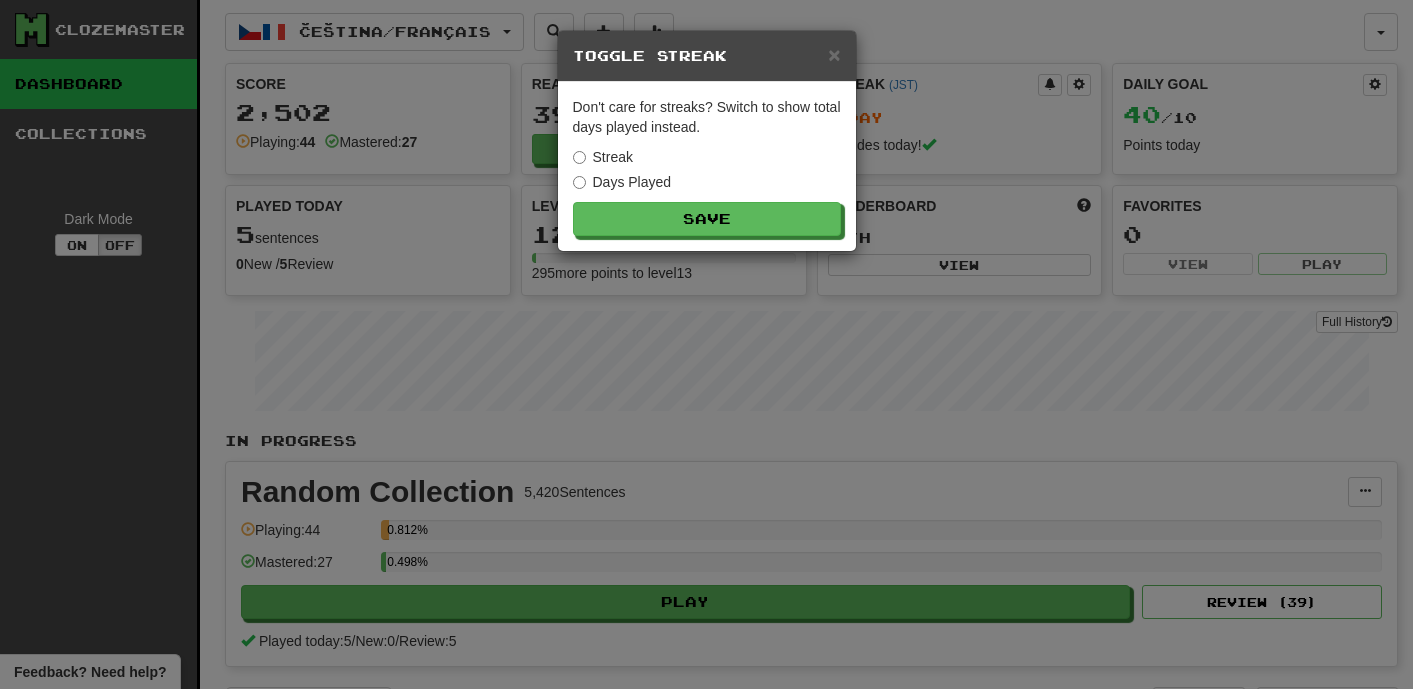click on "× Toggle Streak Don't care for streaks? Switch to show total days played instead. Streak Days Played Save" at bounding box center (706, 344) 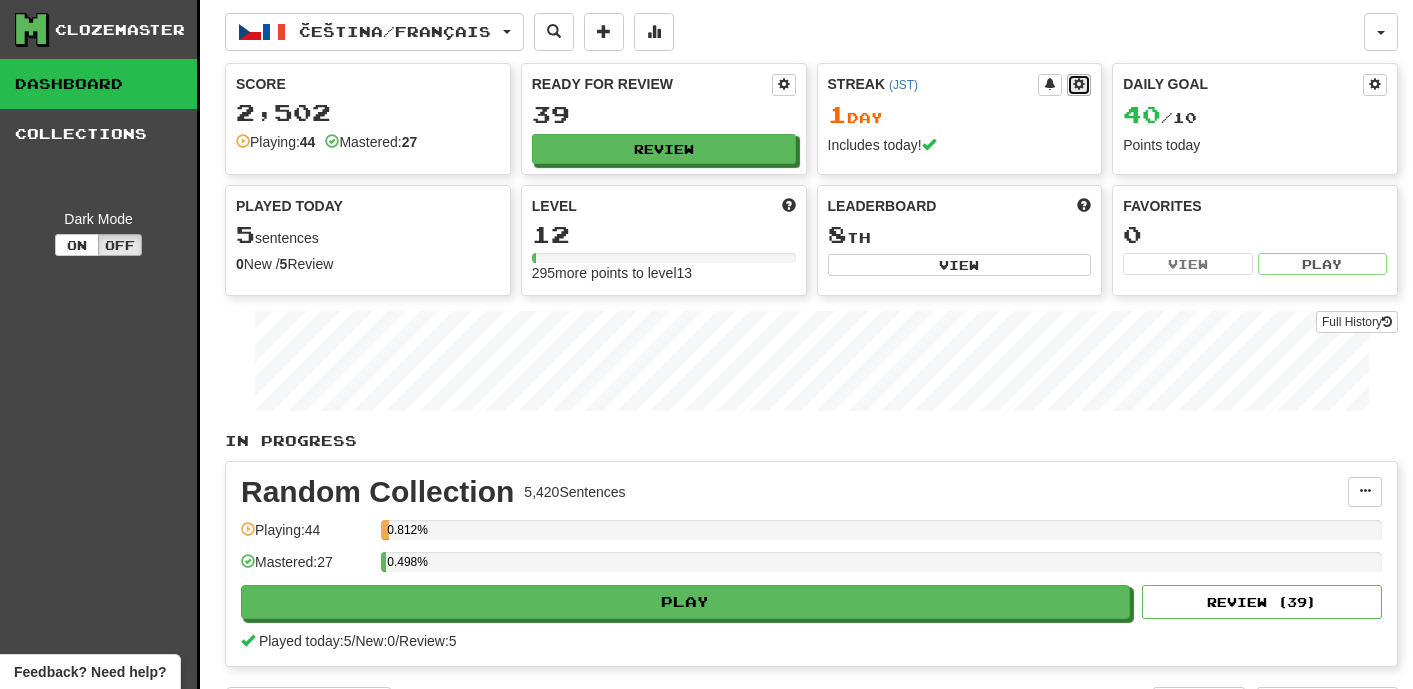 click at bounding box center [1079, 84] 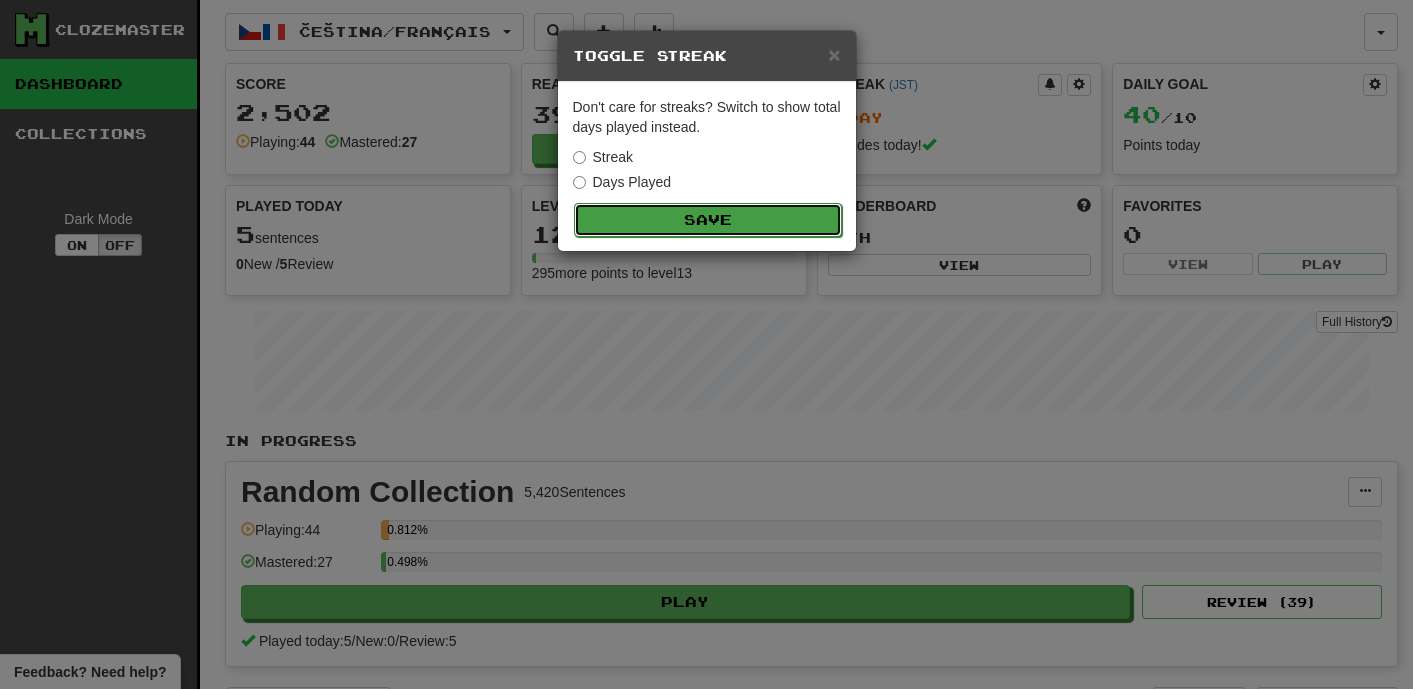 click on "Save" at bounding box center [708, 220] 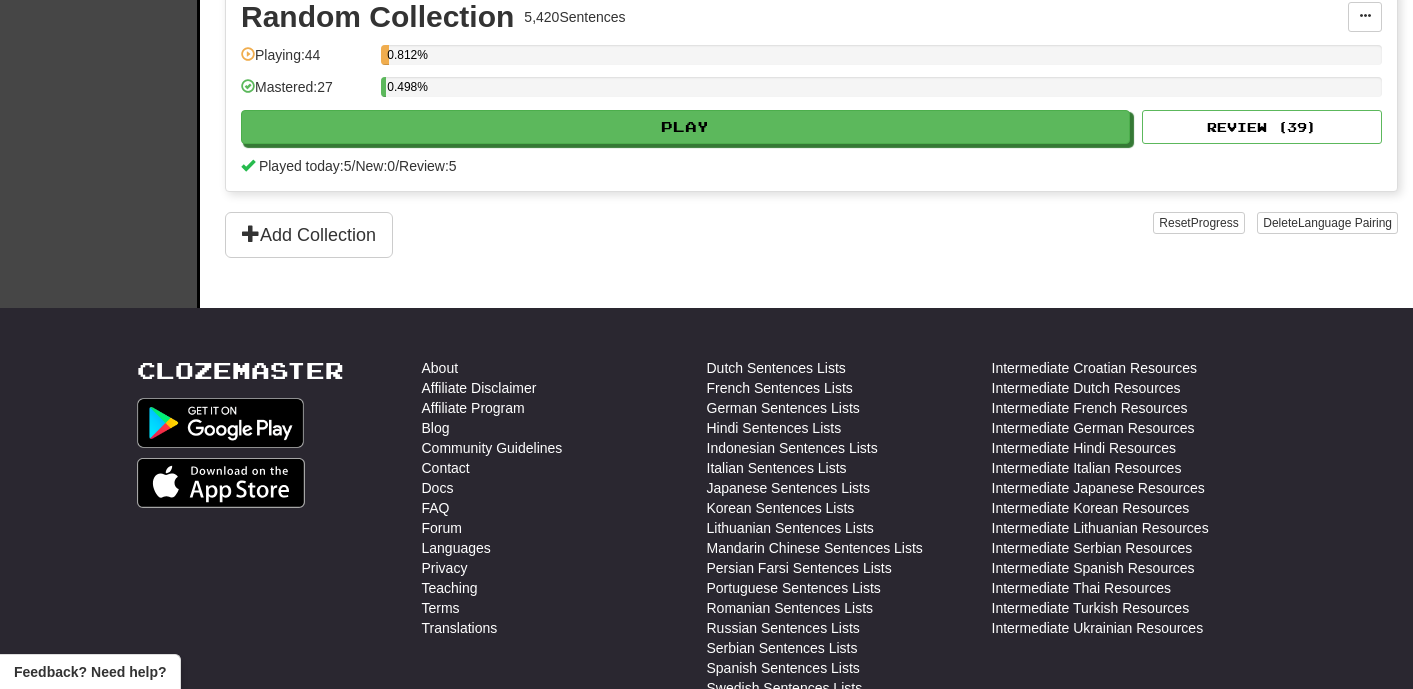 scroll, scrollTop: 0, scrollLeft: 0, axis: both 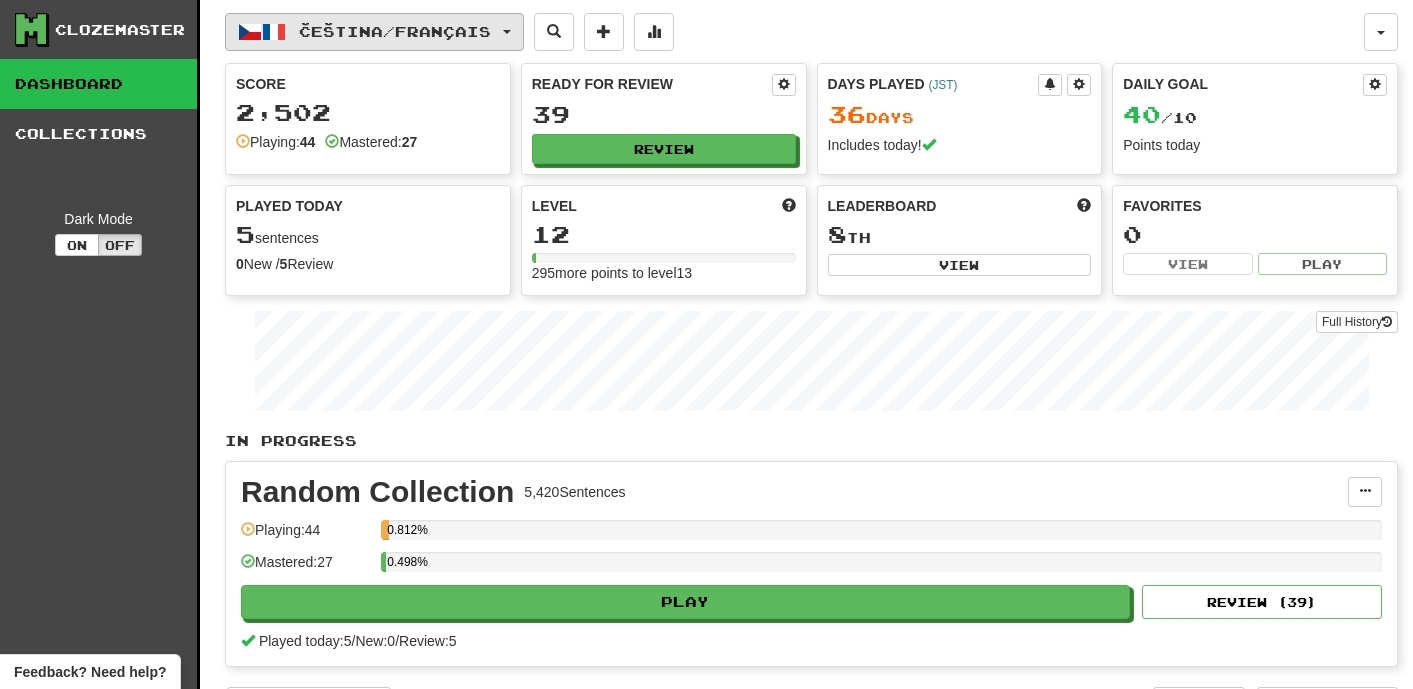 click on "Čeština  /  Français" at bounding box center [374, 32] 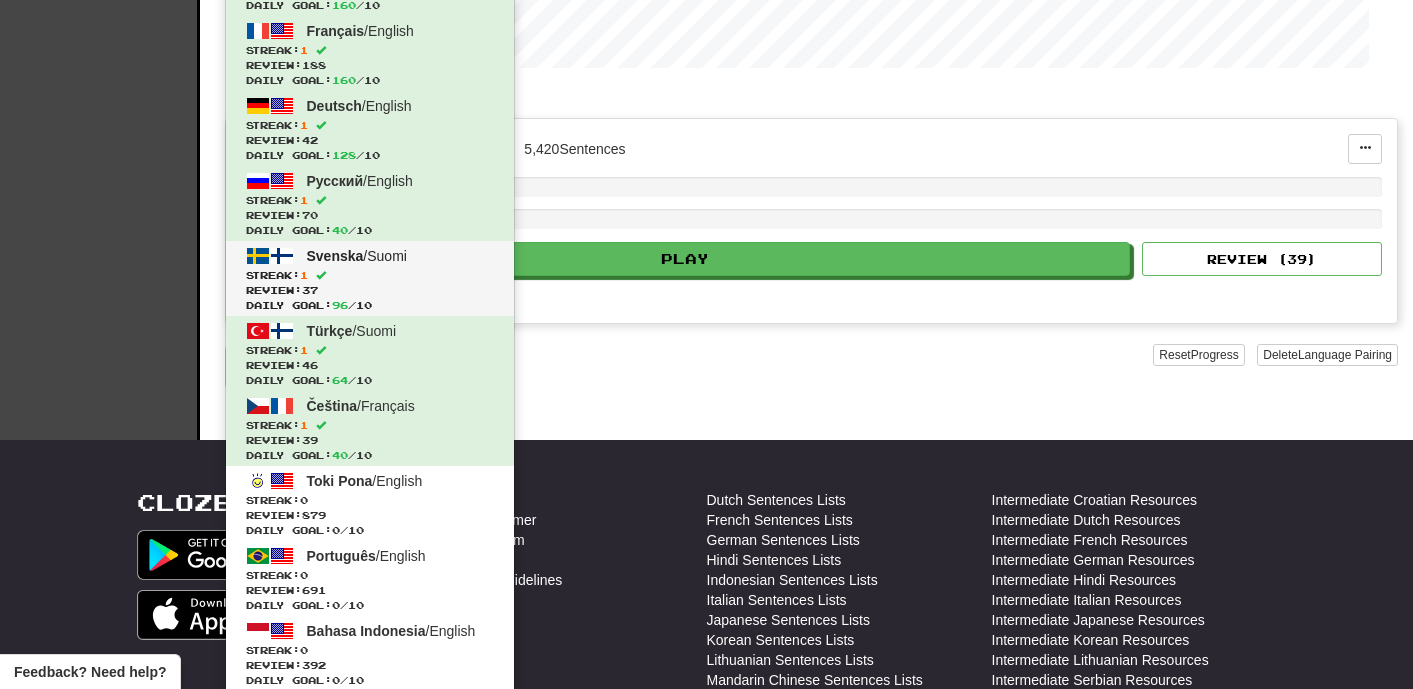 scroll, scrollTop: 350, scrollLeft: 0, axis: vertical 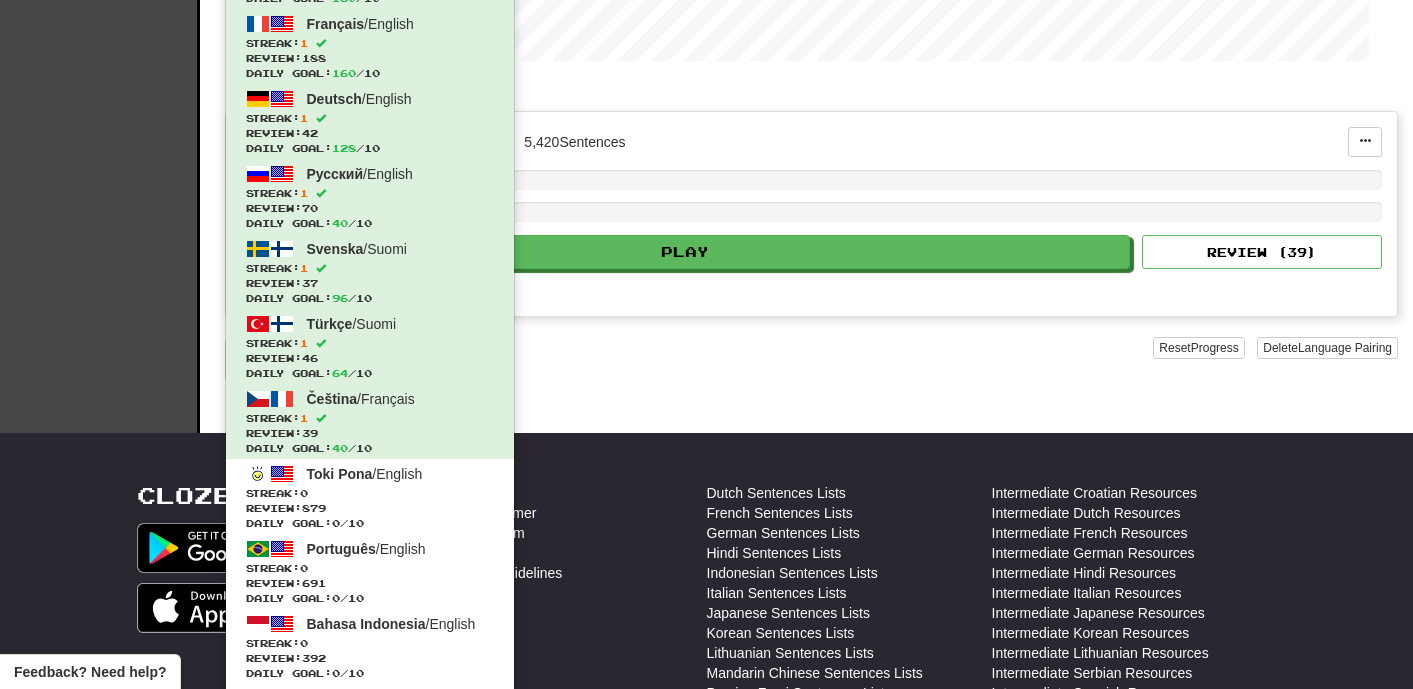 click on "Add Collection" at bounding box center (689, 360) 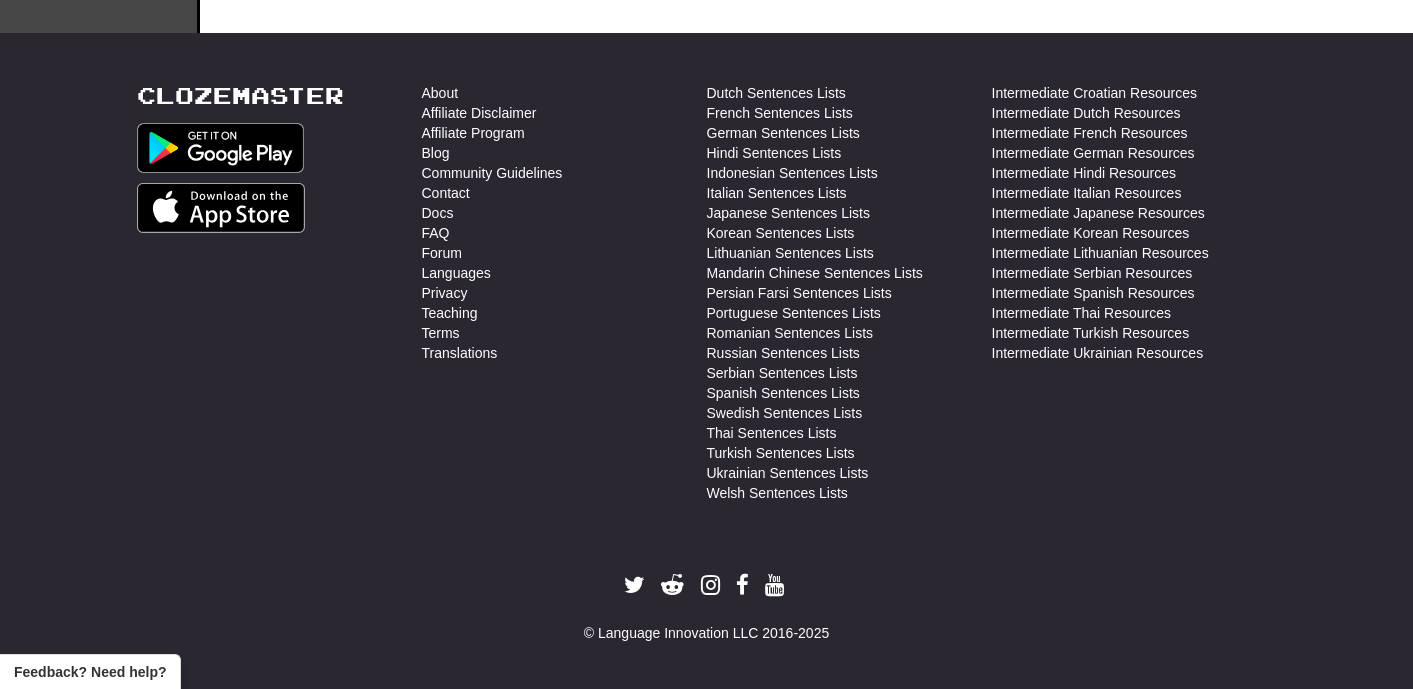 scroll, scrollTop: 754, scrollLeft: 0, axis: vertical 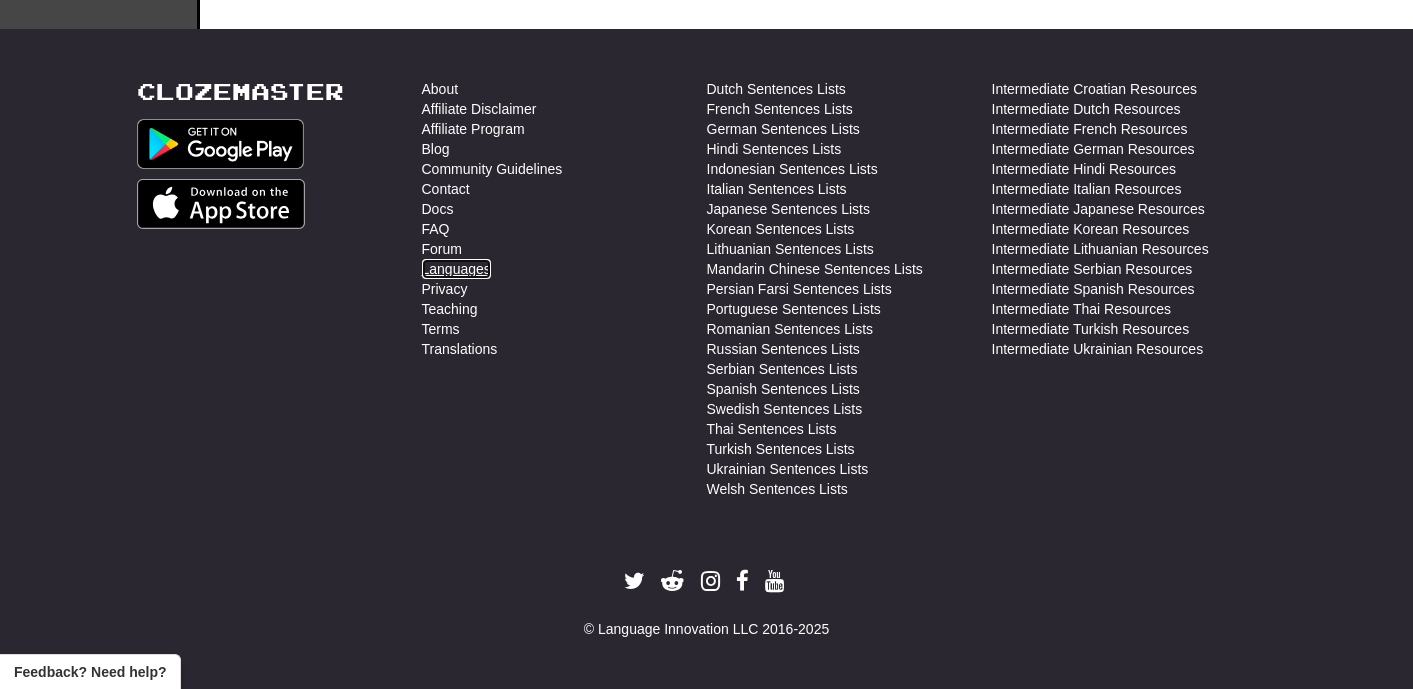 click on "Languages" at bounding box center [456, 269] 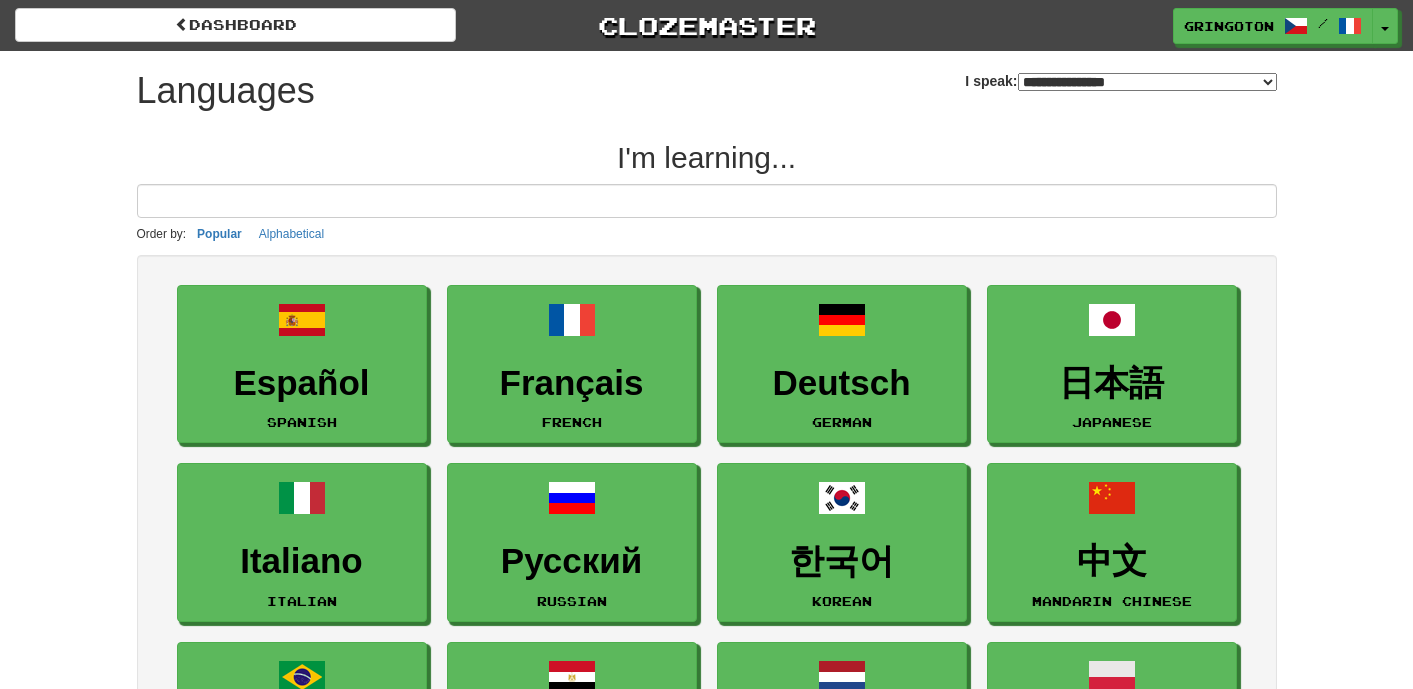 select on "*******" 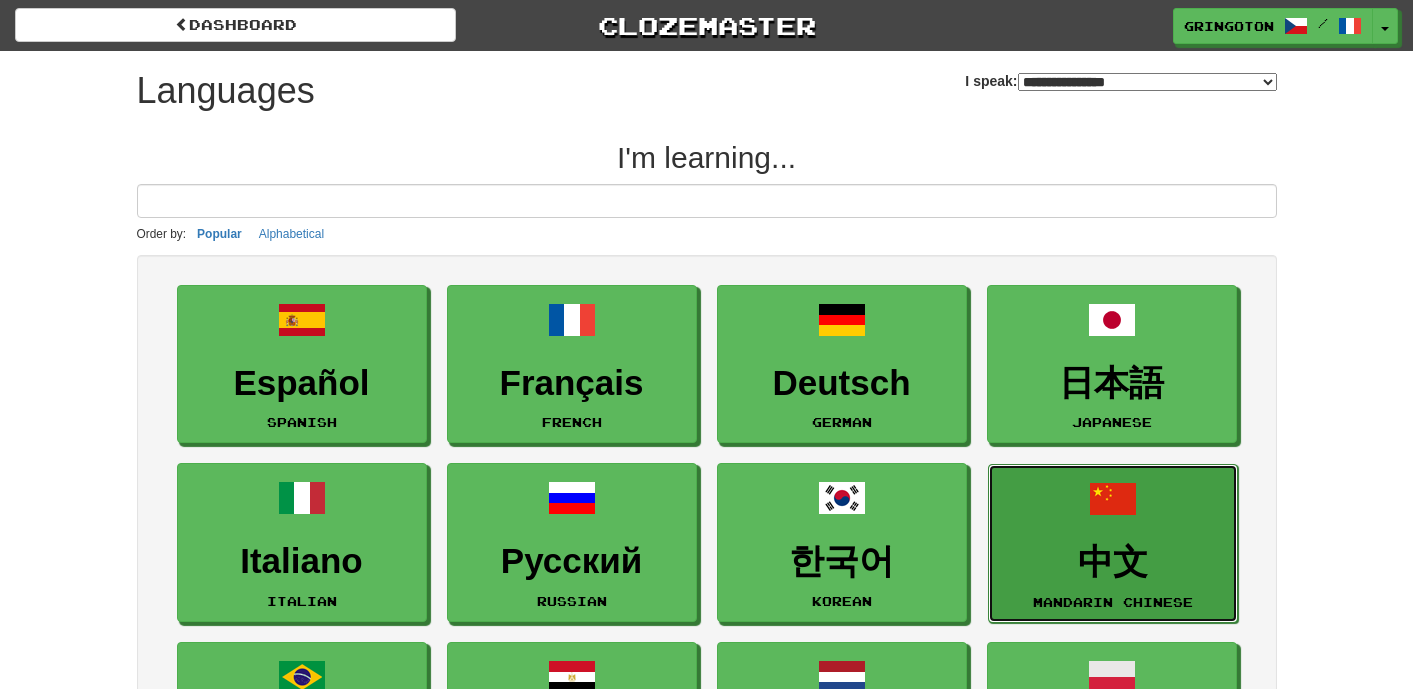 click on "中文" at bounding box center (1113, 562) 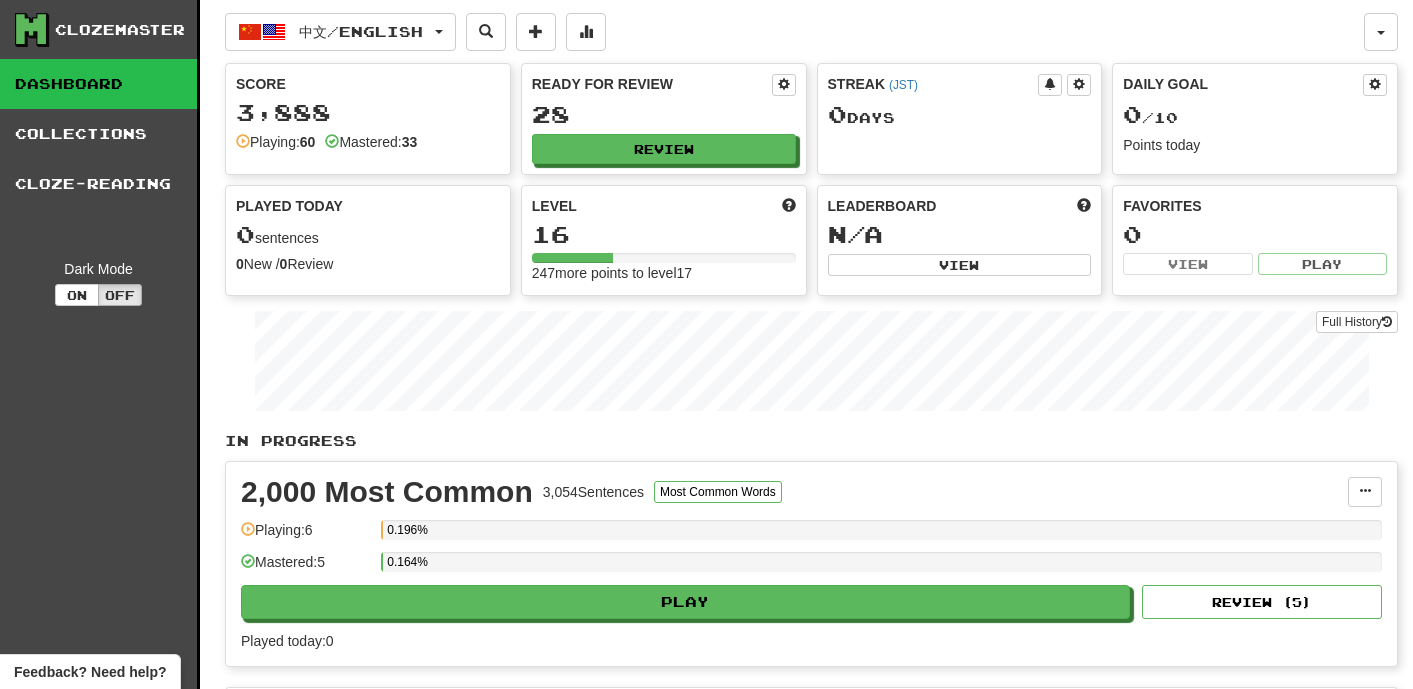 scroll, scrollTop: 0, scrollLeft: 0, axis: both 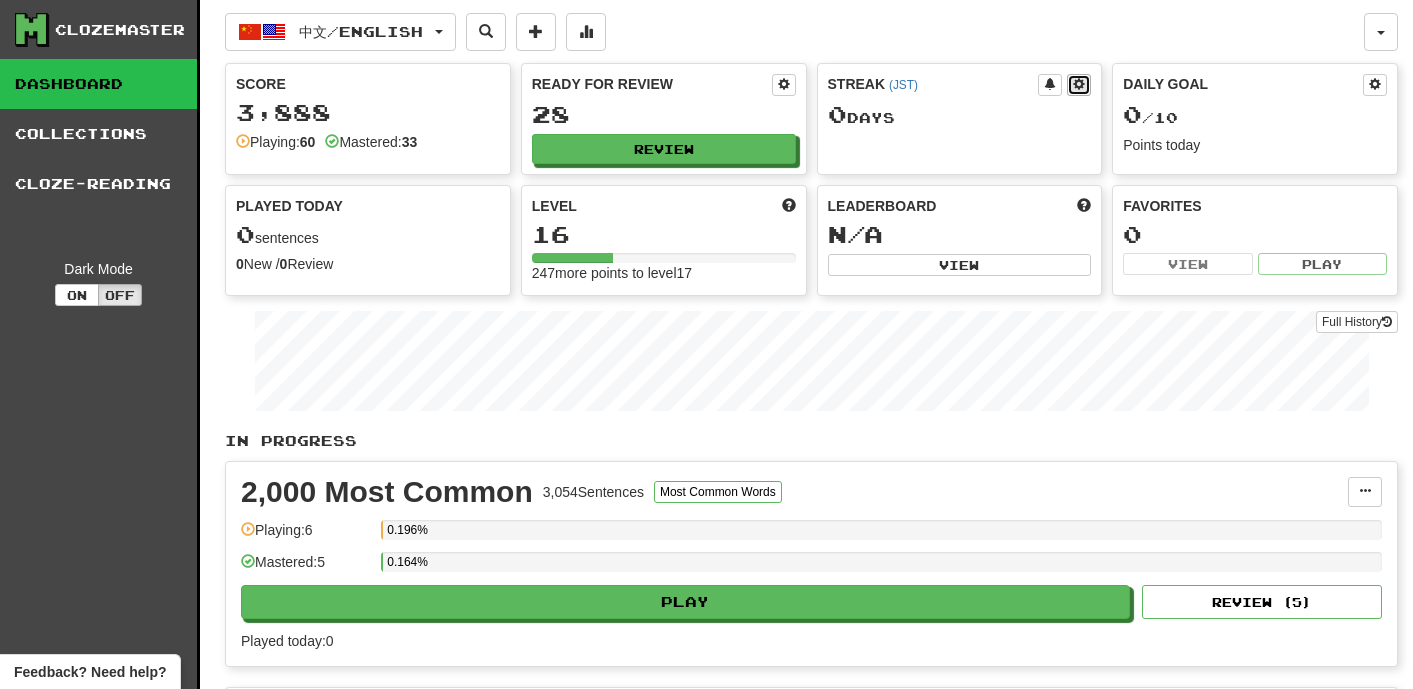 click 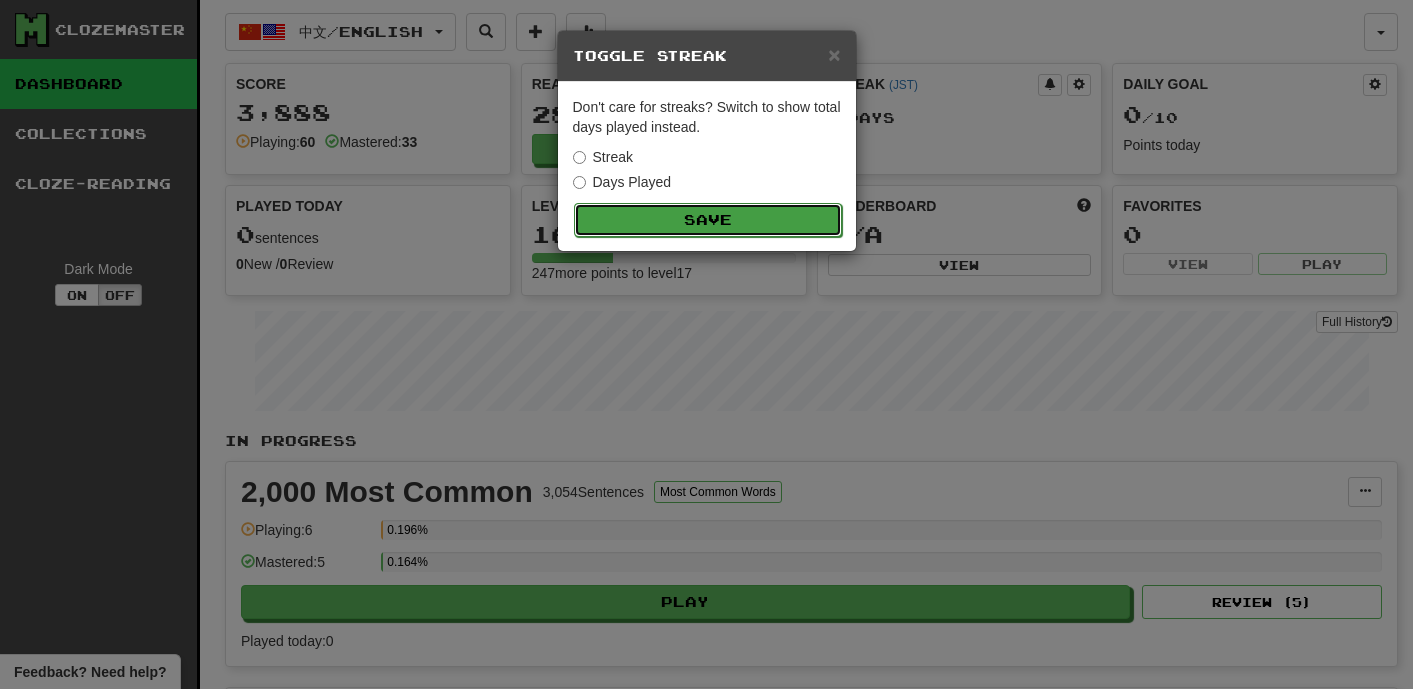 click on "Save" at bounding box center [708, 220] 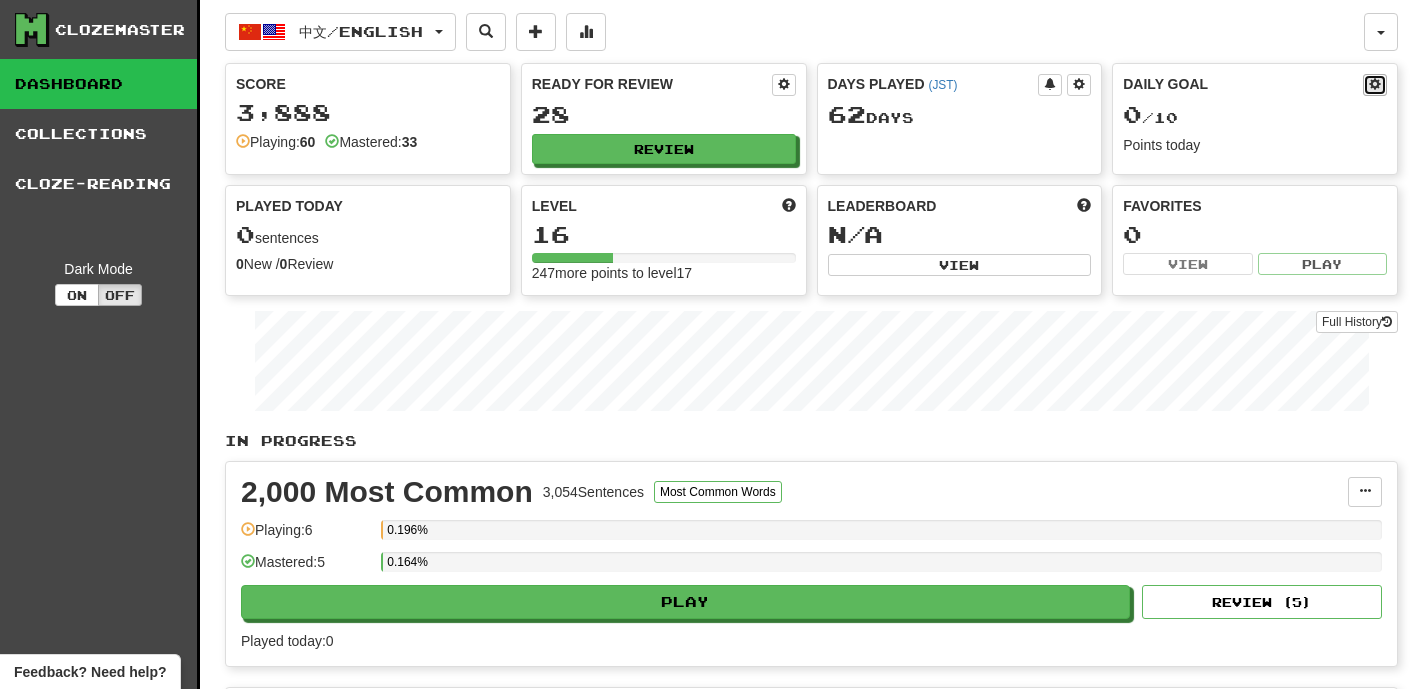 click 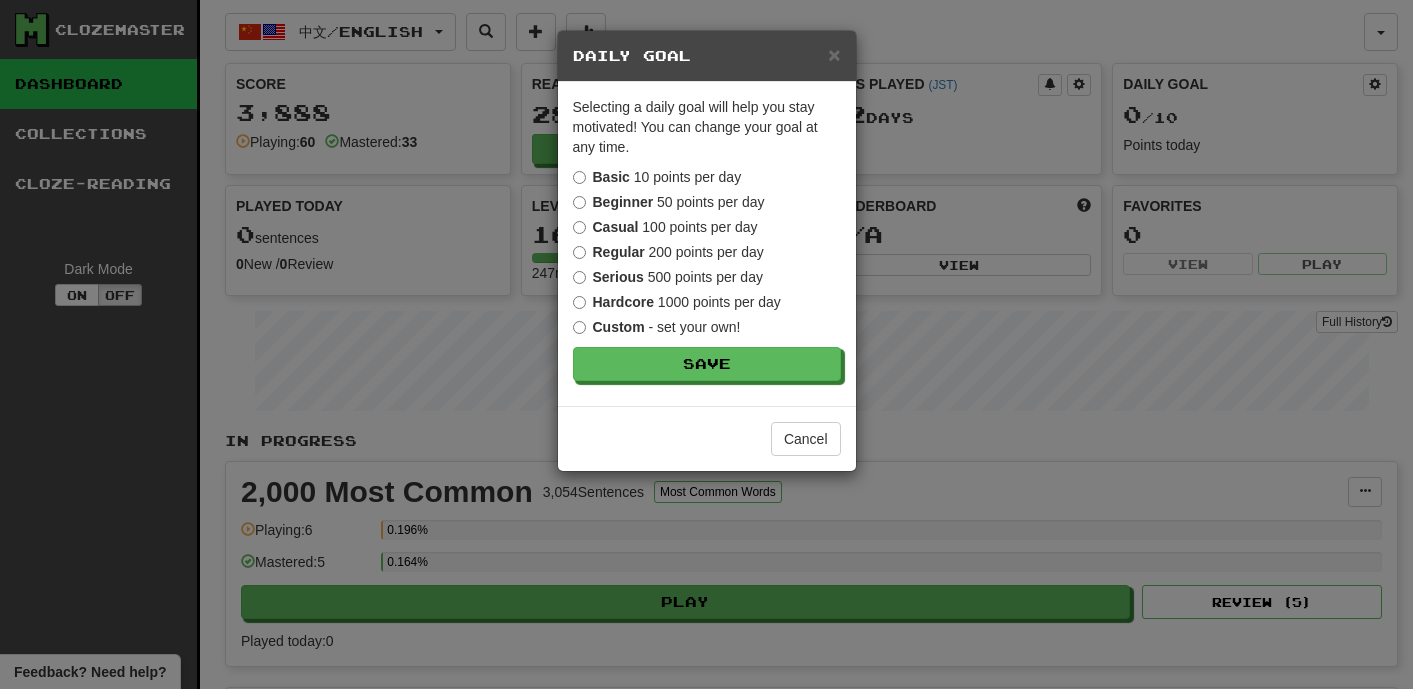 click on "× Daily Goal Selecting a daily goal will help you stay motivated ! You can change your goal at any time. Basic   10 points per day Beginner   50 points per day Casual   100 points per day Regular   200 points per day Serious   500 points per day Hardcore   1000 points per day Custom    - set your own! Save Cancel" at bounding box center [706, 344] 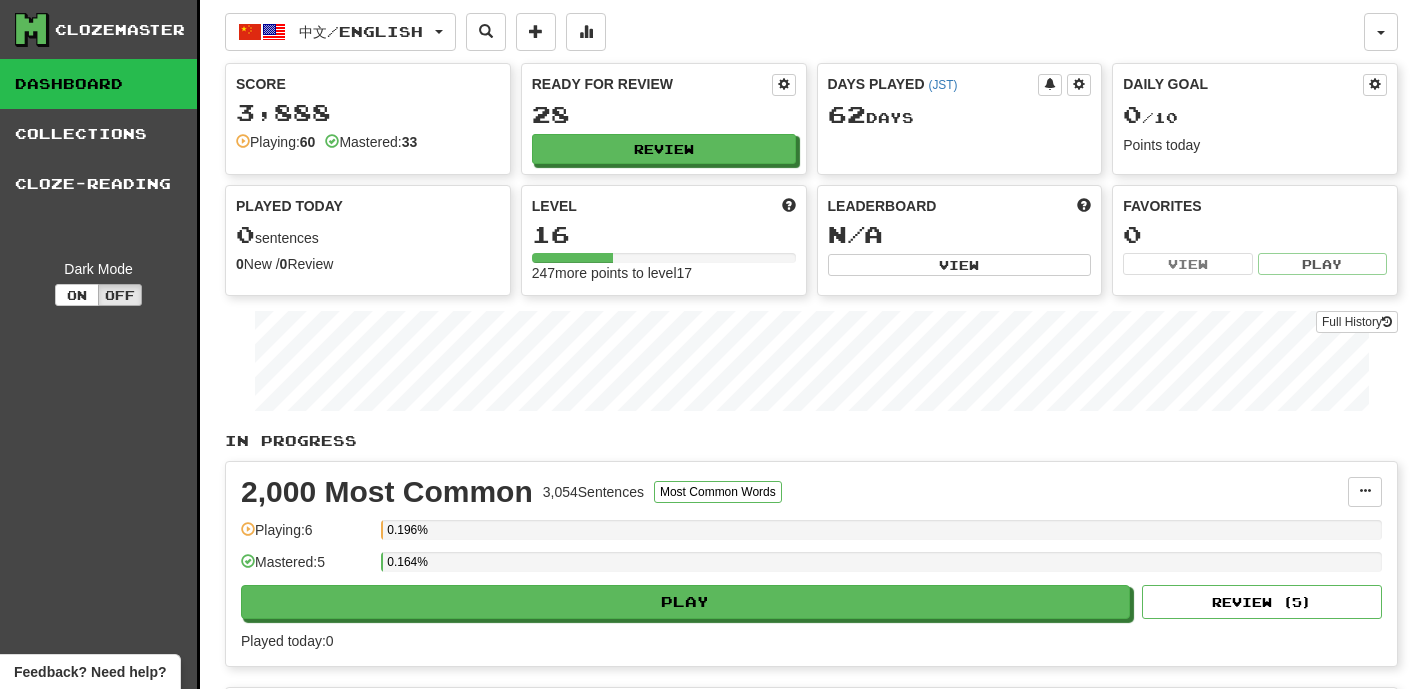 click on "中文  /  English 한국어  /  English Streak:  3   Review:  68 Daily Goal:  80  /  10 日本語  /  English Streak:  1   Review:  422 Daily Goal:  160  /  10 Italiano  /  English Streak:  1   Review:  281 Daily Goal:  160  /  10 Español  /  English Streak:  1   Review:  175 Daily Goal:  160  /  10 Français  /  English Streak:  1   Review:  188 Daily Goal:  160  /  10 Deutsch  /  English Streak:  1   Review:  42 Daily Goal:  128  /  10 Русский  /  English Streak:  1   Review:  70 Daily Goal:  40  /  10 Svenska  /  Suomi Streak:  1   Review:  37 Daily Goal:  96  /  10 Türkçe  /  Suomi Streak:  1   Review:  46 Daily Goal:  64  /  10 Čeština  /  Français Days Played:  36   Review:  39 Daily Goal:  40  /  10 Toki Pona  /  English Streak:  0   Review:  879 Daily Goal:  0  /  10 Português  /  English Streak:  0   Review:  691 Daily Goal:  0  /  10 Bahasa Indonesia  /  English Streak:  0   Review:  392 Daily Goal:  0  /  10 Magyar  /  English Streak:  0   Review:  470 Daily Goal:  0  /  10 Català 0" 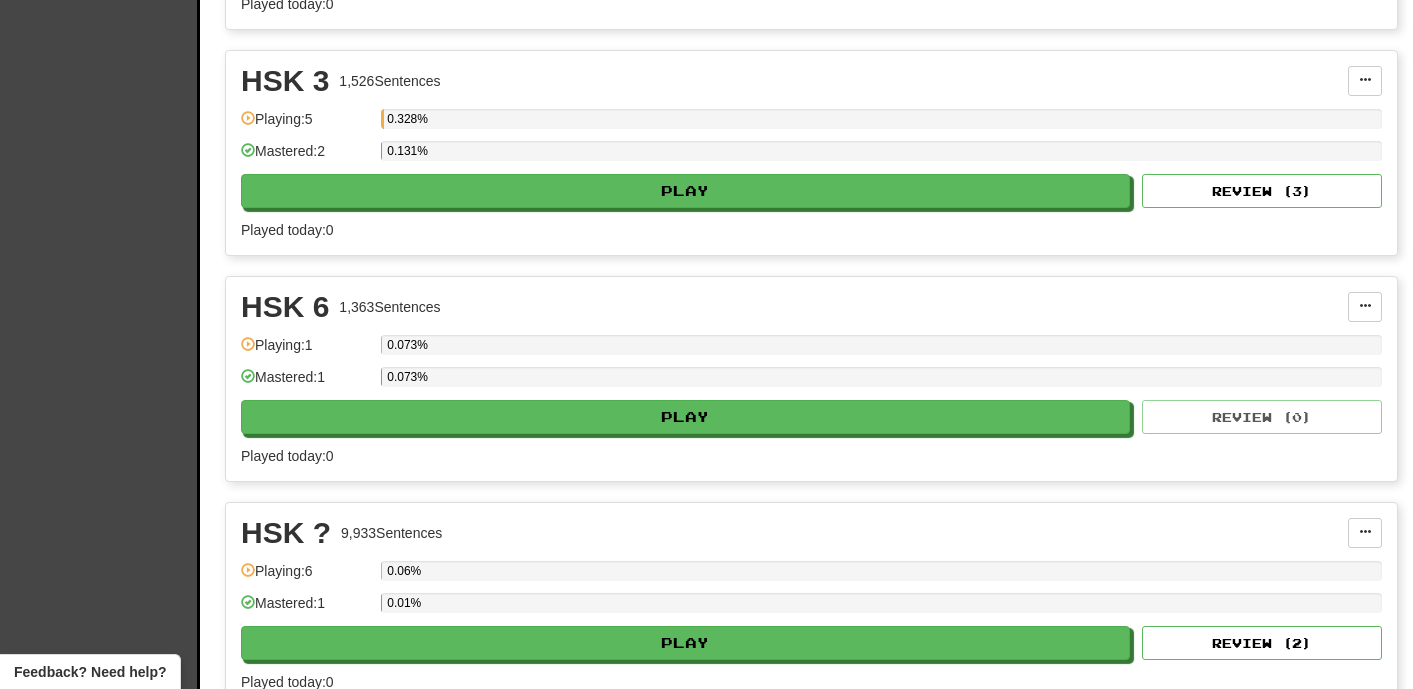scroll, scrollTop: 0, scrollLeft: 0, axis: both 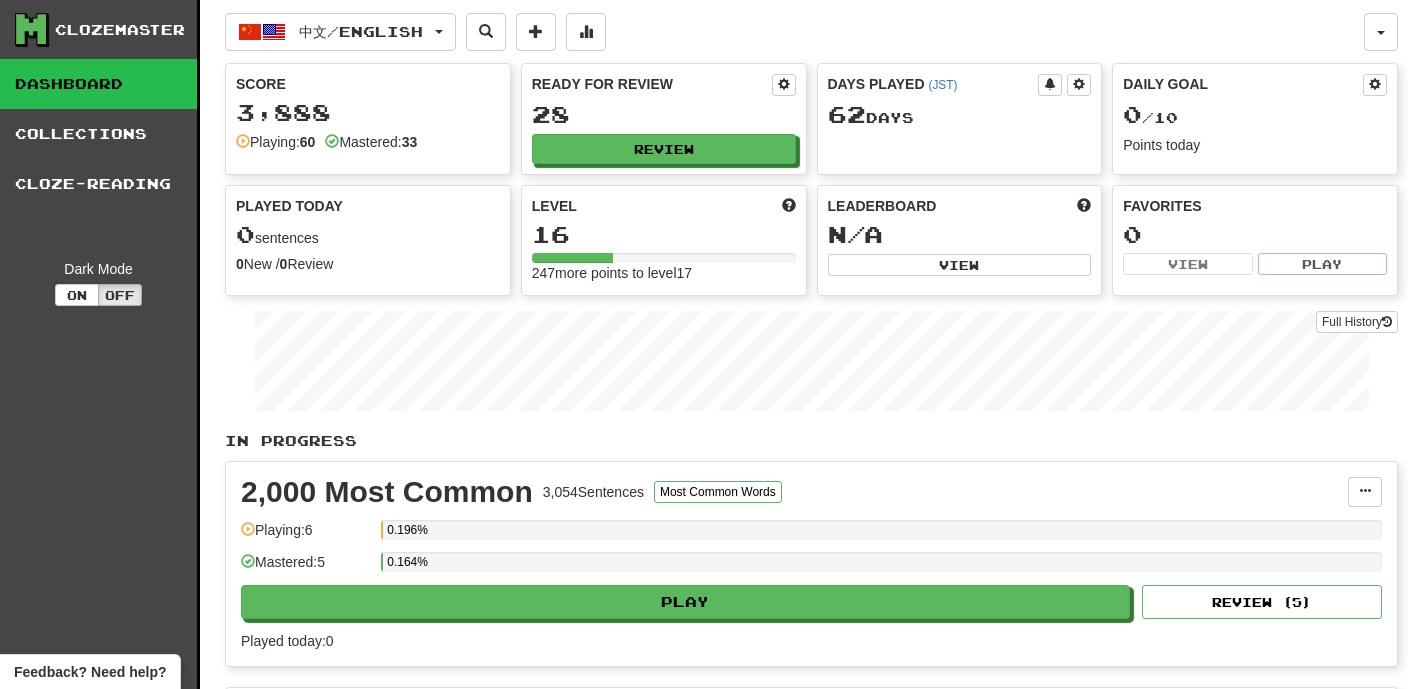 click on "中文  /  English 한국어  /  English Streak:  3   Review:  68 Daily Goal:  80  /  10 日本語  /  English Streak:  1   Review:  422 Daily Goal:  160  /  10 Italiano  /  English Streak:  1   Review:  281 Daily Goal:  160  /  10 Español  /  English Streak:  1   Review:  175 Daily Goal:  160  /  10 Français  /  English Streak:  1   Review:  188 Daily Goal:  160  /  10 Deutsch  /  English Streak:  1   Review:  42 Daily Goal:  128  /  10 Русский  /  English Streak:  1   Review:  70 Daily Goal:  40  /  10 Svenska  /  Suomi Streak:  1   Review:  37 Daily Goal:  96  /  10 Türkçe  /  Suomi Streak:  1   Review:  46 Daily Goal:  64  /  10 Čeština  /  Français Days Played:  36   Review:  39 Daily Goal:  40  /  10 Toki Pona  /  English Streak:  0   Review:  879 Daily Goal:  0  /  10 Português  /  English Streak:  0   Review:  691 Daily Goal:  0  /  10 Bahasa Indonesia  /  English Streak:  0   Review:  392 Daily Goal:  0  /  10 Magyar  /  English Streak:  0   Review:  470 Daily Goal:  0  /  10 Català 0" 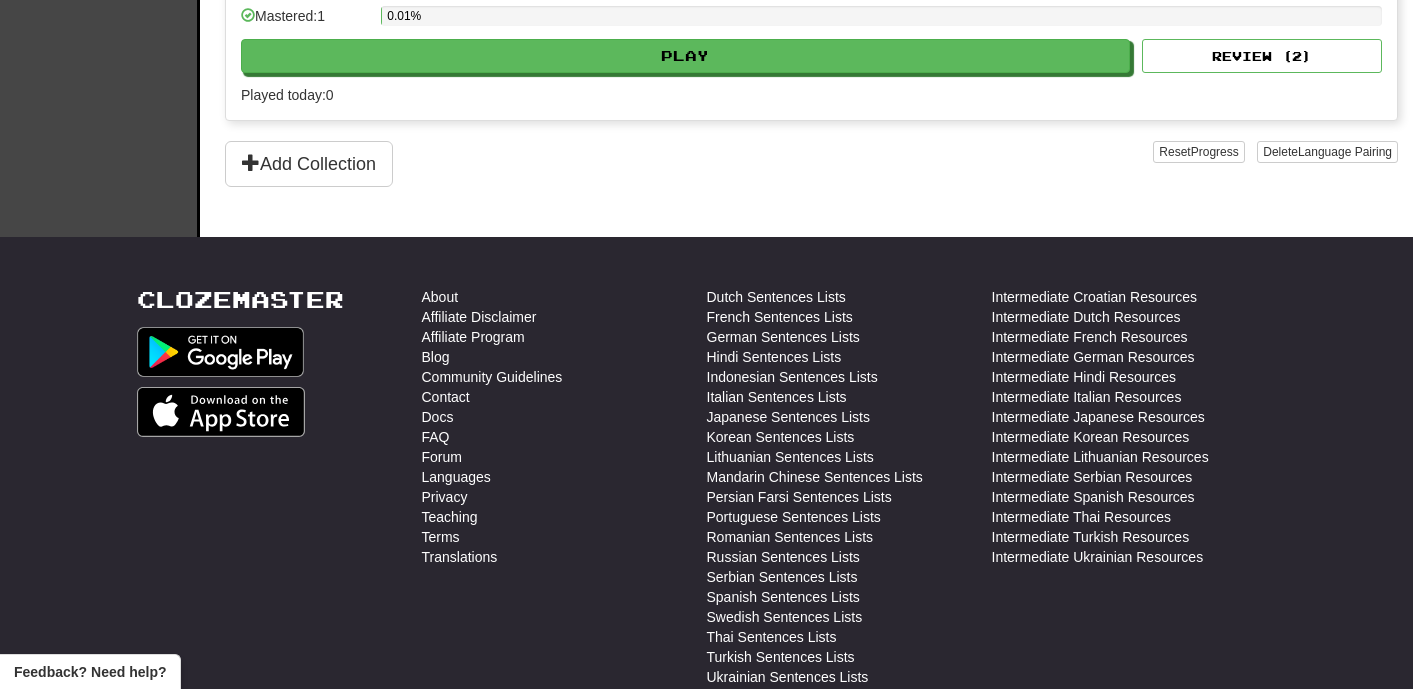 scroll, scrollTop: 1658, scrollLeft: 0, axis: vertical 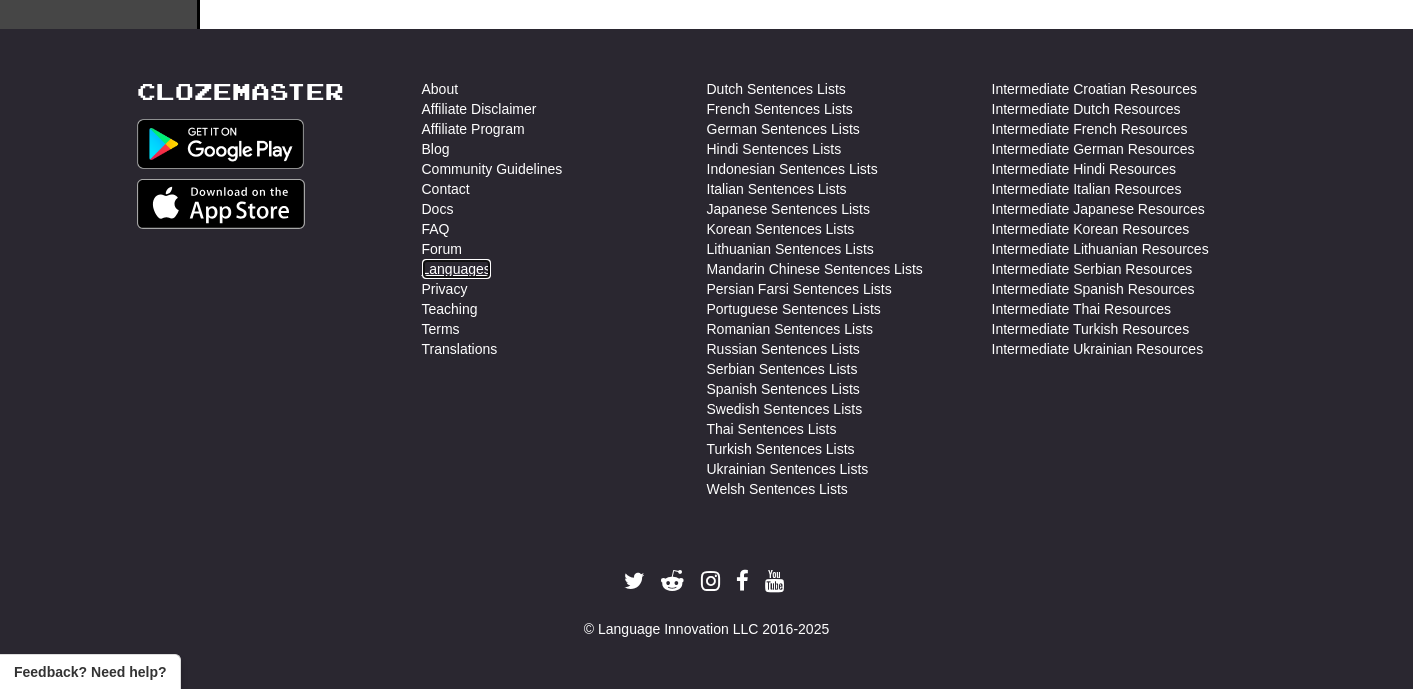click on "Languages" at bounding box center [456, 269] 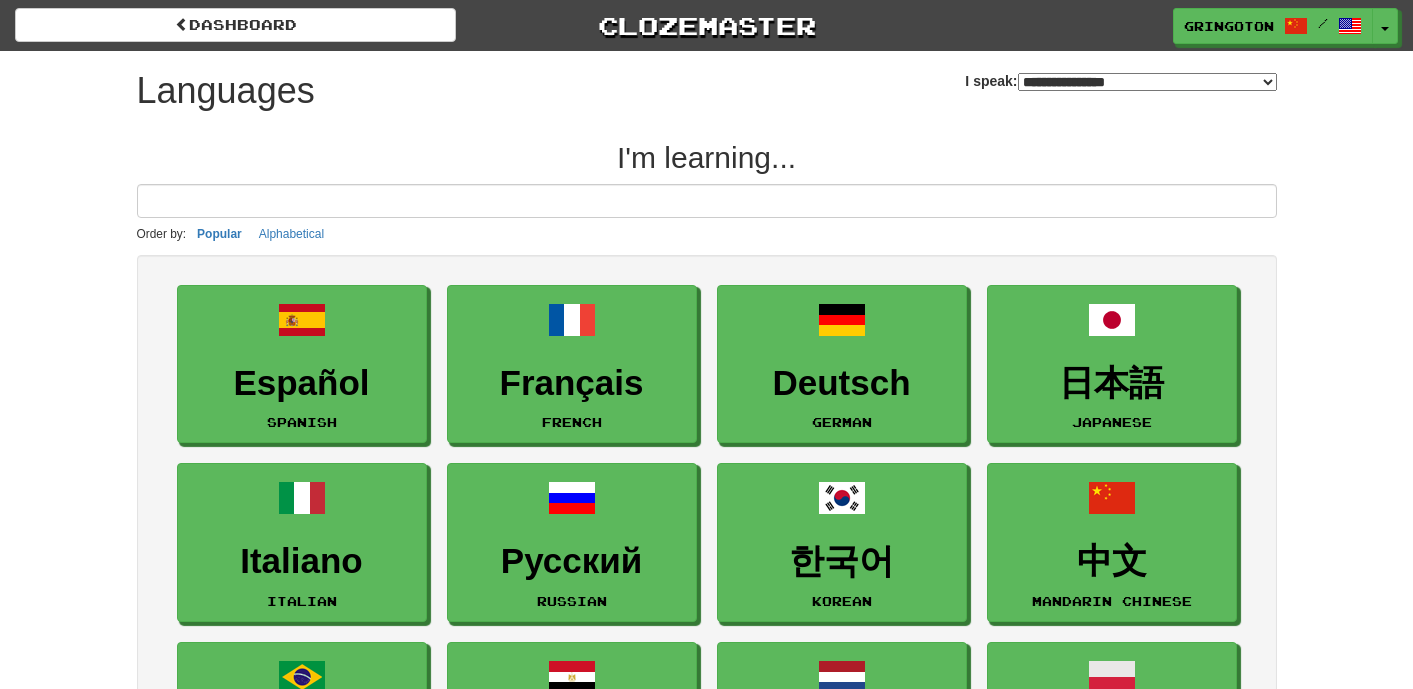select on "*******" 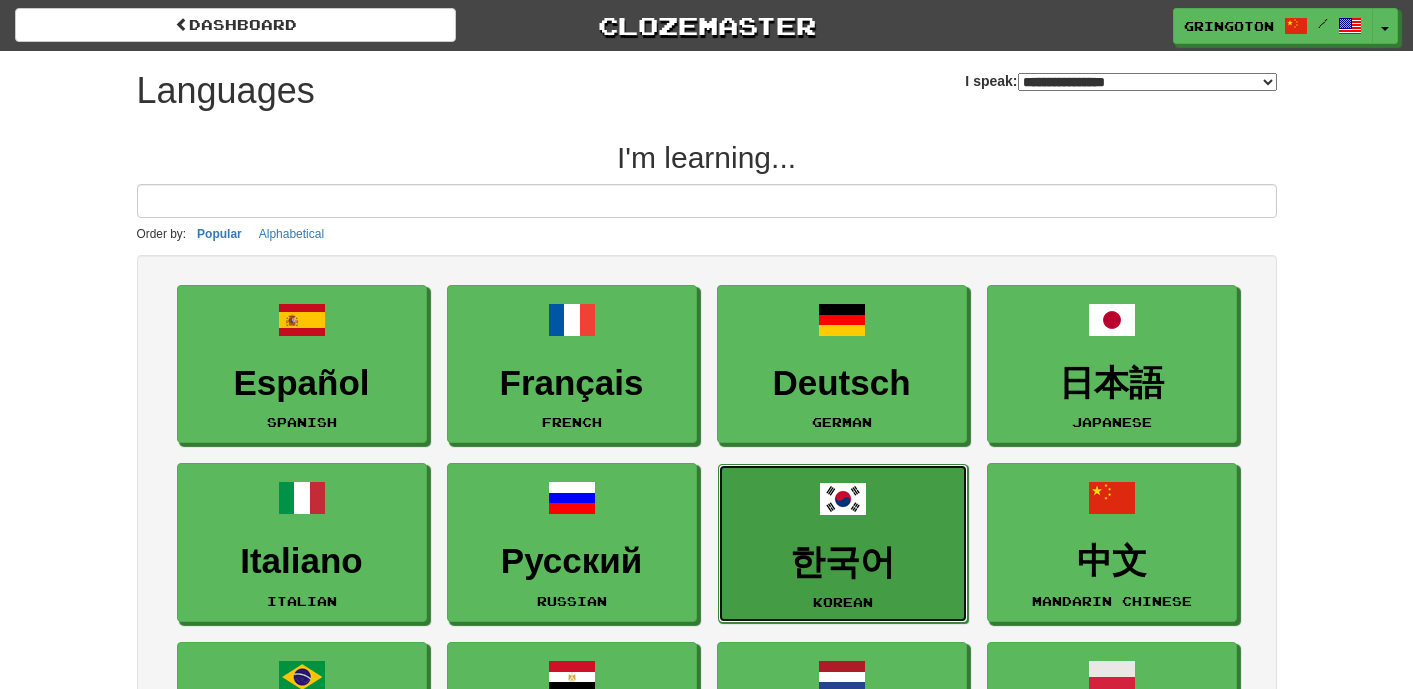 click on "한국어 Korean" at bounding box center (843, 543) 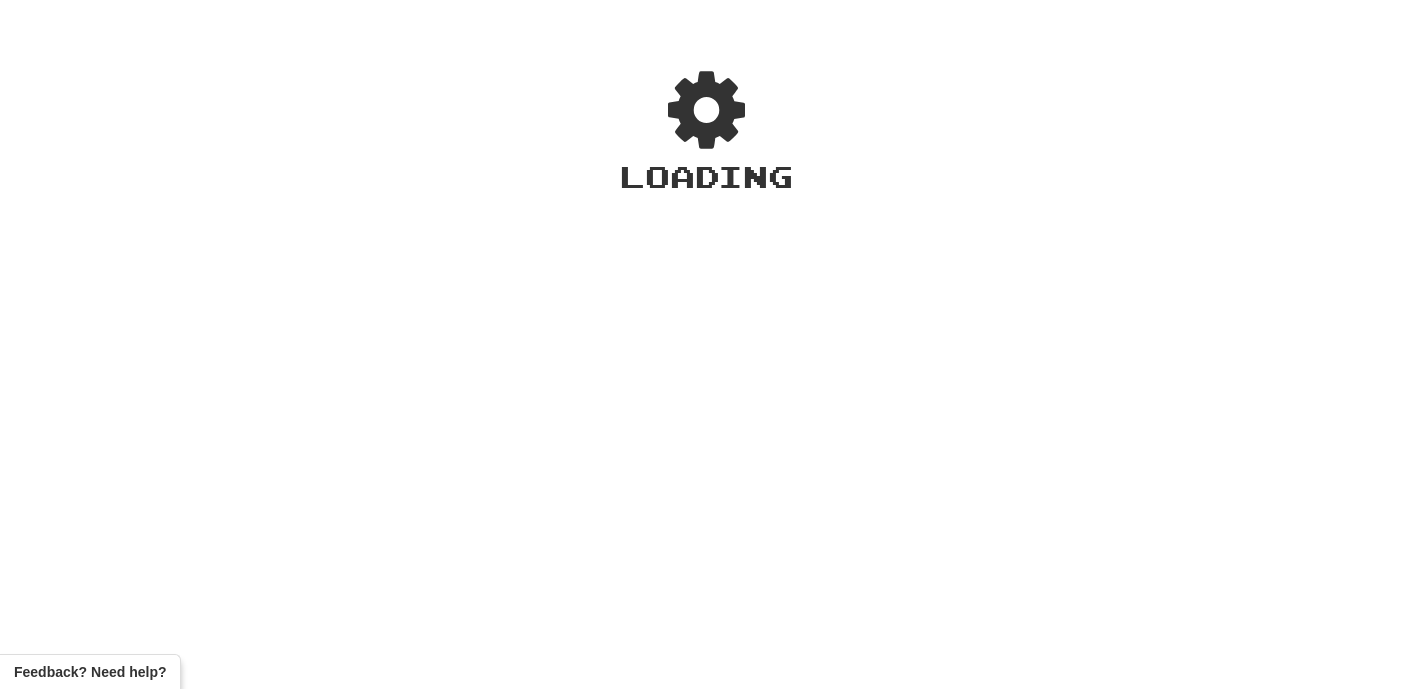 scroll, scrollTop: 0, scrollLeft: 0, axis: both 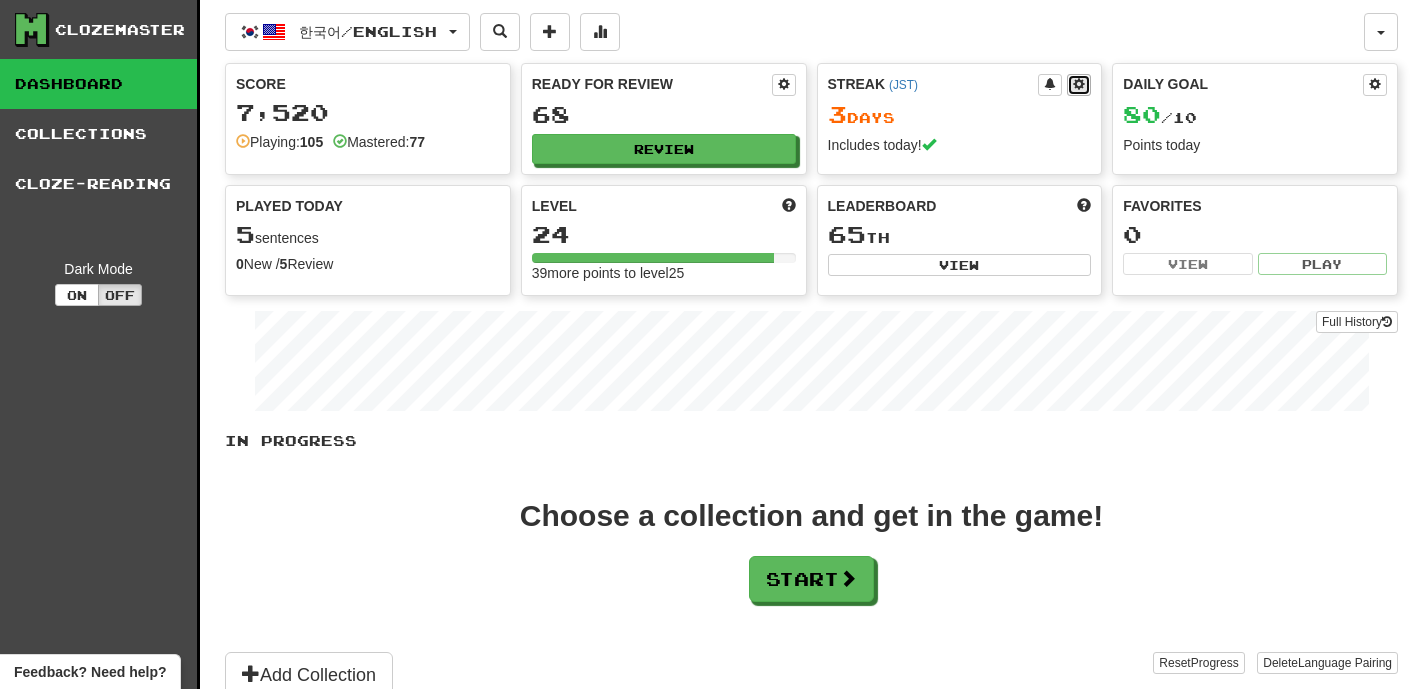 click at bounding box center (1079, 84) 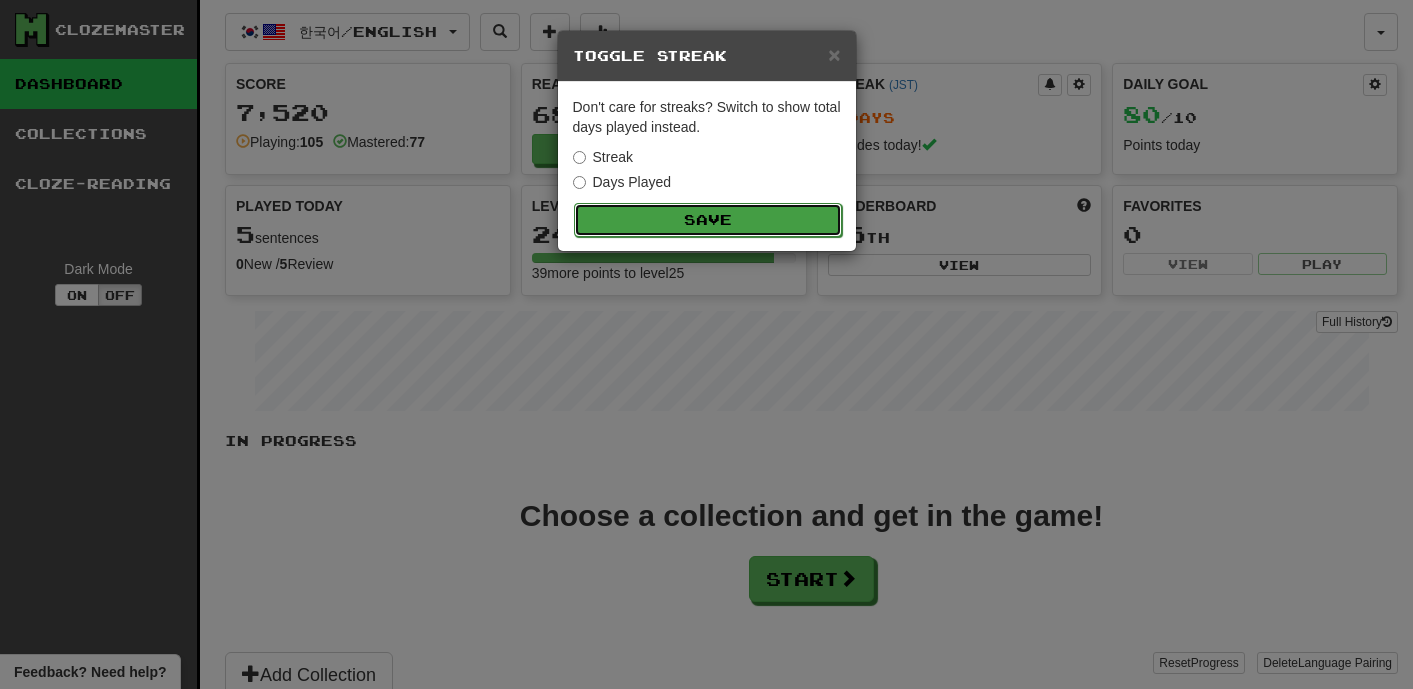 click on "Save" at bounding box center [708, 220] 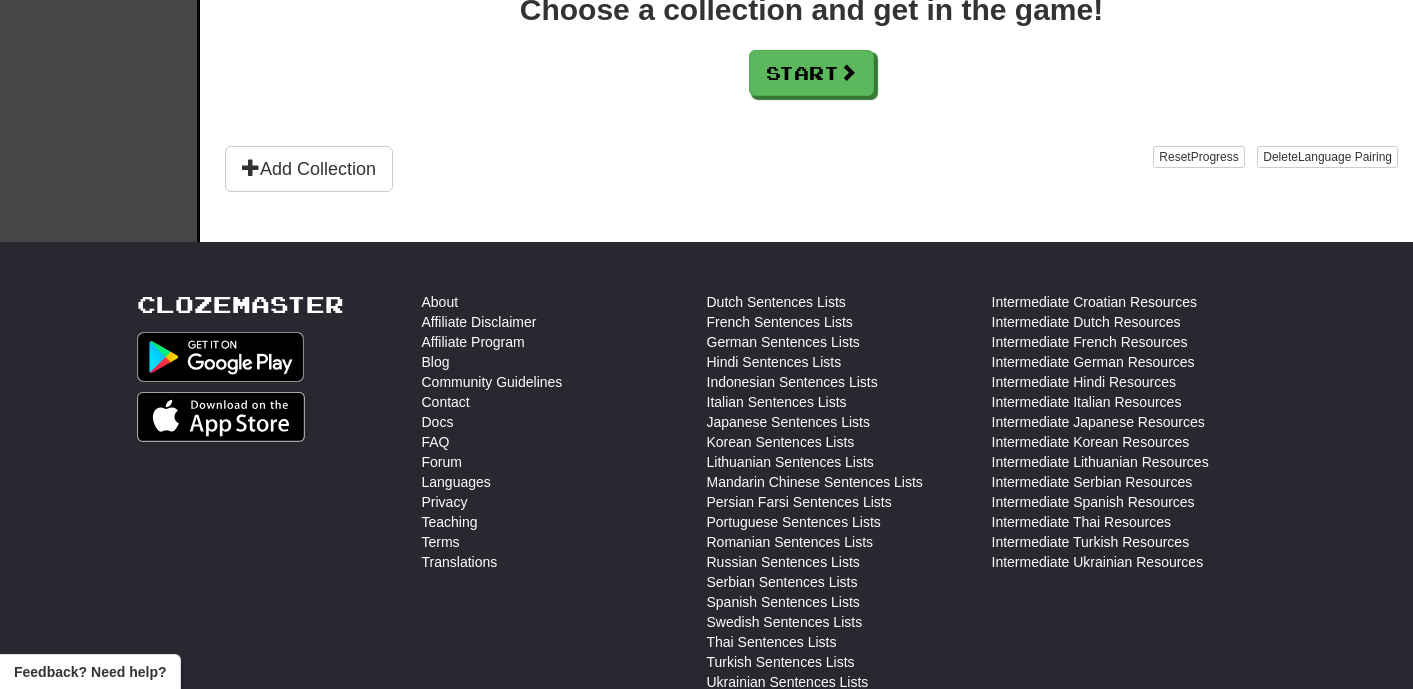 scroll, scrollTop: 719, scrollLeft: 0, axis: vertical 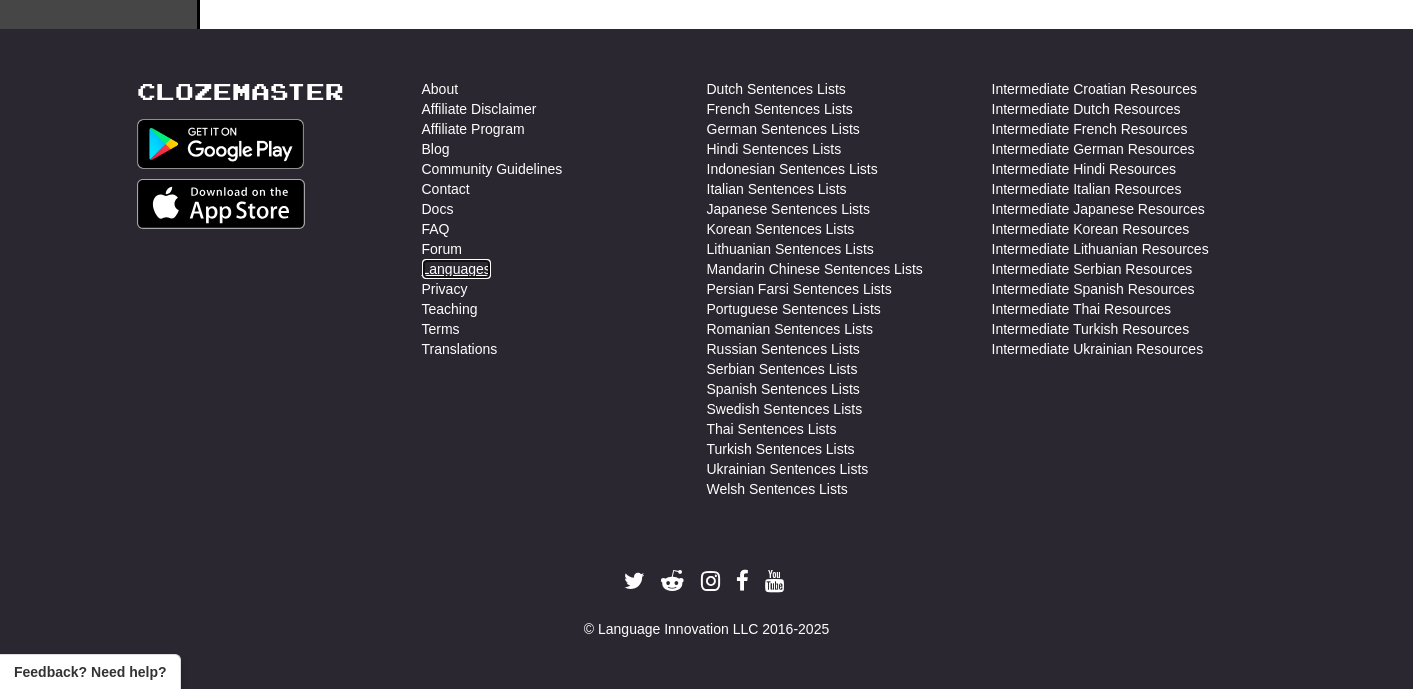click on "Languages" at bounding box center [456, 269] 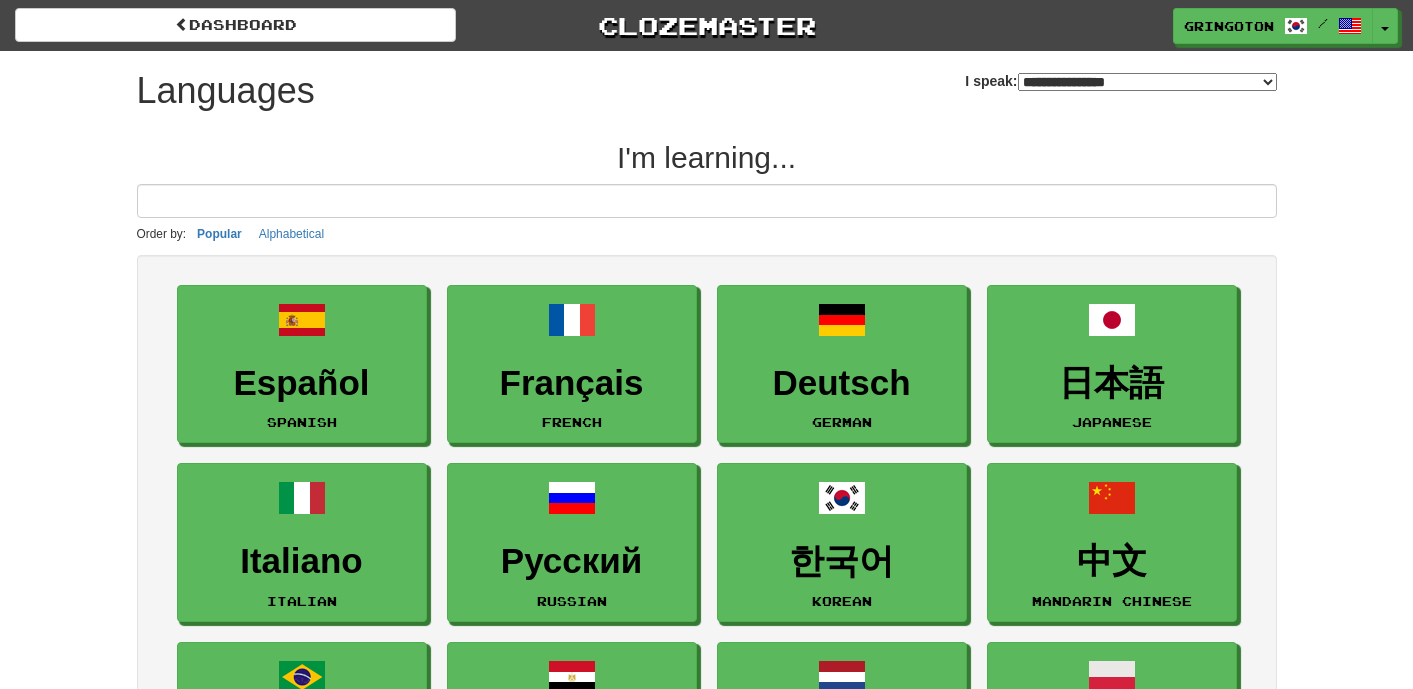 select on "*******" 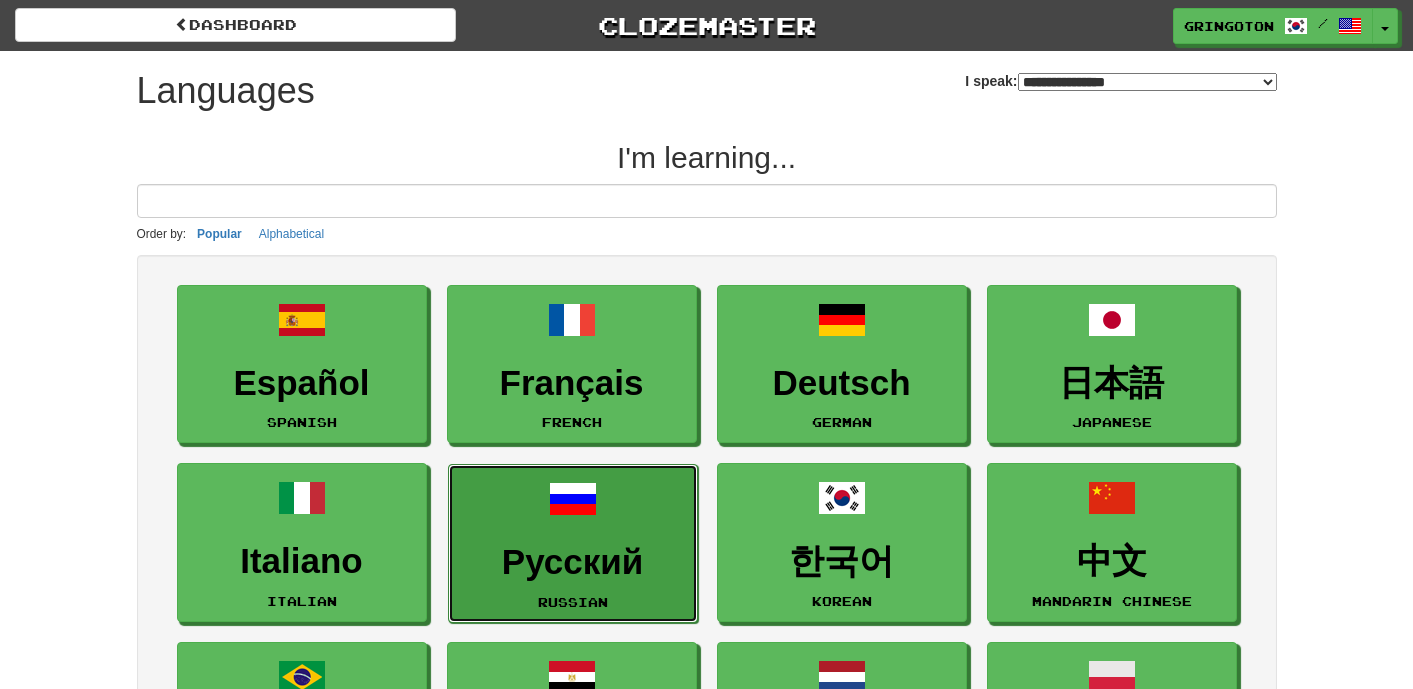 click on "Русский" at bounding box center [573, 562] 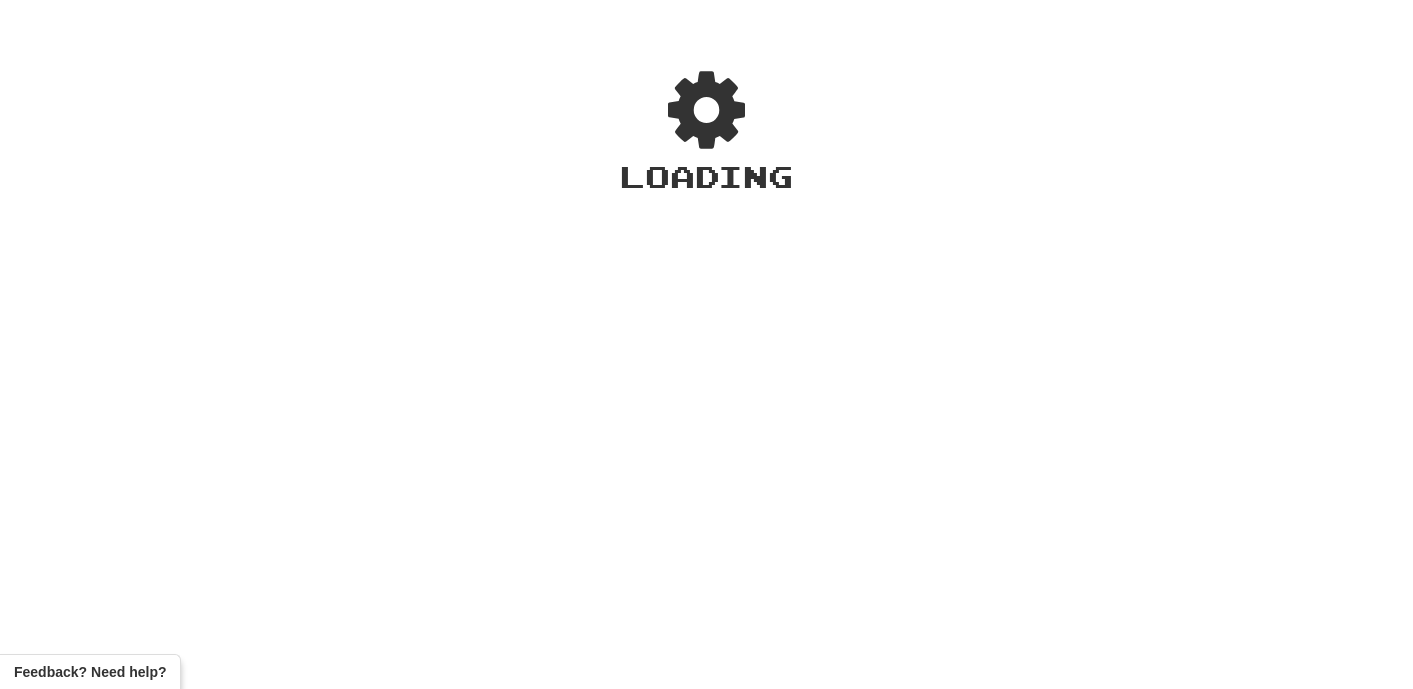 scroll, scrollTop: 0, scrollLeft: 0, axis: both 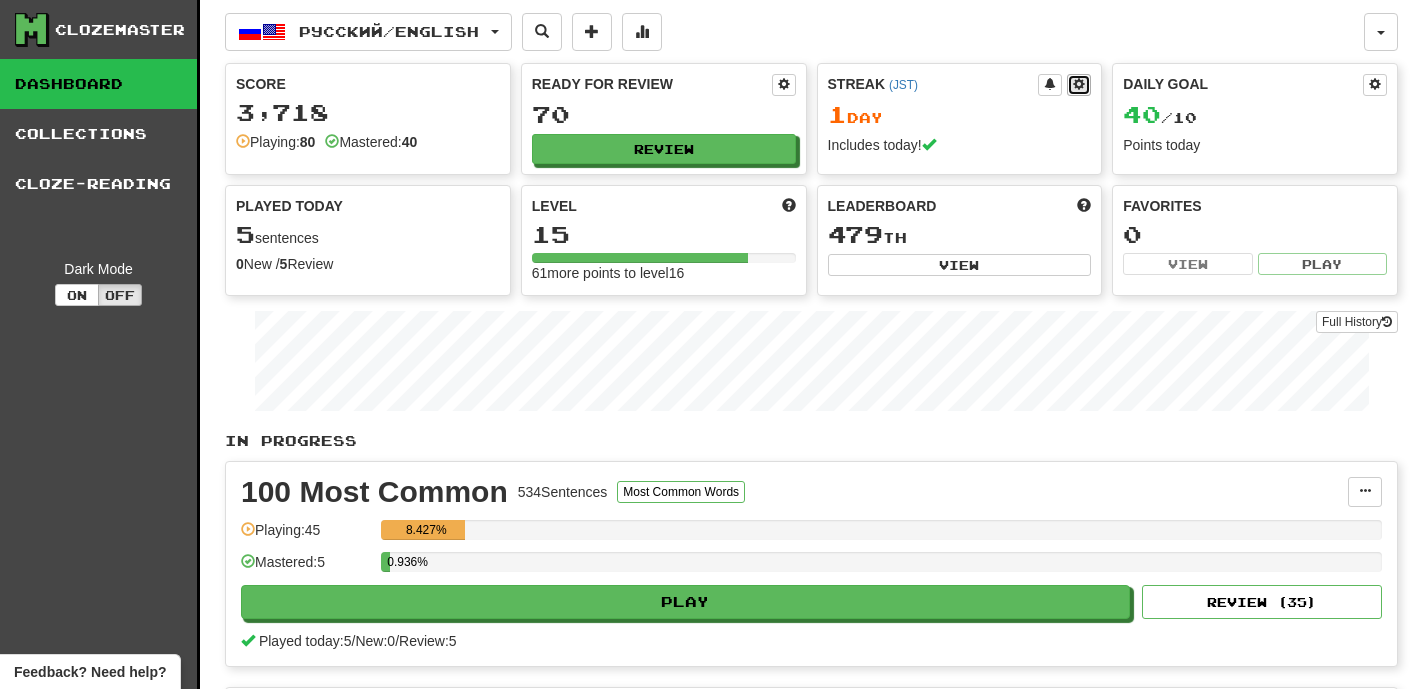 click 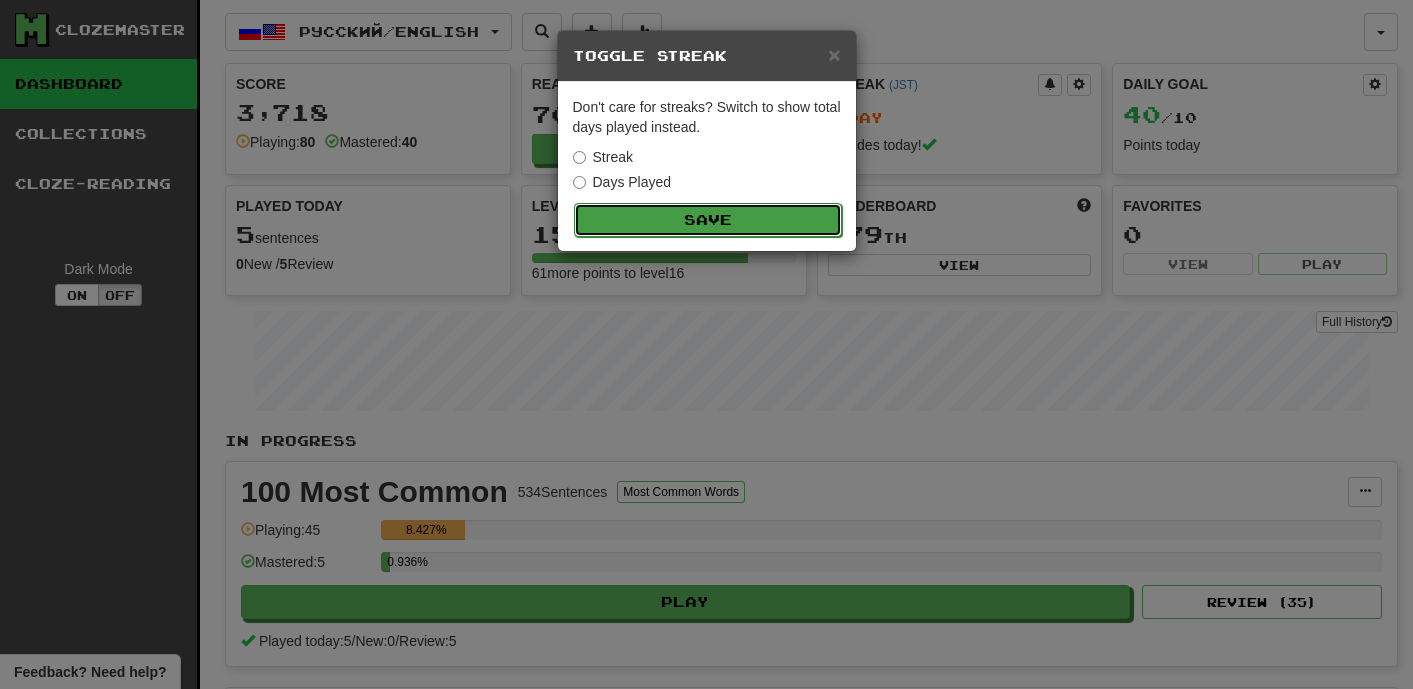 click on "Save" at bounding box center (708, 220) 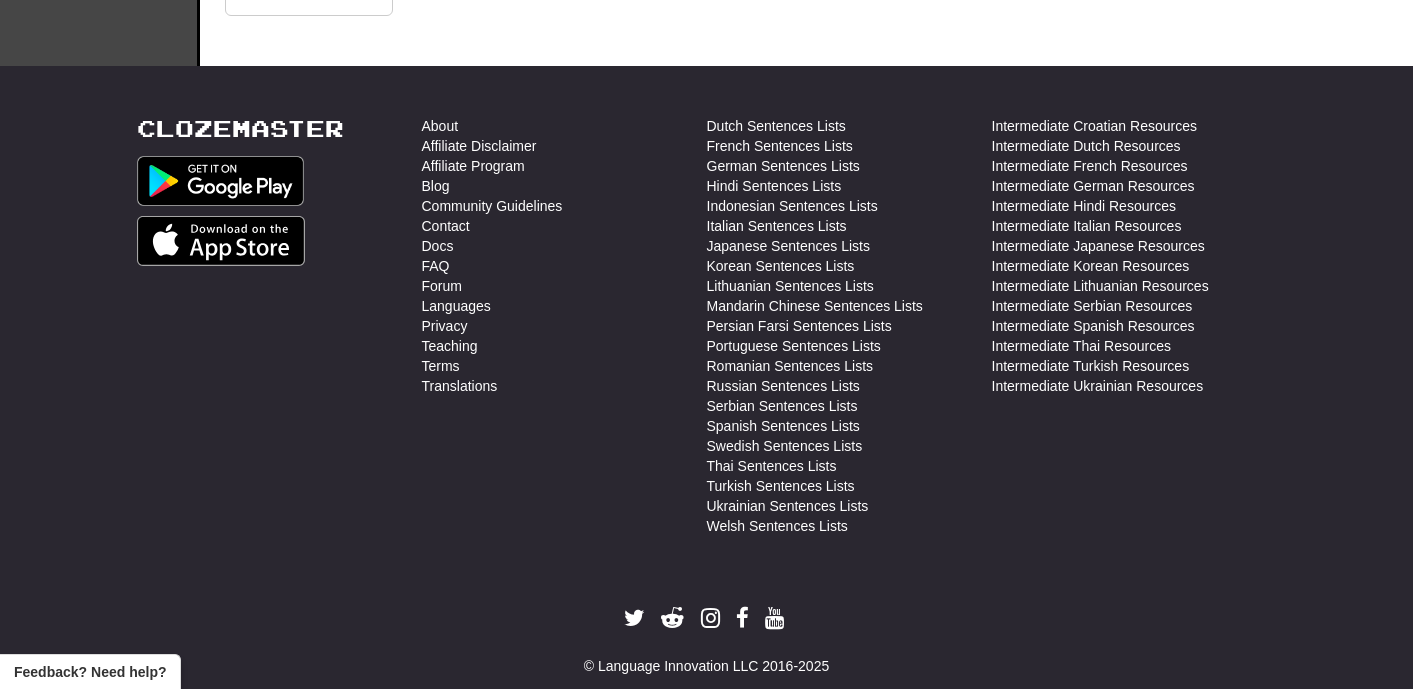 scroll, scrollTop: 980, scrollLeft: 0, axis: vertical 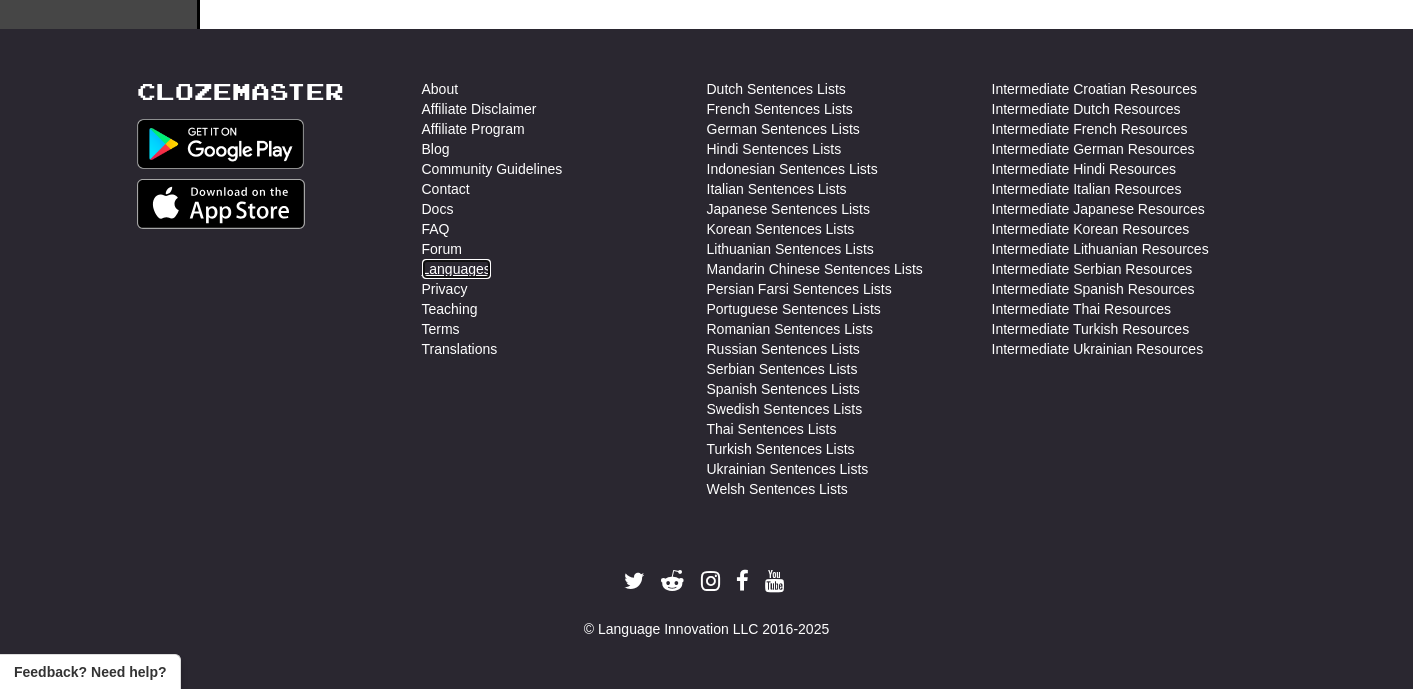 click on "Languages" at bounding box center (456, 269) 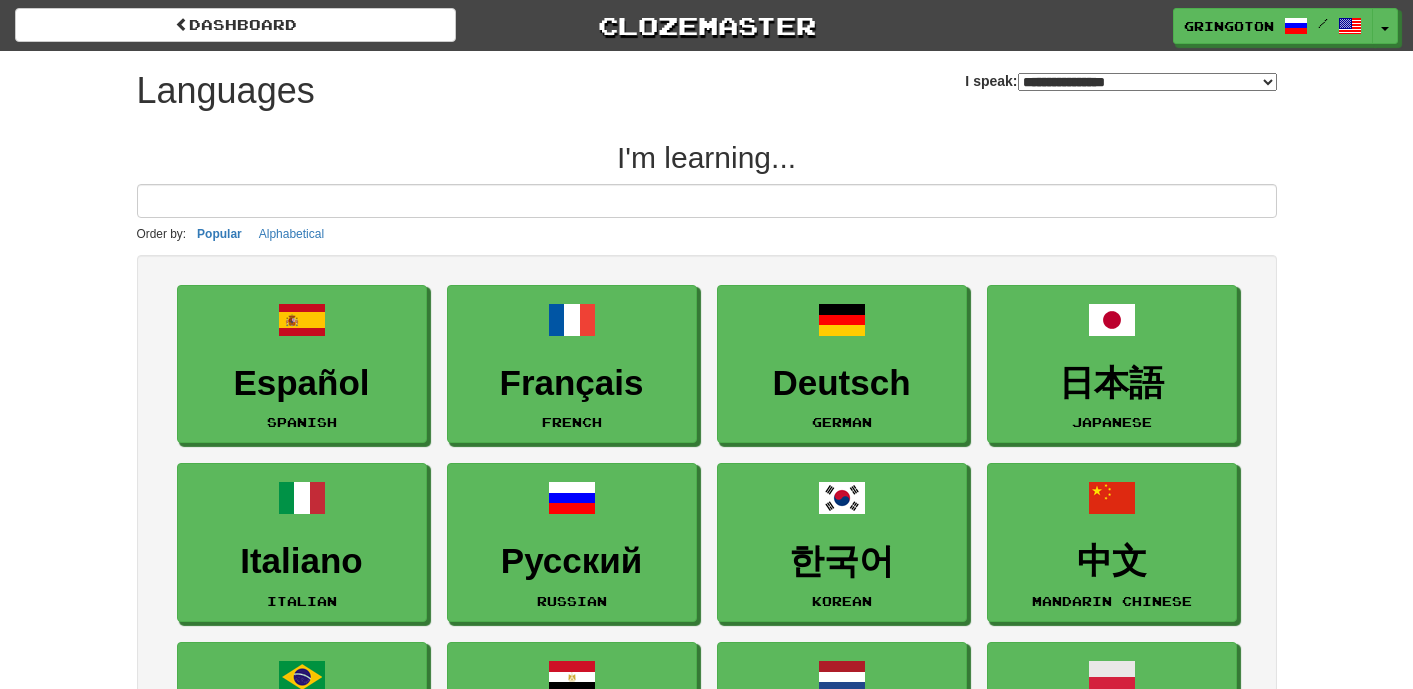 select on "*******" 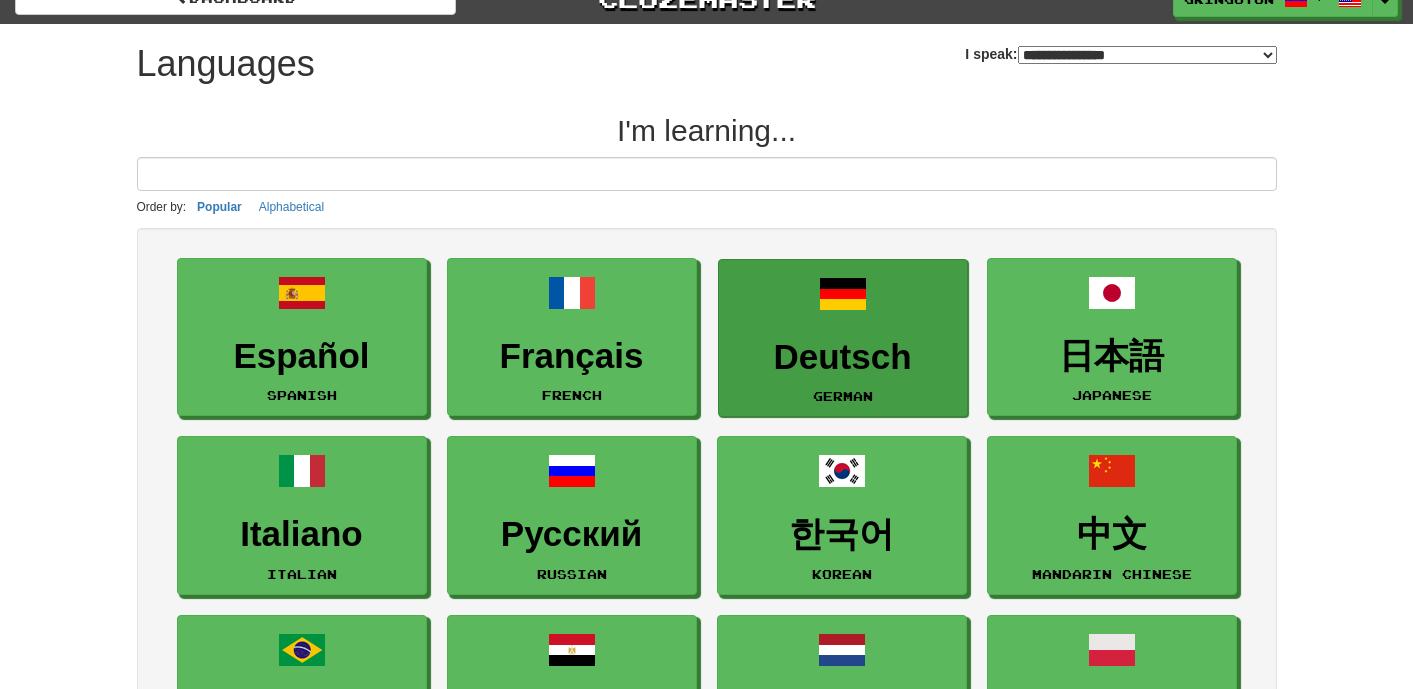 scroll, scrollTop: 91, scrollLeft: 0, axis: vertical 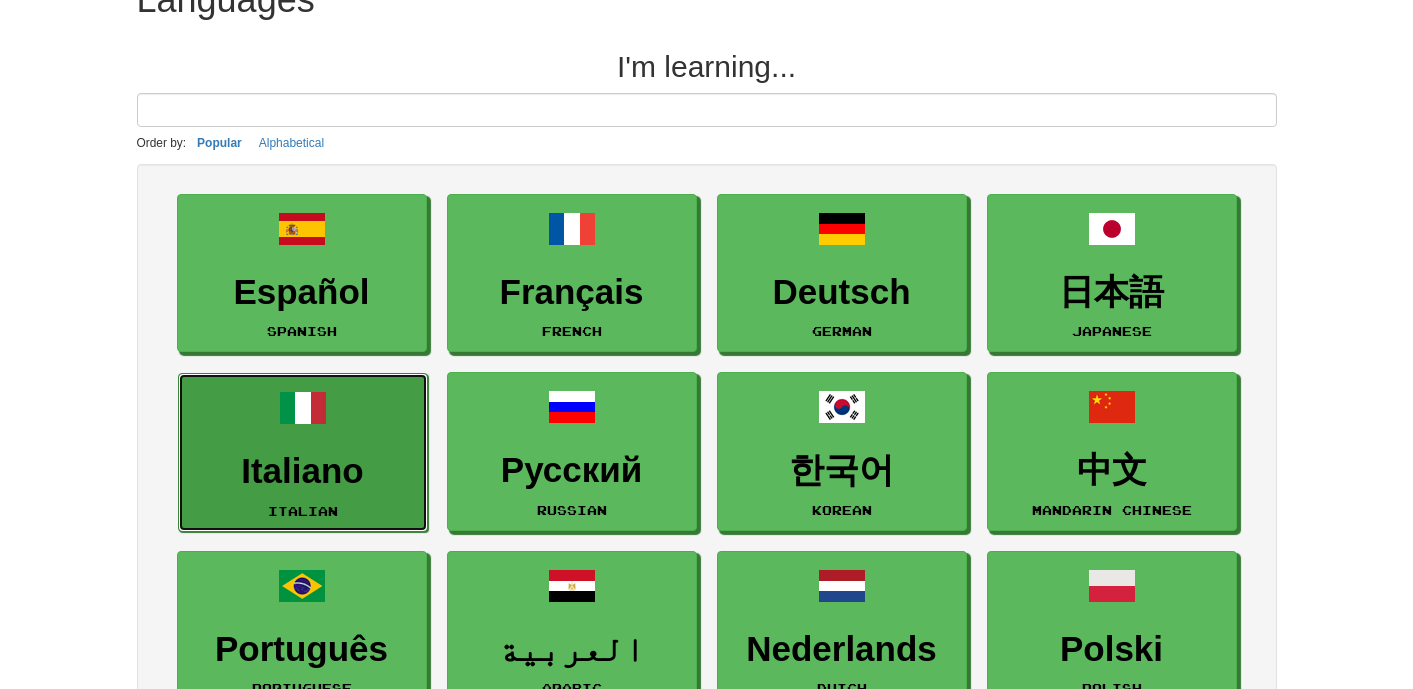 click on "Italiano Italian" at bounding box center [303, 452] 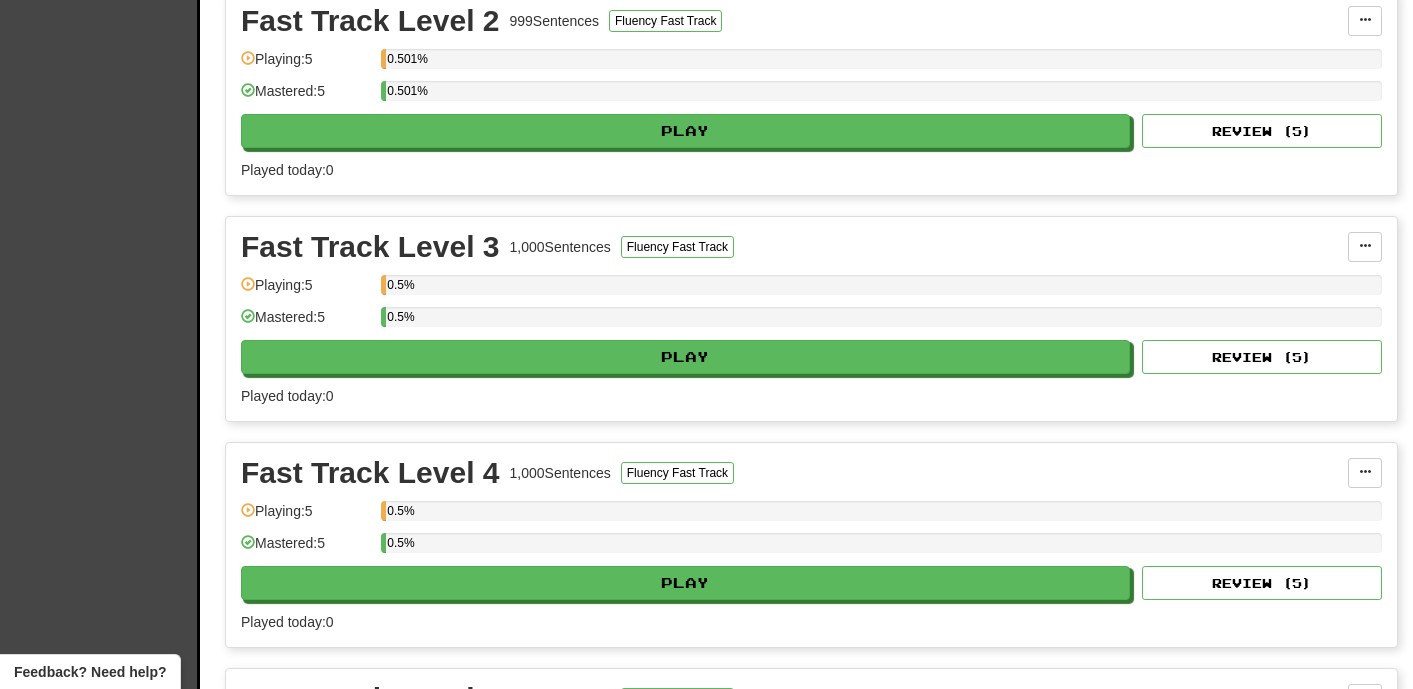 scroll, scrollTop: 0, scrollLeft: 0, axis: both 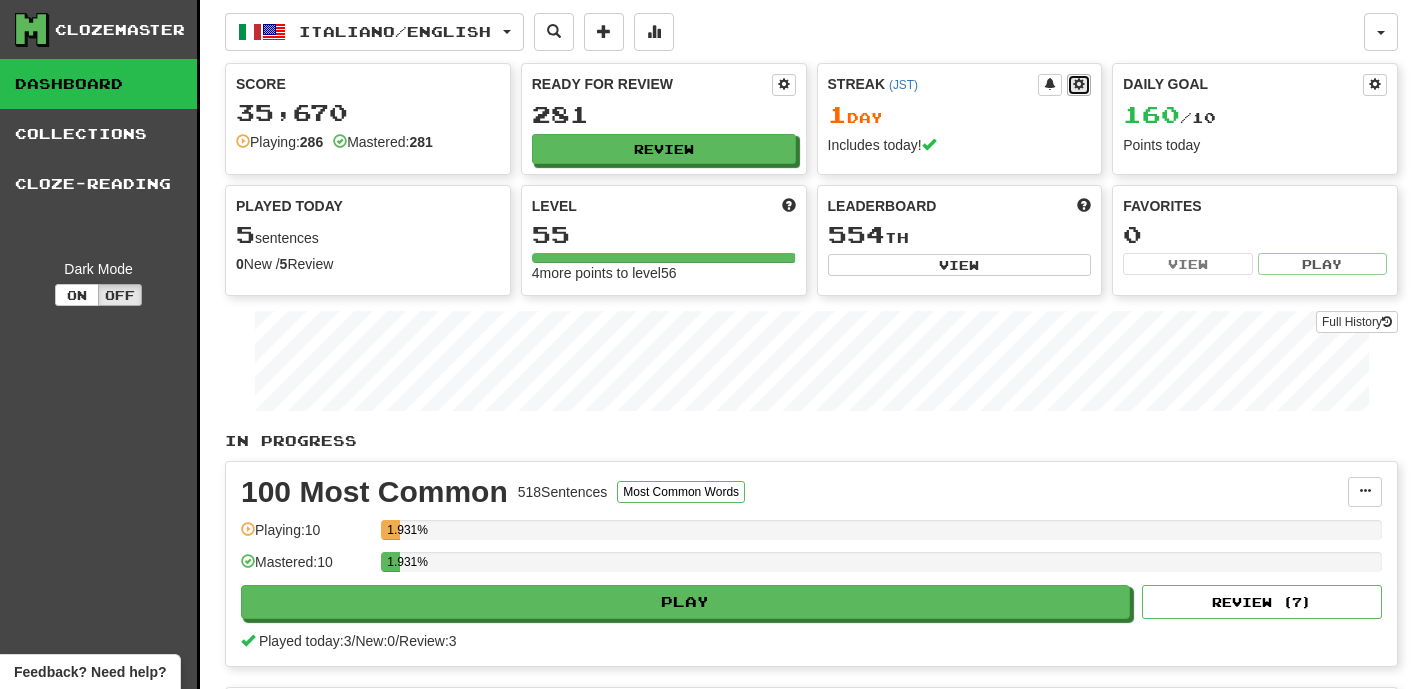 click at bounding box center (1079, 85) 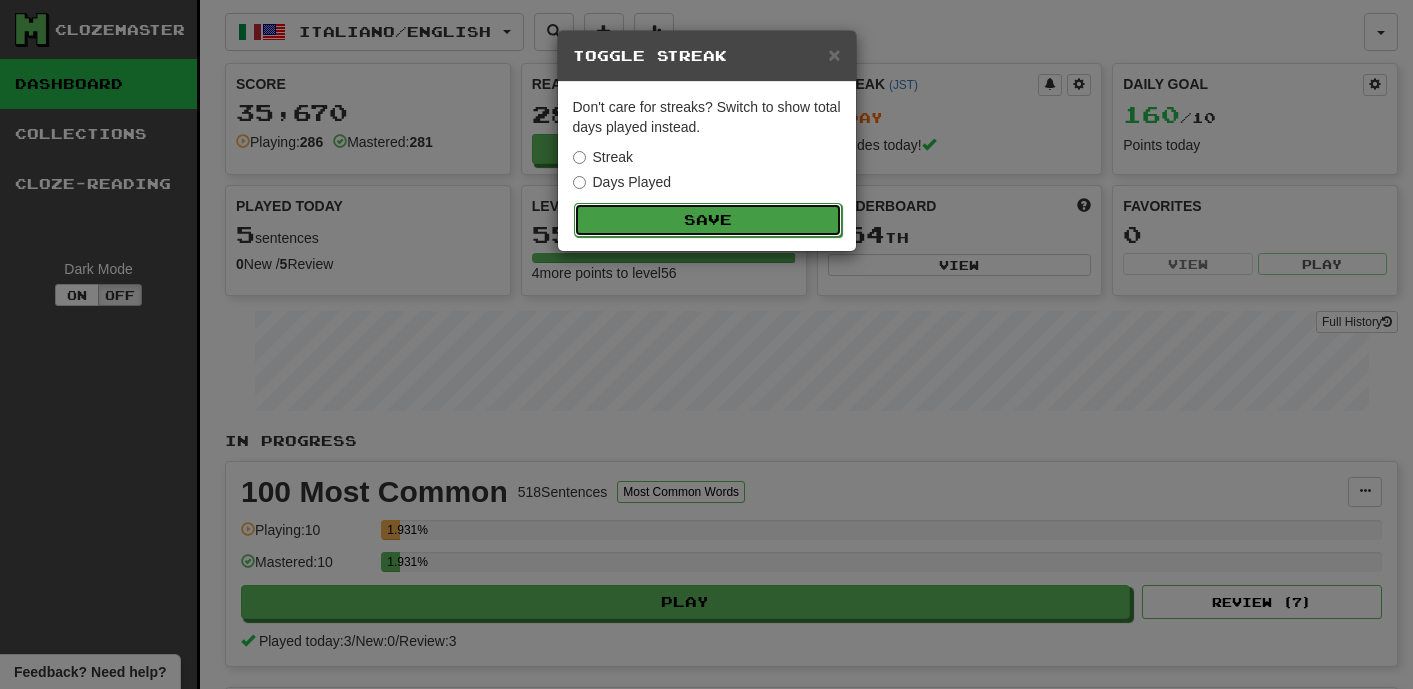 click on "Save" at bounding box center (708, 220) 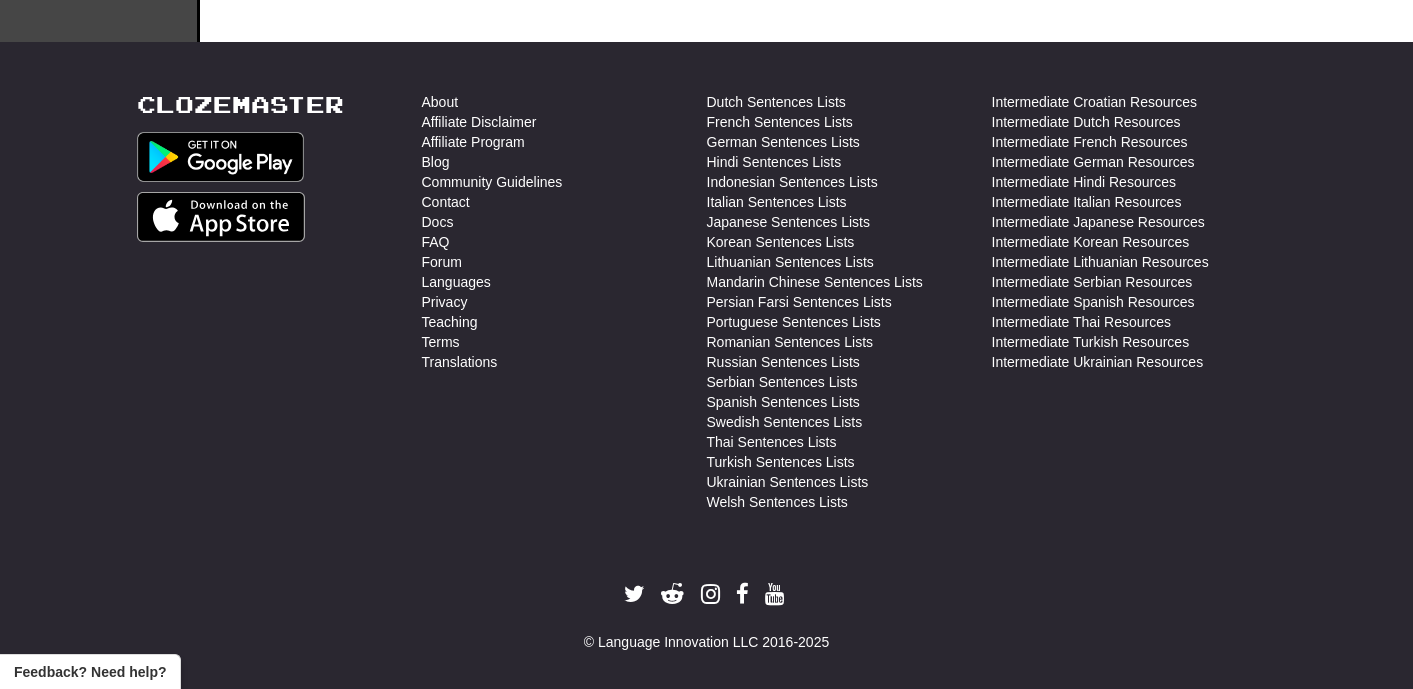 scroll, scrollTop: 3240, scrollLeft: 0, axis: vertical 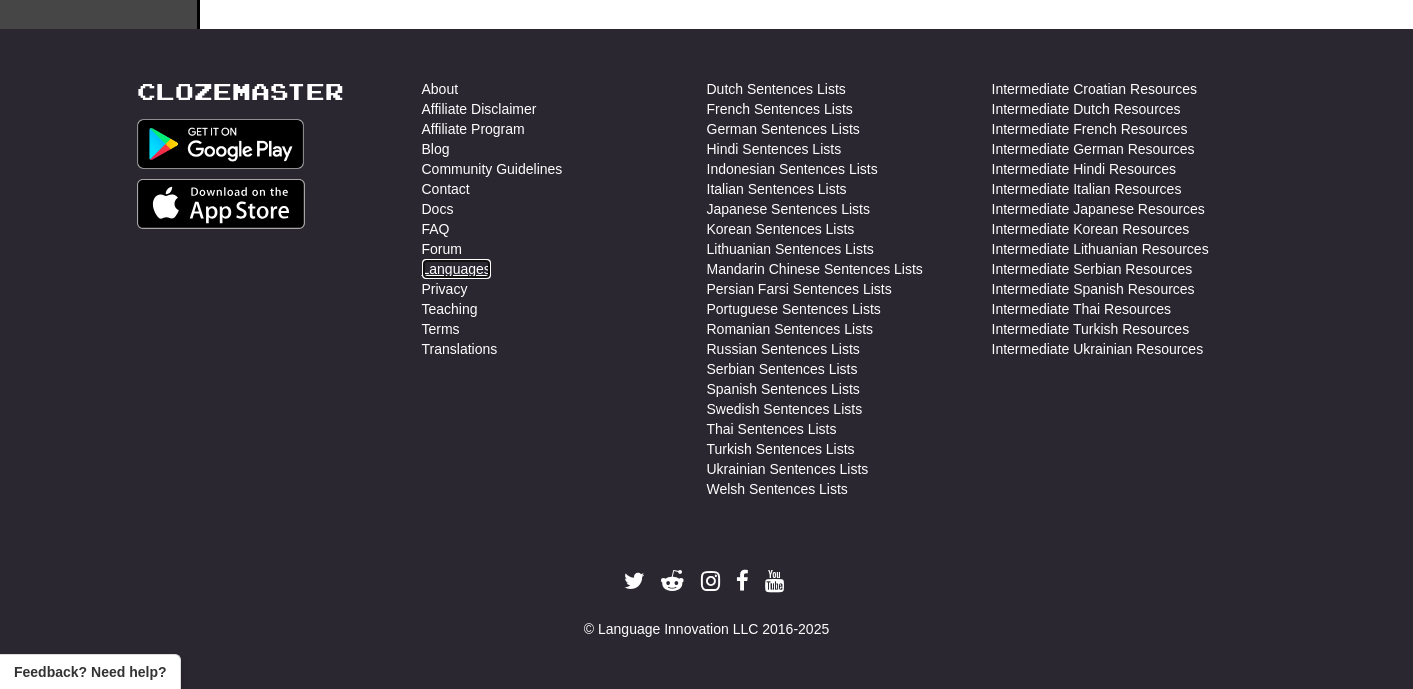 click on "Languages" at bounding box center (456, 269) 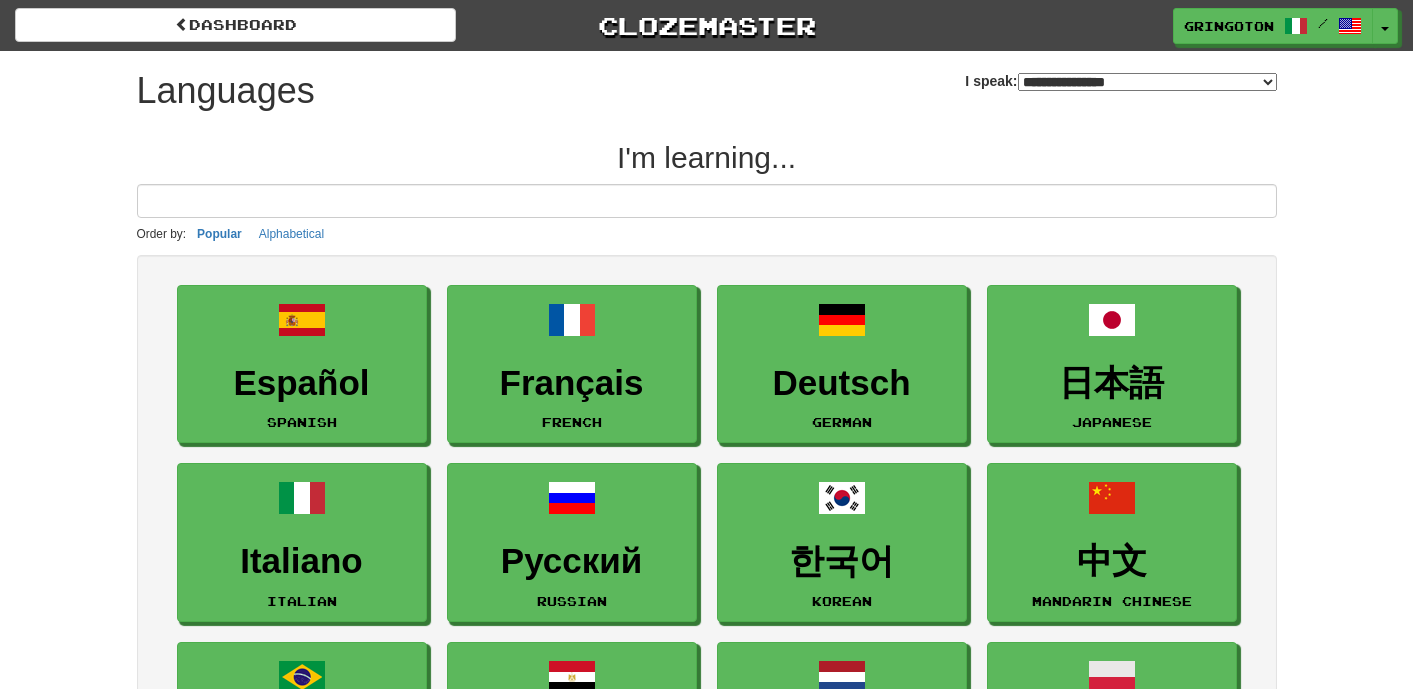 select on "*******" 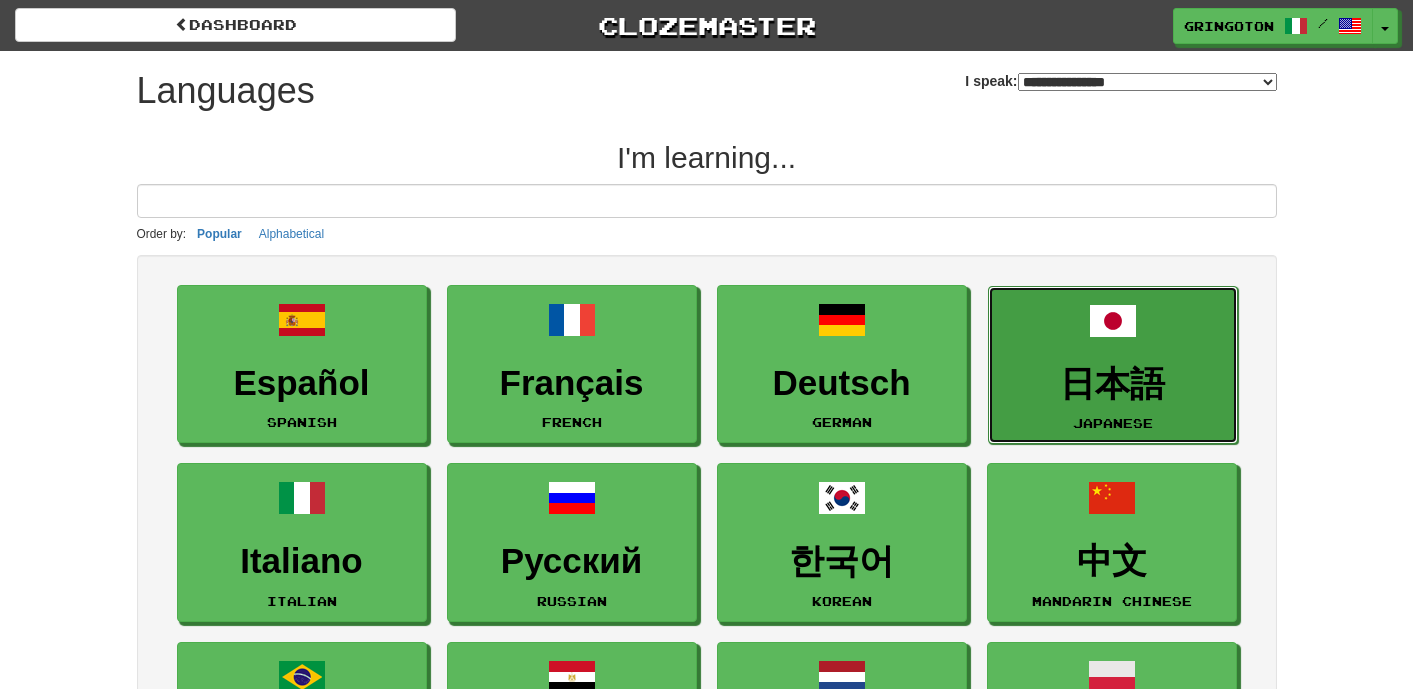 click on "日本語 Japanese" at bounding box center (1113, 365) 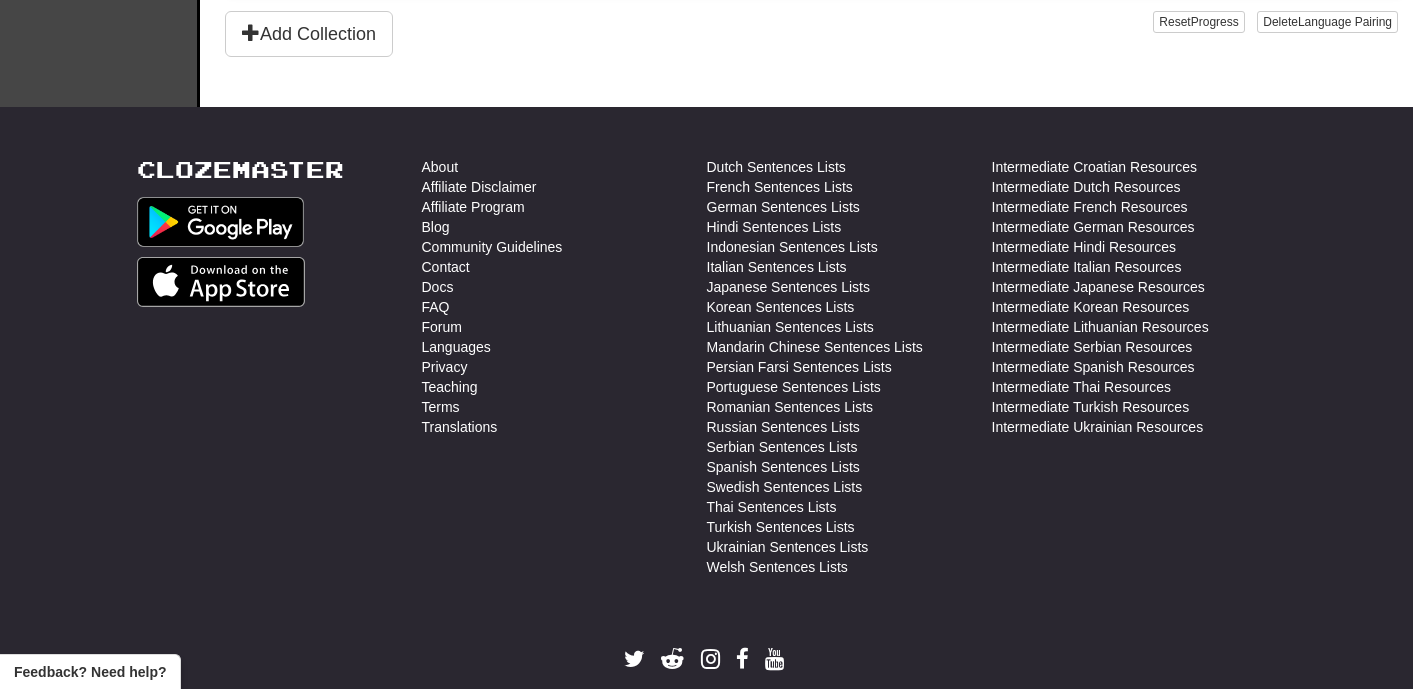 scroll, scrollTop: 1658, scrollLeft: 0, axis: vertical 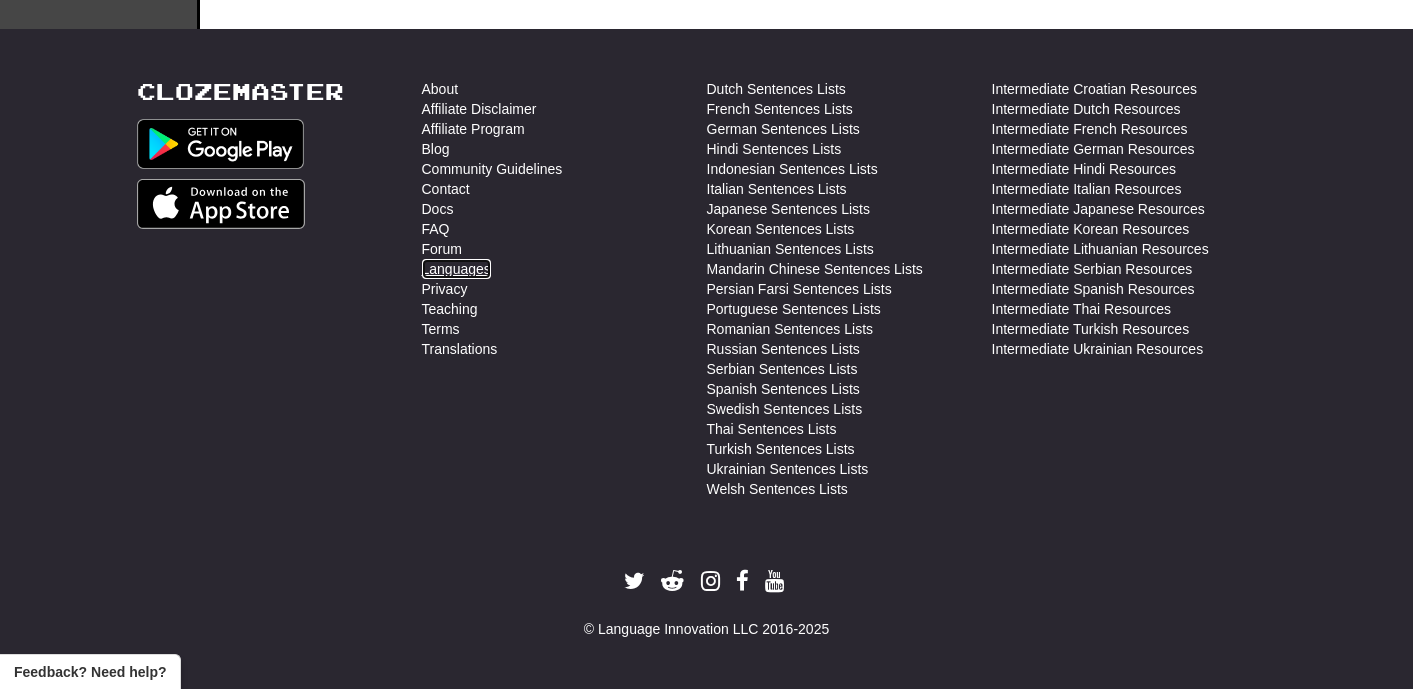 click on "Languages" at bounding box center [456, 269] 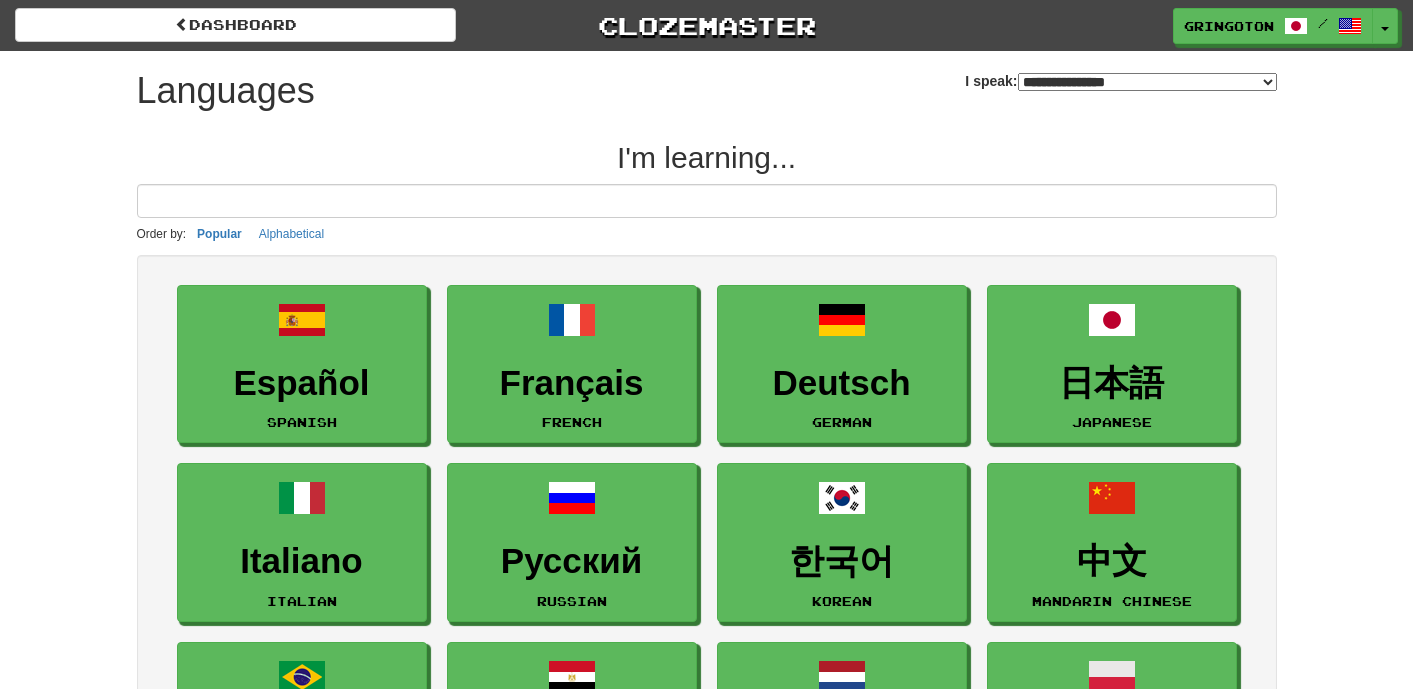 select on "*******" 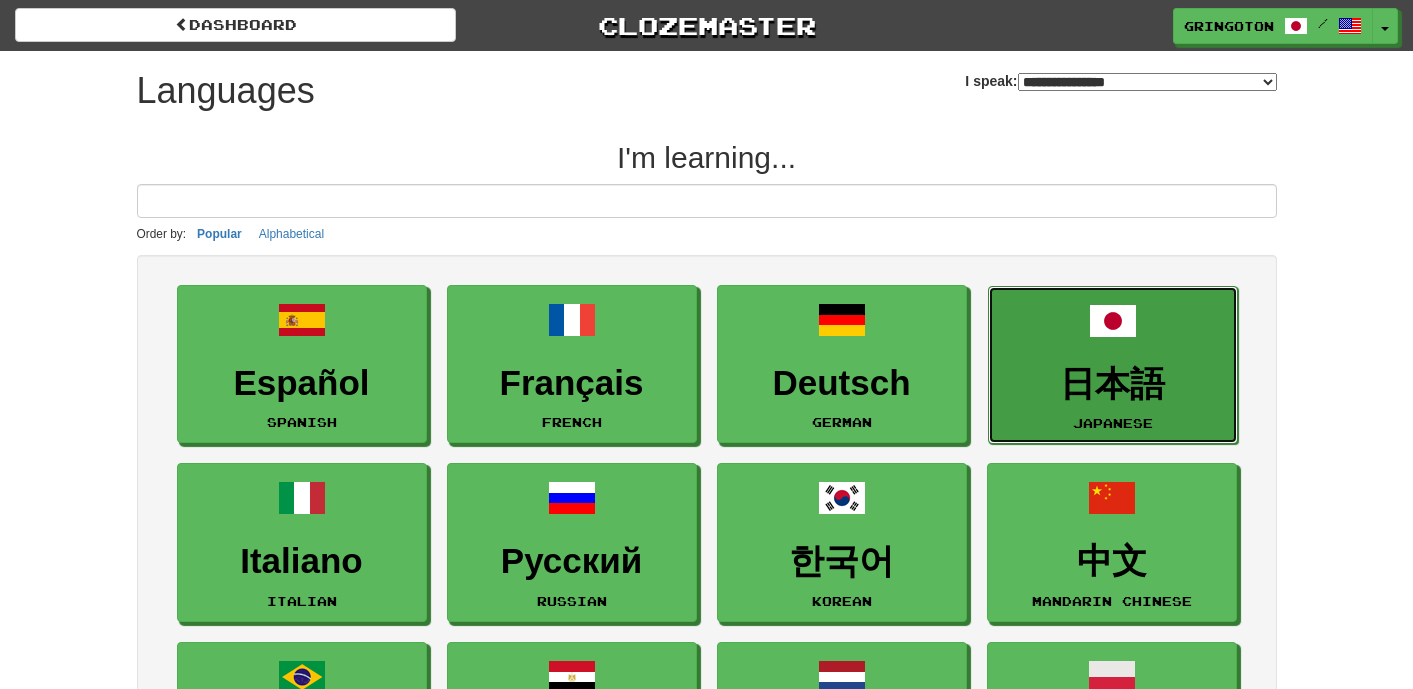 click on "日本語" at bounding box center (1113, 384) 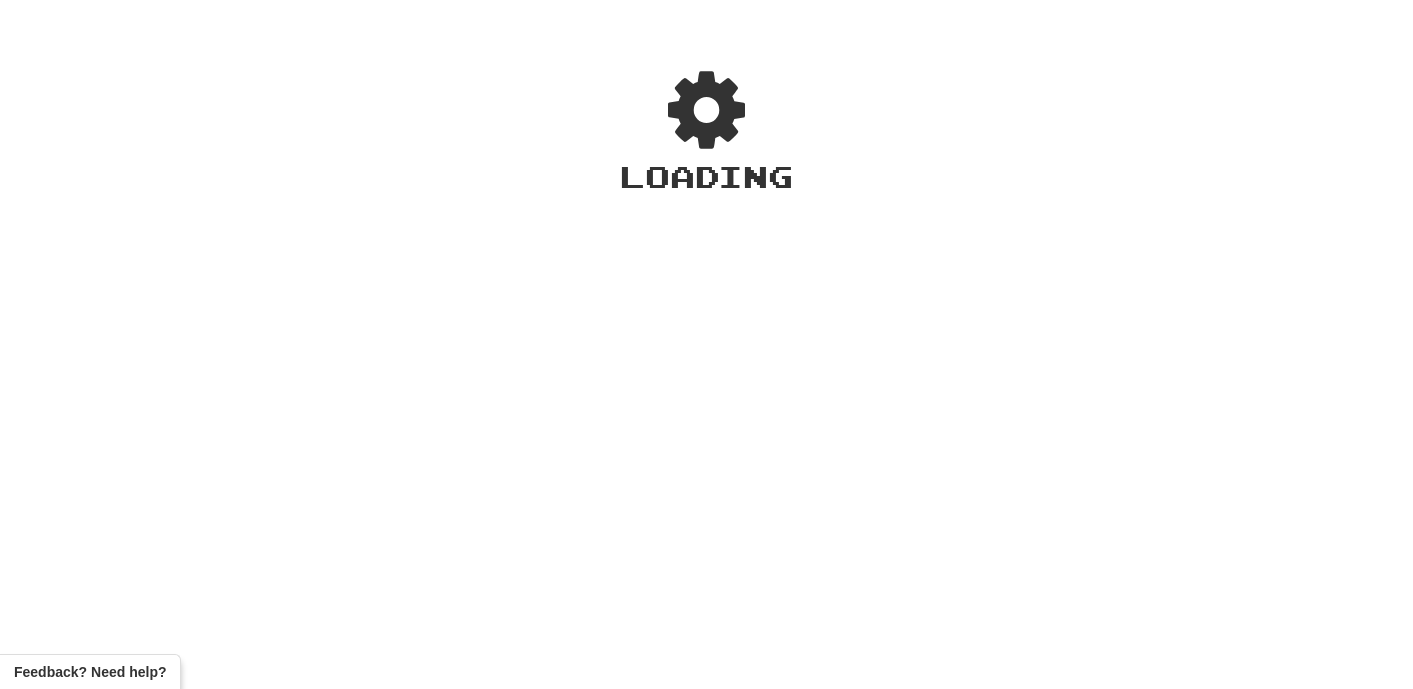 scroll, scrollTop: 0, scrollLeft: 0, axis: both 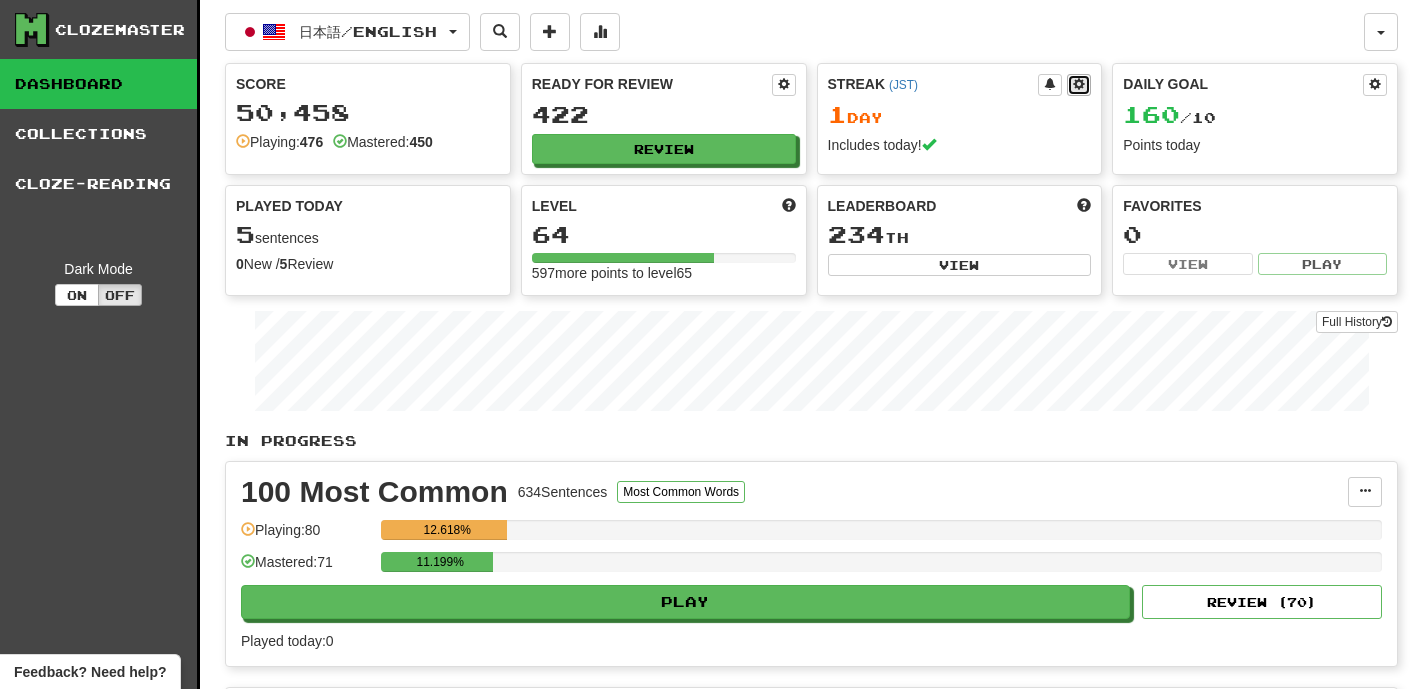 click at bounding box center (1079, 84) 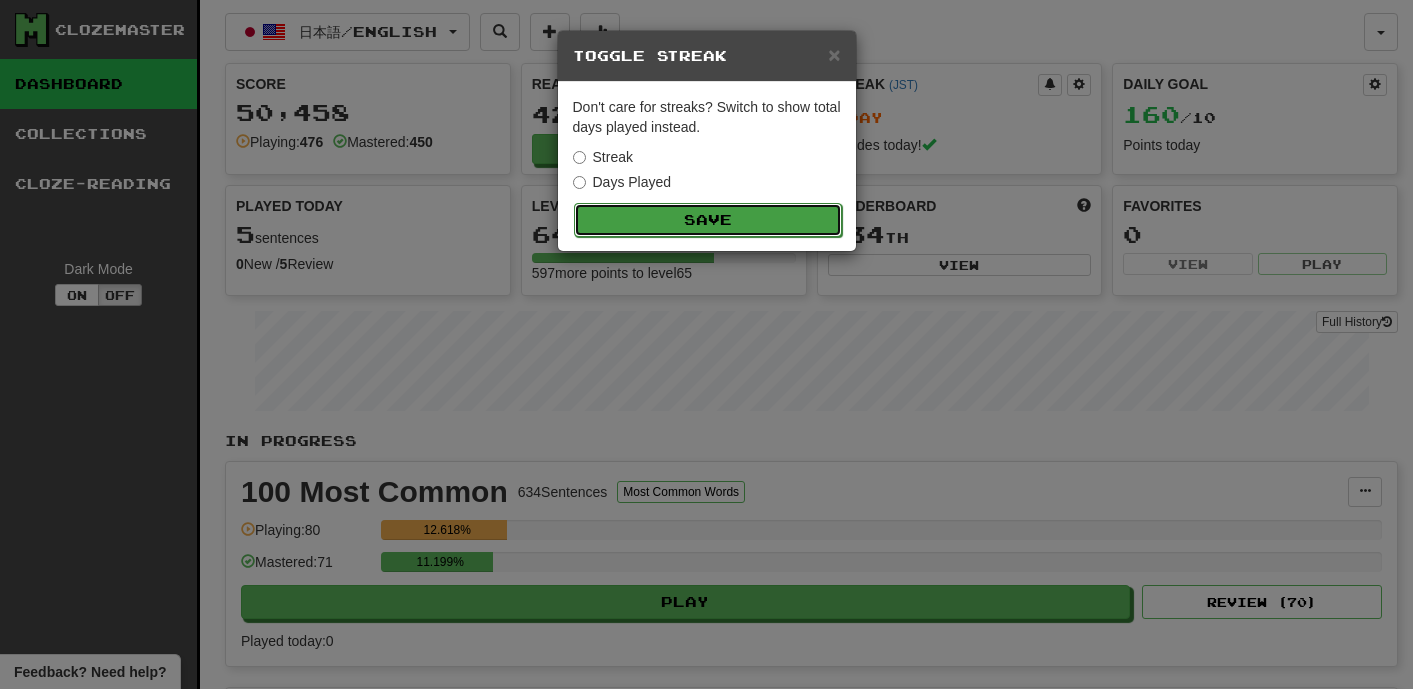 click on "Save" at bounding box center (708, 220) 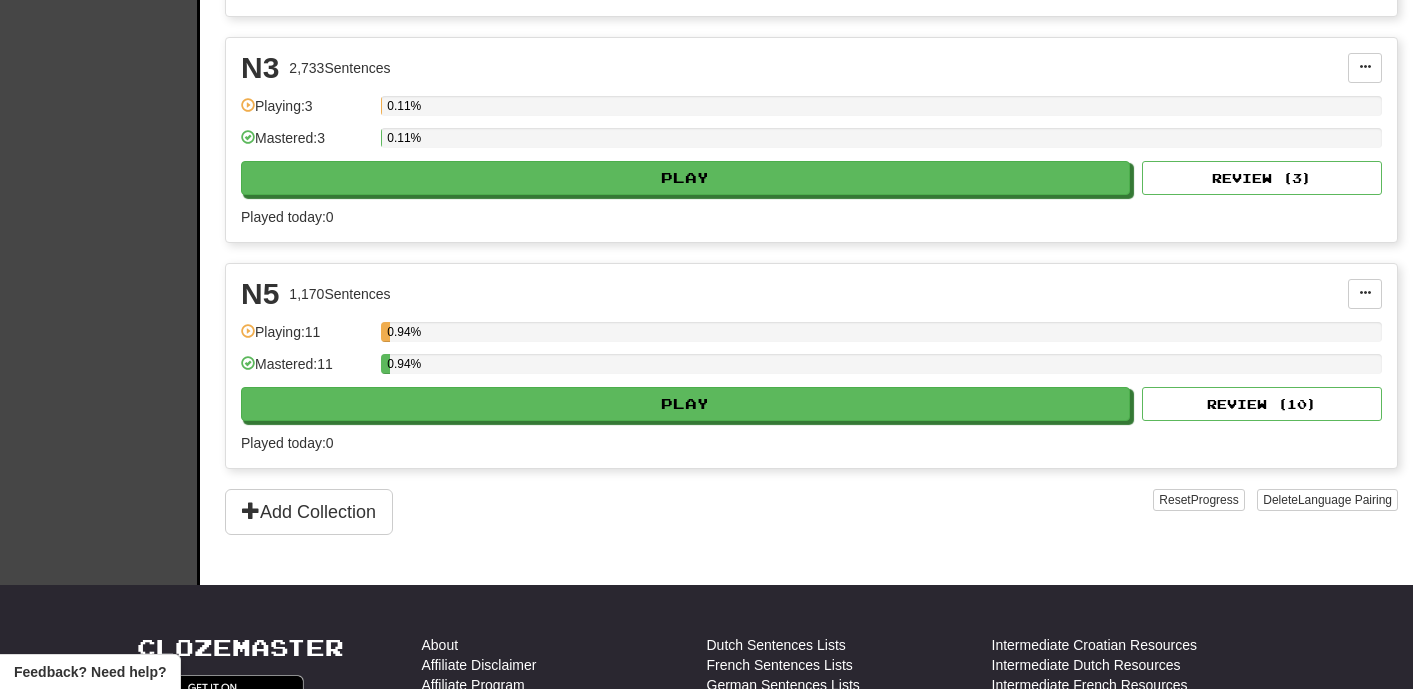 scroll, scrollTop: 1658, scrollLeft: 0, axis: vertical 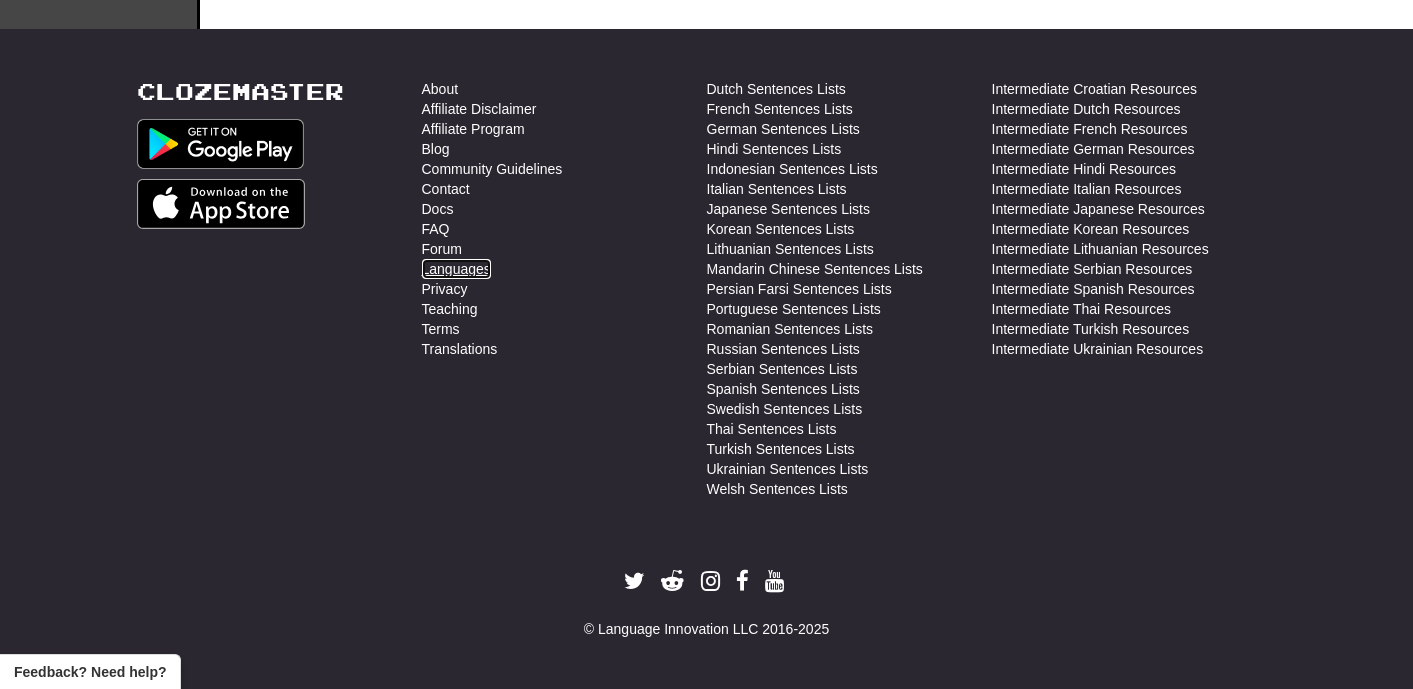click on "Languages" at bounding box center [456, 269] 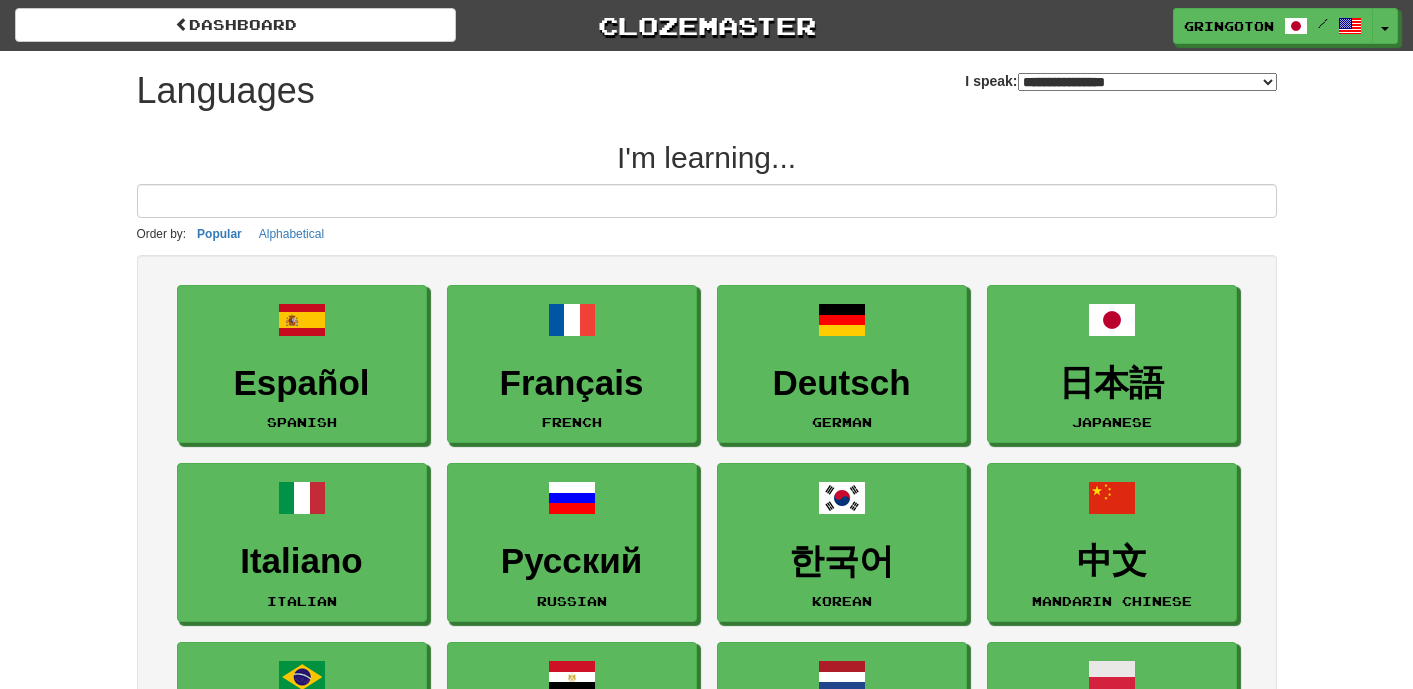 select on "*******" 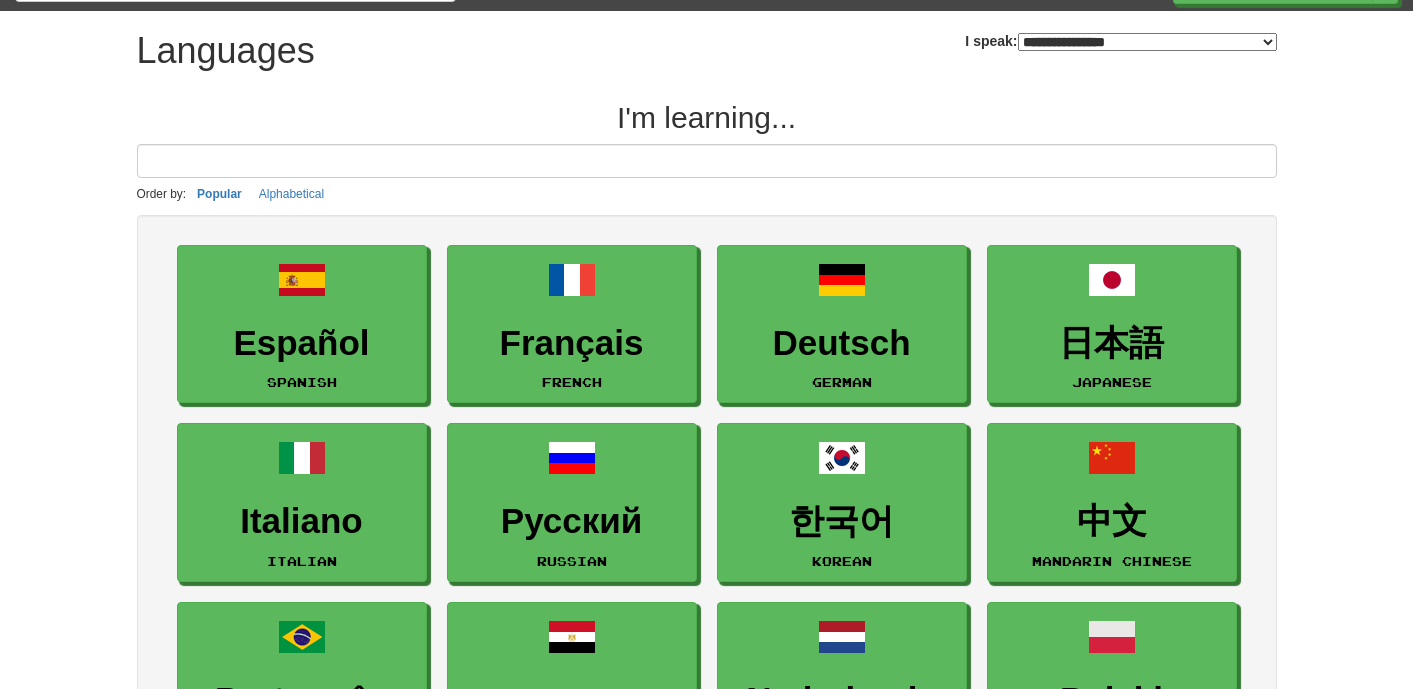 scroll, scrollTop: 62, scrollLeft: 0, axis: vertical 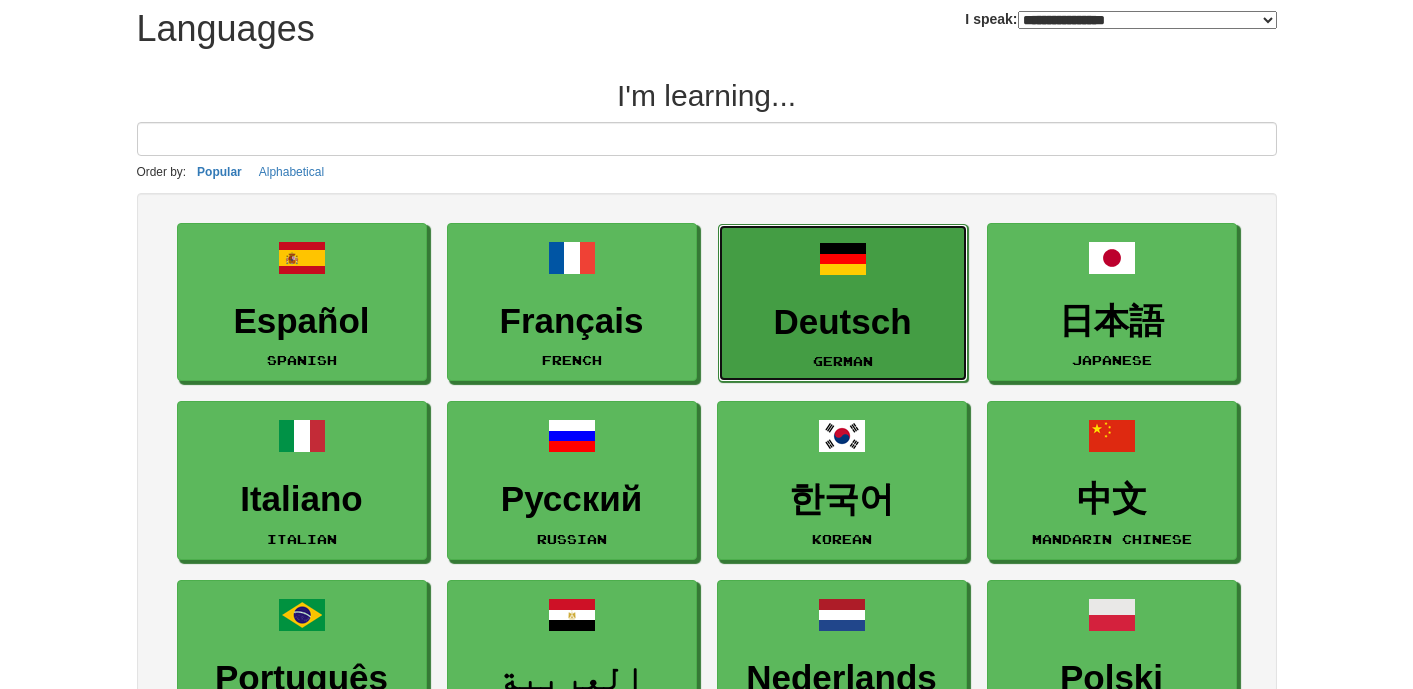 click on "Deutsch" at bounding box center (843, 322) 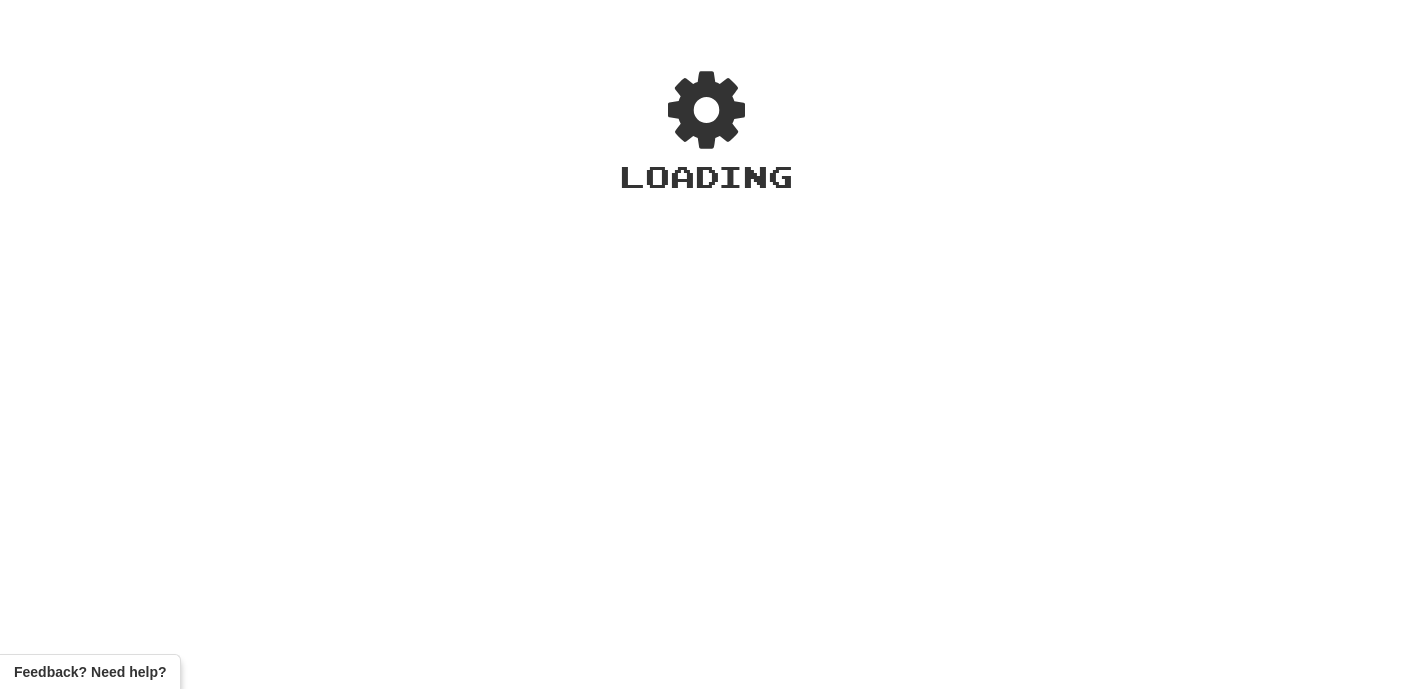 scroll, scrollTop: 0, scrollLeft: 0, axis: both 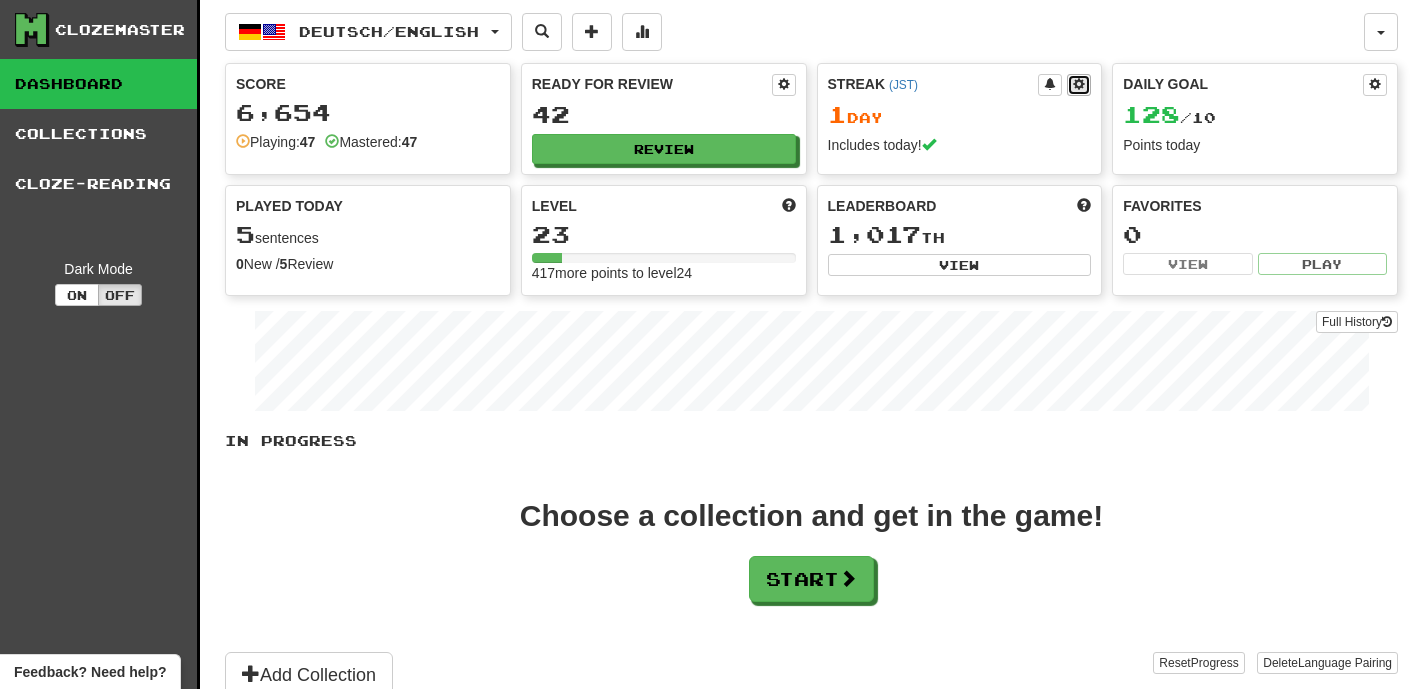 click at bounding box center (1079, 84) 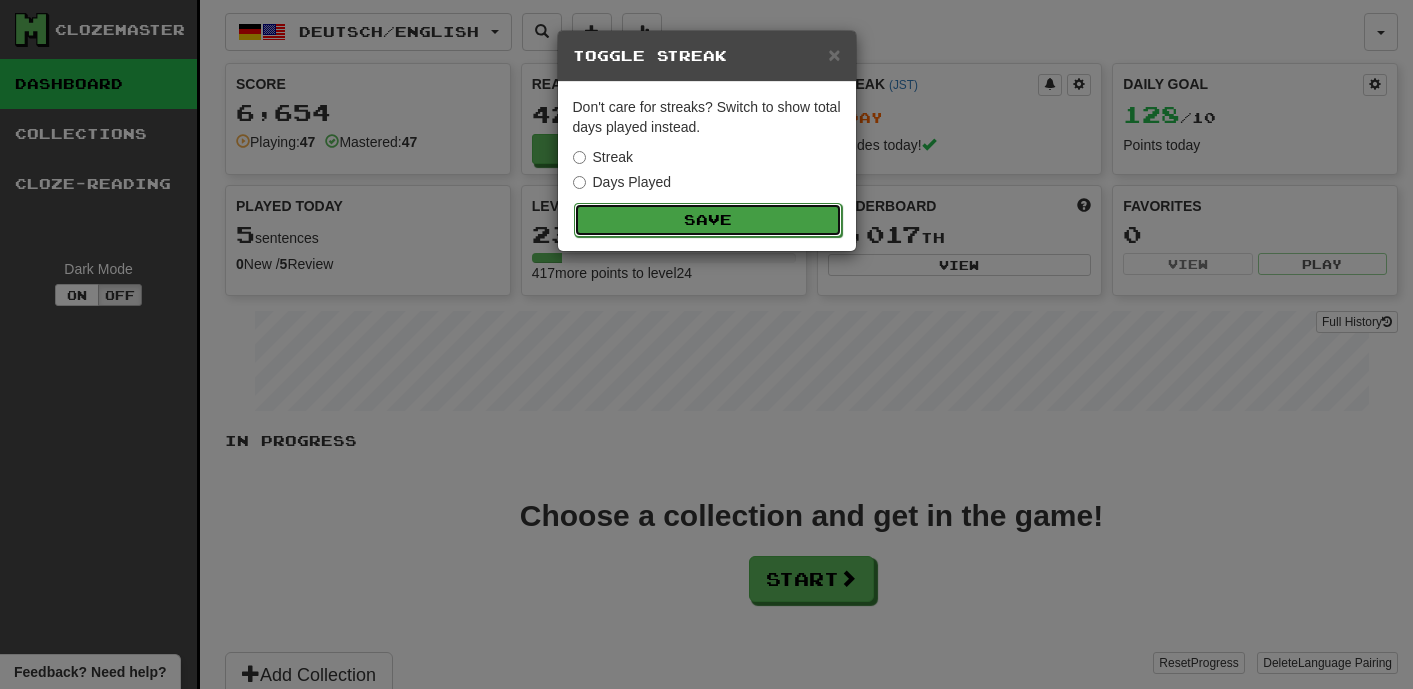 click on "Save" at bounding box center (708, 220) 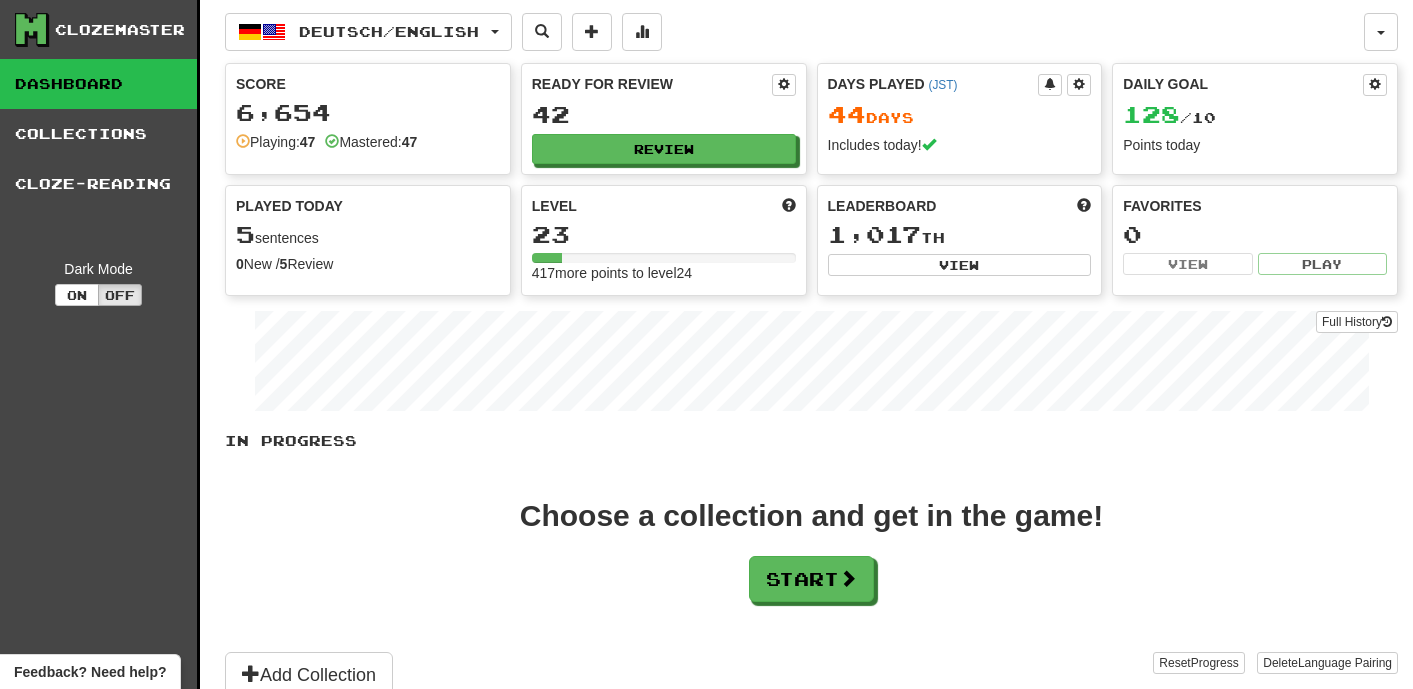 scroll, scrollTop: 719, scrollLeft: 0, axis: vertical 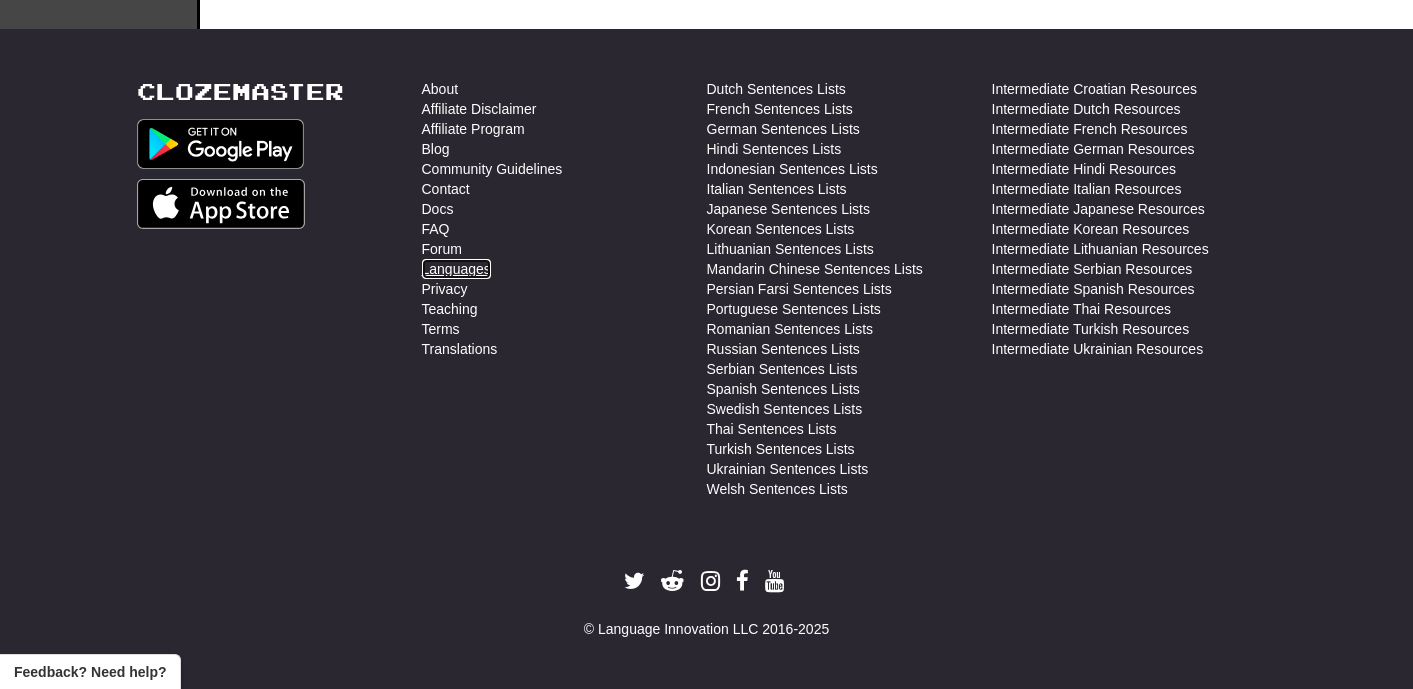 click on "Languages" at bounding box center [456, 269] 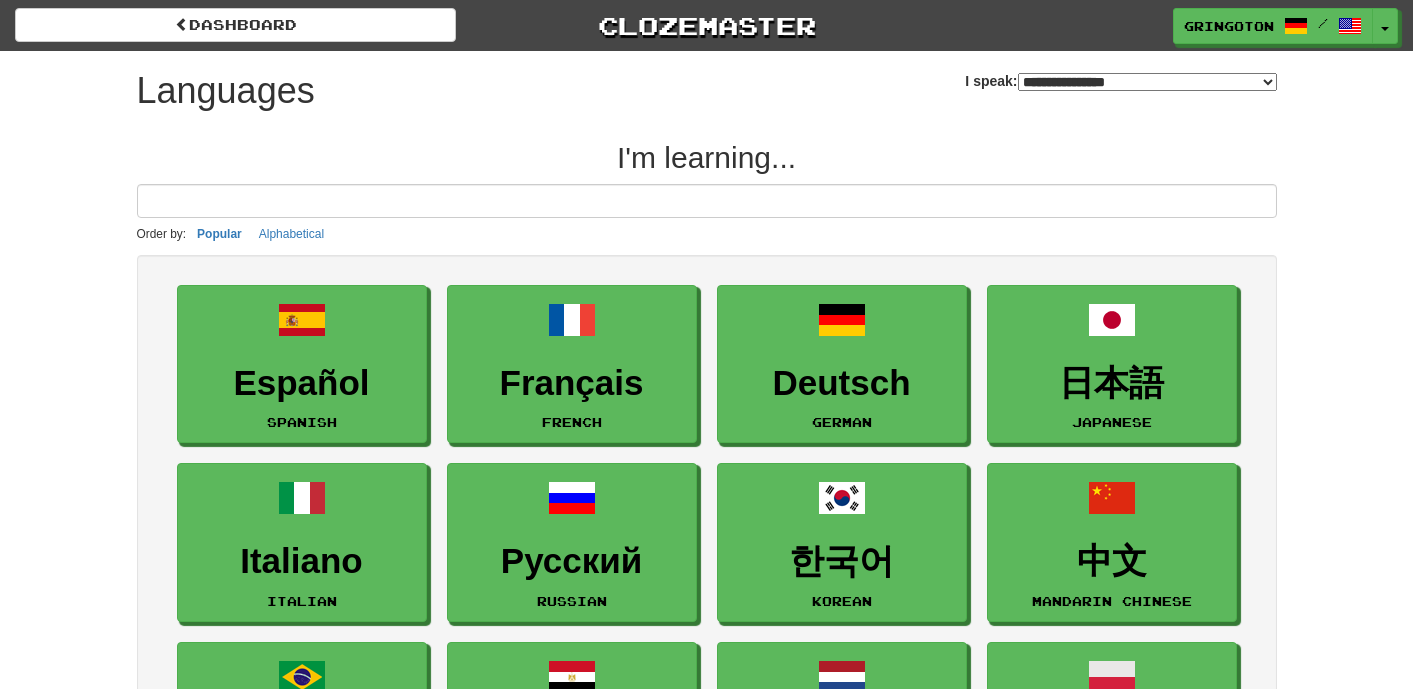 select on "*******" 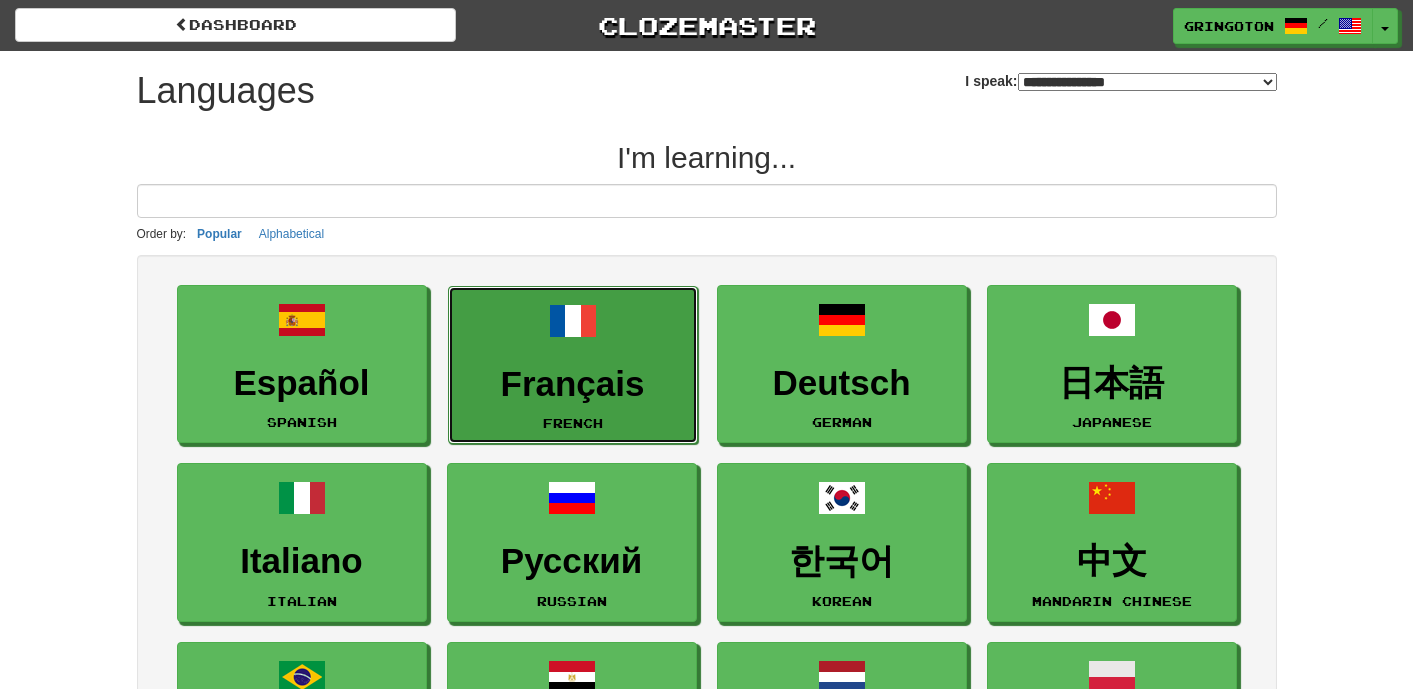 click on "Français" at bounding box center [573, 384] 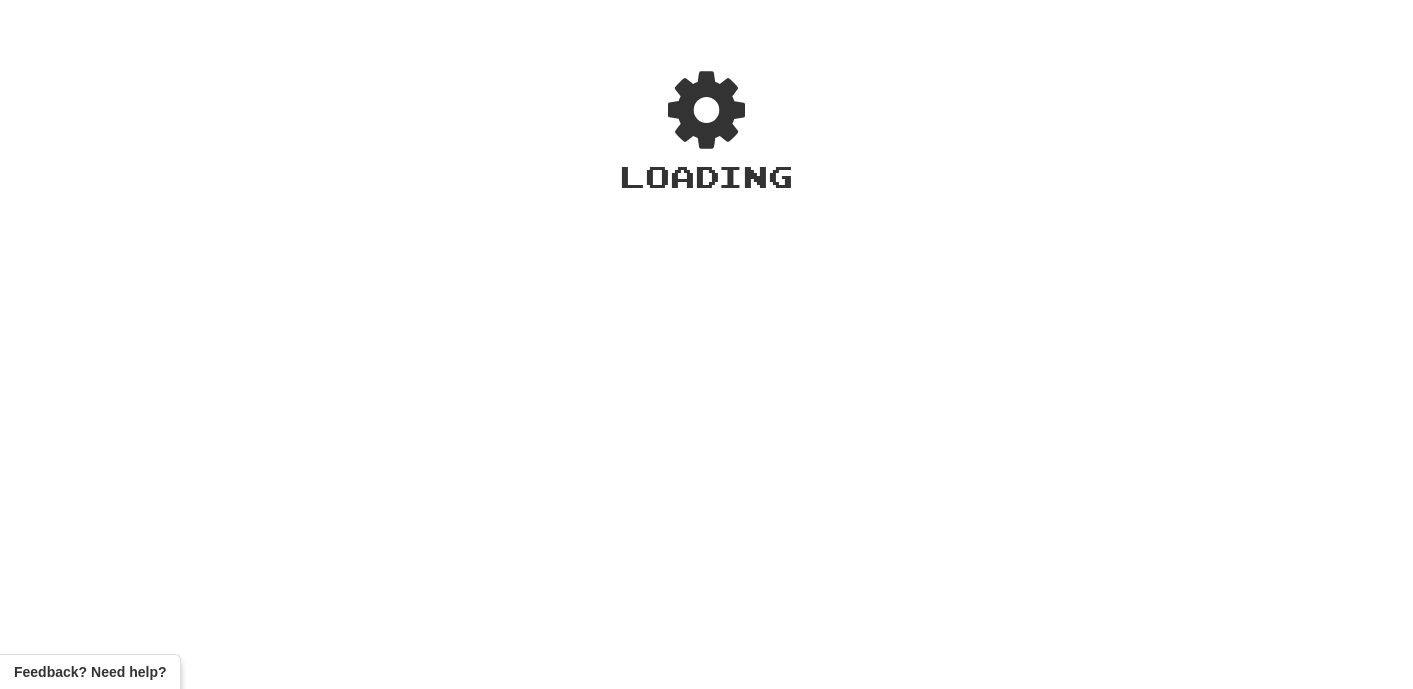 scroll, scrollTop: 0, scrollLeft: 0, axis: both 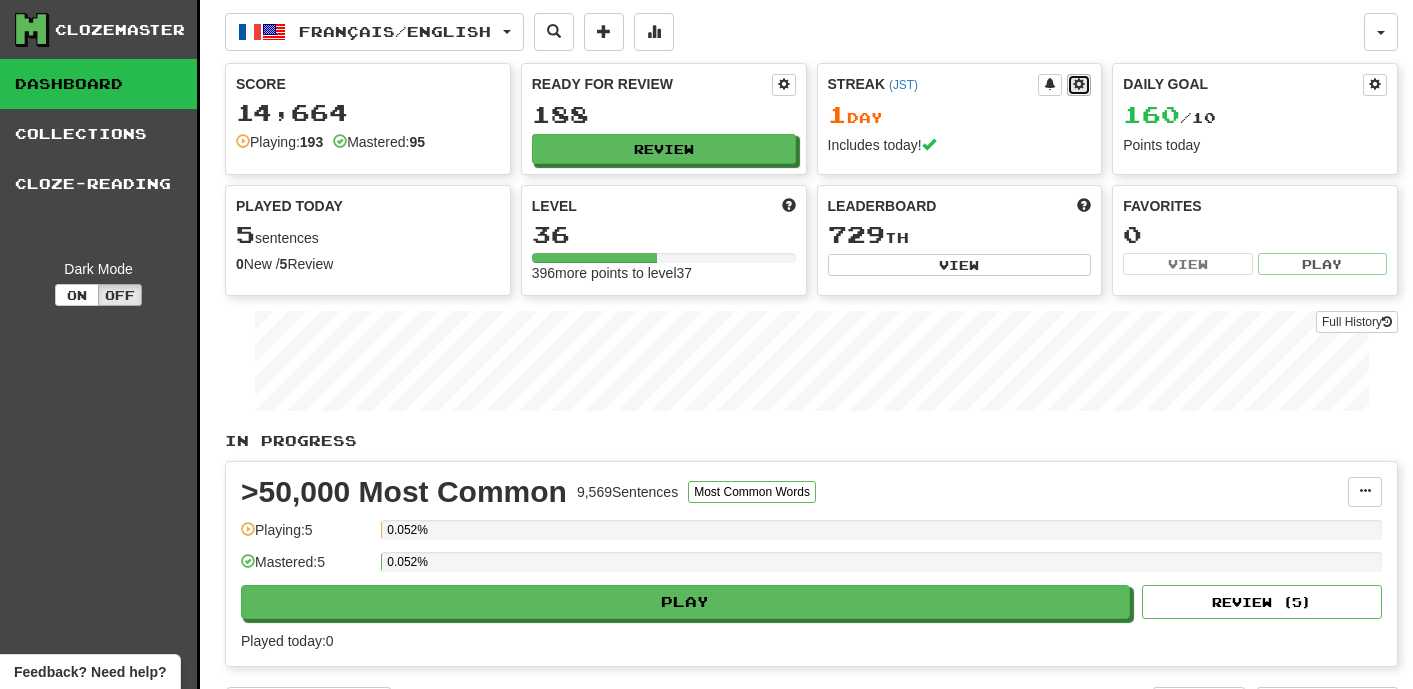 click at bounding box center [1079, 84] 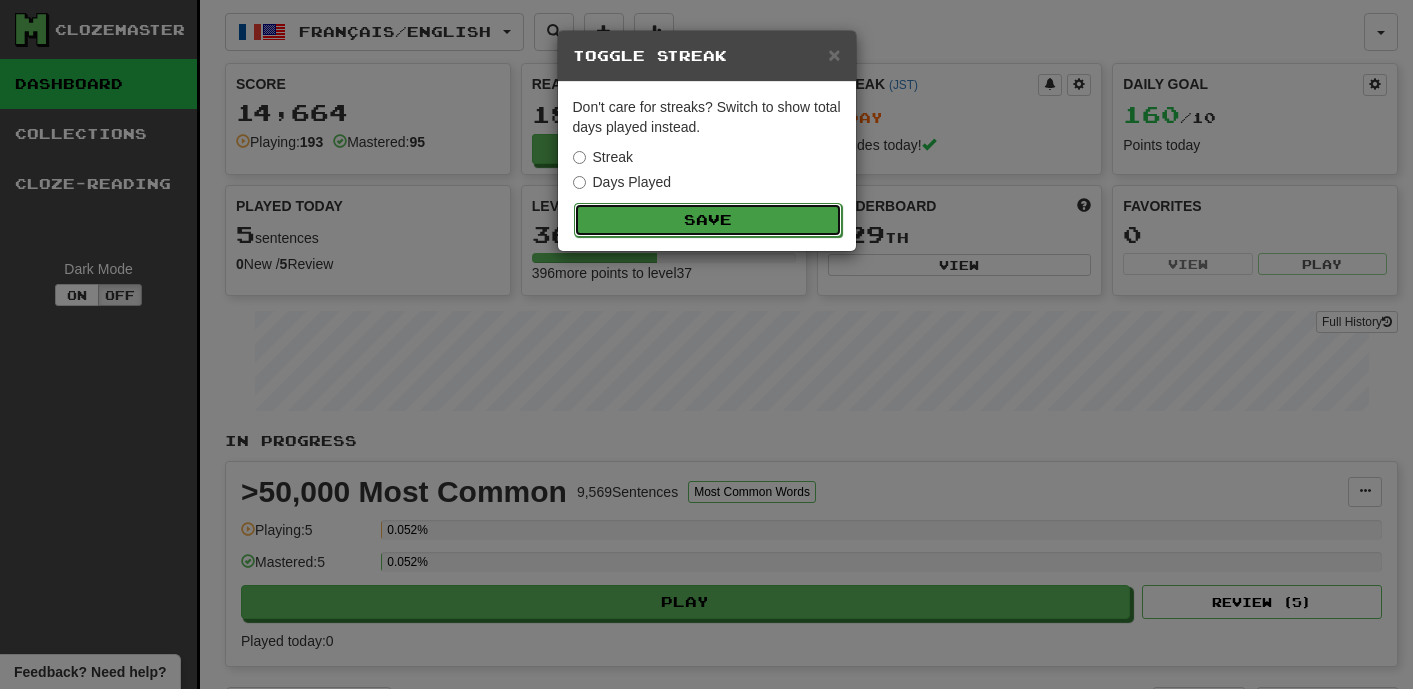 click on "Save" at bounding box center (708, 220) 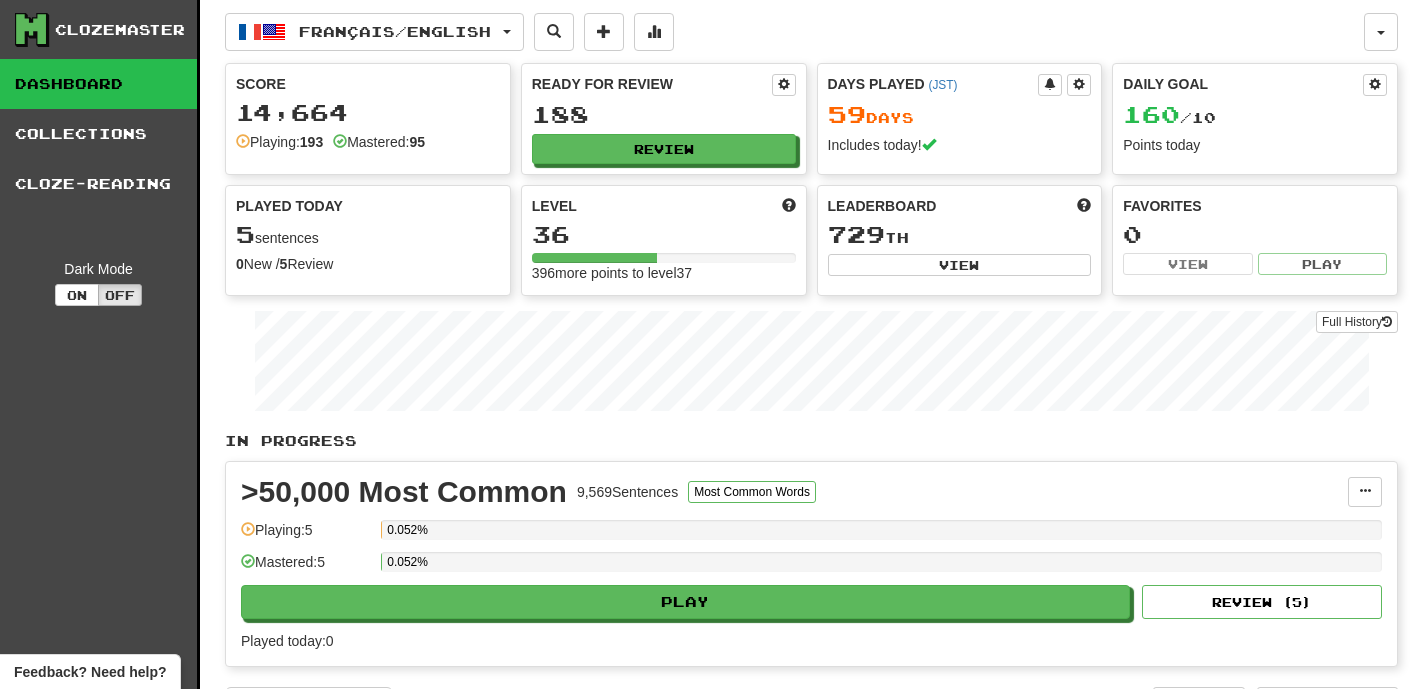 scroll, scrollTop: 754, scrollLeft: 0, axis: vertical 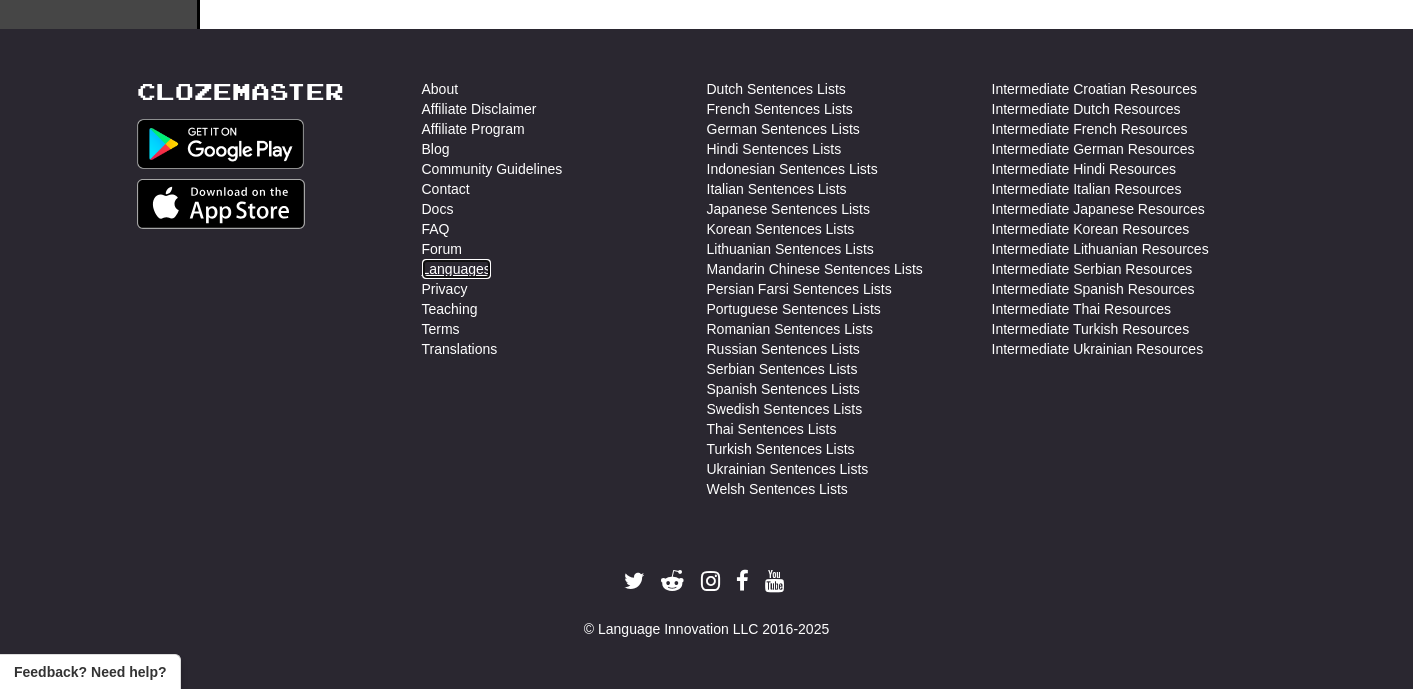 click on "Languages" at bounding box center (456, 269) 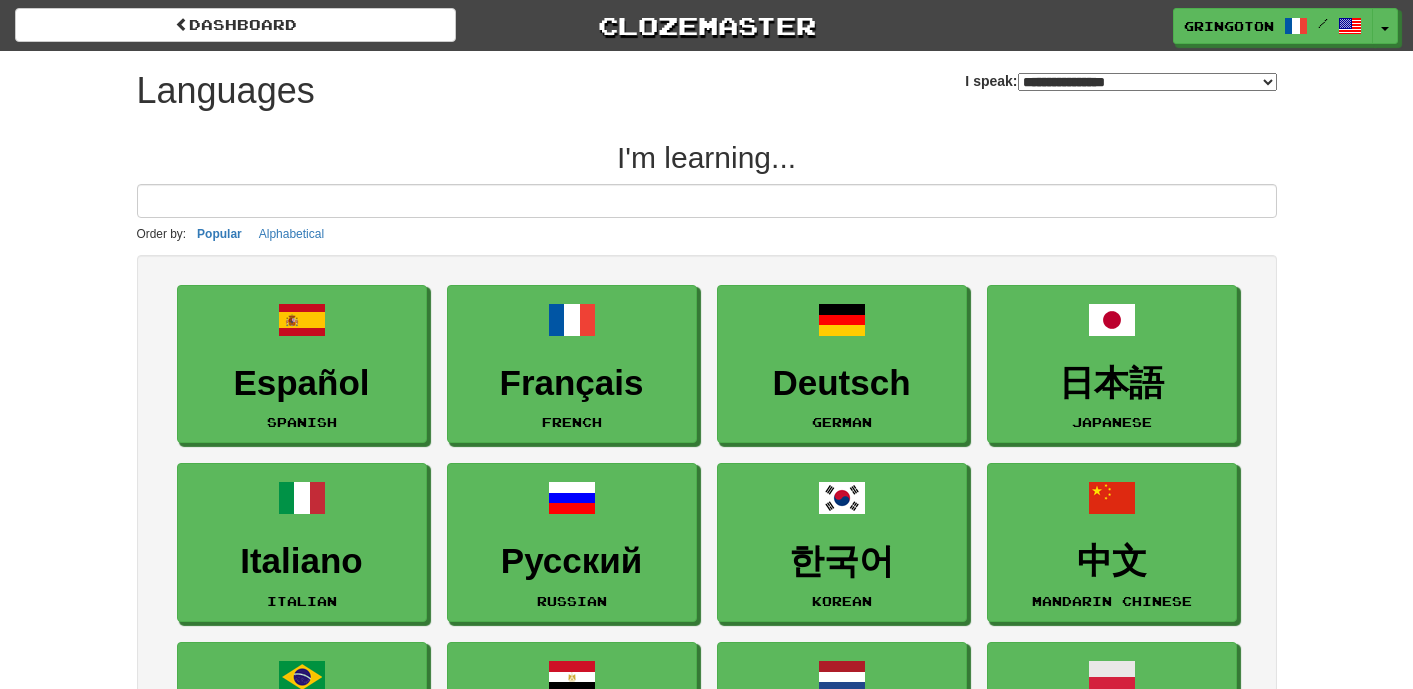 select on "*******" 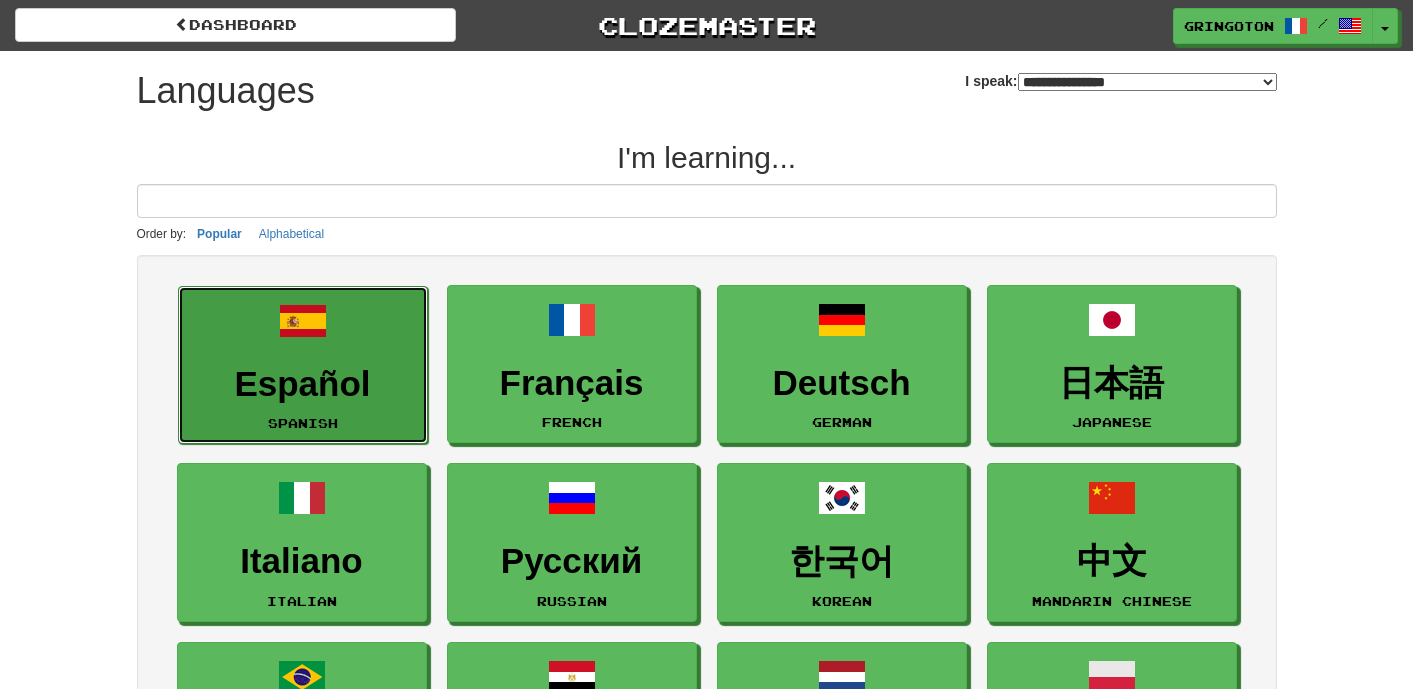 click on "Español Spanish" at bounding box center (303, 365) 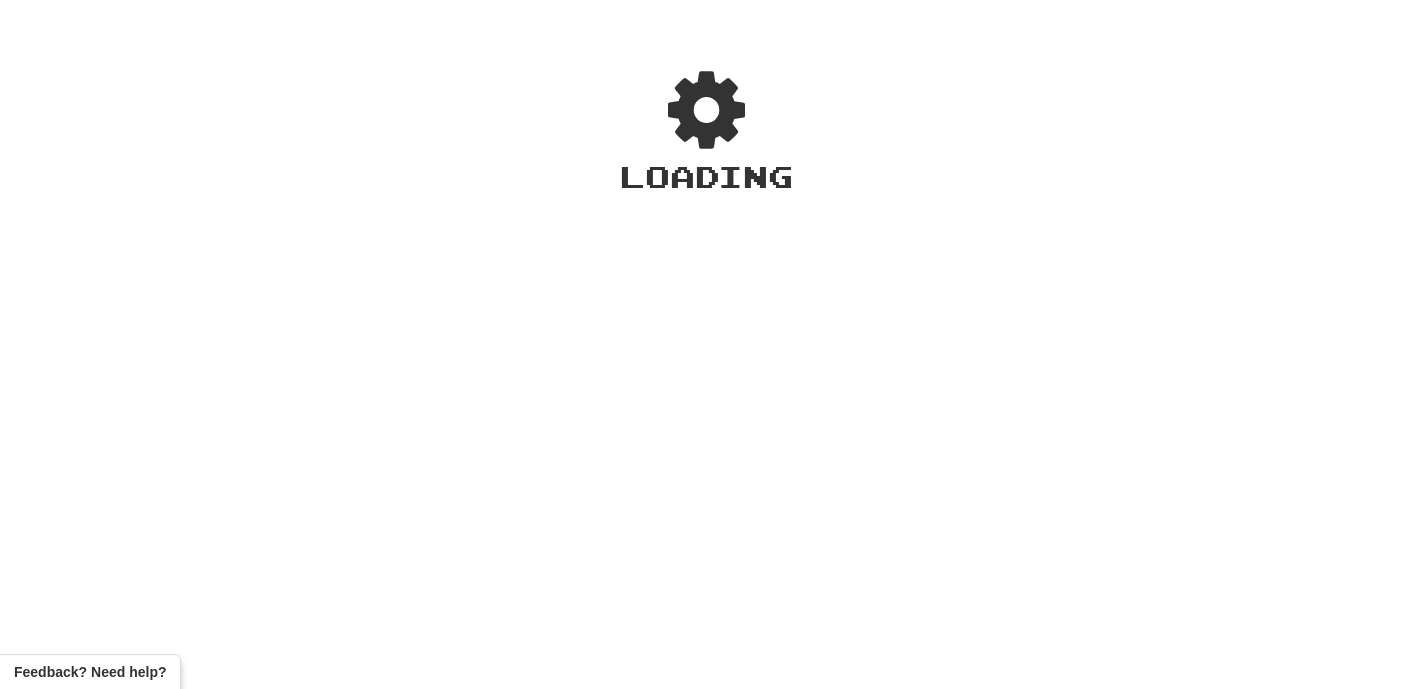 scroll, scrollTop: 0, scrollLeft: 0, axis: both 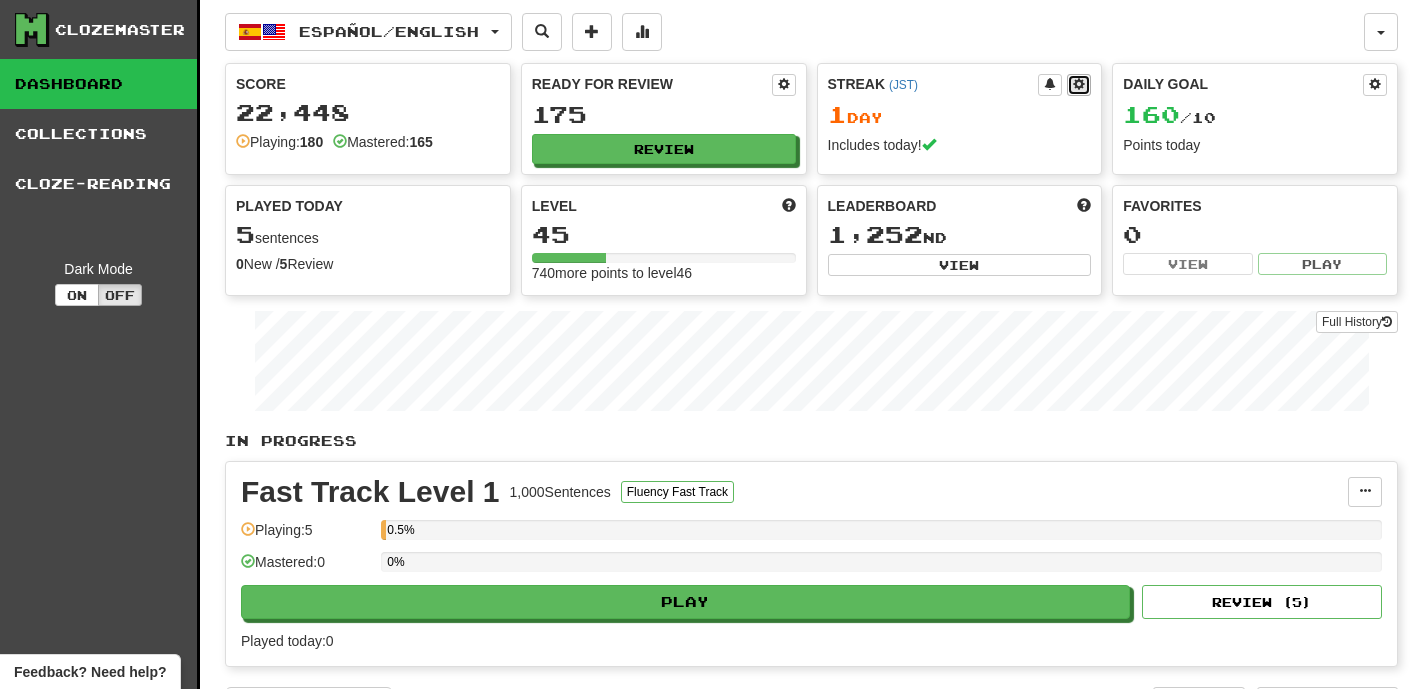 click at bounding box center [1079, 84] 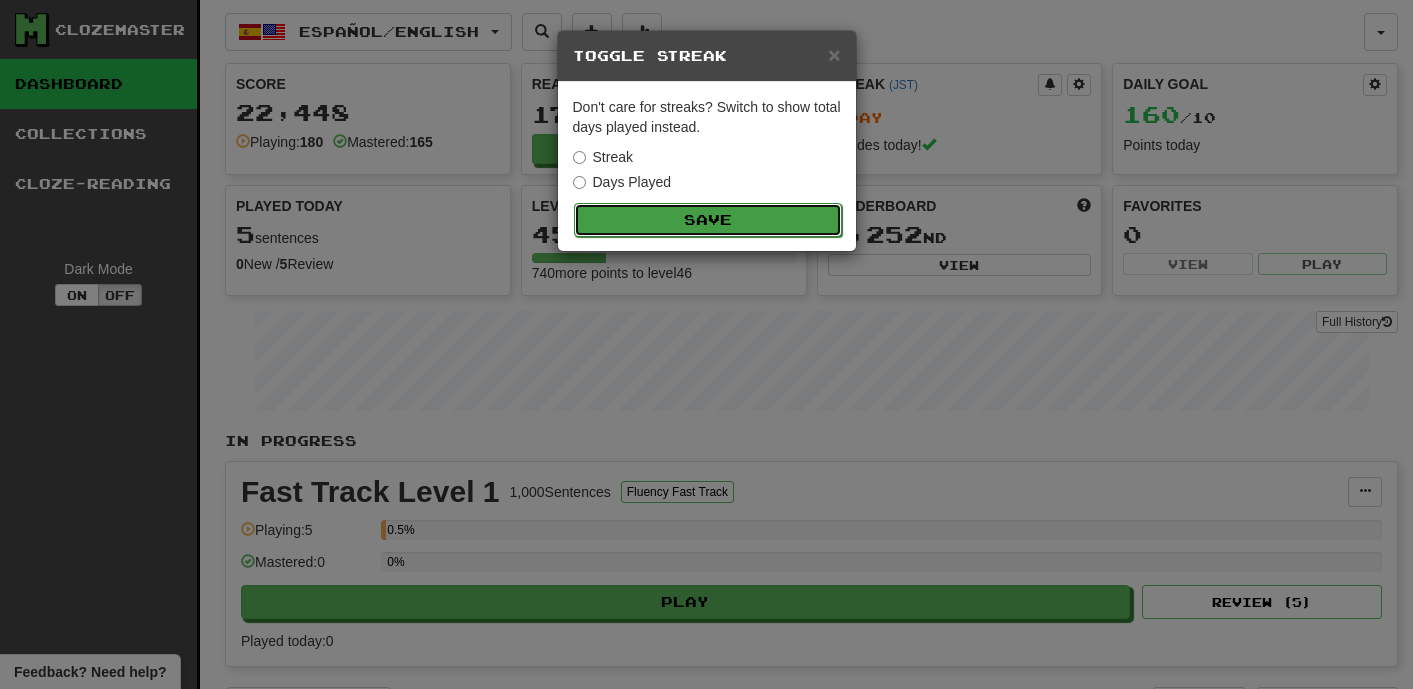click on "Save" at bounding box center [708, 220] 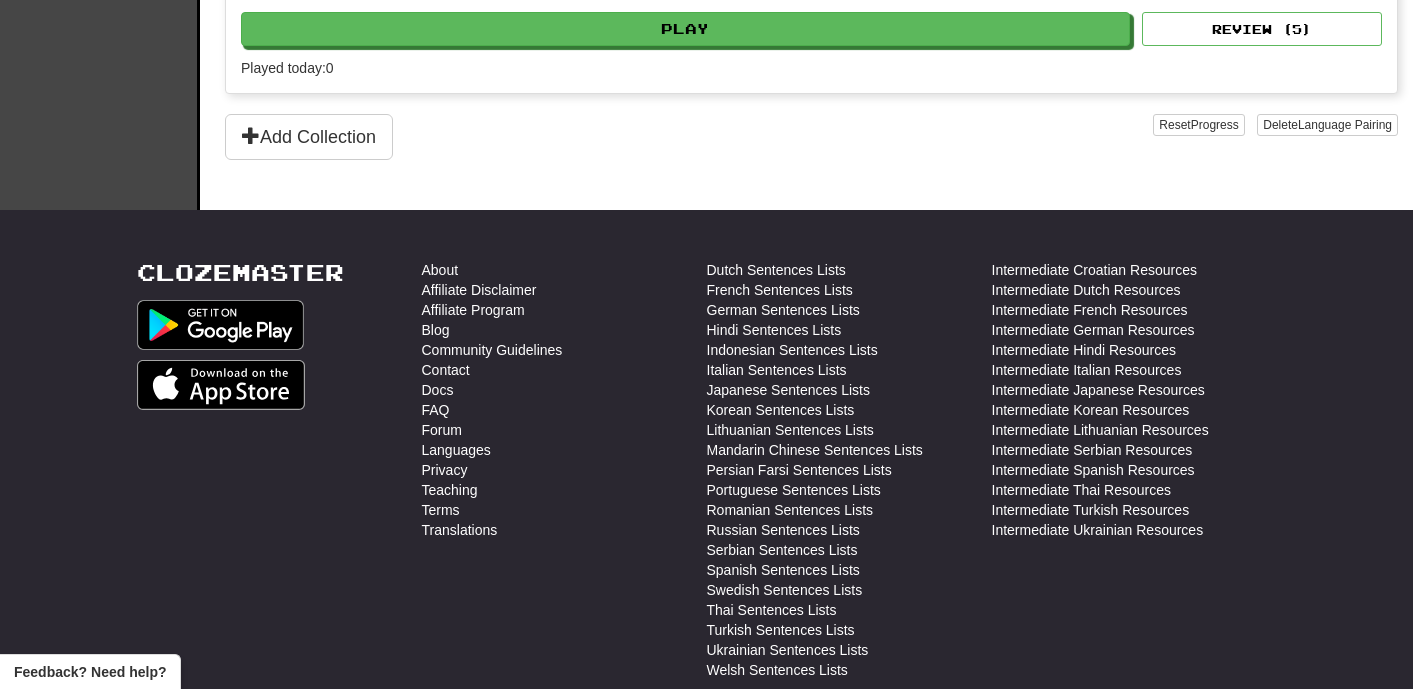 scroll, scrollTop: 754, scrollLeft: 0, axis: vertical 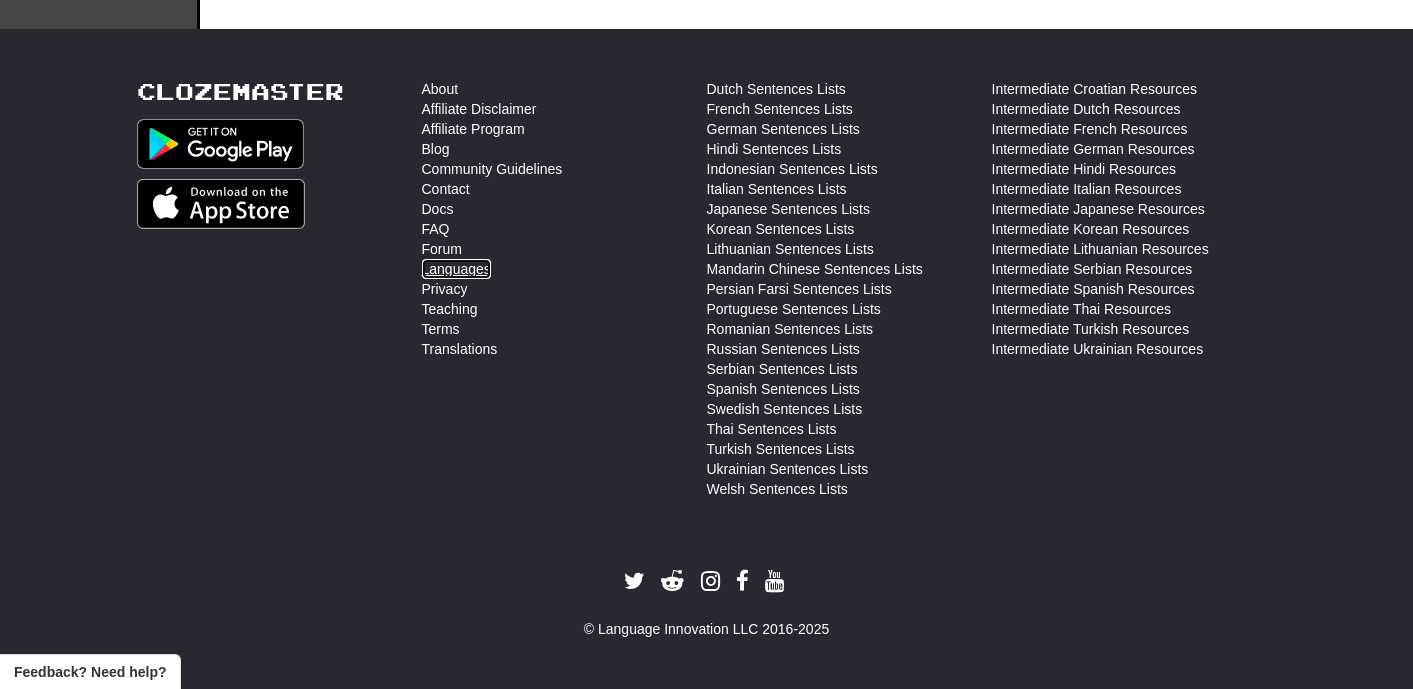 click on "Languages" at bounding box center (456, 269) 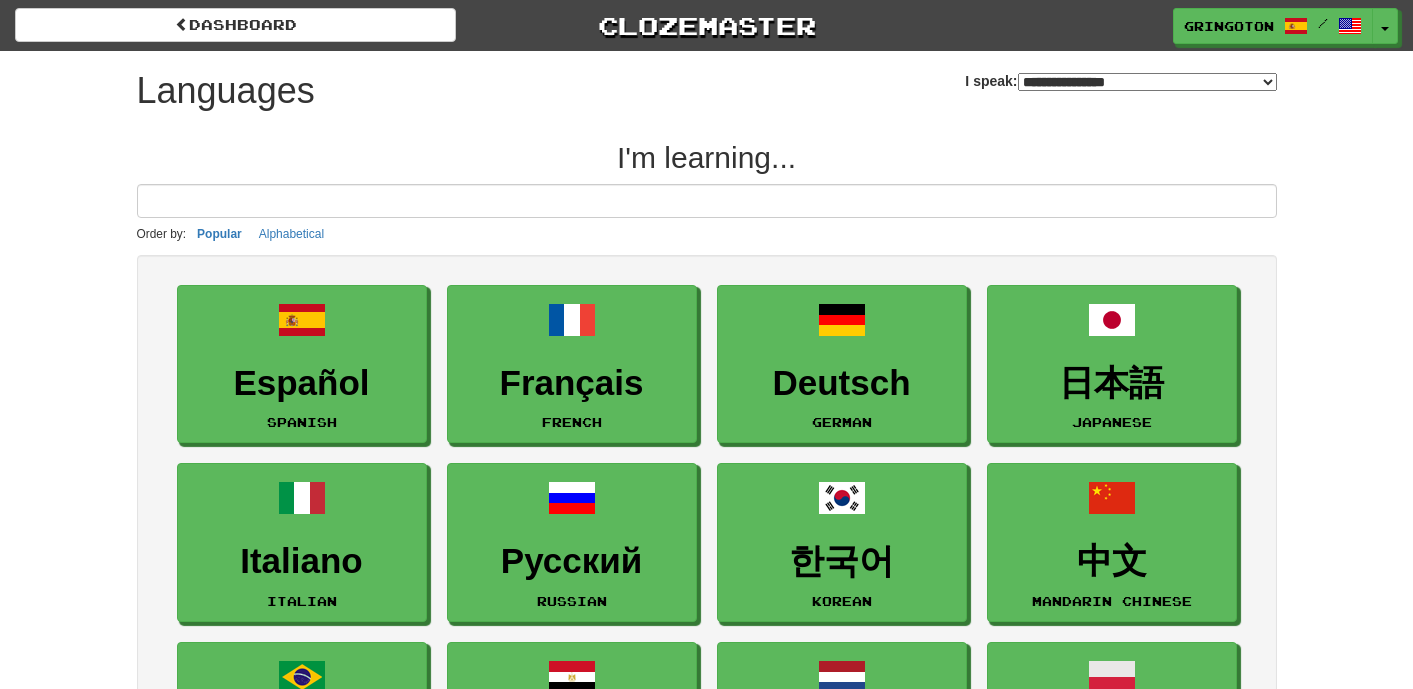 select on "*******" 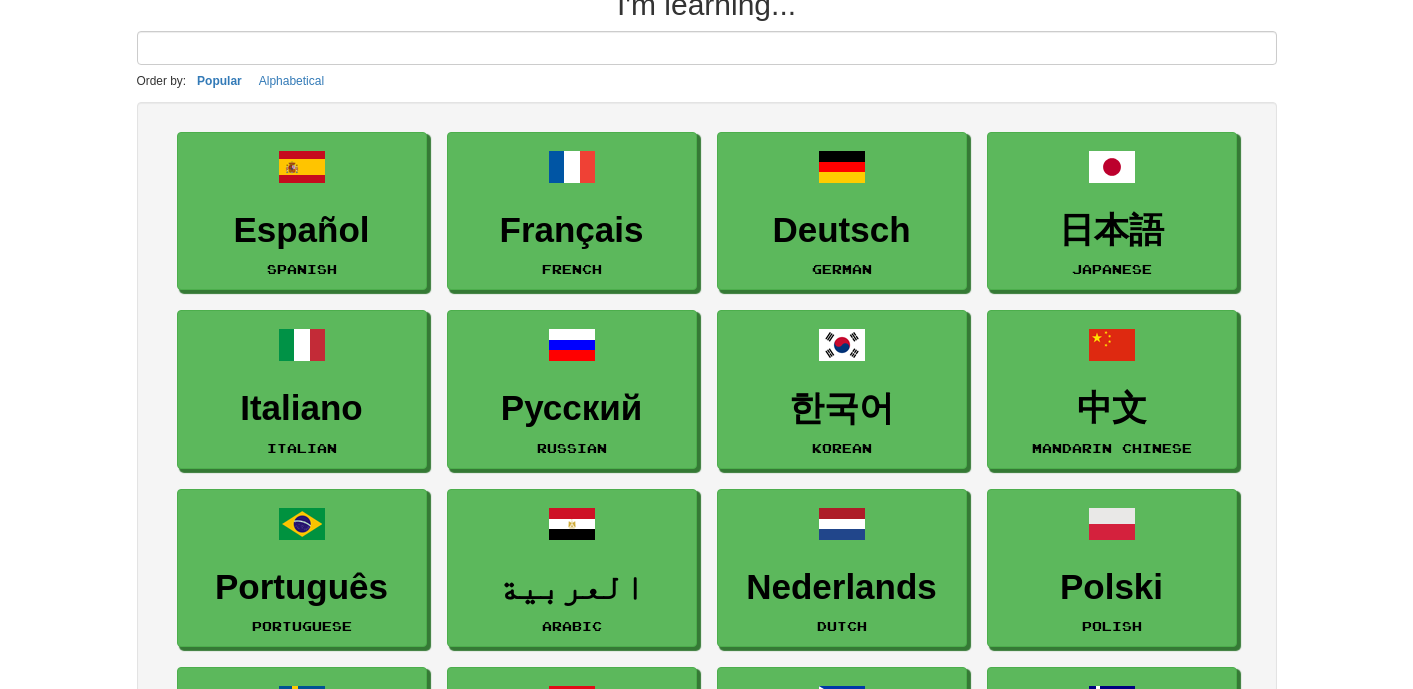 scroll, scrollTop: 215, scrollLeft: 0, axis: vertical 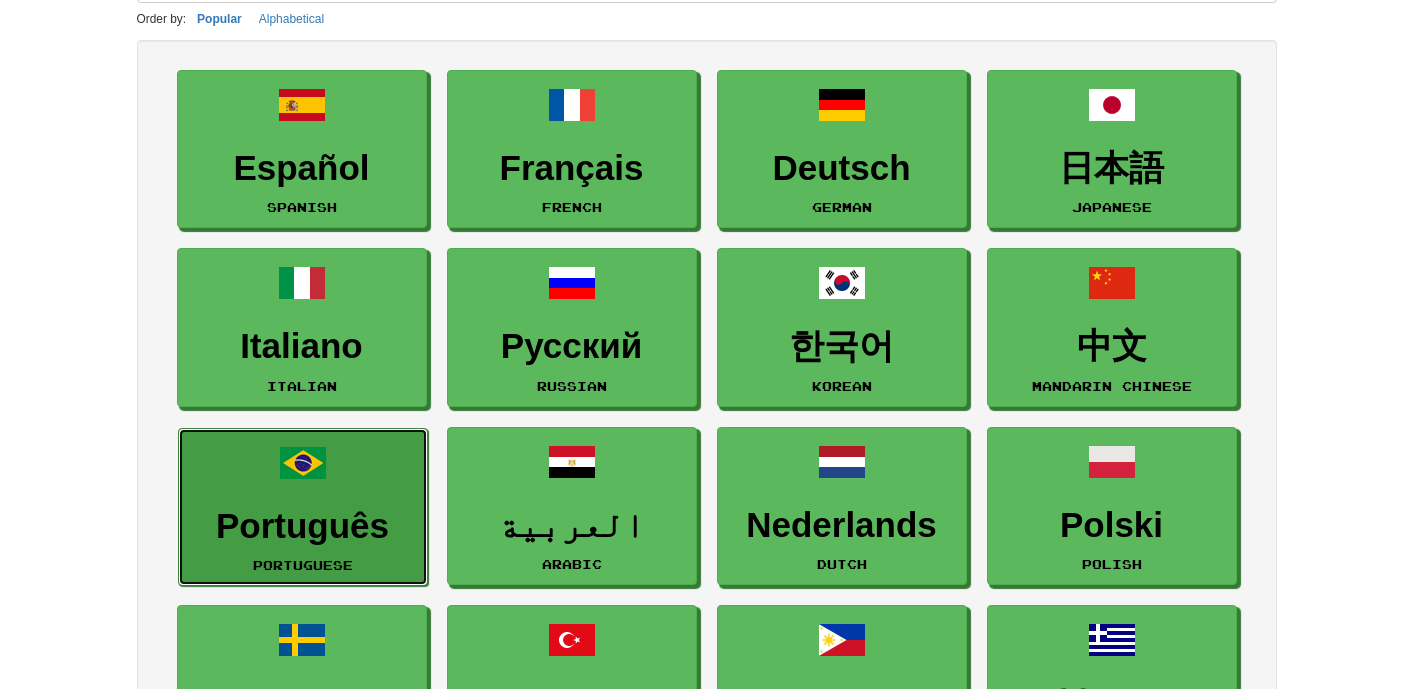 click on "Português" at bounding box center [303, 526] 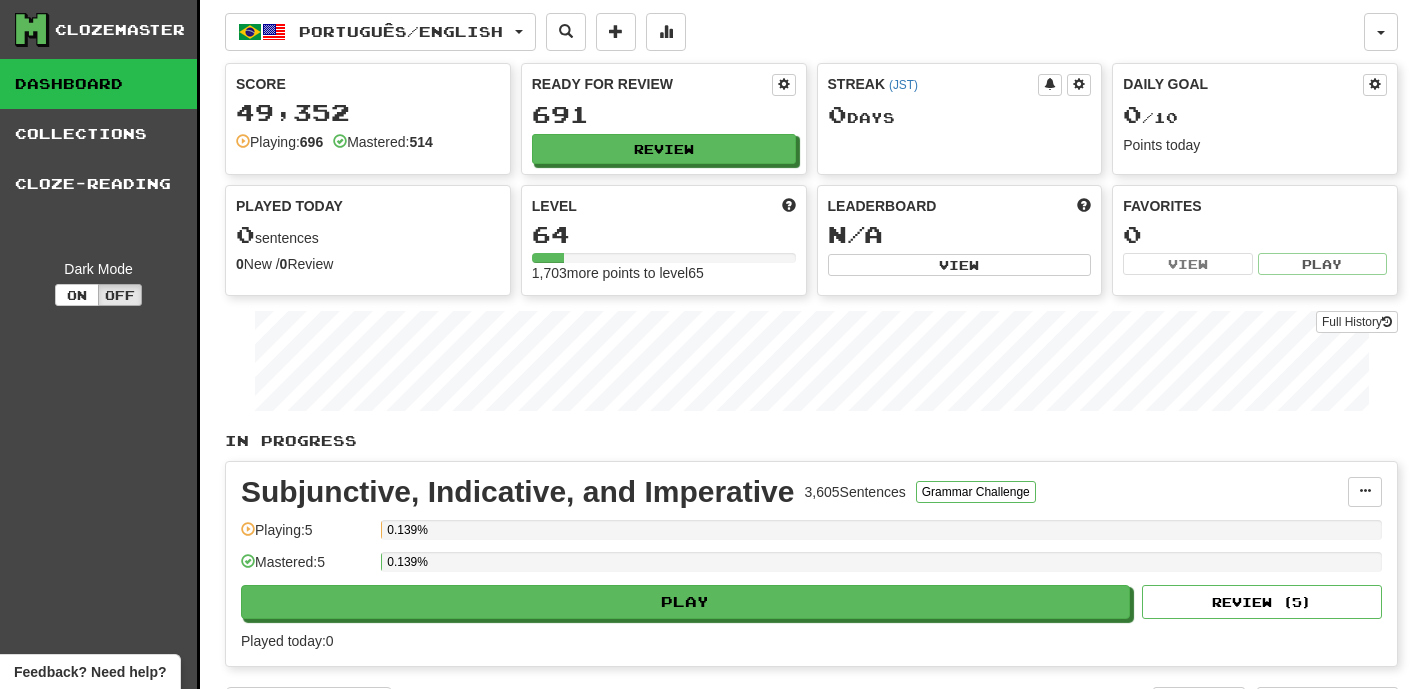 scroll, scrollTop: 0, scrollLeft: 0, axis: both 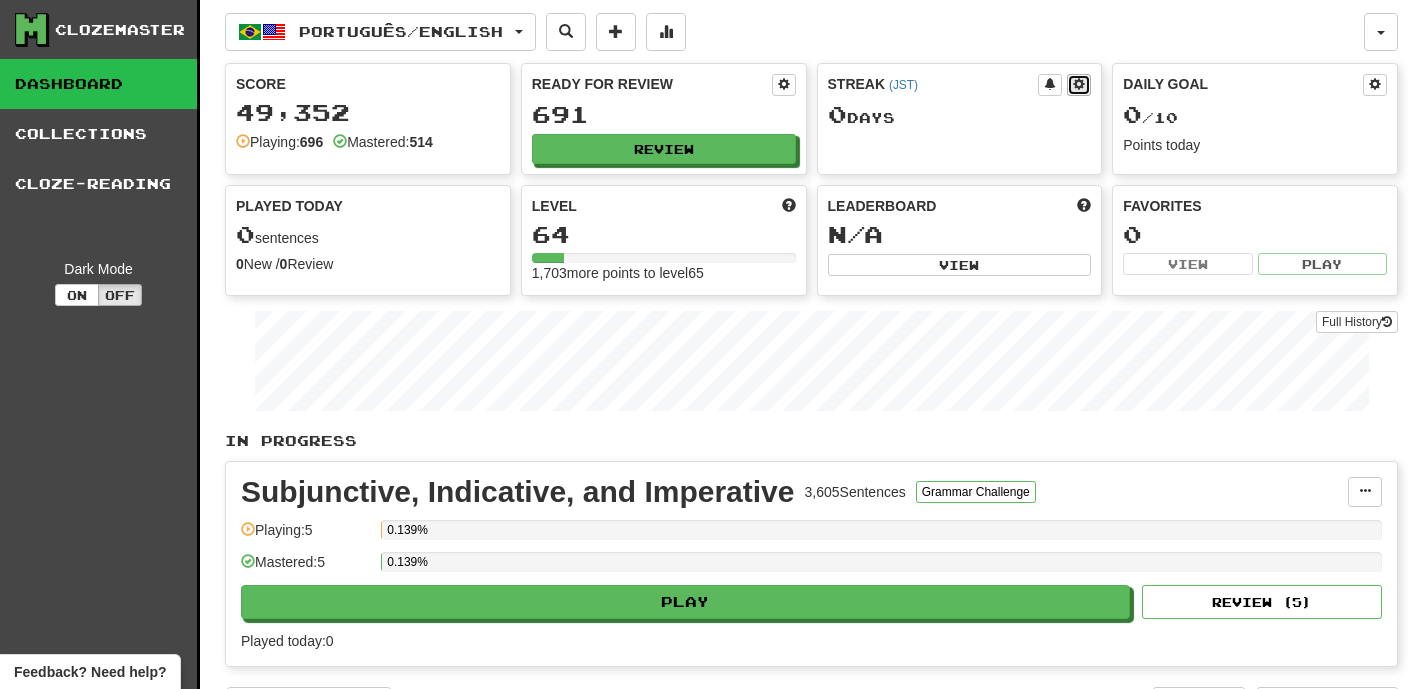 click 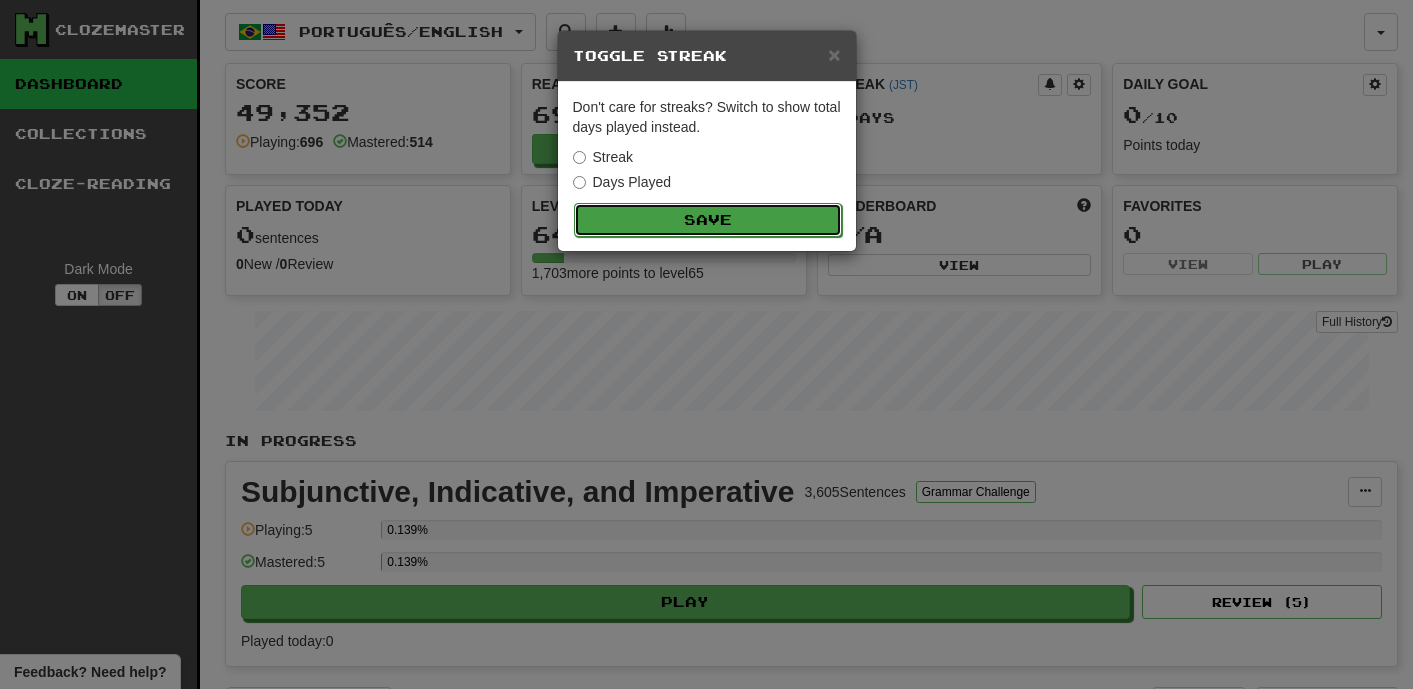 click on "Save" at bounding box center [708, 220] 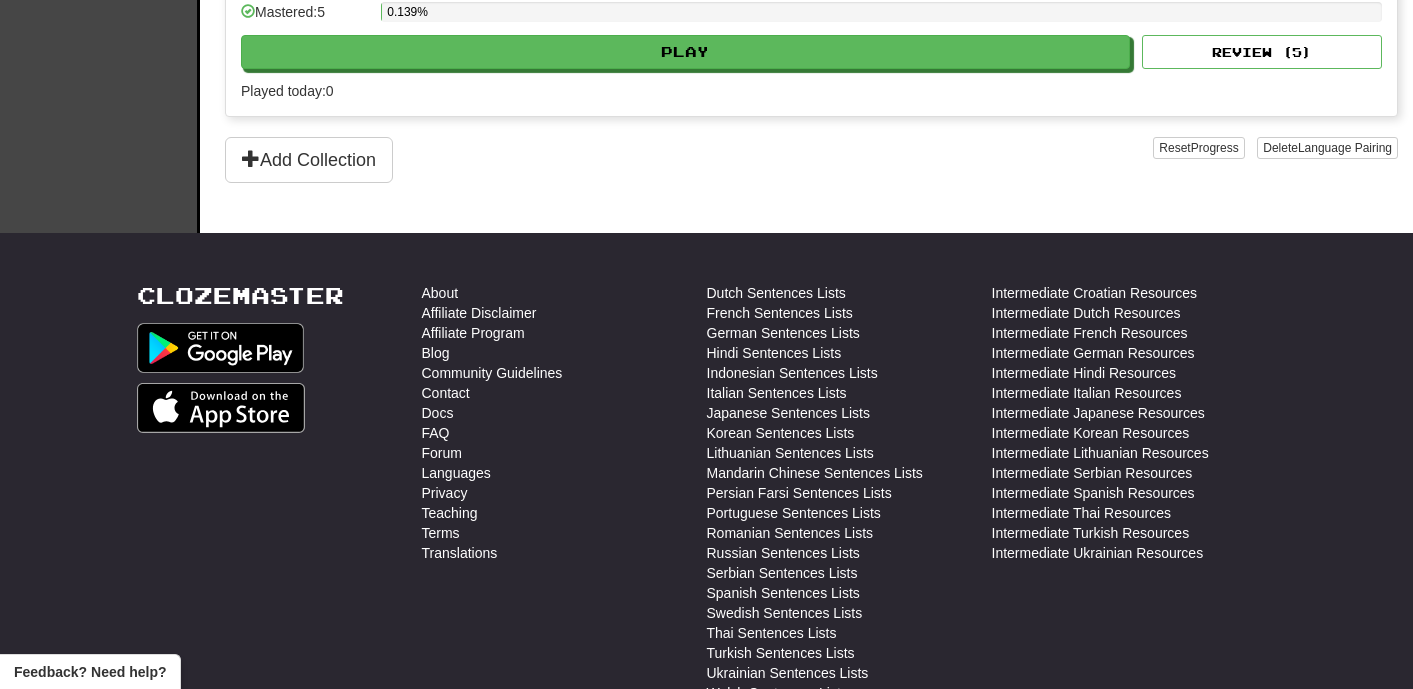 scroll, scrollTop: 754, scrollLeft: 0, axis: vertical 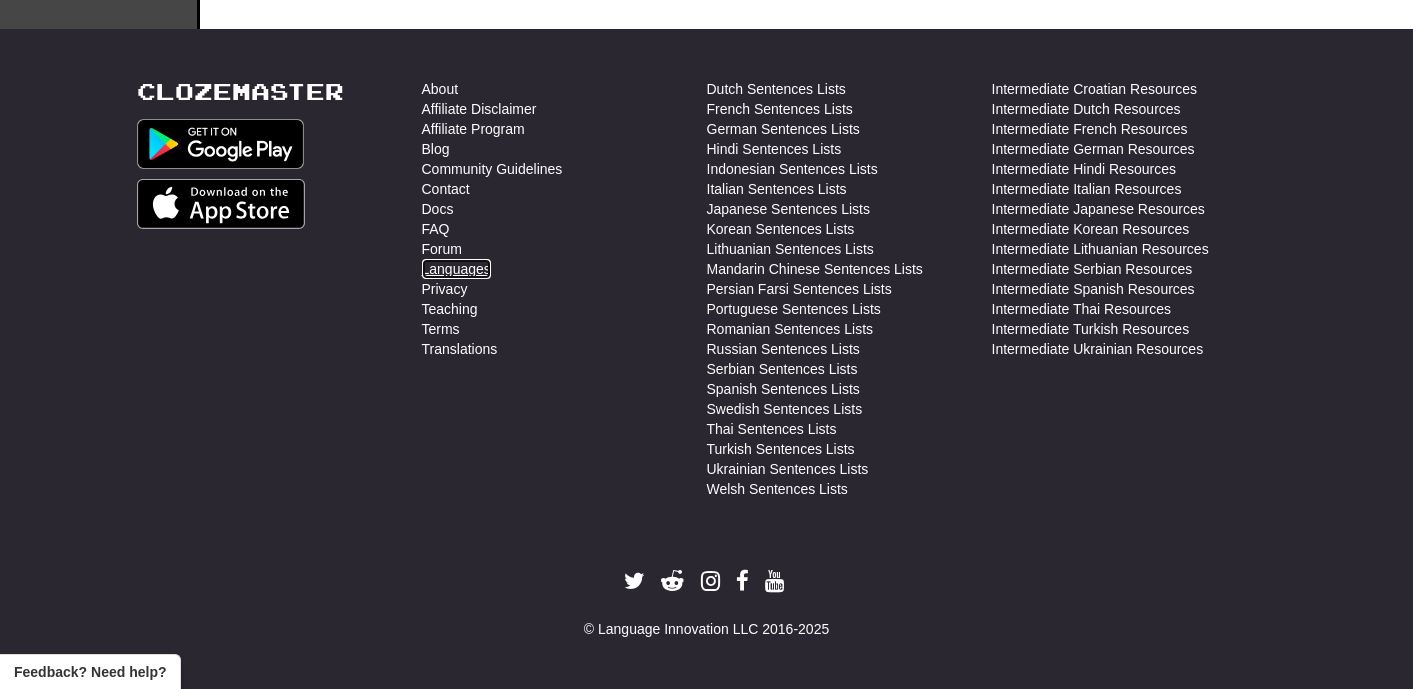 click on "Languages" at bounding box center [456, 269] 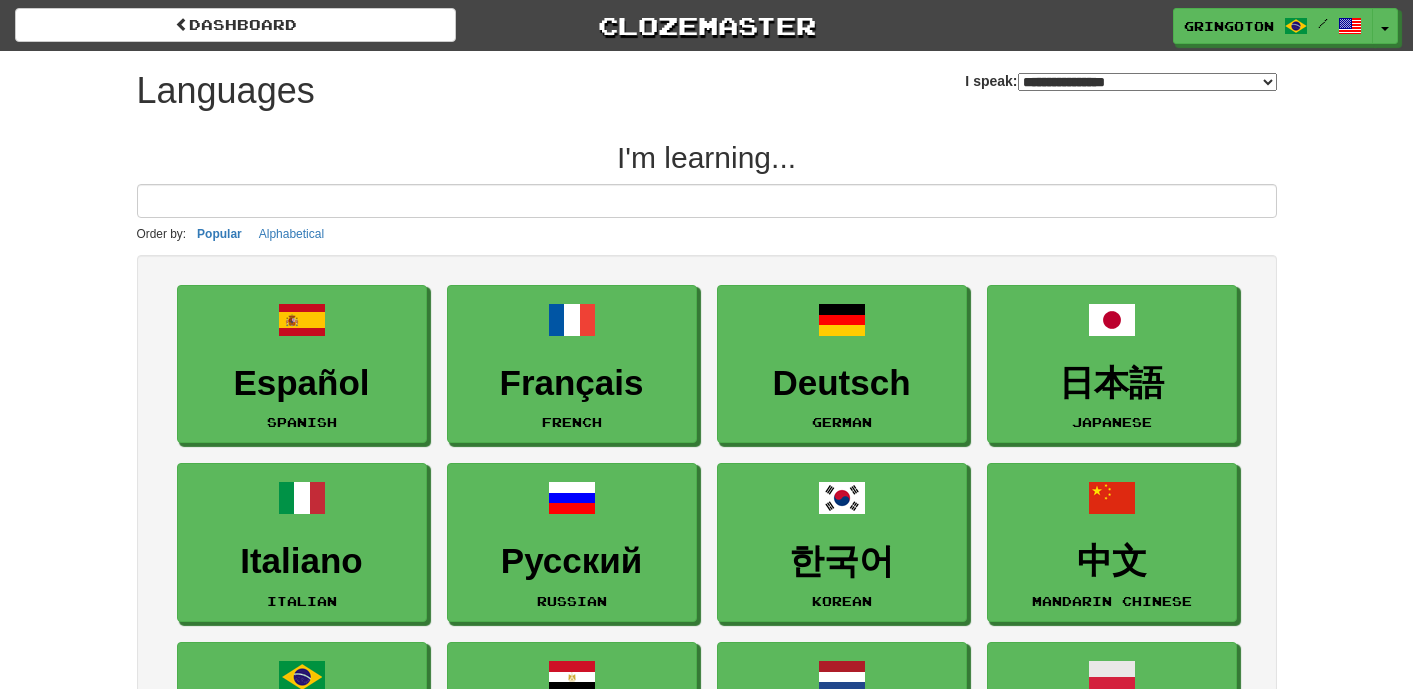 select on "*******" 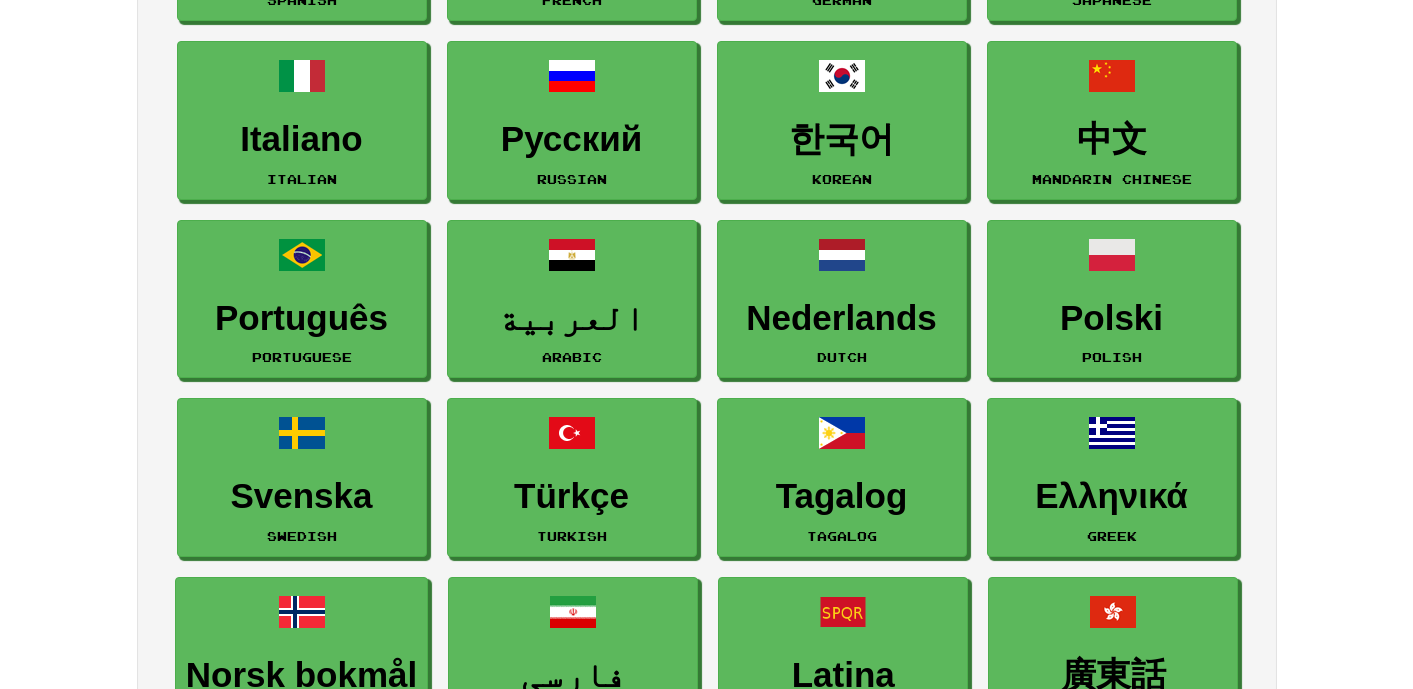 scroll, scrollTop: 446, scrollLeft: 0, axis: vertical 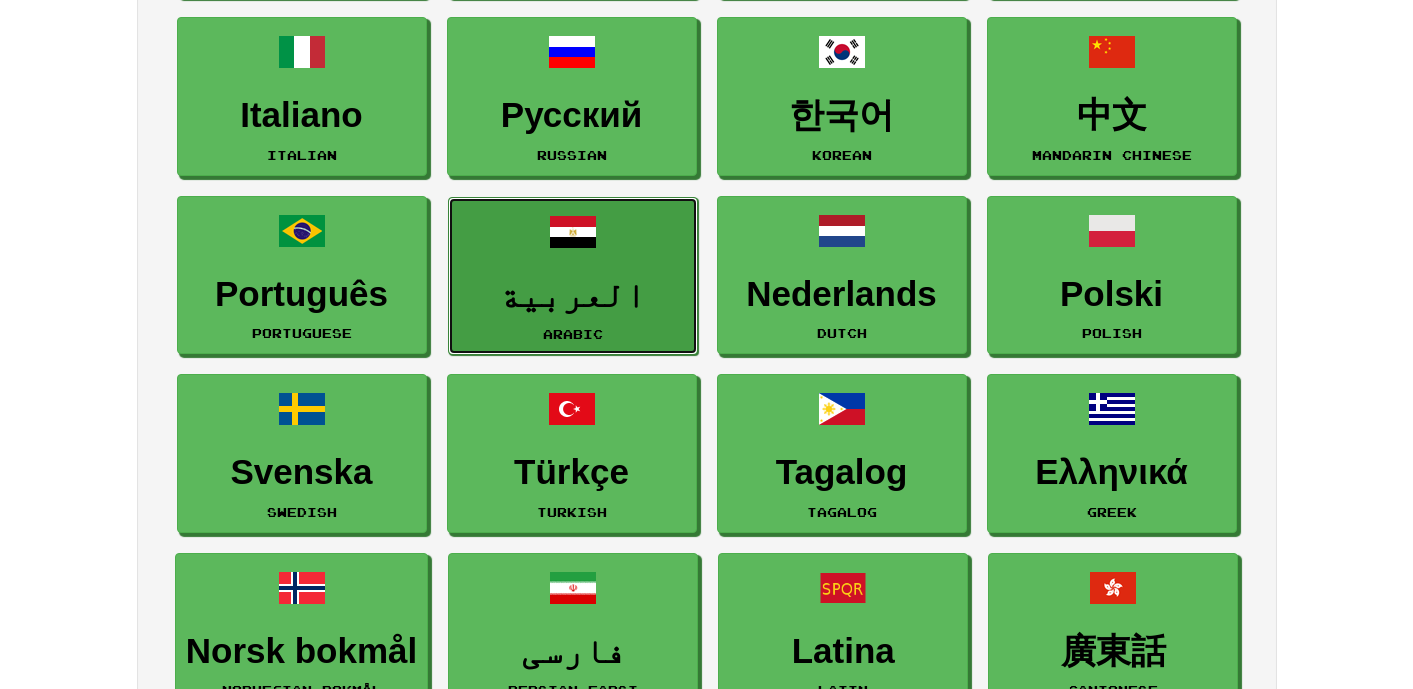 click on "العربية Arabic" at bounding box center [573, 276] 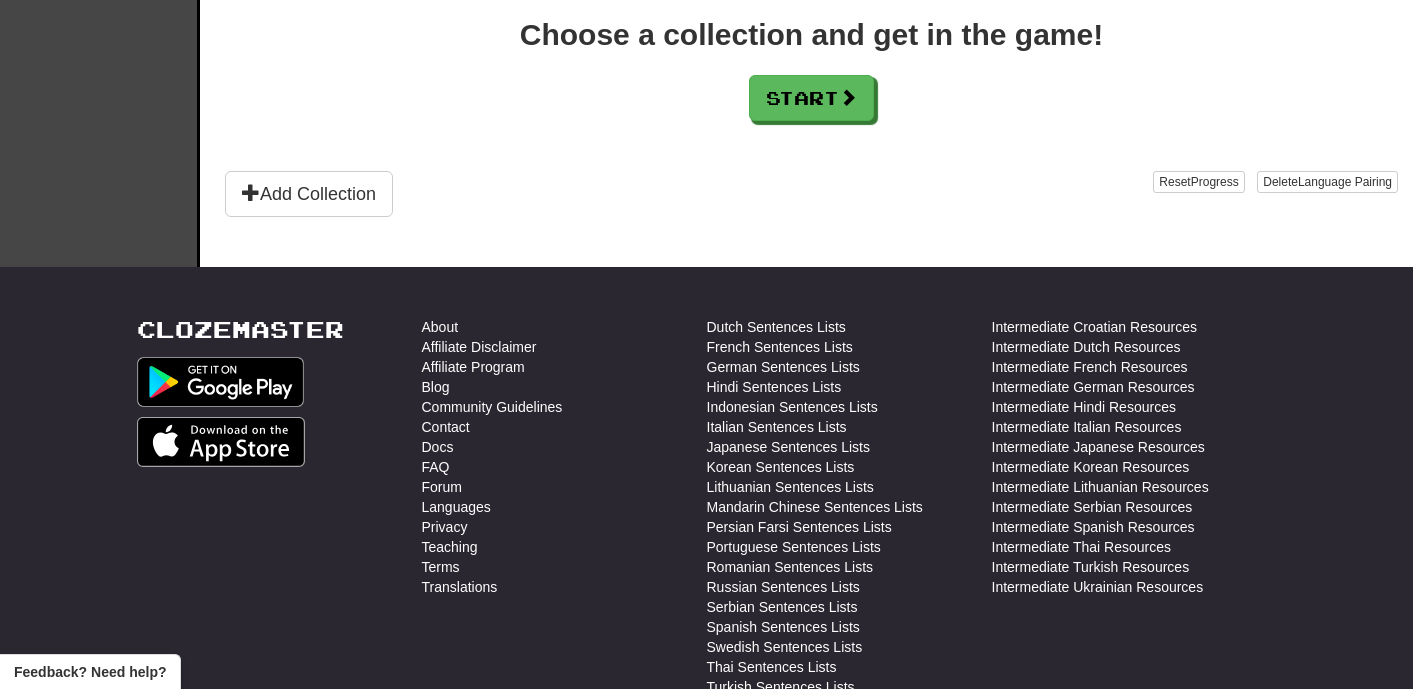 scroll, scrollTop: 0, scrollLeft: 0, axis: both 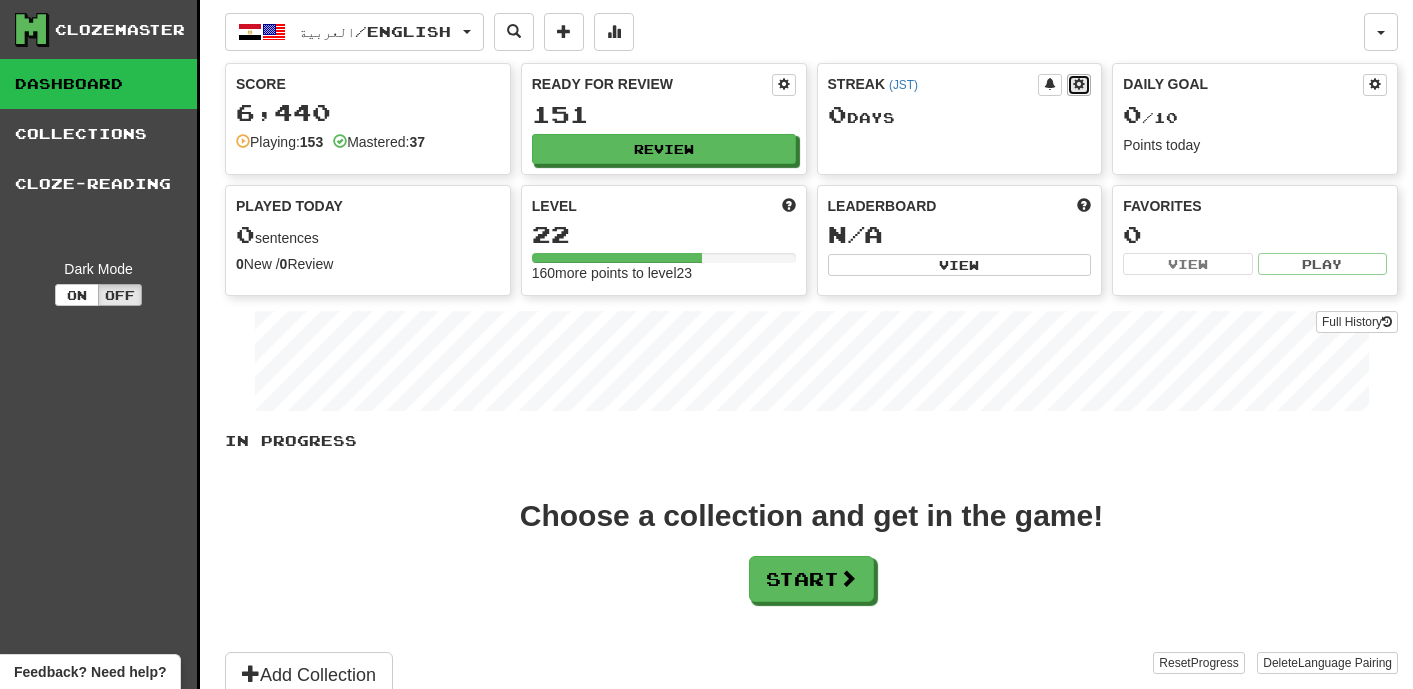 click 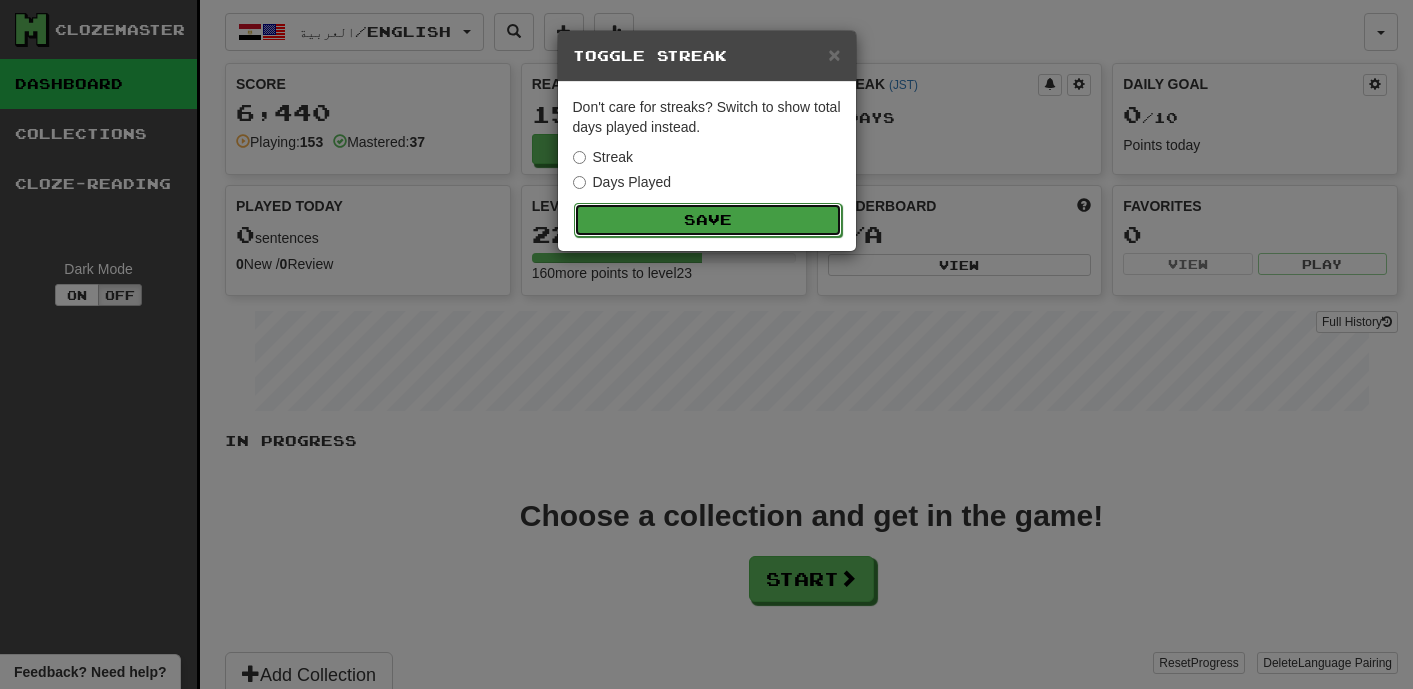click on "Save" at bounding box center (708, 220) 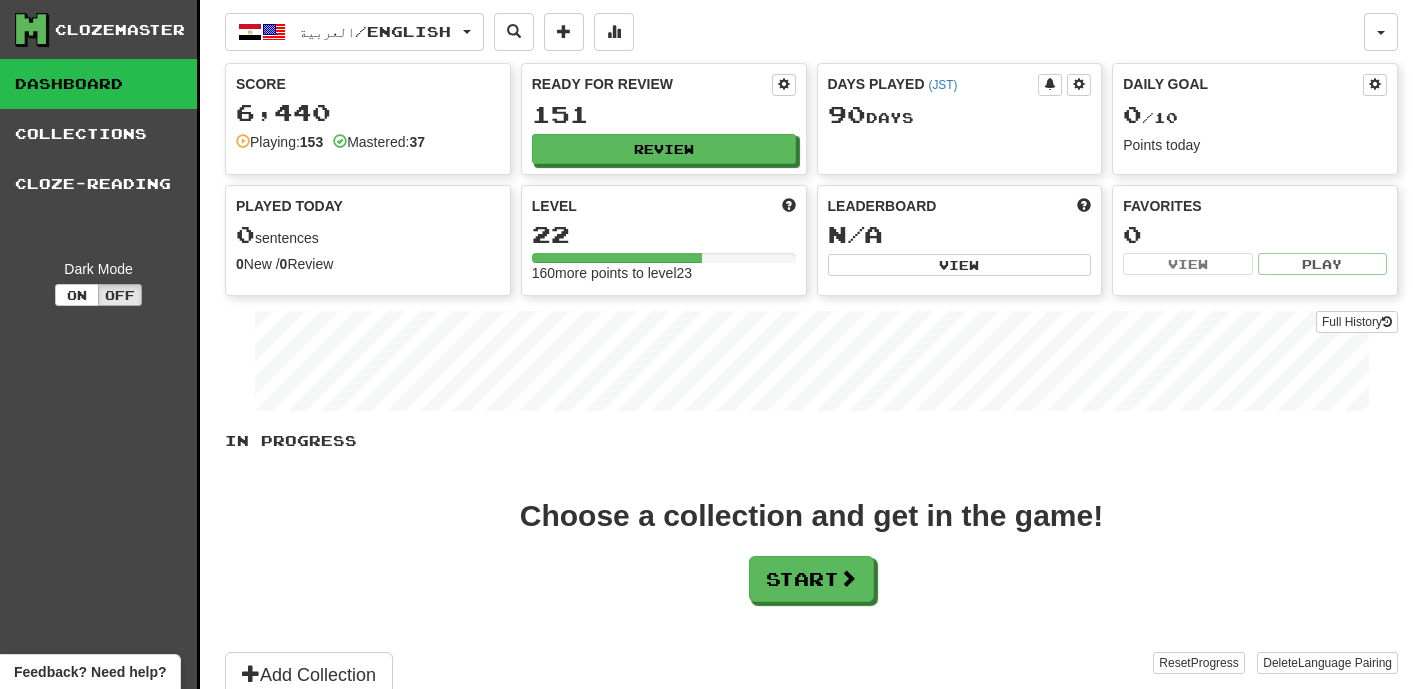 scroll, scrollTop: 719, scrollLeft: 0, axis: vertical 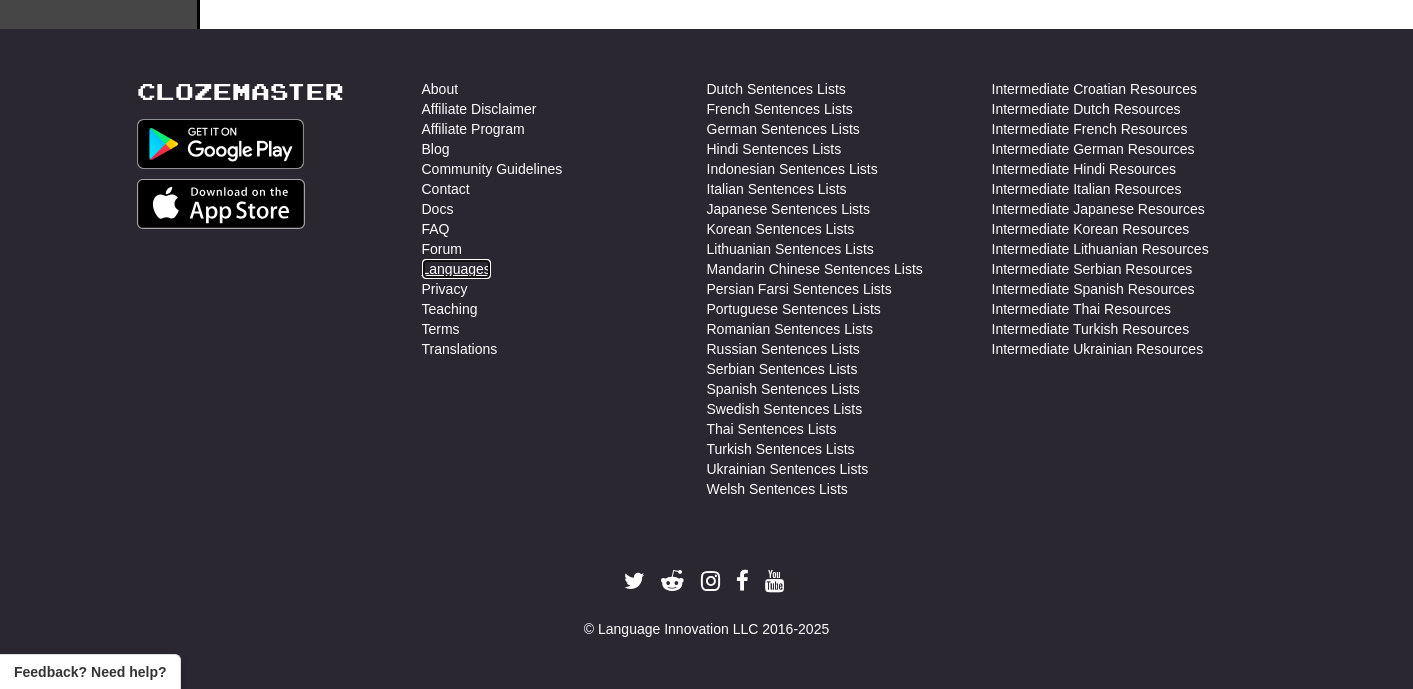 click on "Languages" at bounding box center [456, 269] 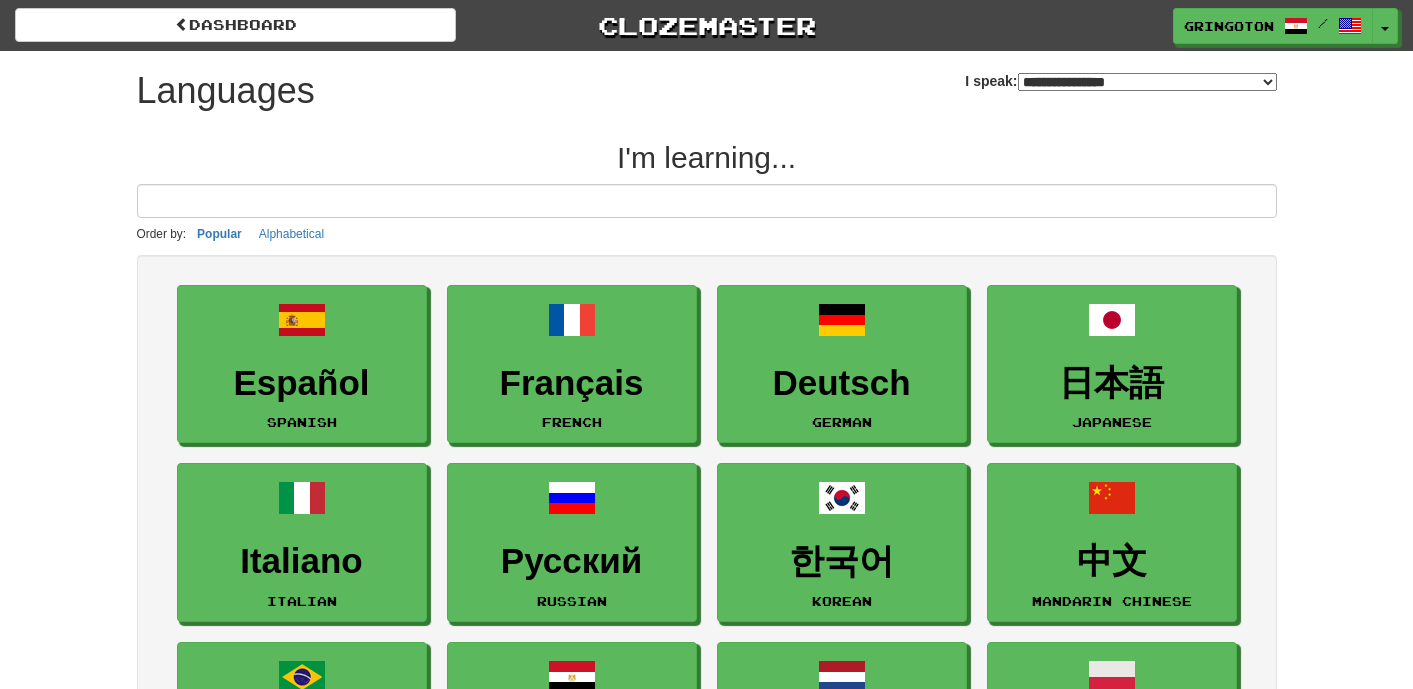 scroll, scrollTop: 0, scrollLeft: 0, axis: both 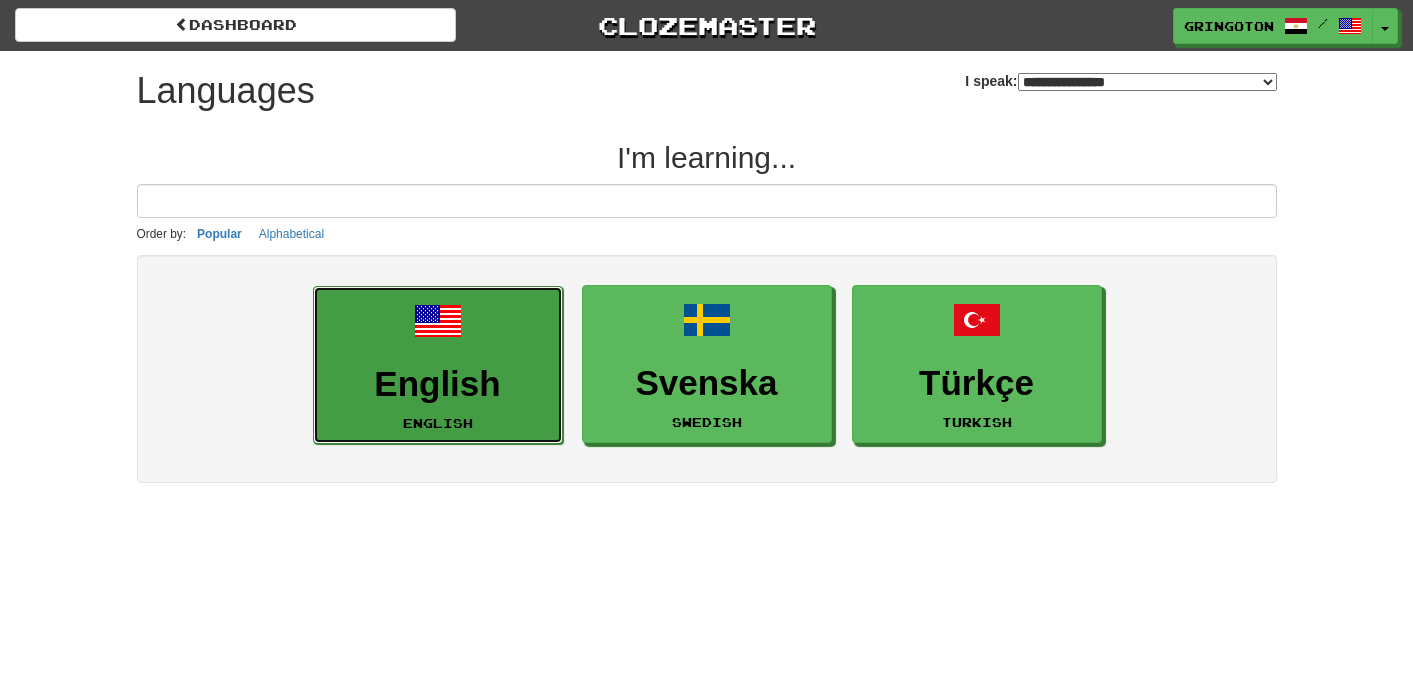 click on "English English" at bounding box center (438, 365) 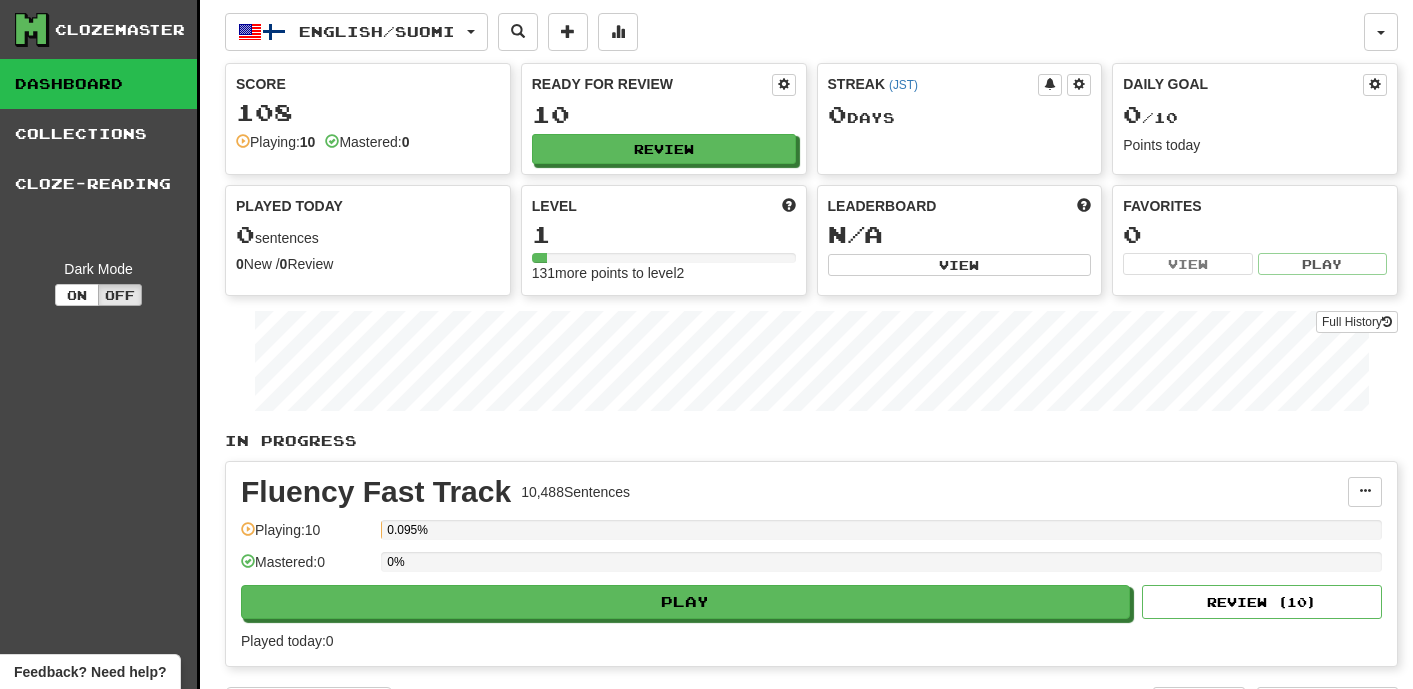 scroll, scrollTop: 0, scrollLeft: 0, axis: both 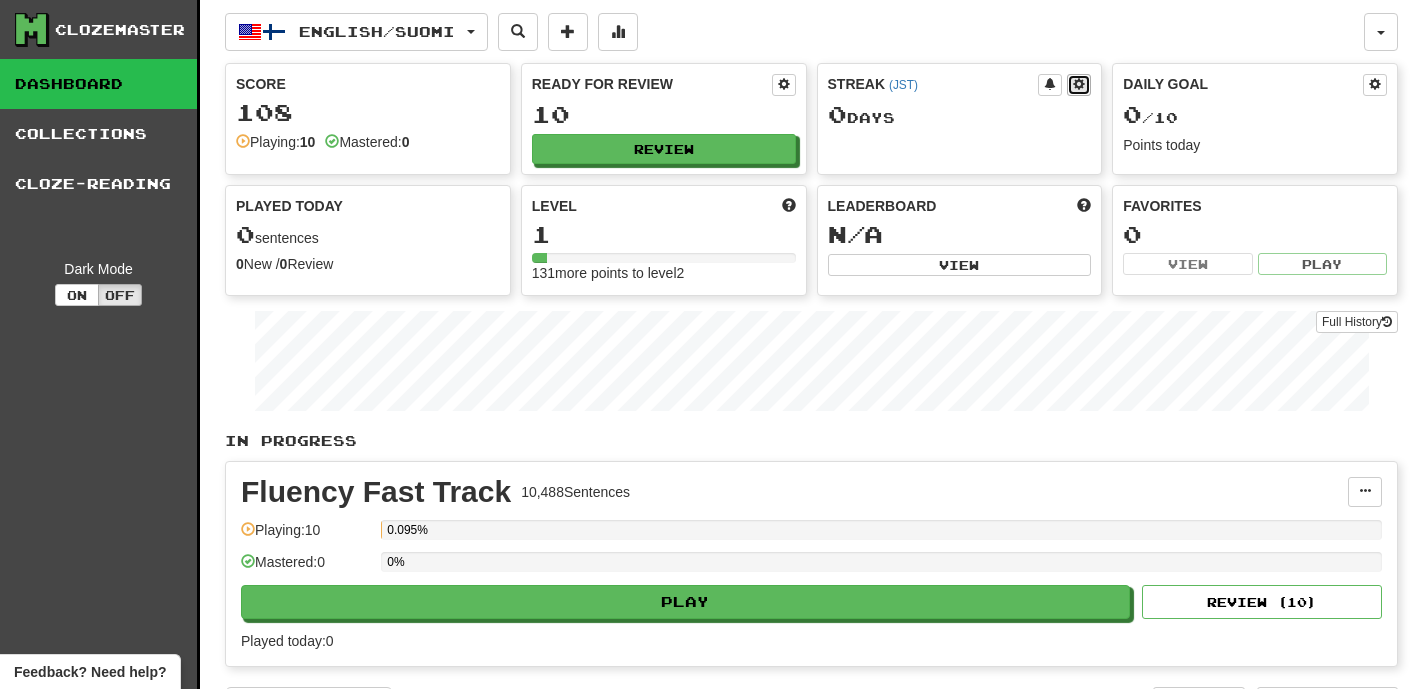 click at bounding box center (1079, 84) 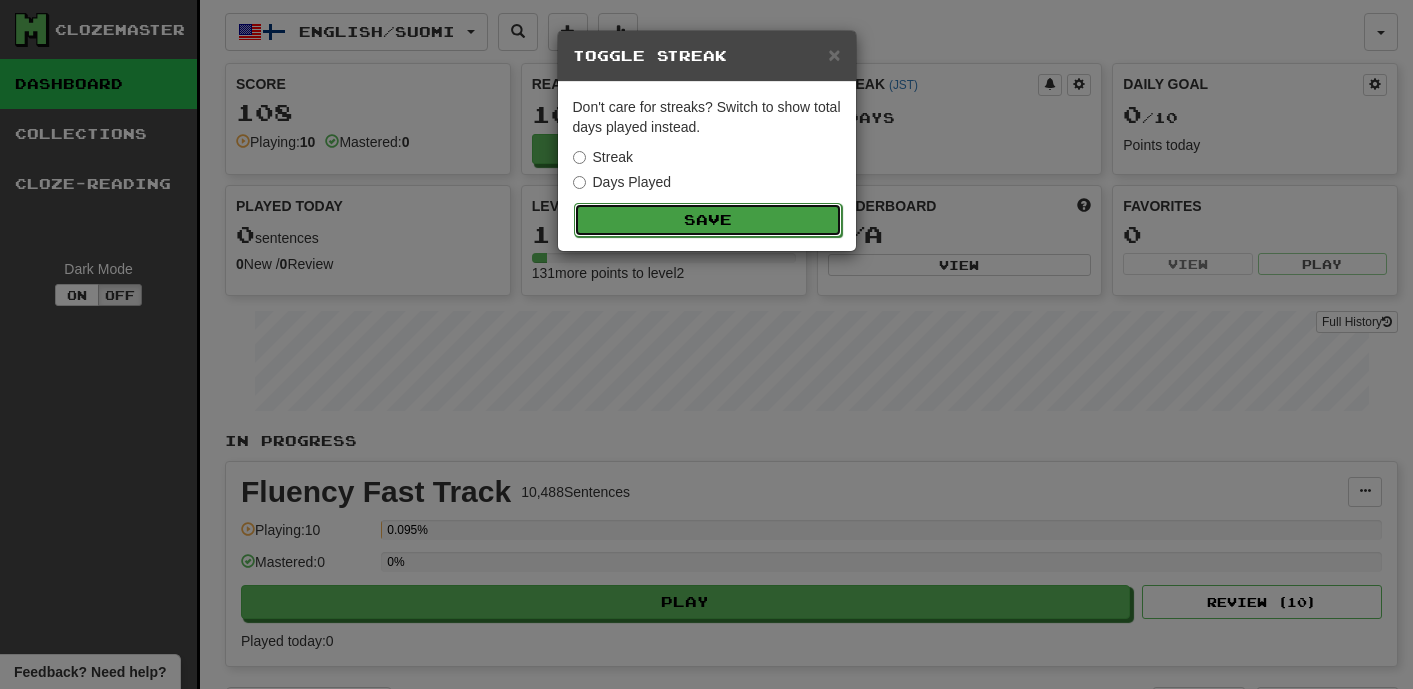 click on "Save" at bounding box center [708, 220] 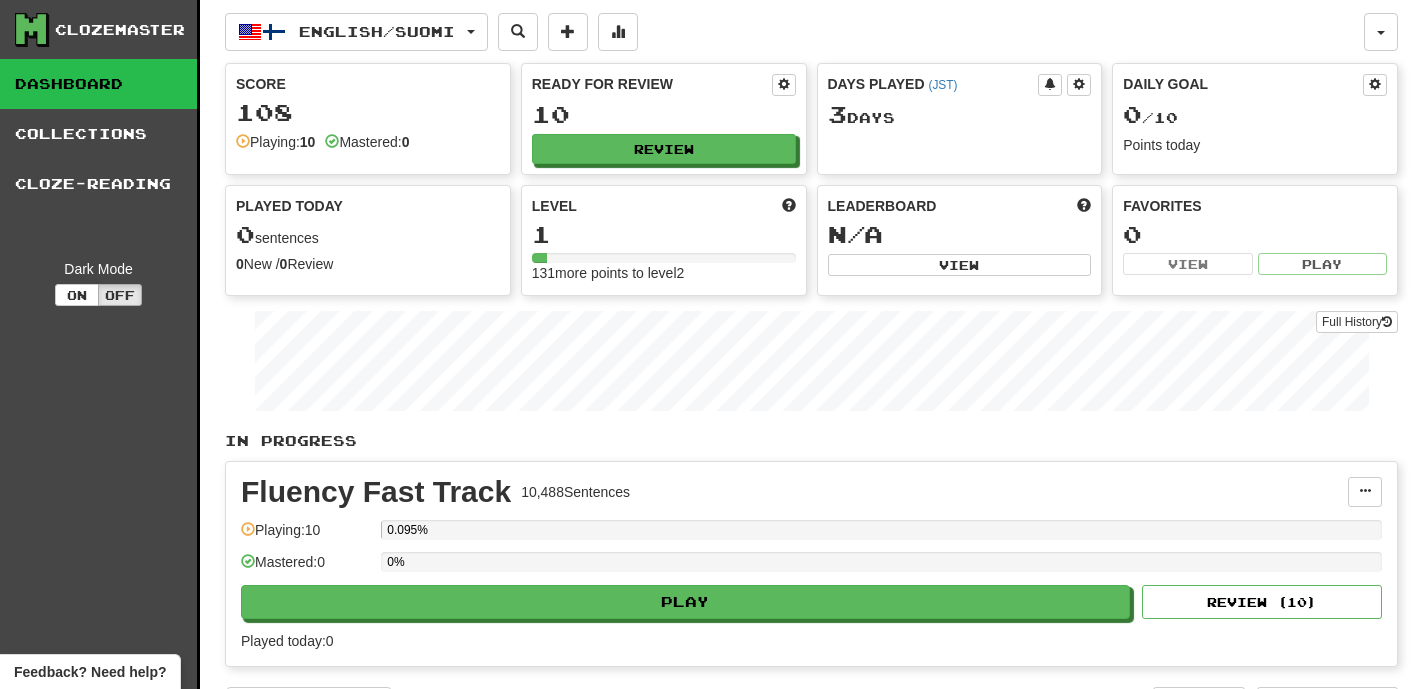 scroll, scrollTop: 754, scrollLeft: 0, axis: vertical 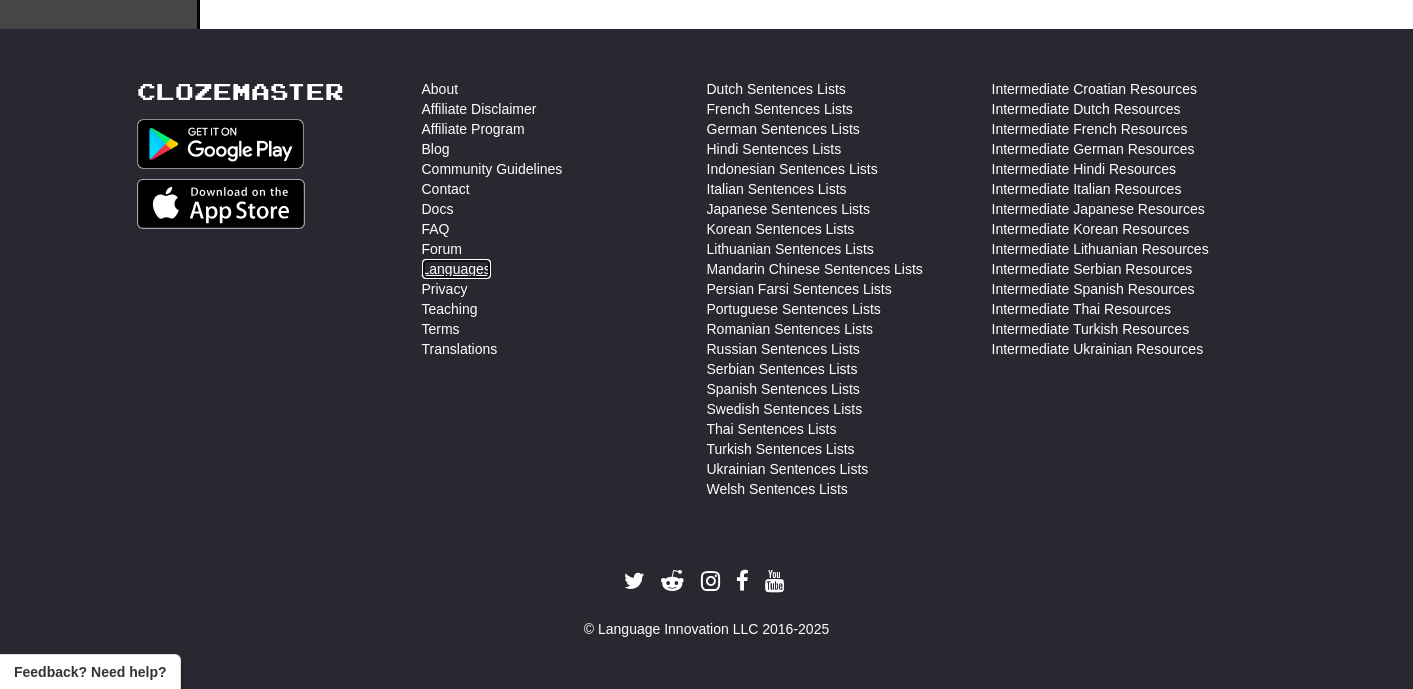 click on "Languages" at bounding box center [456, 269] 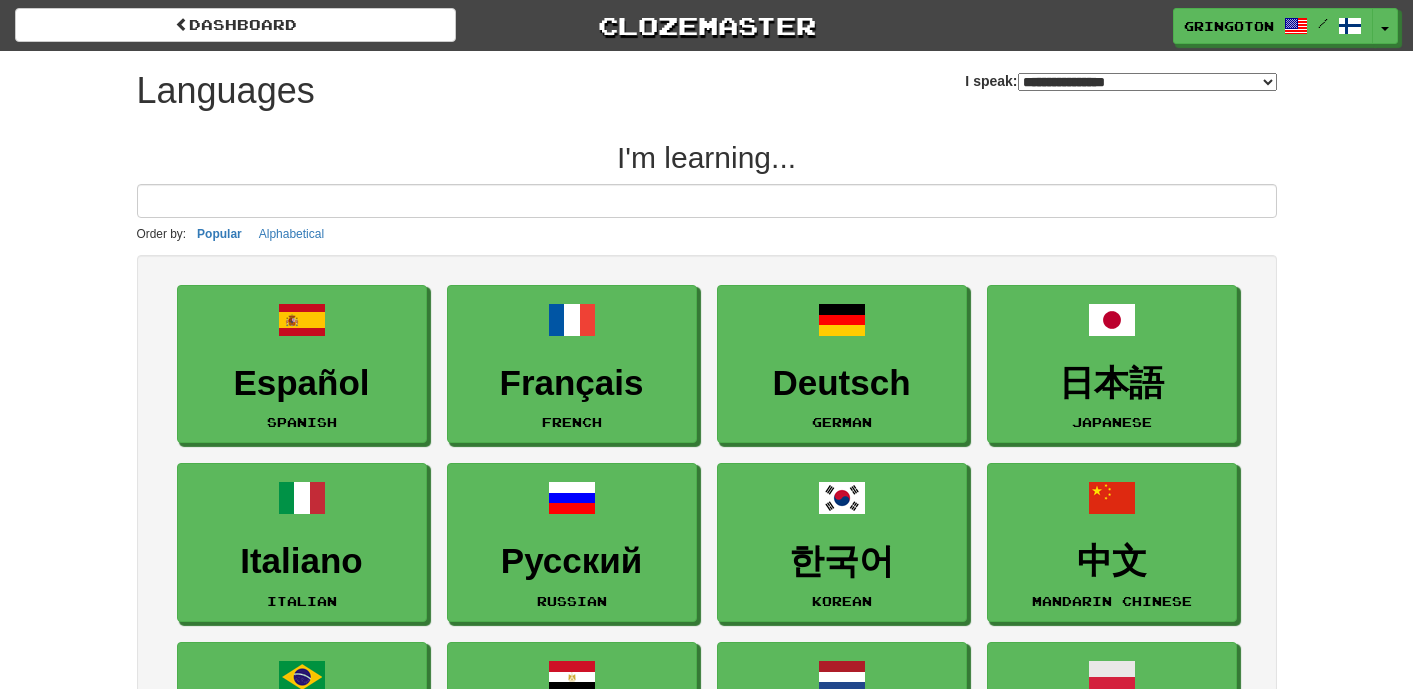 scroll, scrollTop: 0, scrollLeft: 0, axis: both 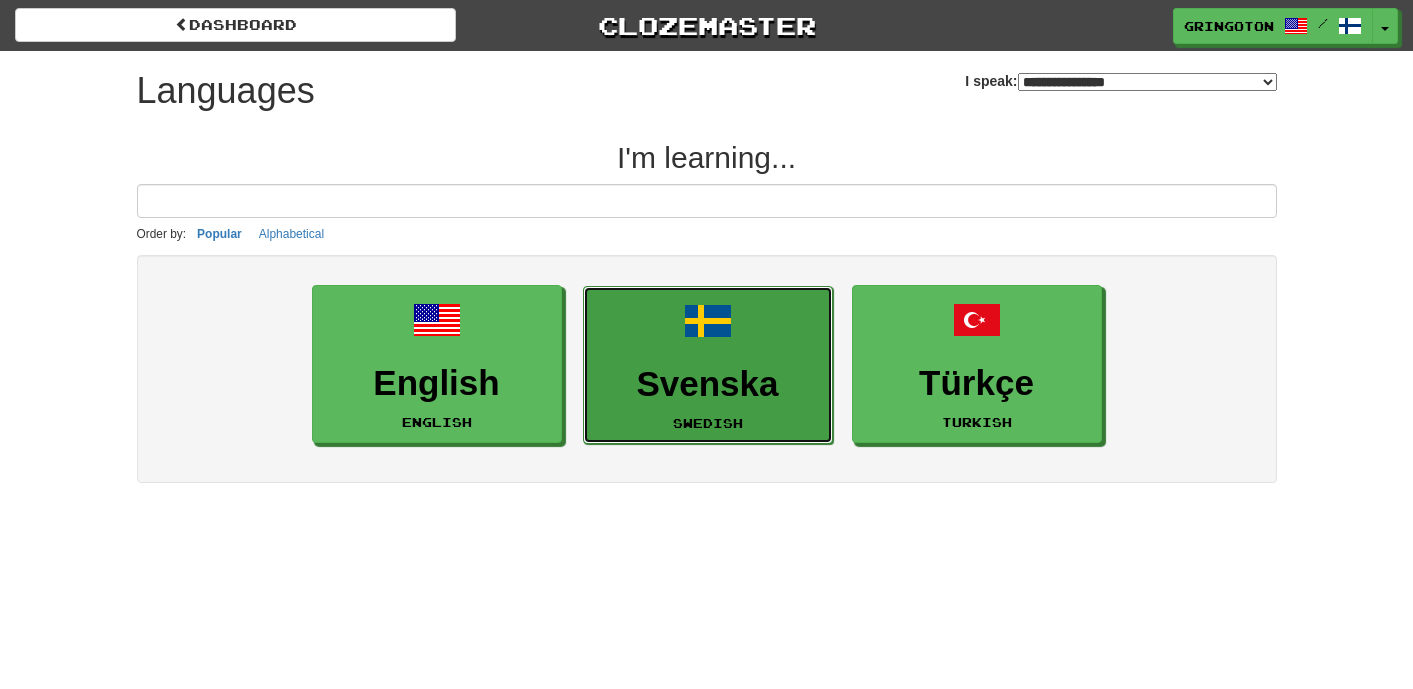 click on "Svenska" at bounding box center (708, 384) 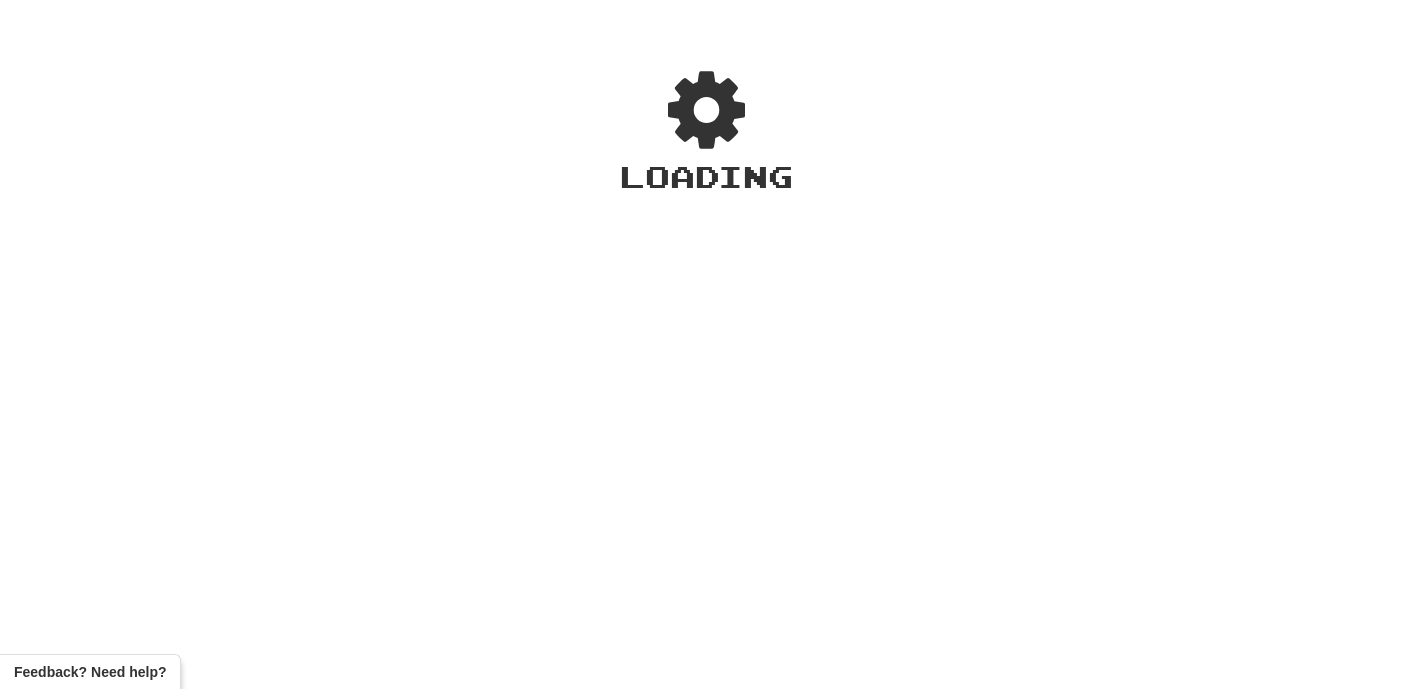 scroll, scrollTop: 0, scrollLeft: 0, axis: both 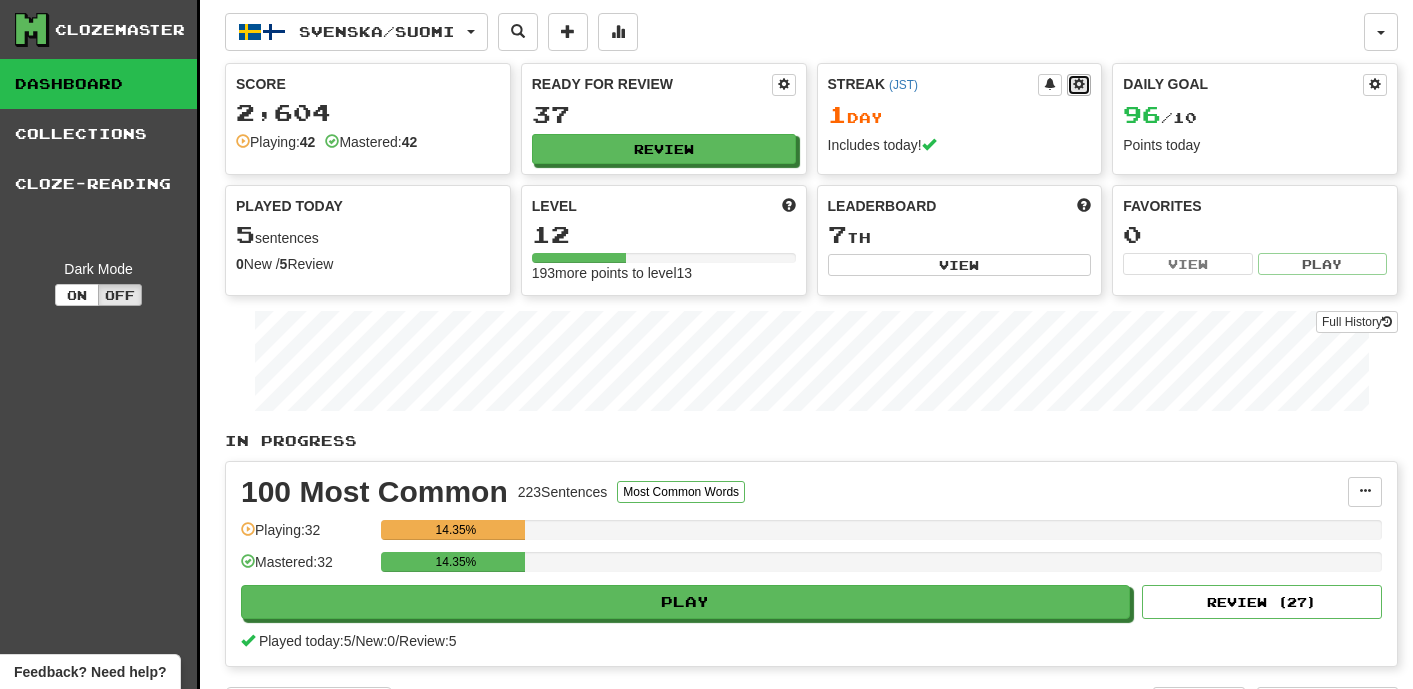 click at bounding box center (1079, 84) 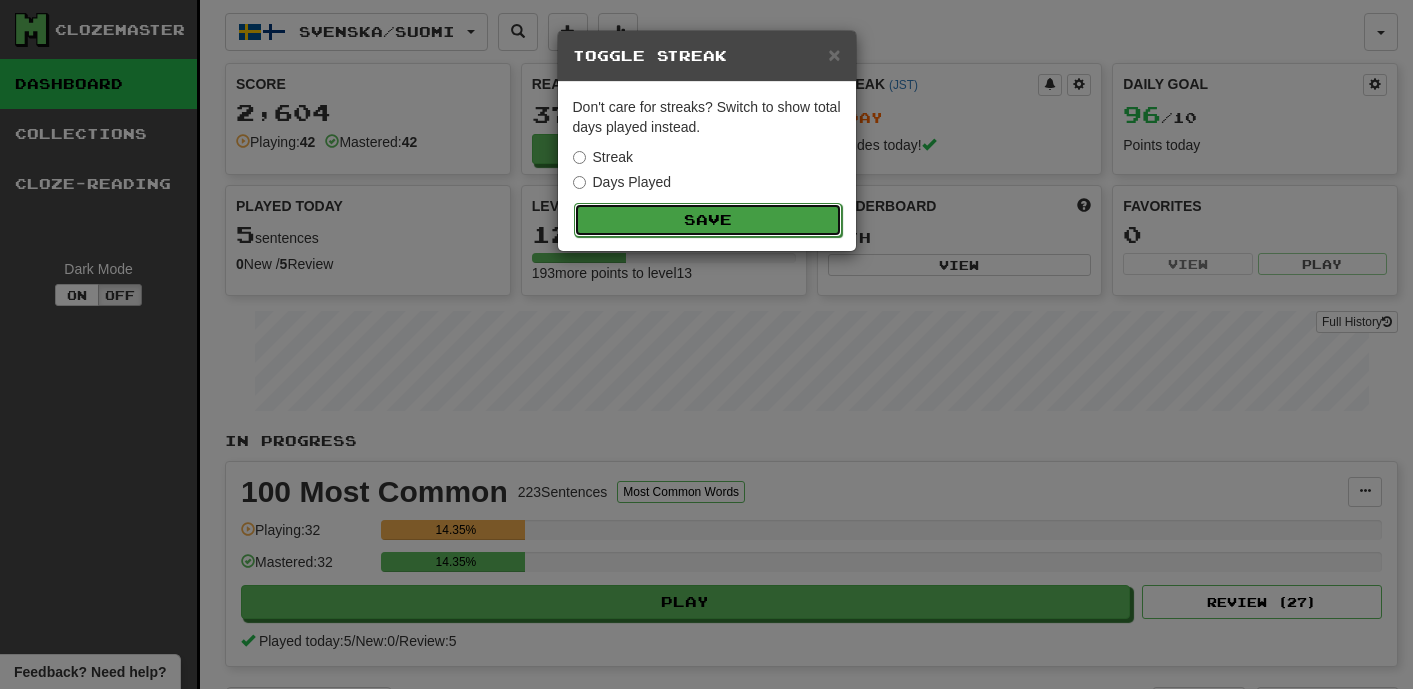 click on "Save" at bounding box center (708, 220) 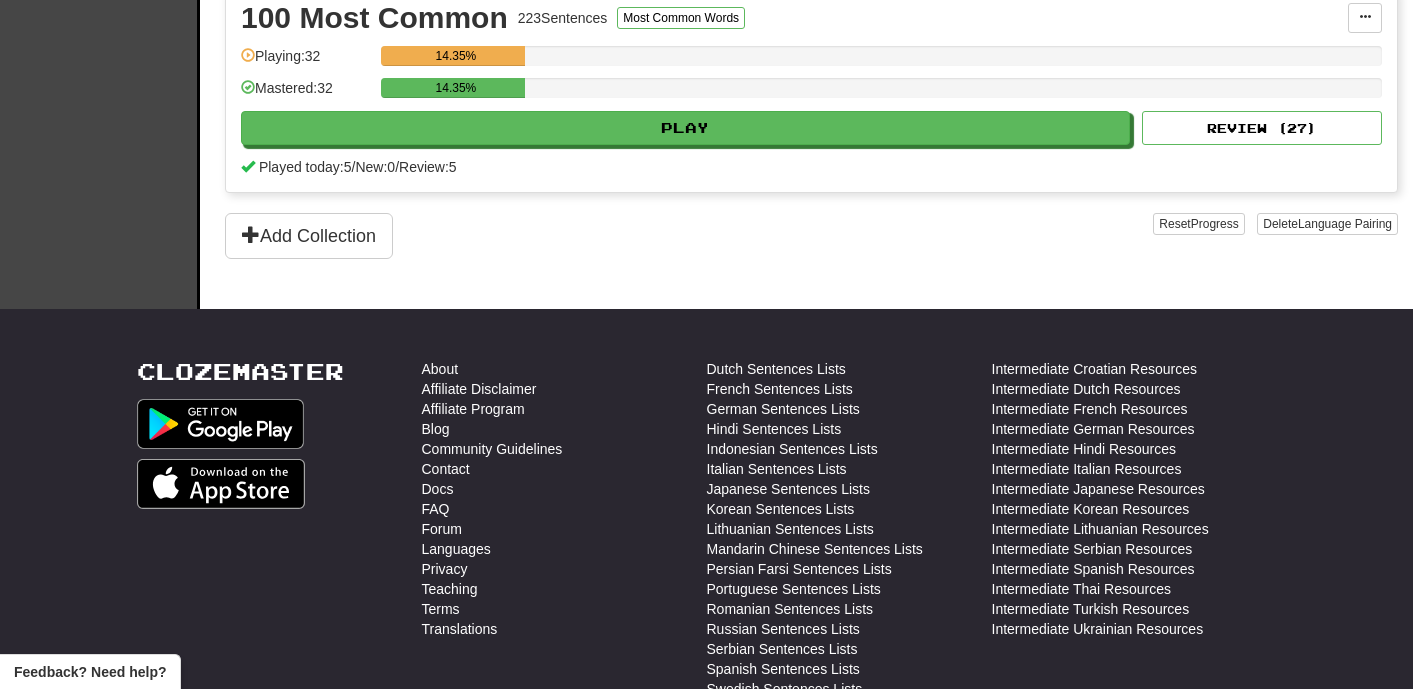 scroll, scrollTop: 754, scrollLeft: 0, axis: vertical 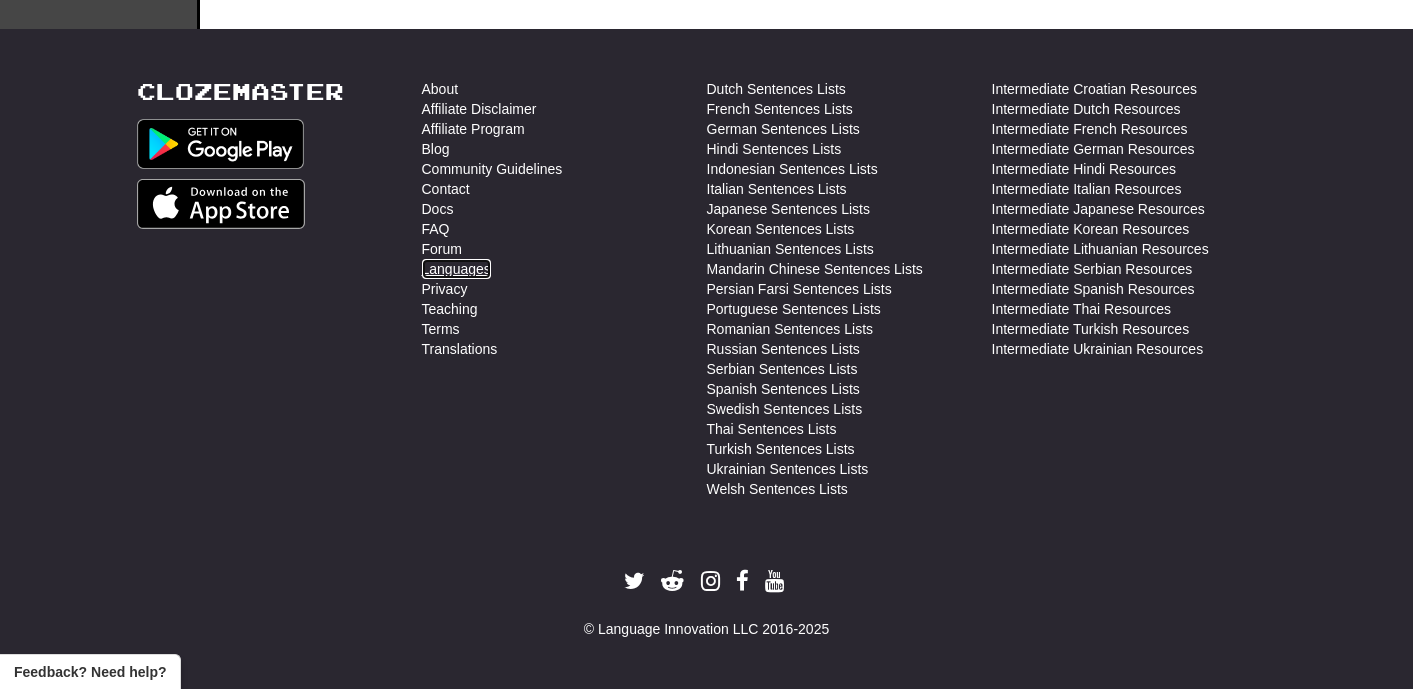 click on "Languages" at bounding box center [456, 269] 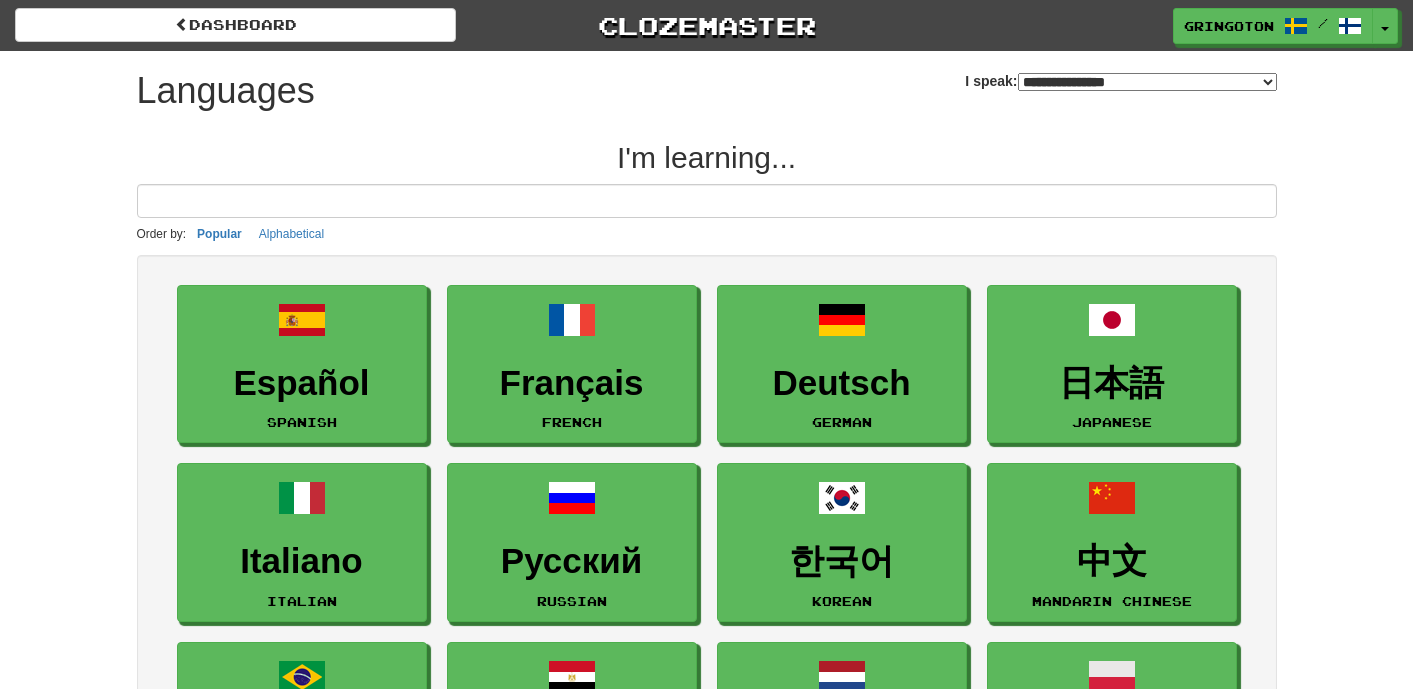 scroll, scrollTop: 0, scrollLeft: 0, axis: both 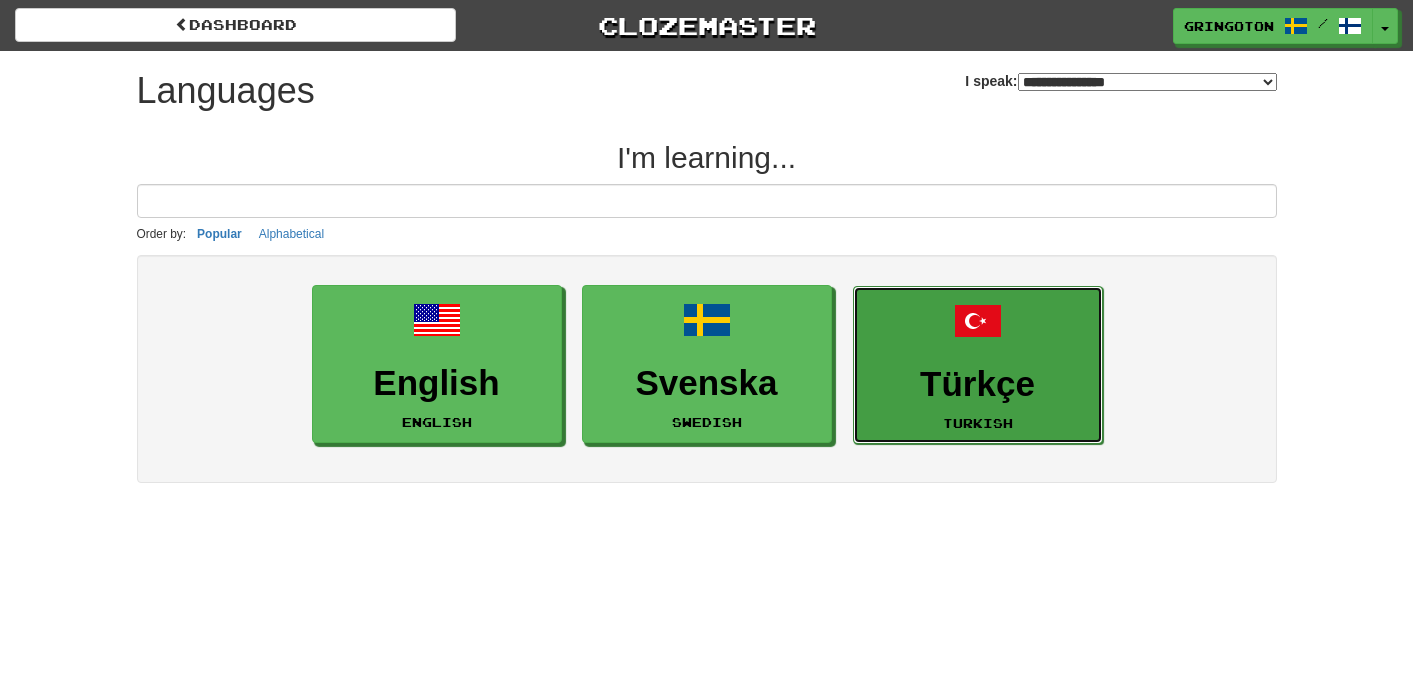 click on "Türkçe Turkish" at bounding box center (978, 365) 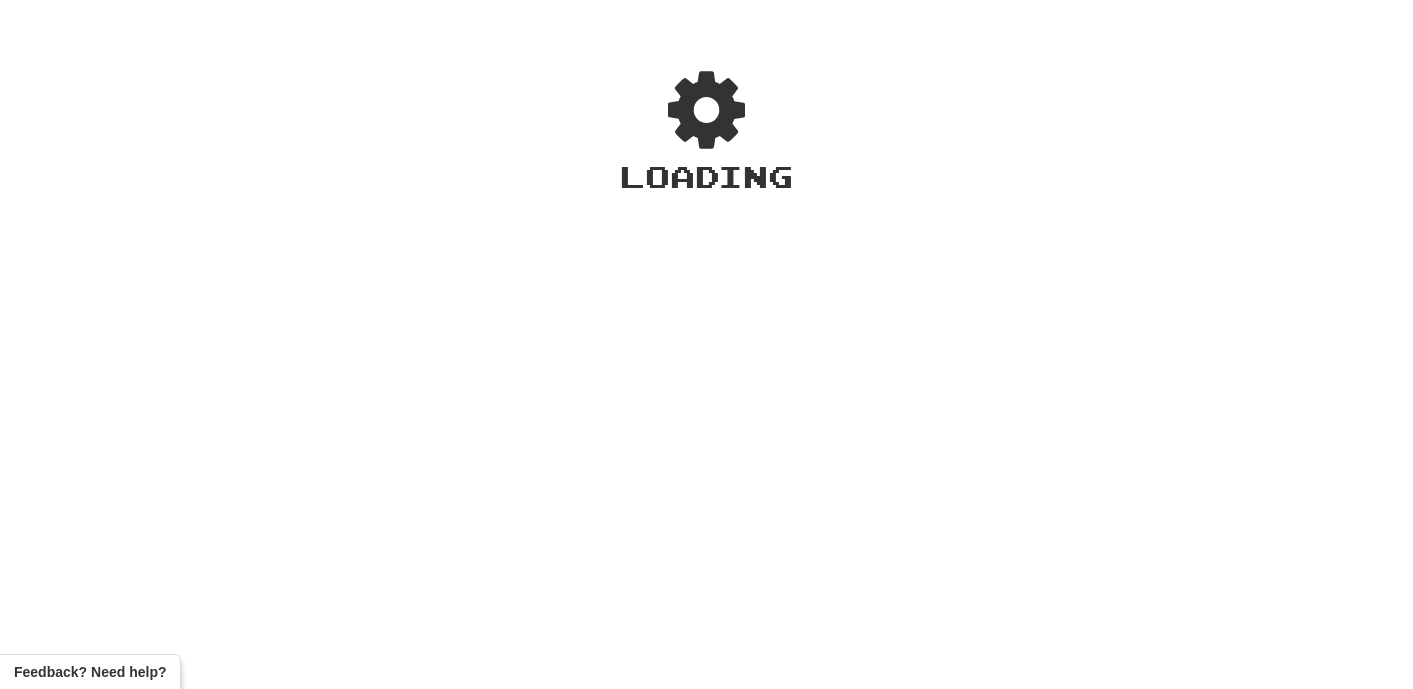 scroll, scrollTop: 0, scrollLeft: 0, axis: both 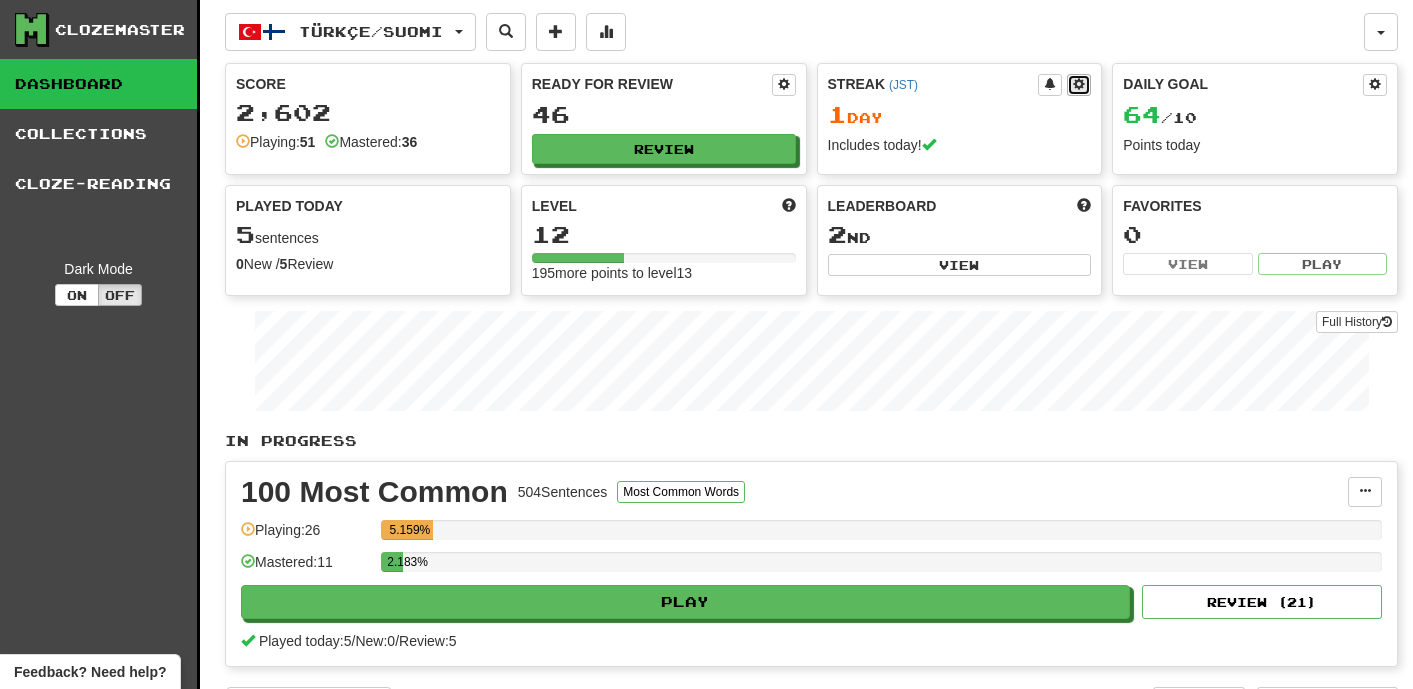 click at bounding box center [1079, 84] 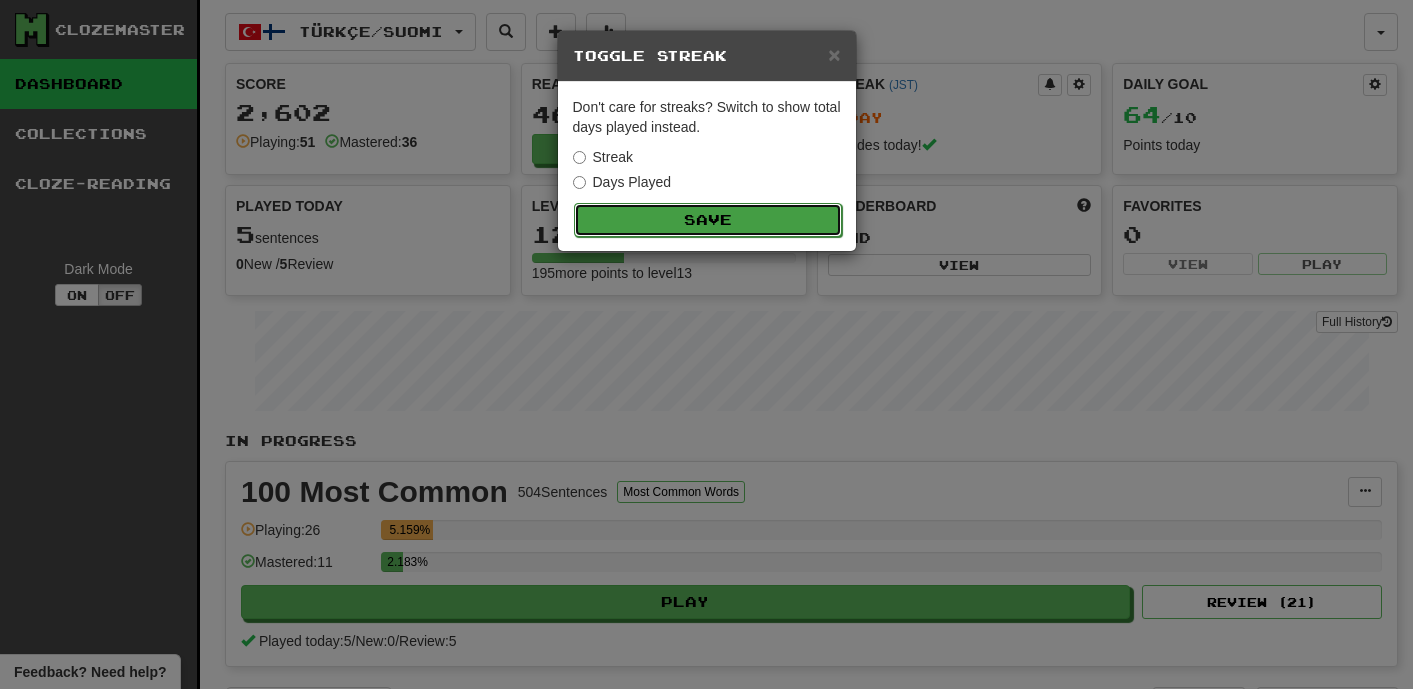 click on "Save" at bounding box center [708, 220] 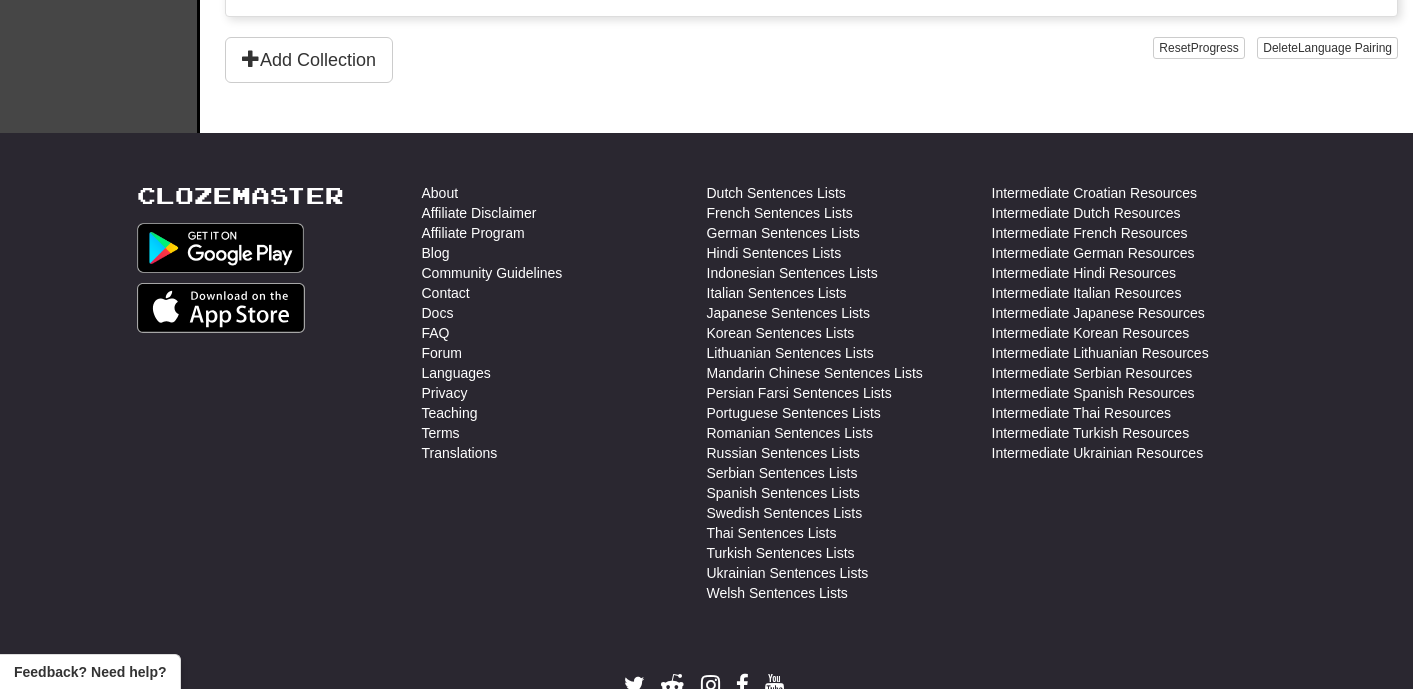 scroll, scrollTop: 754, scrollLeft: 0, axis: vertical 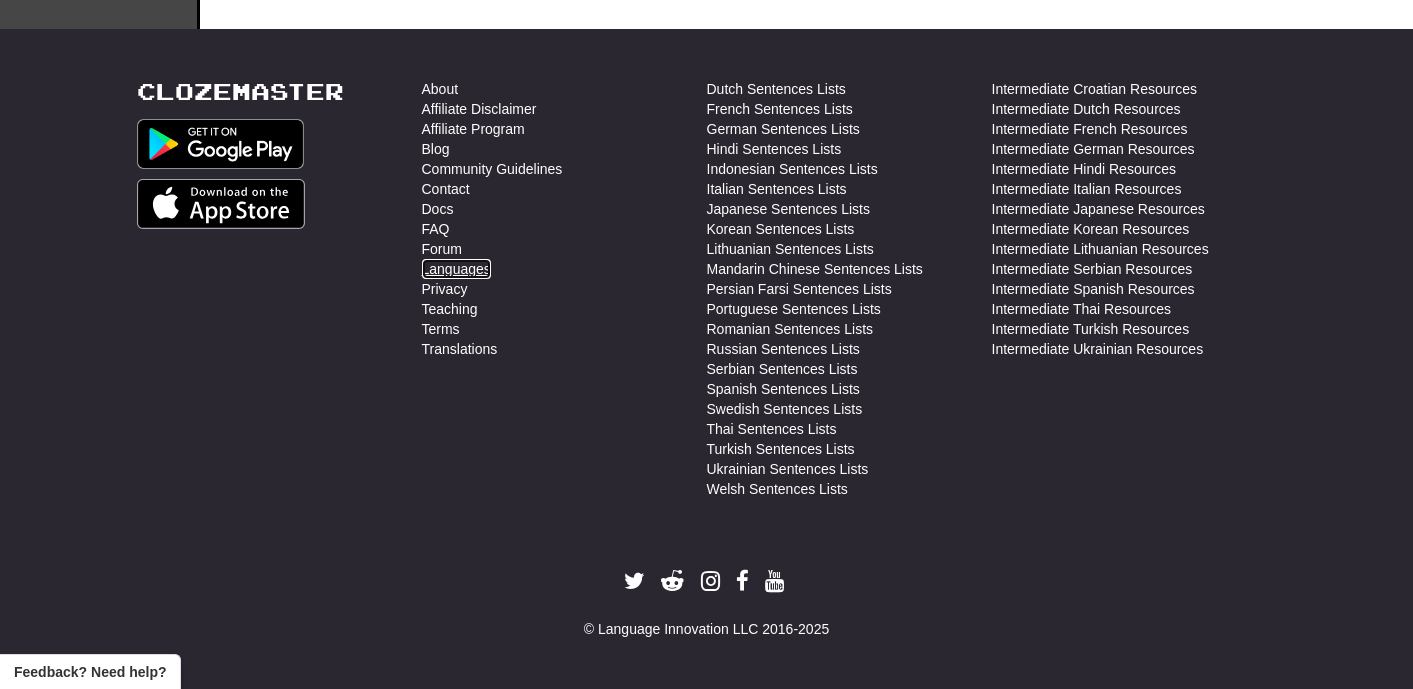 click on "Languages" at bounding box center [456, 269] 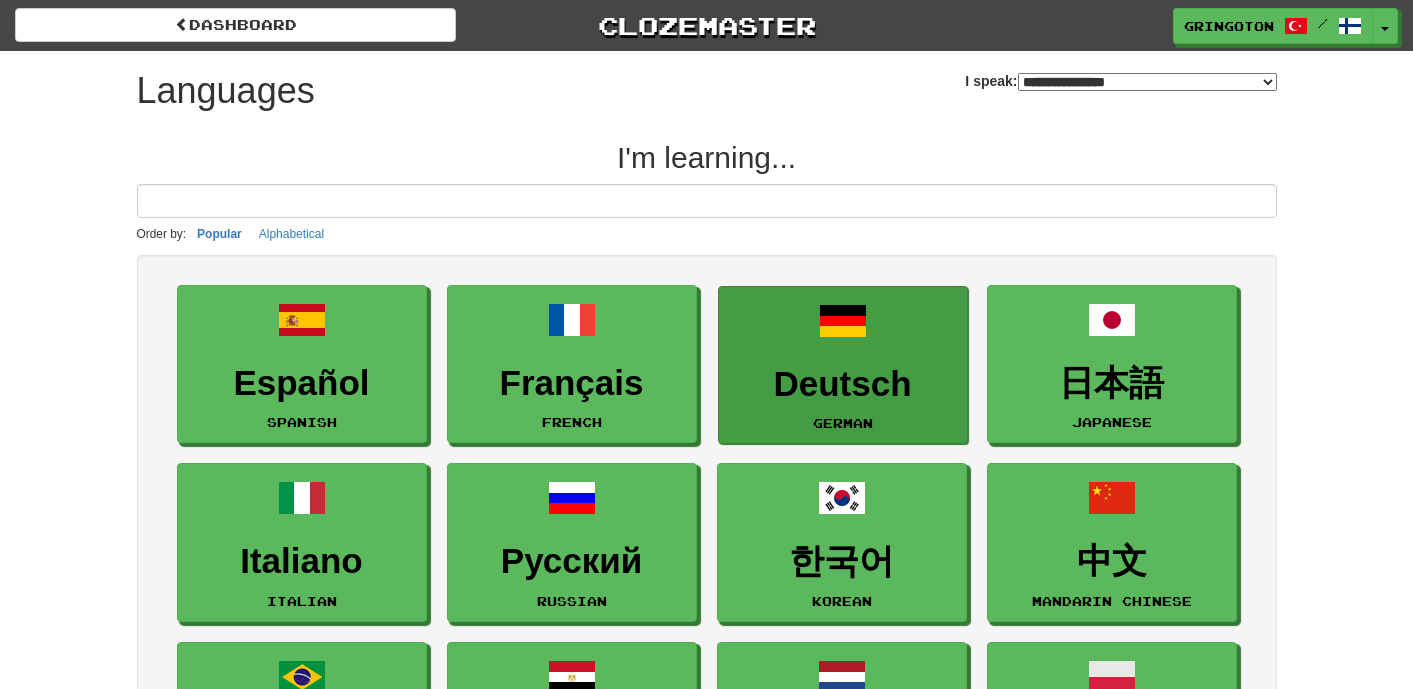 scroll, scrollTop: 0, scrollLeft: 0, axis: both 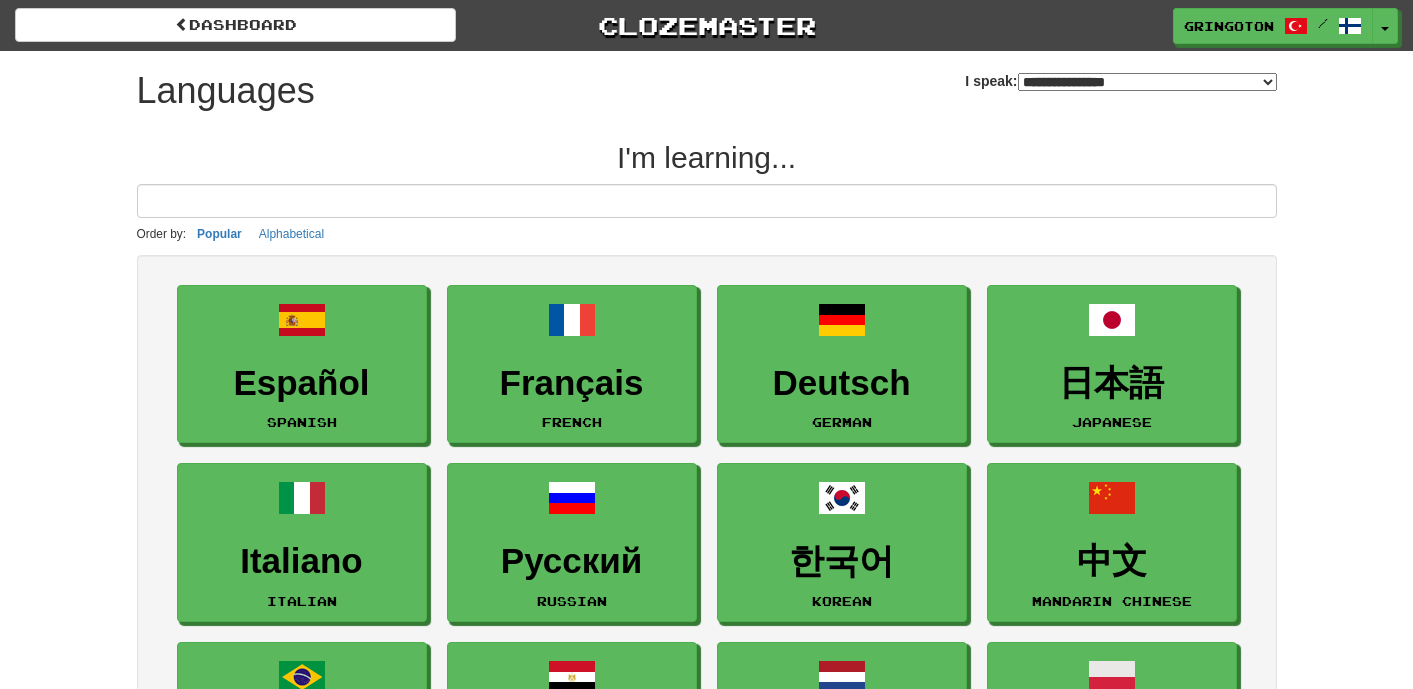 click on "**********" at bounding box center [1147, 82] 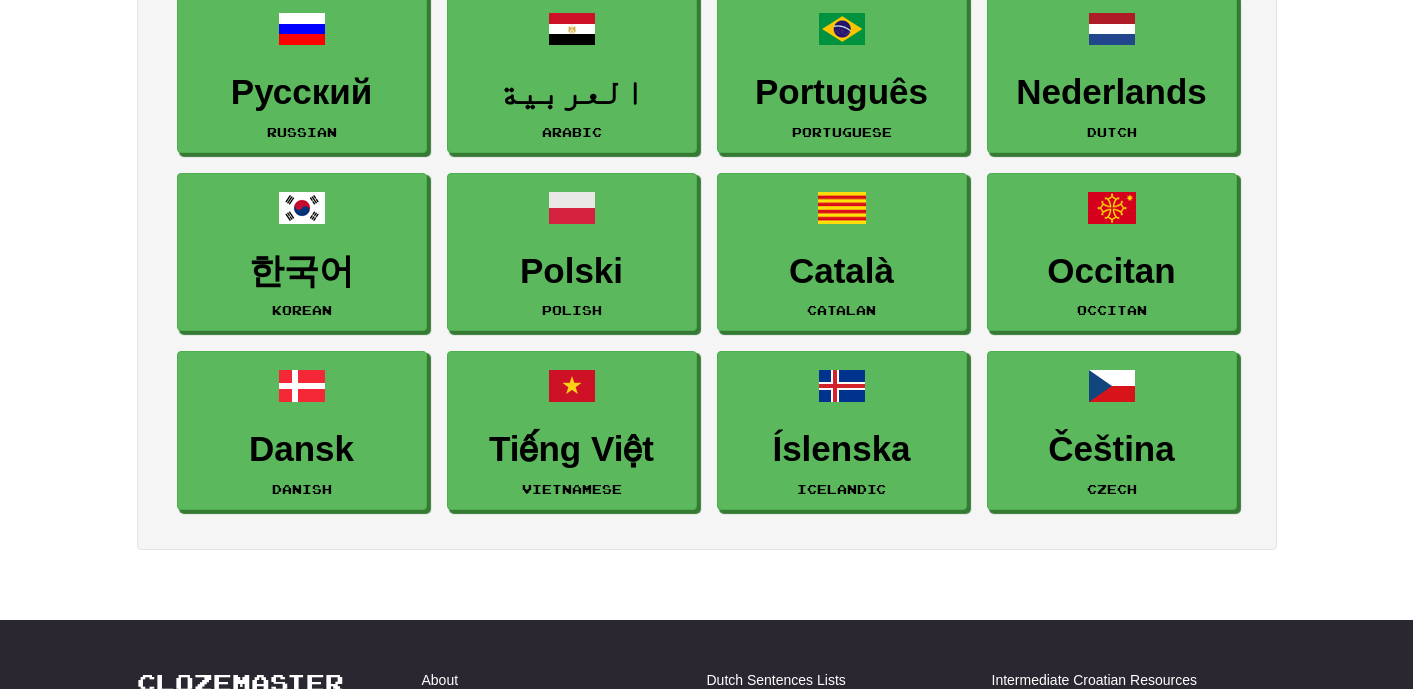 scroll, scrollTop: 0, scrollLeft: 0, axis: both 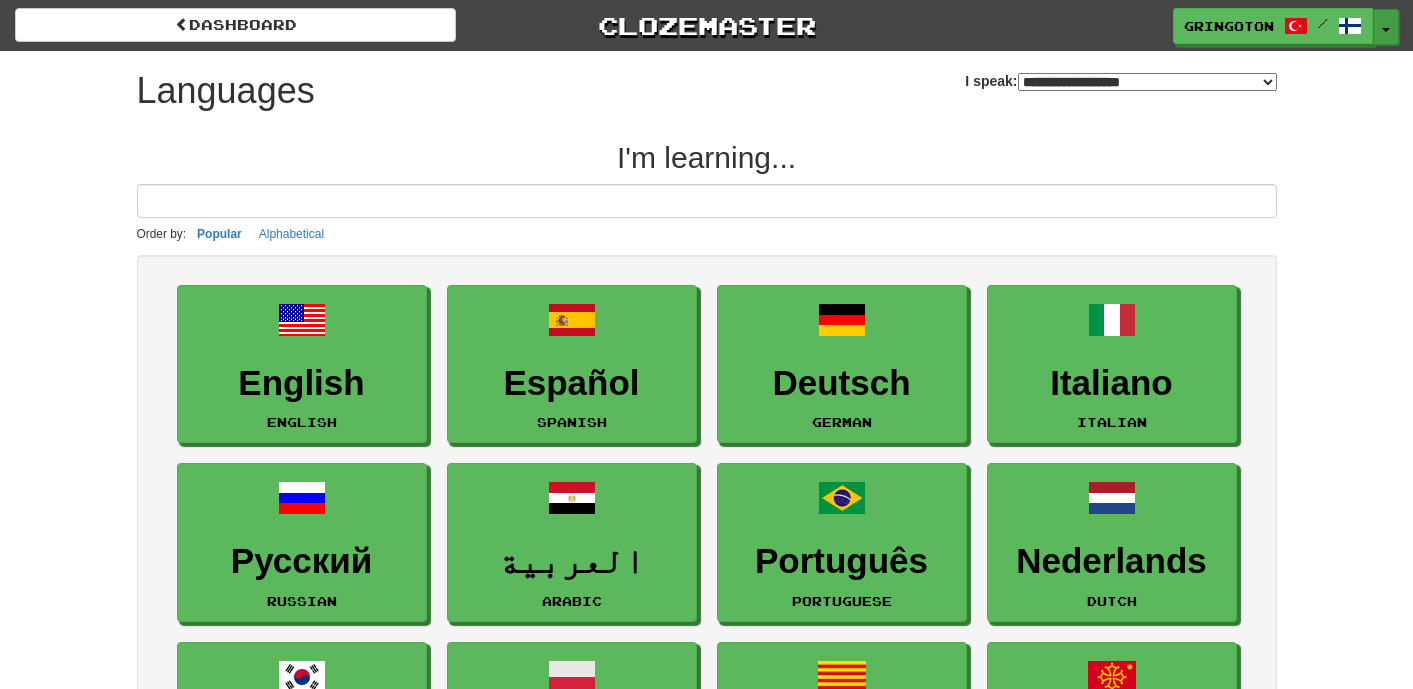 click at bounding box center [1386, 30] 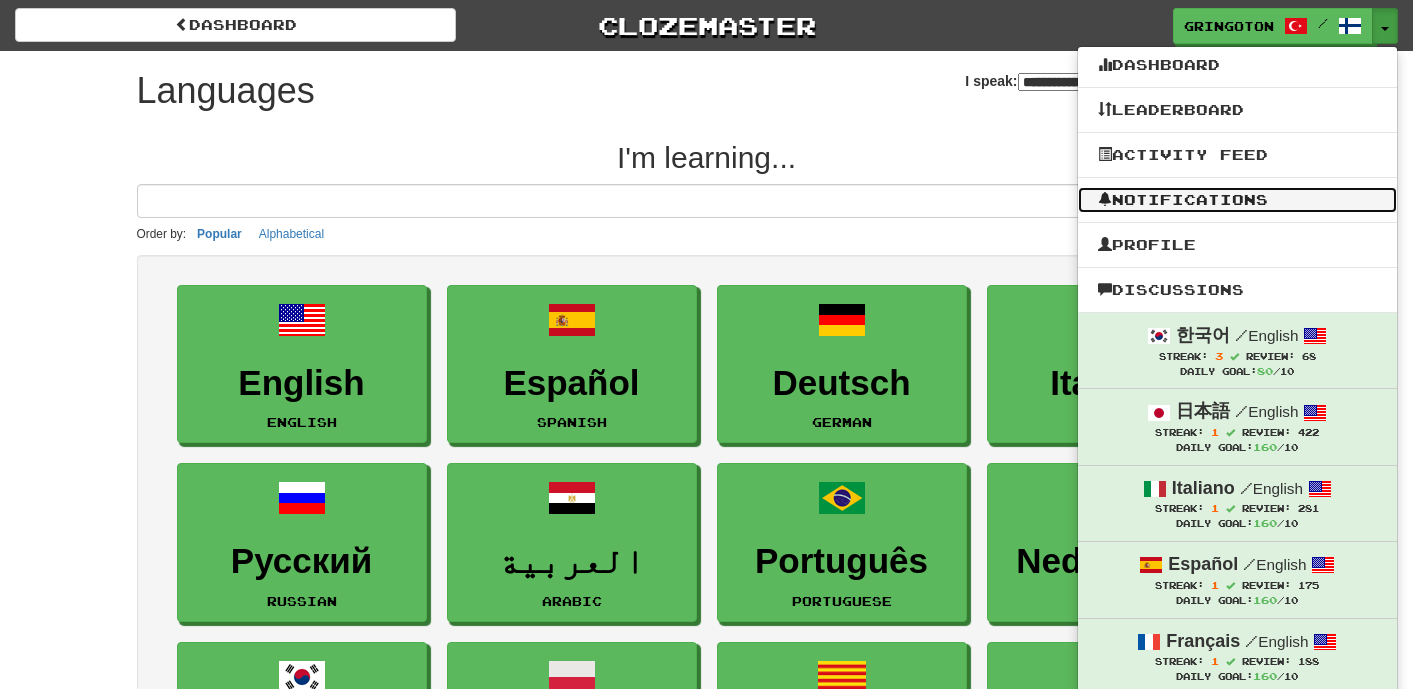 click on "Notifications" at bounding box center [1237, 200] 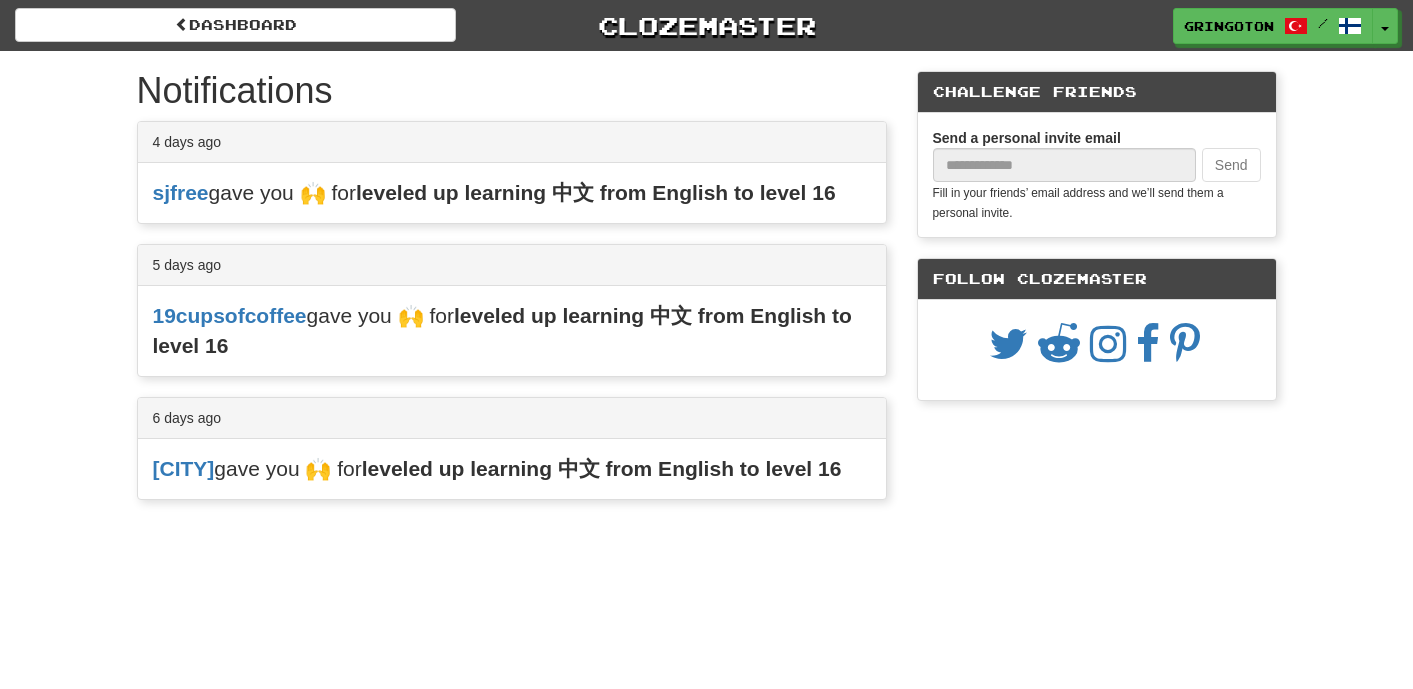 scroll, scrollTop: 0, scrollLeft: 0, axis: both 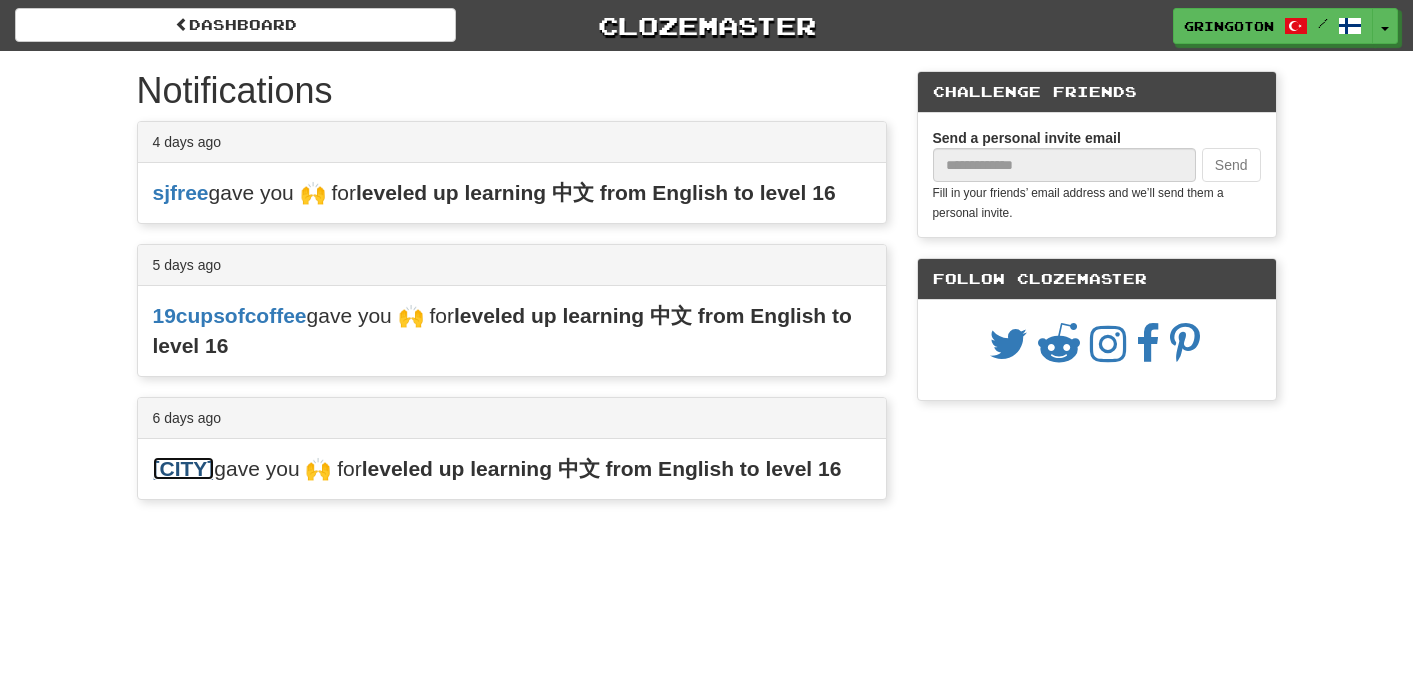 click on "Morela" at bounding box center (184, 468) 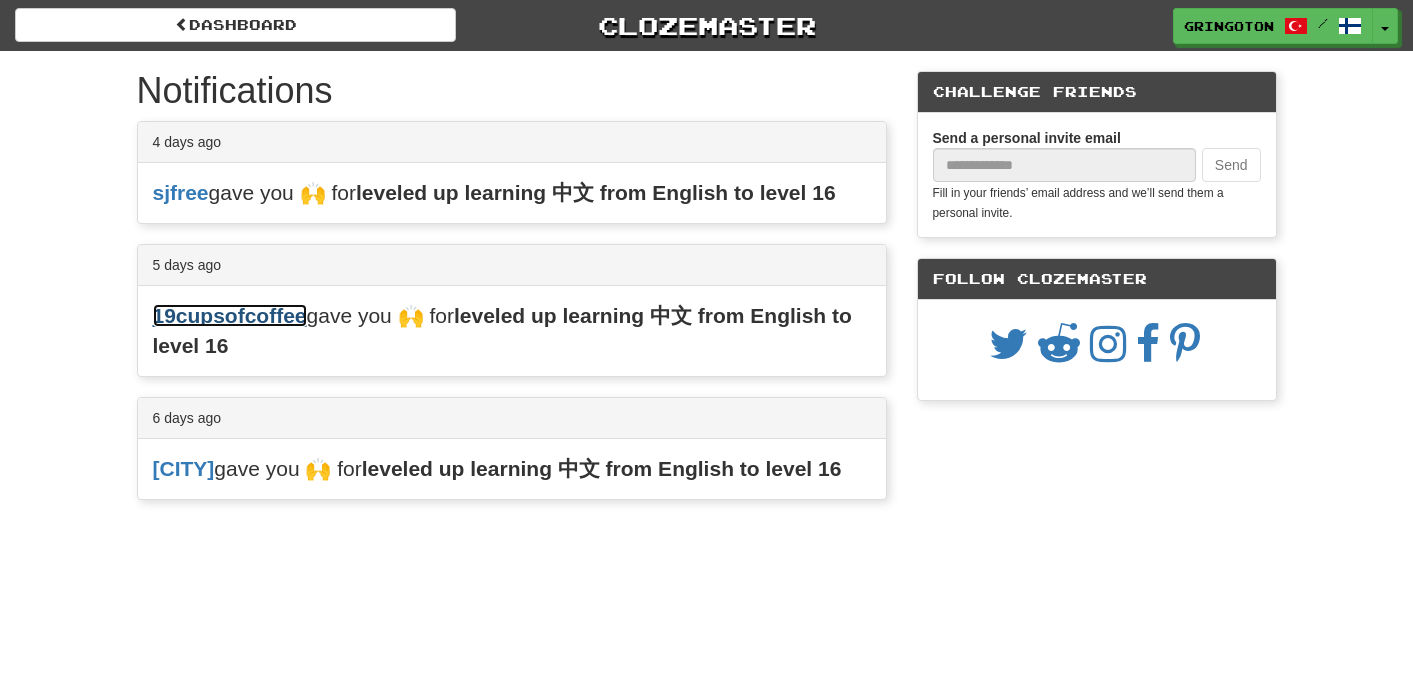 click on "19cupsofcoffee" at bounding box center [230, 315] 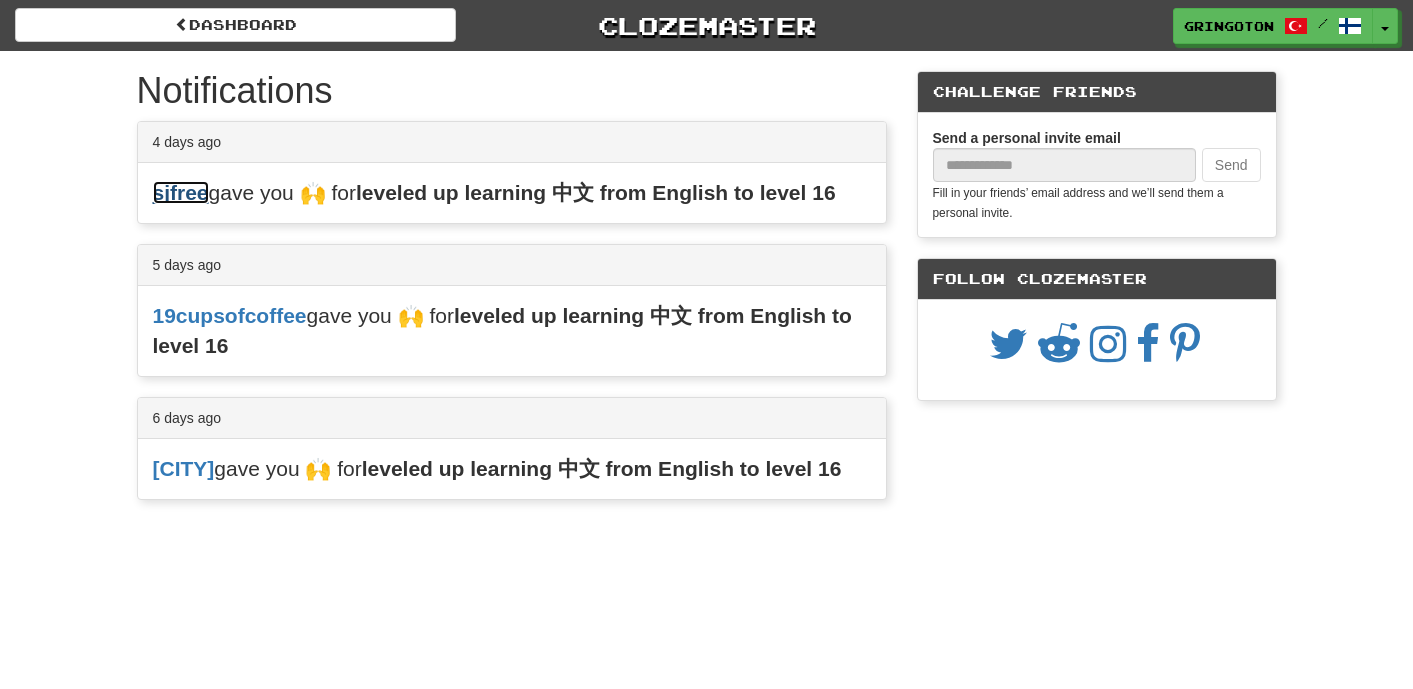 click on "sjfree" at bounding box center [181, 192] 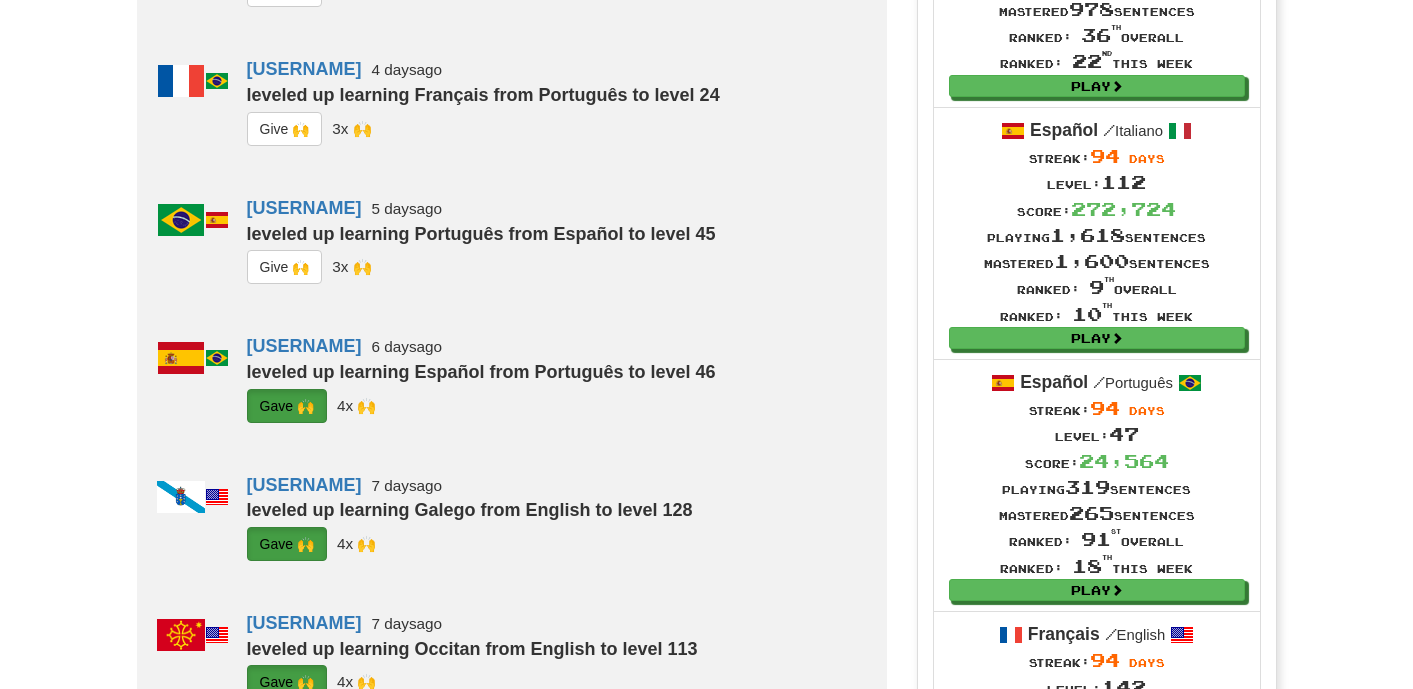 scroll, scrollTop: 1285, scrollLeft: 0, axis: vertical 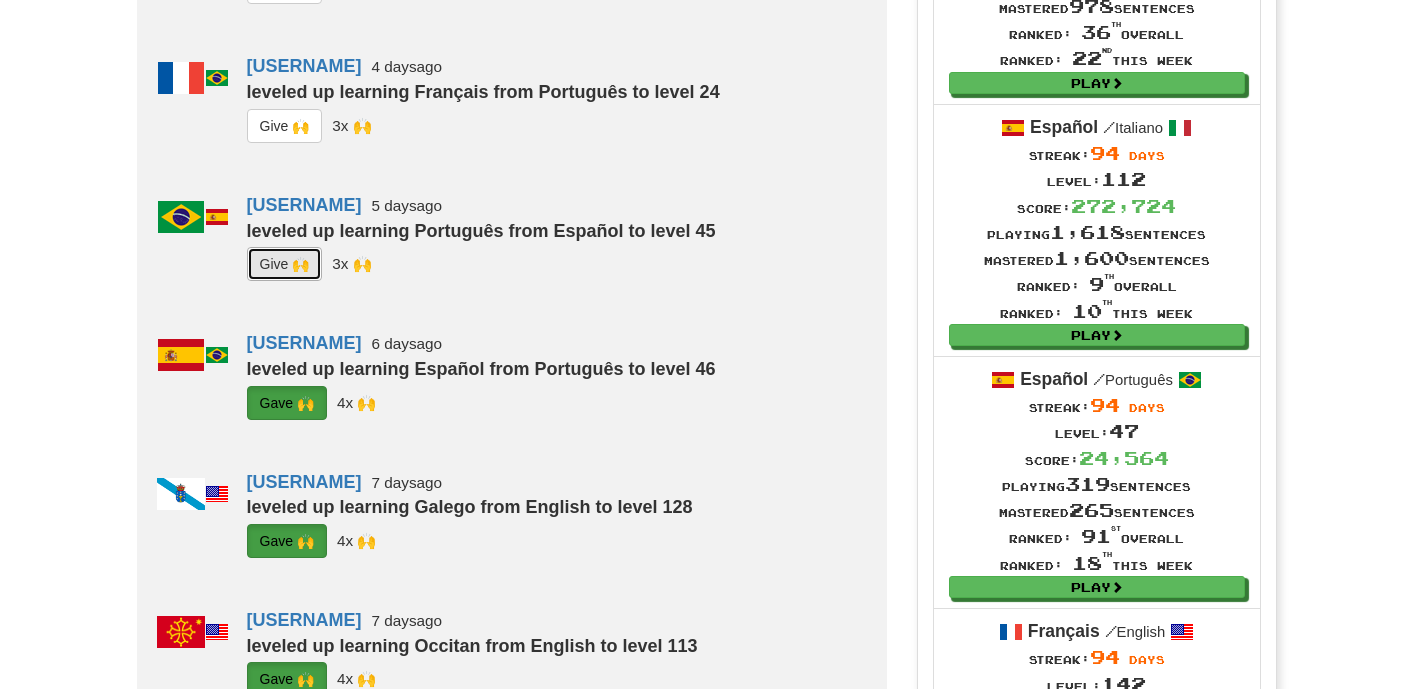 click on "G i ve 🙌" at bounding box center [285, 264] 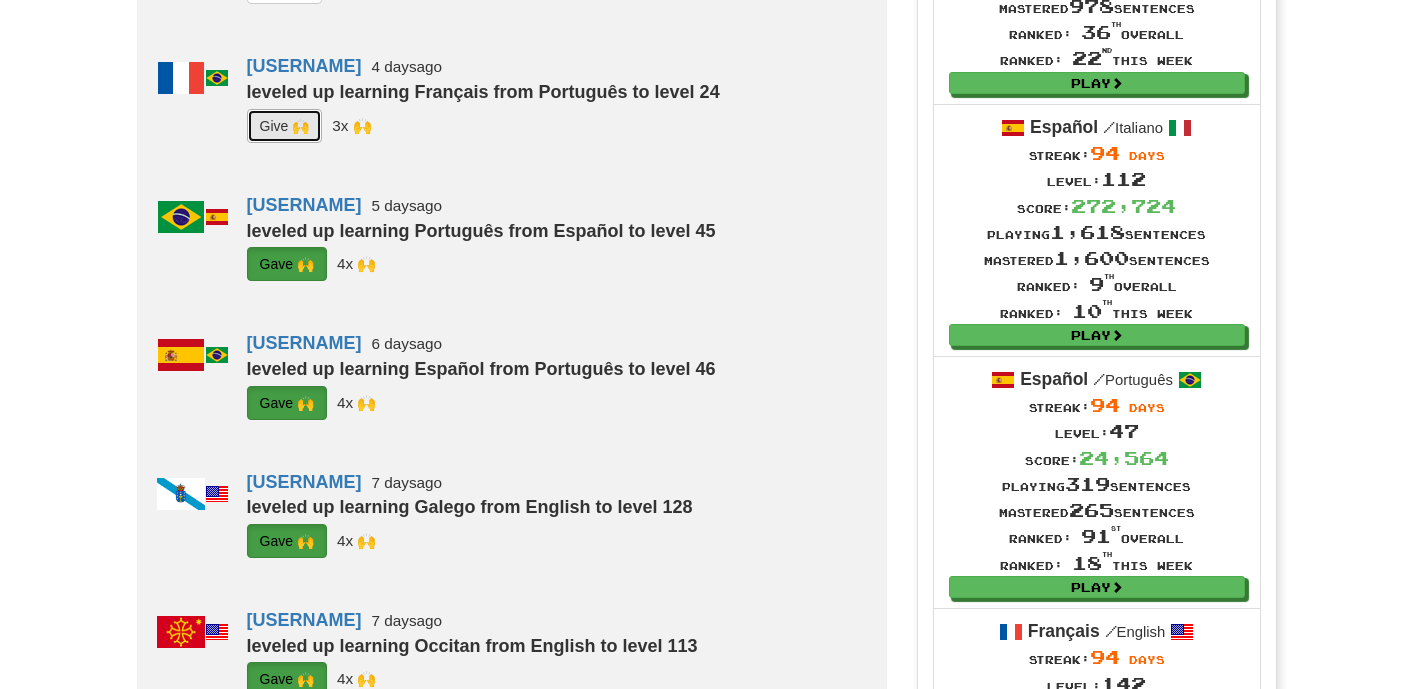 click on "G i ve 🙌" at bounding box center [285, 126] 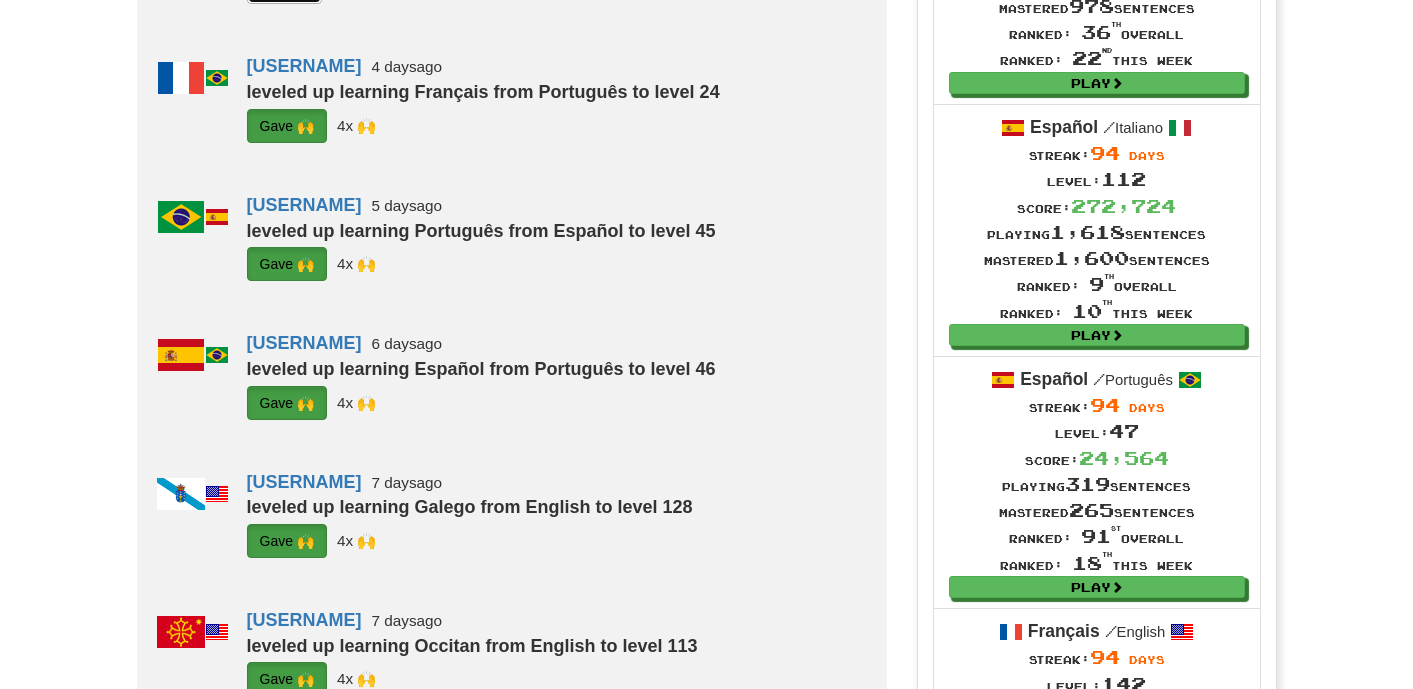 click on "G i ve 🙌" at bounding box center (285, -13) 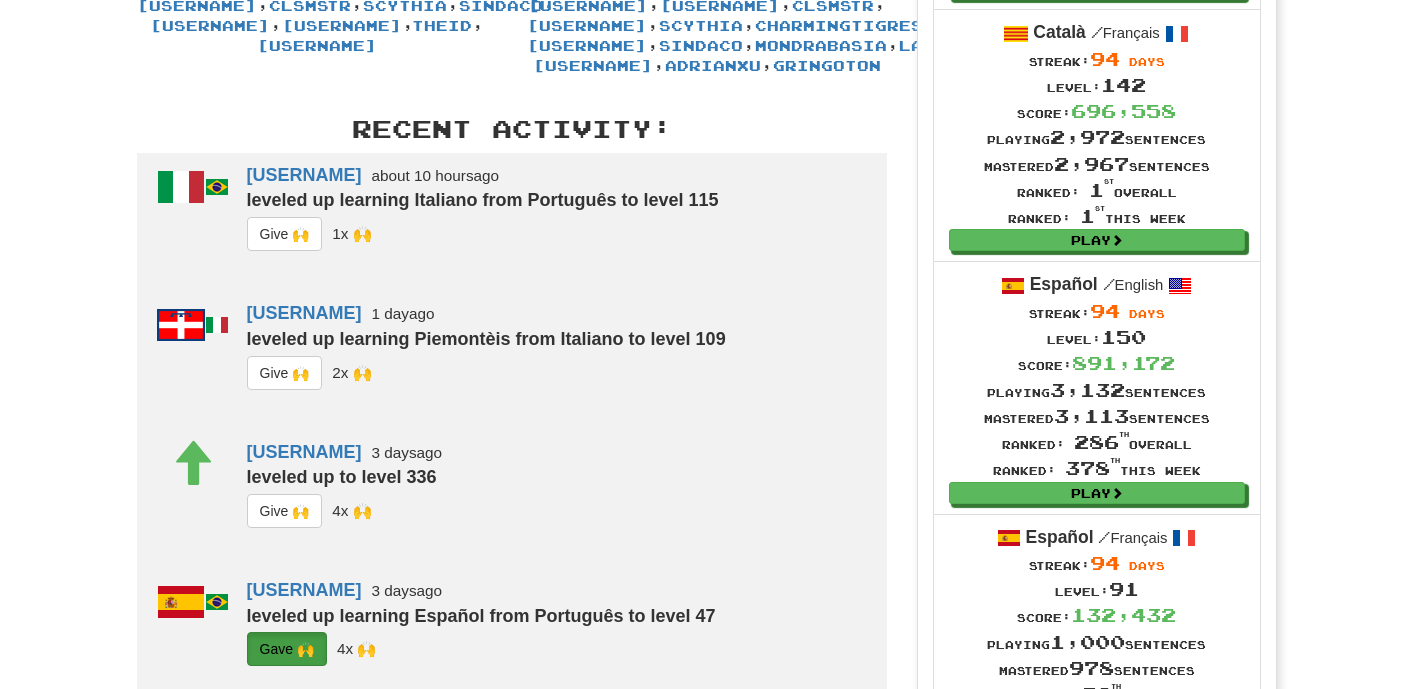 scroll, scrollTop: 626, scrollLeft: 0, axis: vertical 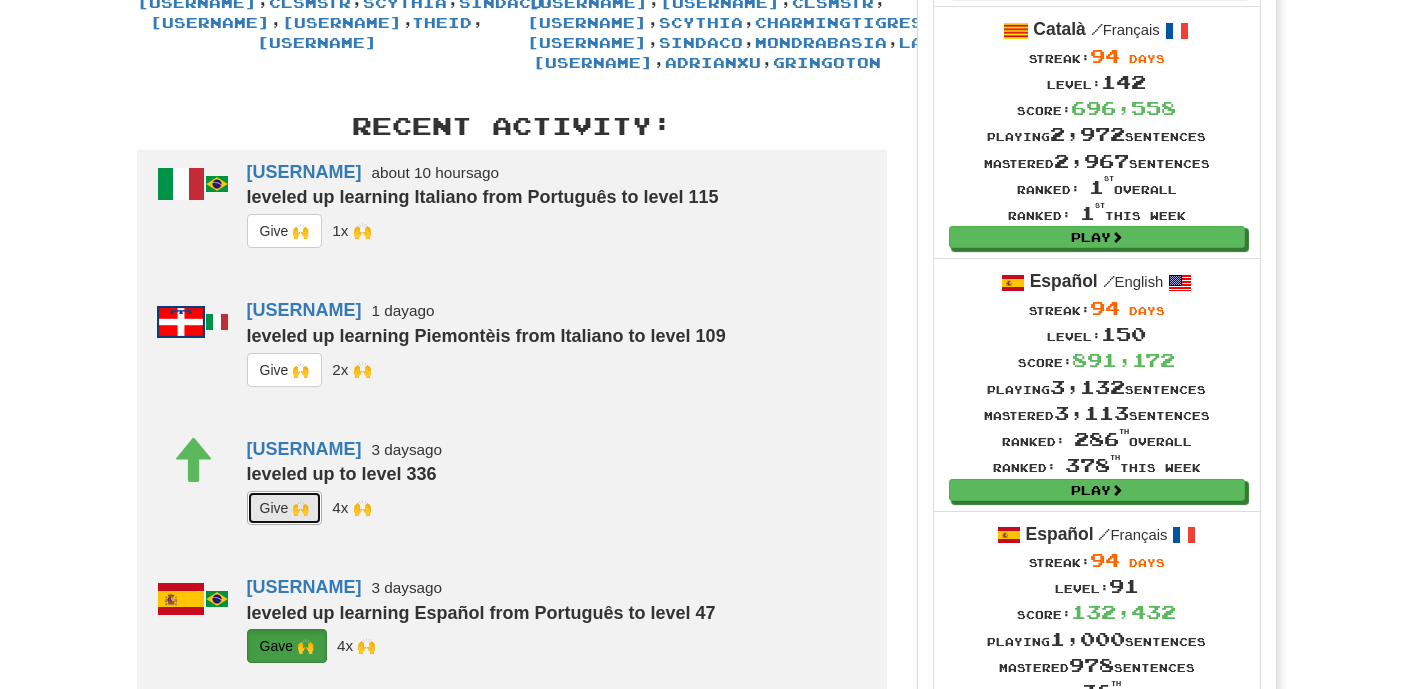 click on "G i ve 🙌" at bounding box center [285, 508] 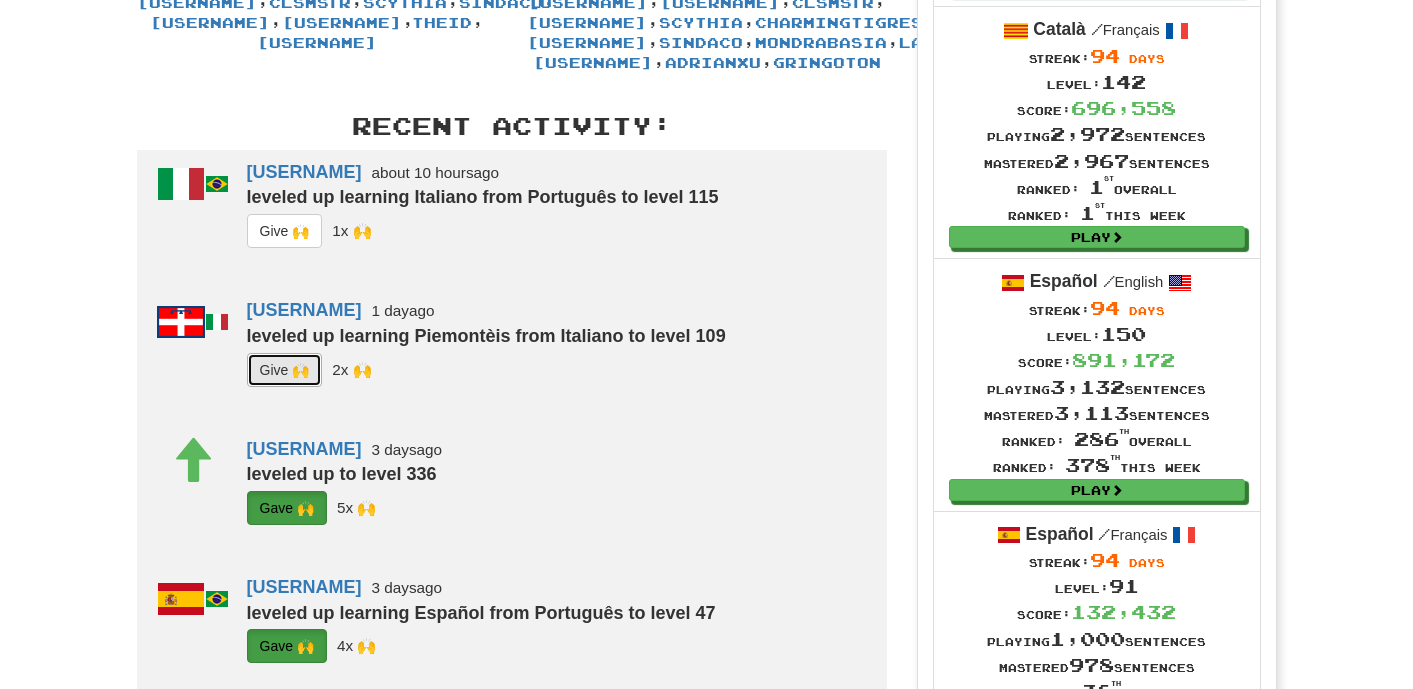 click on "G i ve 🙌" at bounding box center (285, 370) 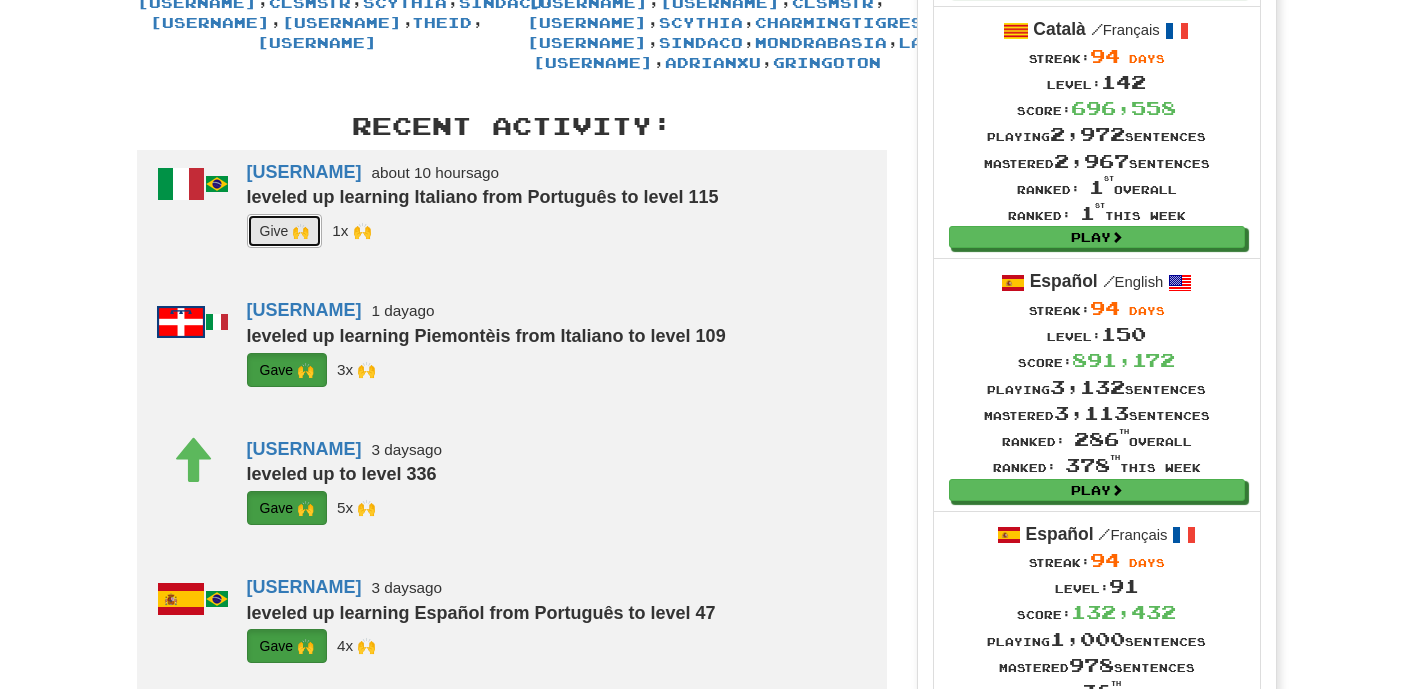 click on "G i ve 🙌" at bounding box center [285, 231] 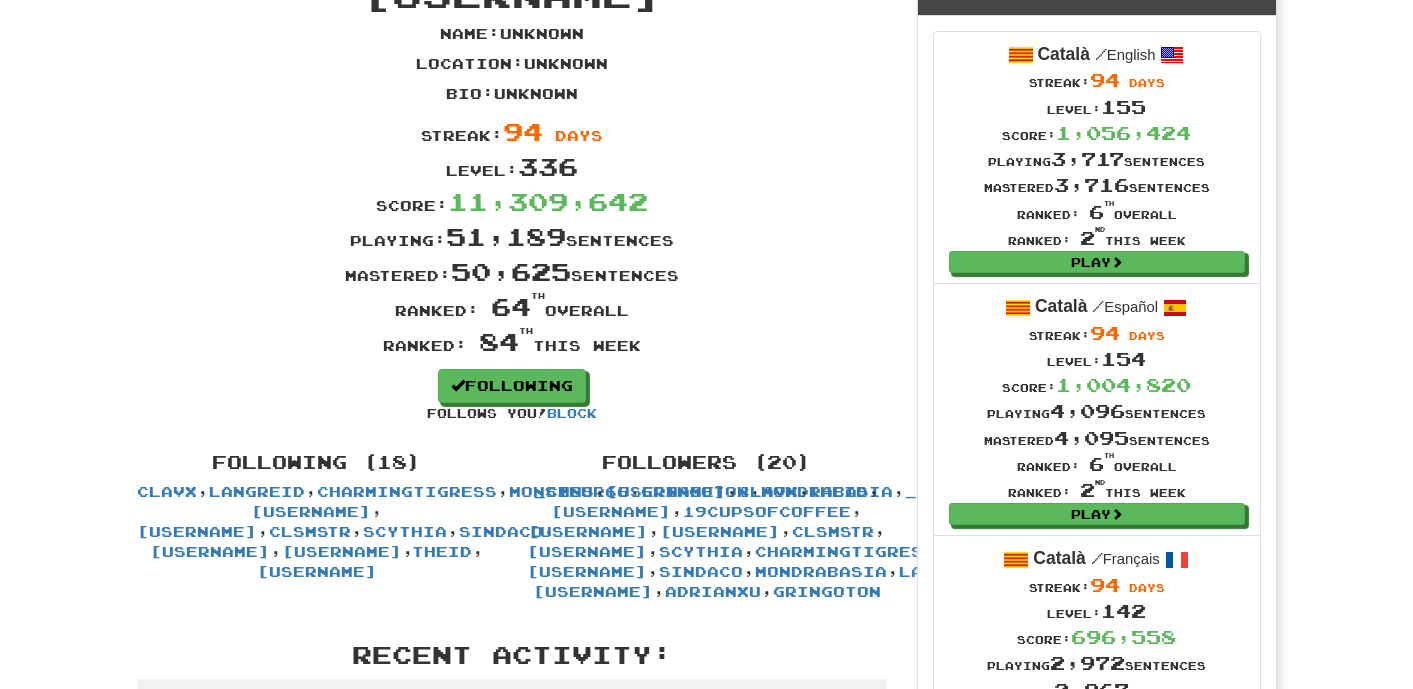 scroll, scrollTop: 0, scrollLeft: 0, axis: both 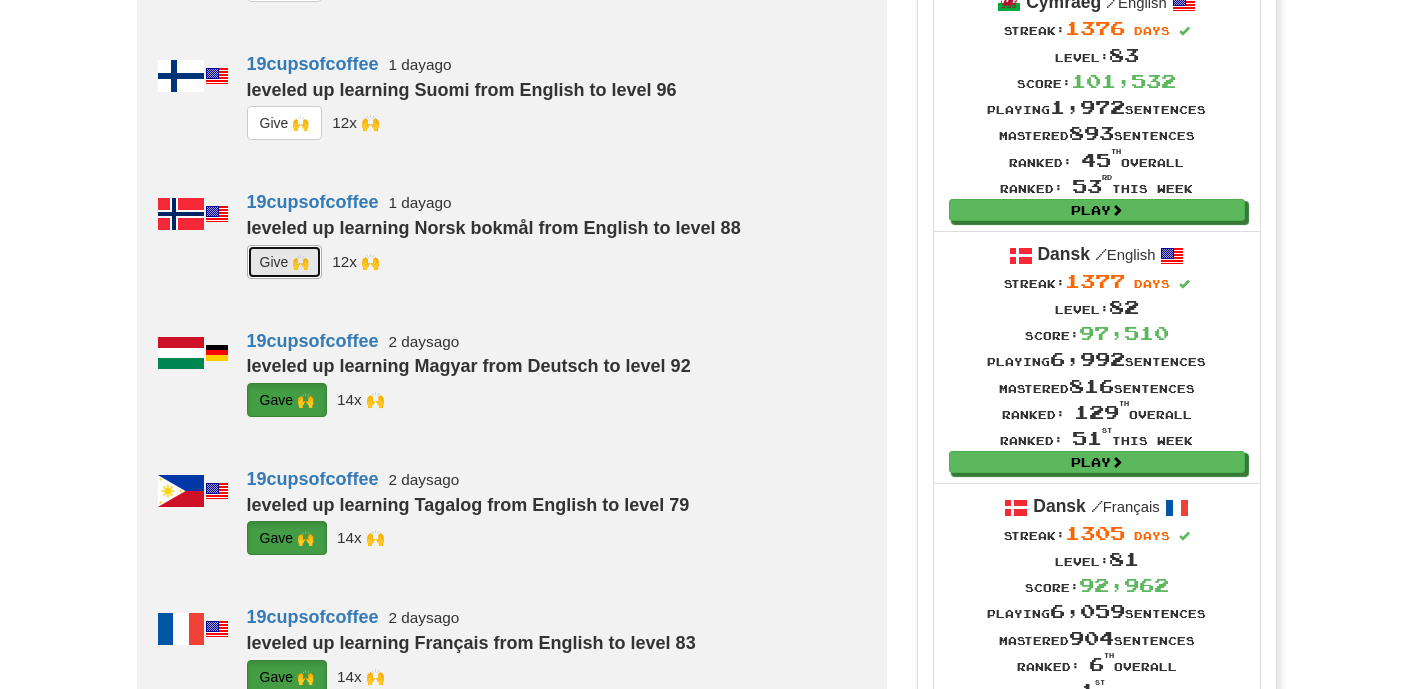 click on "G i ve 🙌" at bounding box center [285, 262] 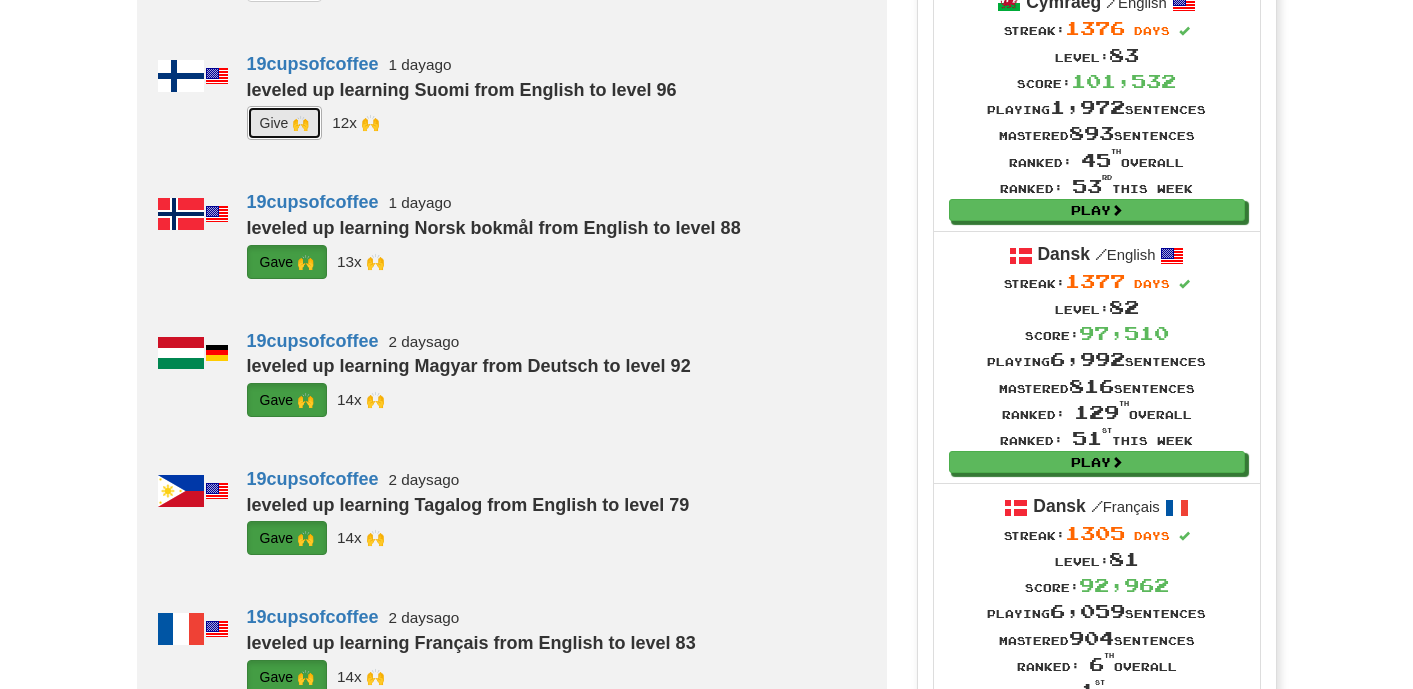 click on "G i ve 🙌" at bounding box center [285, 123] 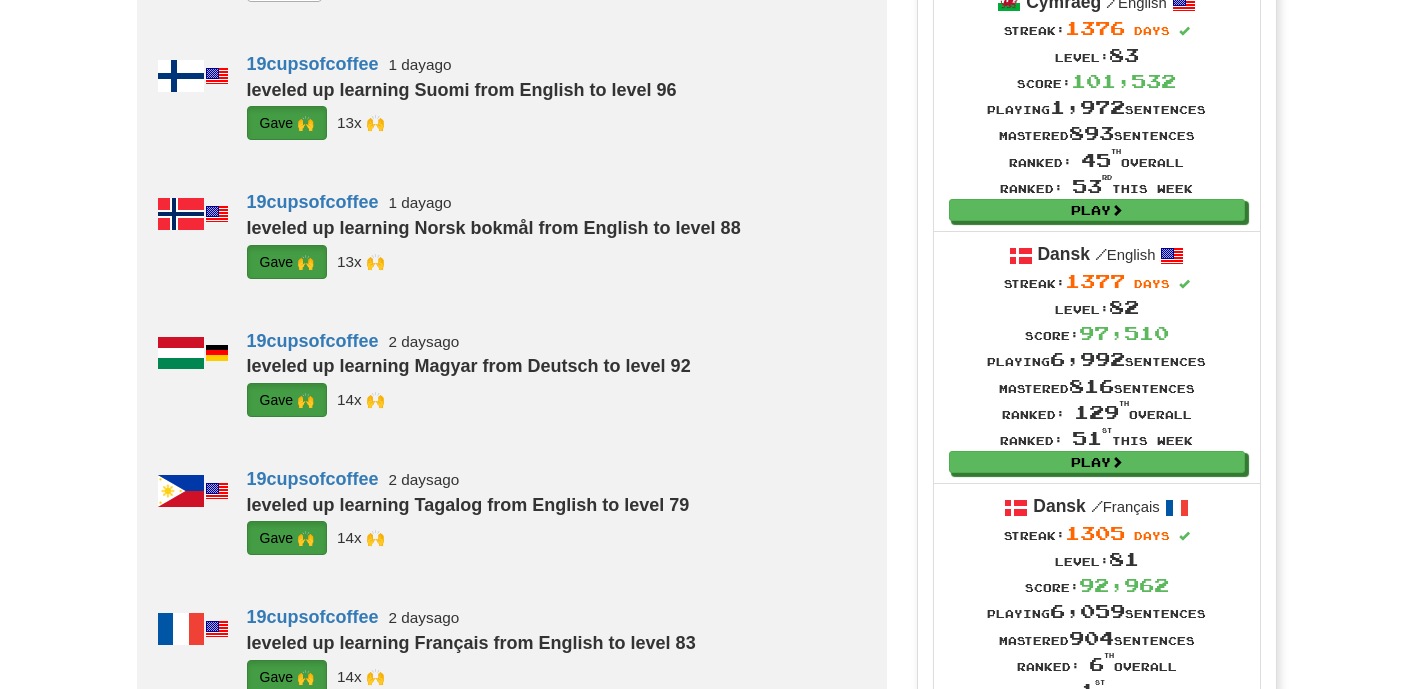 click on "G i ve 🙌" at bounding box center (285, -15) 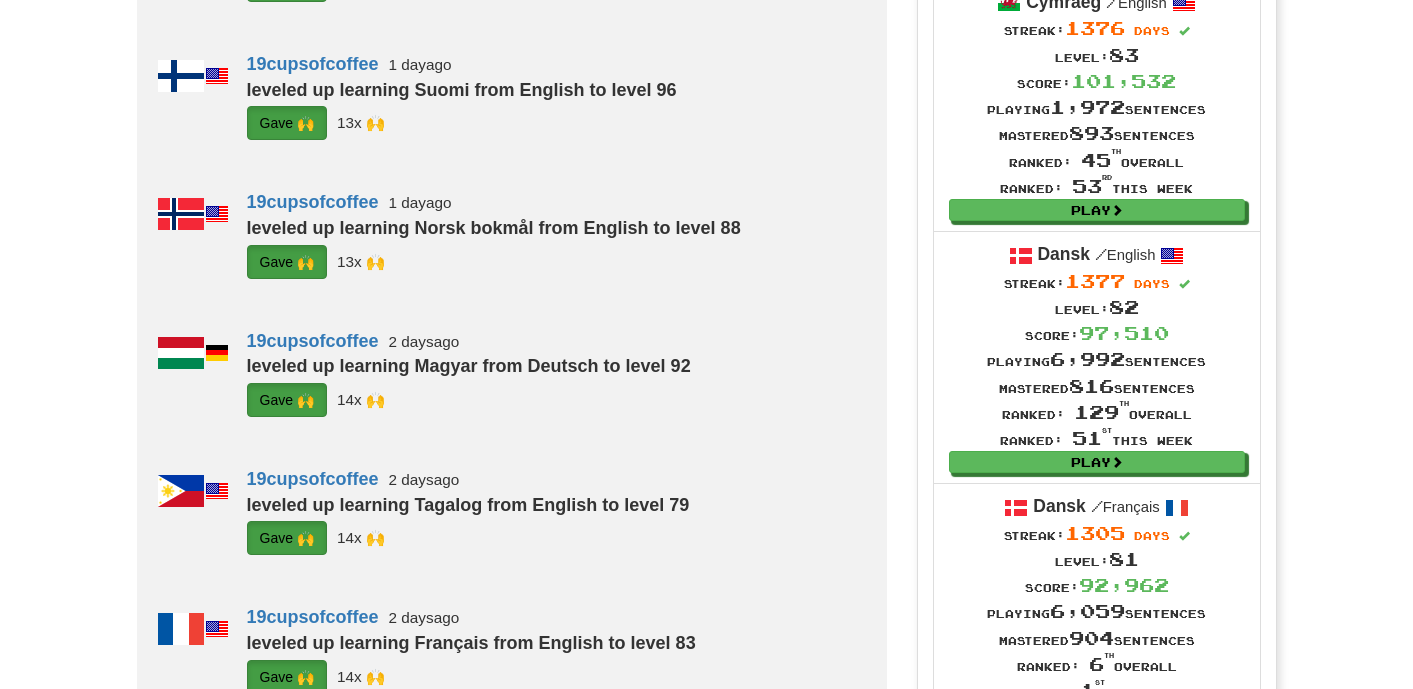 click on "G i ve 🙌" at bounding box center (285, -154) 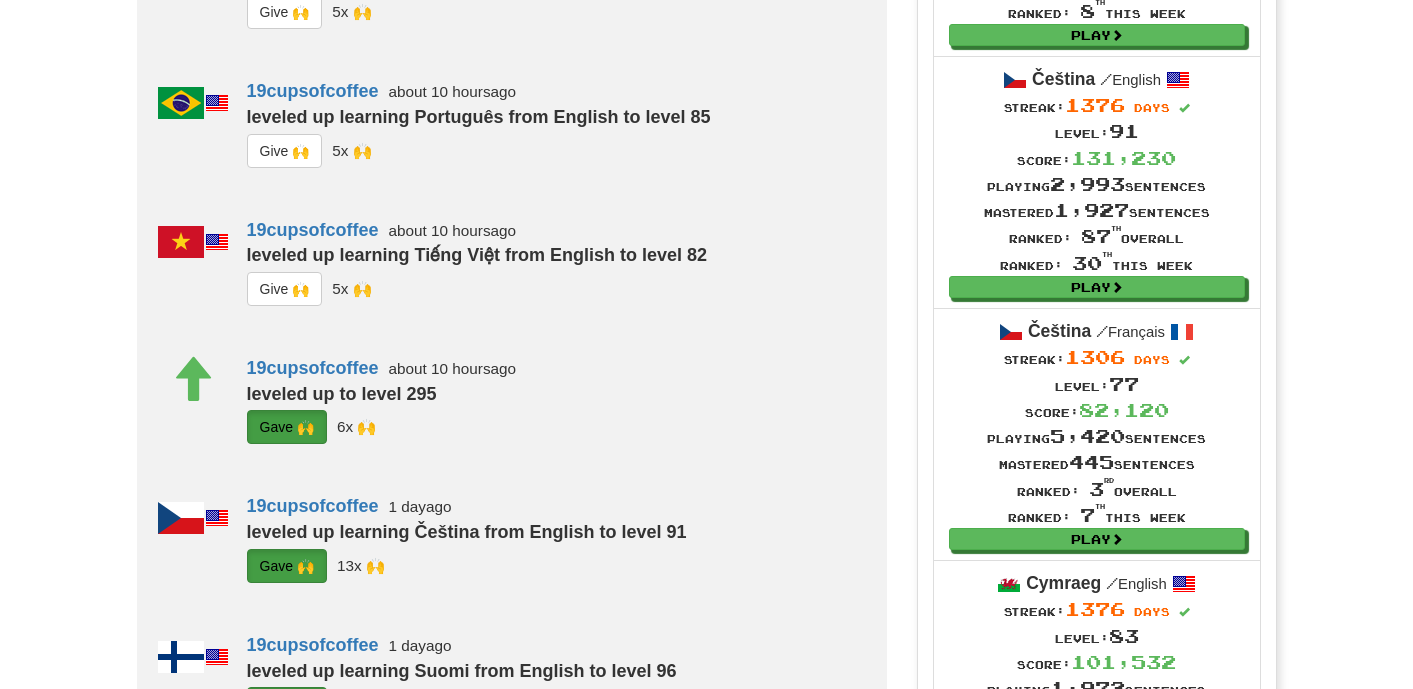 scroll, scrollTop: 1577, scrollLeft: 0, axis: vertical 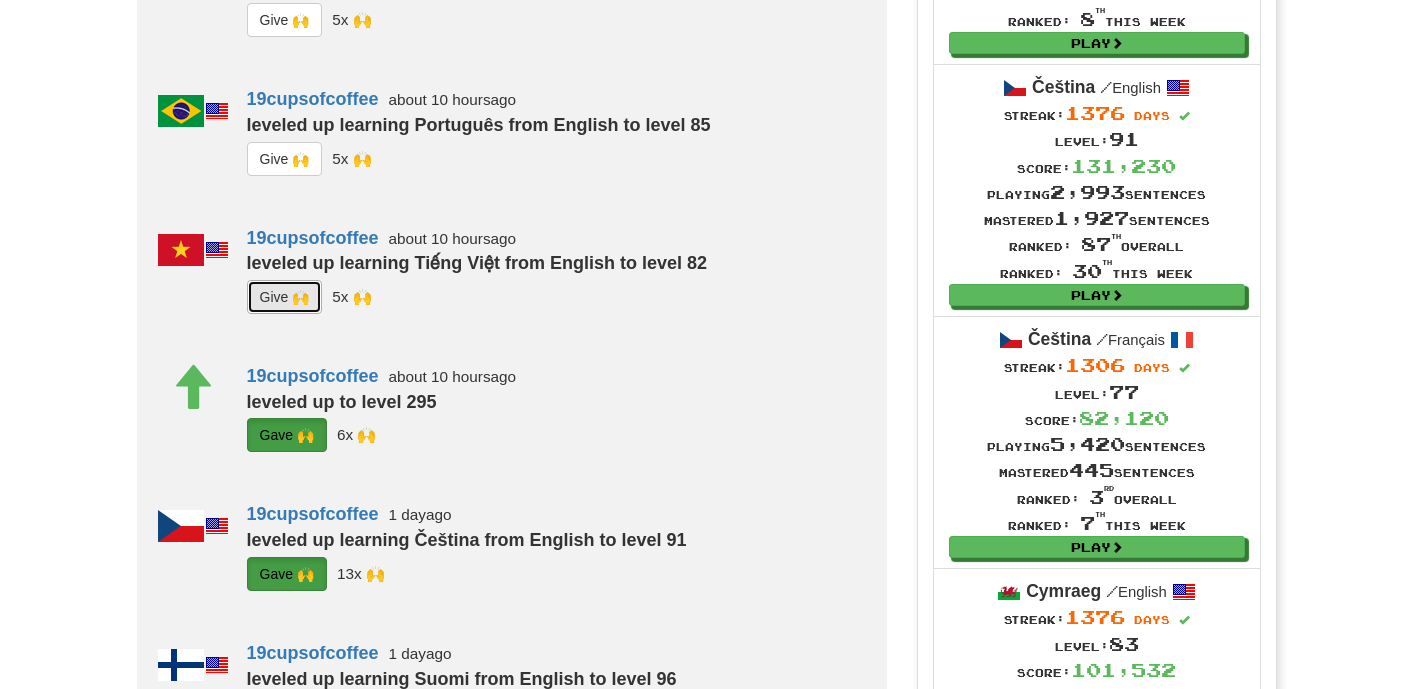 click on "G i ve 🙌" at bounding box center [285, 297] 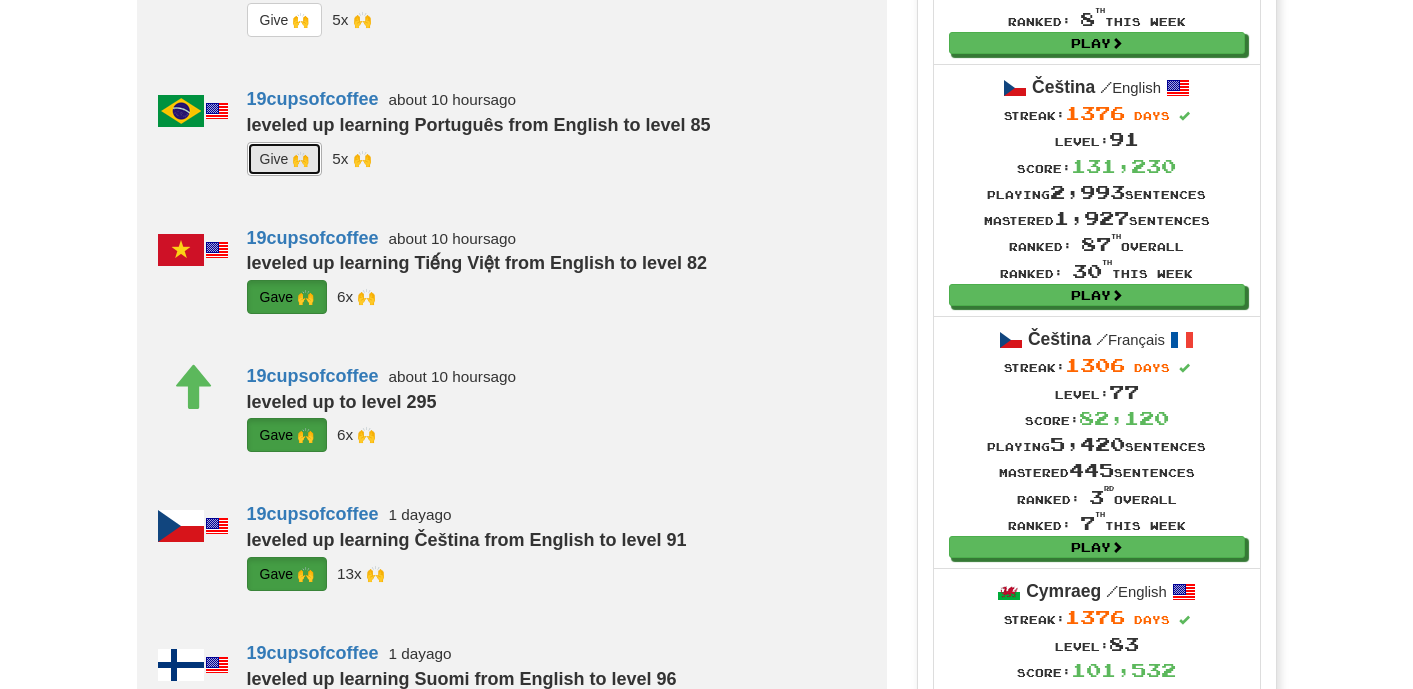 click on "G i ve 🙌" at bounding box center [285, 159] 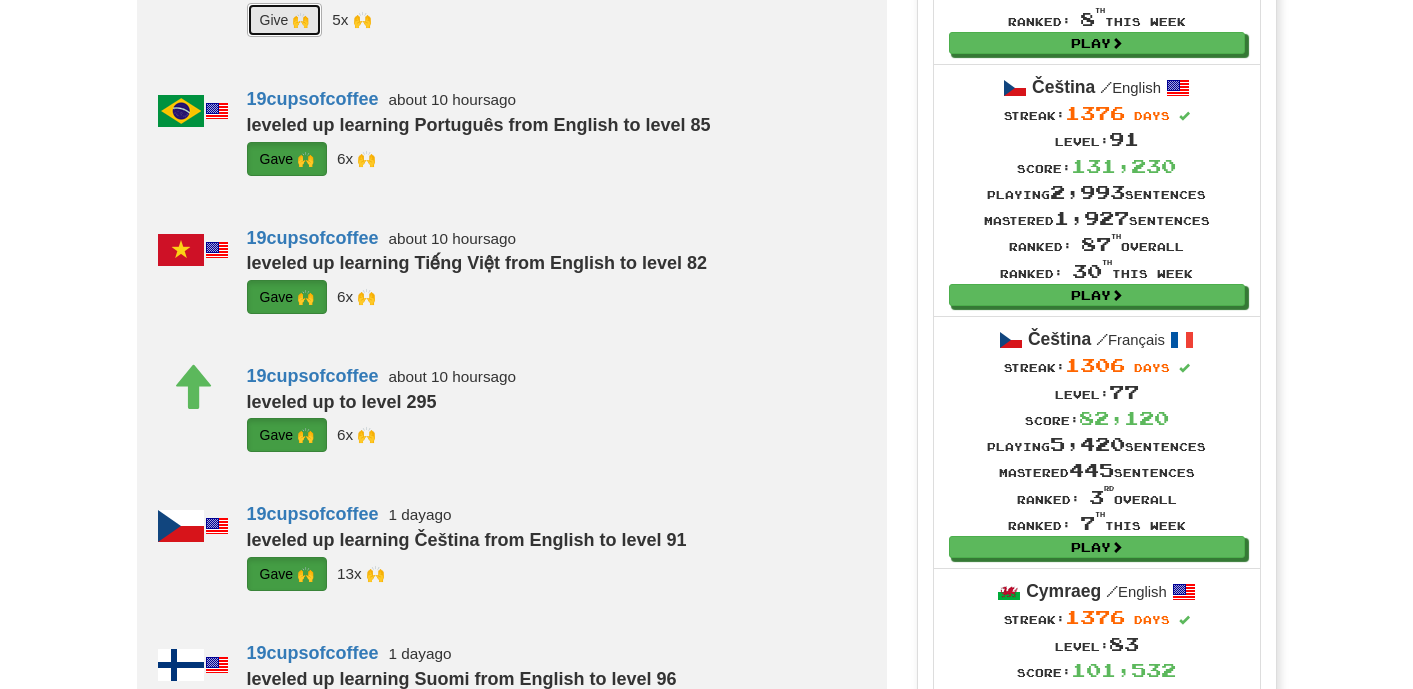 click on "G i ve 🙌" at bounding box center (285, 20) 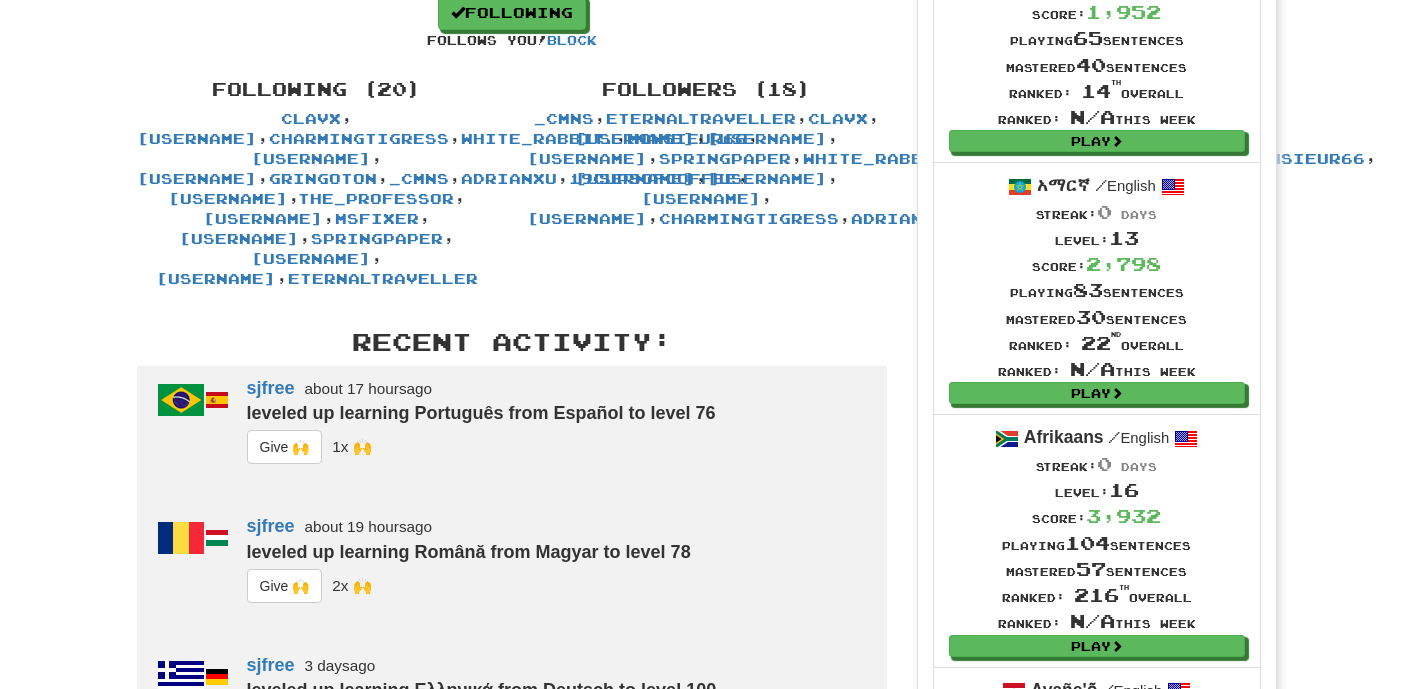 scroll, scrollTop: 473, scrollLeft: 0, axis: vertical 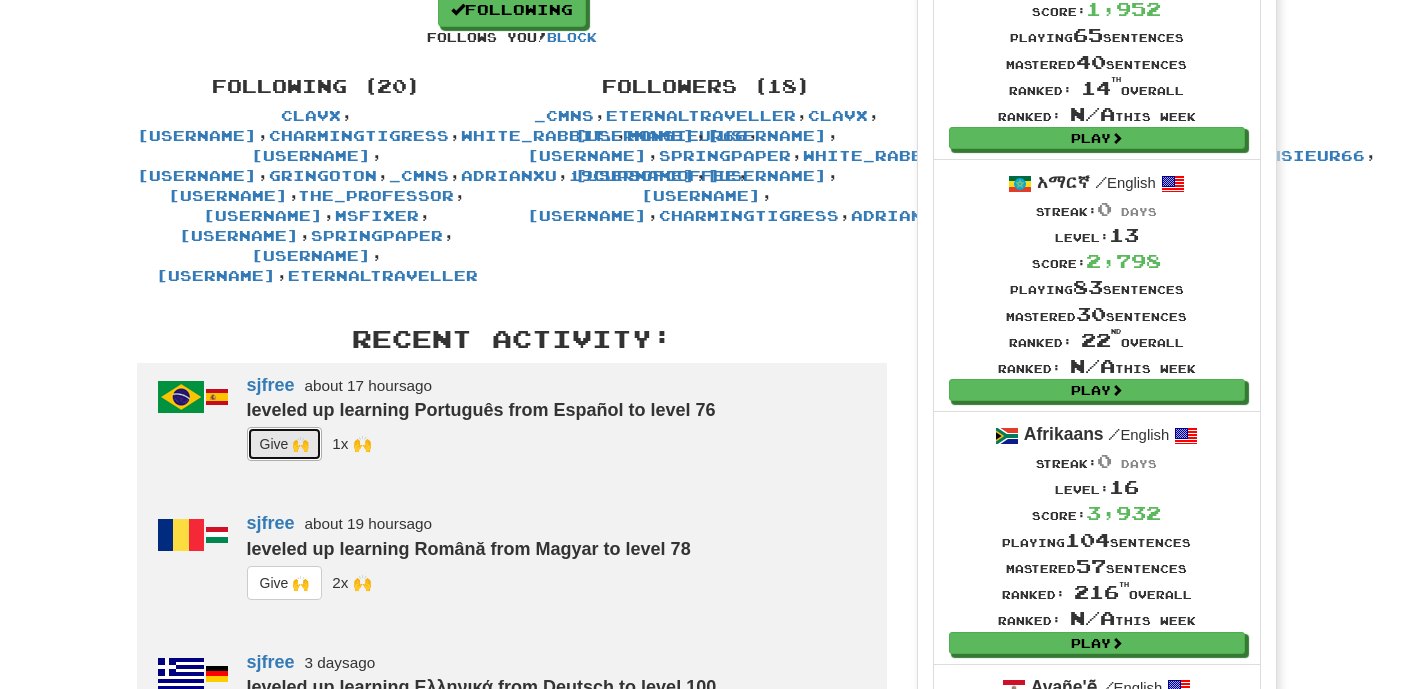 click on "G i ve 🙌" at bounding box center (285, 444) 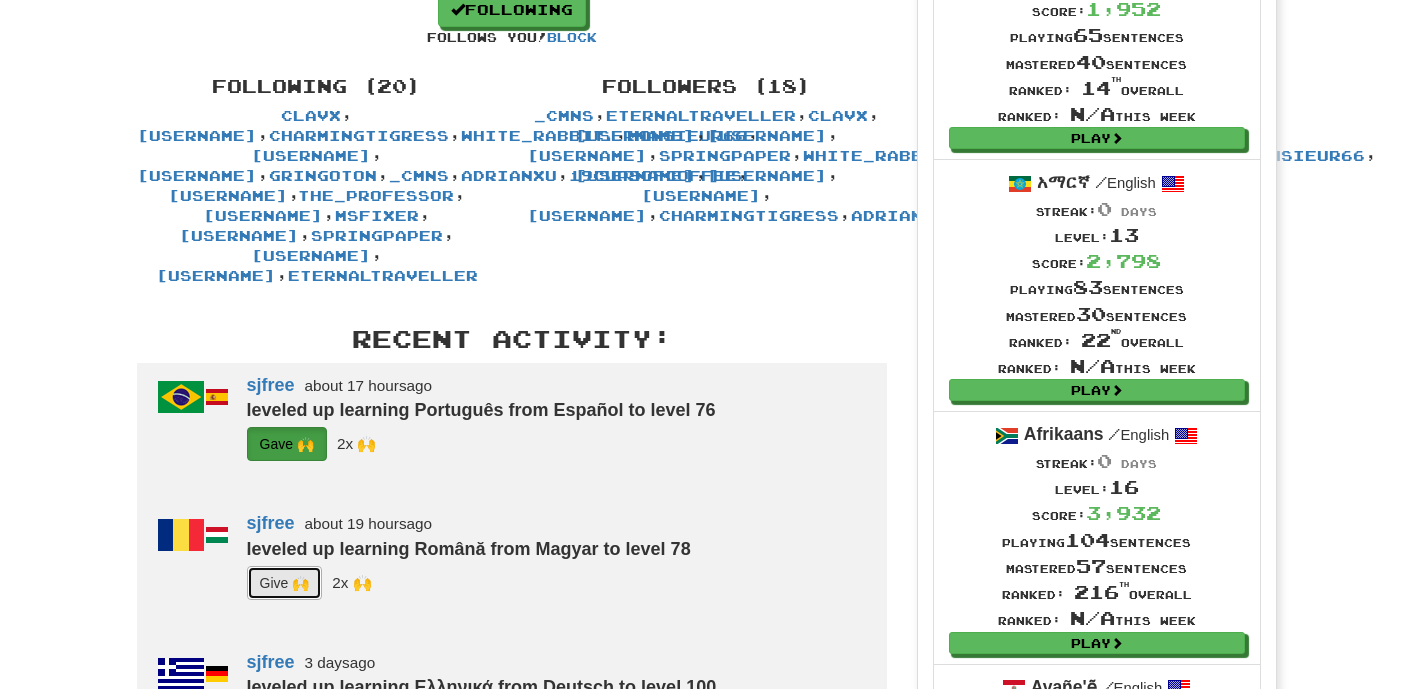 click on "G i ve 🙌" at bounding box center [285, 583] 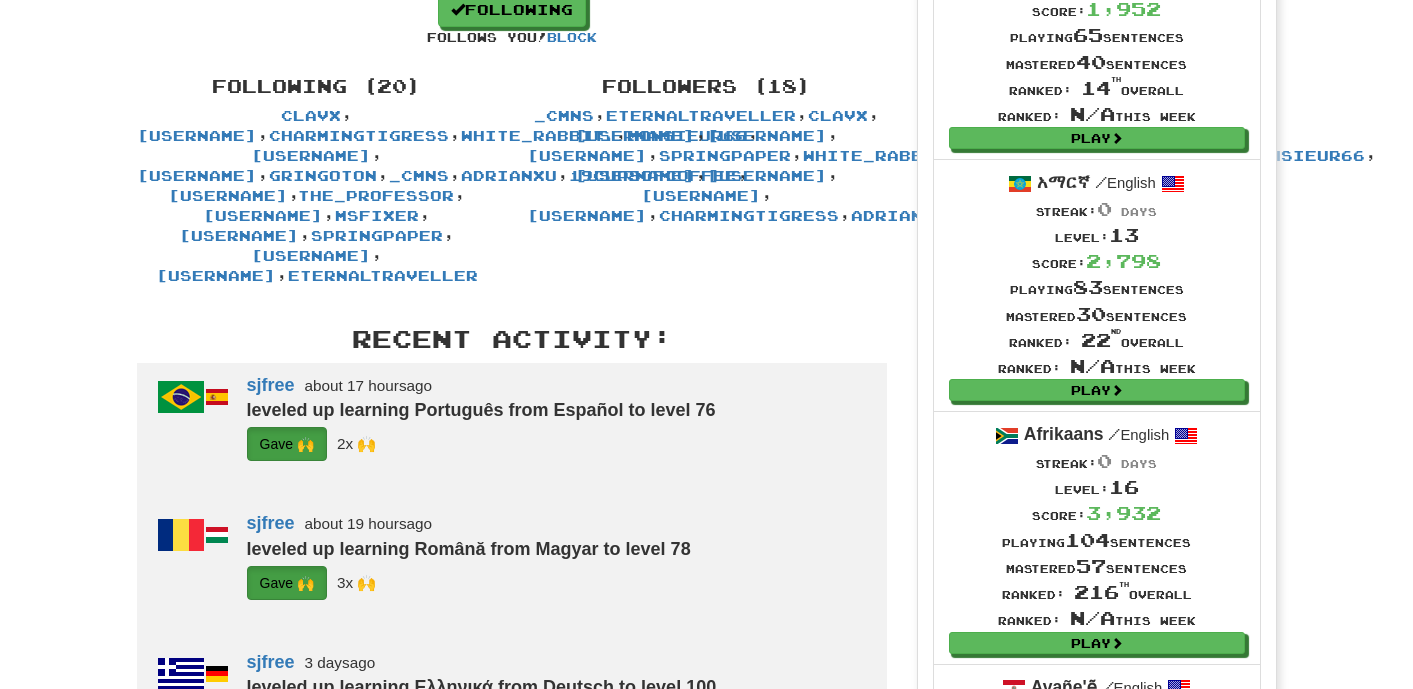 scroll, scrollTop: 0, scrollLeft: 0, axis: both 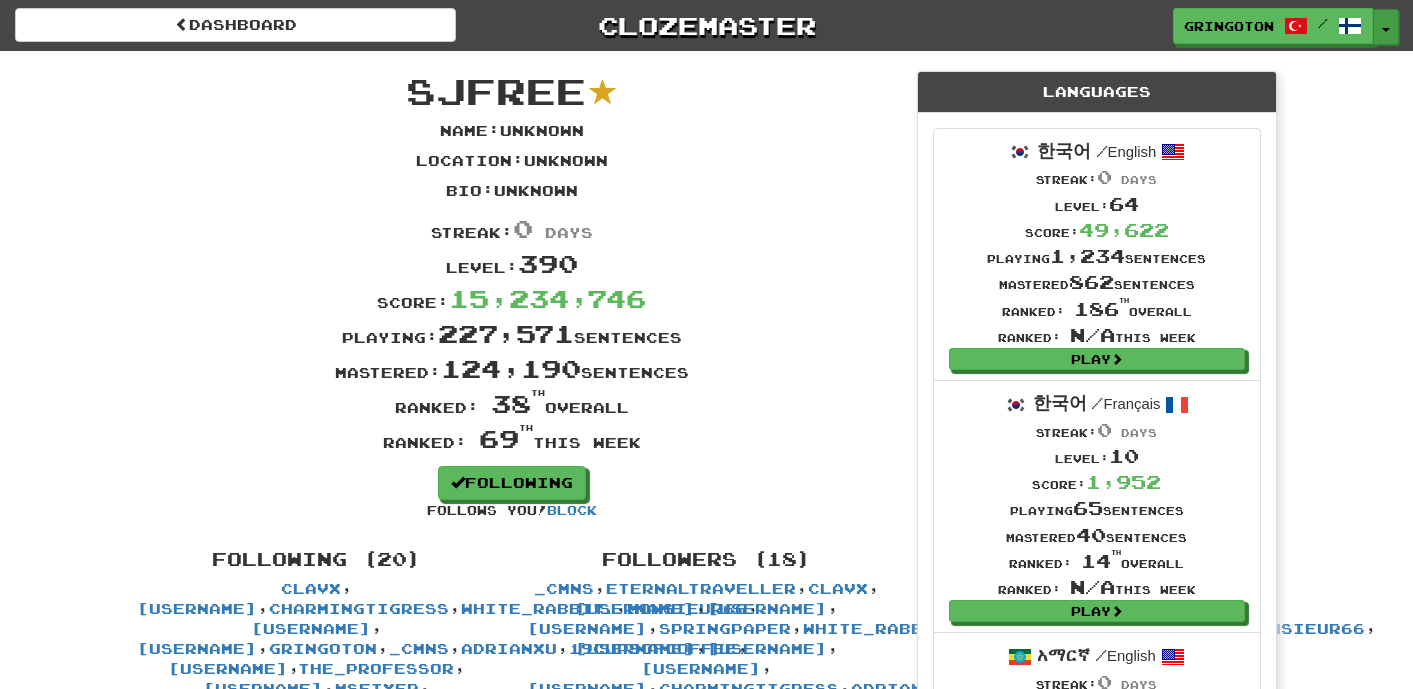 click on "Toggle Dropdown" at bounding box center [1386, 27] 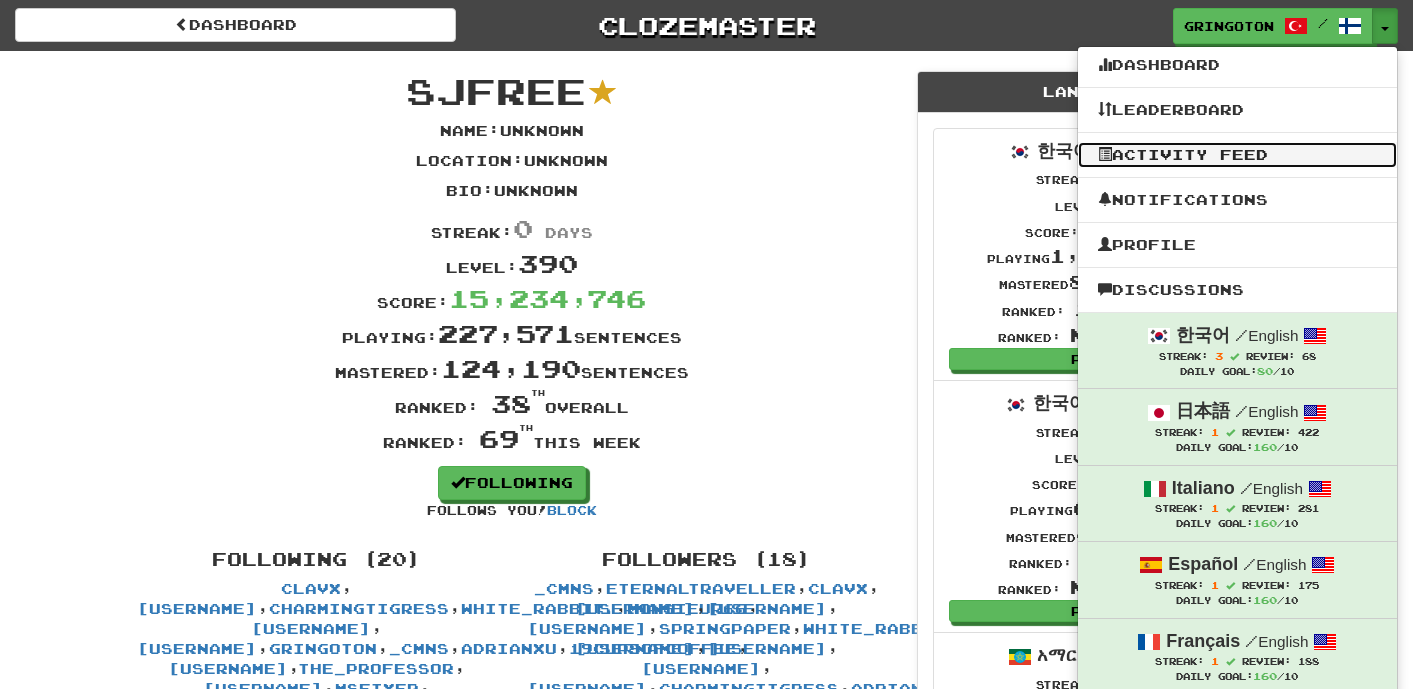 click on "Activity Feed" at bounding box center [1237, 155] 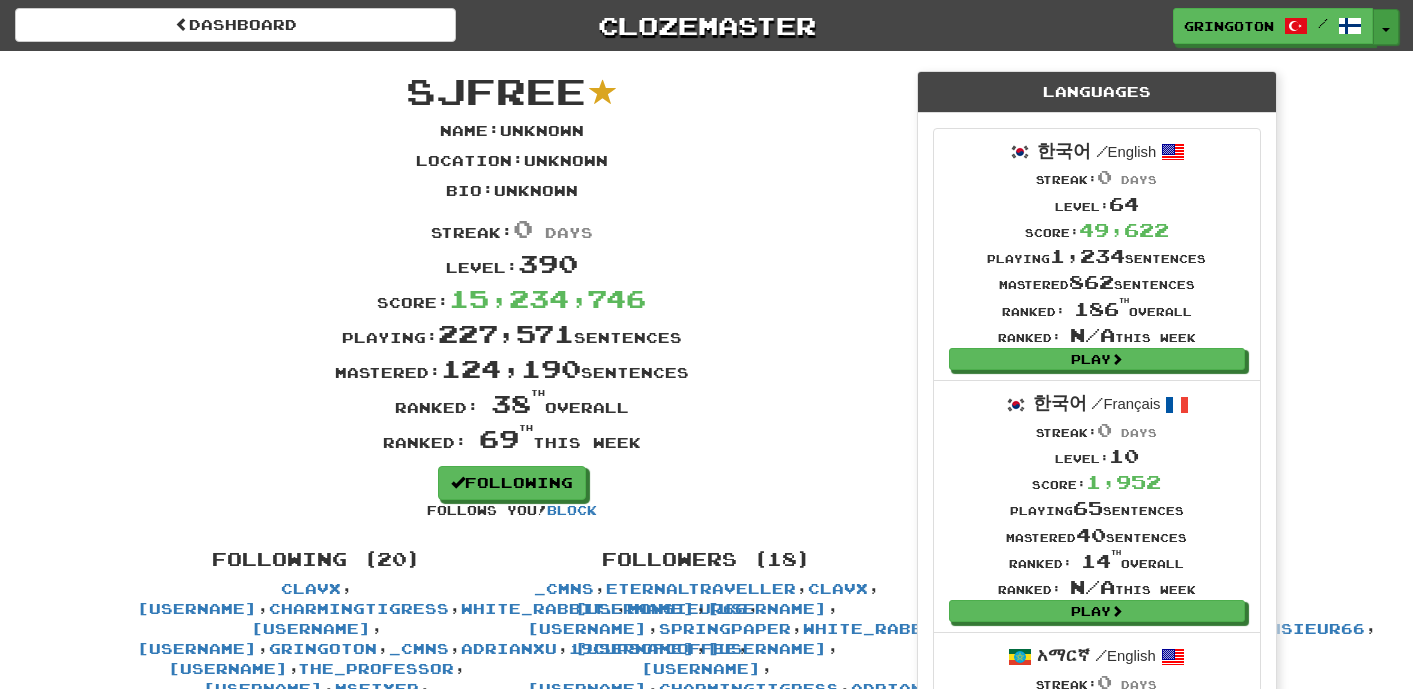 click on "Toggle Dropdown" at bounding box center (1386, 27) 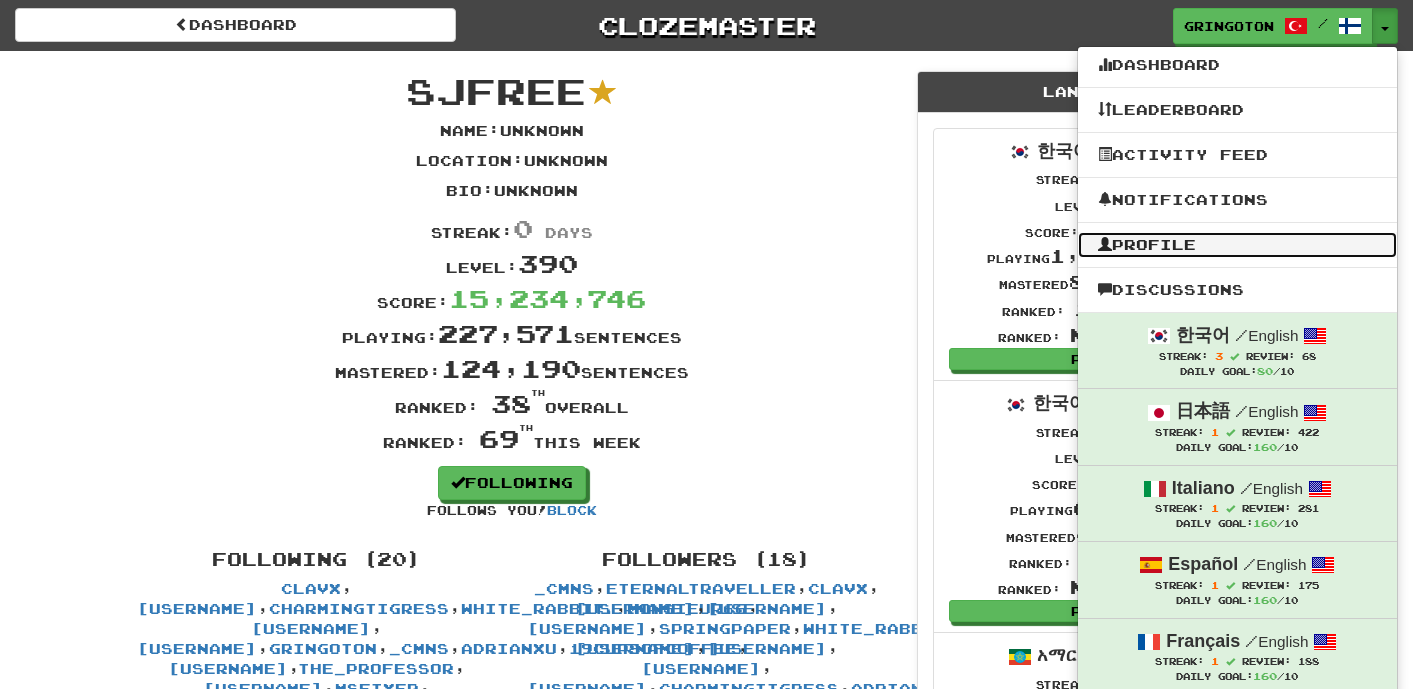 click on "Profile" at bounding box center (1237, 245) 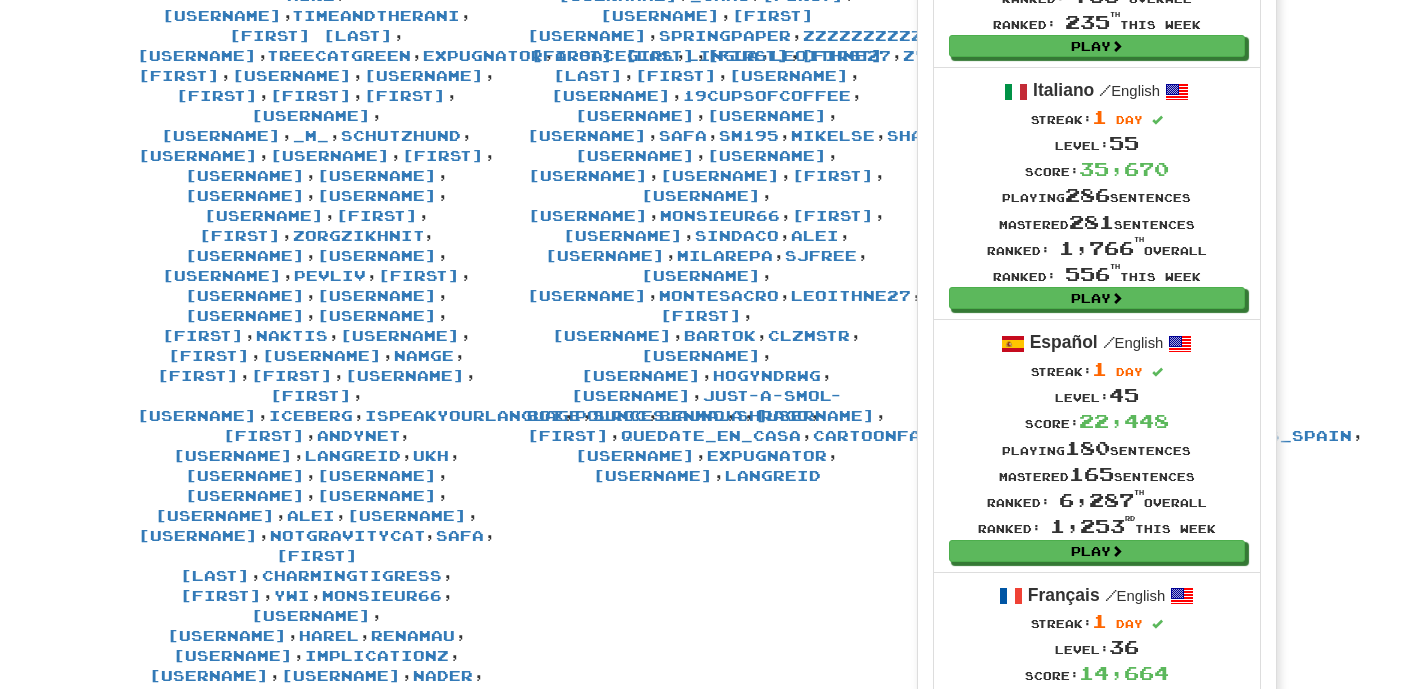 scroll, scrollTop: 0, scrollLeft: 0, axis: both 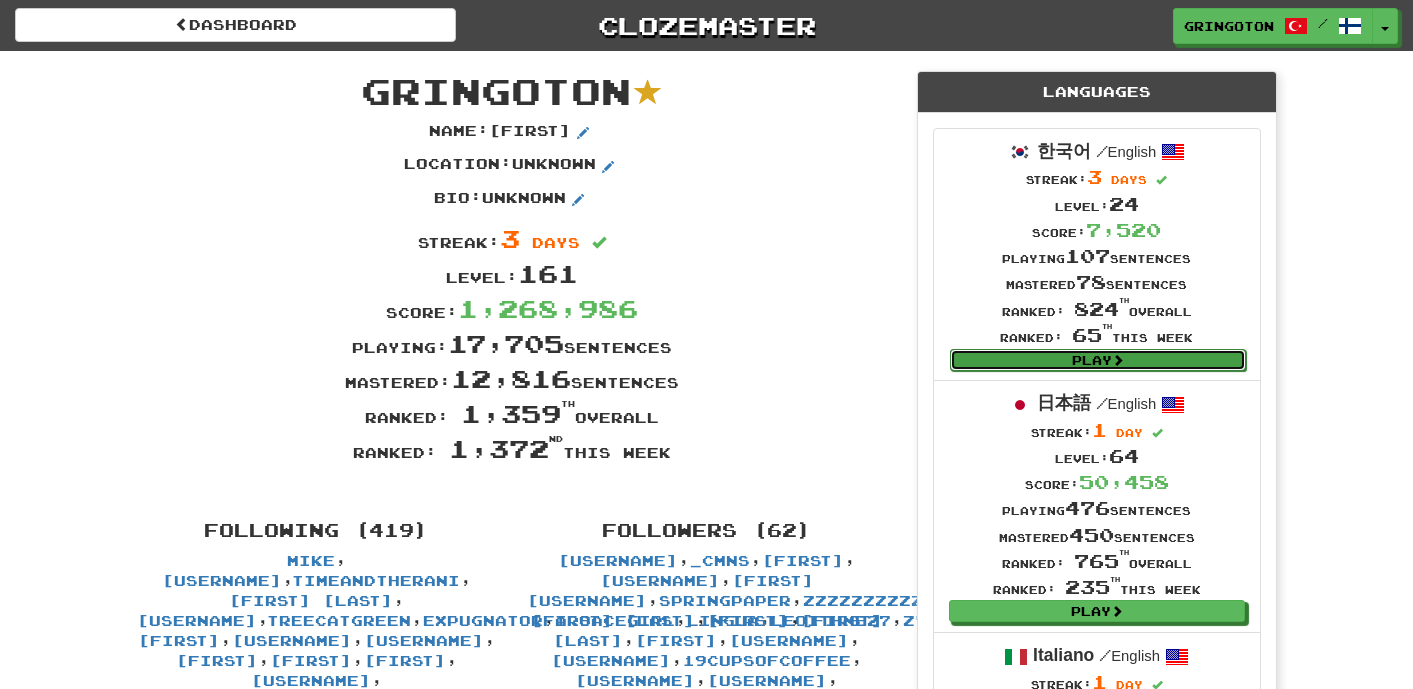 click on "Play" at bounding box center [1098, 360] 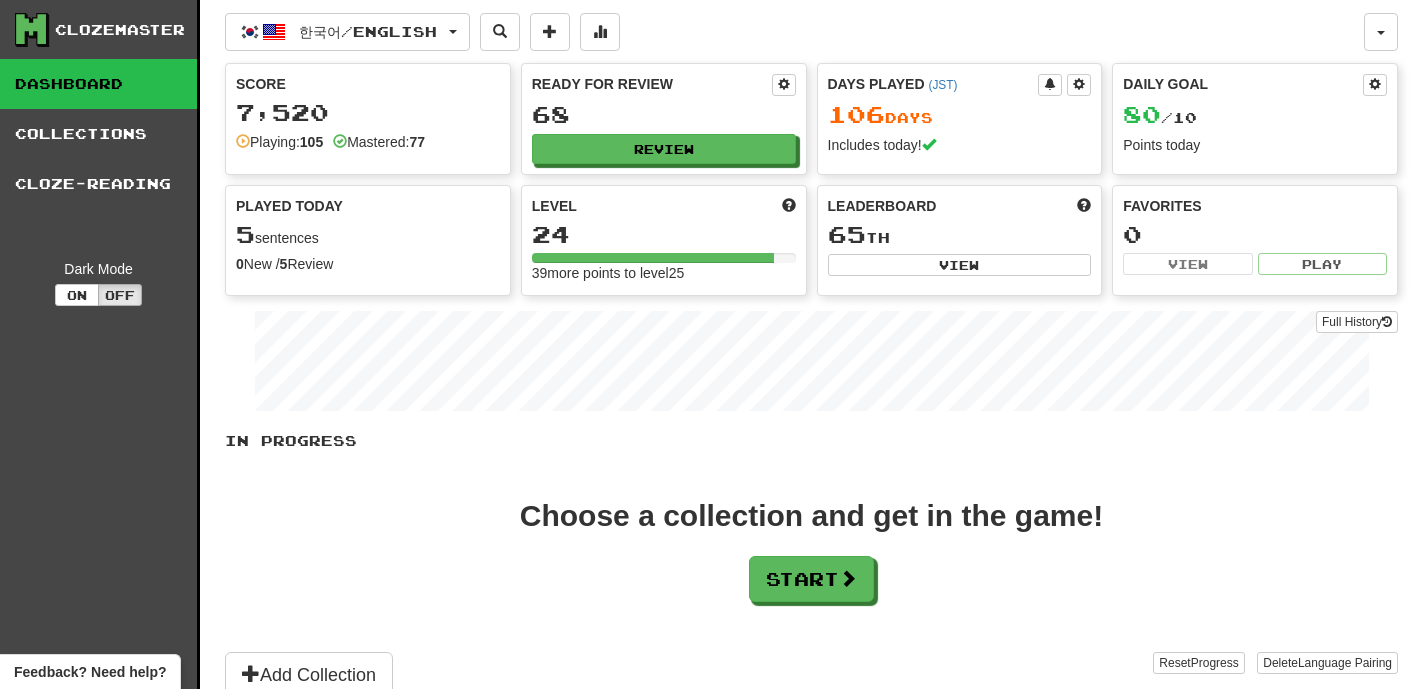 scroll, scrollTop: 0, scrollLeft: 0, axis: both 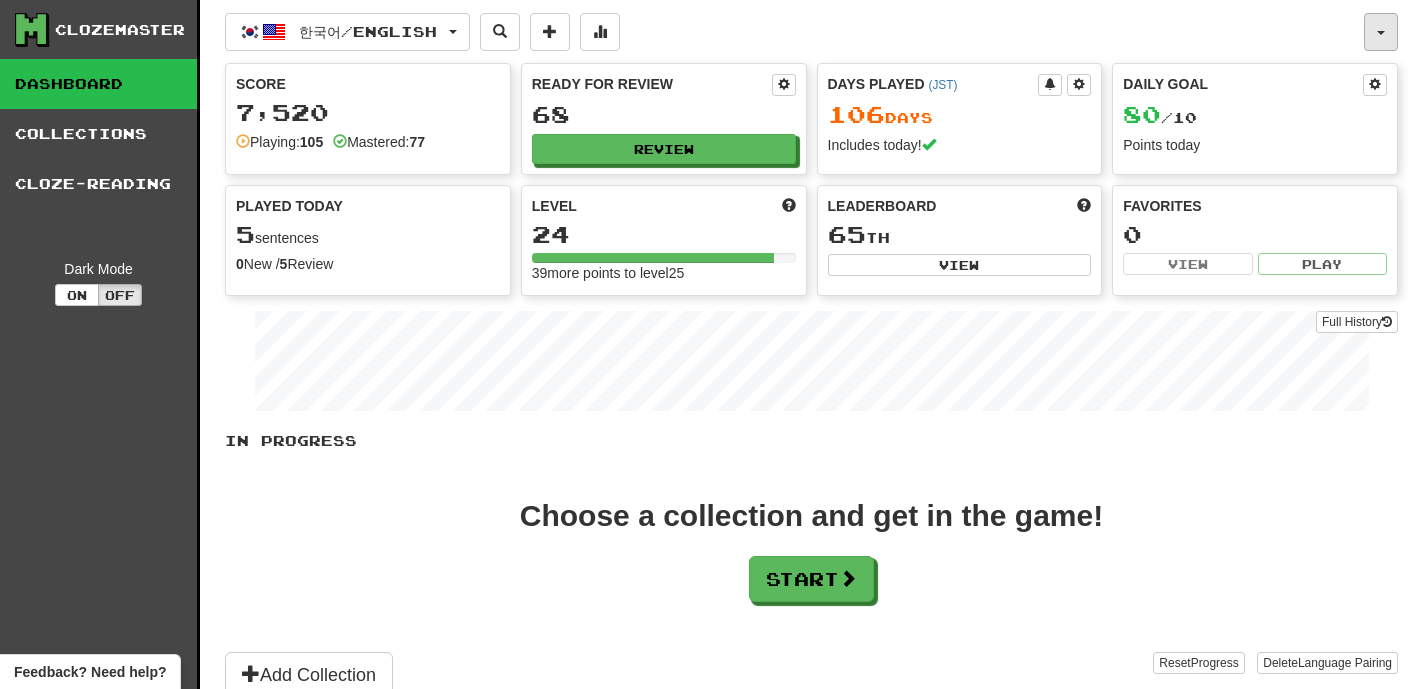 click at bounding box center (1381, 32) 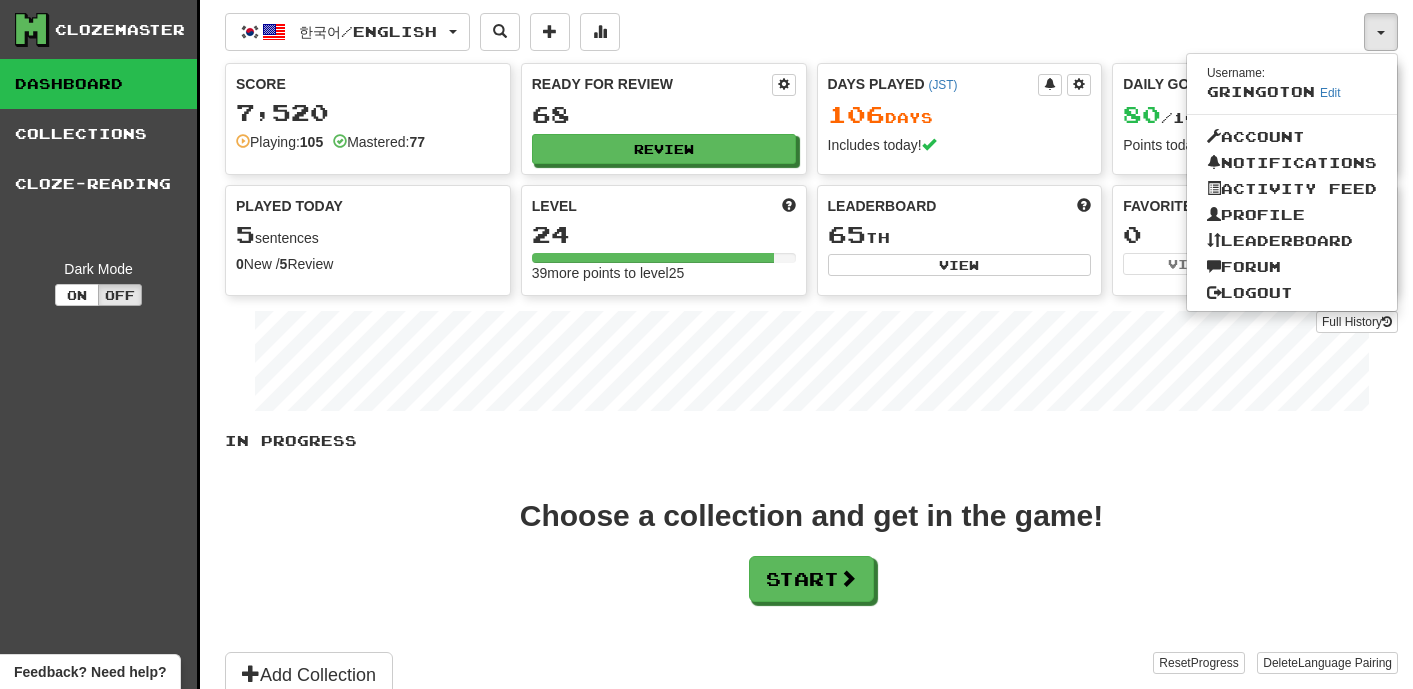 click on "한국어  /  English 한국어  /  English Days Played:  106   Review:  68 Daily Goal:  80  /  10 日本語  /  English Days Played:  414   Review:  422 Daily Goal:  160  /  10 Italiano  /  English Days Played:  193   Review:  281 Daily Goal:  160  /  10 Español  /  English Days Played:  102   Review:  175 Daily Goal:  160  /  10 Français  /  English Days Played:  59   Review:  188 Daily Goal:  160  /  10 Deutsch  /  English Days Played:  44   Review:  42 Daily Goal:  128  /  10 Русский  /  English Days Played:  50   Review:  70 Daily Goal:  40  /  10 Svenska  /  Suomi Days Played:  30   Review:  37 Daily Goal:  96  /  10 Türkçe  /  Suomi Days Played:  37   Review:  46 Daily Goal:  64  /  10 Čeština  /  Français Days Played:  36   Review:  39 Daily Goal:  40  /  10 Toki Pona  /  English Streak:  0   Review:  879 Daily Goal:  0  /  10 Português  /  English Days Played:  116   Review:  691 Daily Goal:  0  /  10 Bahasa Indonesia  /  English Streak:  0   Review:  392 Daily Goal:  0  /  10 Magyar 0" at bounding box center (794, 32) 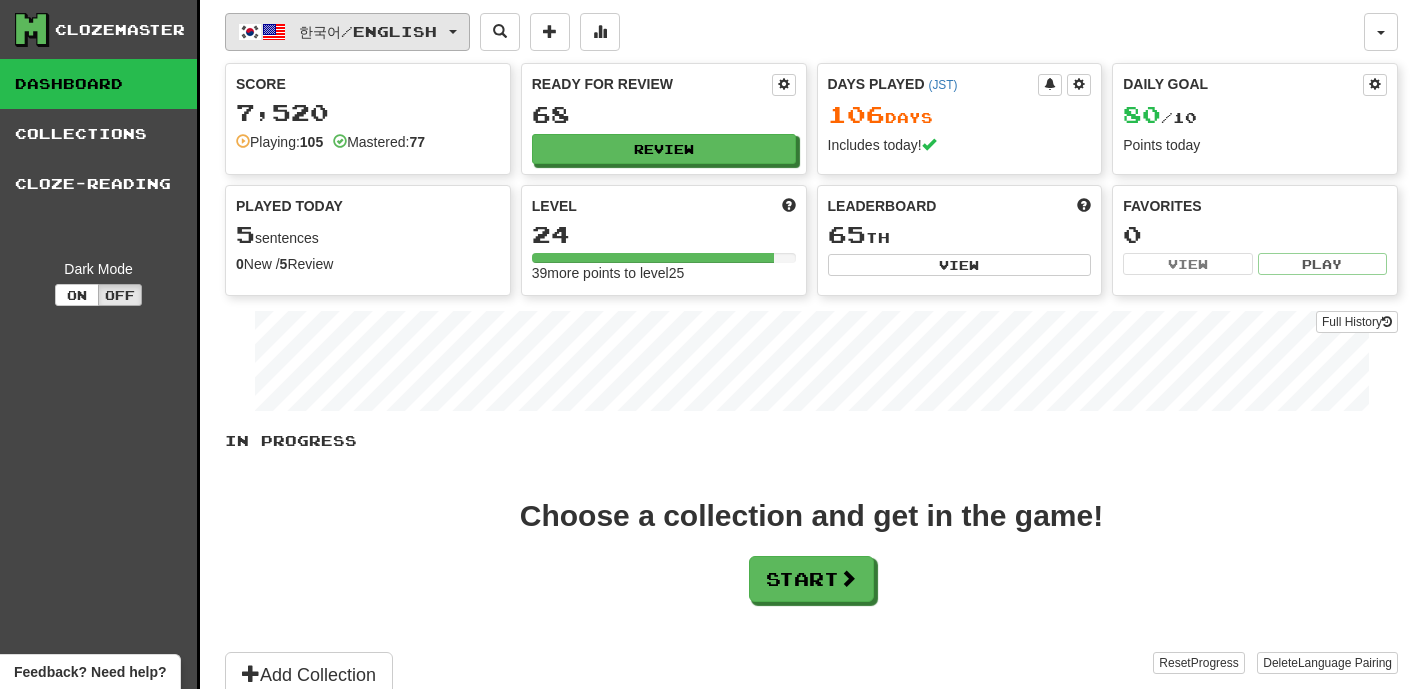 click on "한국어  /  English" at bounding box center (347, 32) 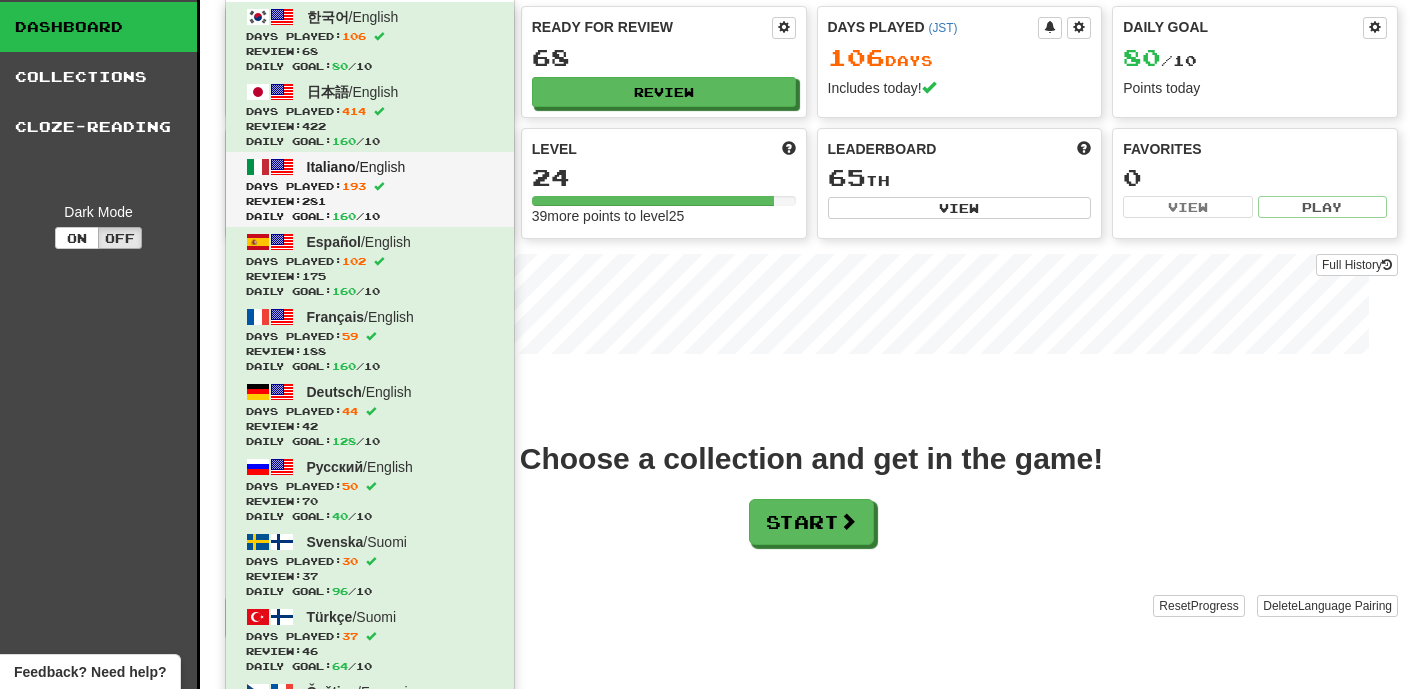 scroll, scrollTop: 0, scrollLeft: 0, axis: both 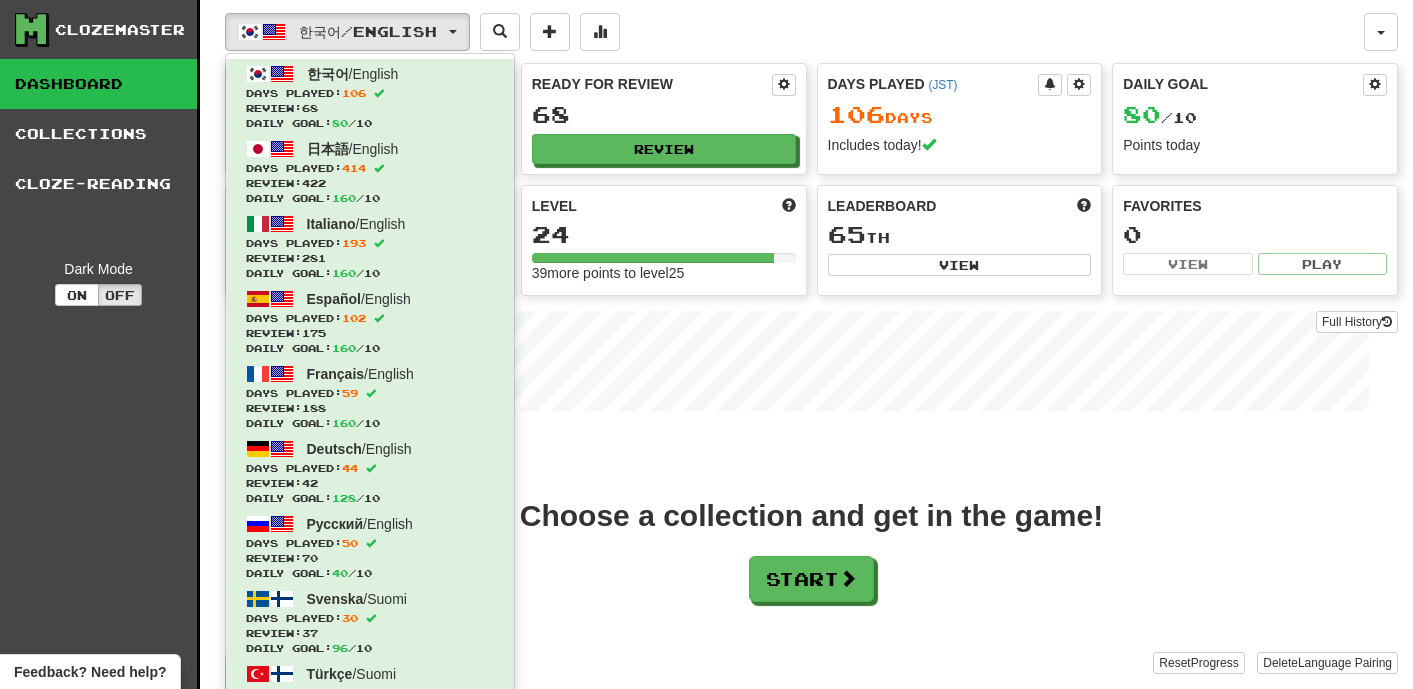 click on "한국어  /  English 한국어  /  English Days Played:  106   Review:  68 Daily Goal:  80  /  10 日本語  /  English Days Played:  414   Review:  422 Daily Goal:  160  /  10 Italiano  /  English Days Played:  193   Review:  281 Daily Goal:  160  /  10 Español  /  English Days Played:  102   Review:  175 Daily Goal:  160  /  10 Français  /  English Days Played:  59   Review:  188 Daily Goal:  160  /  10 Deutsch  /  English Days Played:  44   Review:  42 Daily Goal:  128  /  10 Русский  /  English Days Played:  50   Review:  70 Daily Goal:  40  /  10 Svenska  /  Suomi Days Played:  30   Review:  37 Daily Goal:  96  /  10 Türkçe  /  Suomi Days Played:  37   Review:  46 Daily Goal:  64  /  10 Čeština  /  Français Days Played:  36   Review:  39 Daily Goal:  40  /  10 Toki Pona  /  English Streak:  0   Review:  879 Daily Goal:  0  /  10 Português  /  English Days Played:  116   Review:  691 Daily Goal:  0  /  10 Bahasa Indonesia  /  English Streak:  0   Review:  392 Daily Goal:  0  /  10 Magyar 0" at bounding box center [794, 32] 